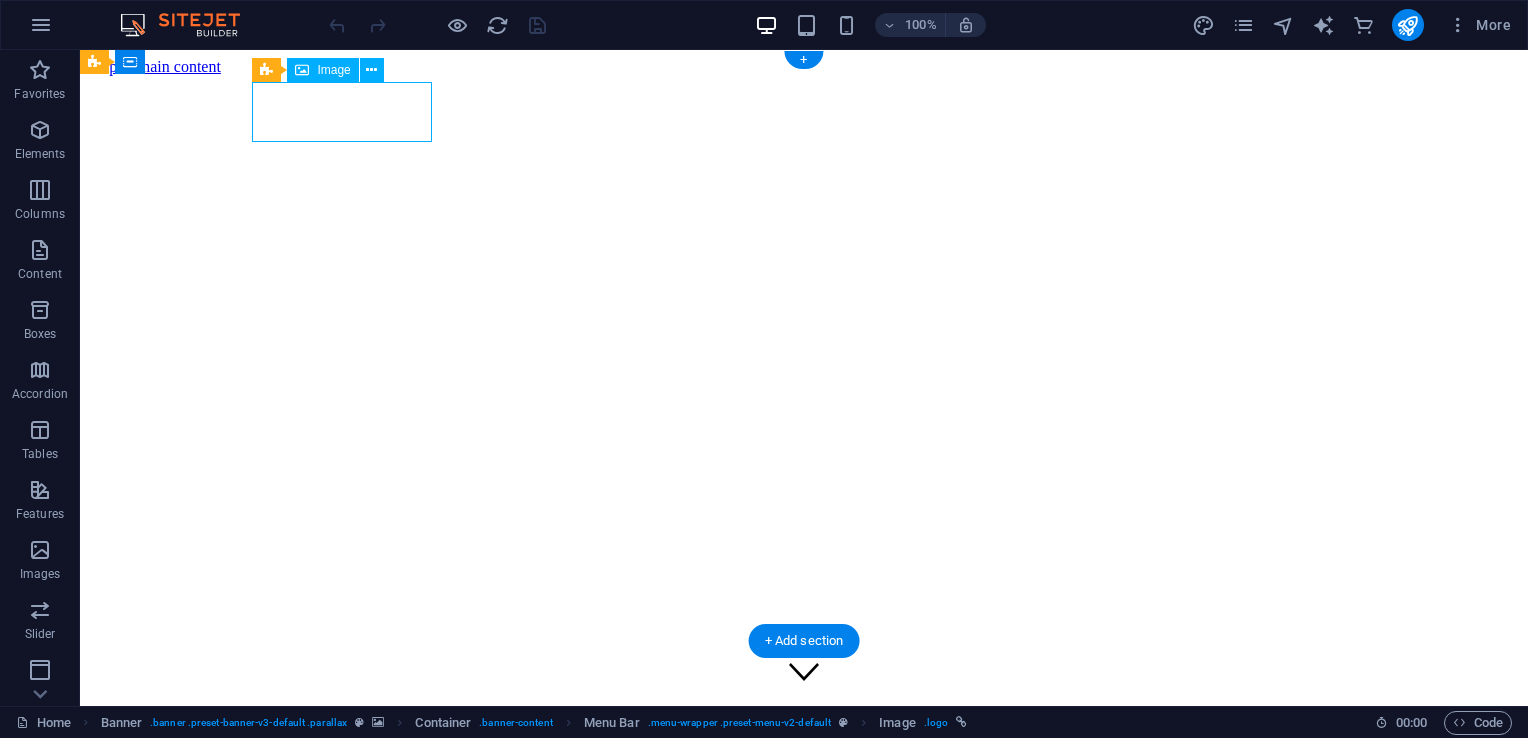 scroll, scrollTop: 0, scrollLeft: 0, axis: both 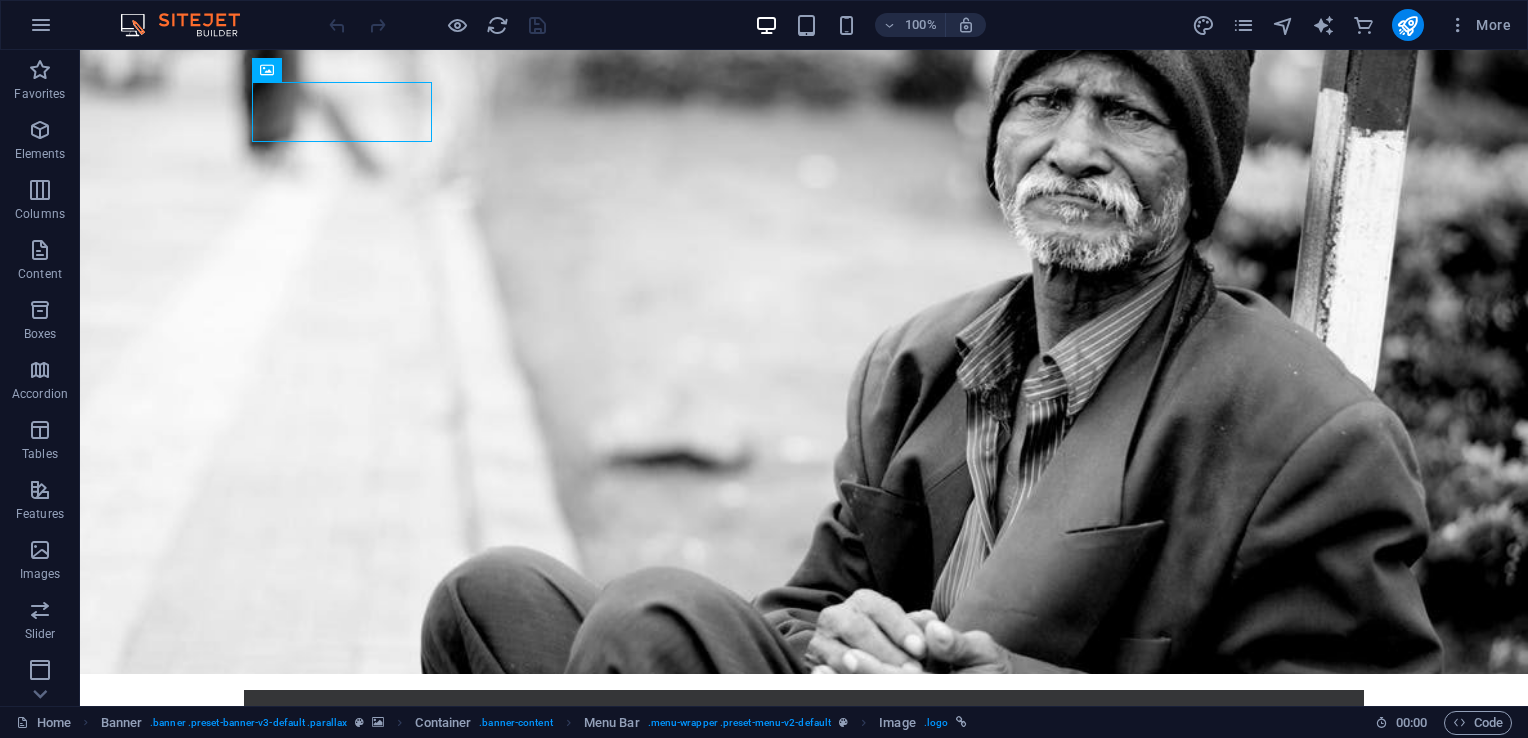 click at bounding box center [40, 130] 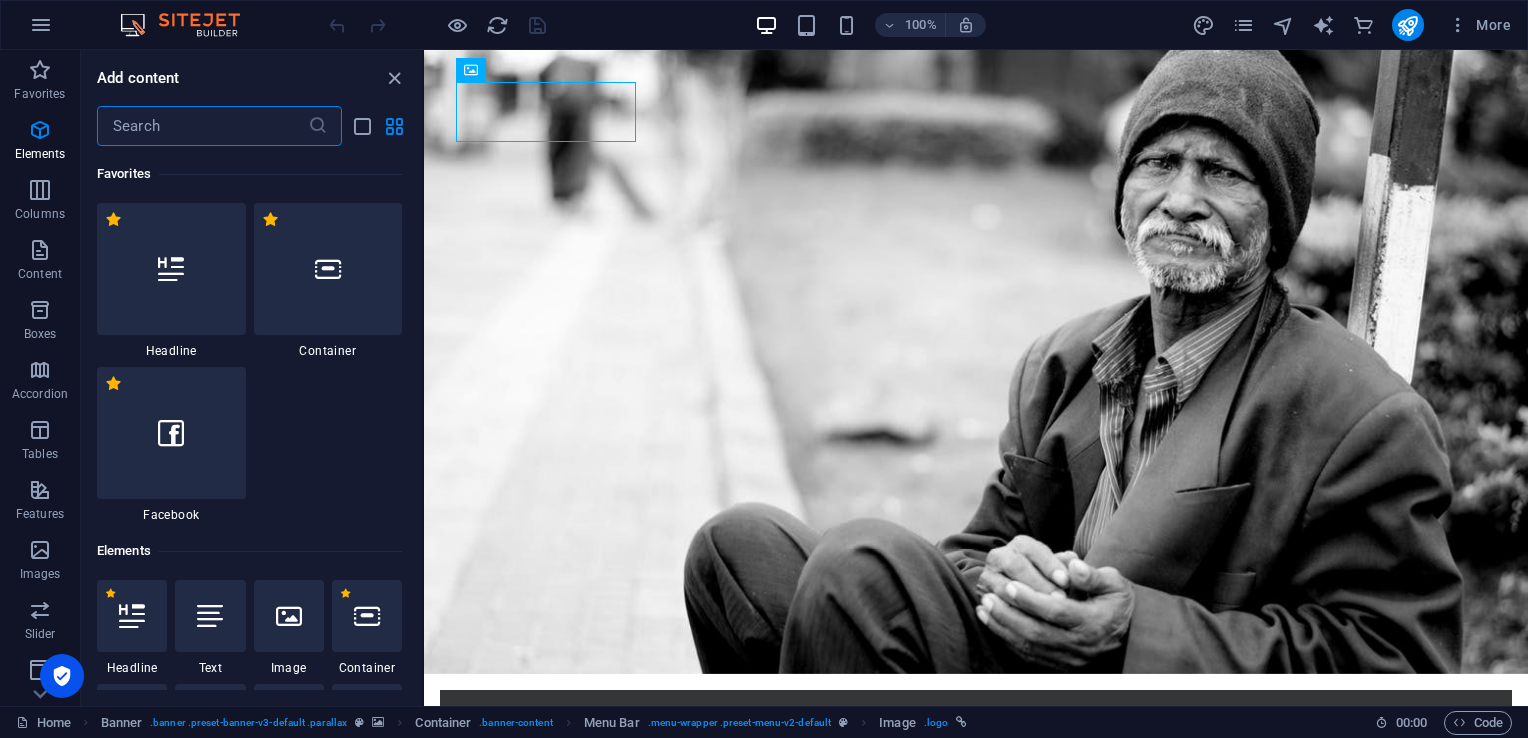 scroll, scrollTop: 376, scrollLeft: 0, axis: vertical 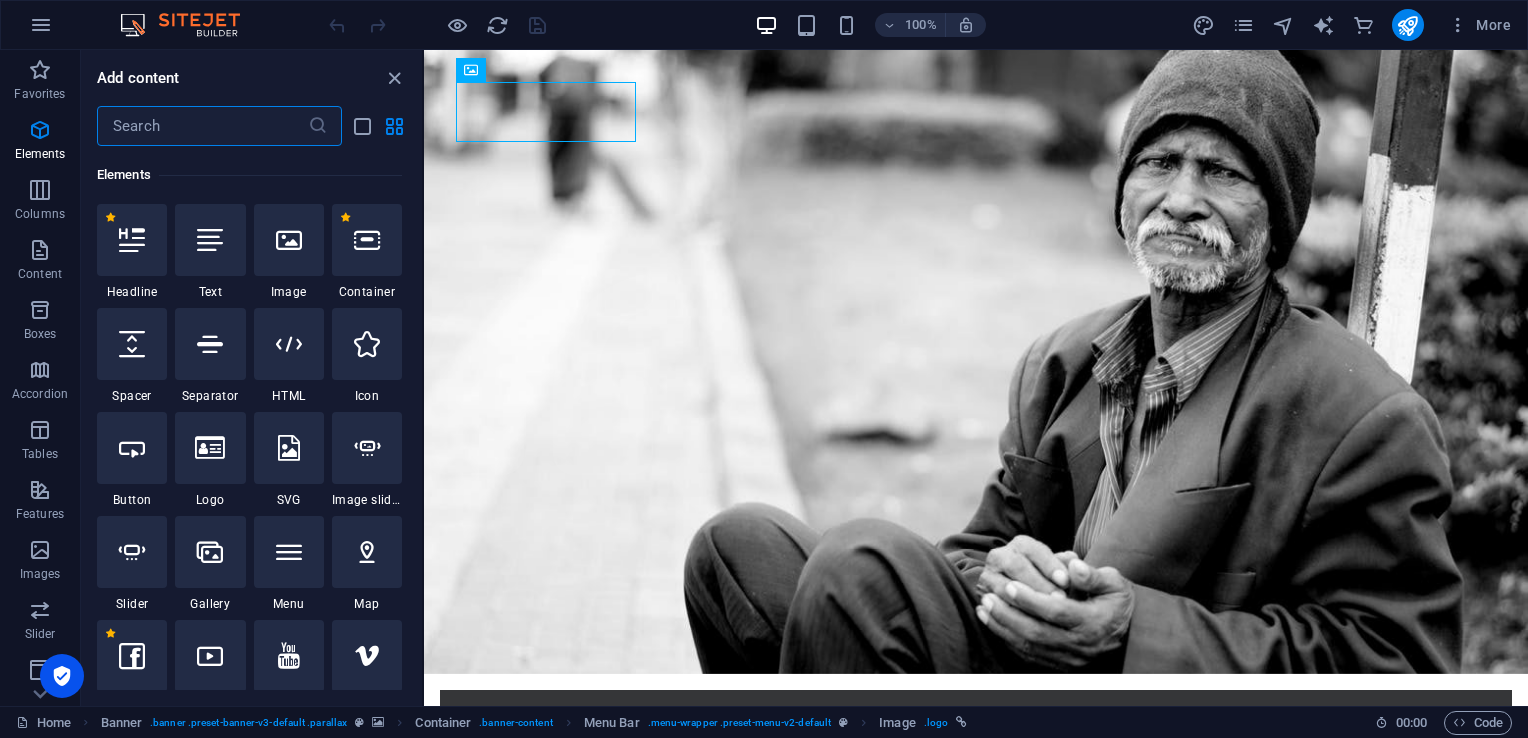 click at bounding box center [202, 126] 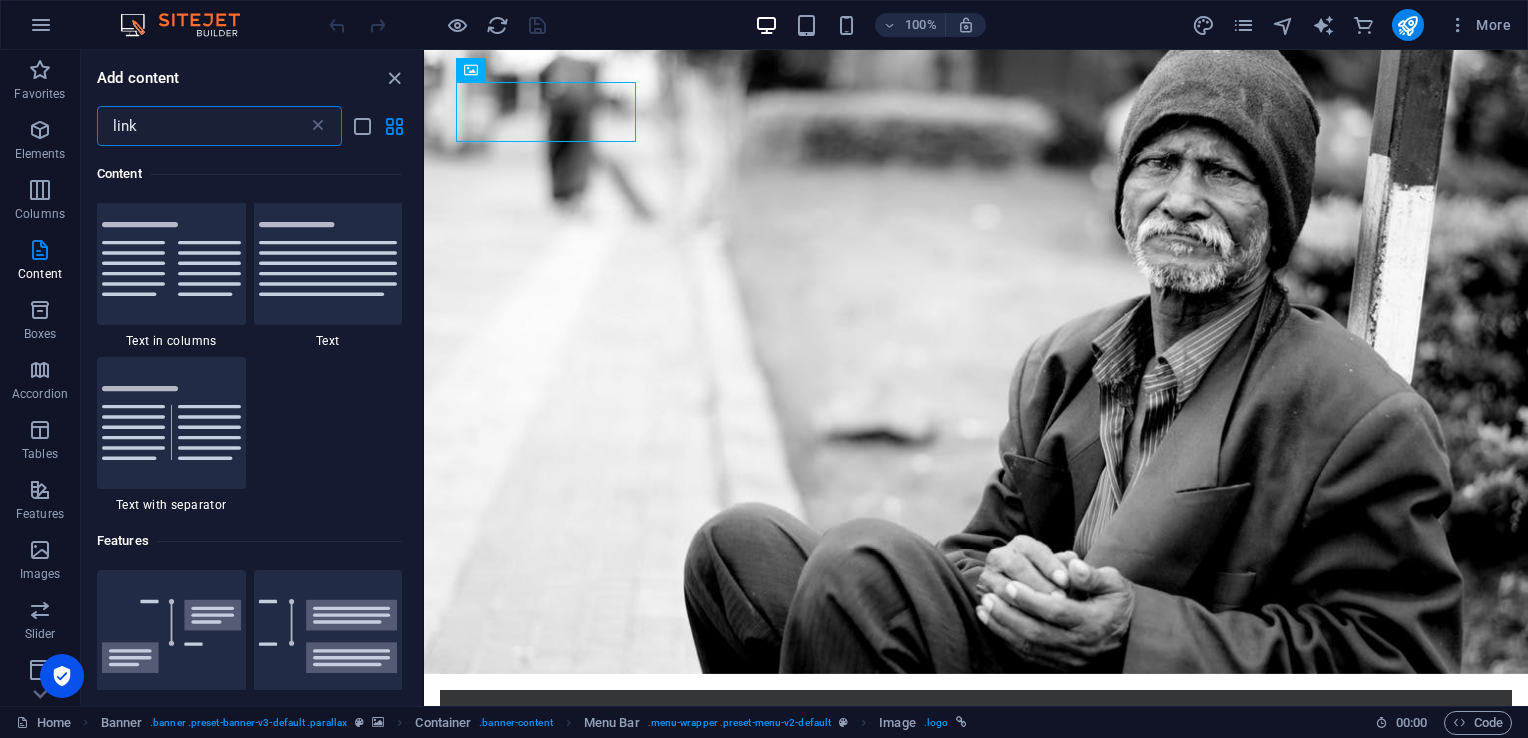 scroll, scrollTop: 0, scrollLeft: 0, axis: both 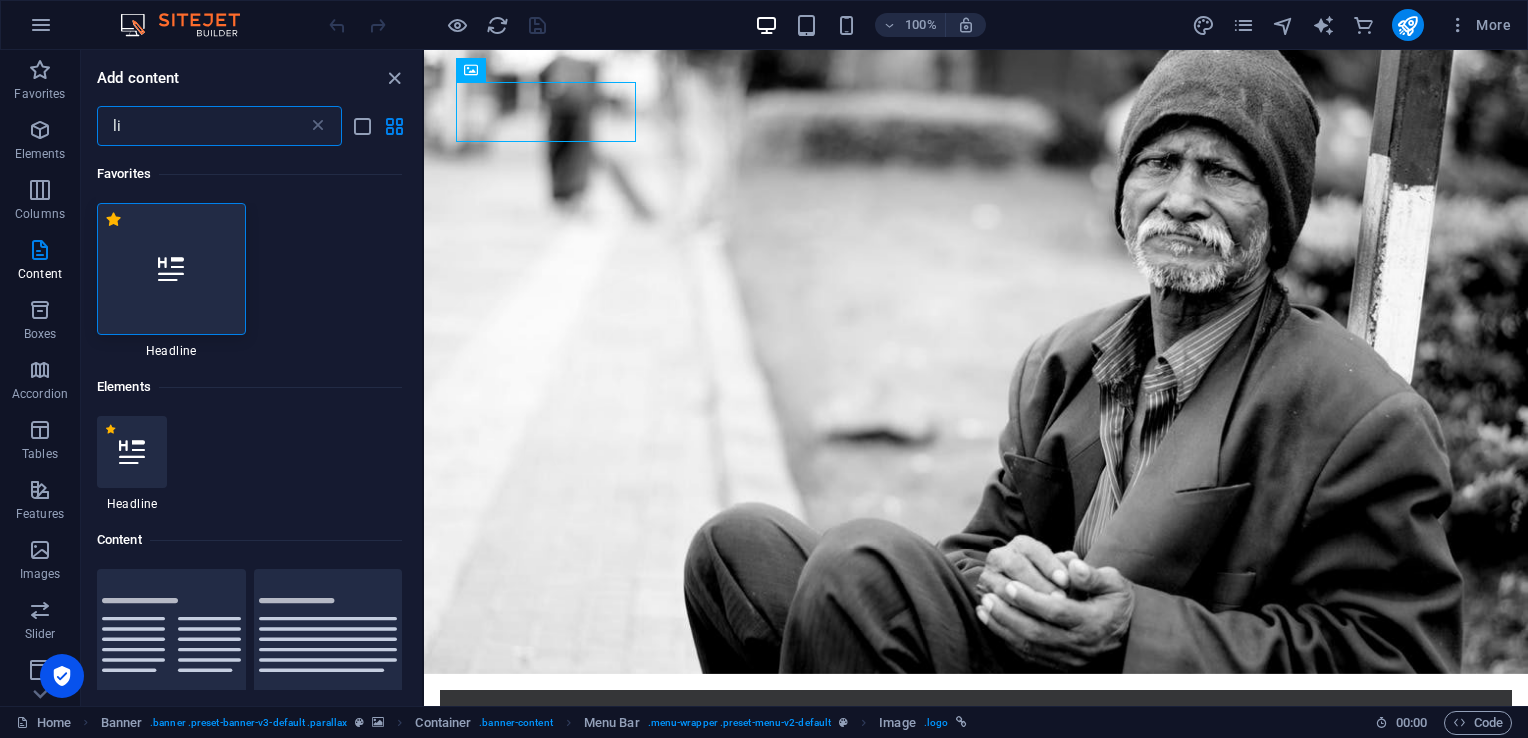 type on "l" 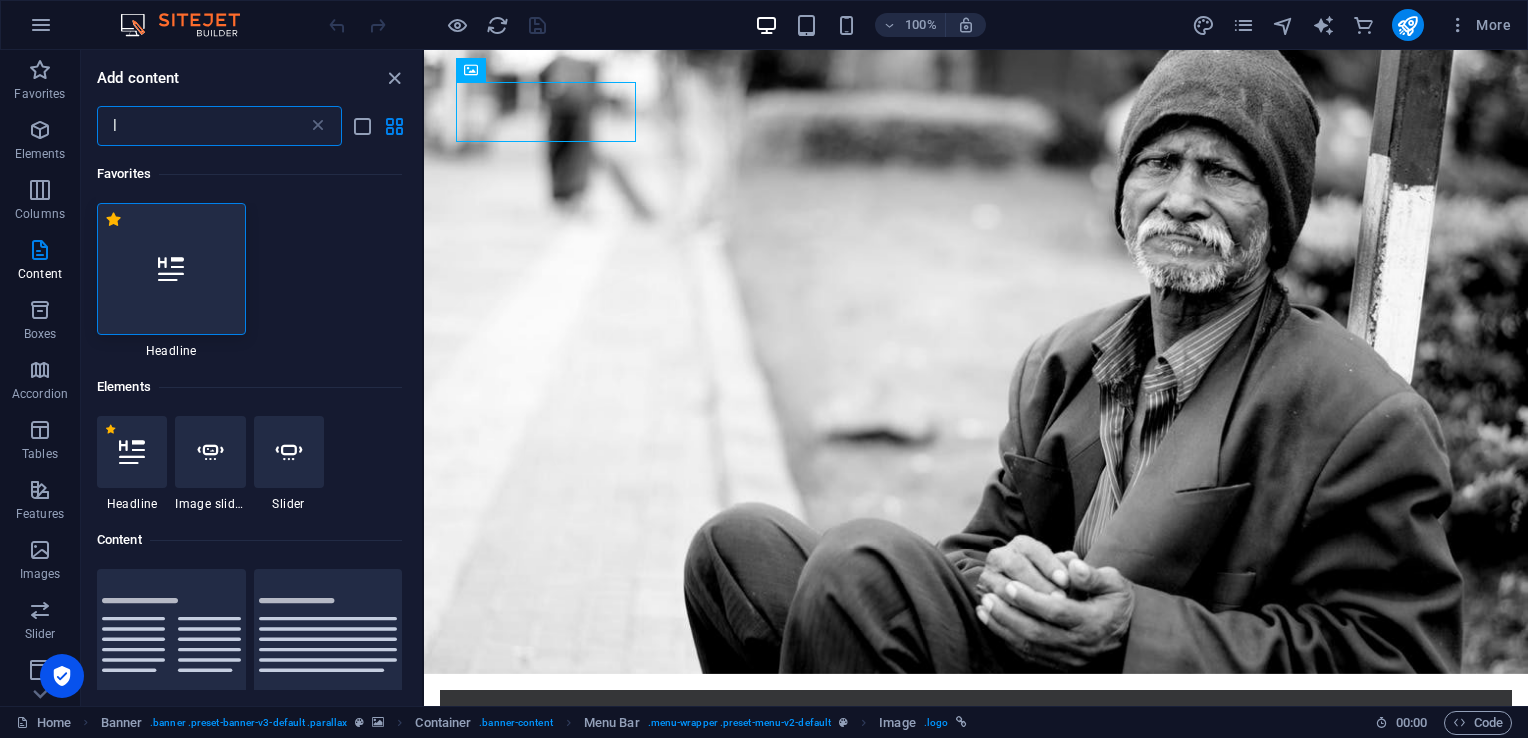 type 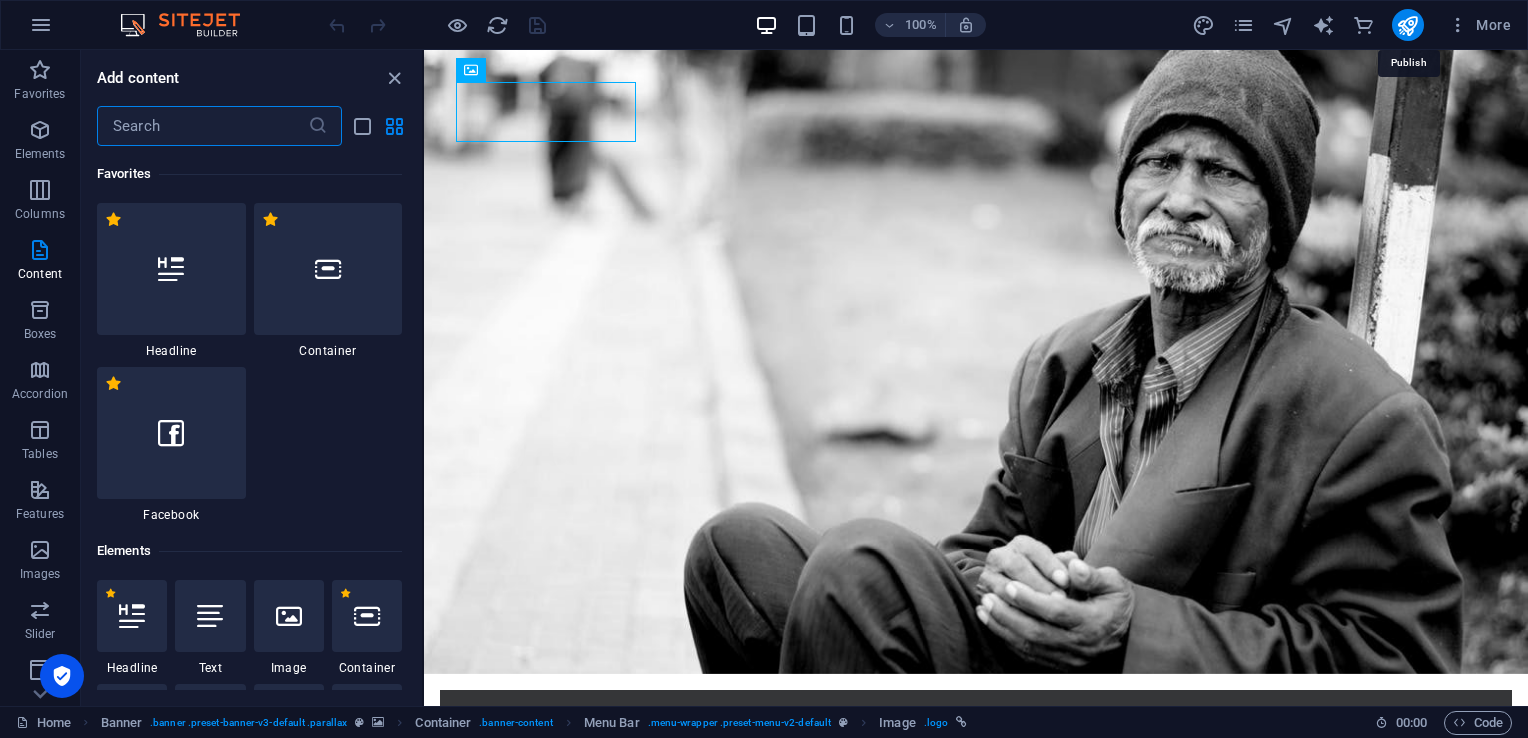 click at bounding box center [1407, 25] 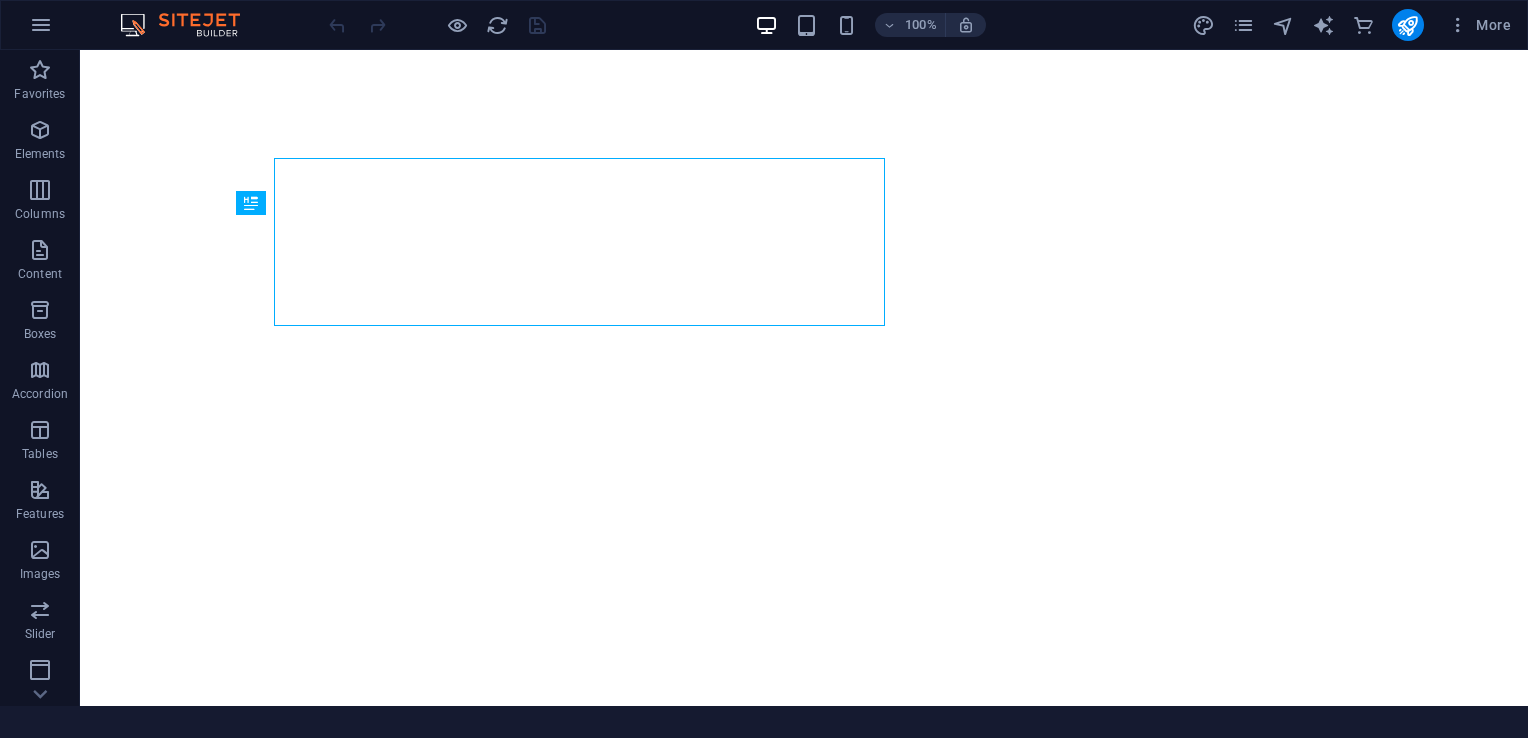 scroll, scrollTop: 0, scrollLeft: 0, axis: both 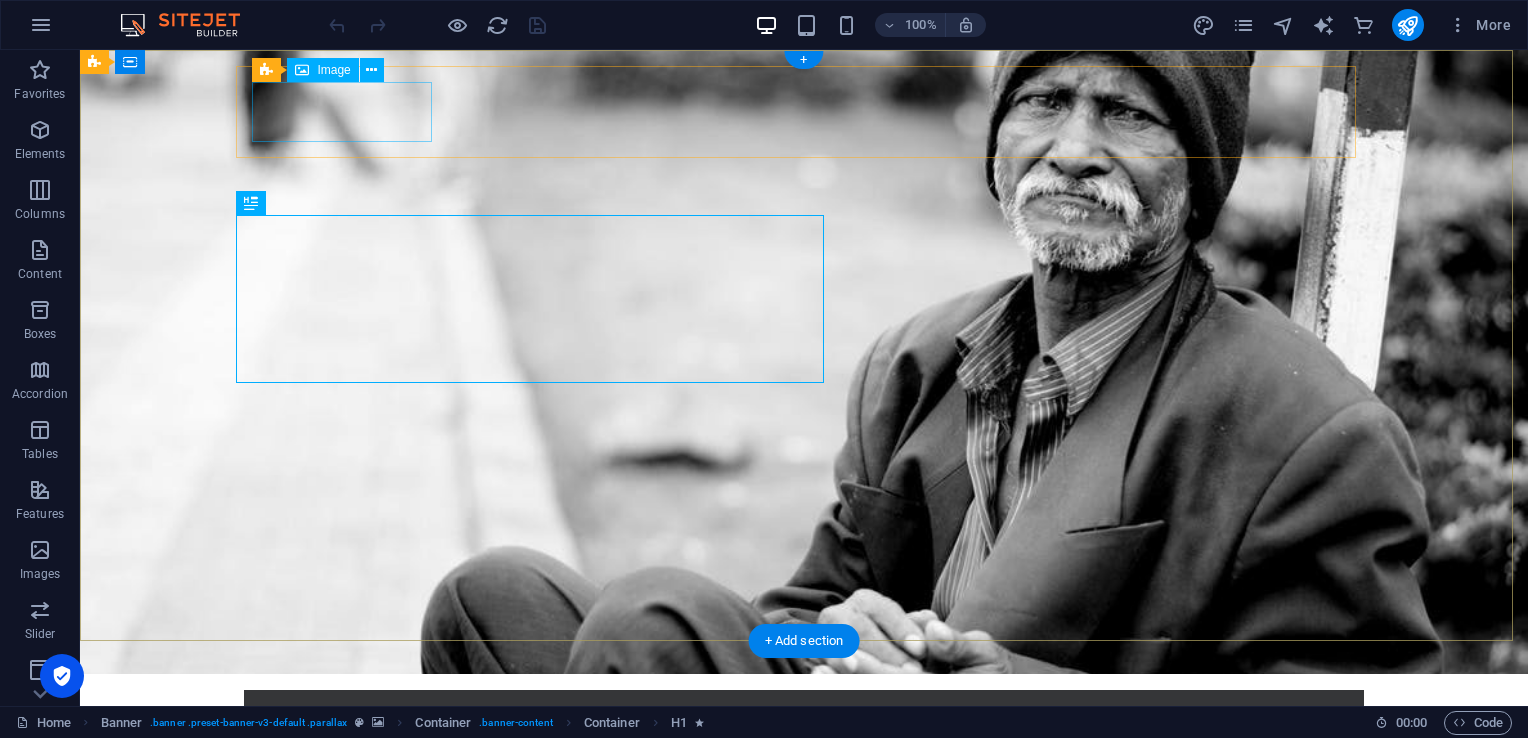 click at bounding box center (804, 736) 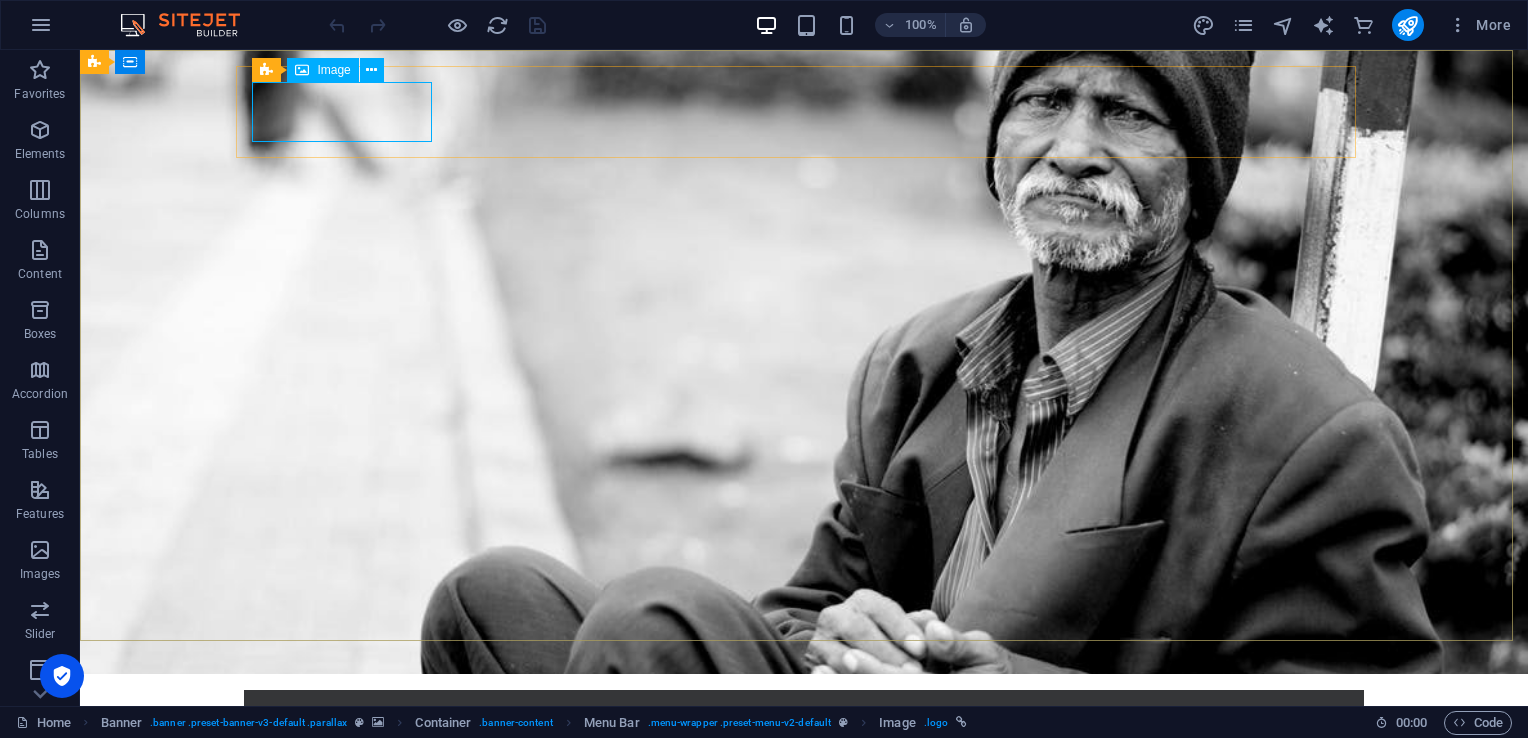 click on "Image" at bounding box center [333, 70] 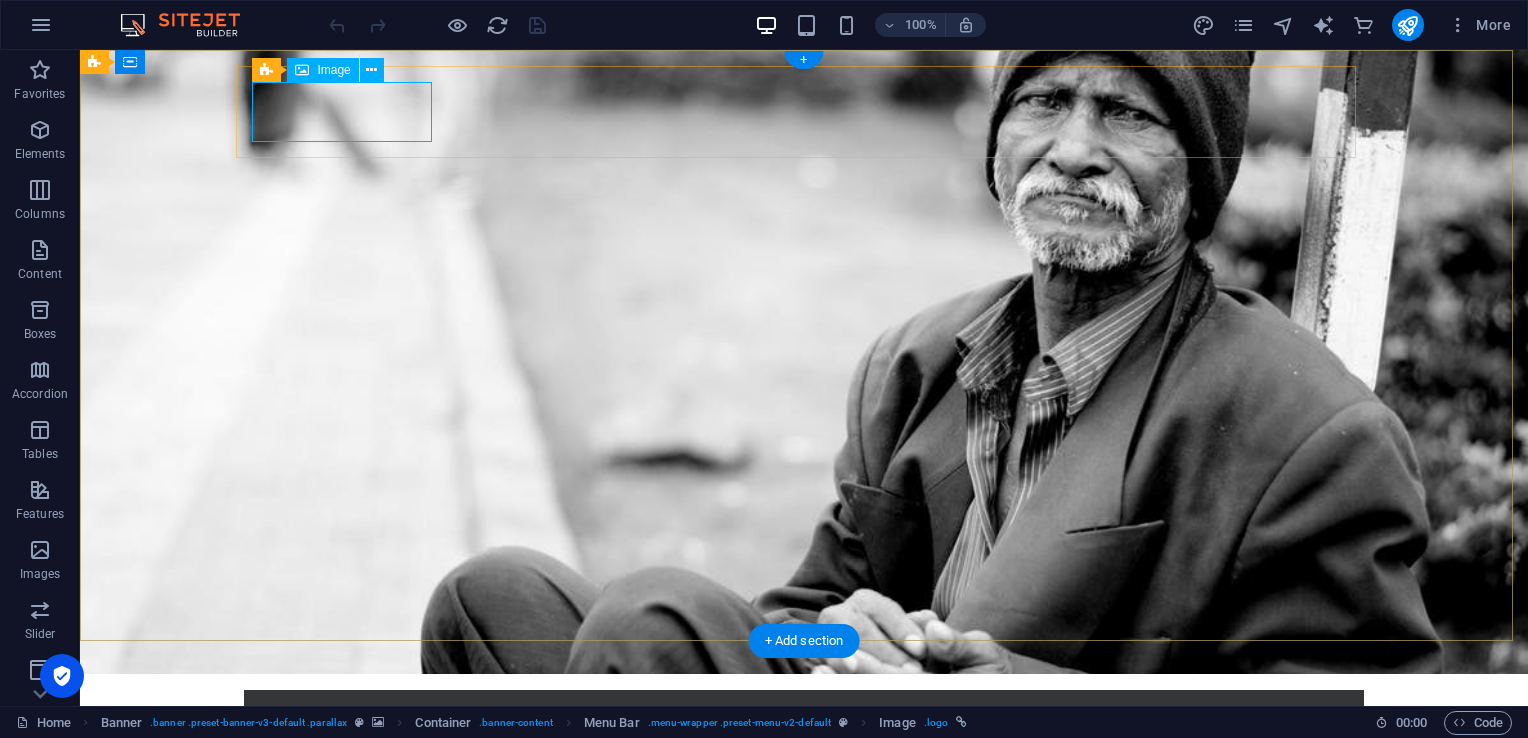 click at bounding box center (804, 736) 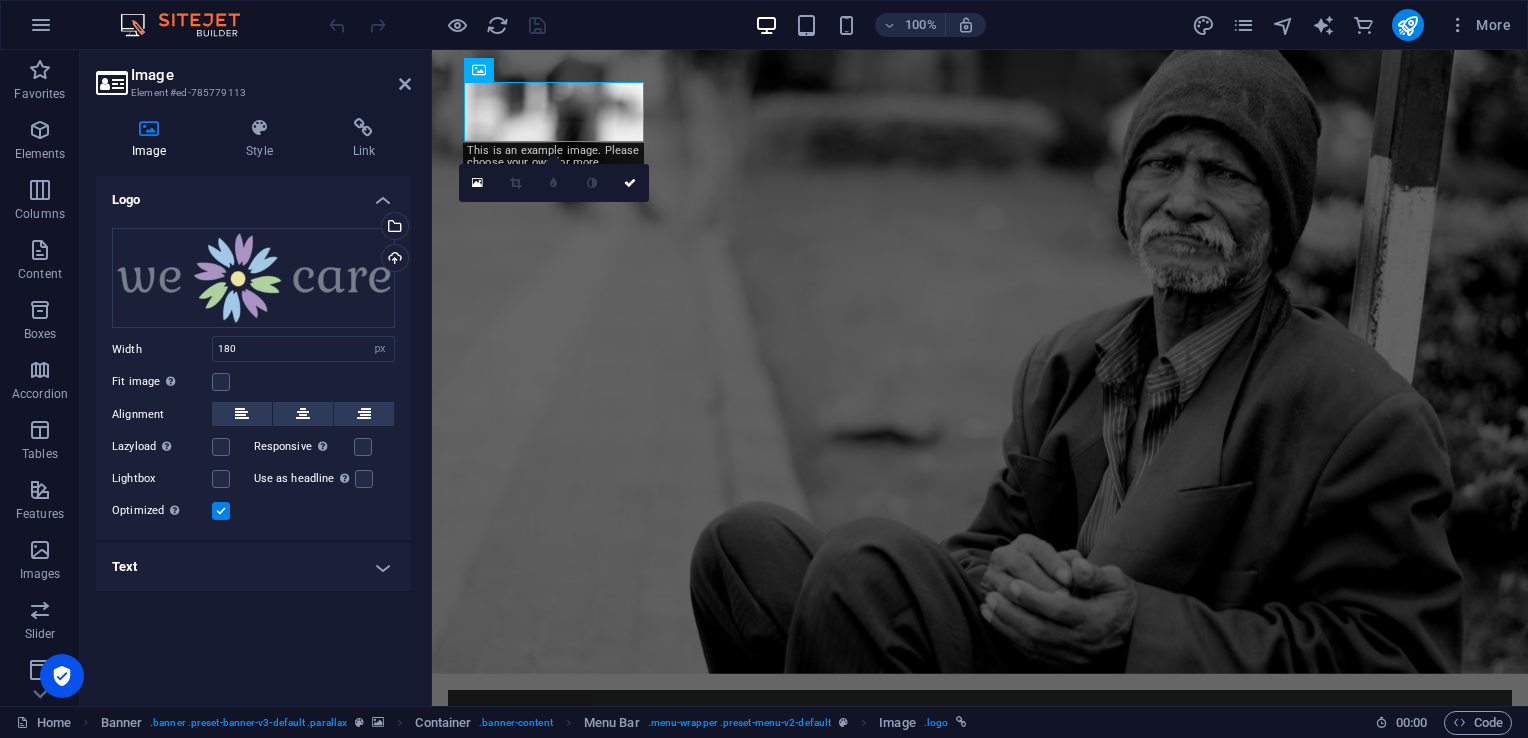 click on "Upload" at bounding box center (393, 260) 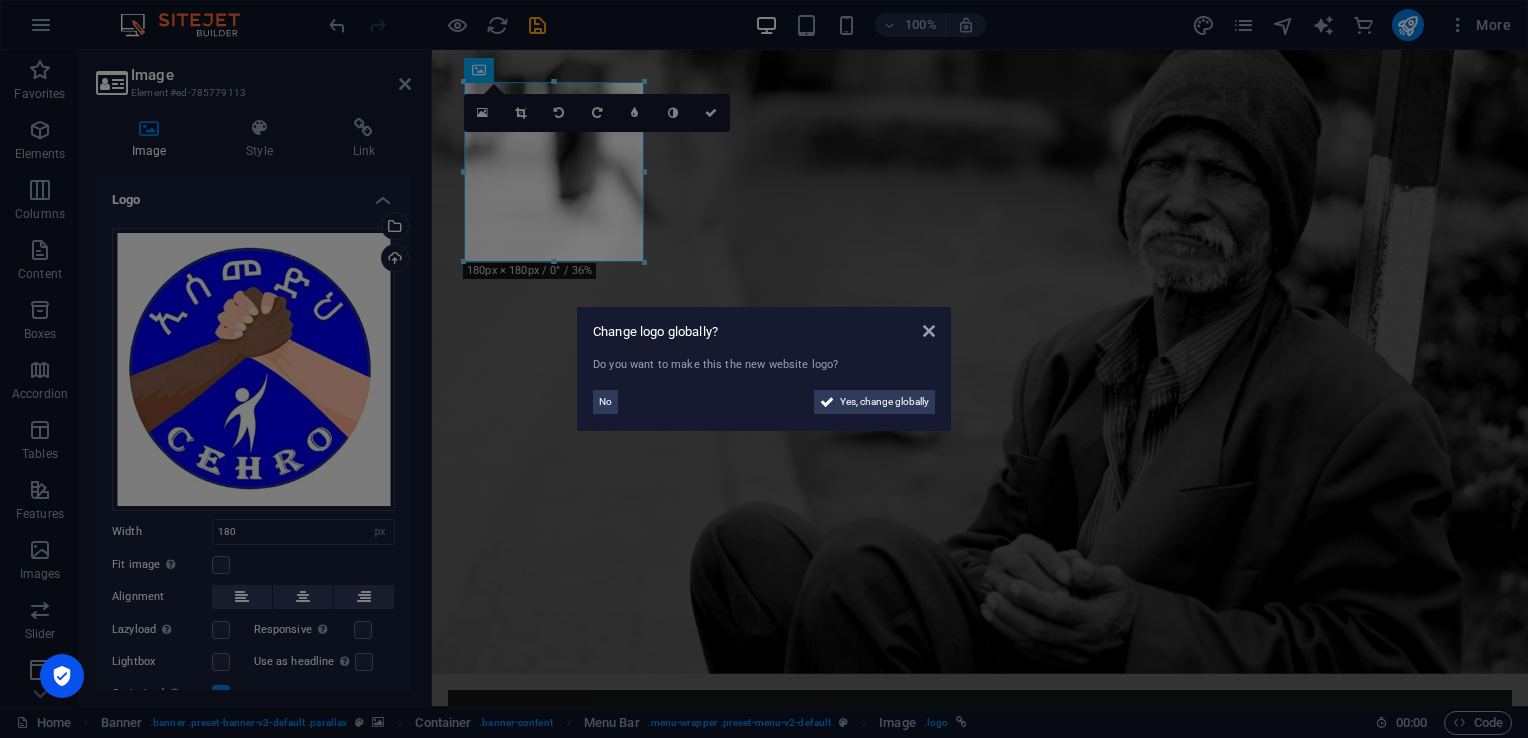 click on "Yes, change globally" at bounding box center [884, 402] 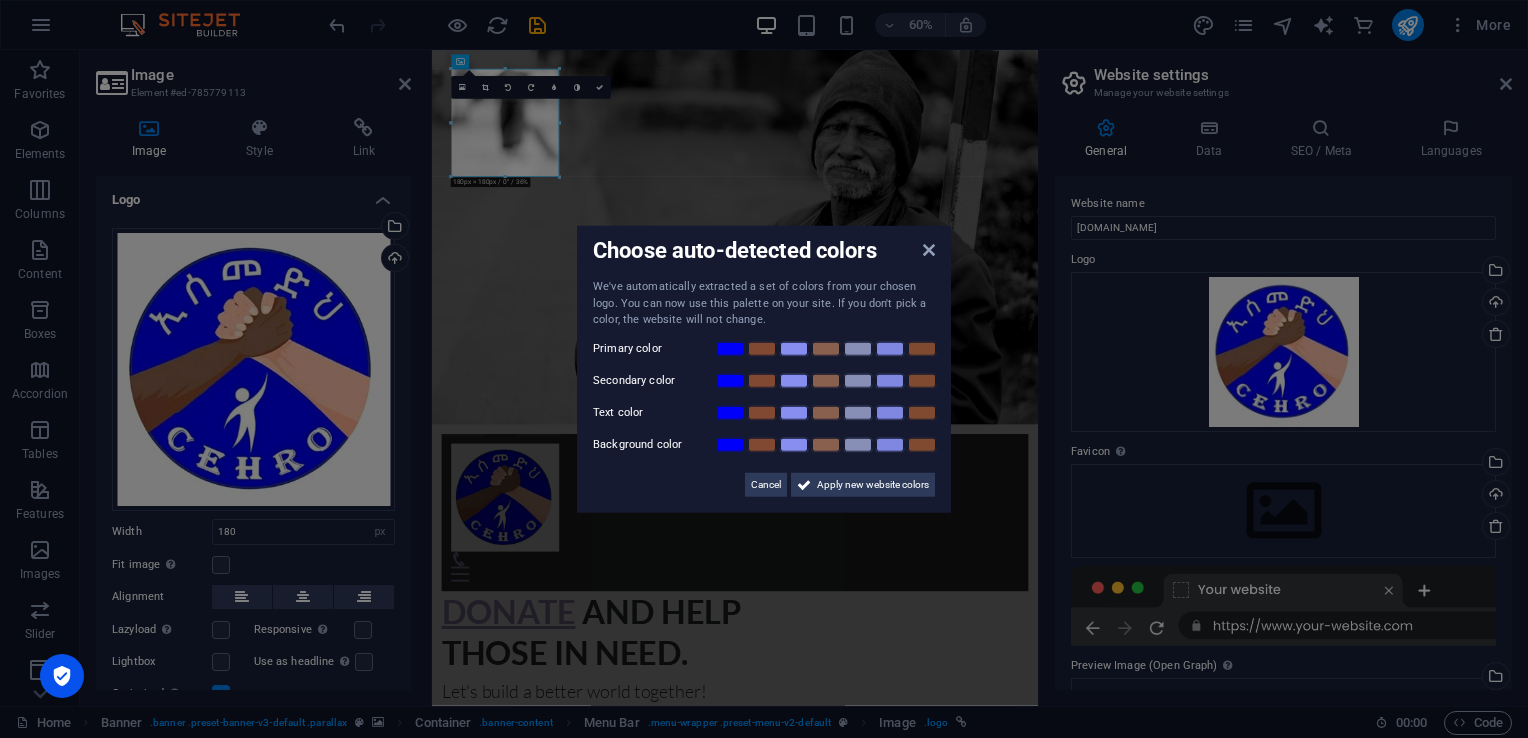 click on "Apply new website colors" at bounding box center [873, 484] 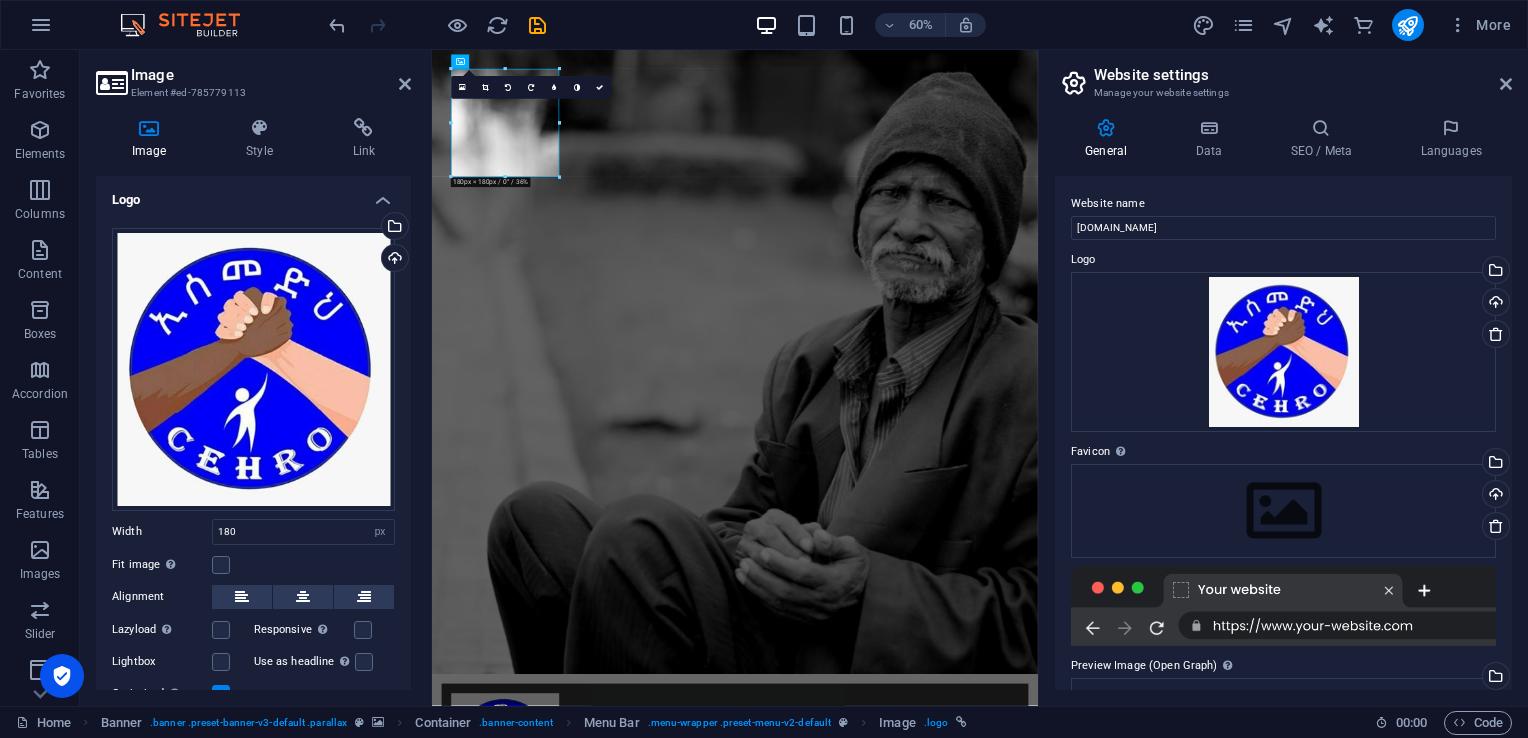 click on "Upload" at bounding box center (393, 260) 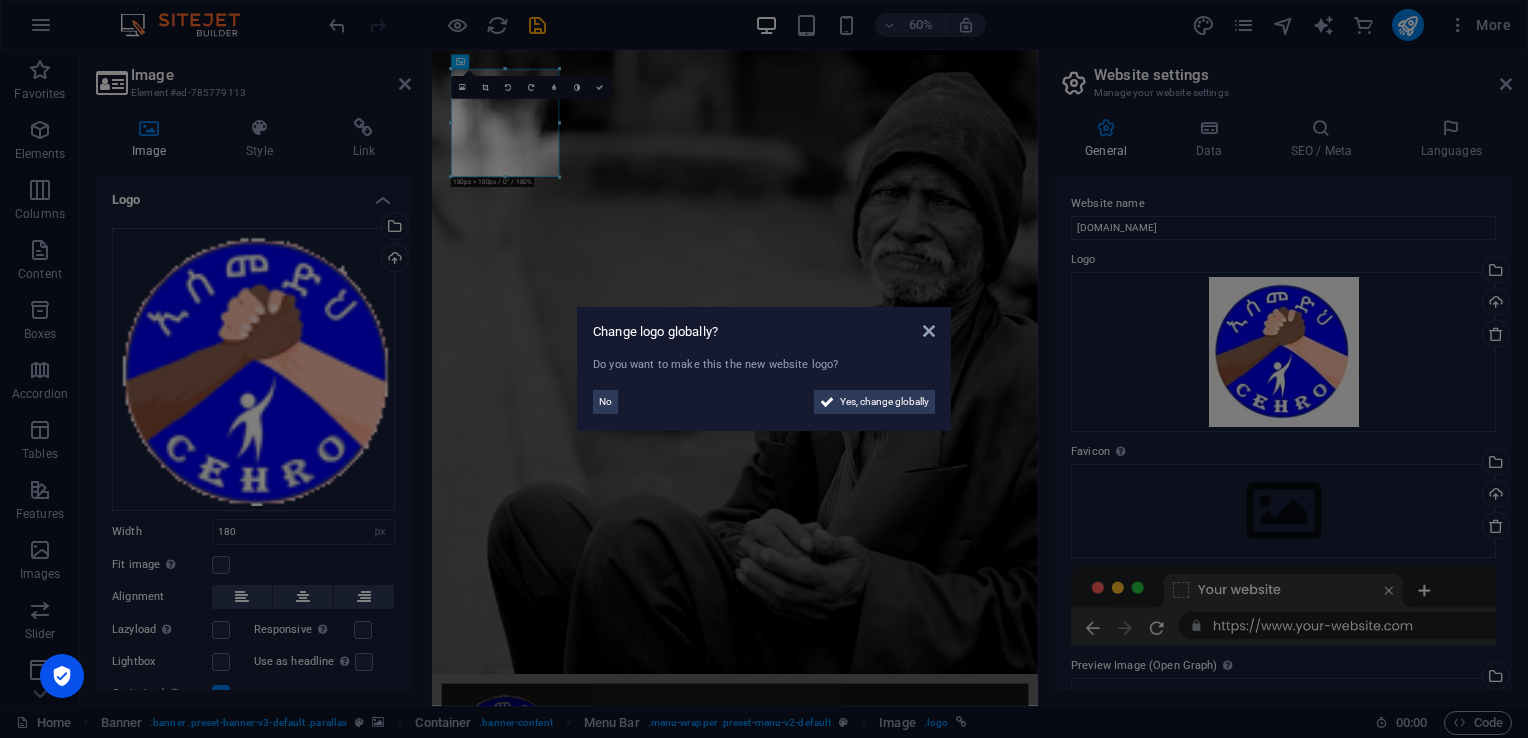 click on "Yes, change globally" at bounding box center (884, 402) 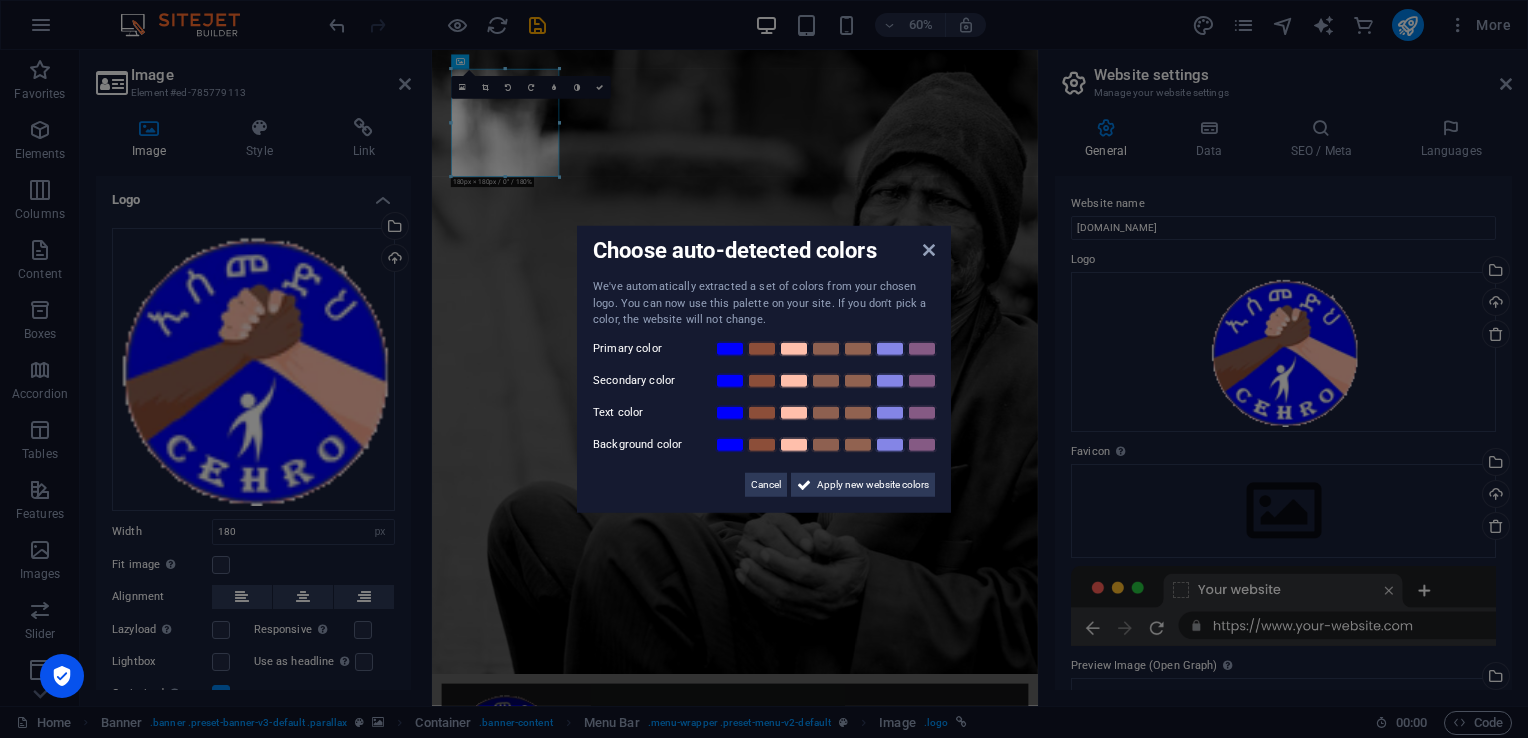 click on "Choose auto-detected colors We've automatically extracted a set of colors from your chosen logo. You can now use this palette on your site. If you don't pick a color, the website will not change.  Primary color Secondary color Text color Background color Cancel Apply new website colors" at bounding box center [764, 369] 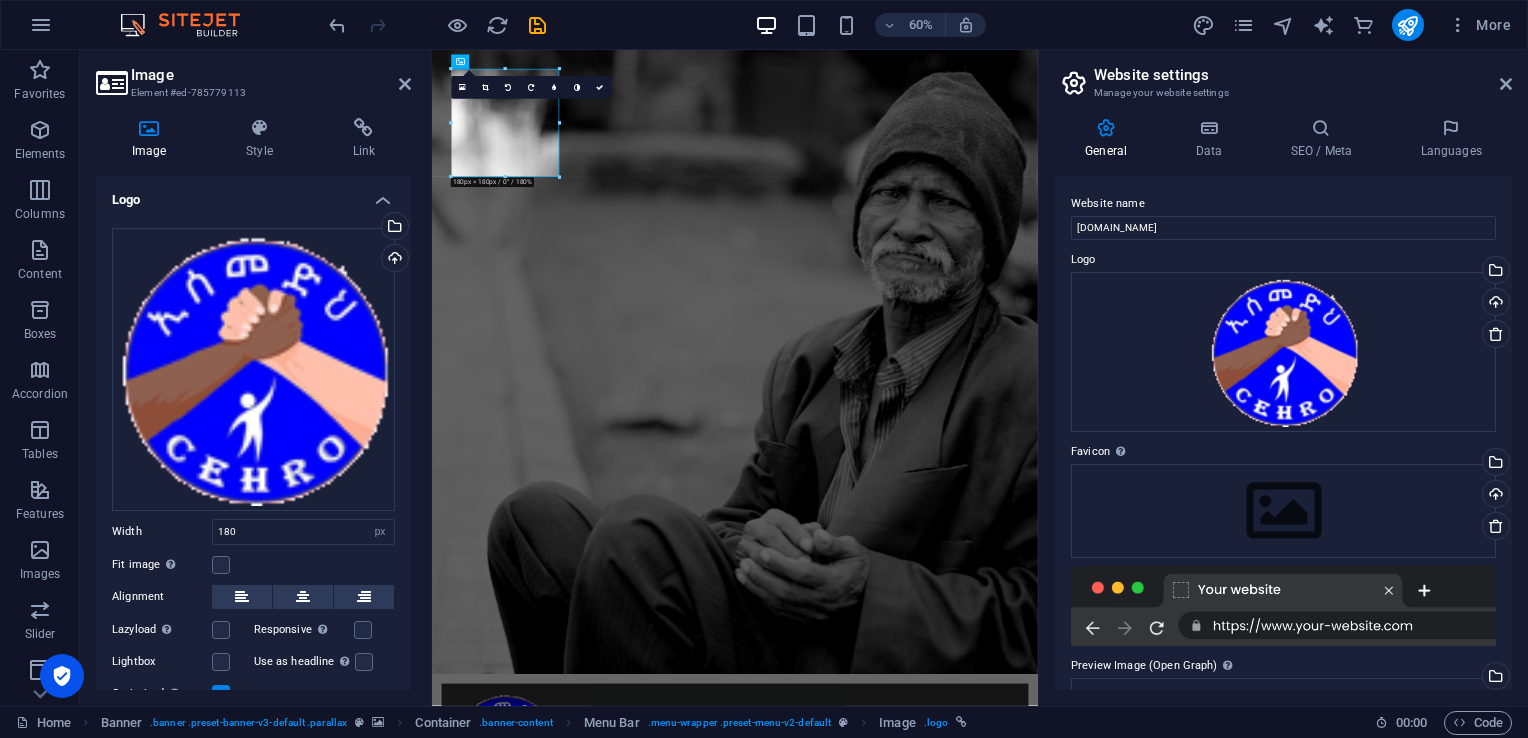 click on "Upload" at bounding box center [393, 260] 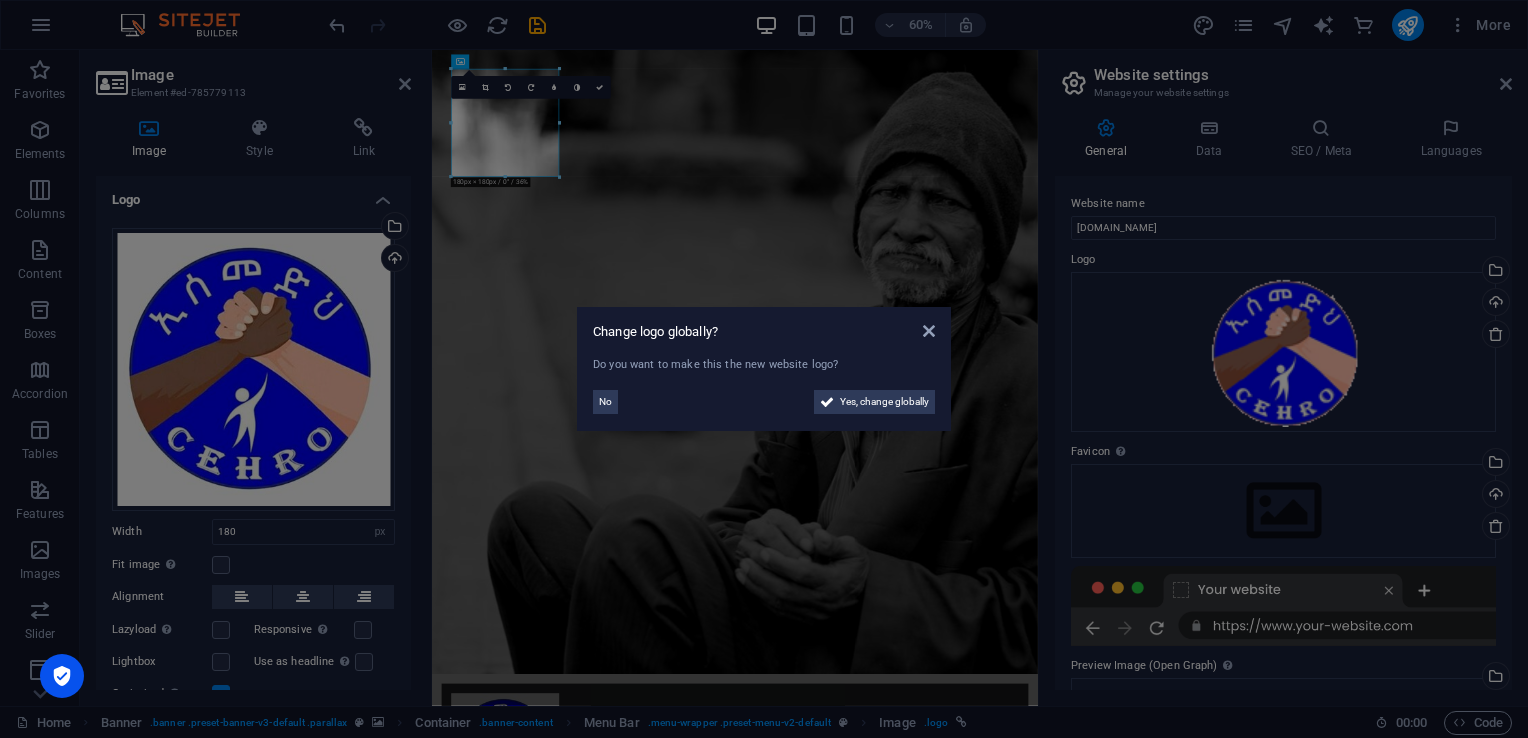 click on "Yes, change globally" at bounding box center (884, 402) 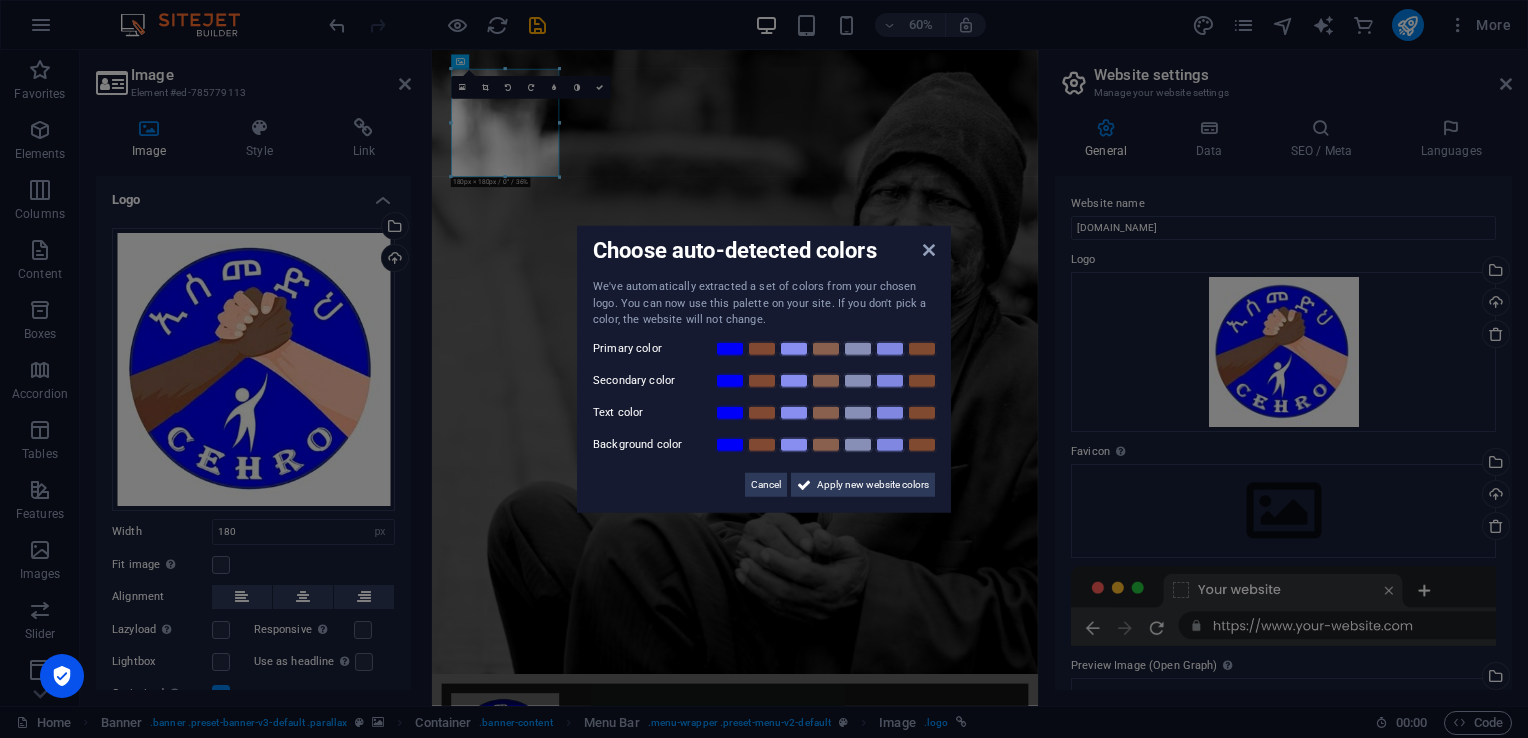 click on "Apply new website colors" at bounding box center [873, 484] 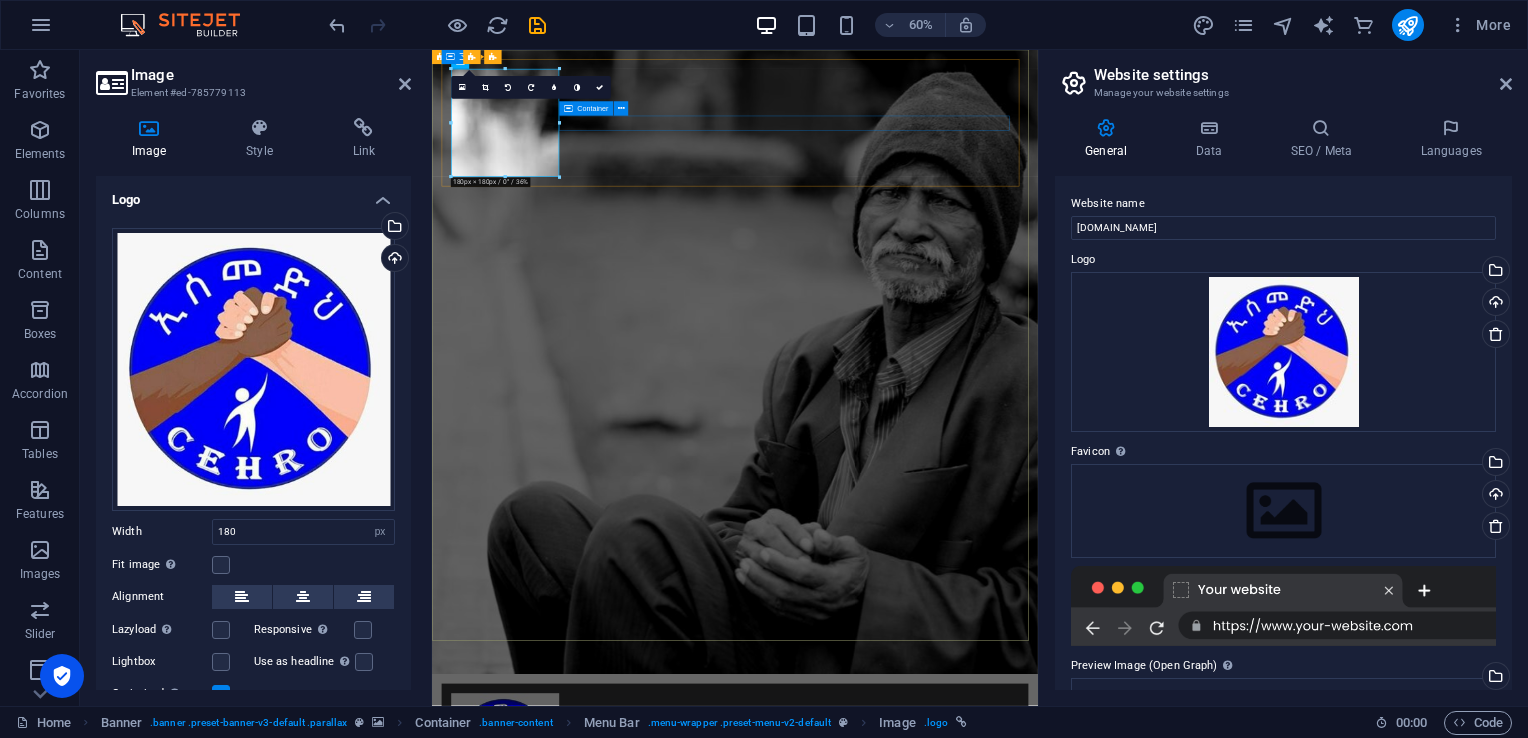 click at bounding box center (937, 1327) 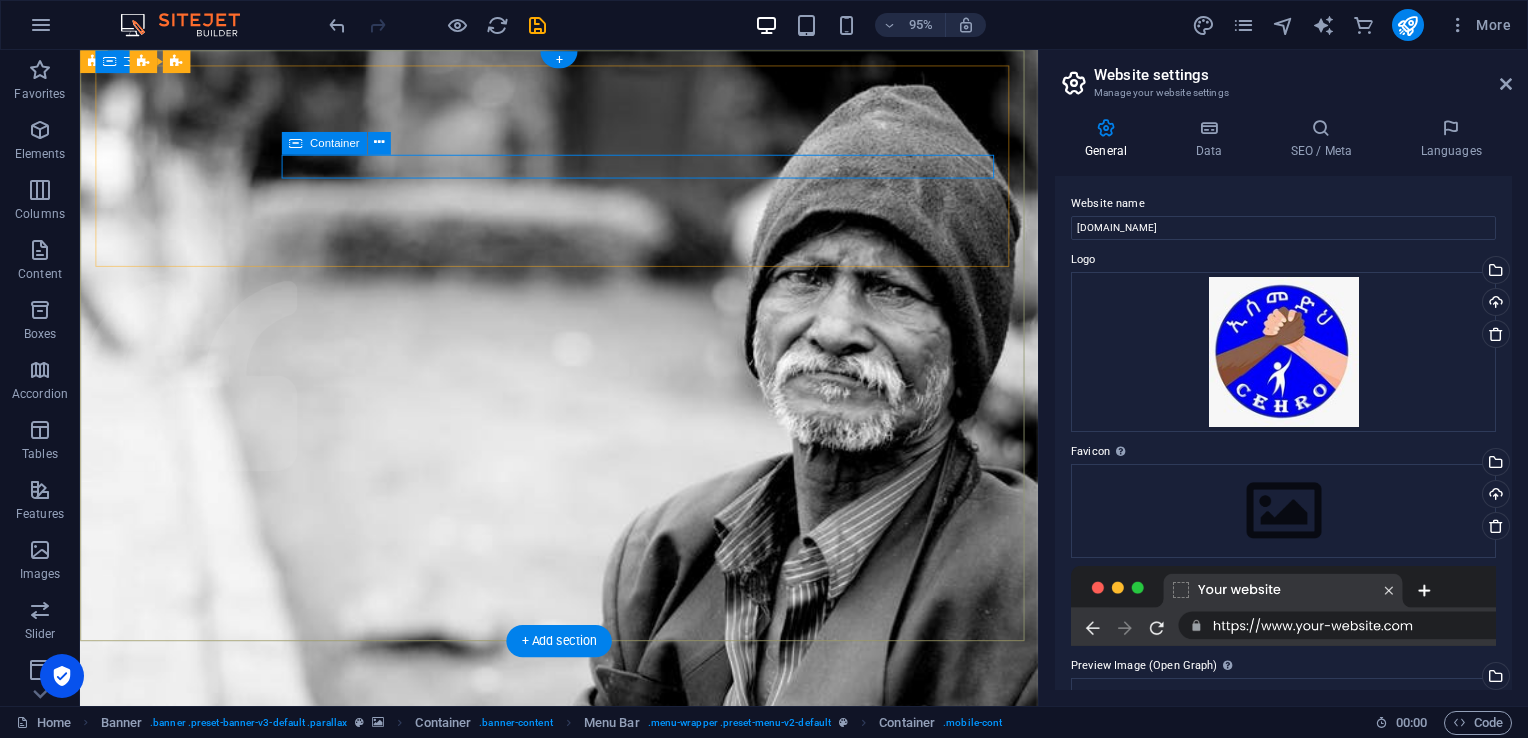 click at bounding box center [584, 1327] 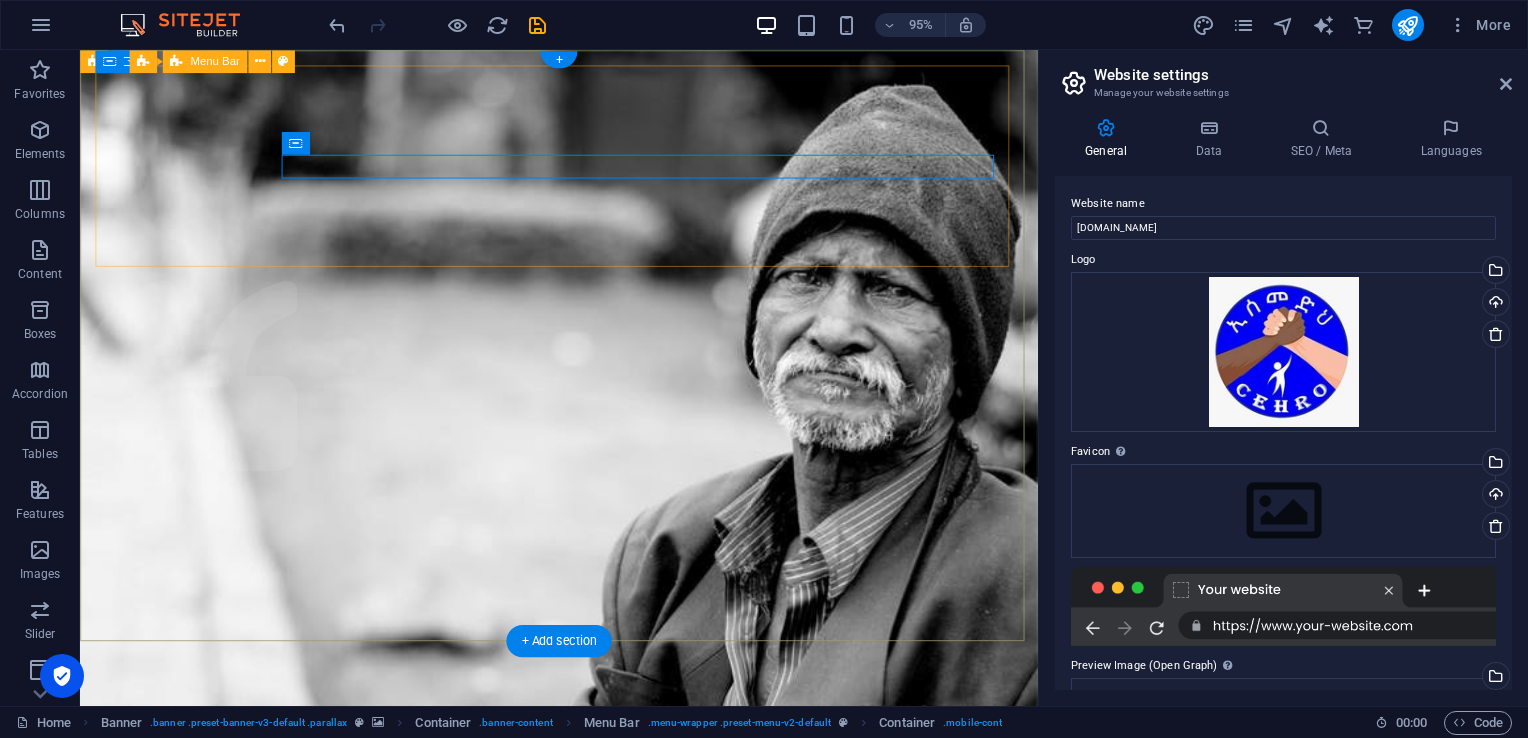 click on "Home About us What we do Projects Volunteers Donate" at bounding box center [584, 1237] 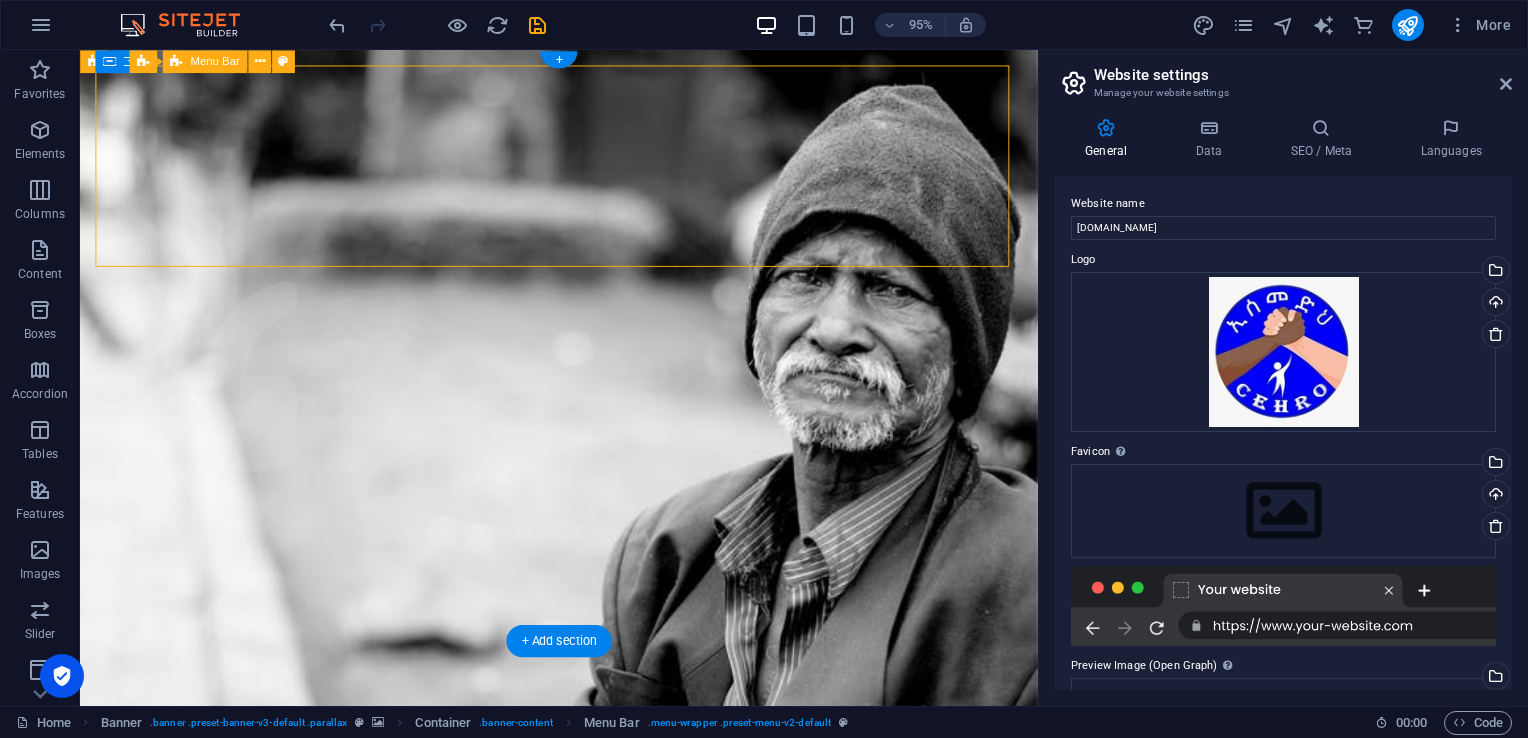 click on "Home About us What we do Projects Volunteers Donate" at bounding box center (584, 1237) 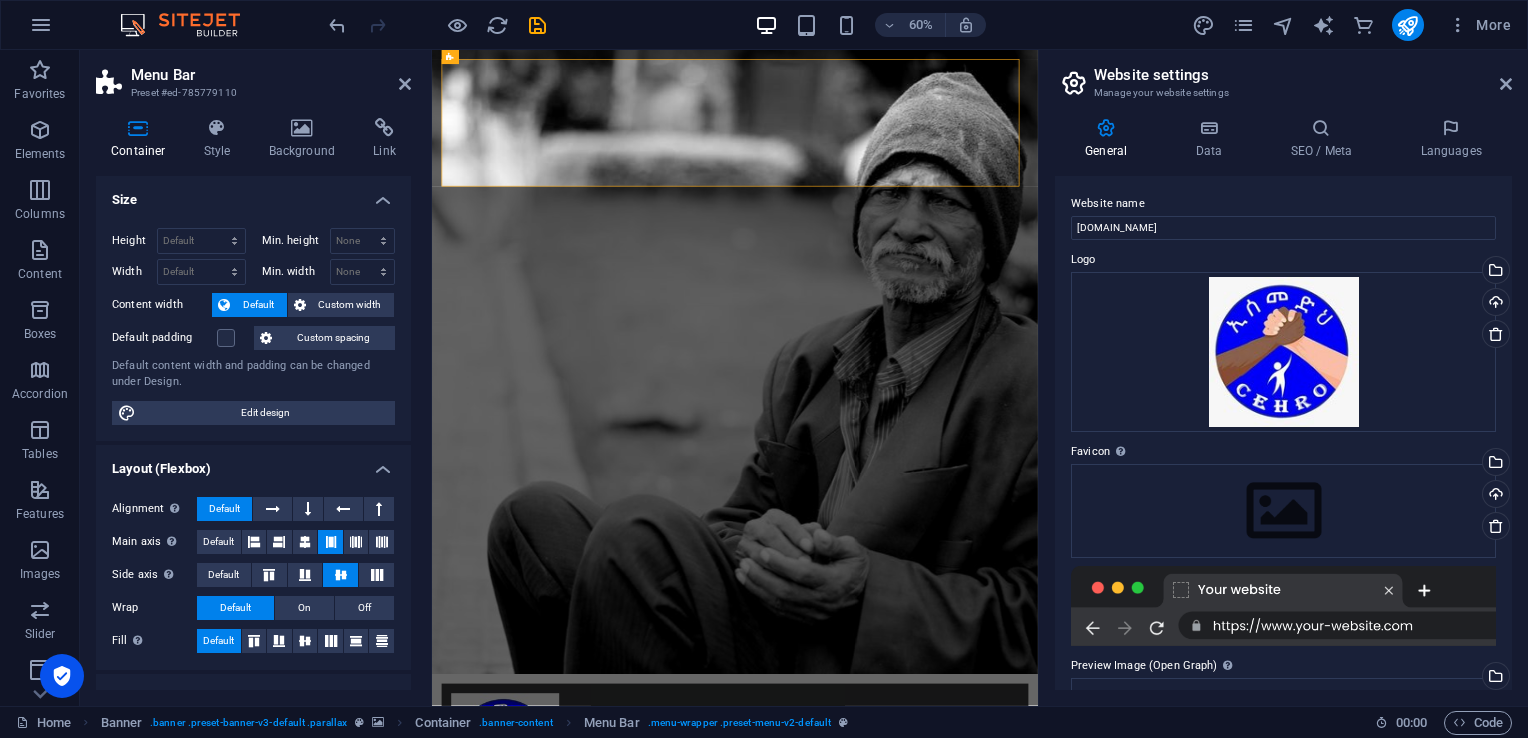 click on "Style" at bounding box center (221, 139) 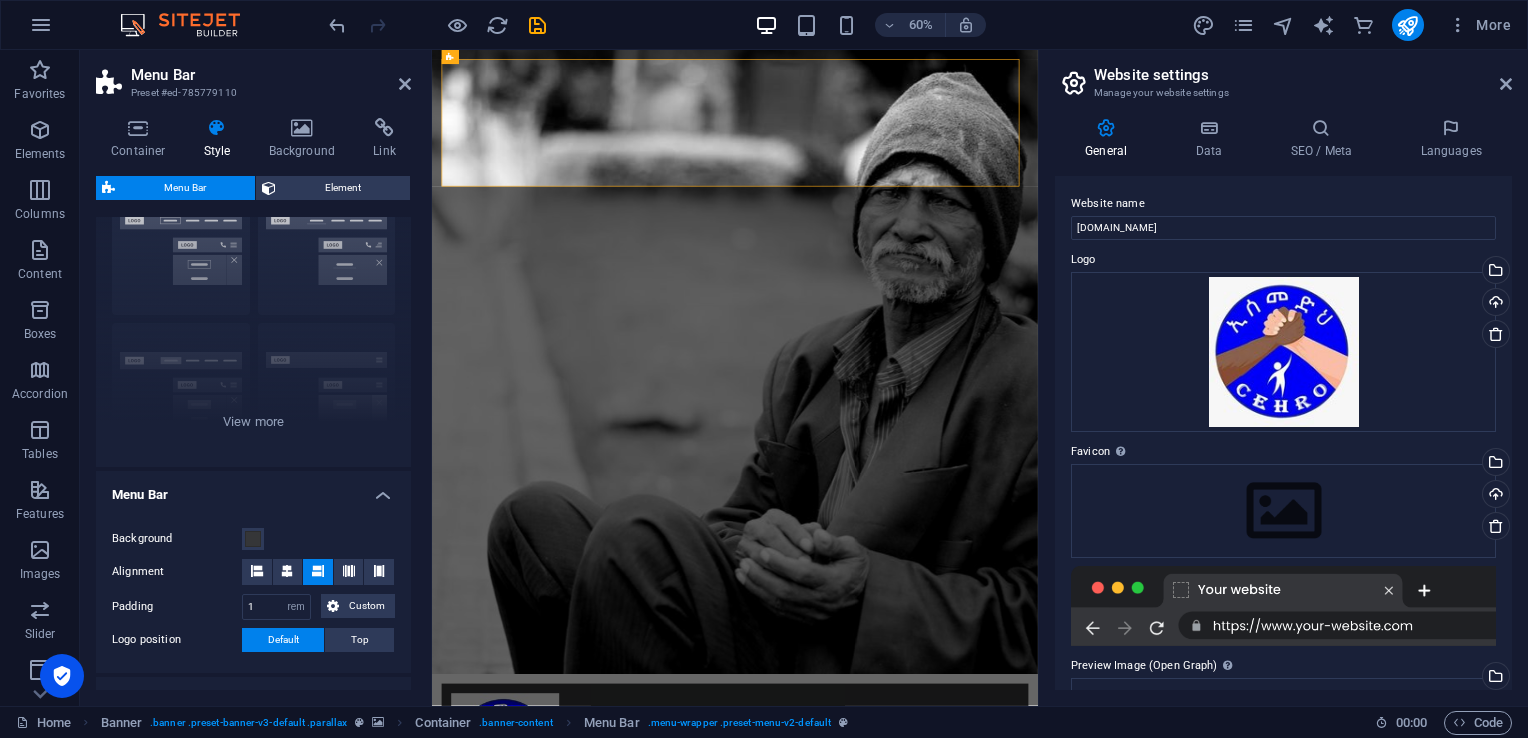 scroll, scrollTop: 92, scrollLeft: 0, axis: vertical 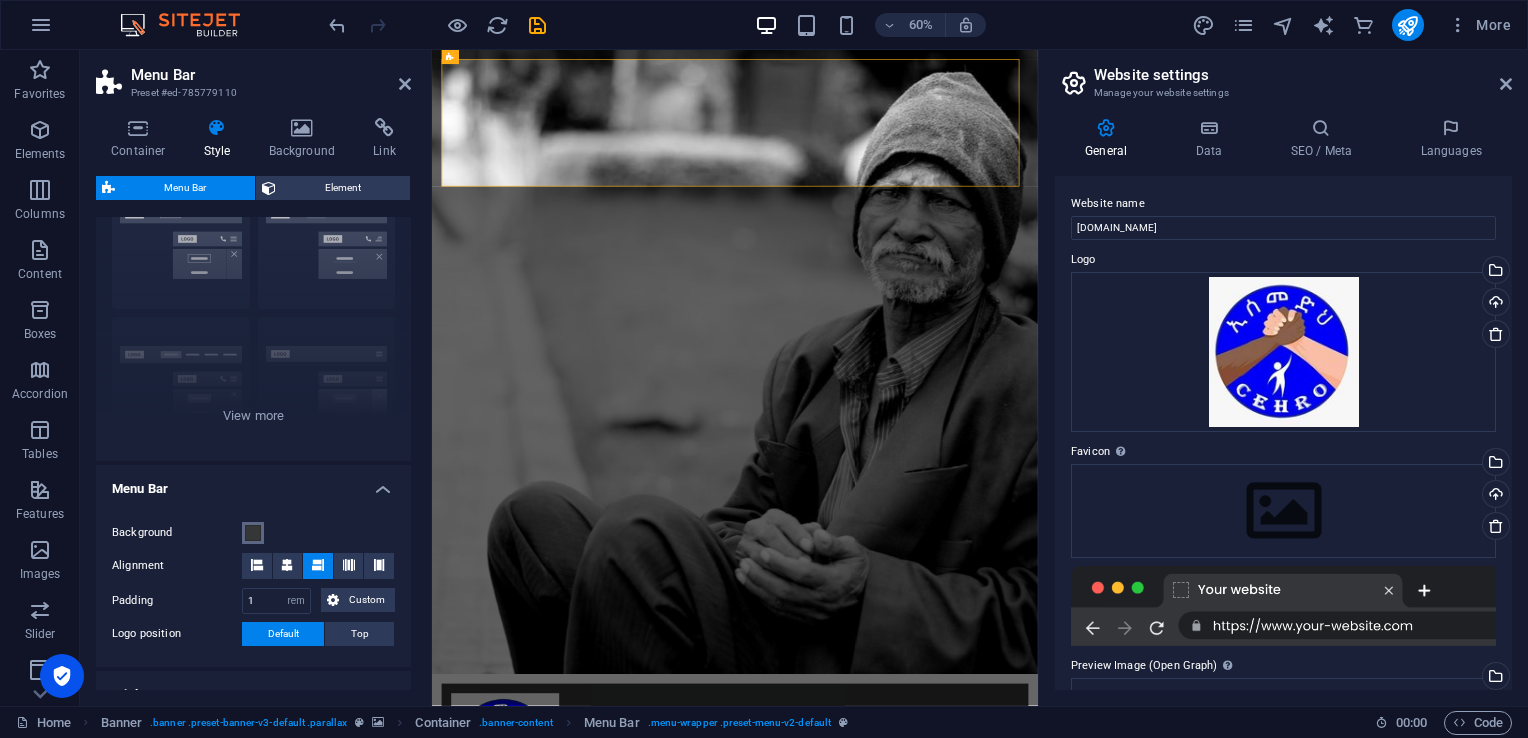 click at bounding box center [253, 533] 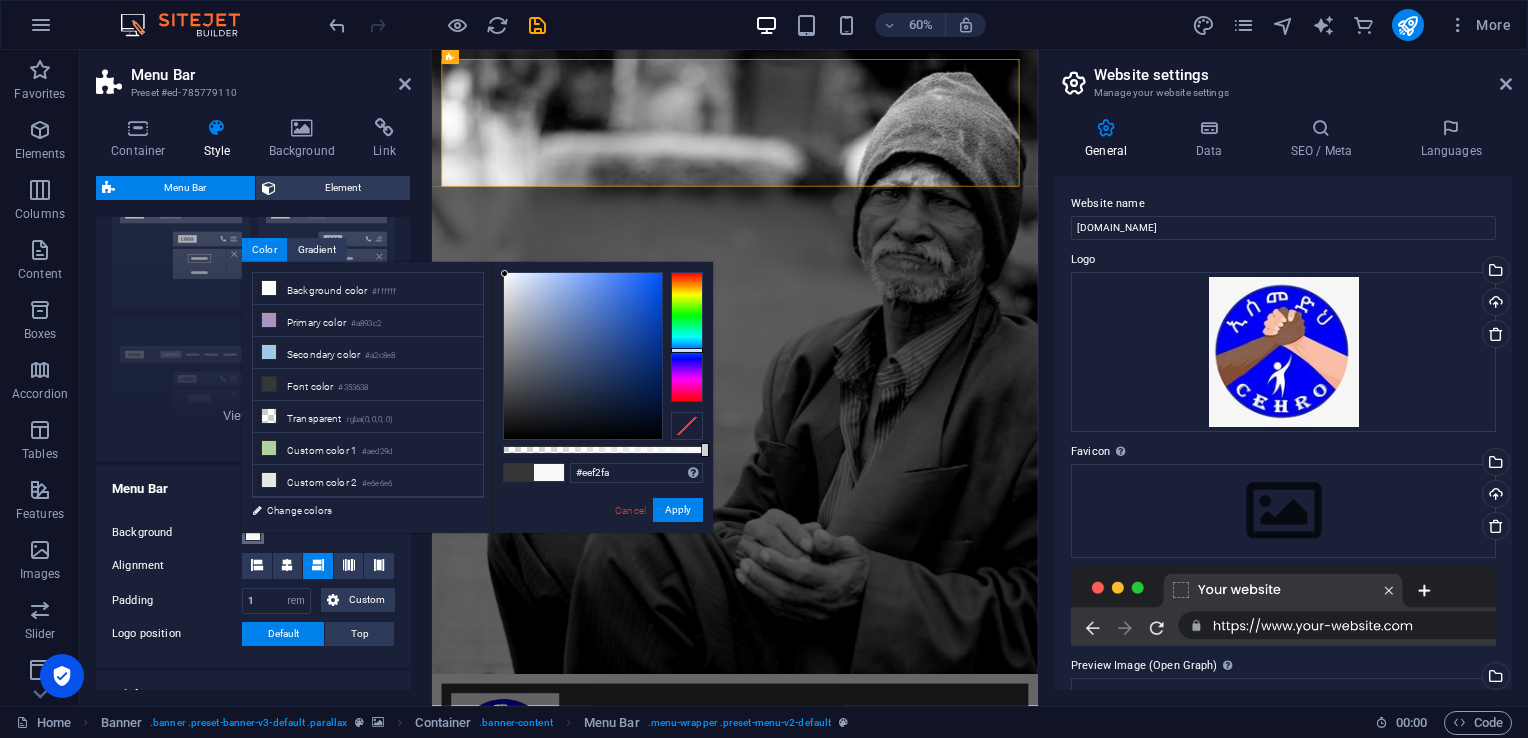 type on "#edf1fa" 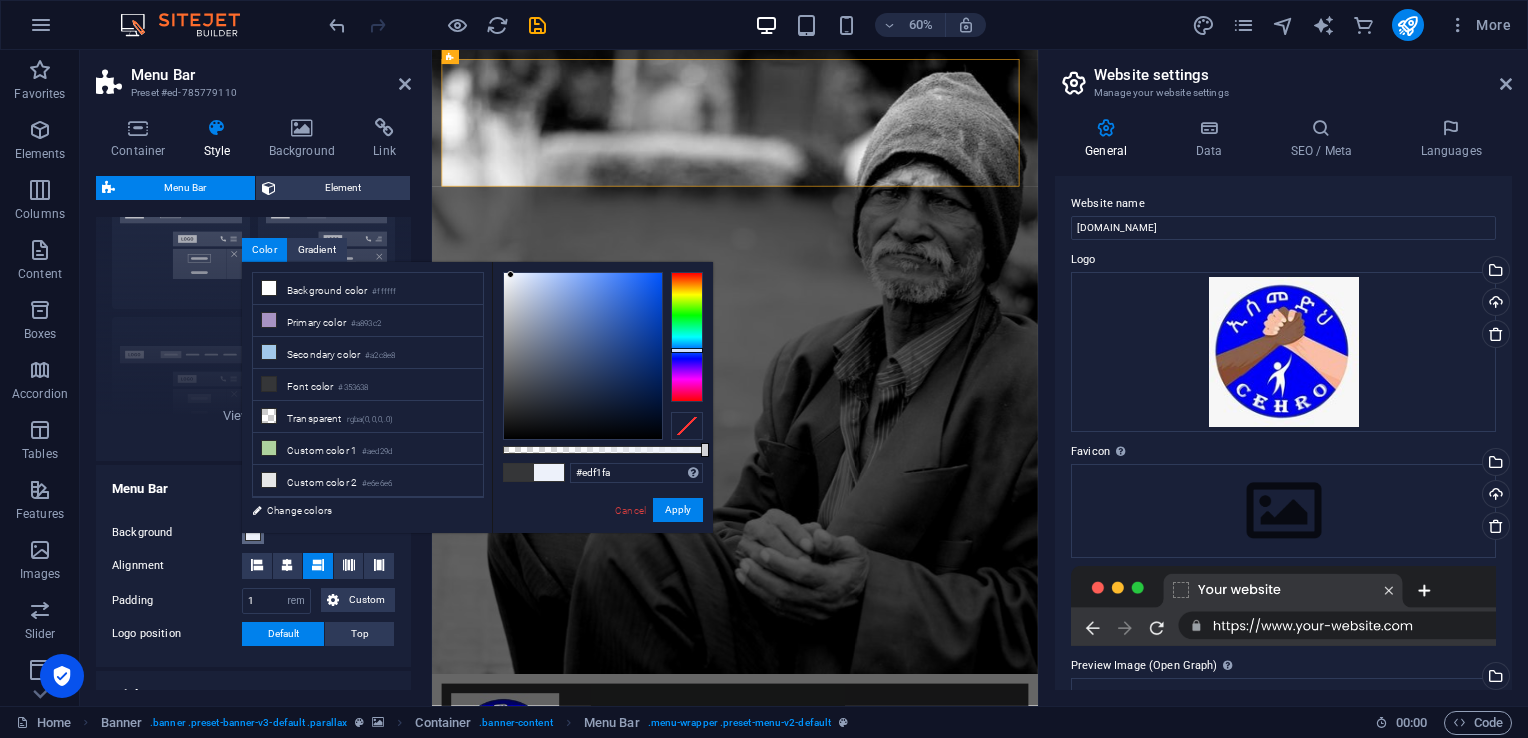 click at bounding box center [583, 356] 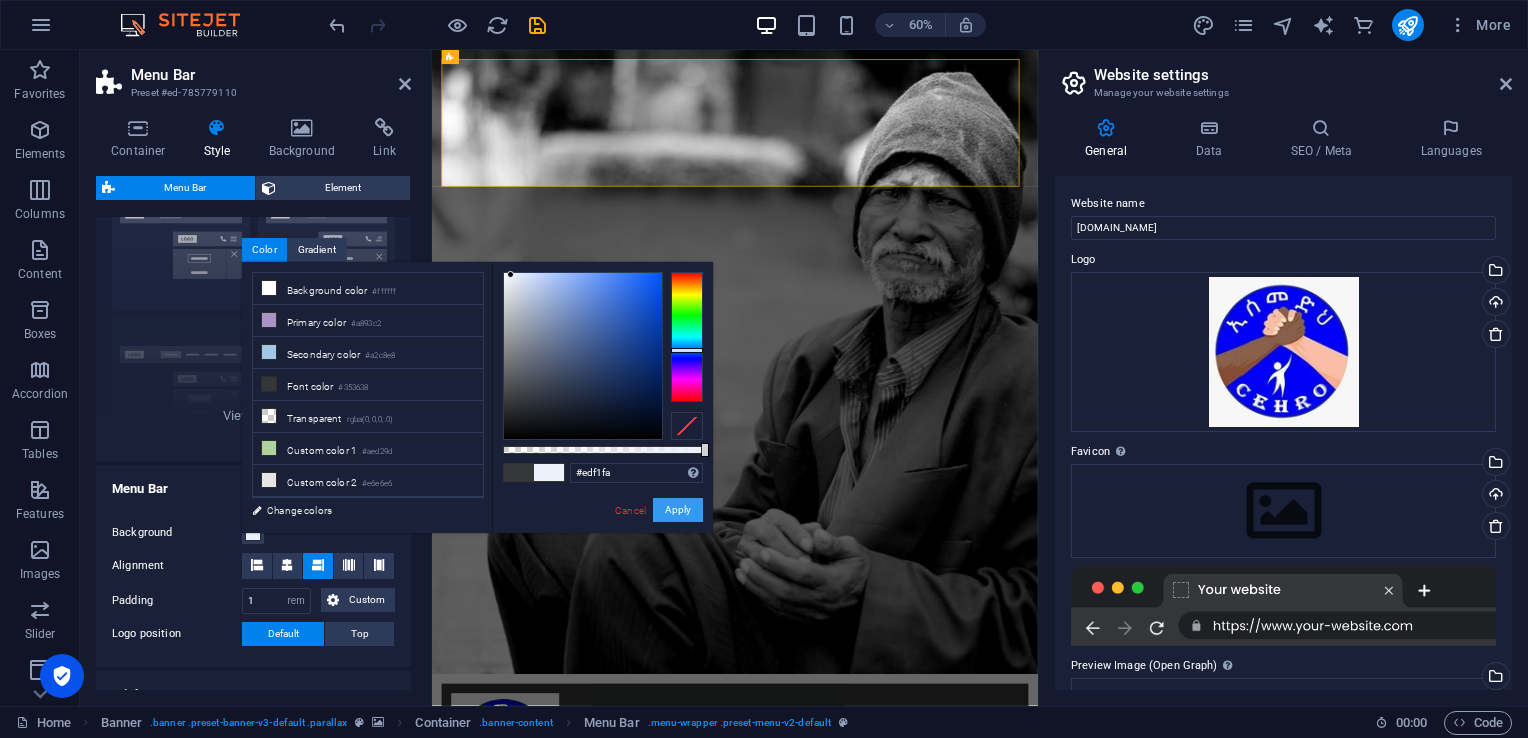 click on "Apply" at bounding box center [678, 510] 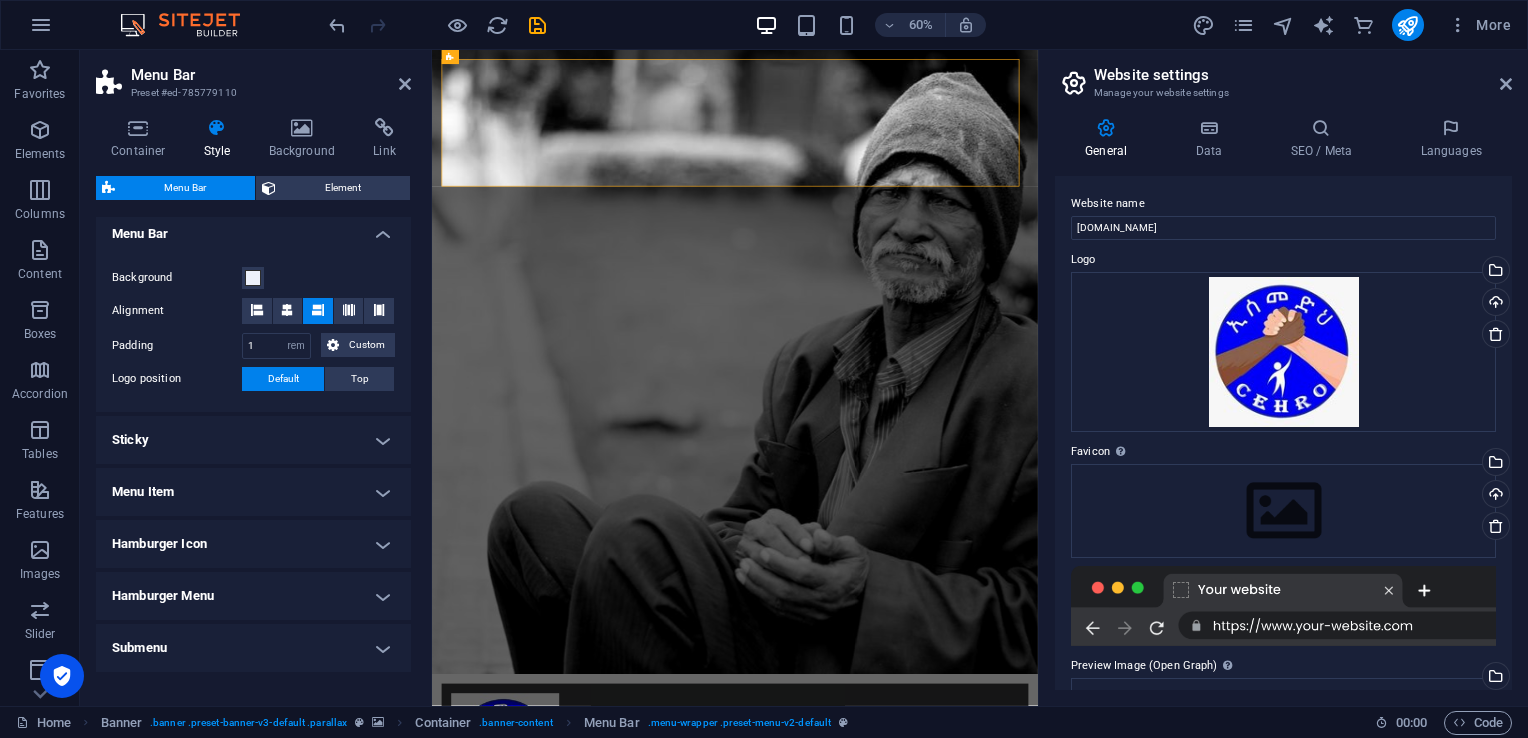 scroll, scrollTop: 351, scrollLeft: 0, axis: vertical 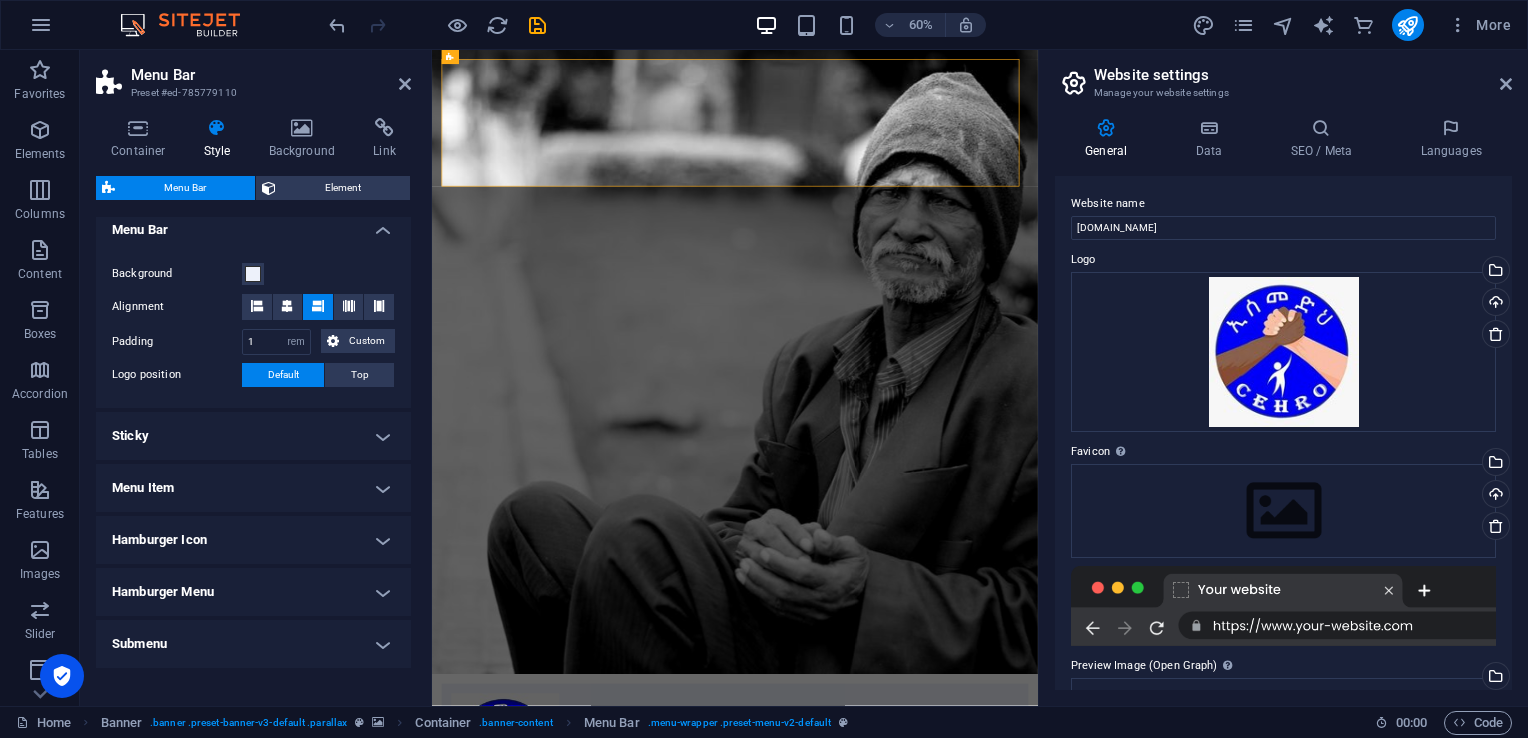 drag, startPoint x: 405, startPoint y: 502, endPoint x: 399, endPoint y: 522, distance: 20.880613 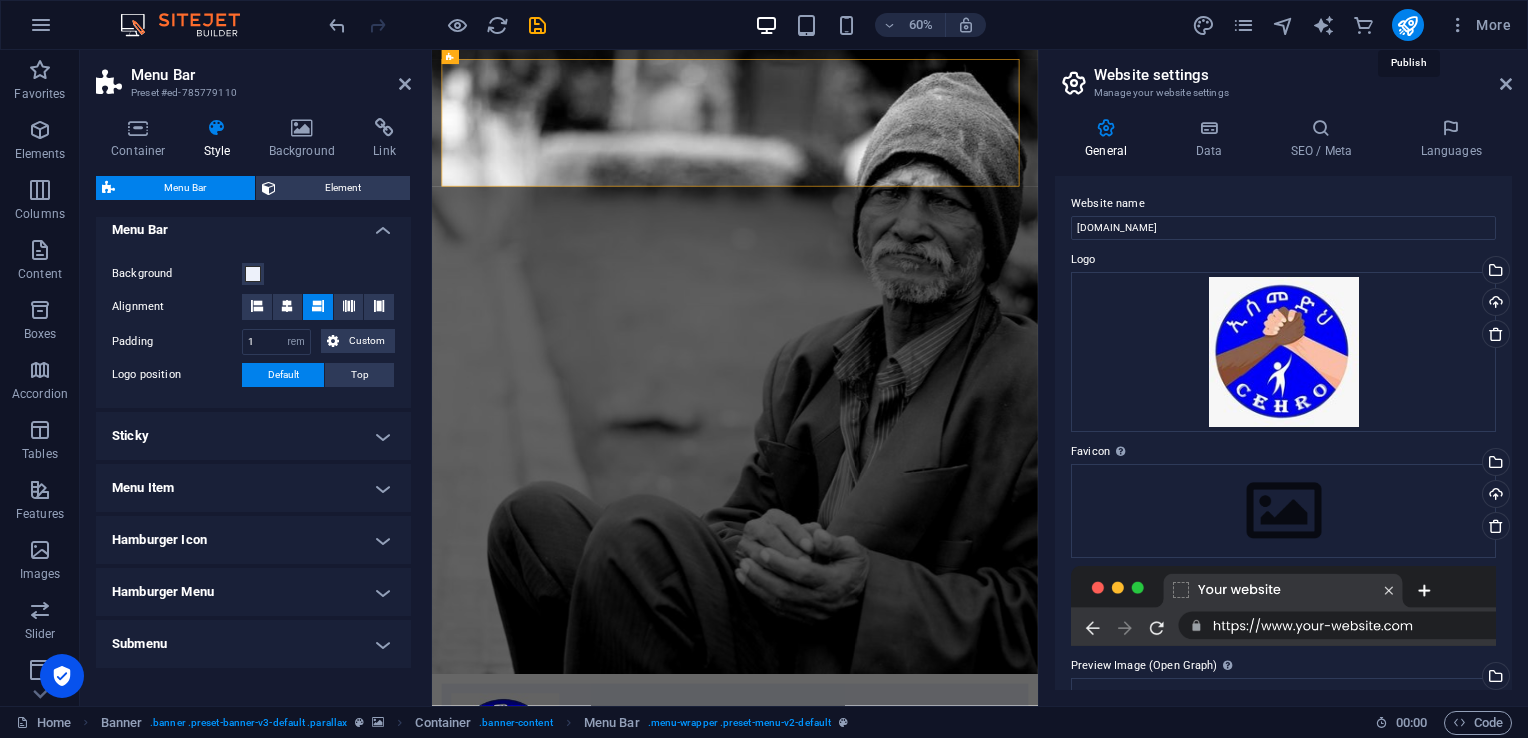 click at bounding box center (1407, 25) 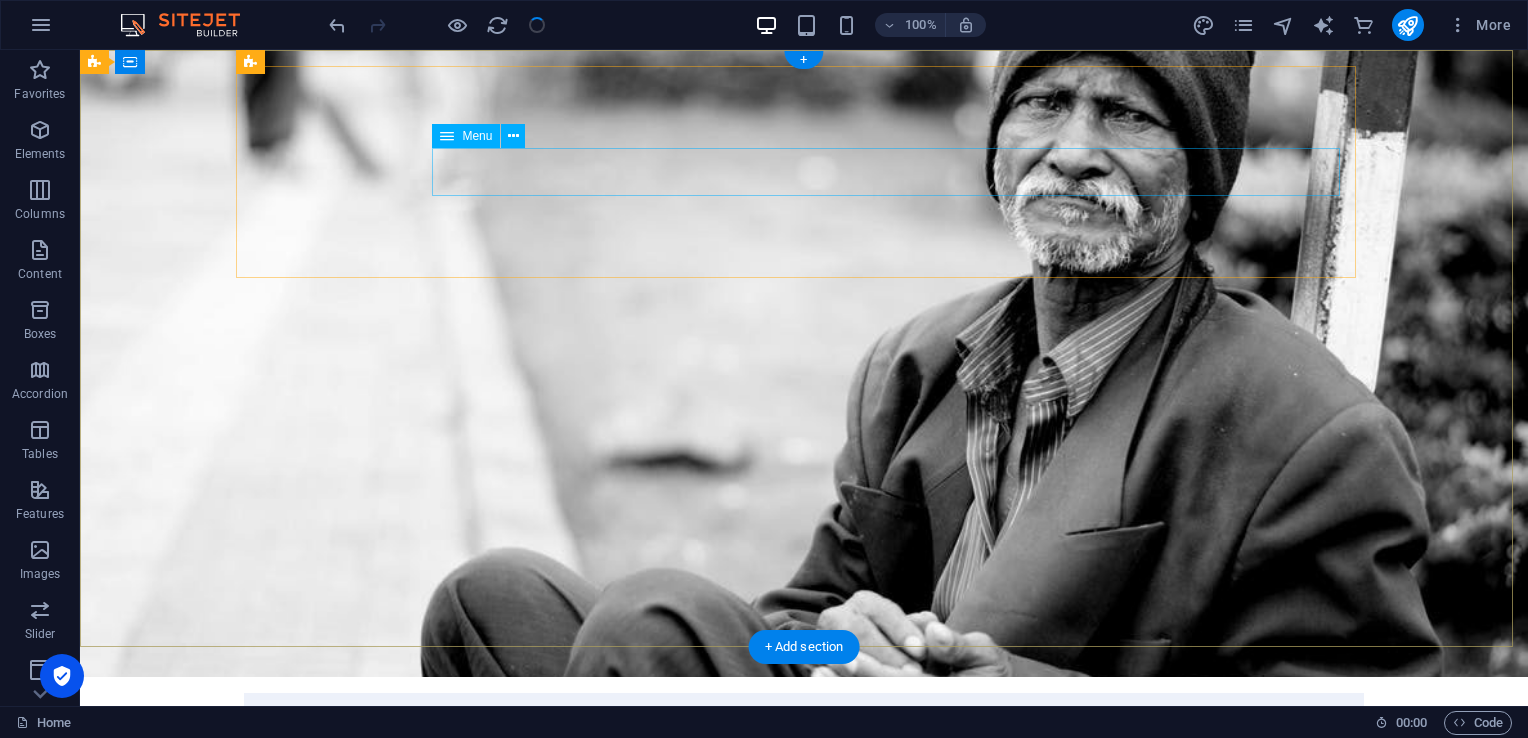 click on "Home About us What we do Projects Volunteers Donate" at bounding box center (804, 913) 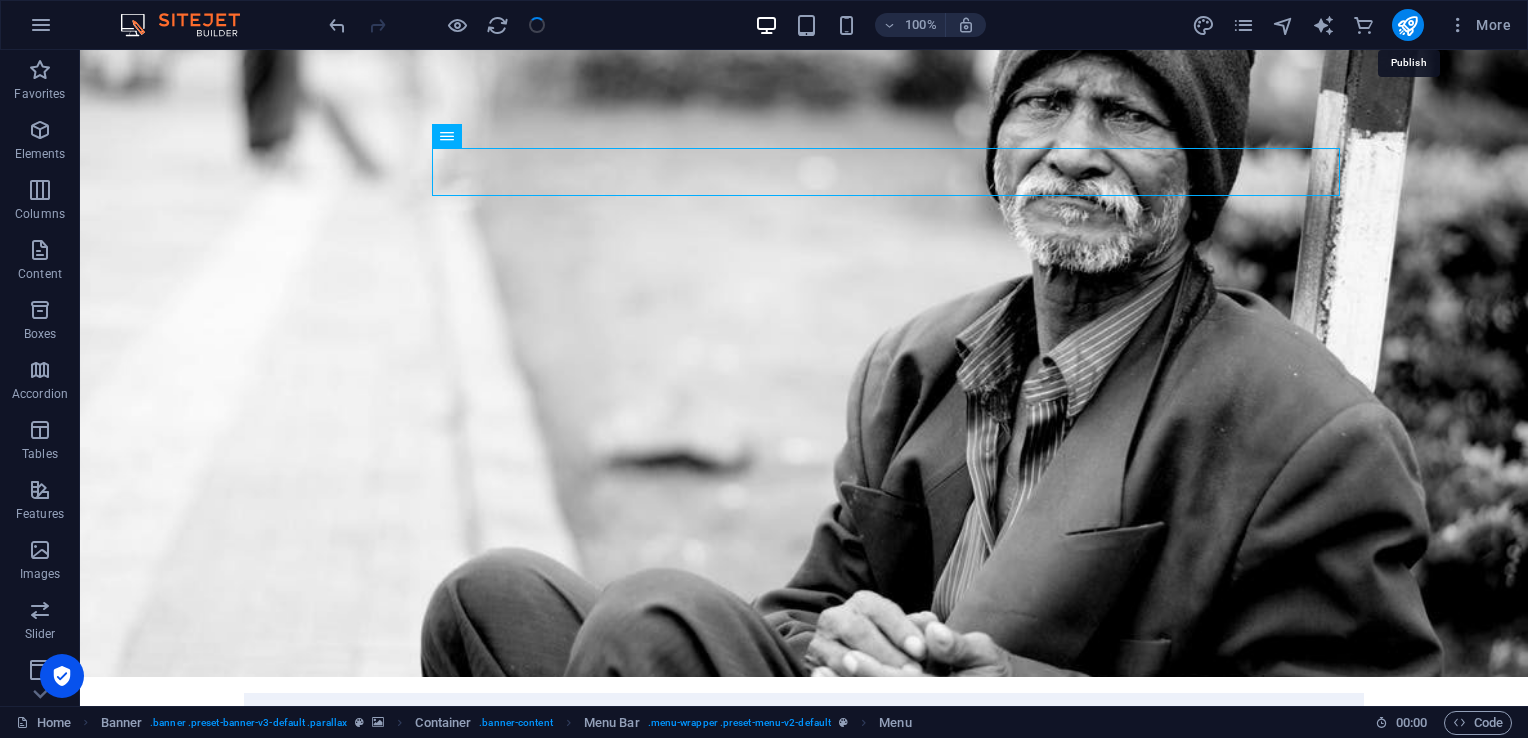 click at bounding box center [1407, 25] 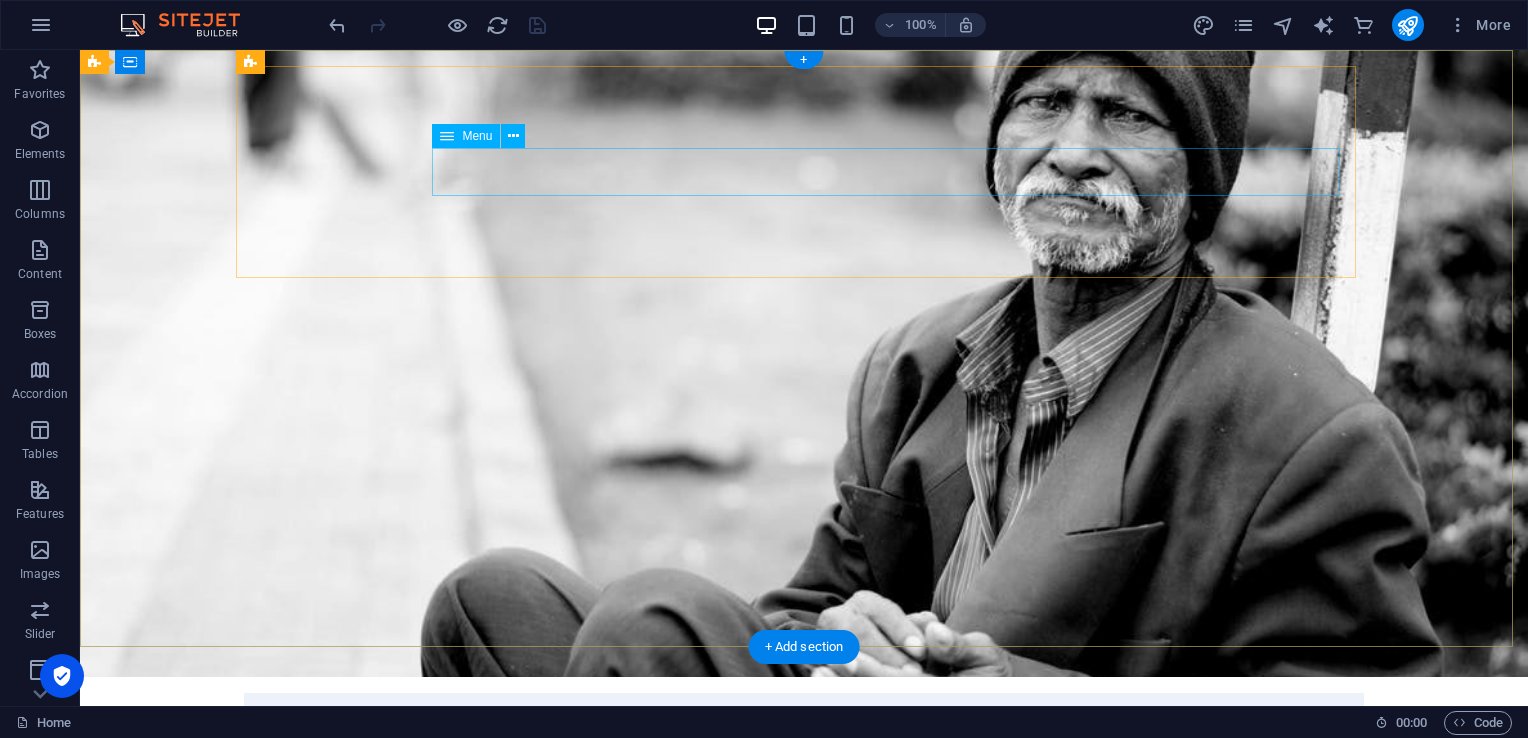 click on "Home About us What we do Projects Volunteers Donate" at bounding box center (804, 913) 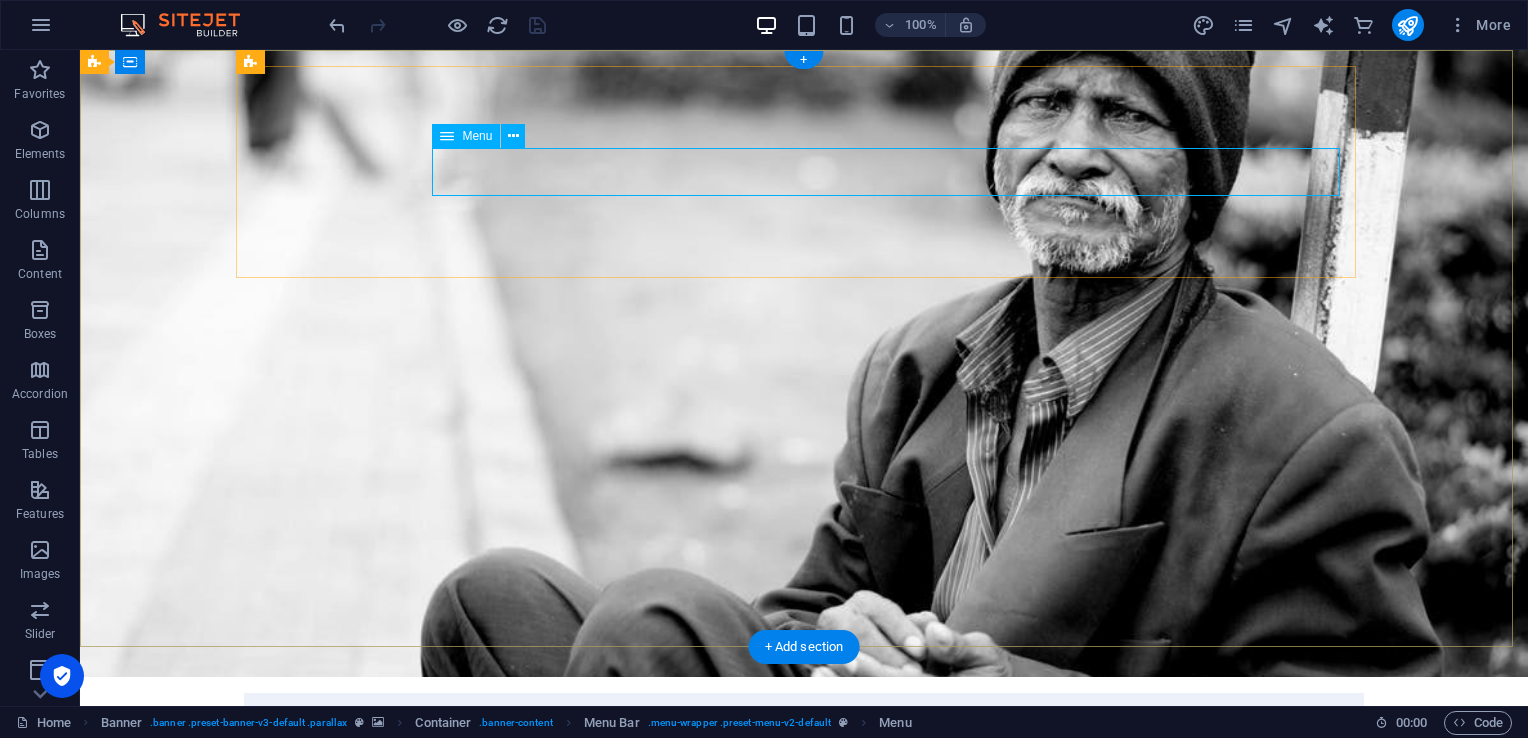 click on "Home About us What we do Projects Volunteers Donate" at bounding box center [804, 913] 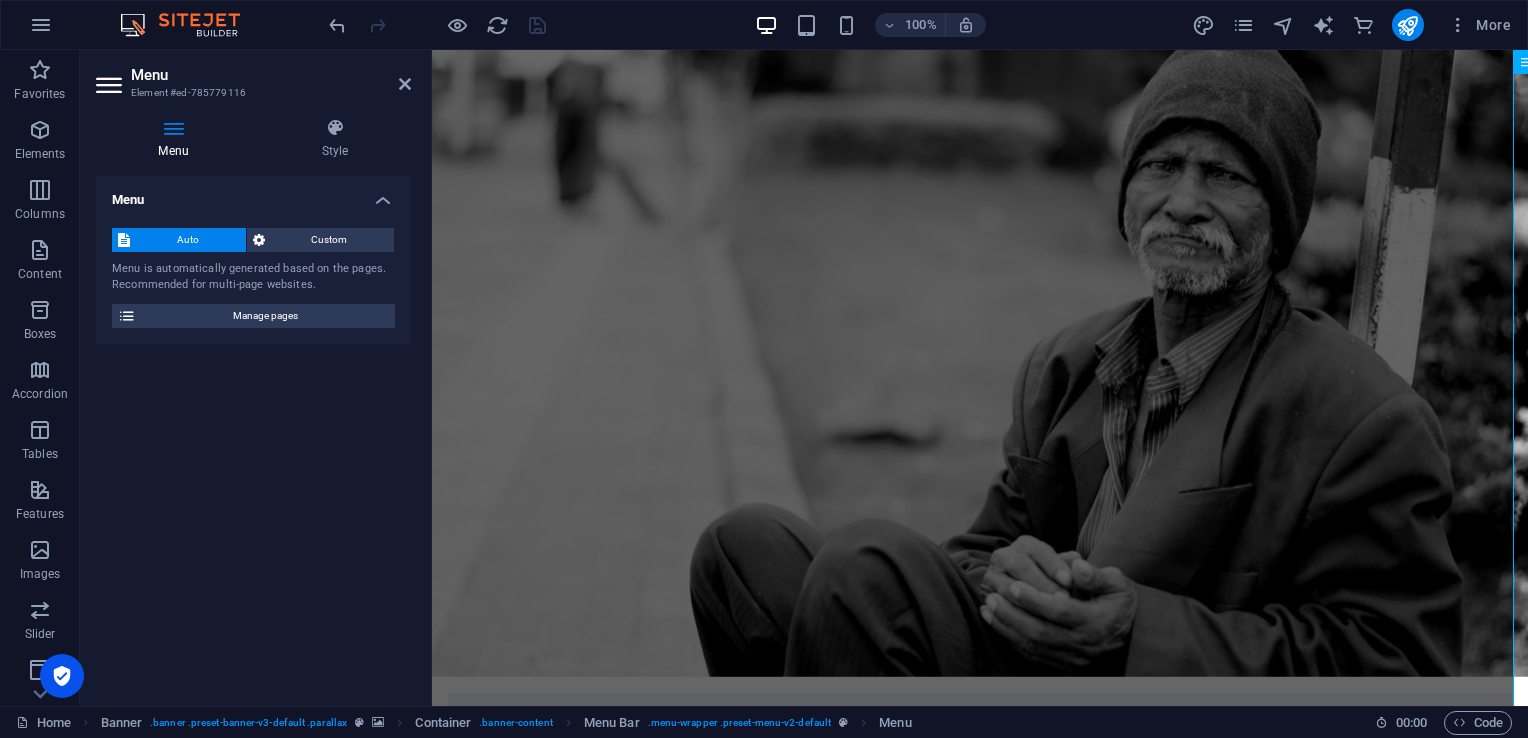 click on "Custom" at bounding box center (330, 240) 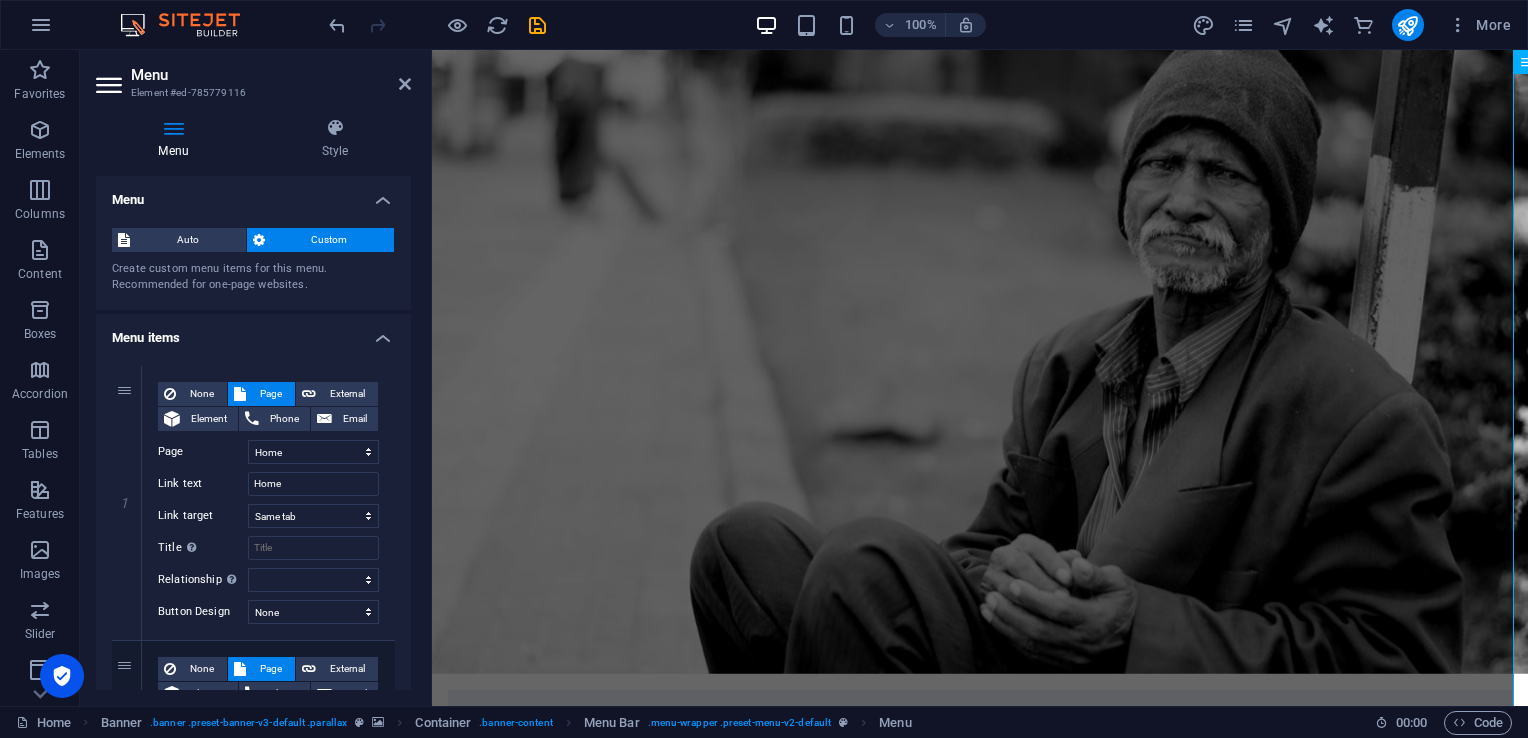click on "Menu Style Menu Auto Custom Create custom menu items for this menu. Recommended for one-page websites. Manage pages Menu items 1 None Page External Element Phone Email Page Home About us What we do Projects Volunteers Donate Legal Notice Privacy Element
URL / Phone Email Link text Home Link target New tab Same tab Overlay Title Additional link description, should not be the same as the link text. The title is most often shown as a tooltip text when the mouse moves over the element. Leave empty if uncertain. Relationship Sets the  relationship of this link to the link target . For example, the value "nofollow" instructs search engines not to follow the link. Can be left empty. alternate author bookmark external help license next nofollow noreferrer noopener prev search tag Button Design None Default Primary Secondary 2 None Page External Element Phone Email Page Home About us What we do Projects Volunteers Donate Legal Notice Privacy Element
URL /about-us Phone 3" at bounding box center (253, 404) 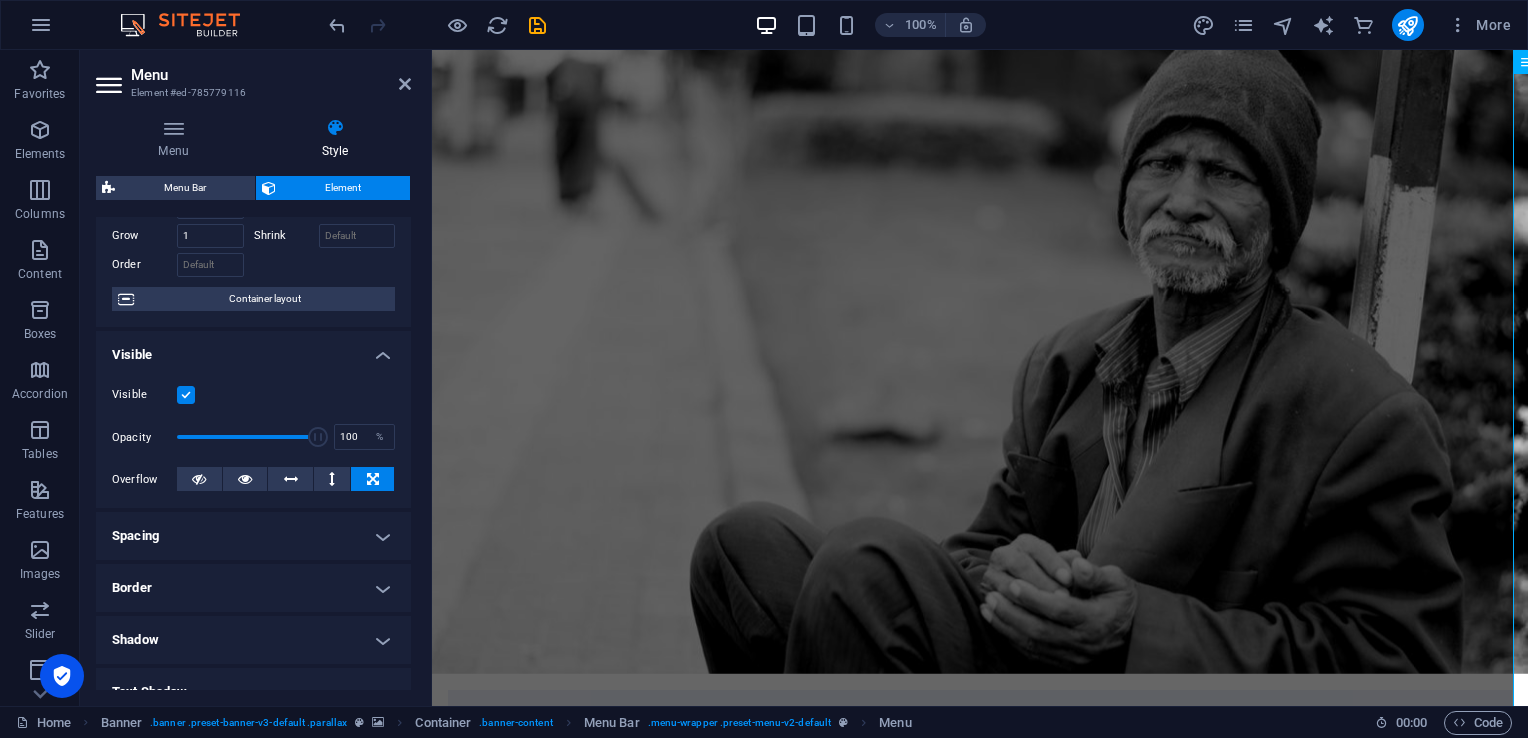 scroll, scrollTop: 104, scrollLeft: 0, axis: vertical 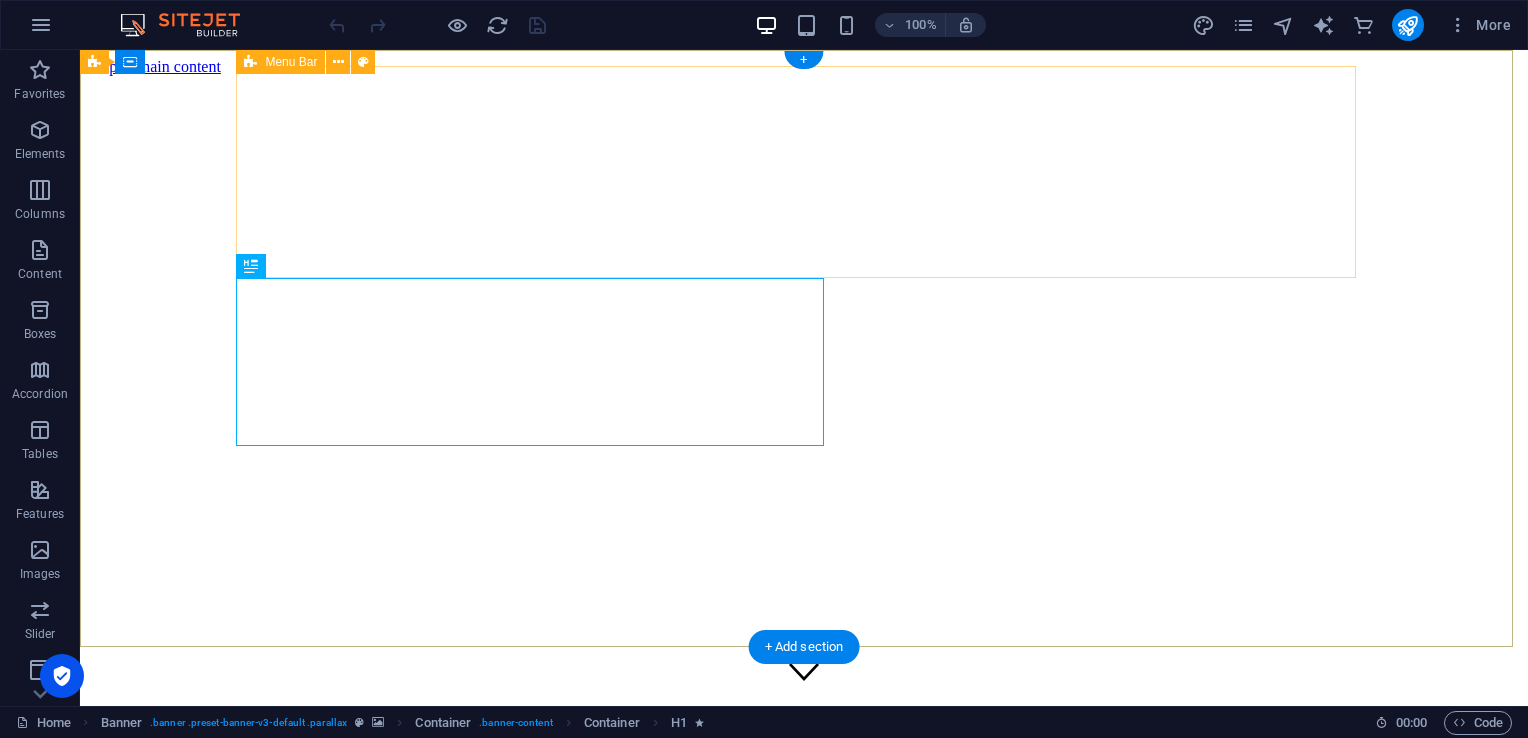 click on "Home About us What we do Projects Volunteers Donate" at bounding box center (804, 1811) 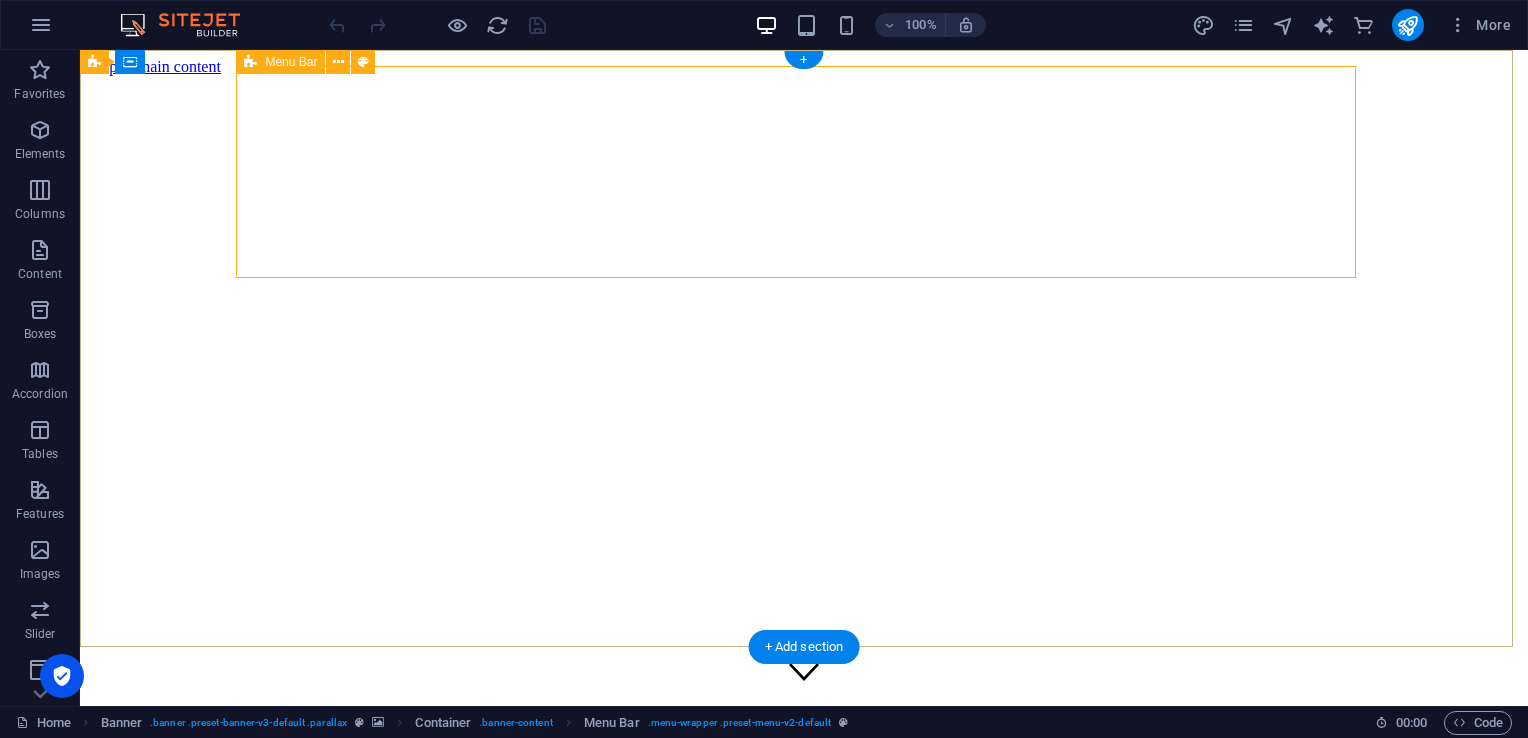 click on "Home About us What we do Projects Volunteers Donate" at bounding box center [804, 1811] 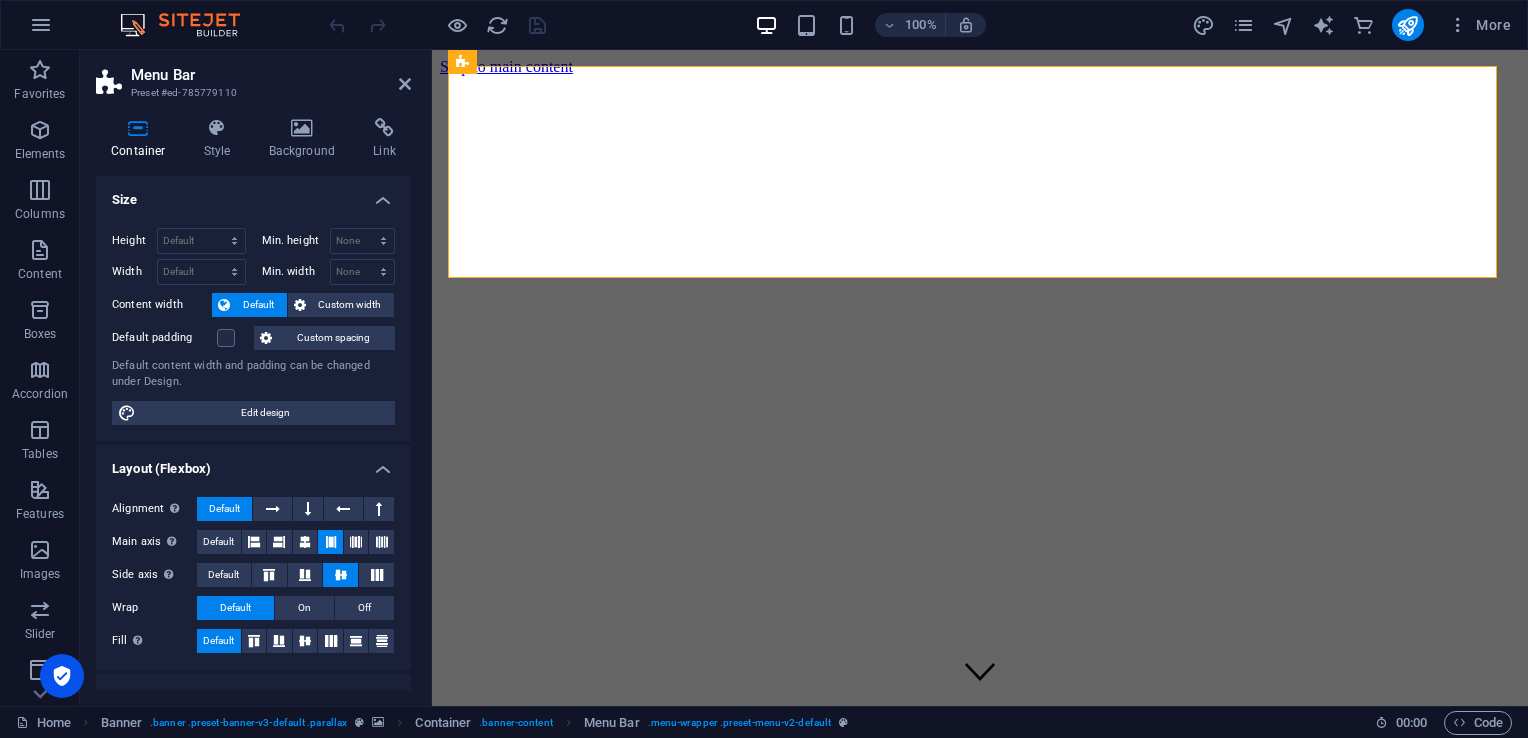 click on "Style" at bounding box center [221, 139] 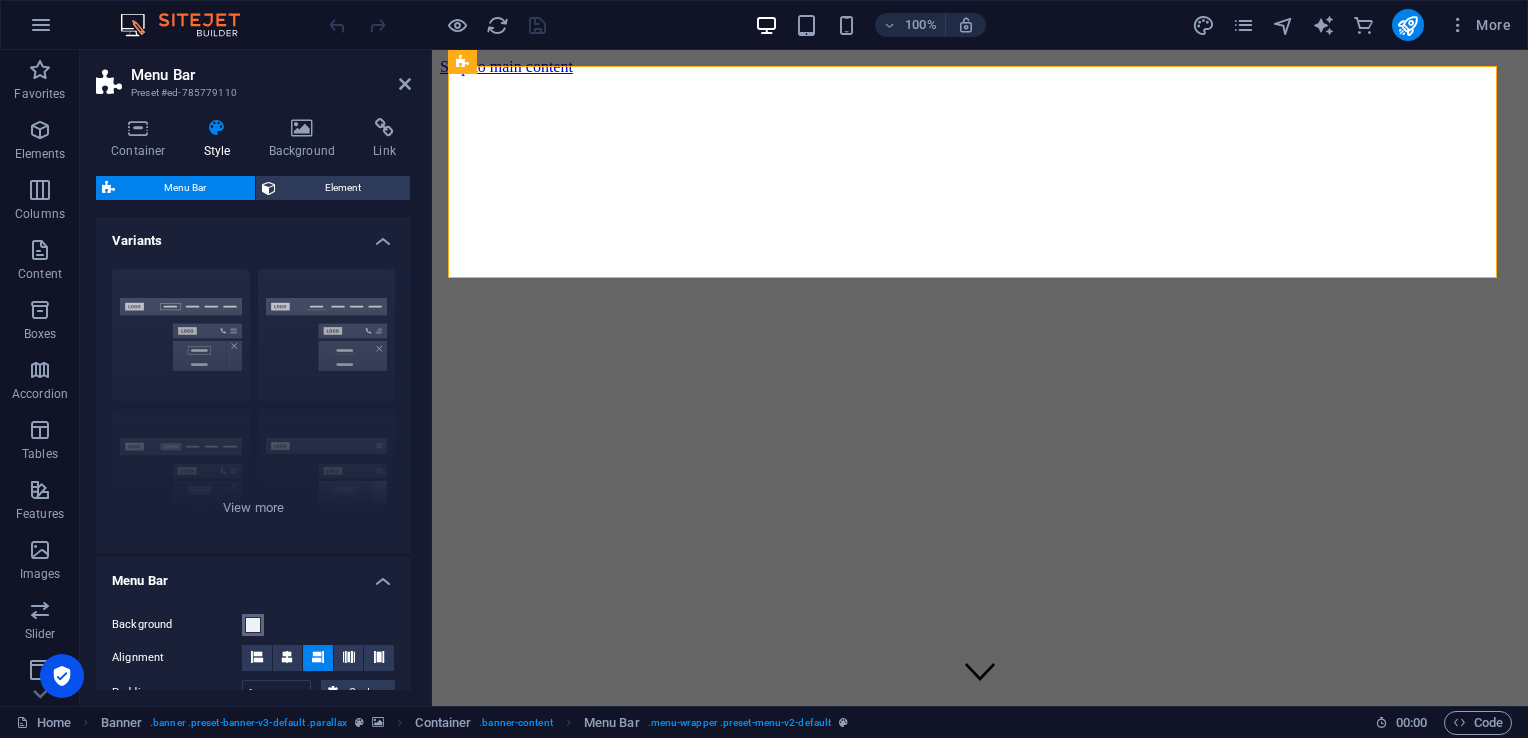 click at bounding box center [253, 625] 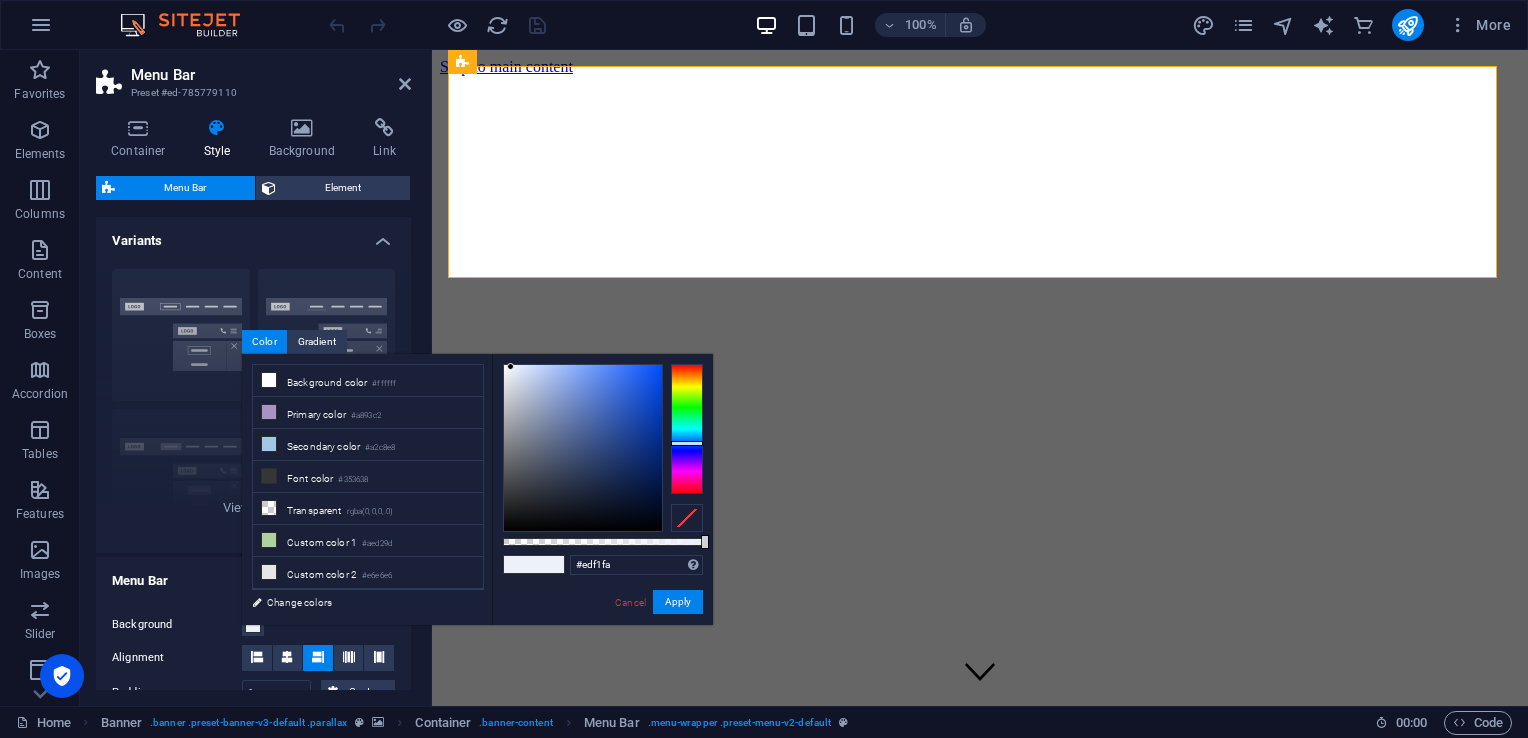 click on "Change colors" at bounding box center (358, 602) 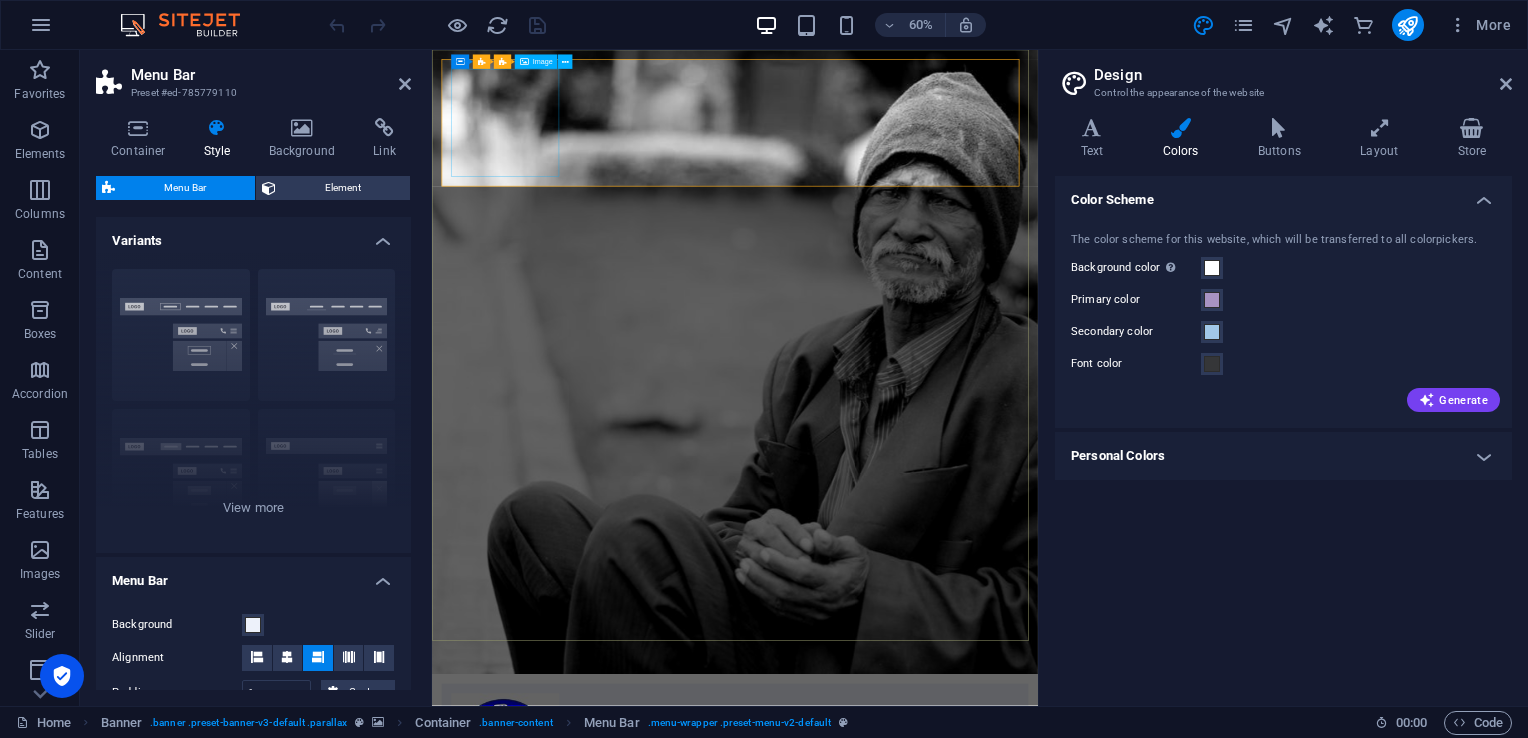 click at bounding box center [937, 1212] 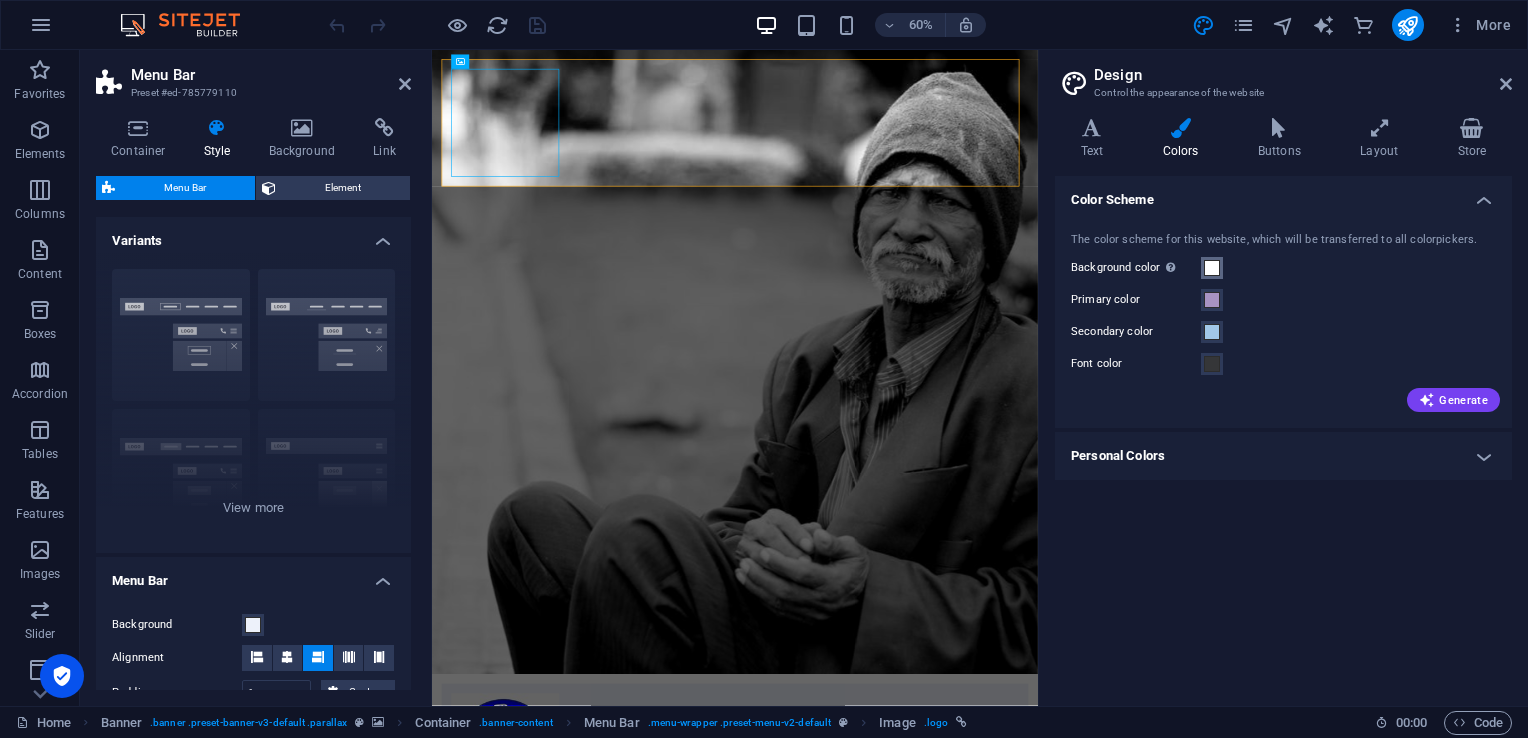 click at bounding box center [1212, 268] 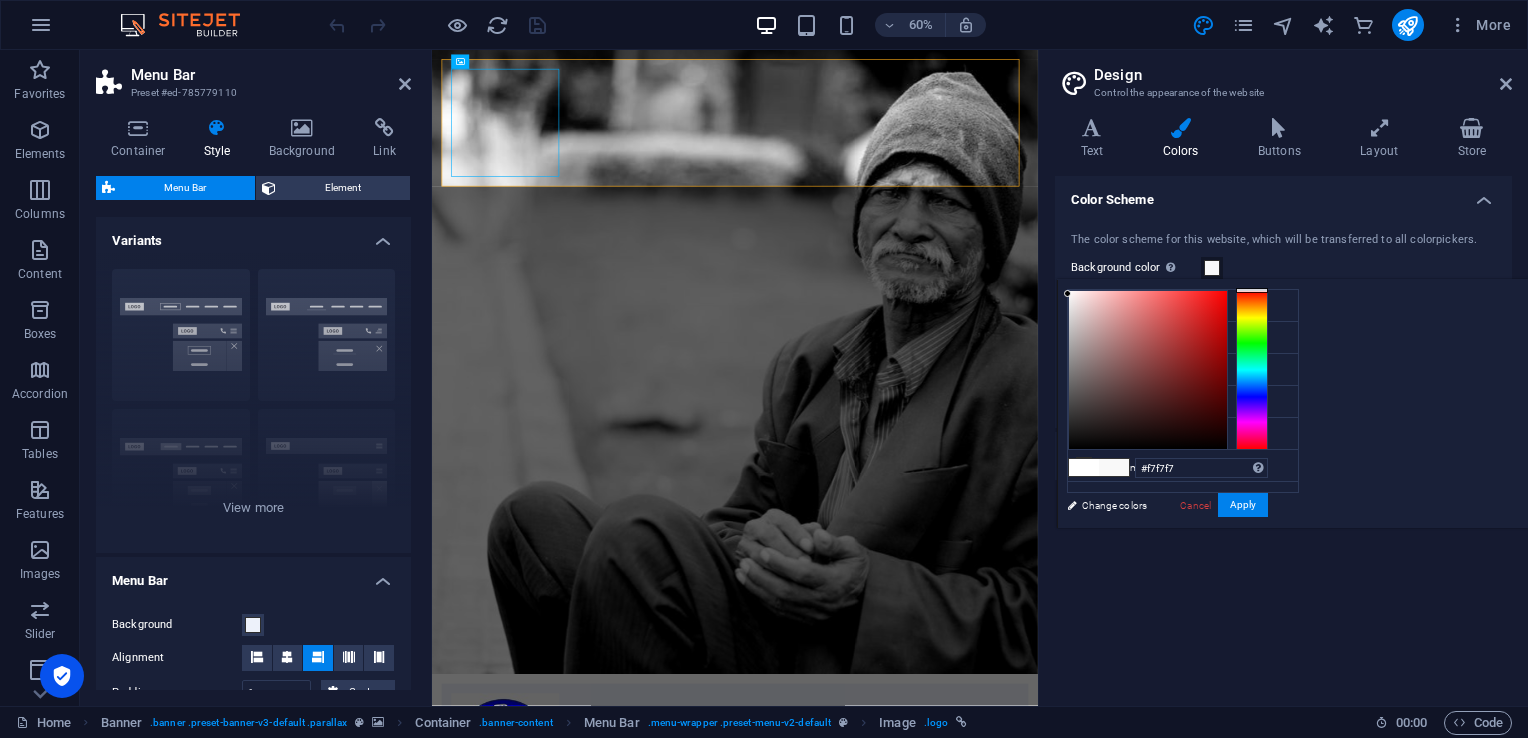 drag, startPoint x: 1392, startPoint y: 346, endPoint x: 1308, endPoint y: 294, distance: 98.79271 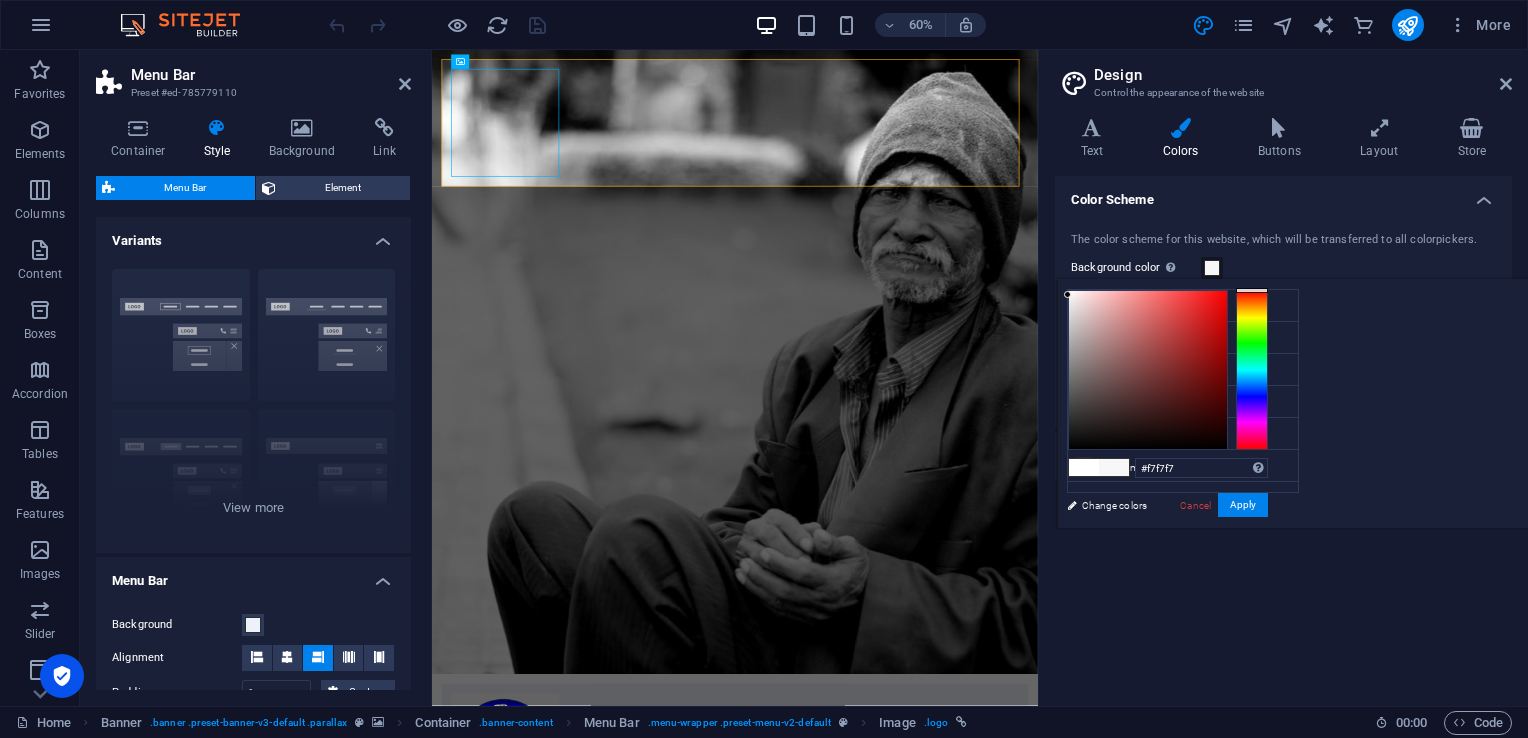 click on "Background color
#ffffff" at bounding box center [1183, 306] 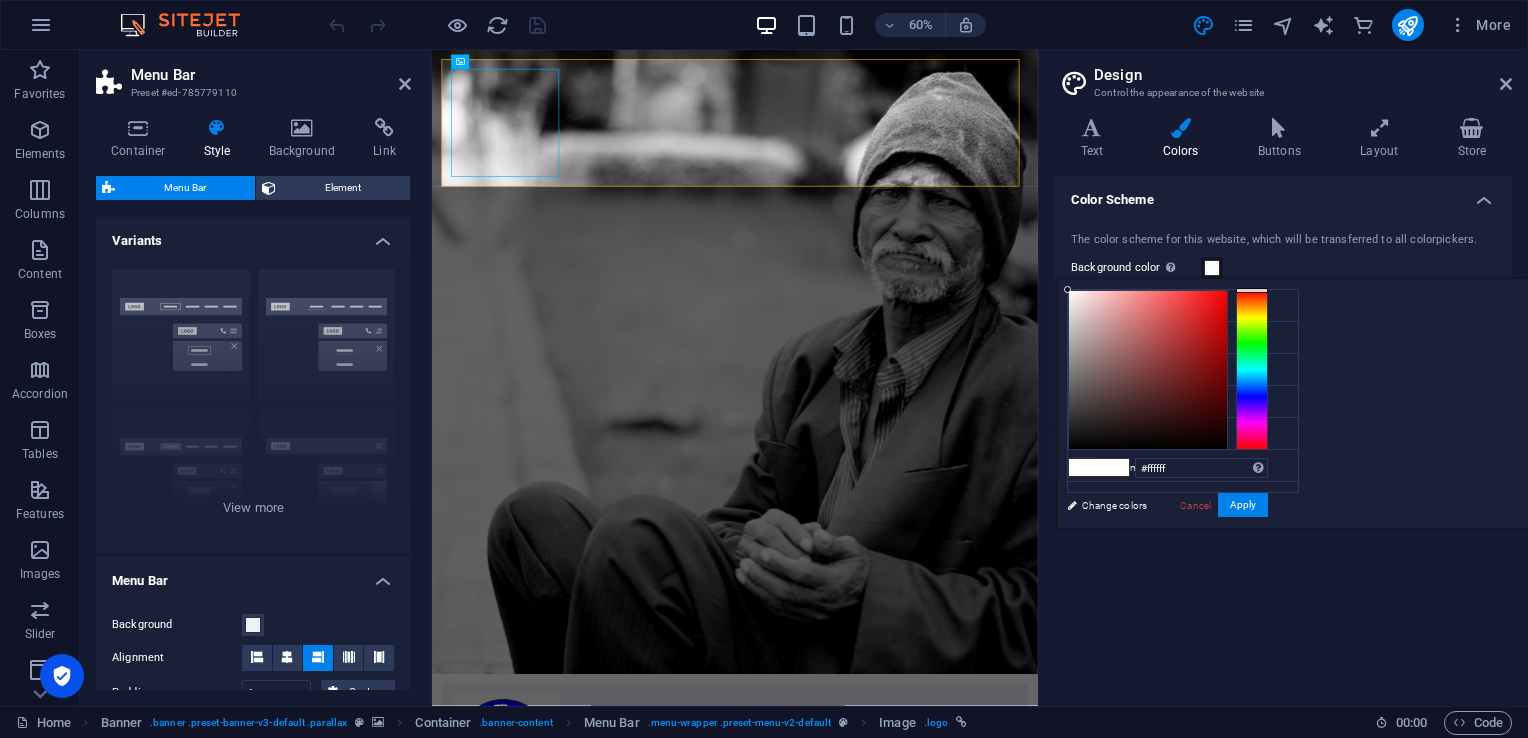 click at bounding box center (1084, 305) 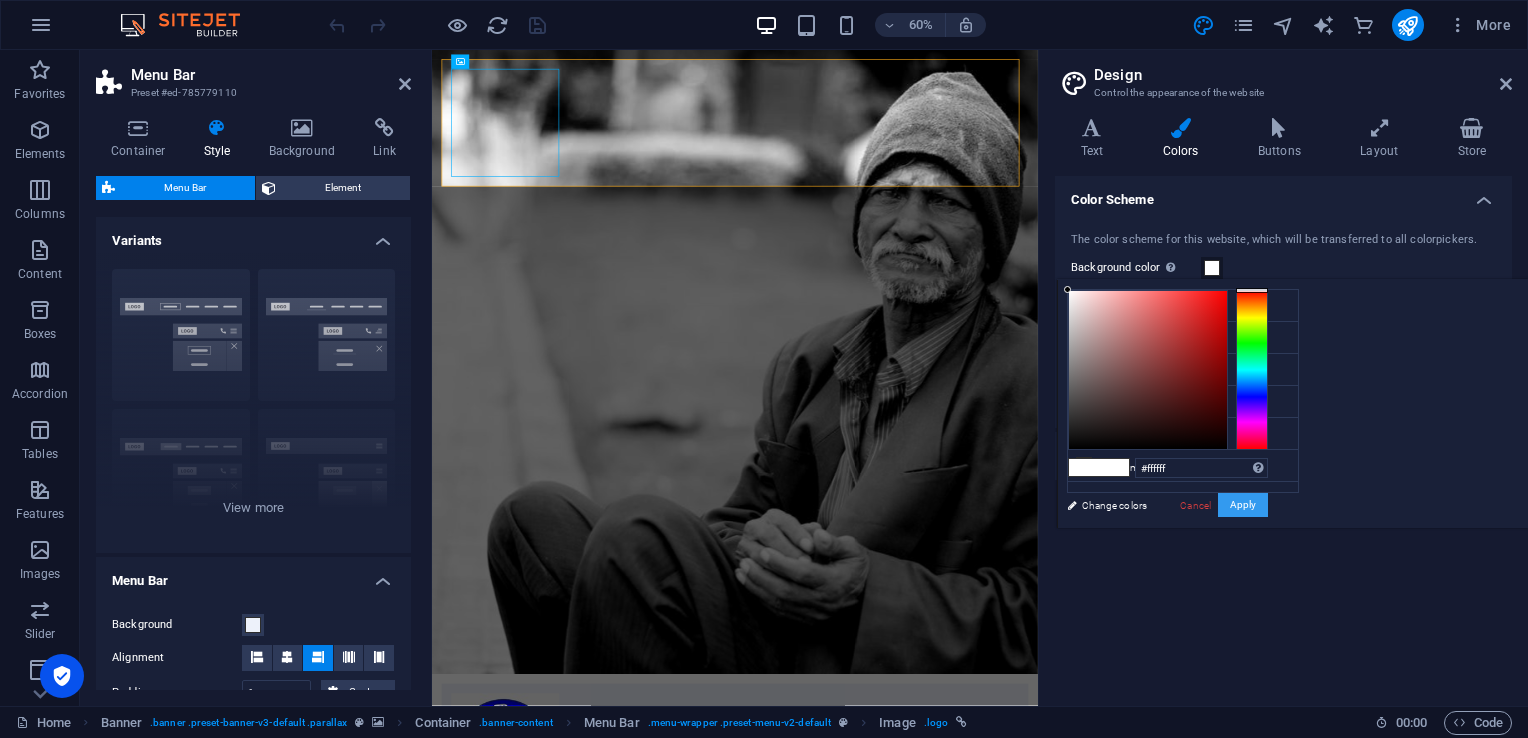 click on "Apply" at bounding box center [1243, 505] 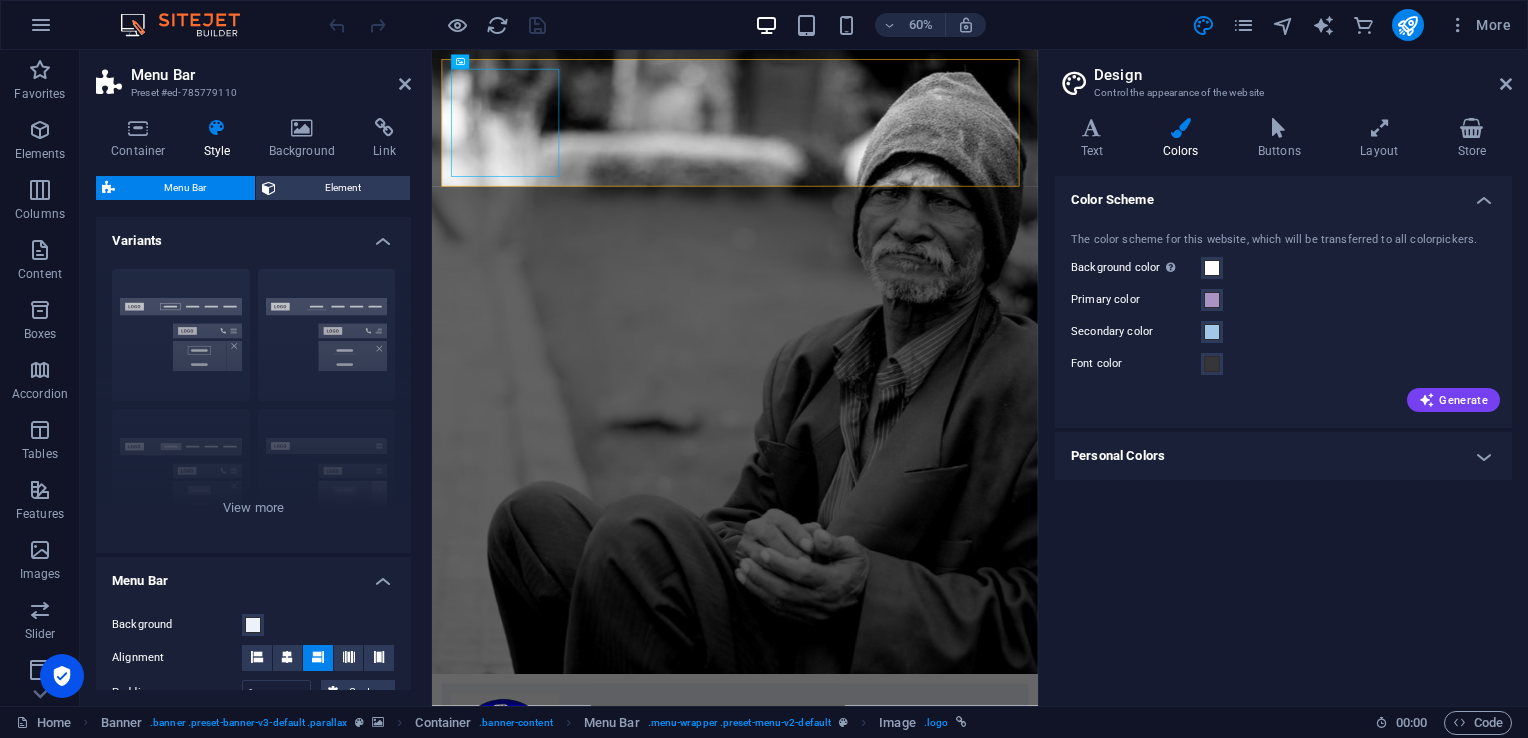click on "Generate" at bounding box center (1453, 400) 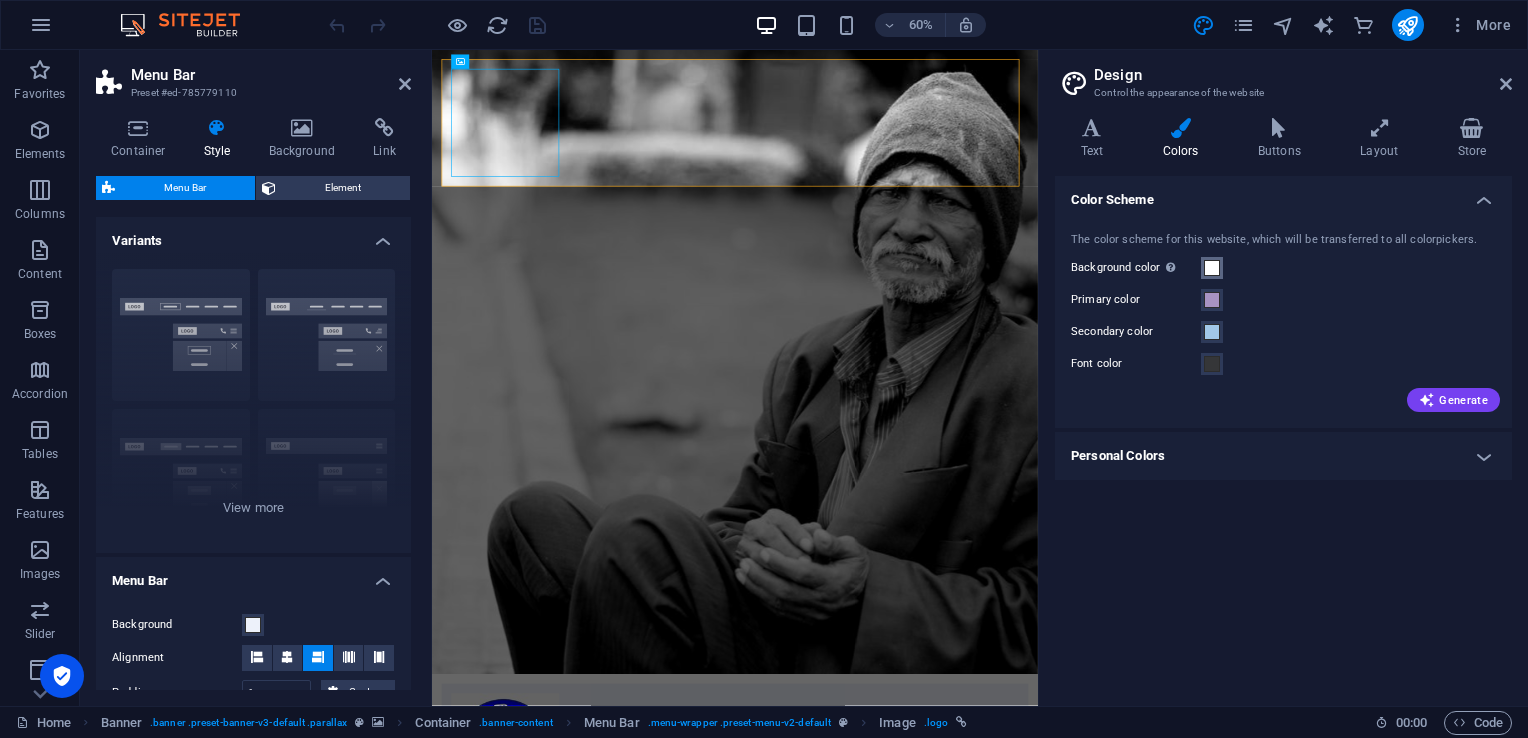 click at bounding box center [1212, 268] 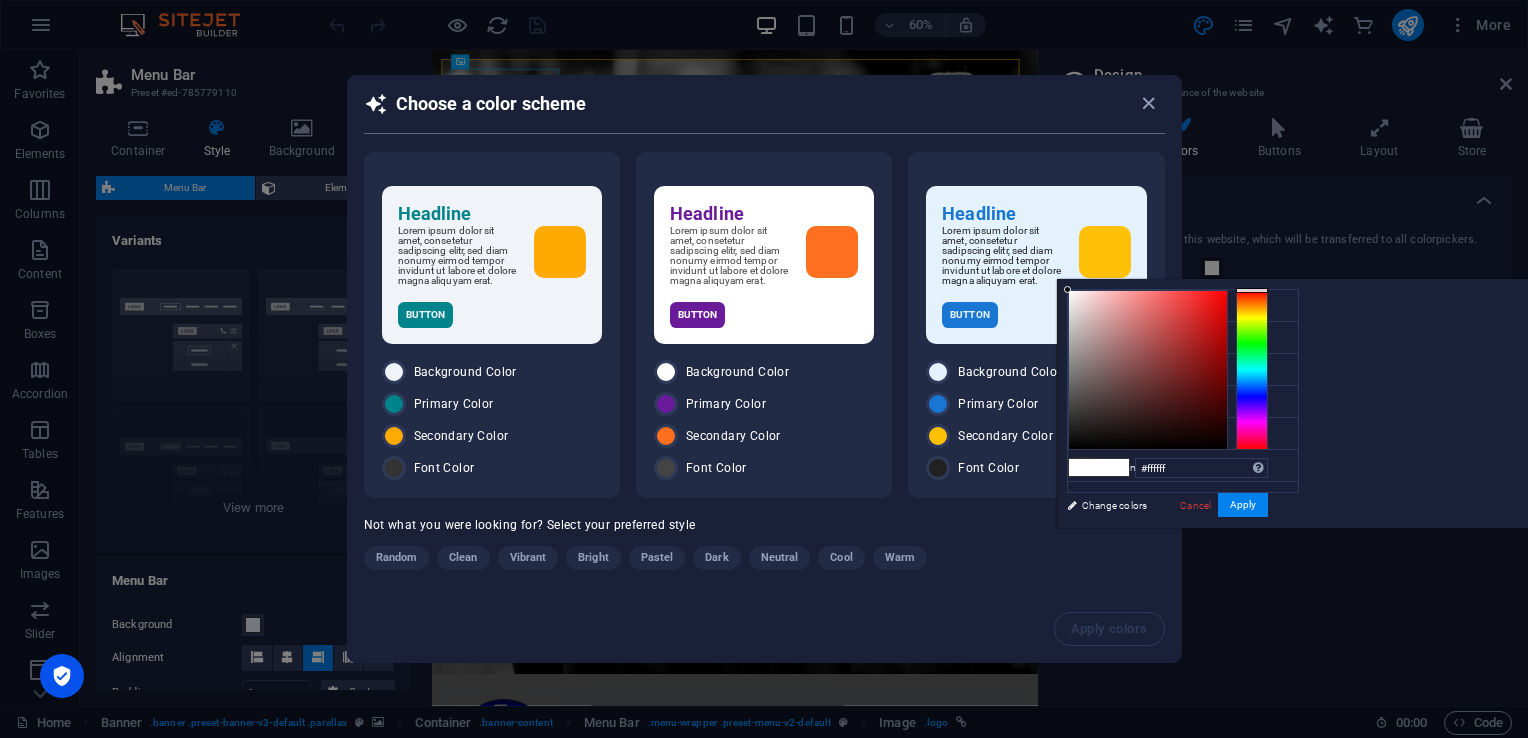 click on "Button" at bounding box center (492, 315) 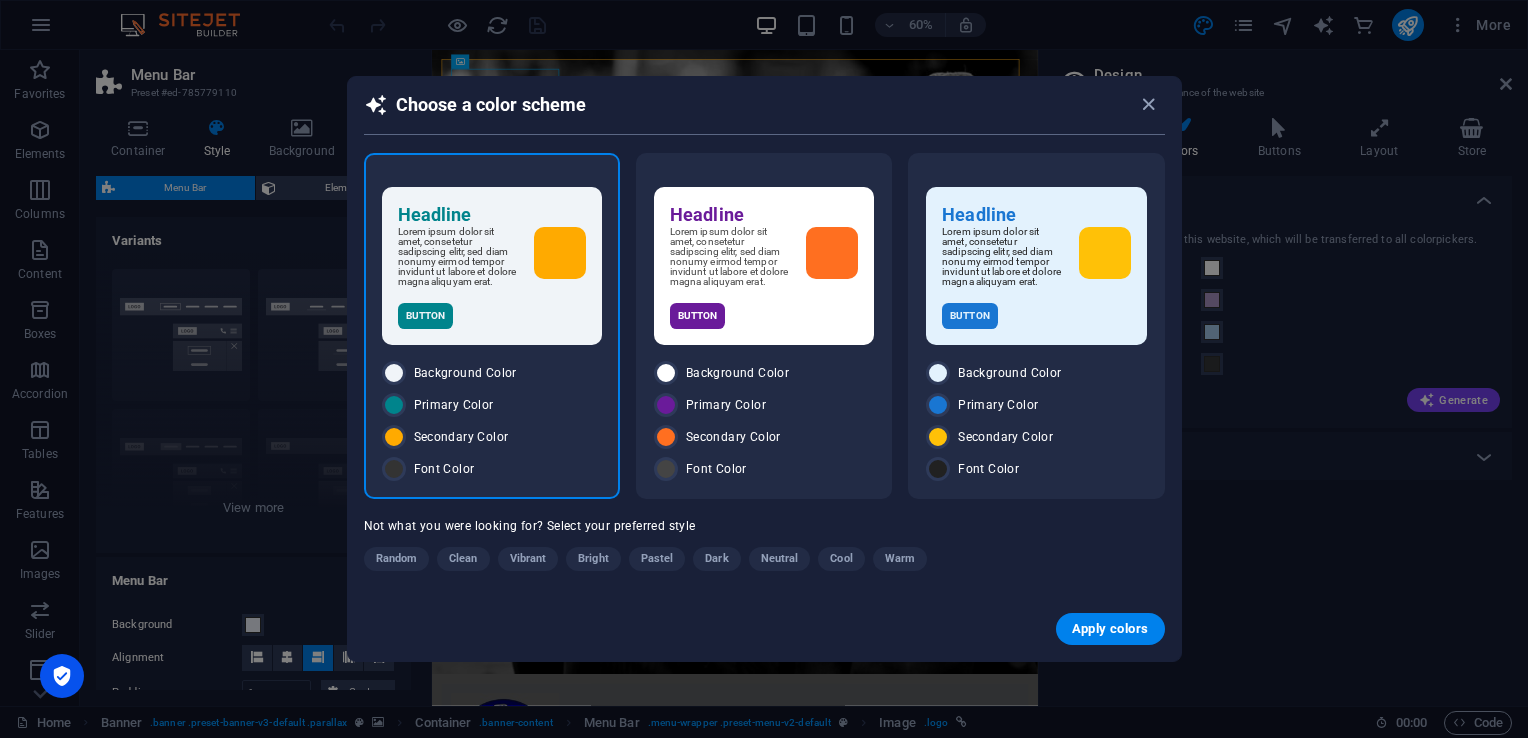 click on "Apply colors" at bounding box center (1110, 629) 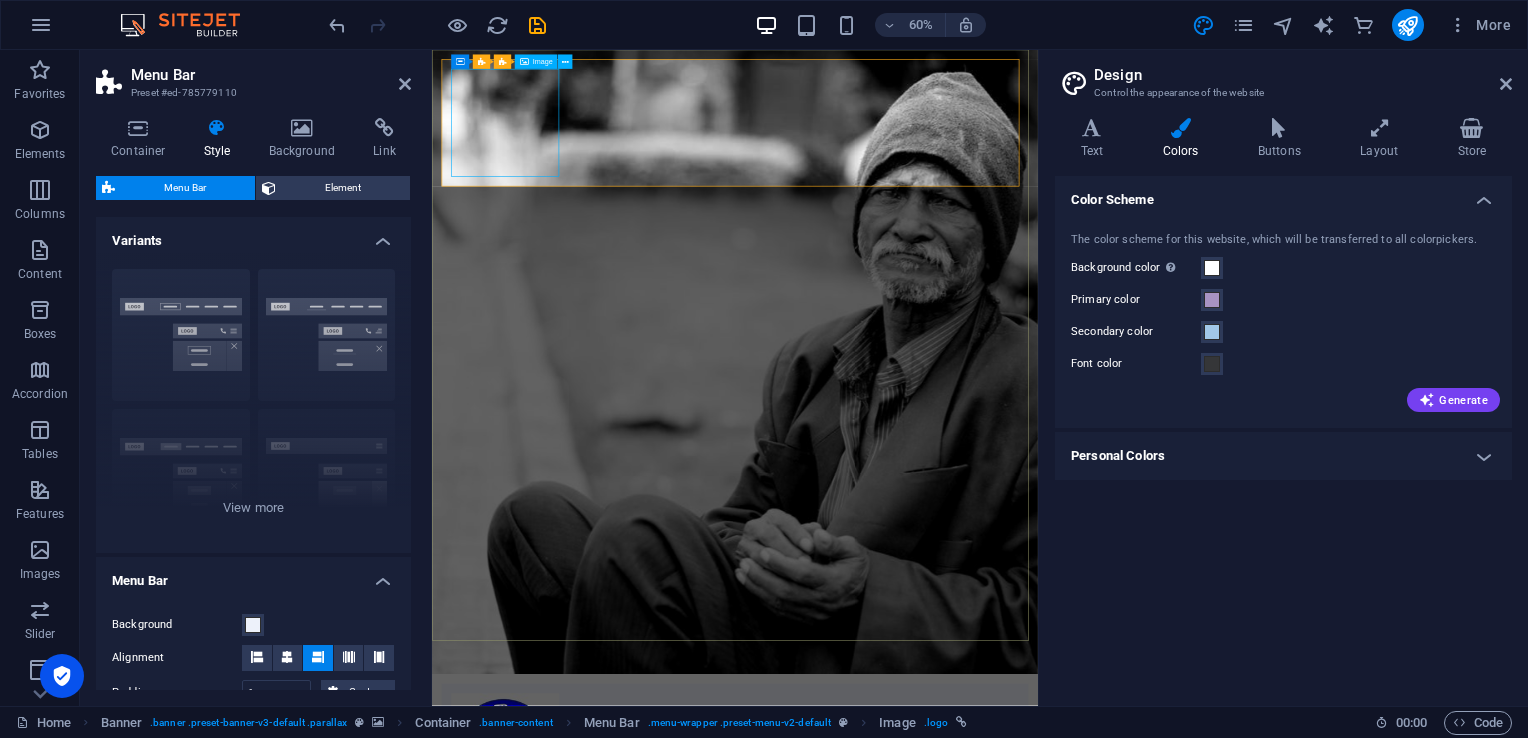 click at bounding box center (937, 1212) 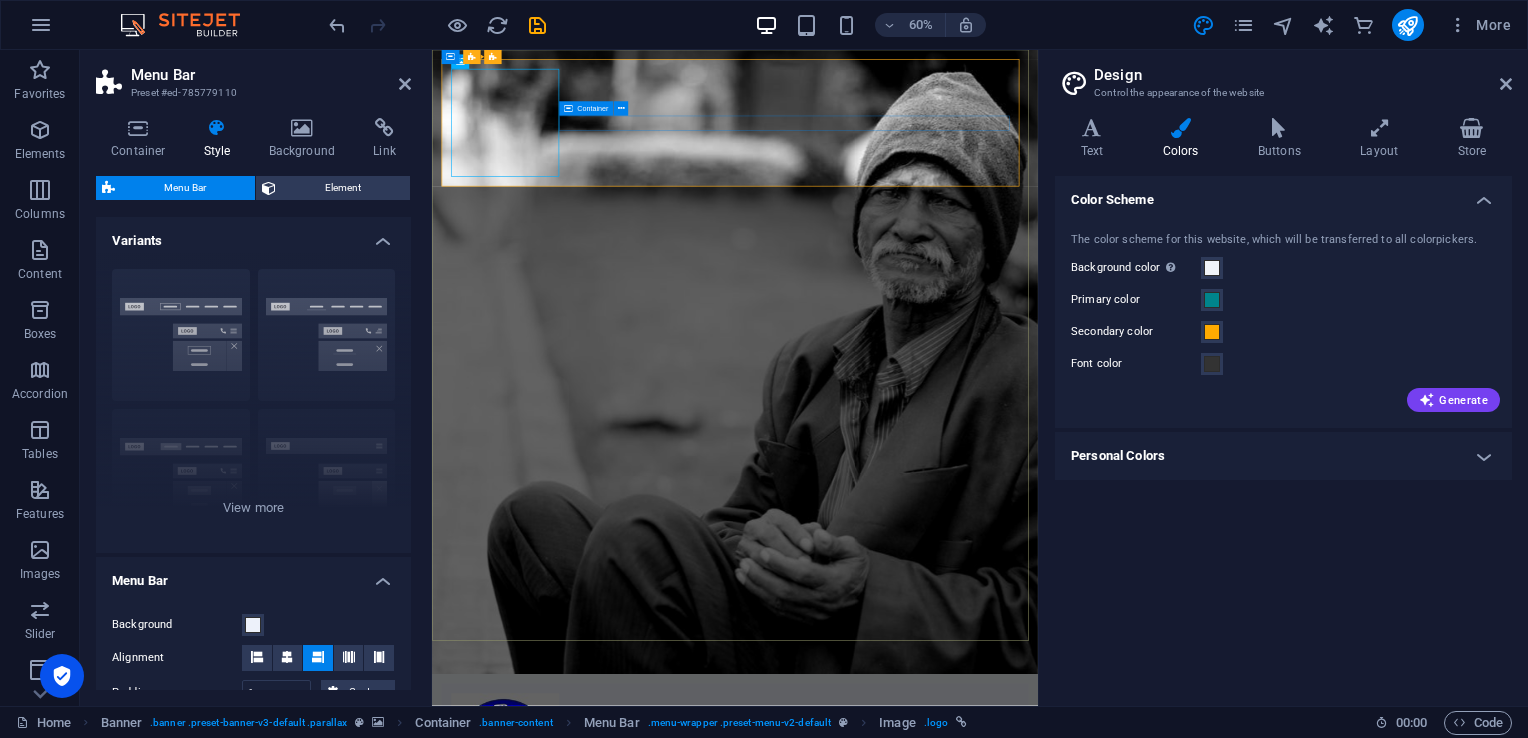 click at bounding box center [937, 1327] 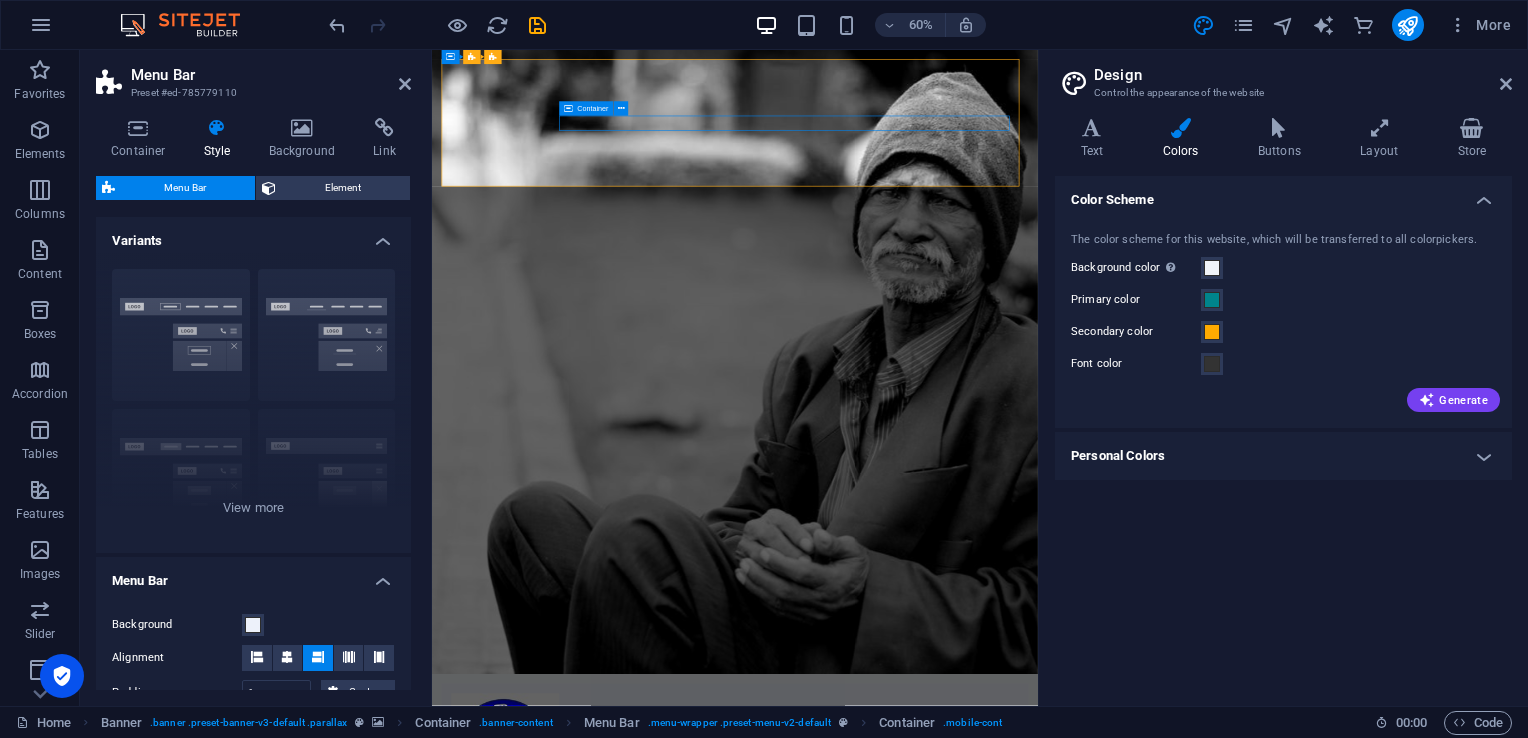 click at bounding box center (937, 1327) 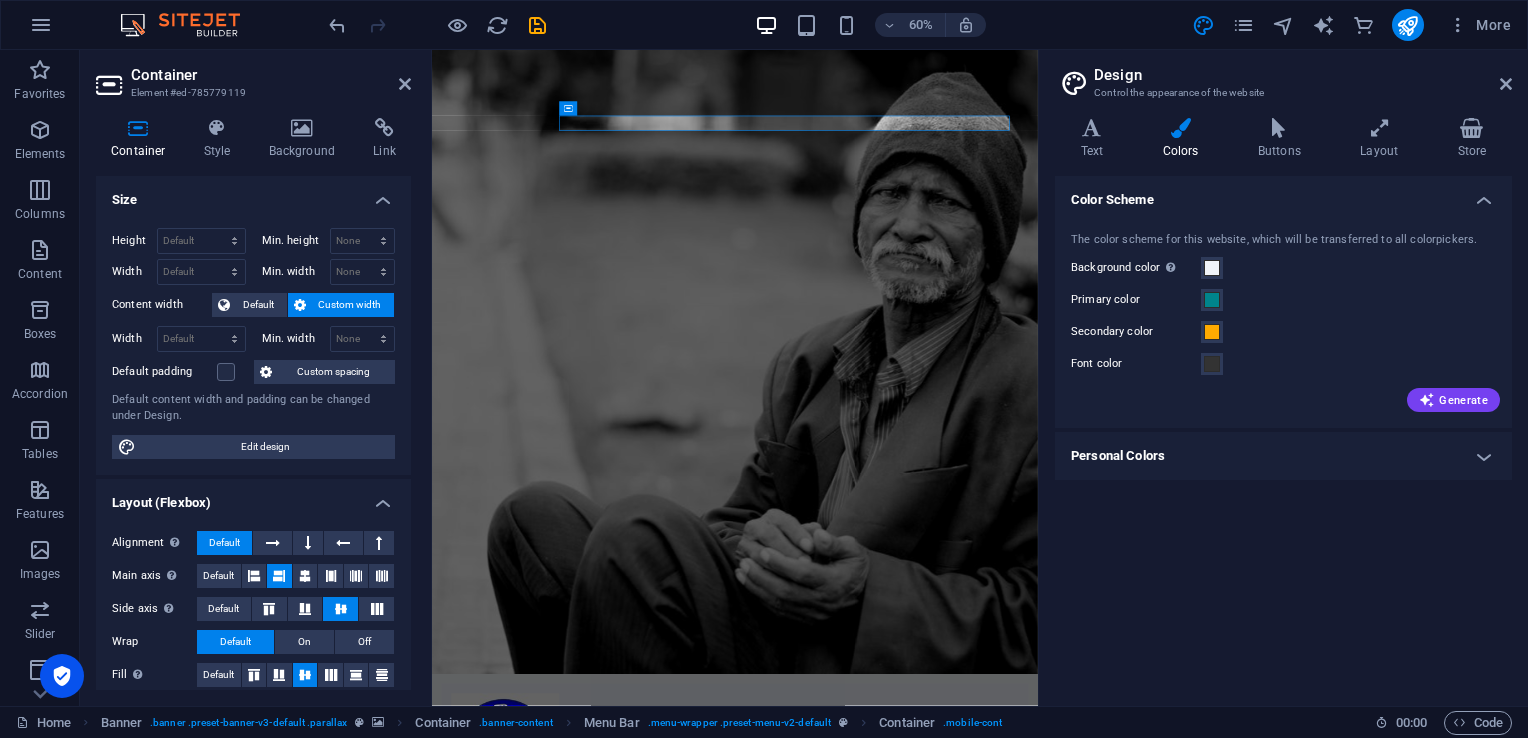 click on "Style" at bounding box center (221, 139) 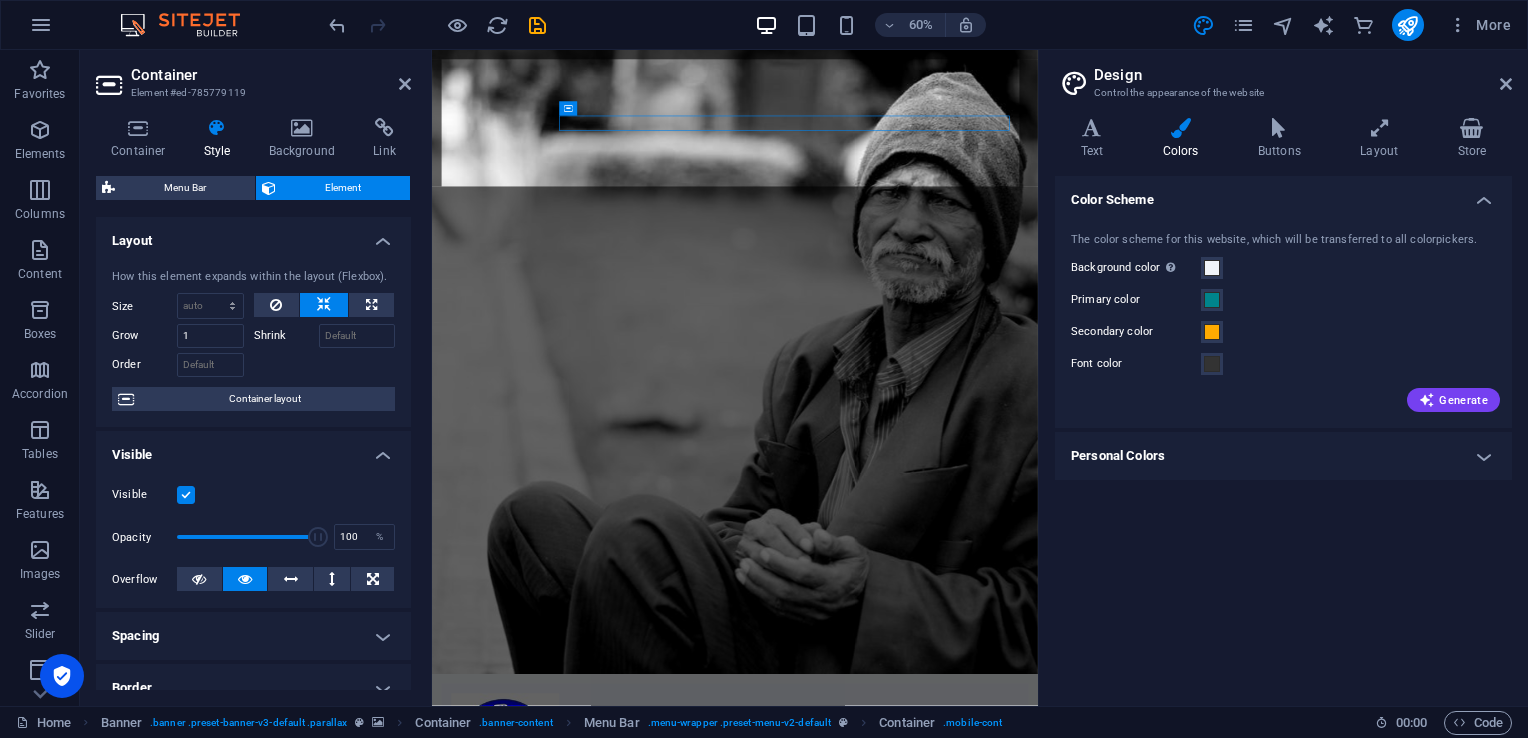 click on "Menu Bar" at bounding box center (185, 188) 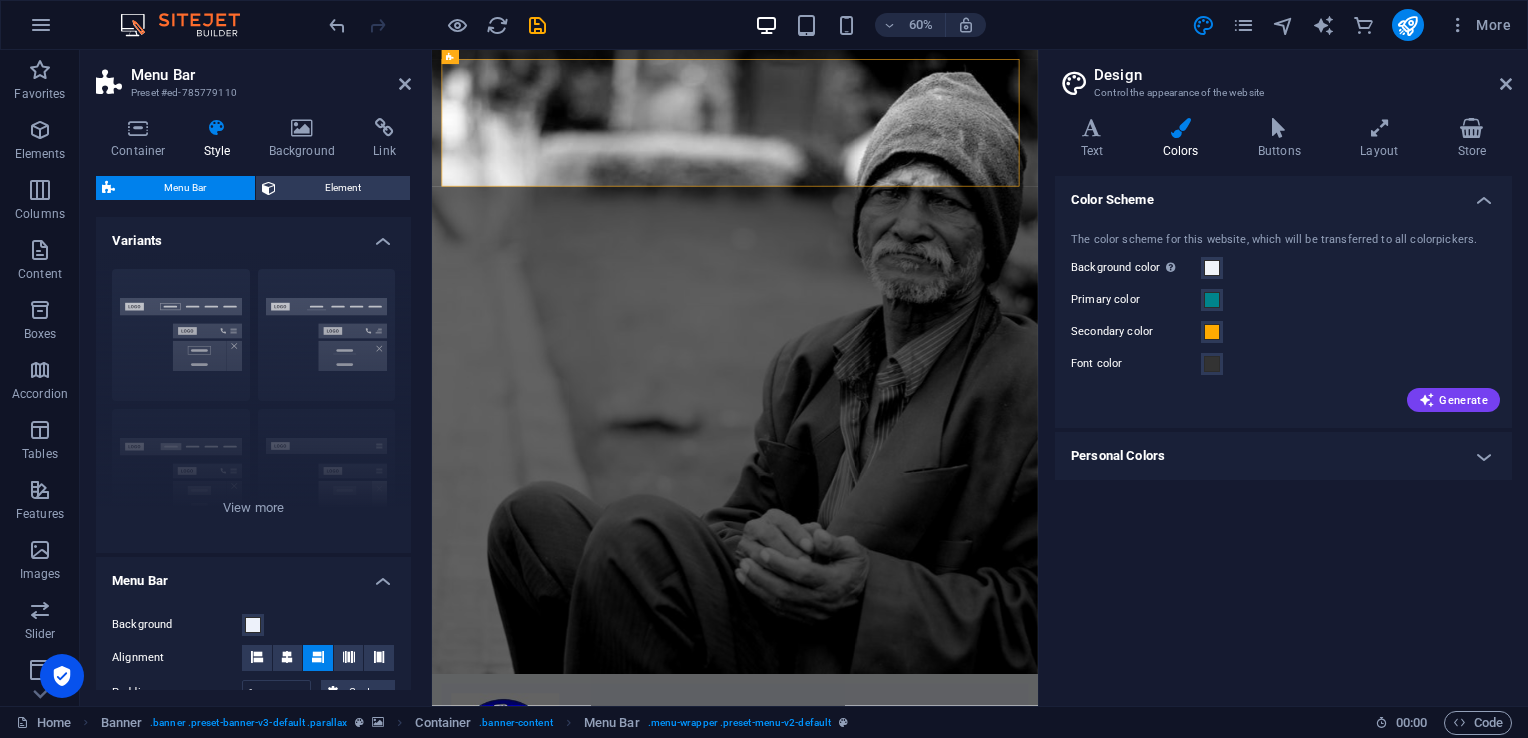 click on "Element" at bounding box center (343, 188) 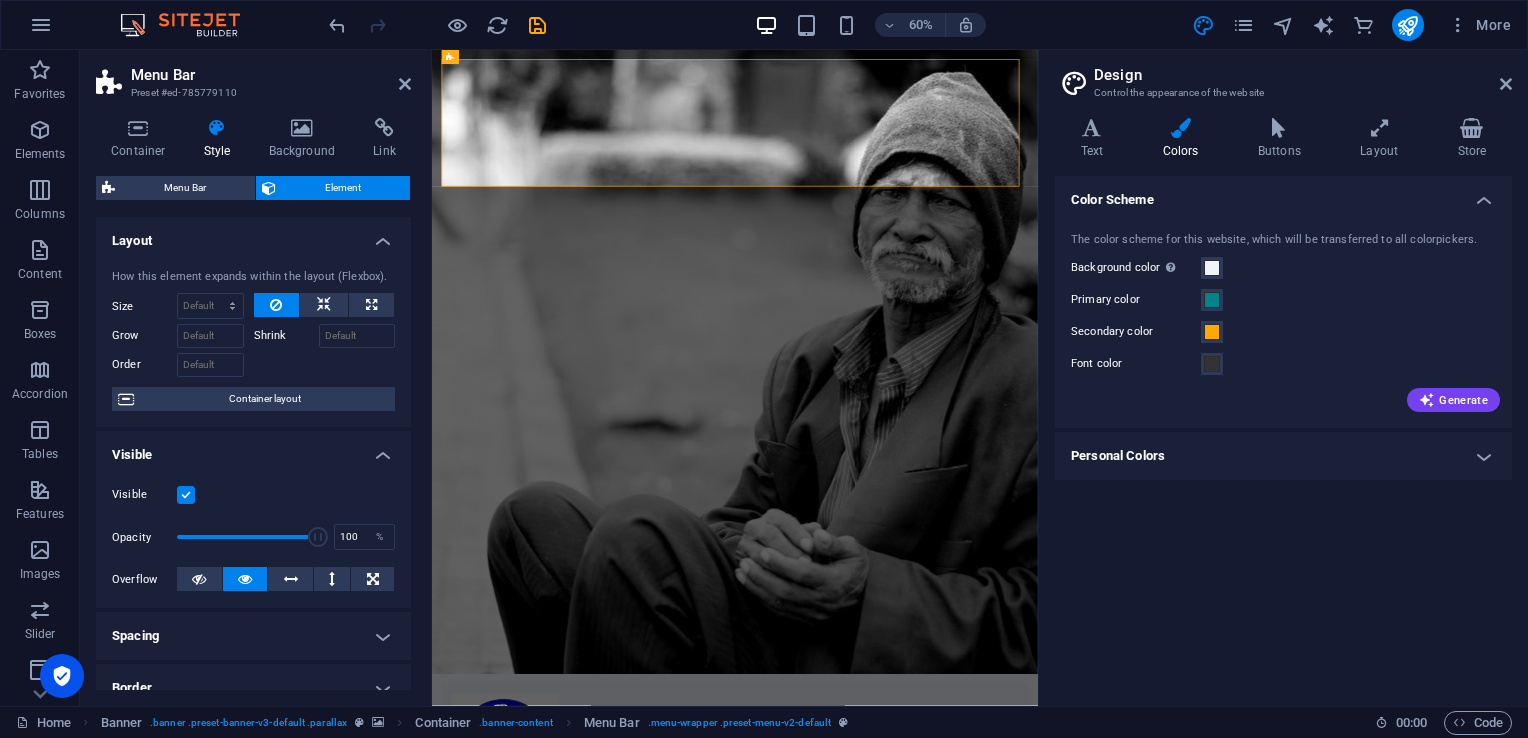 click on "Menu Bar" at bounding box center (185, 188) 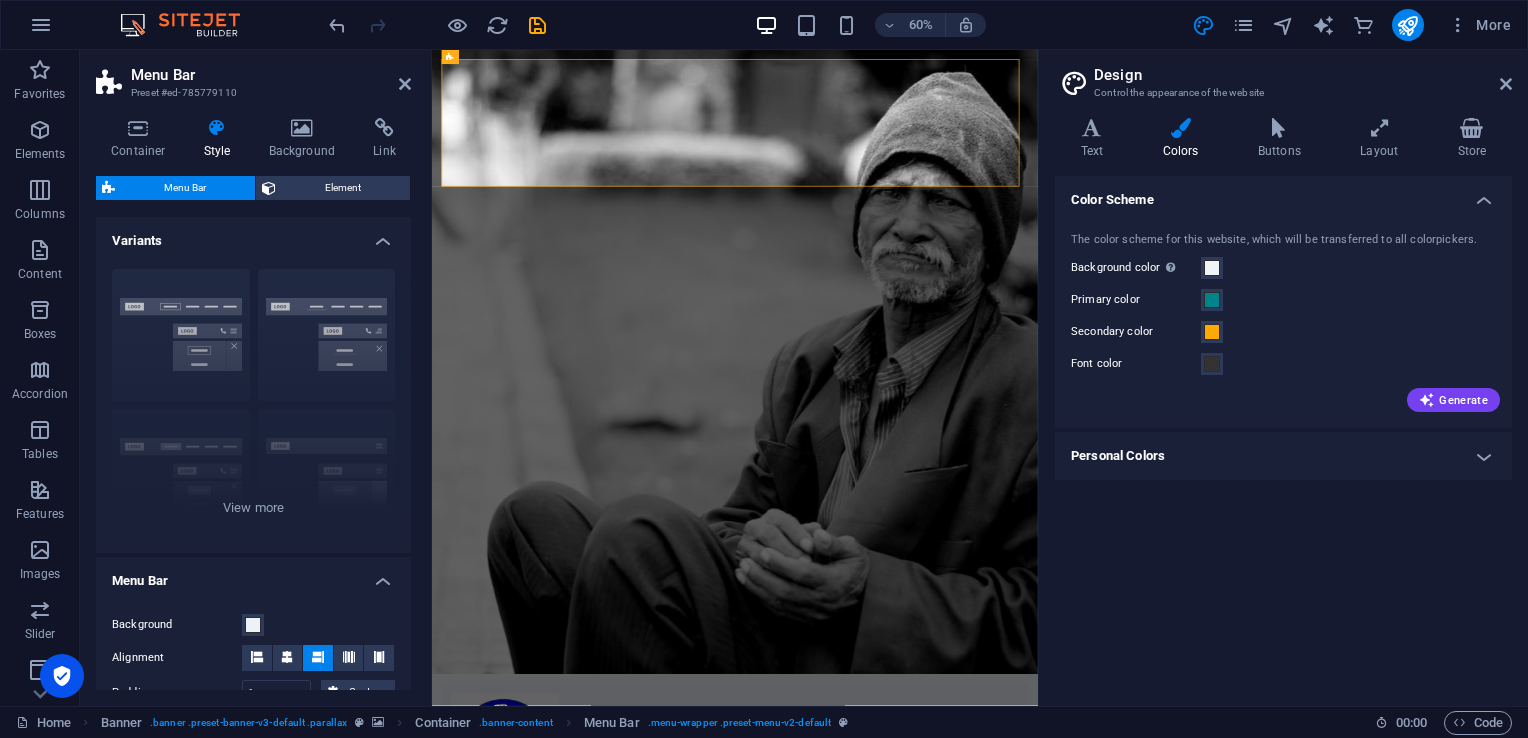 drag, startPoint x: 411, startPoint y: 318, endPoint x: 423, endPoint y: 378, distance: 61.188232 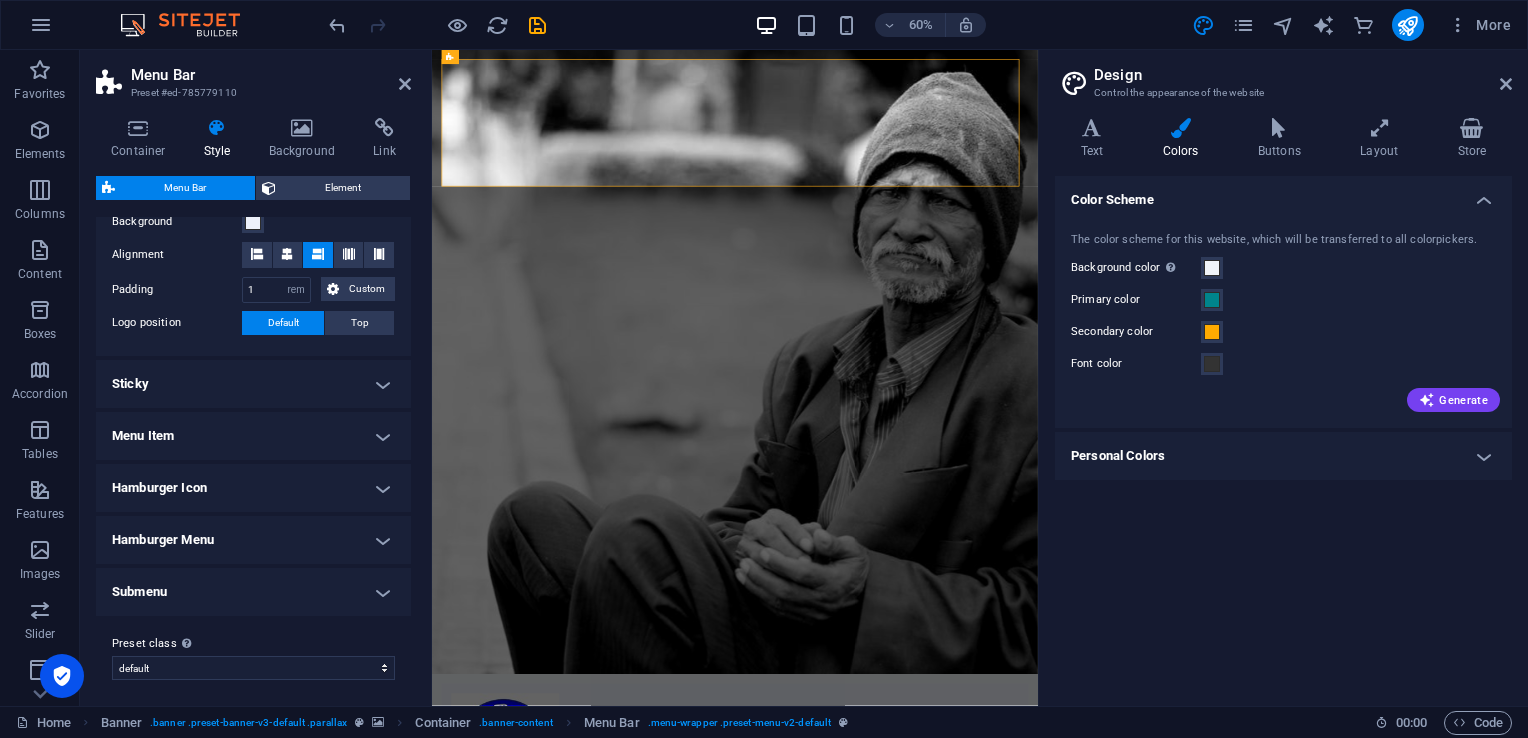 scroll, scrollTop: 407, scrollLeft: 0, axis: vertical 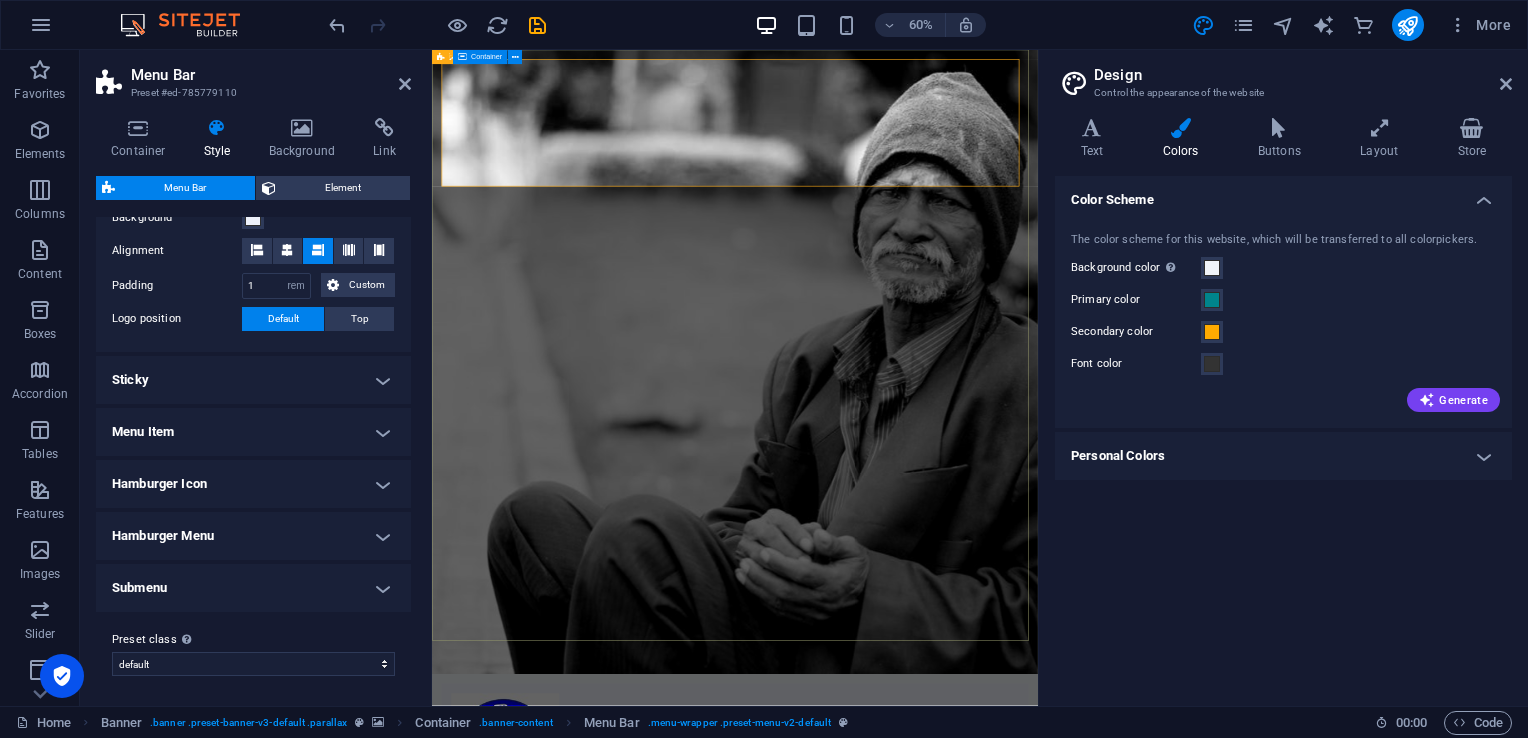click on "Home About us What we do Projects Volunteers Donate Donate   and Help those in need. Let's build a better world together! Learn more" at bounding box center (937, 1403) 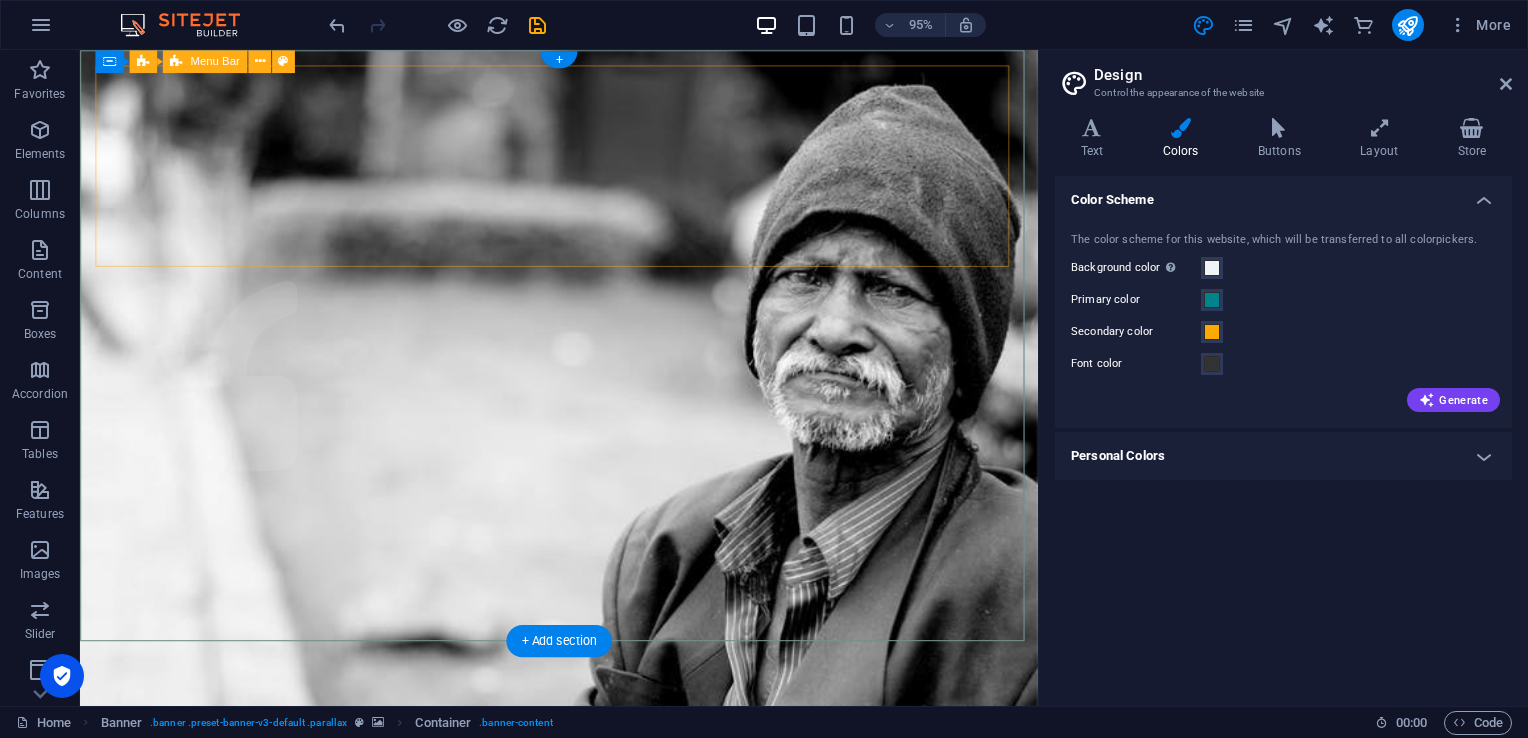 click on "Home About us What we do Projects Volunteers Donate" at bounding box center [584, 1237] 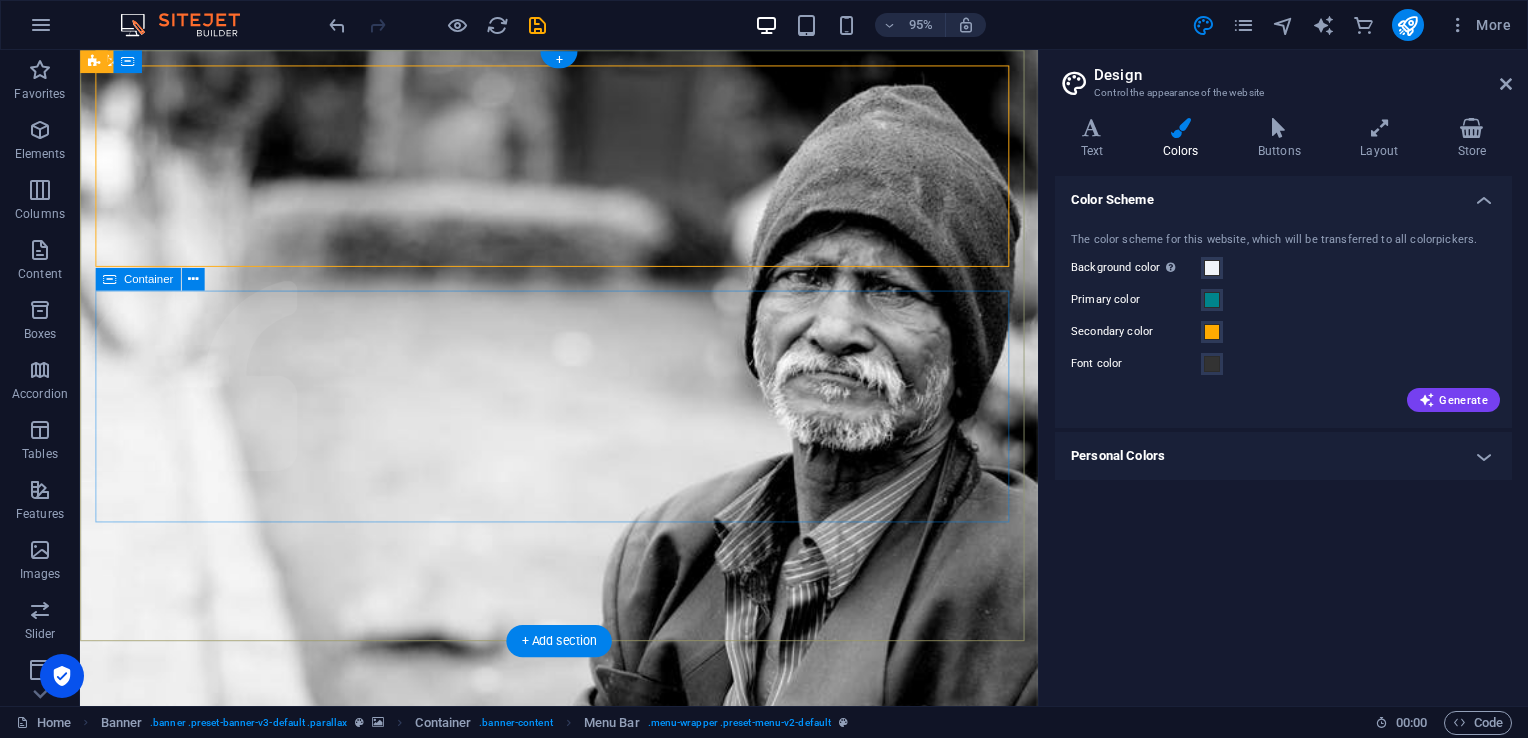 click on "Donate   and Help those in need. Let's build a better world together! Learn more" at bounding box center [584, 1490] 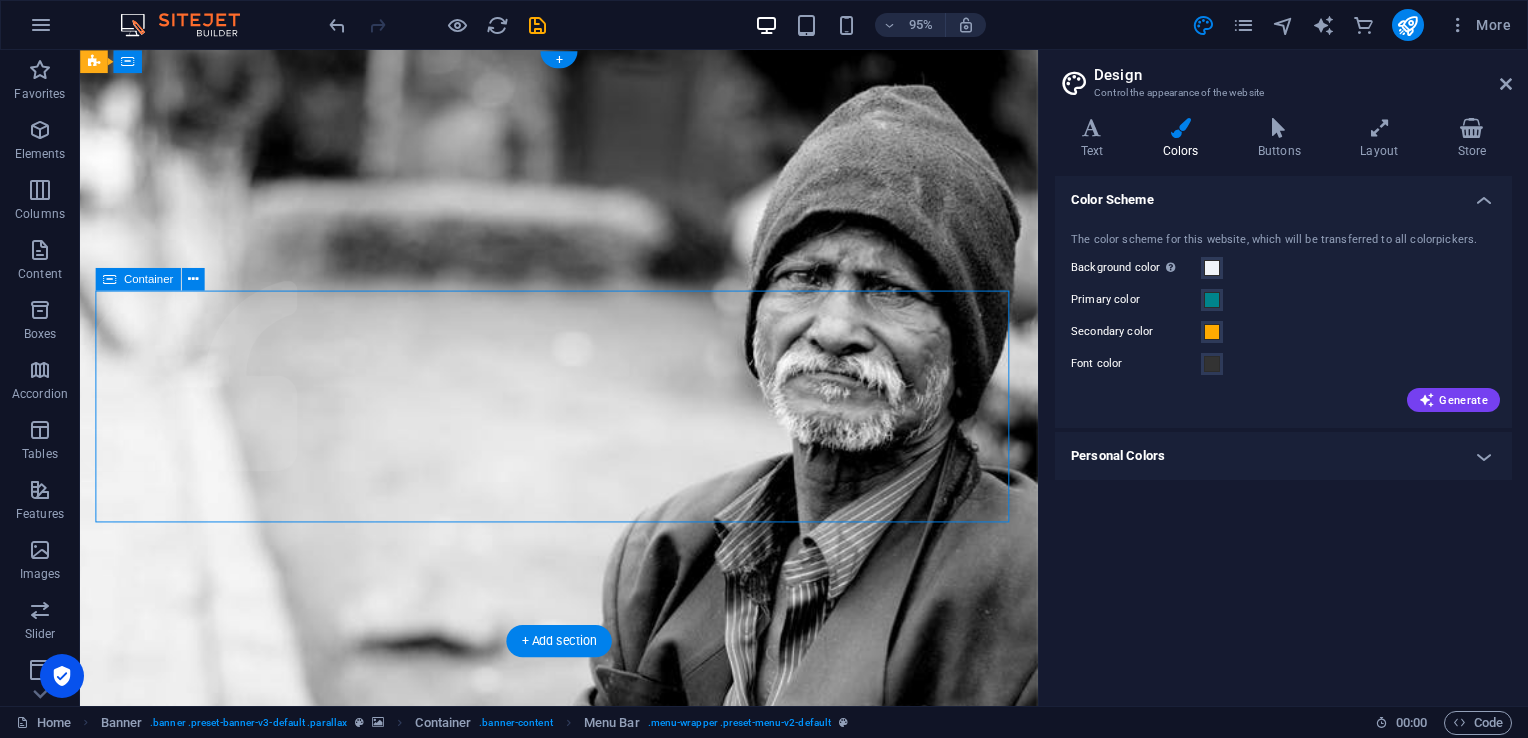 click on "Donate   and Help those in need. Let's build a better world together! Learn more" at bounding box center [584, 1490] 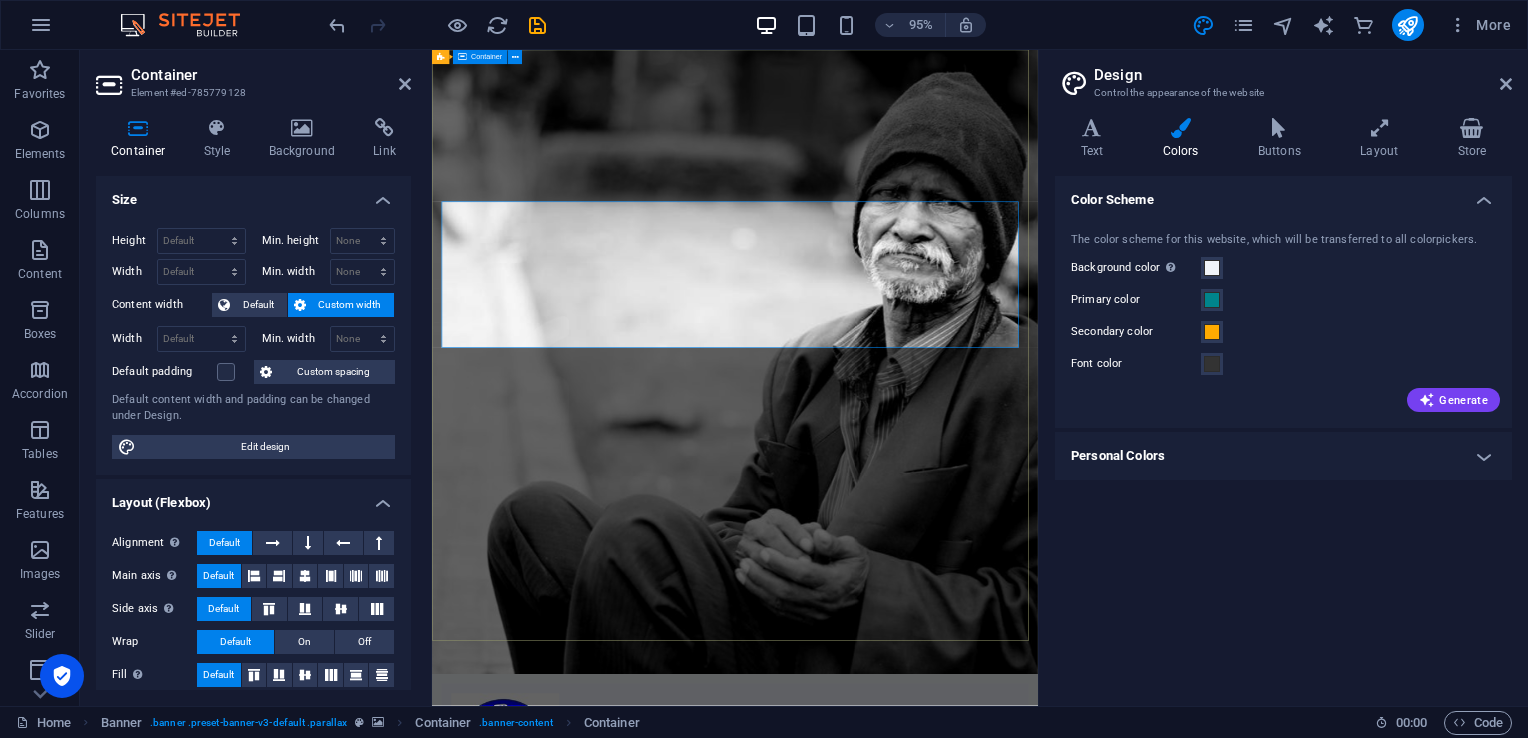 click on "Home About us What we do Projects Volunteers Donate Donate   and Help those in need. Let's build a better world together! Learn more" at bounding box center [937, 1403] 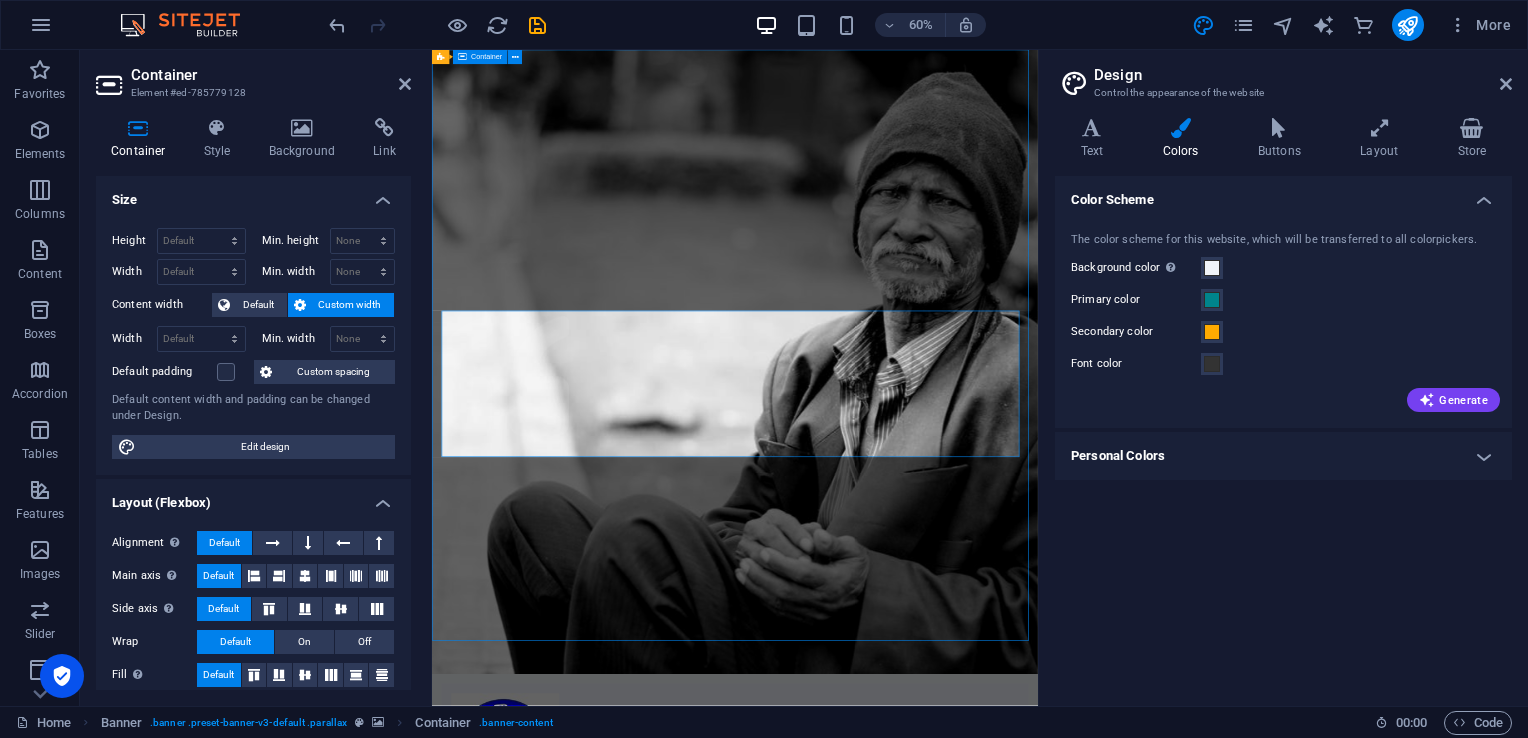 click on "Home About us What we do Projects Volunteers Donate Donate   and Help those in need. Let's build a better world together! Learn more" at bounding box center [937, 1403] 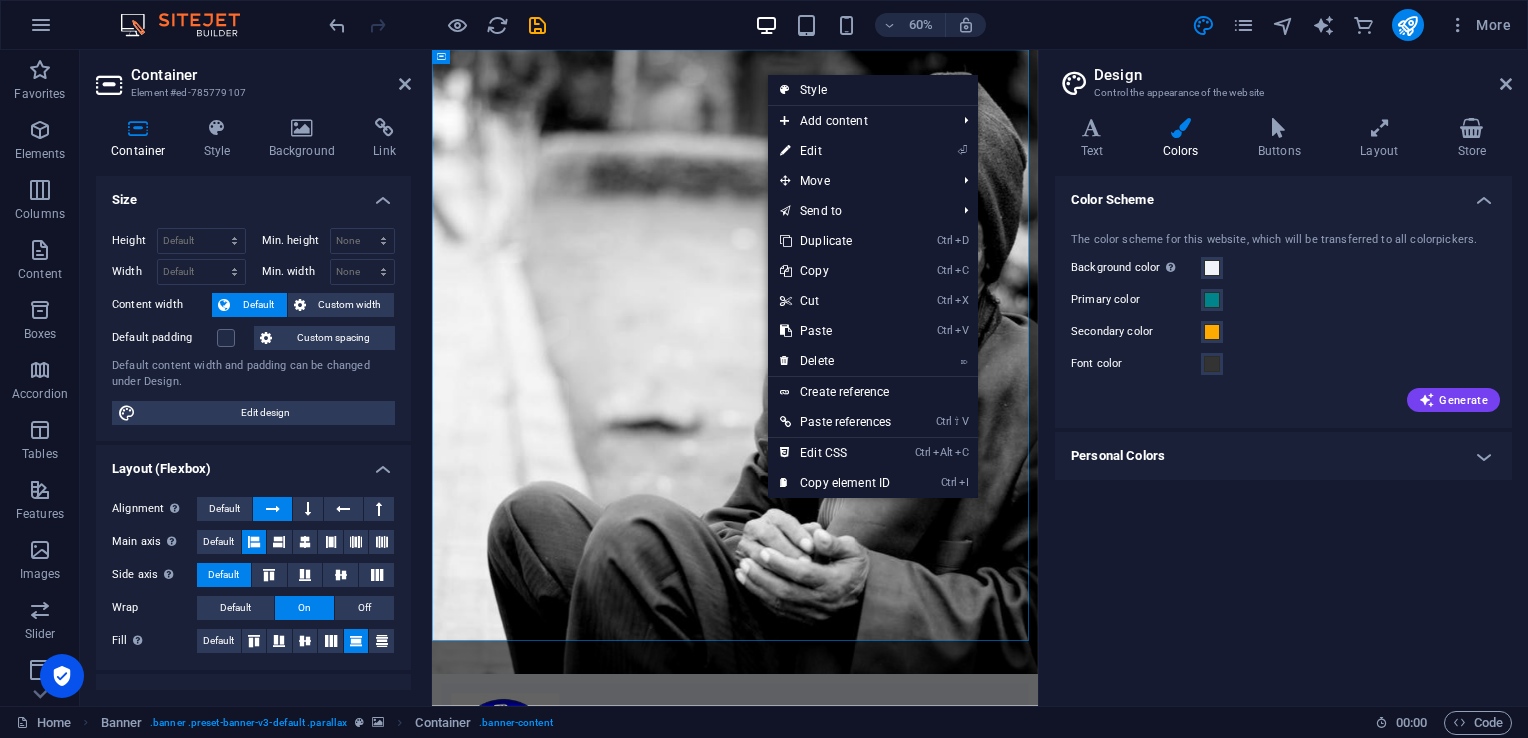 click at bounding box center [302, 128] 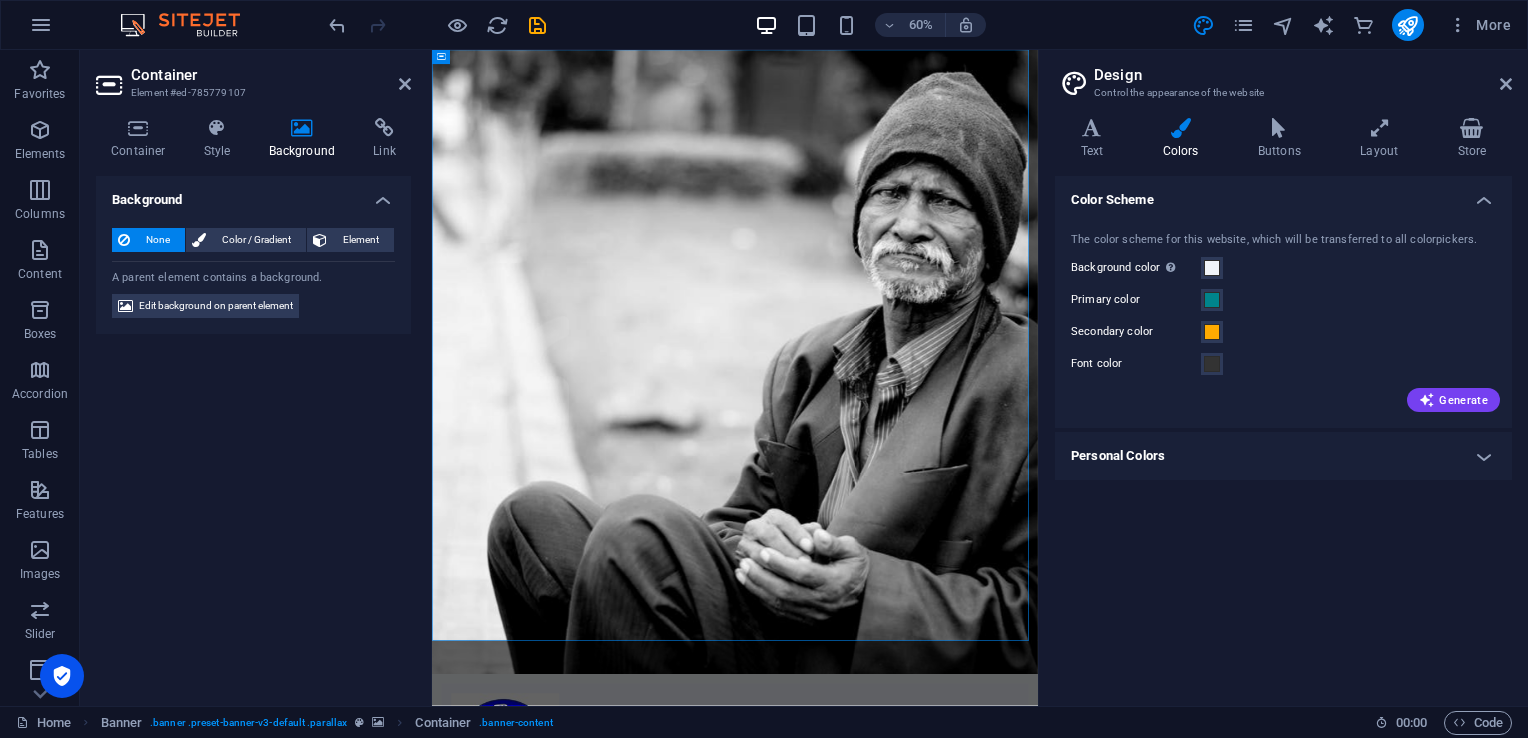 click on "Color / Gradient" at bounding box center [256, 240] 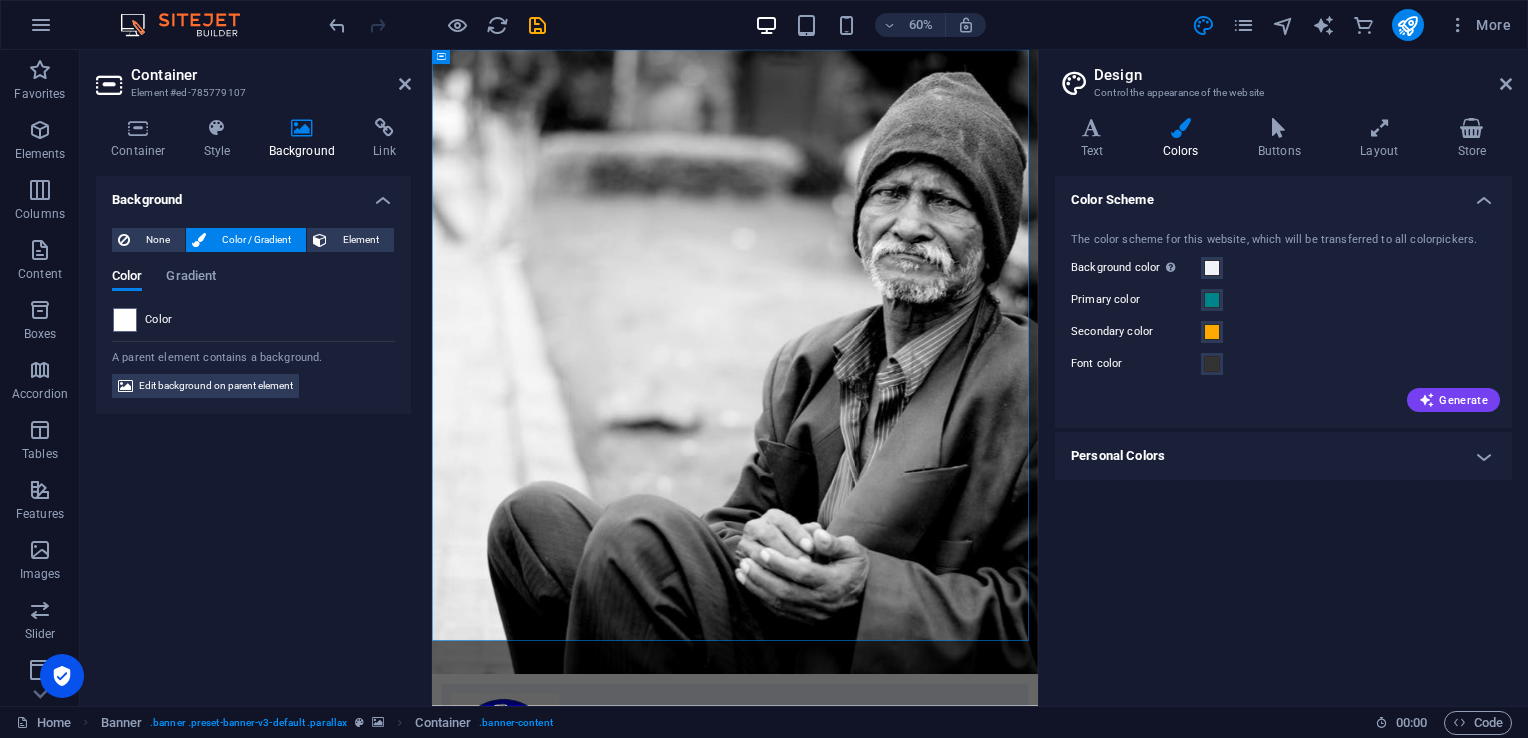click on "None" at bounding box center (148, 240) 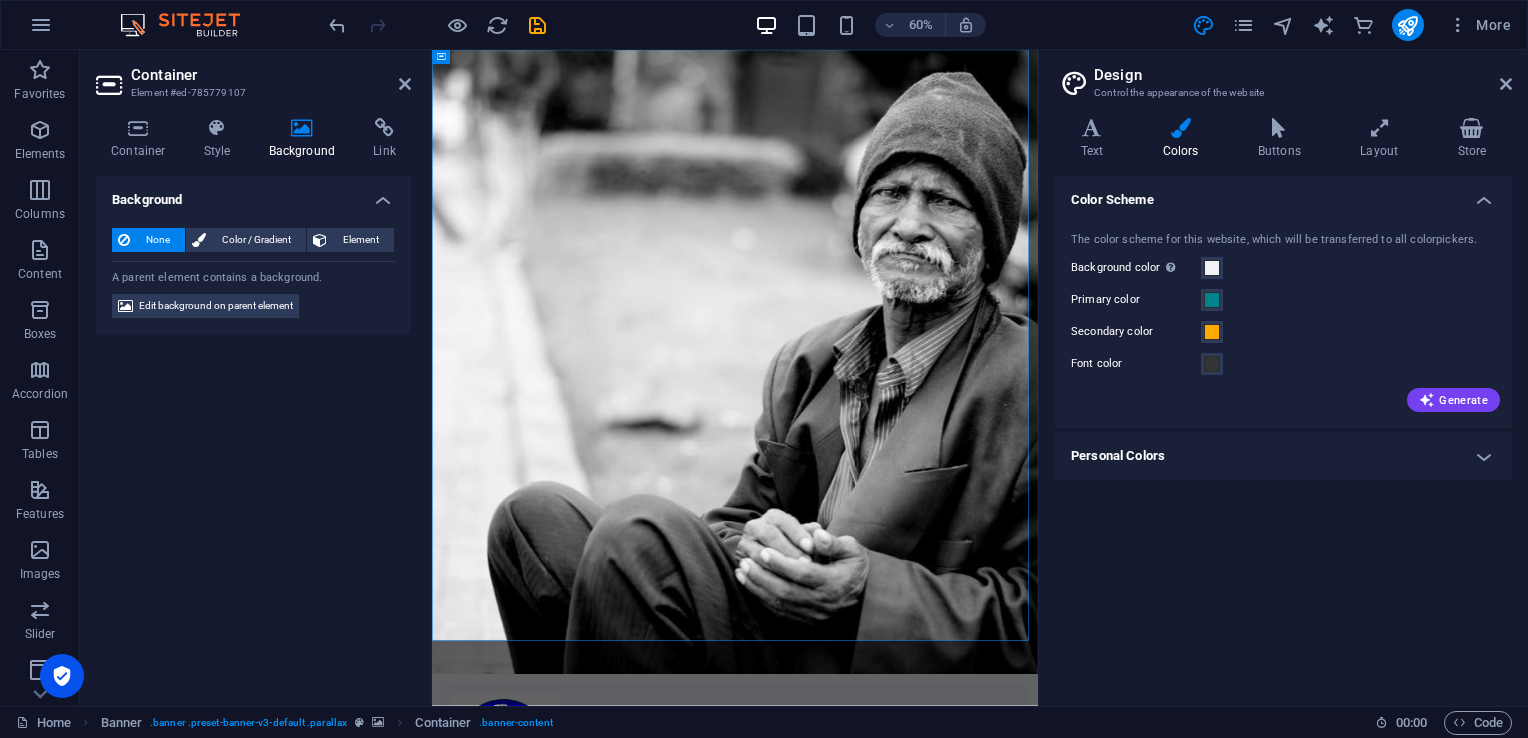 click on "Container" at bounding box center [142, 139] 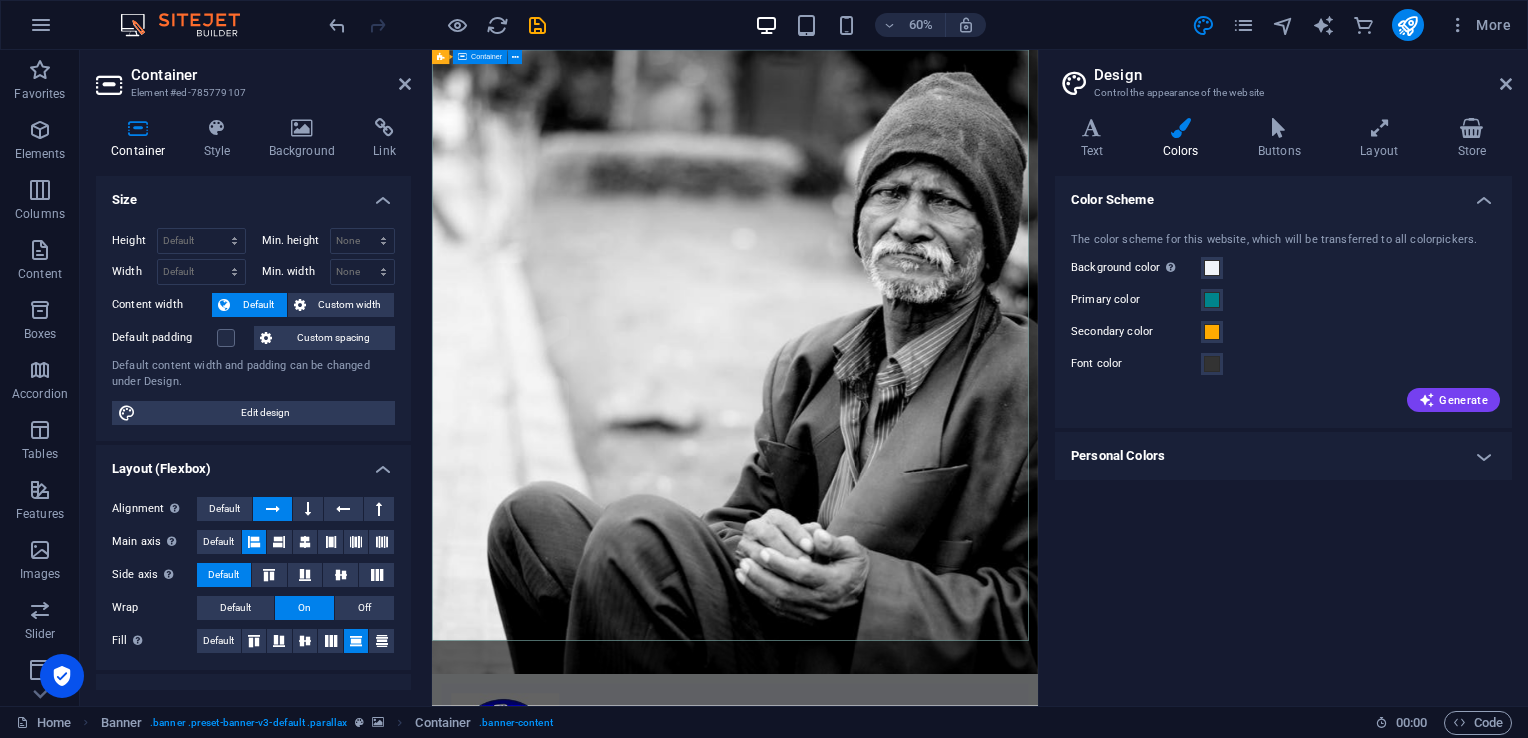 click on "Home About us What we do Projects Volunteers Donate Donate   and Help those in need. Let's build a better world together! Learn more" at bounding box center (937, 1403) 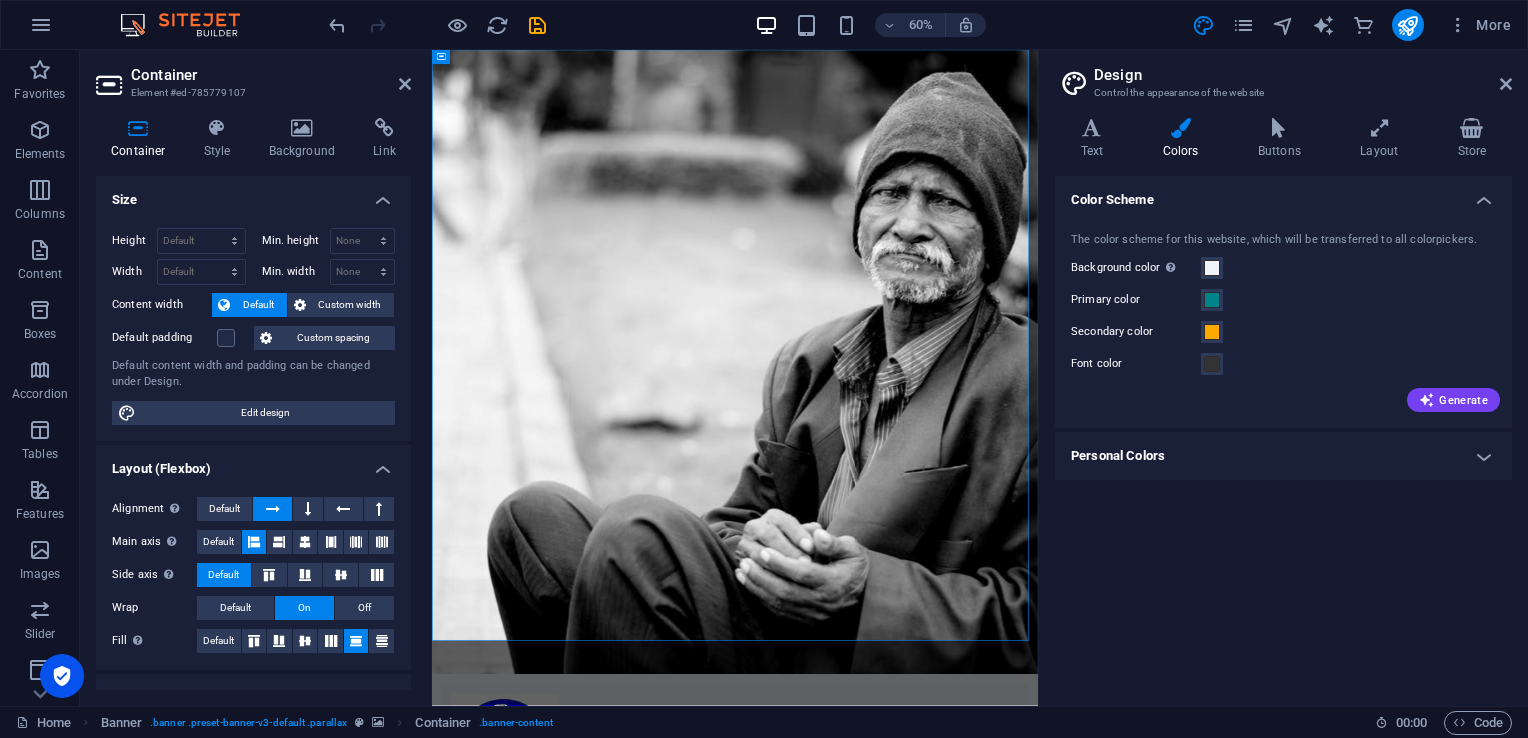 click on "Background" at bounding box center (306, 139) 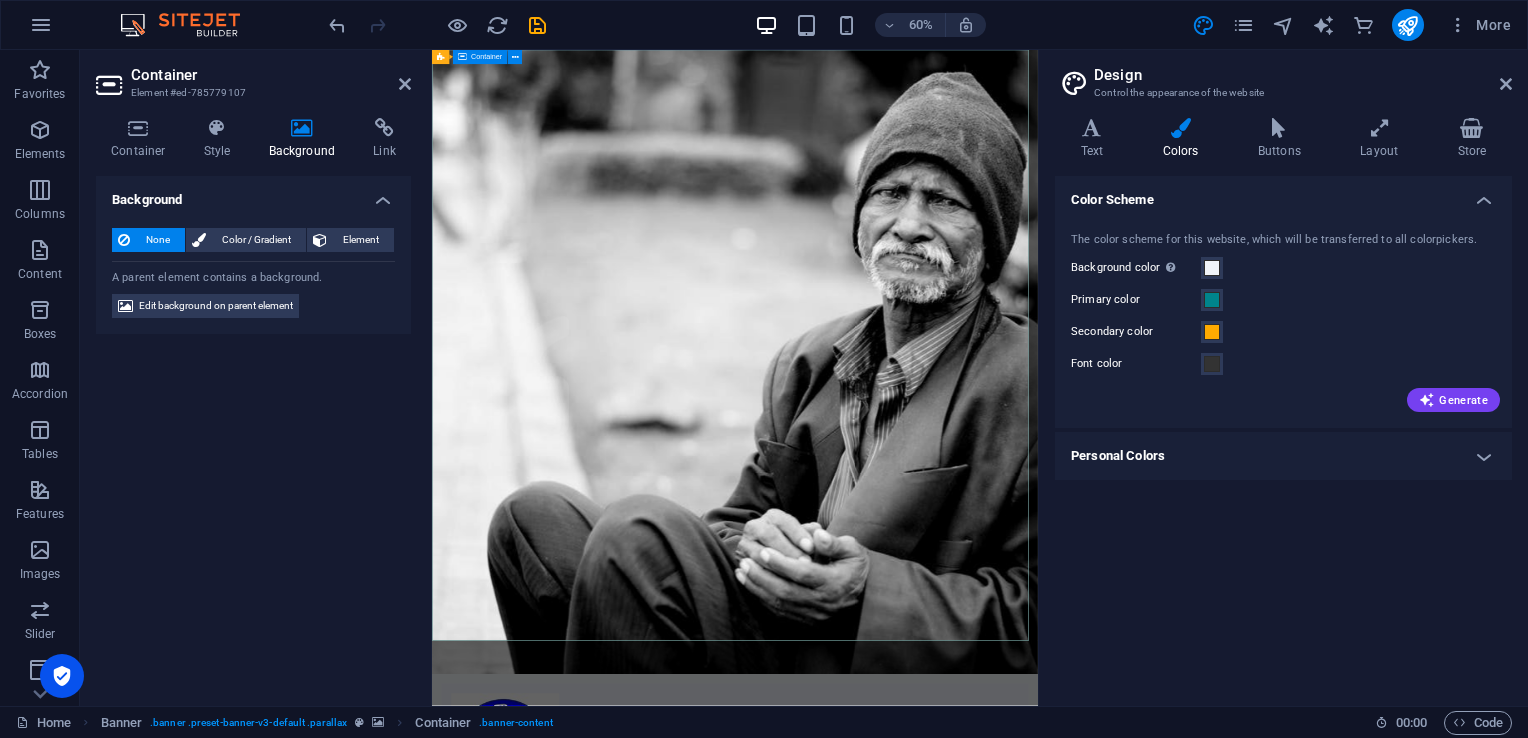 click on "Home About us What we do Projects Volunteers Donate Donate   and Help those in need. Let's build a better world together! Learn more" at bounding box center [937, 1403] 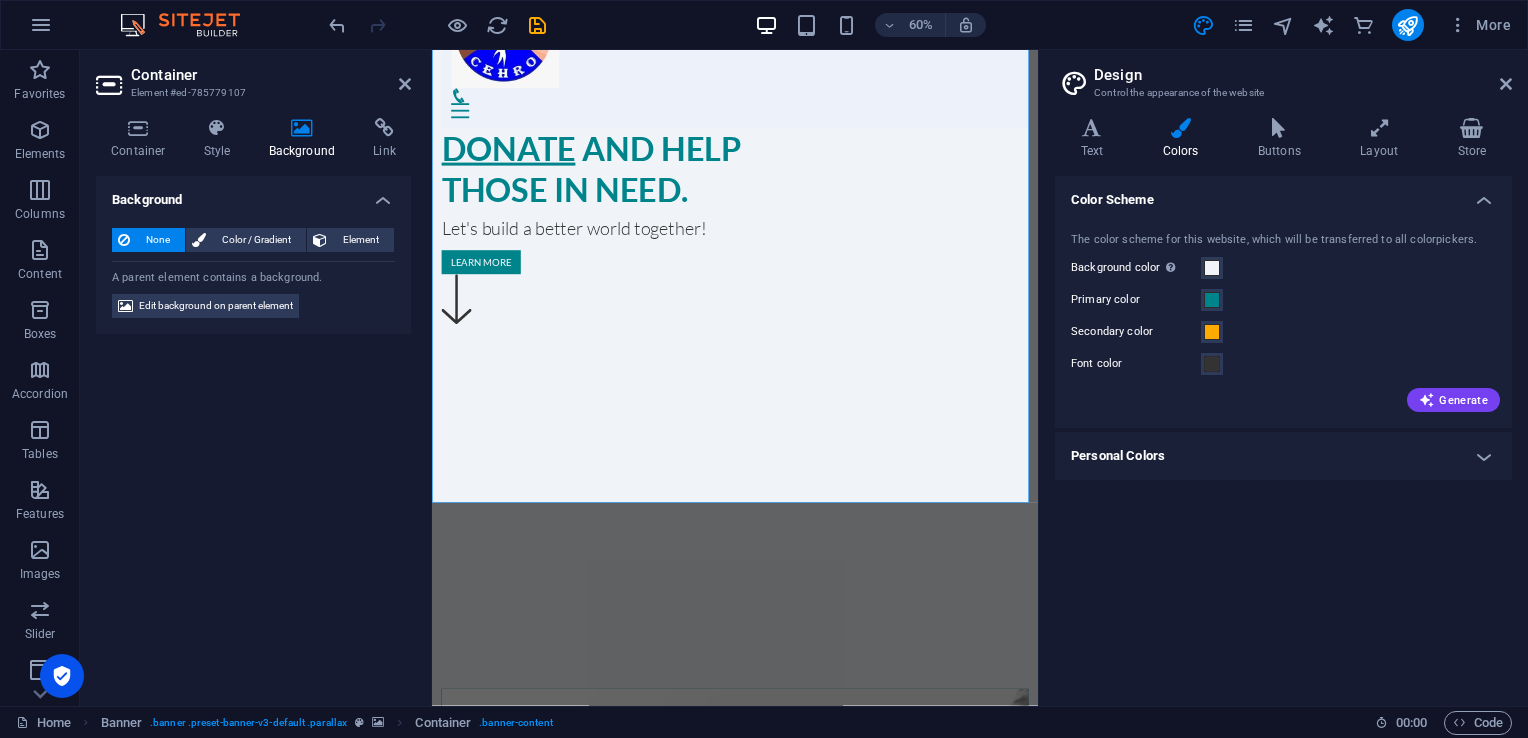 scroll, scrollTop: 229, scrollLeft: 0, axis: vertical 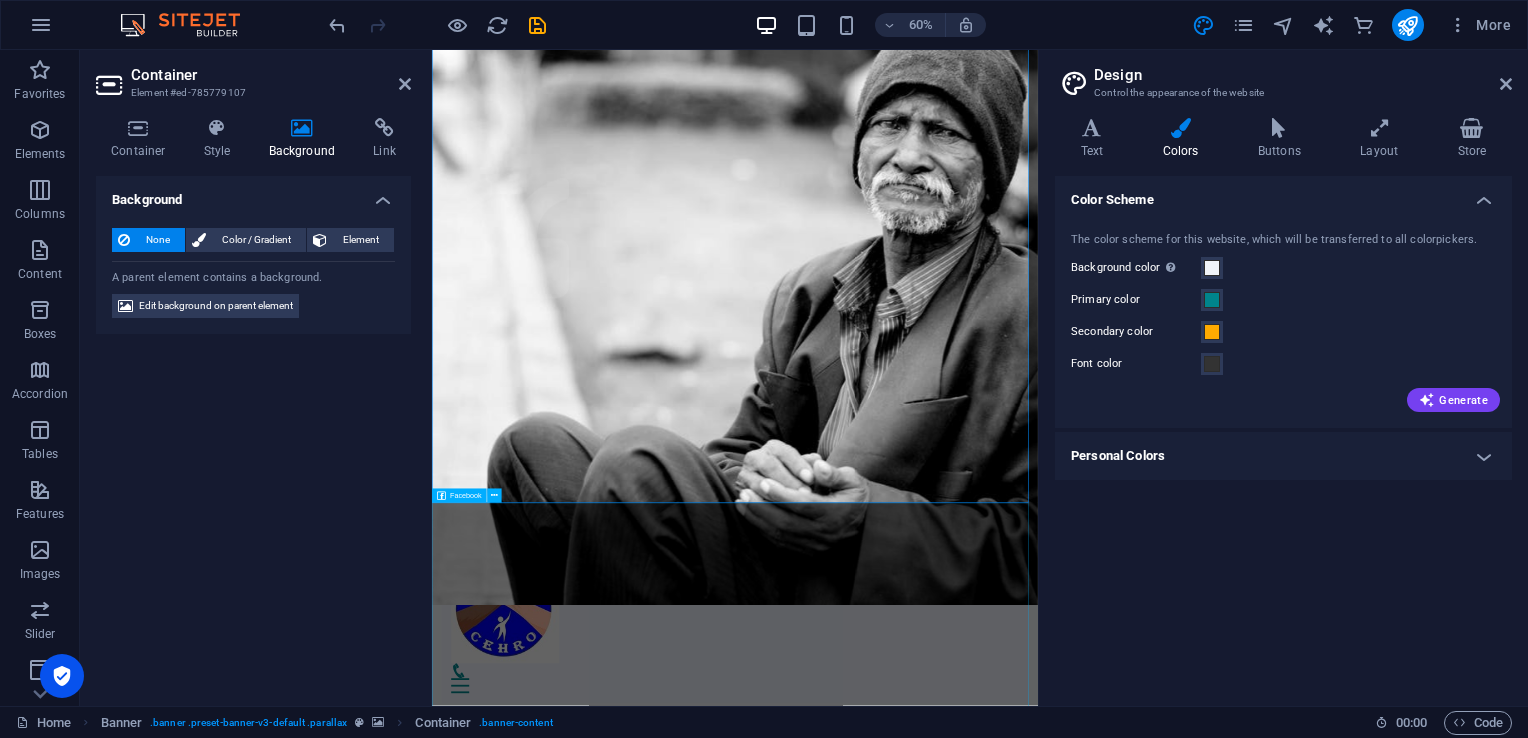 click at bounding box center [937, 1741] 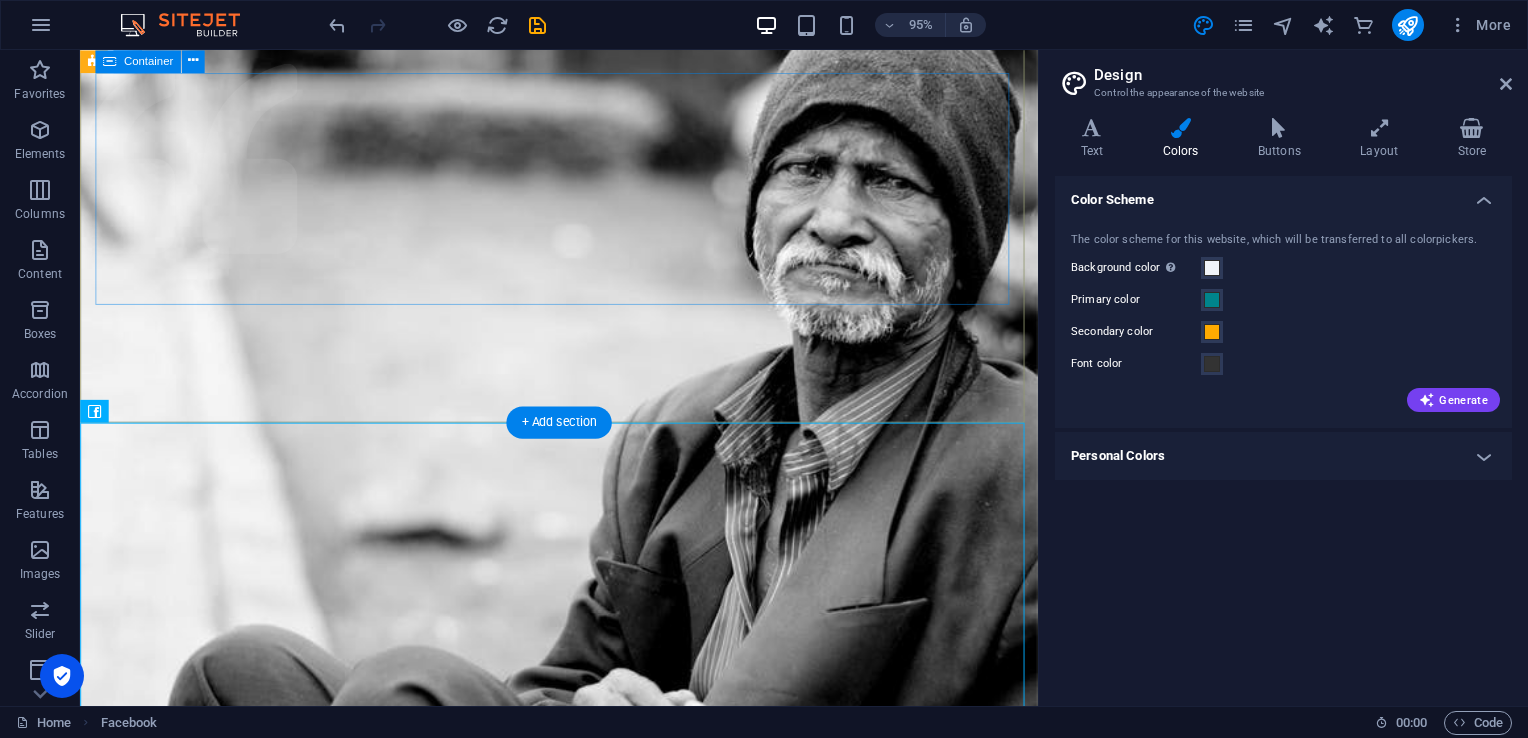 click on "Donate   and Help those in need. Let's build a better world together! Learn more" at bounding box center (584, 1261) 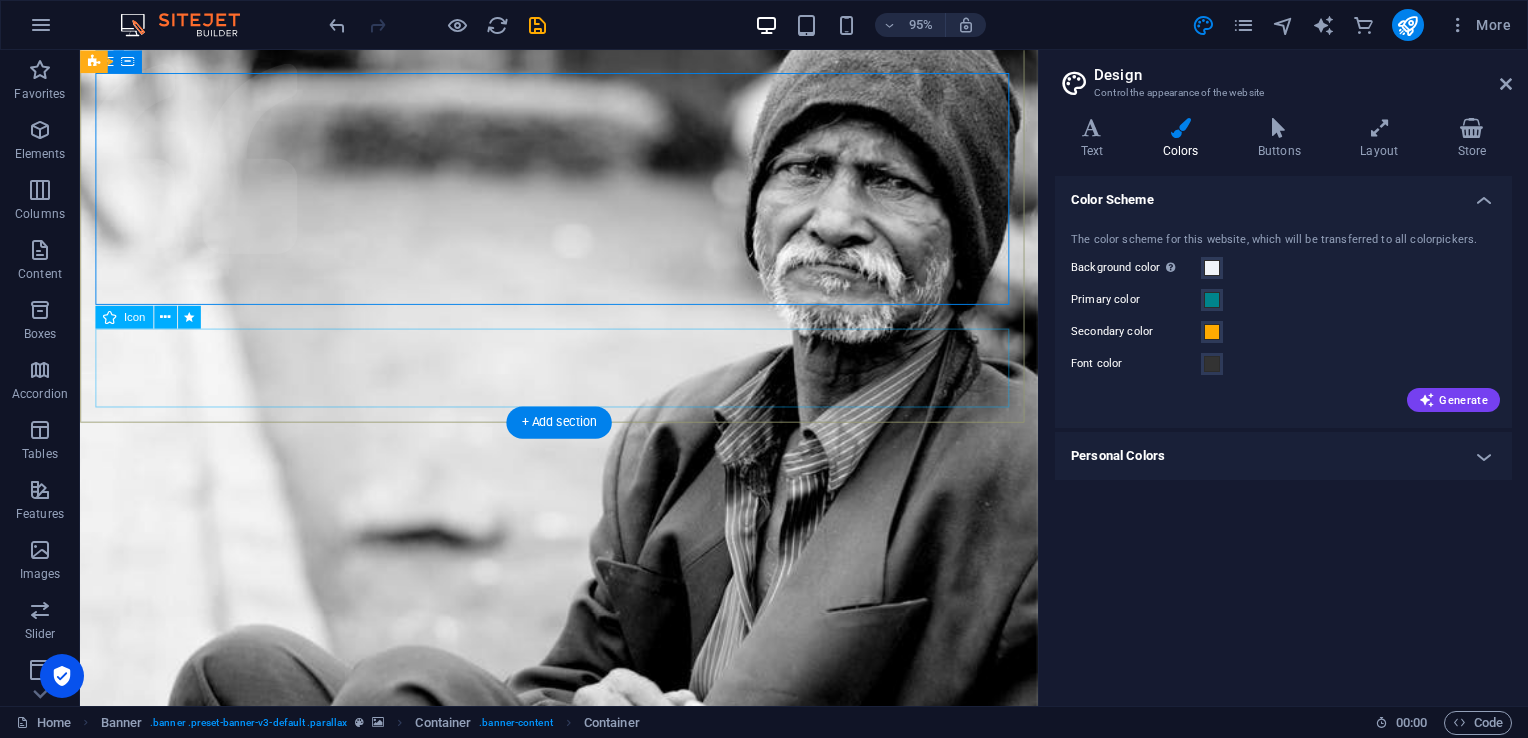 click at bounding box center [584, 1427] 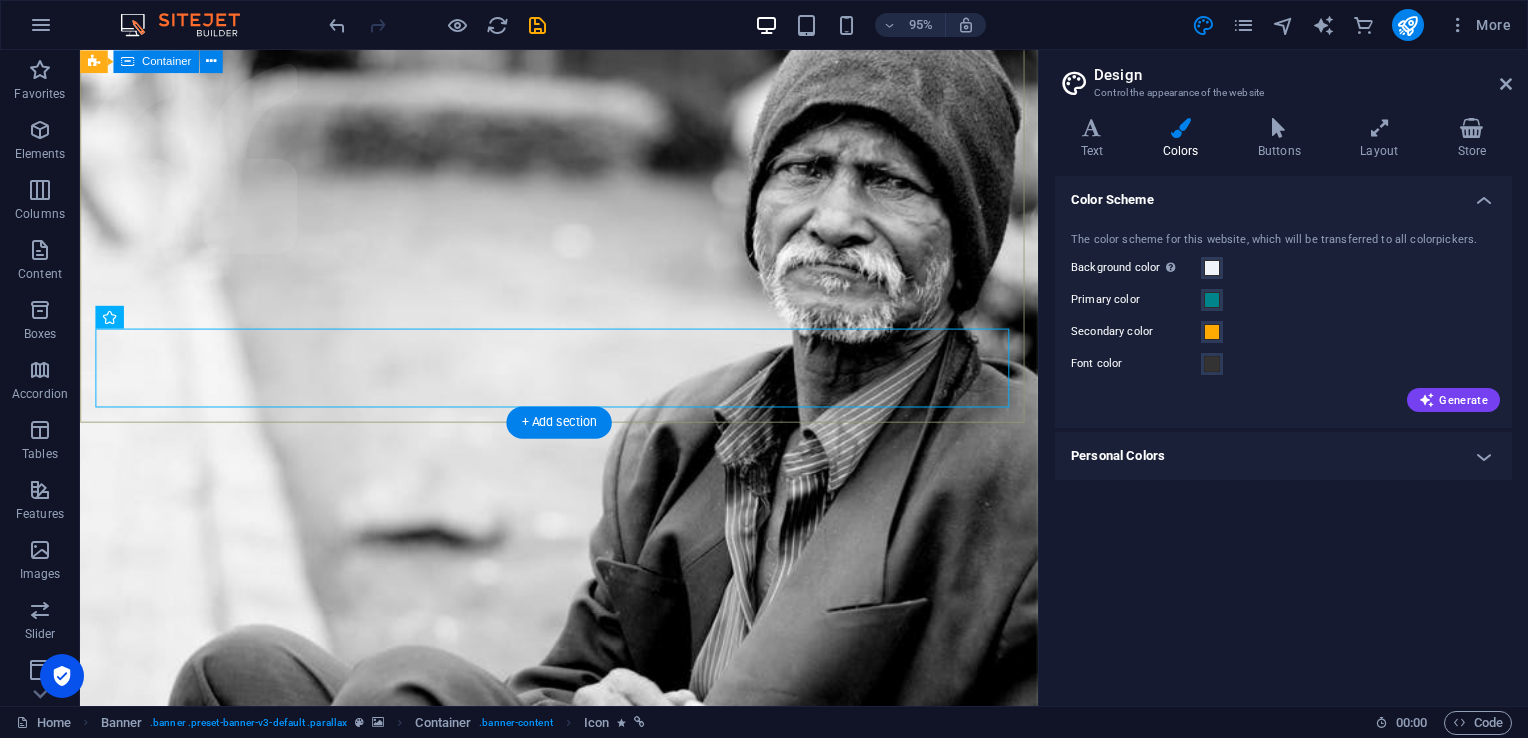 click on "Home About us What we do Projects Volunteers Donate Donate   and Help those in need. Let's build a better world together! Learn more" at bounding box center (584, 1174) 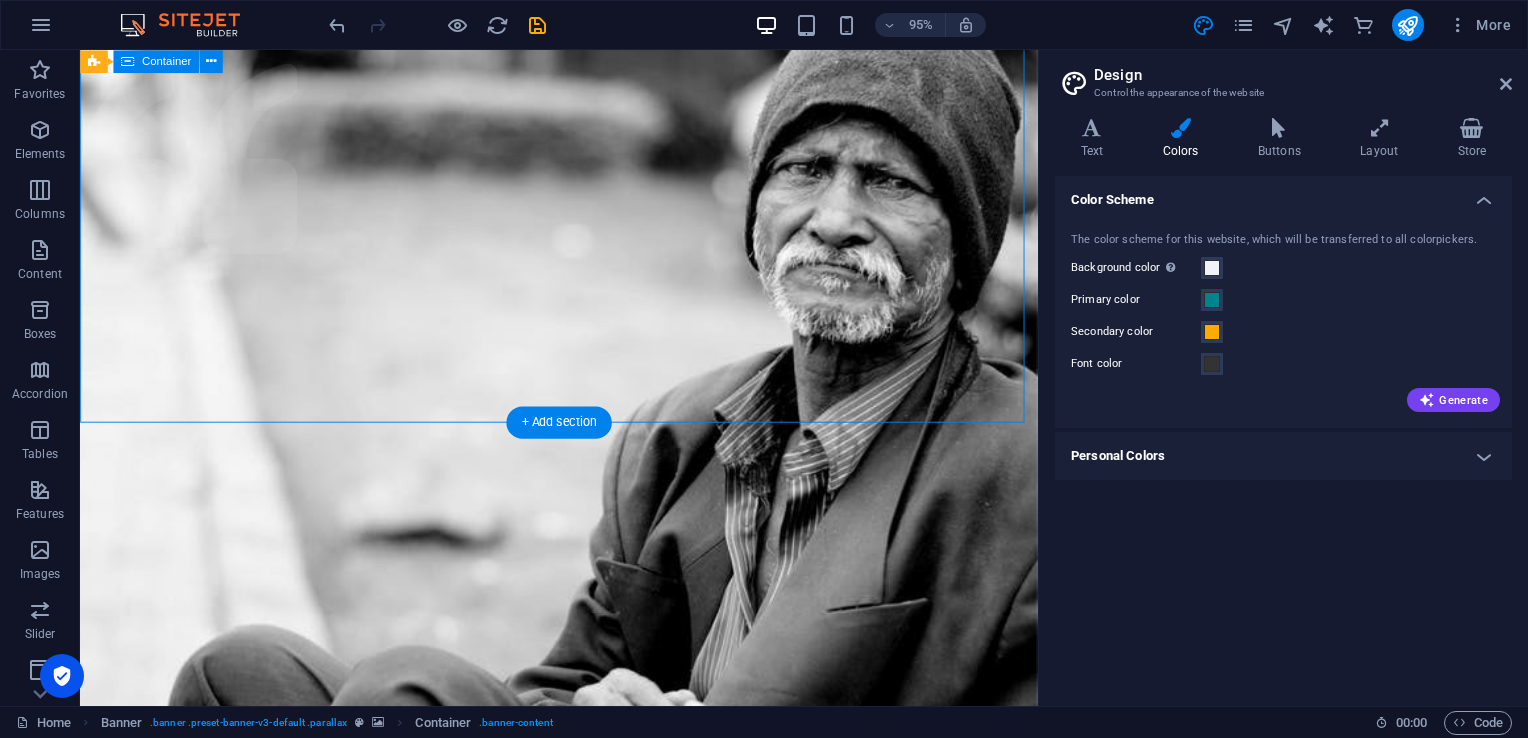 click on "Home About us What we do Projects Volunteers Donate Donate   and Help those in need. Let's build a better world together! Learn more" at bounding box center (584, 1174) 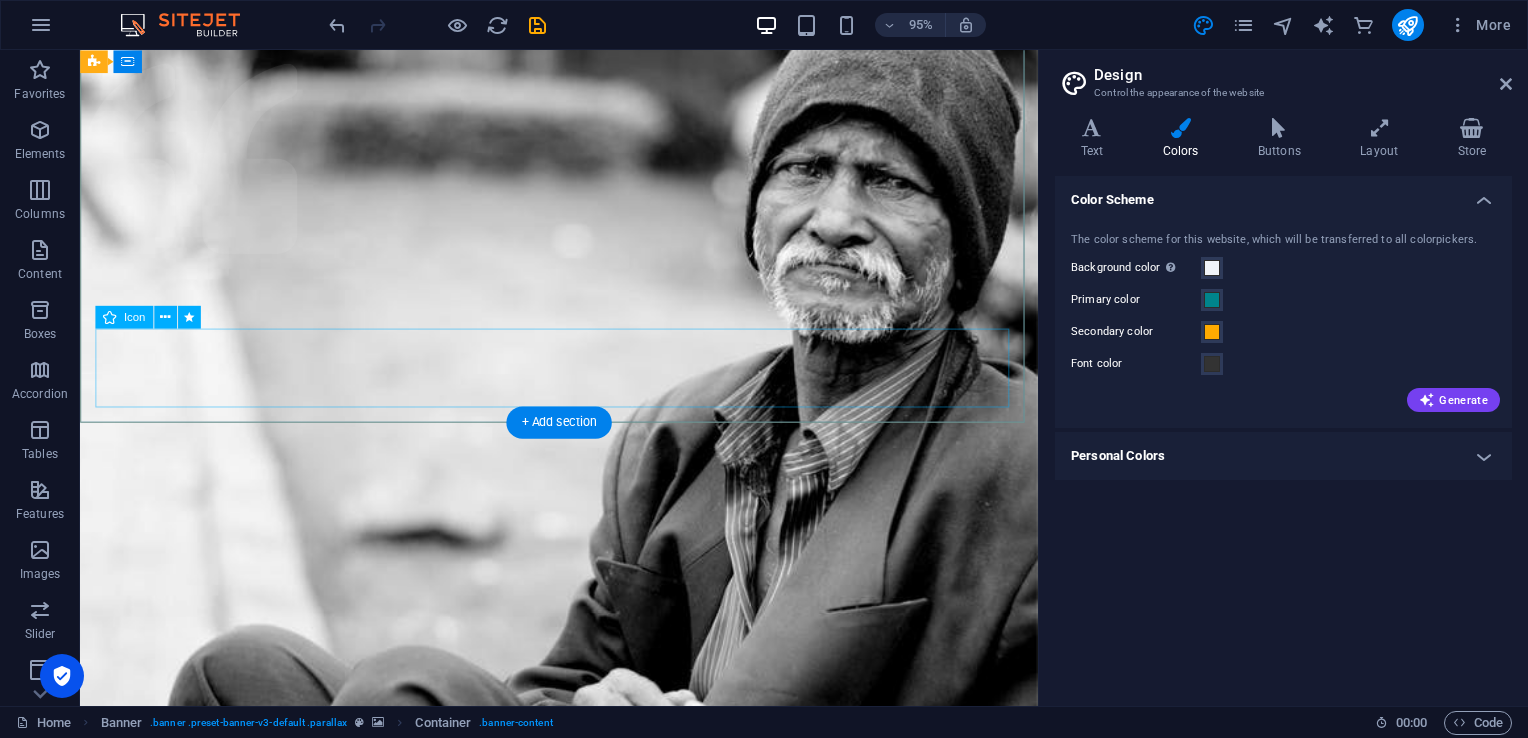 click at bounding box center (584, 1427) 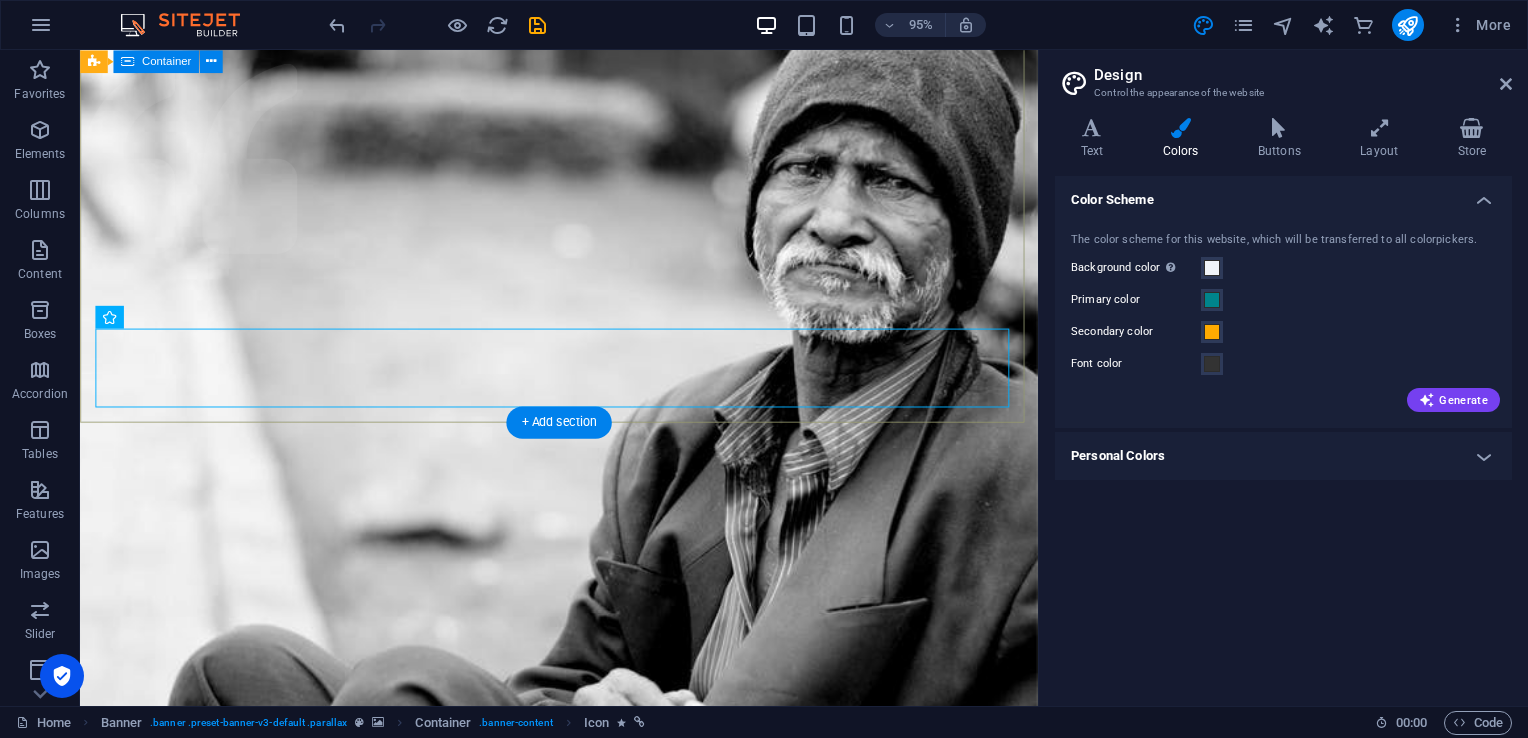 click on "Home About us What we do Projects Volunteers Donate Donate   and Help those in need. Let's build a better world together! Learn more" at bounding box center [584, 1174] 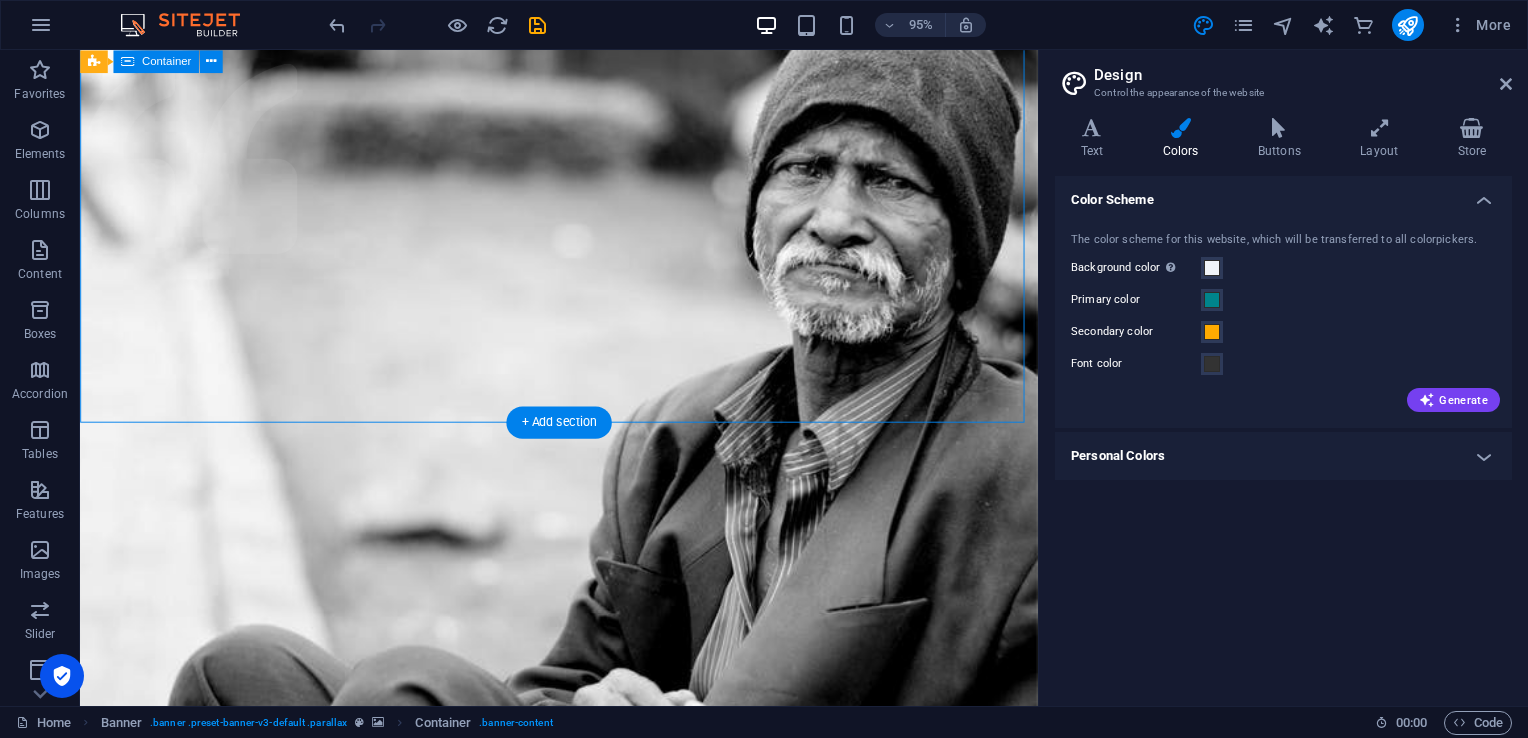 click on "Home About us What we do Projects Volunteers Donate Donate   and Help those in need. Let's build a better world together! Learn more" at bounding box center [584, 1174] 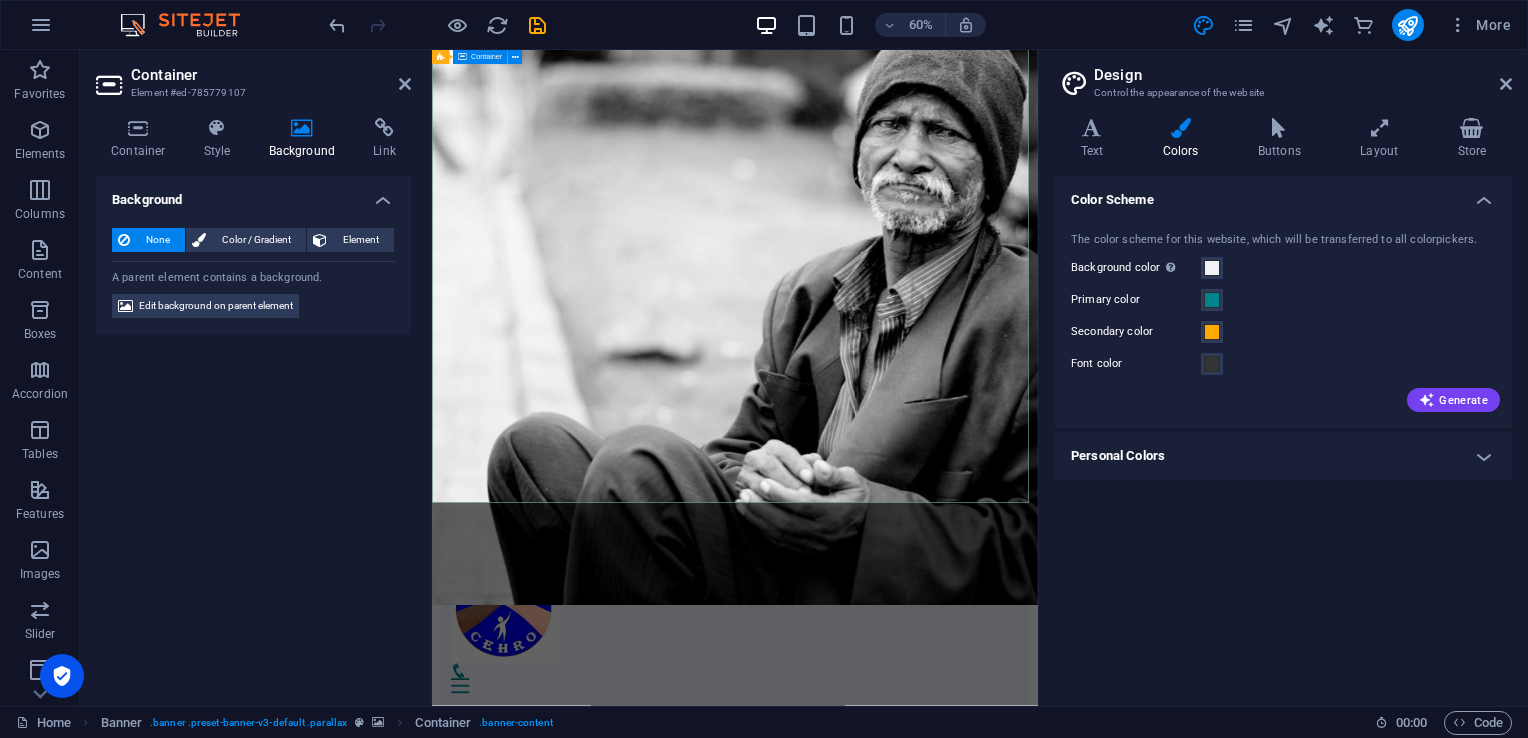 click on "Home About us What we do Projects Volunteers Donate Donate   and Help those in need. Let's build a better world together! Learn more" at bounding box center (937, 1174) 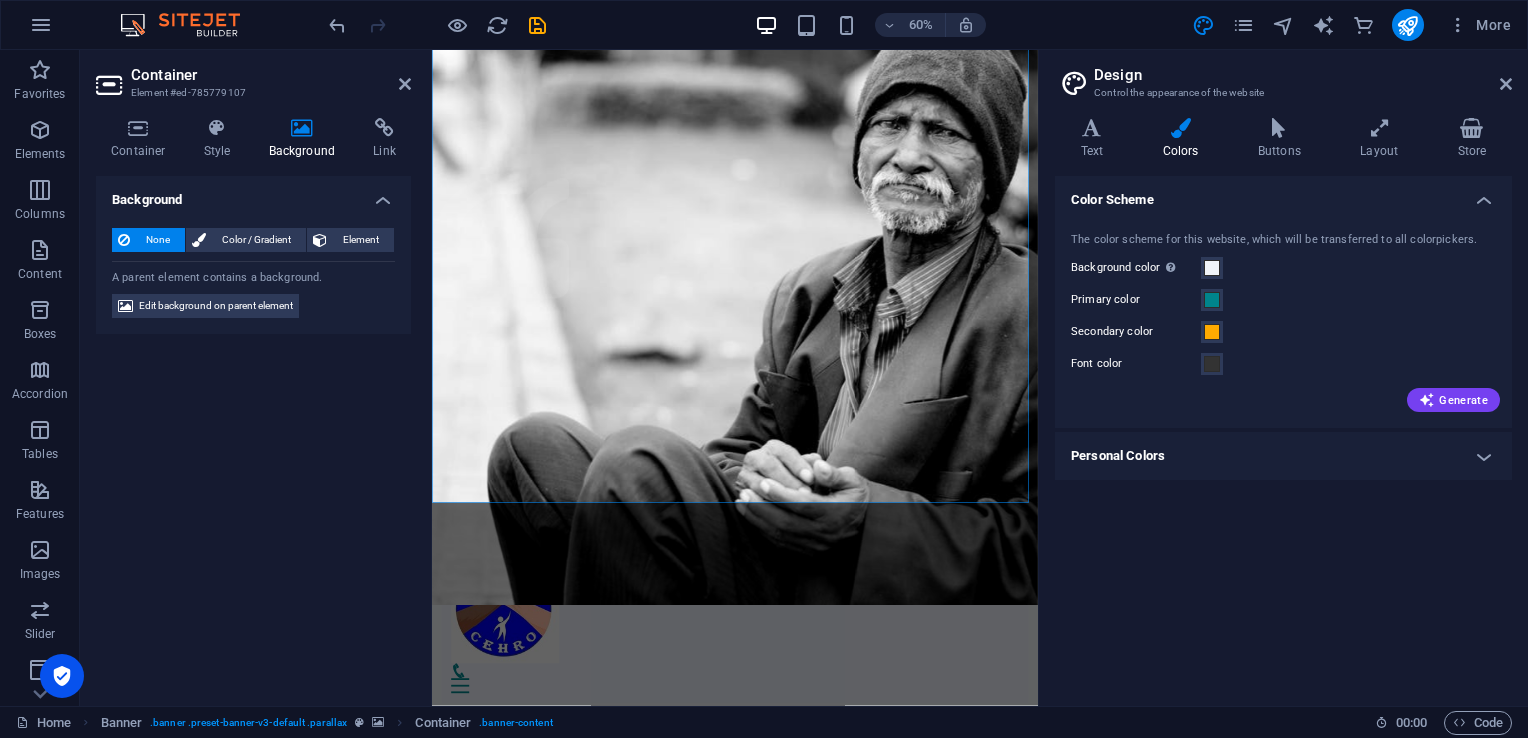 click at bounding box center (138, 128) 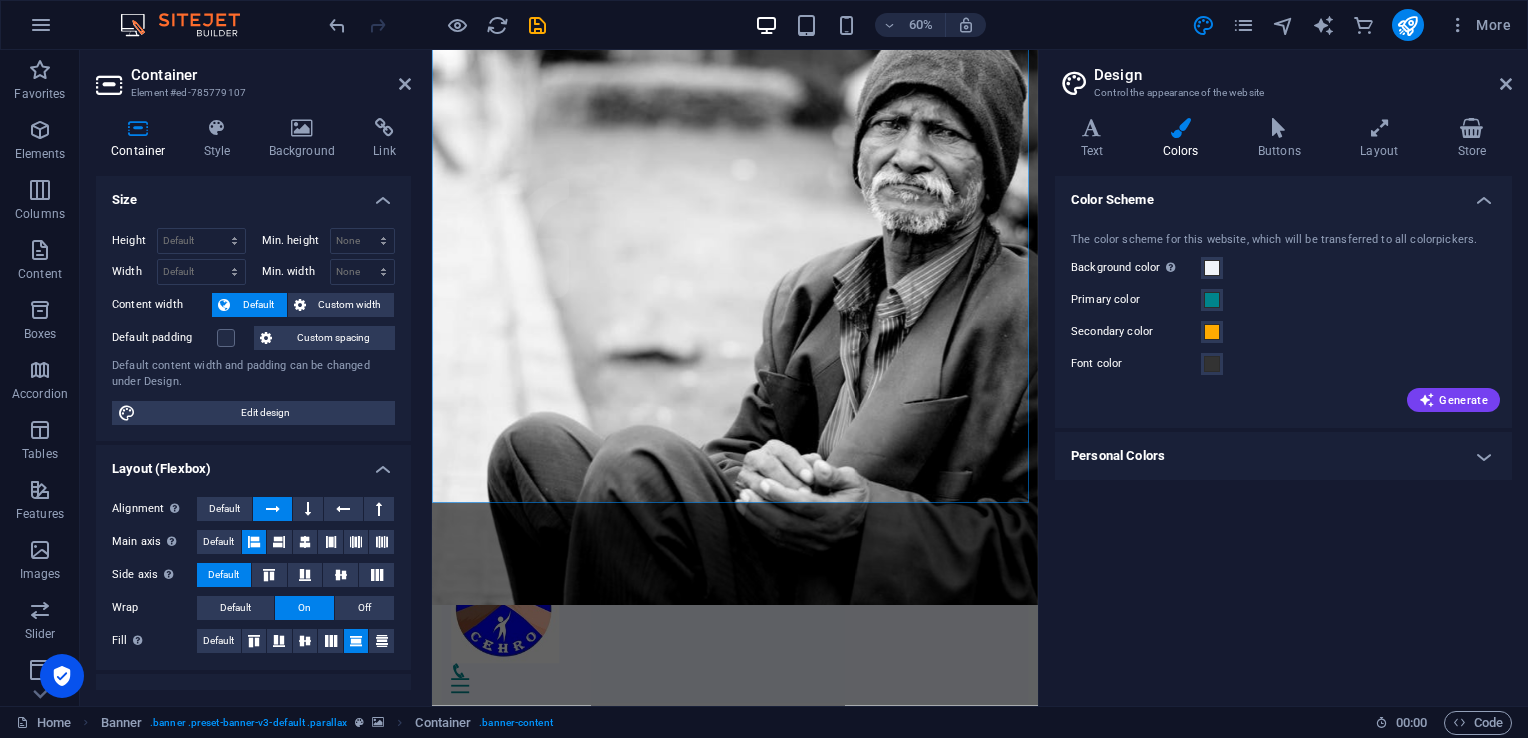 drag, startPoint x: 310, startPoint y: 405, endPoint x: 328, endPoint y: 398, distance: 19.313208 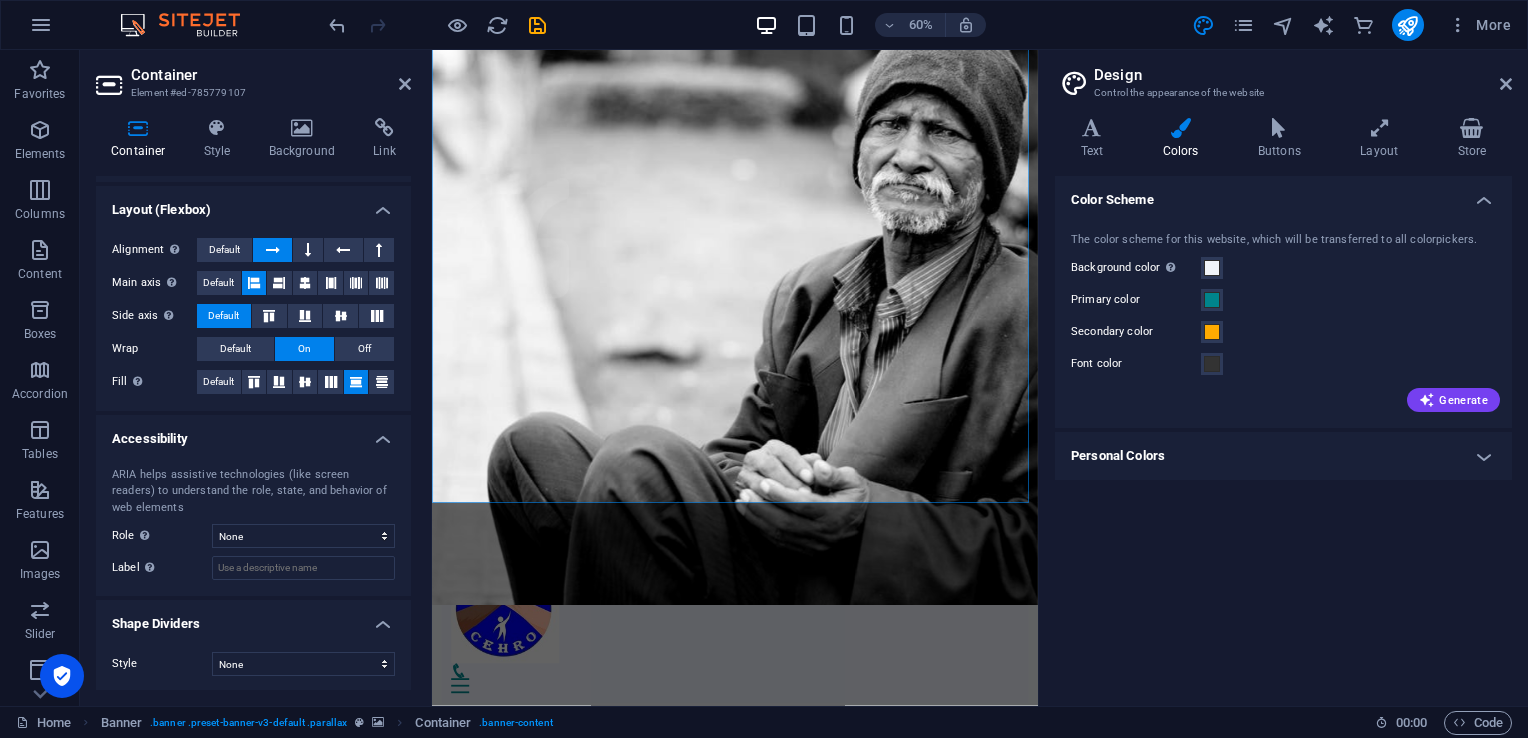 click on "Alignment Determines the flex direction. Default Main axis Determine how elements should behave along the main axis inside this container (justify content). Default Side axis Control the vertical direction of the element inside of the container (align items). Default Wrap Default On Off Fill Controls the distances and direction of elements on the y-axis across several lines (align content). Default" at bounding box center (253, 316) 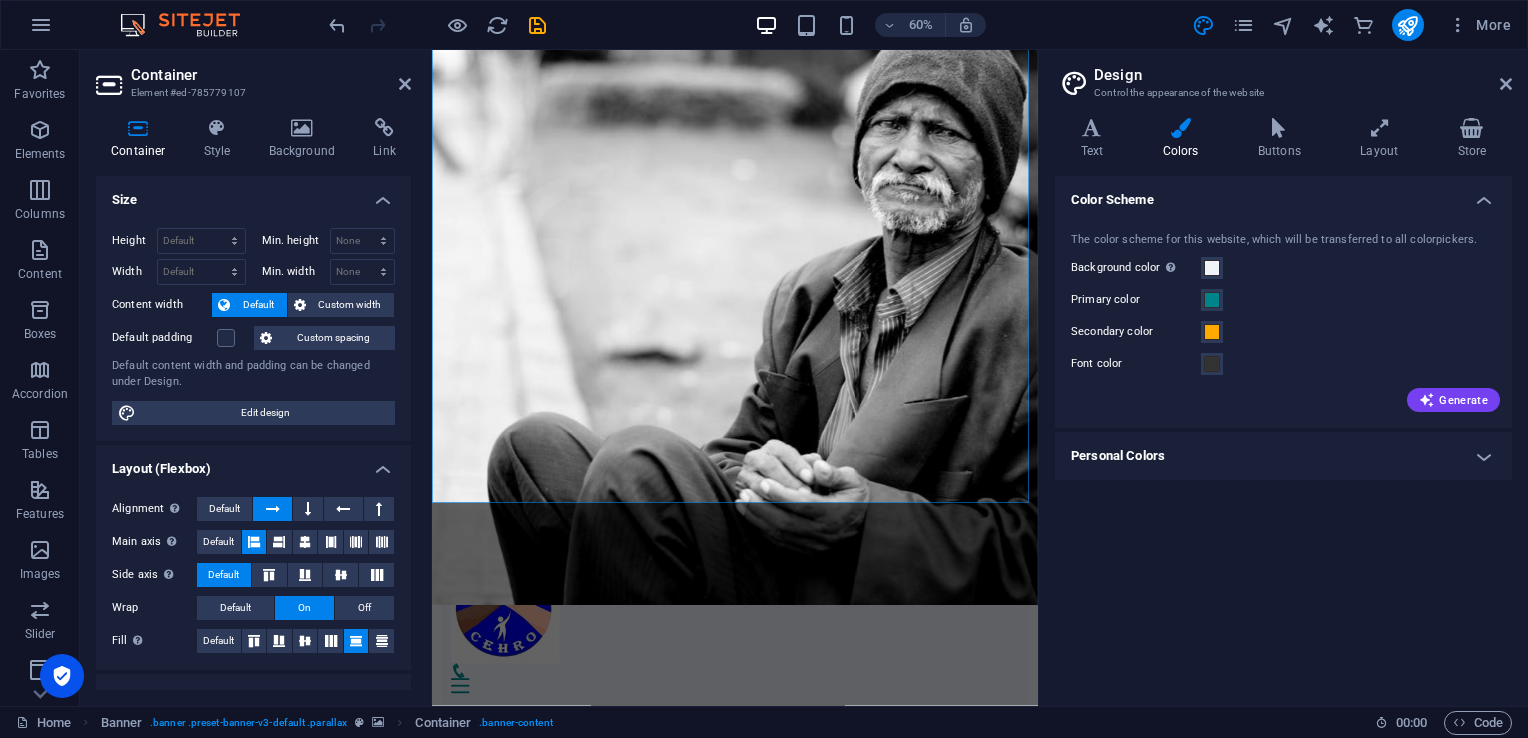drag, startPoint x: 322, startPoint y: 398, endPoint x: 317, endPoint y: 419, distance: 21.587032 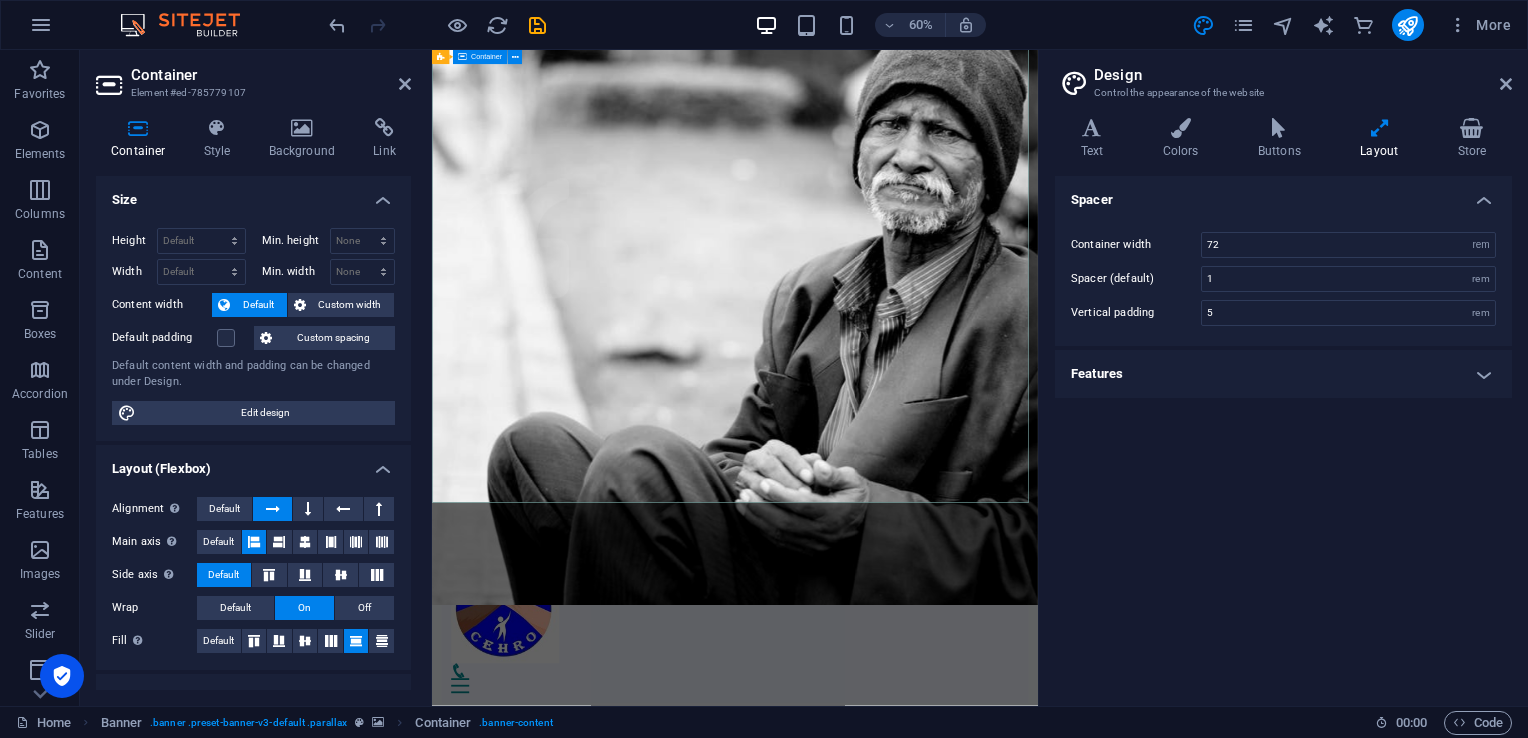 click on "Home About us What we do Projects Volunteers Donate Donate   and Help those in need. Let's build a better world together! Learn more" at bounding box center (937, 1174) 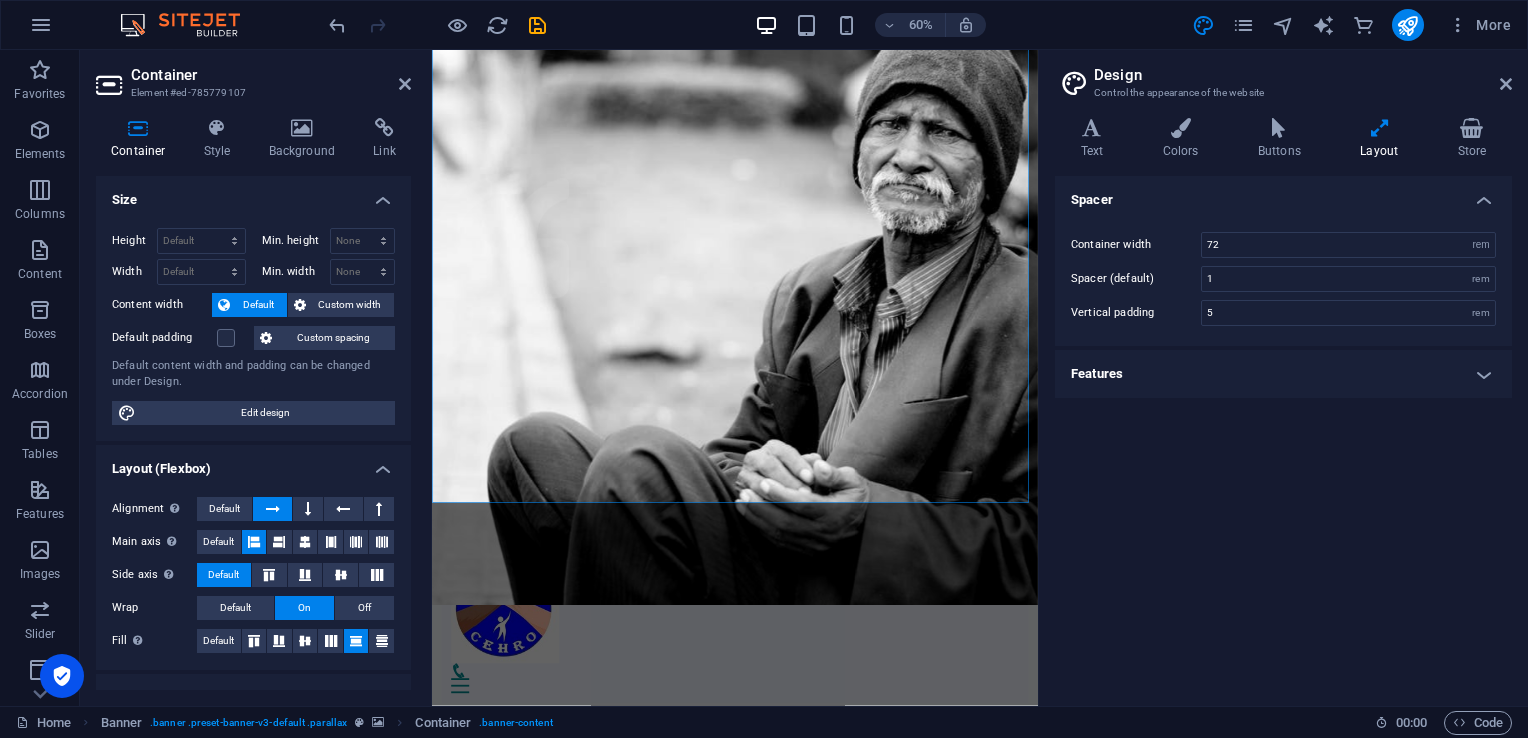 click at bounding box center [1506, 84] 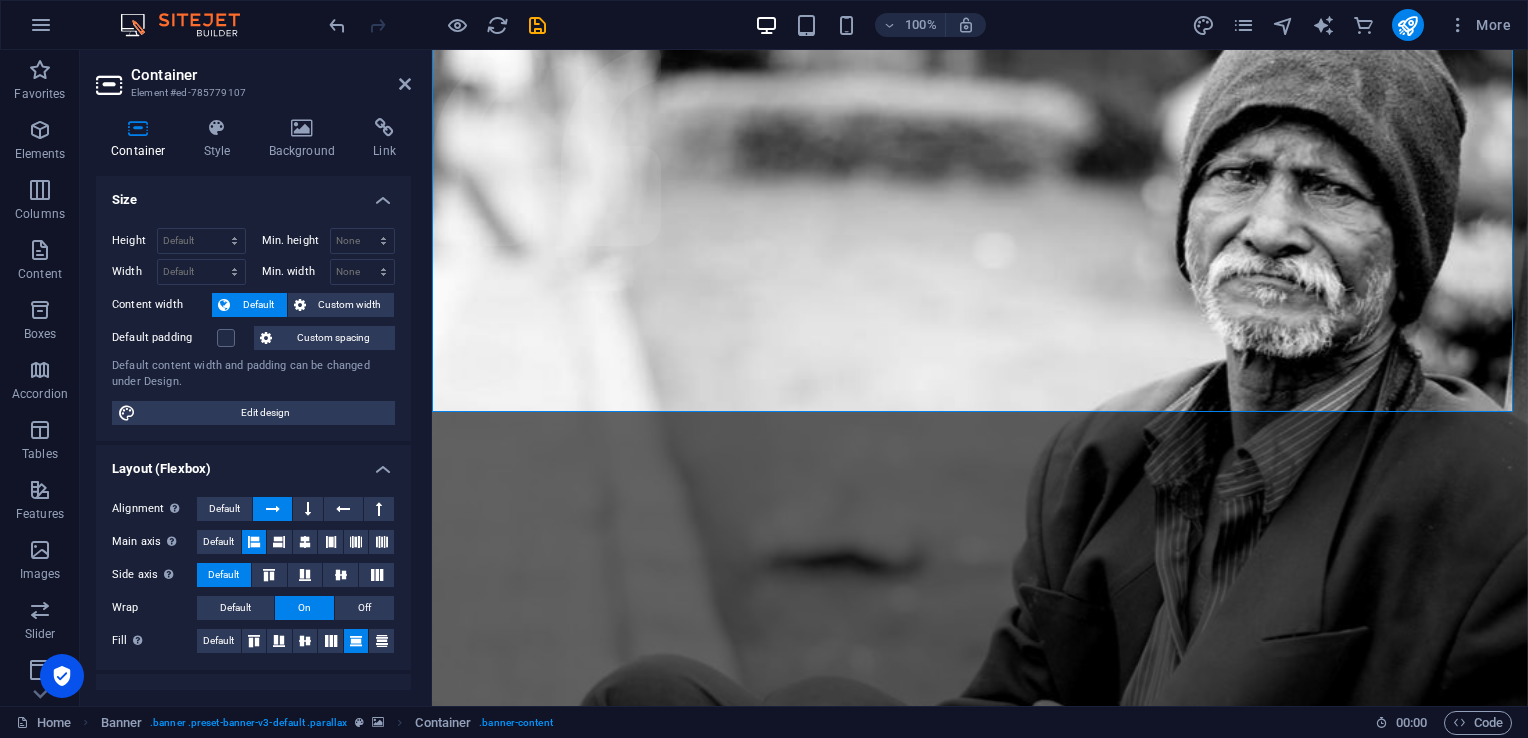 scroll, scrollTop: 0, scrollLeft: 0, axis: both 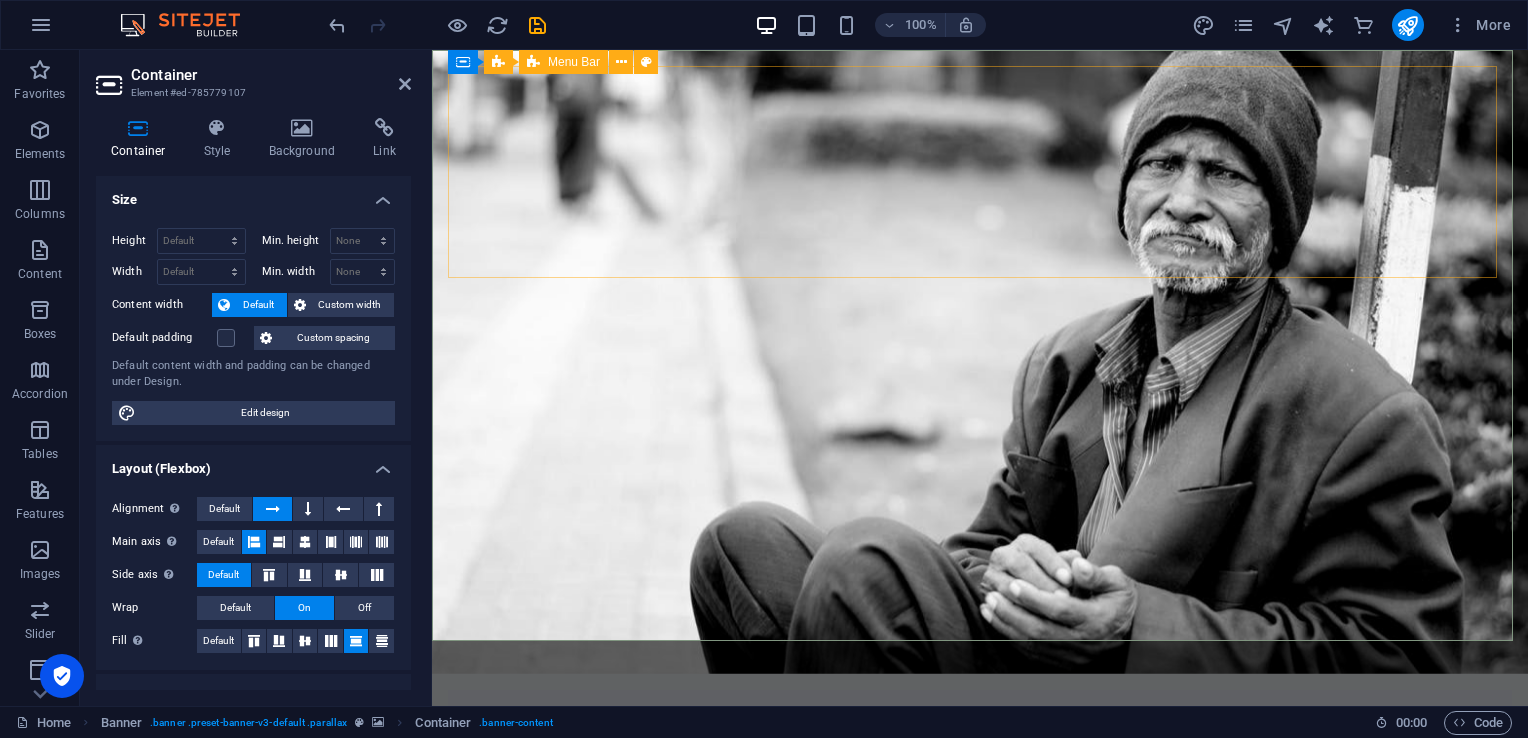 click on "Home About us What we do Projects Volunteers Donate" at bounding box center (980, 821) 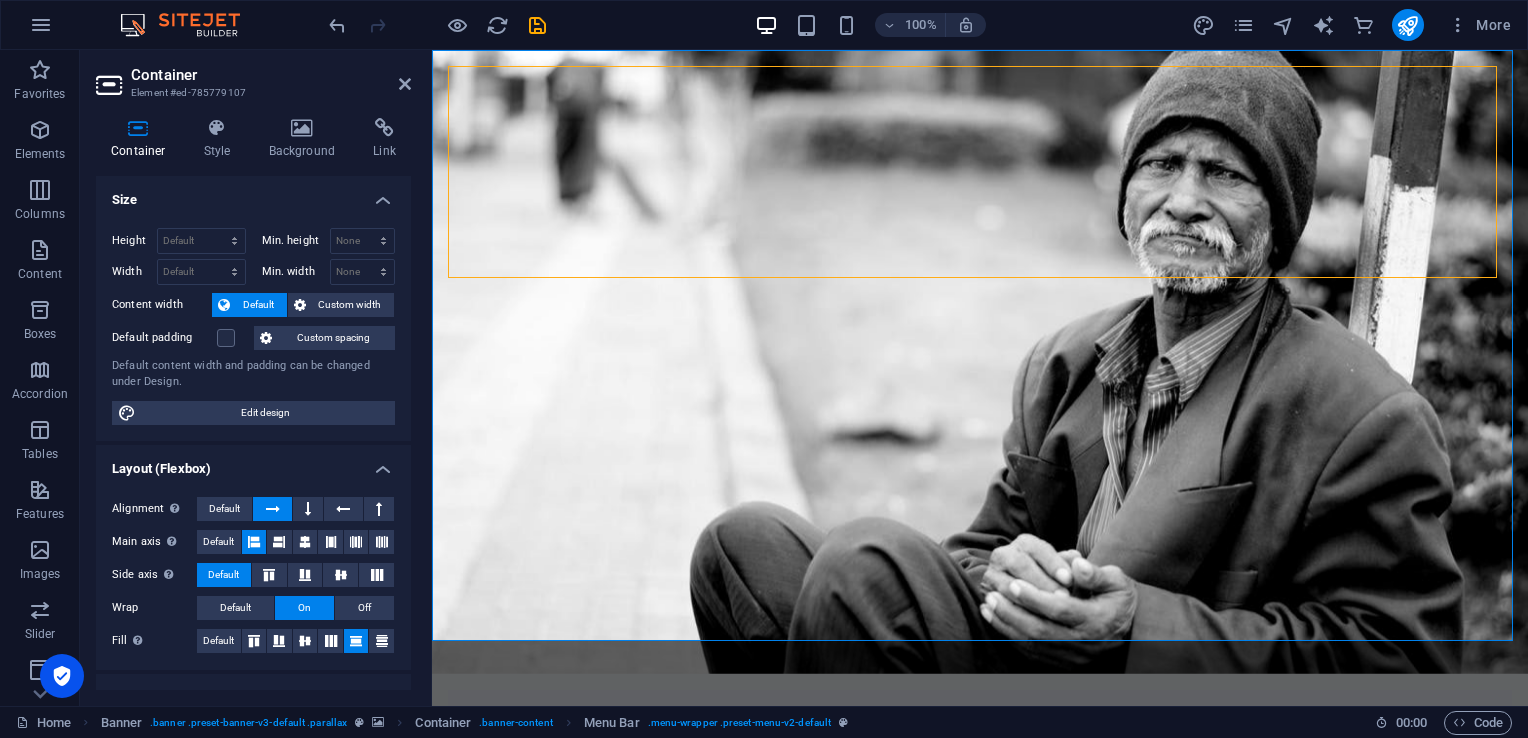 click on "Style" at bounding box center (221, 139) 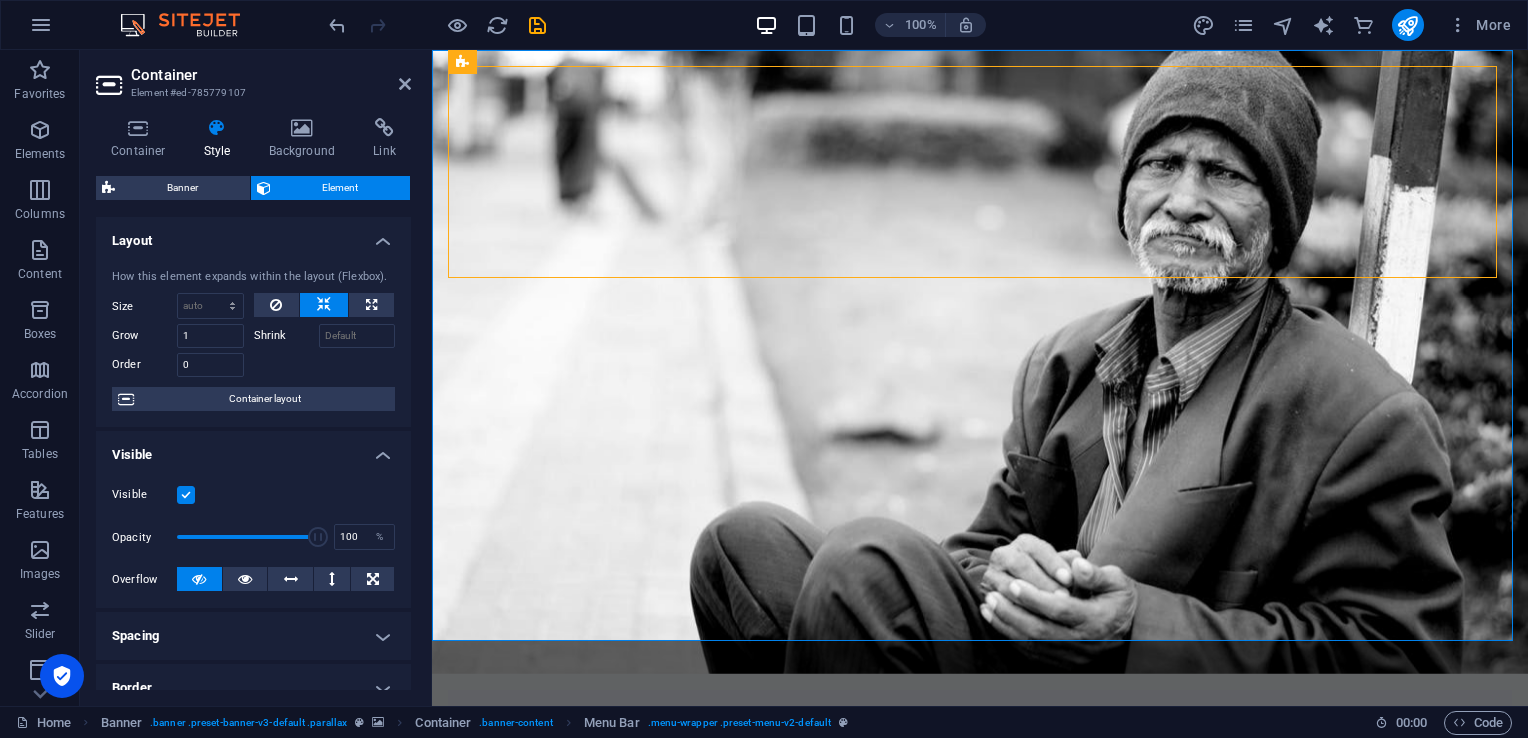 click on "Banner" at bounding box center [182, 188] 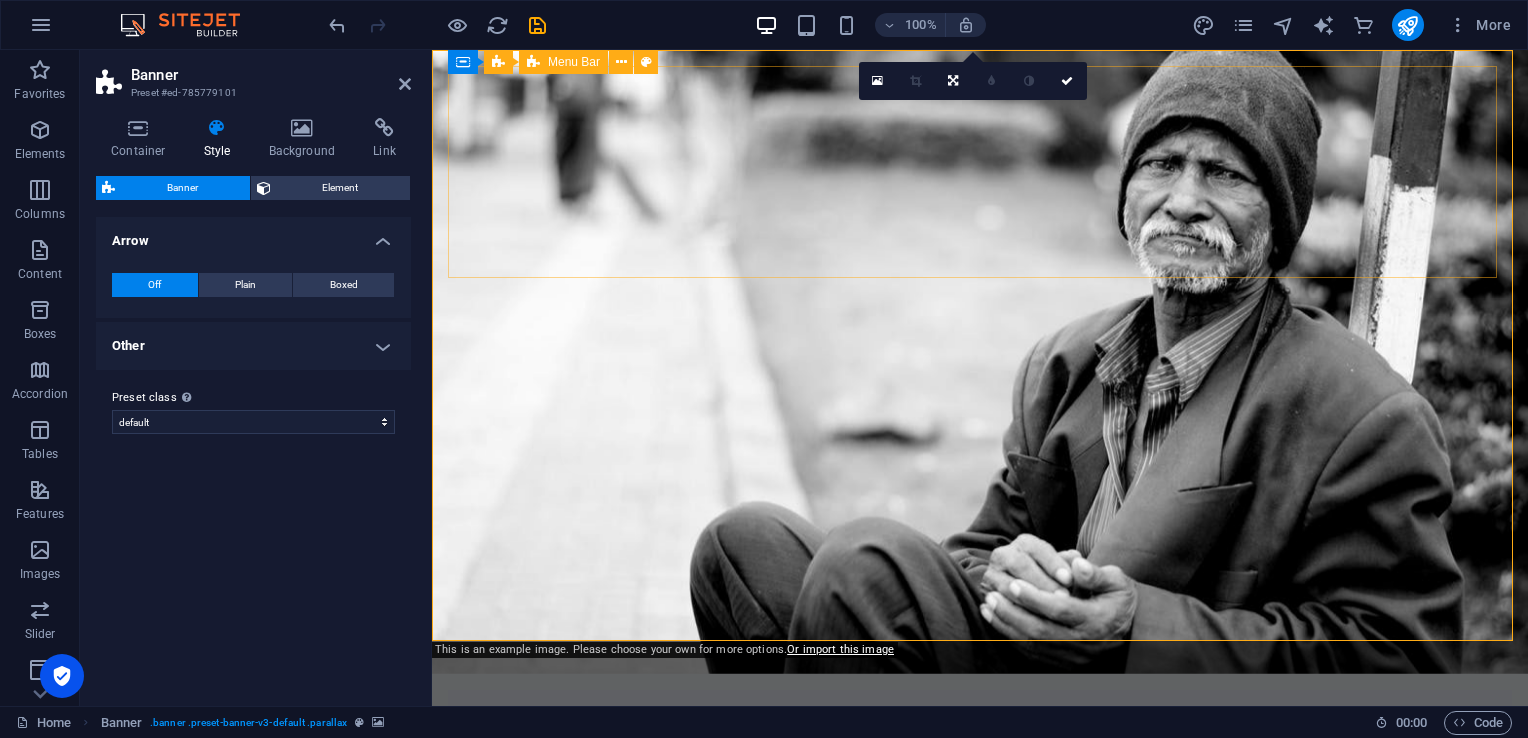 click on "Home About us What we do Projects Volunteers Donate" at bounding box center (980, 821) 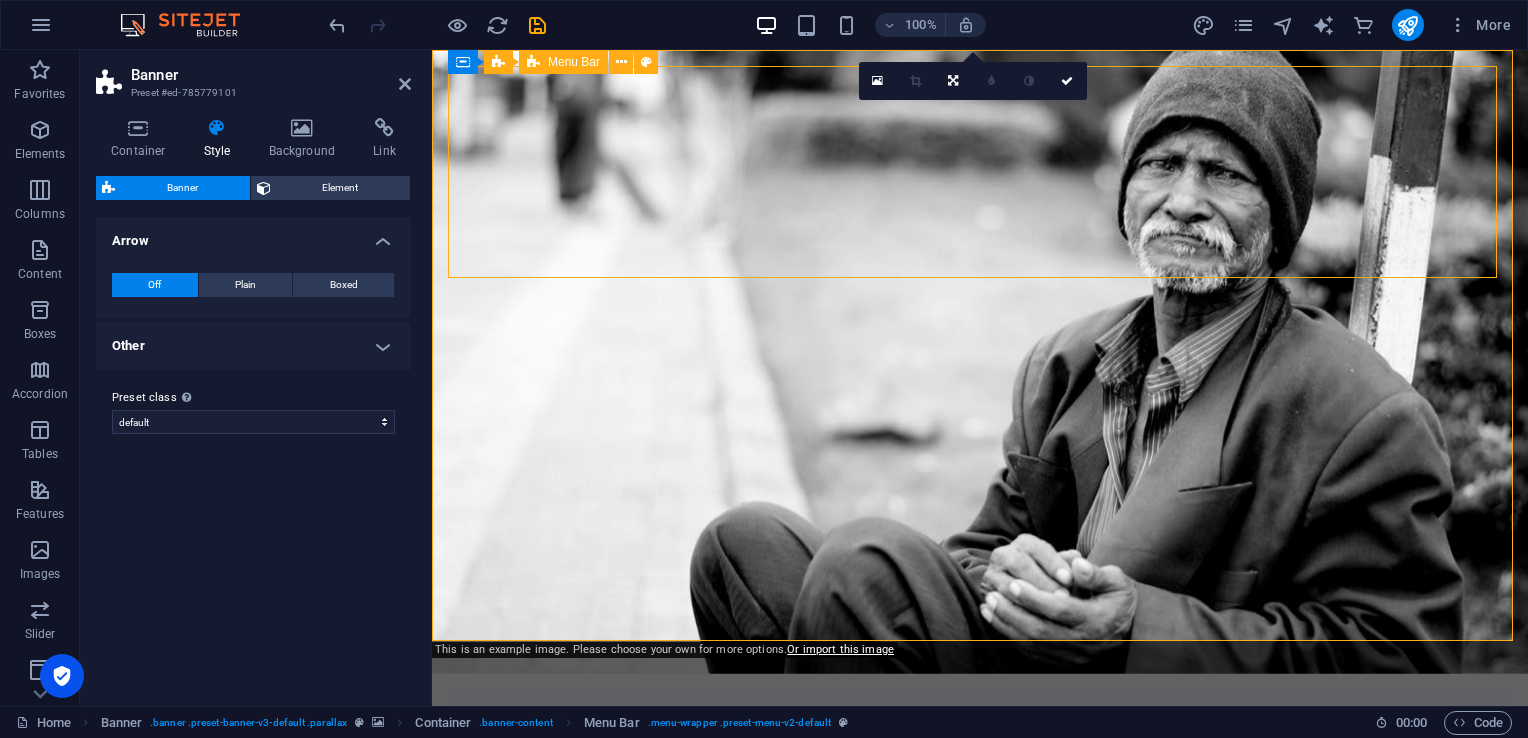 click on "Home About us What we do Projects Volunteers Donate" at bounding box center [980, 821] 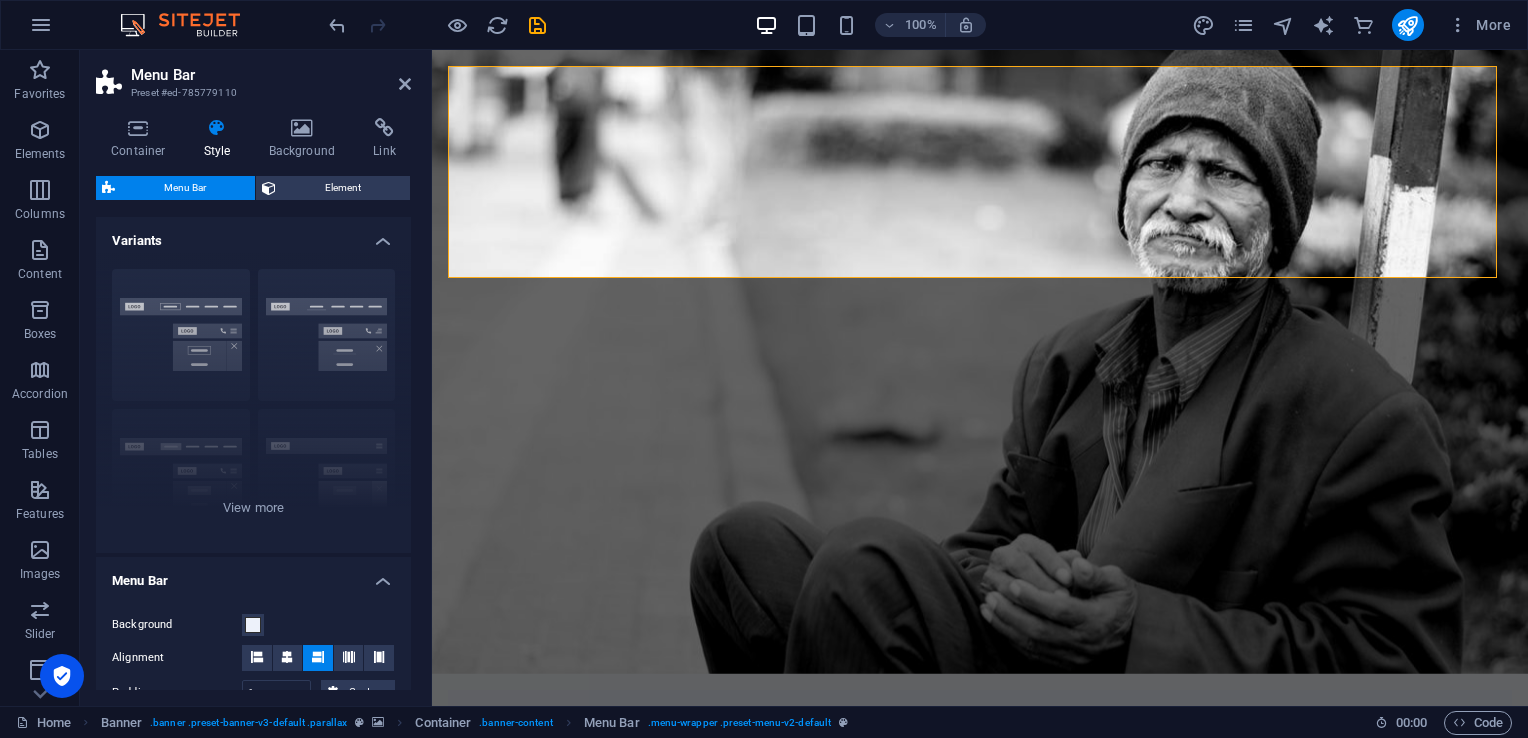 click on "Background" at bounding box center (306, 139) 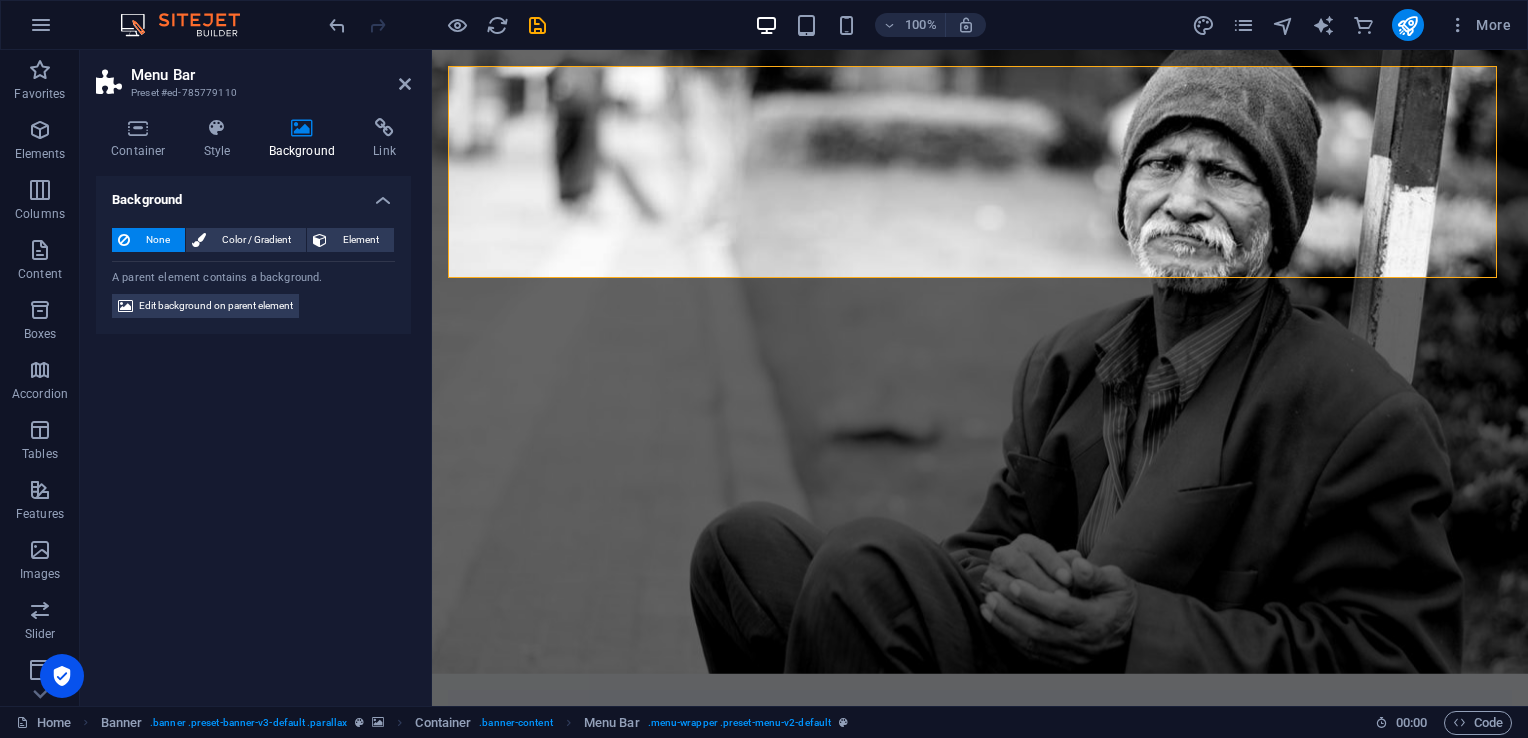 click on "Color / Gradient" at bounding box center [256, 240] 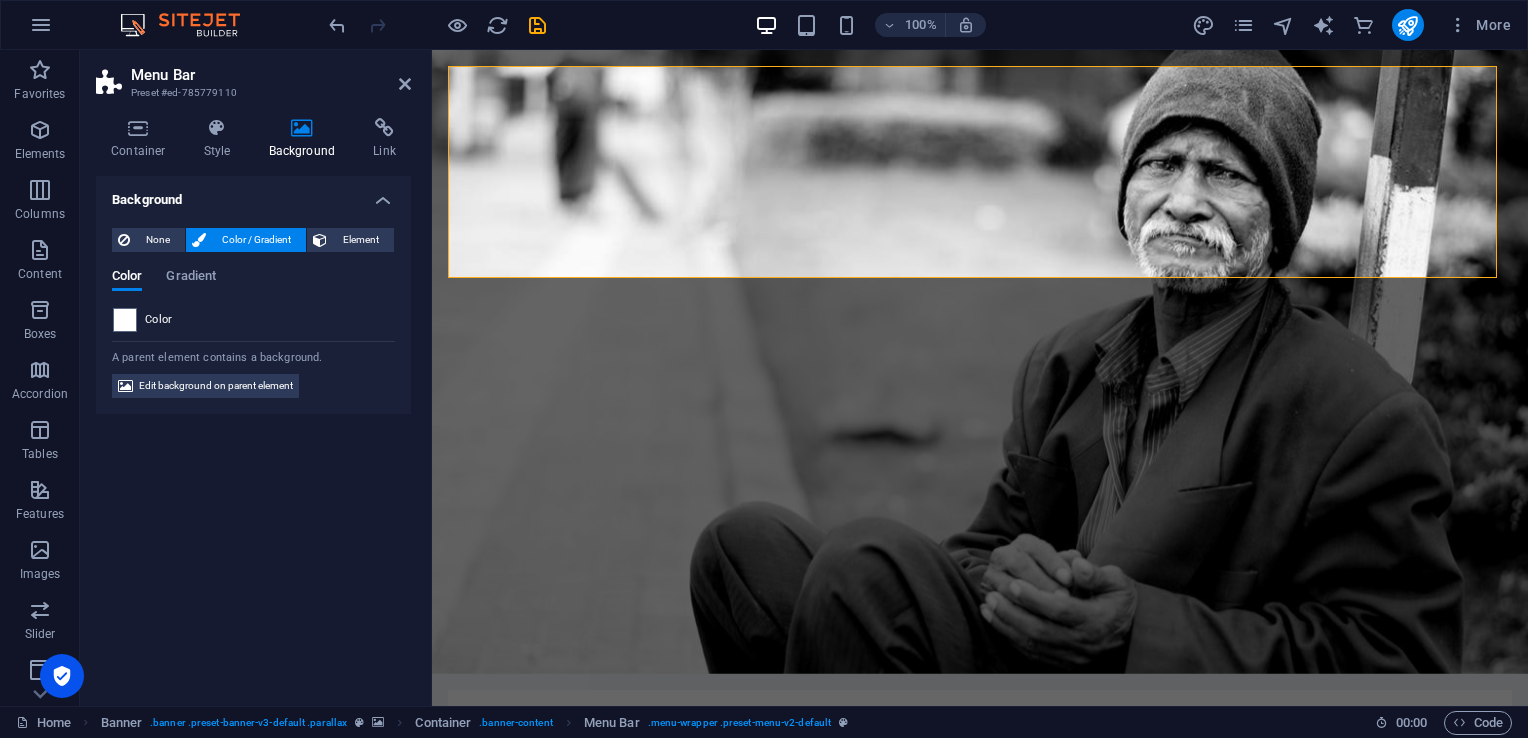 click at bounding box center (125, 320) 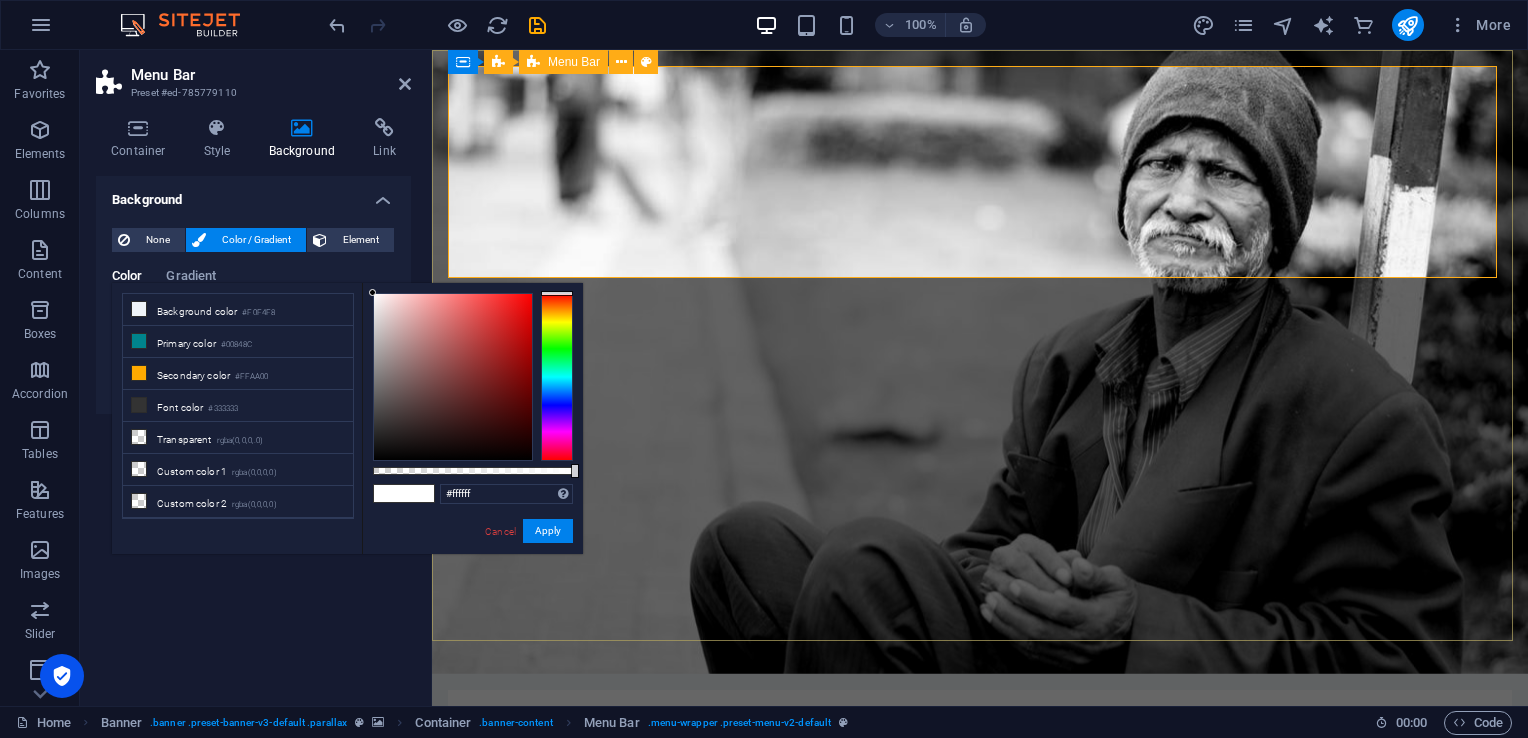 click on "Home About us What we do Projects Volunteers Donate" at bounding box center (980, 821) 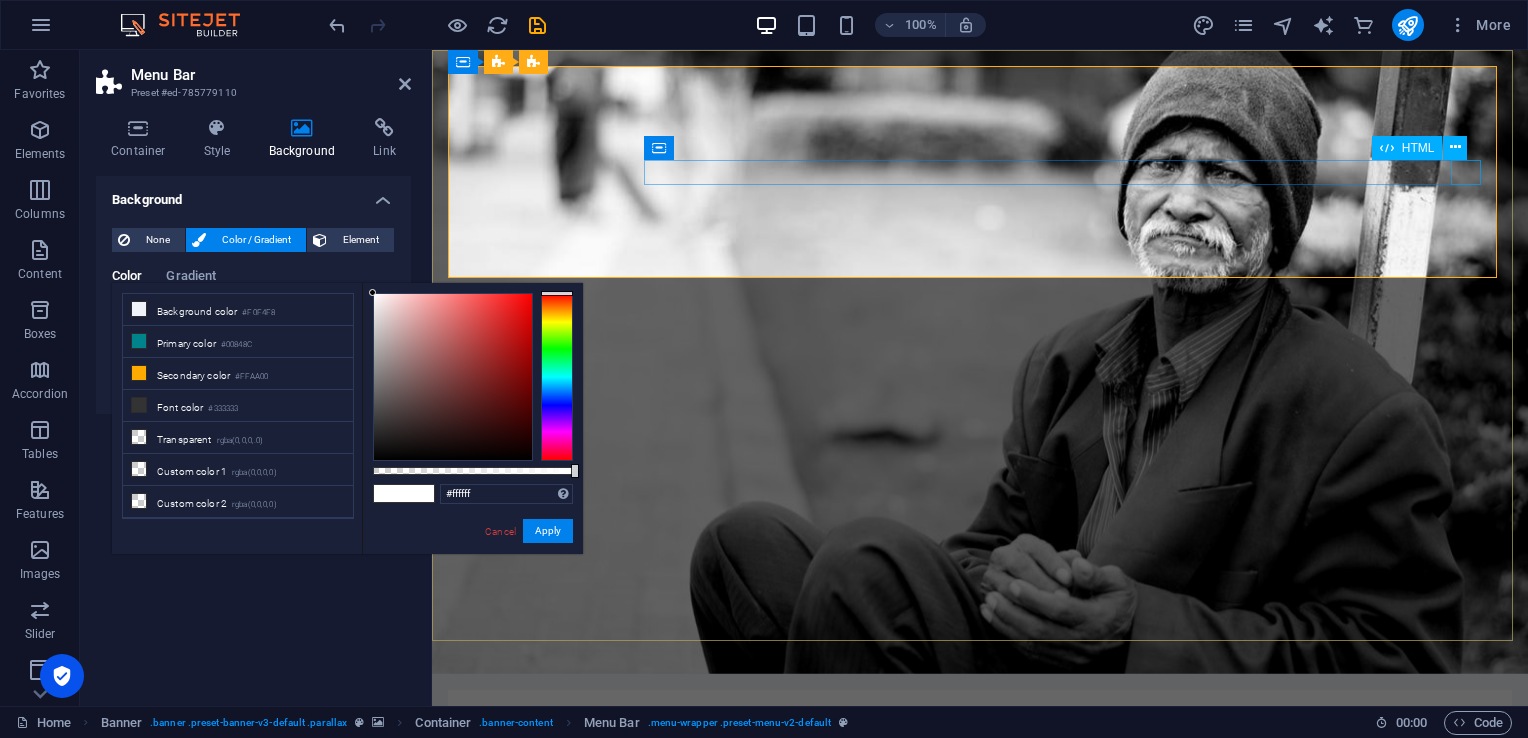 click at bounding box center (980, 923) 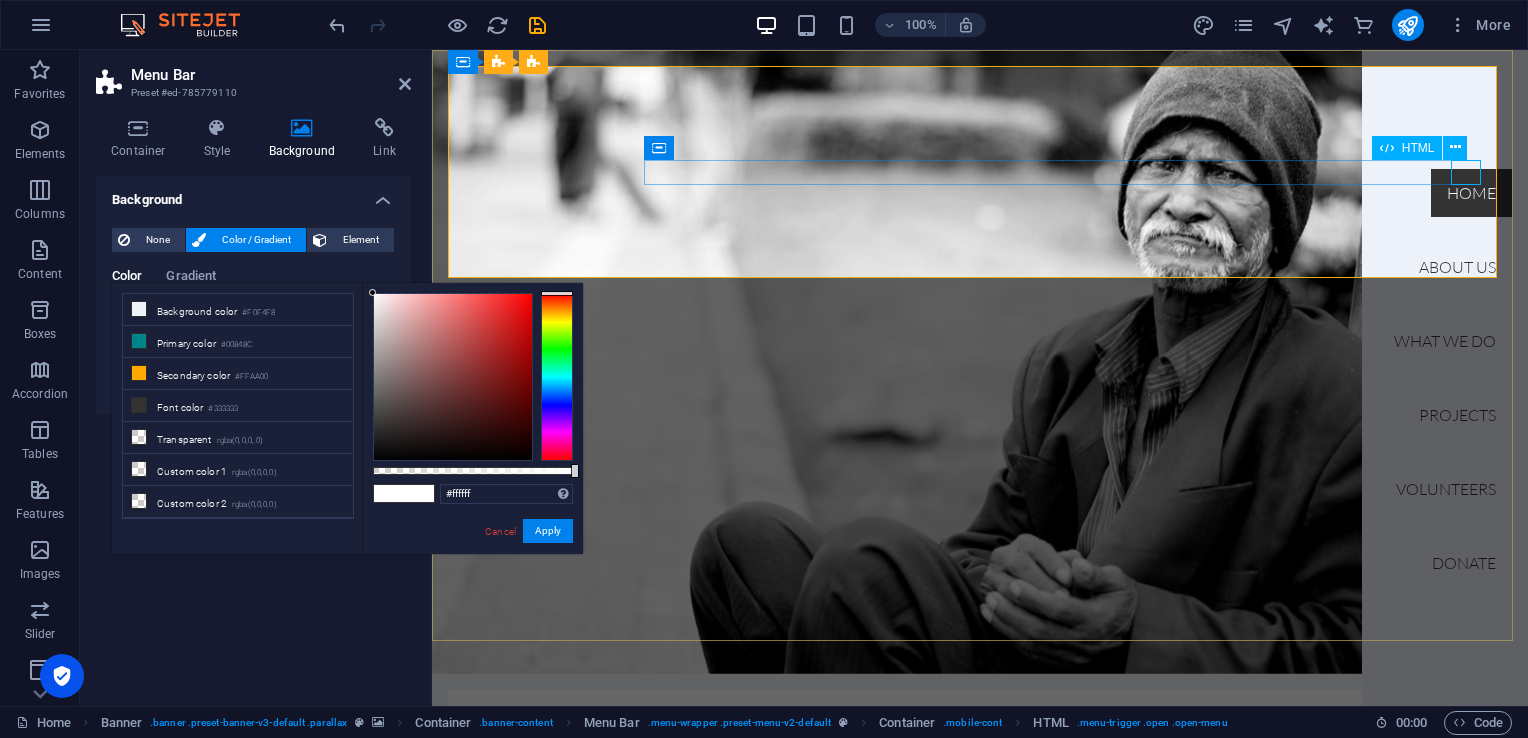 click at bounding box center (479, 923) 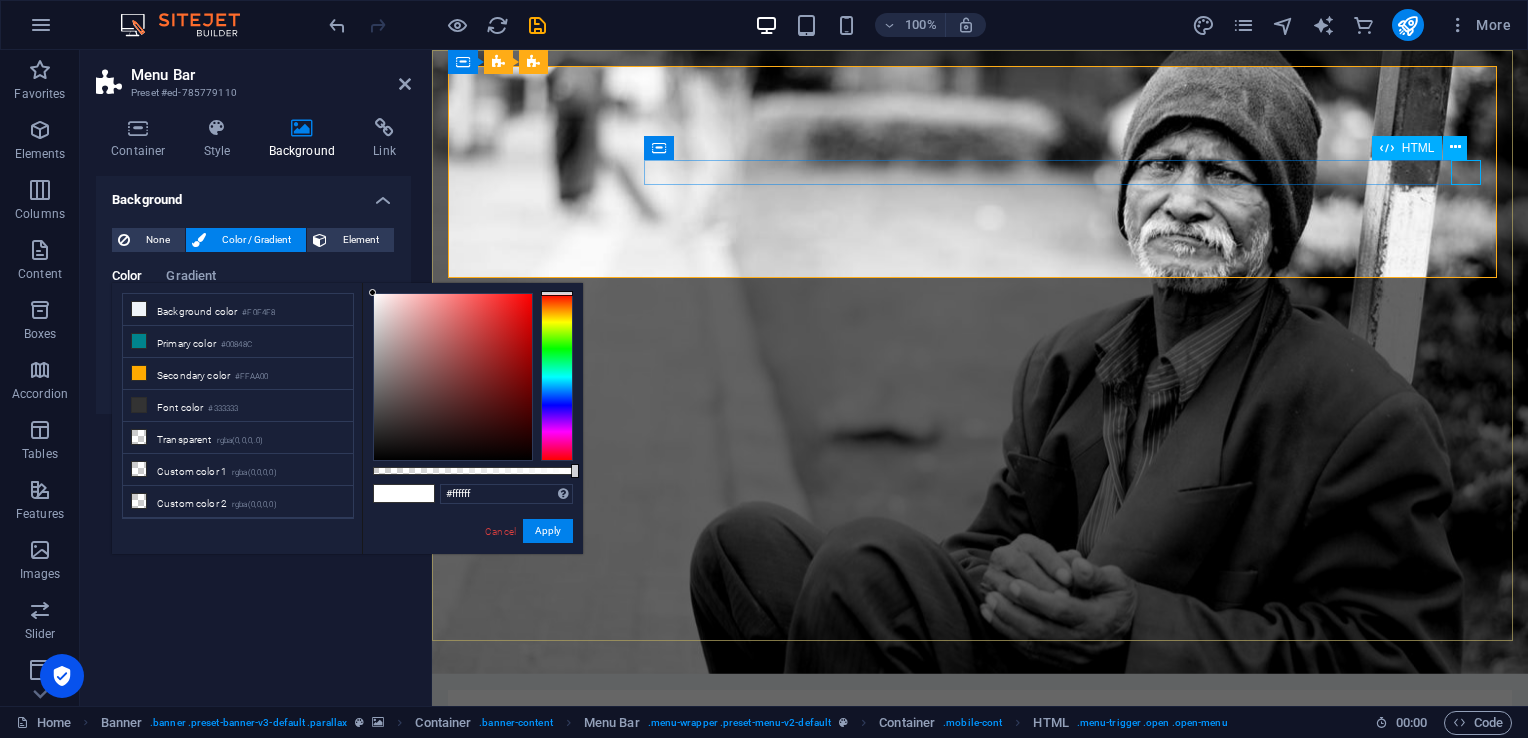 click at bounding box center (980, 923) 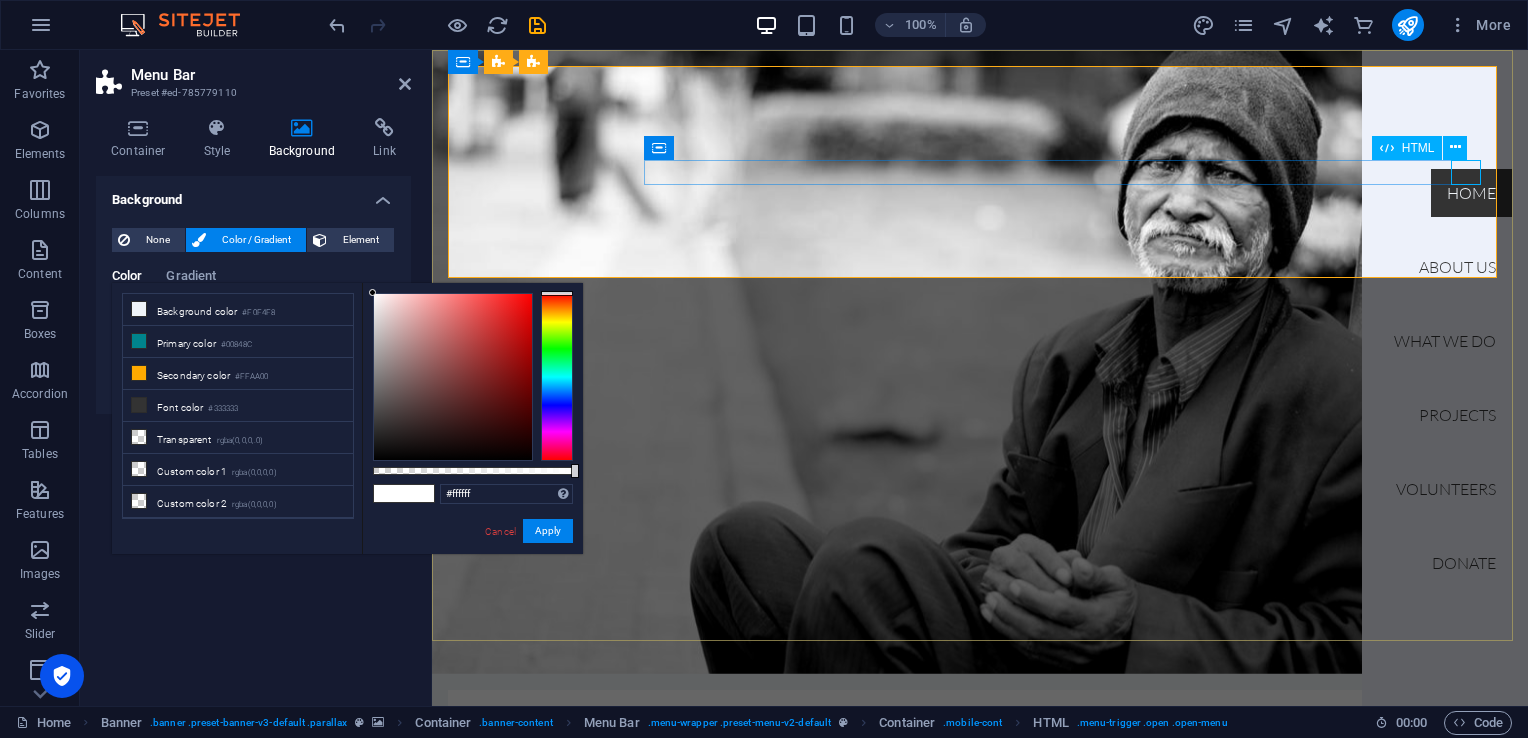 click at bounding box center [479, 923] 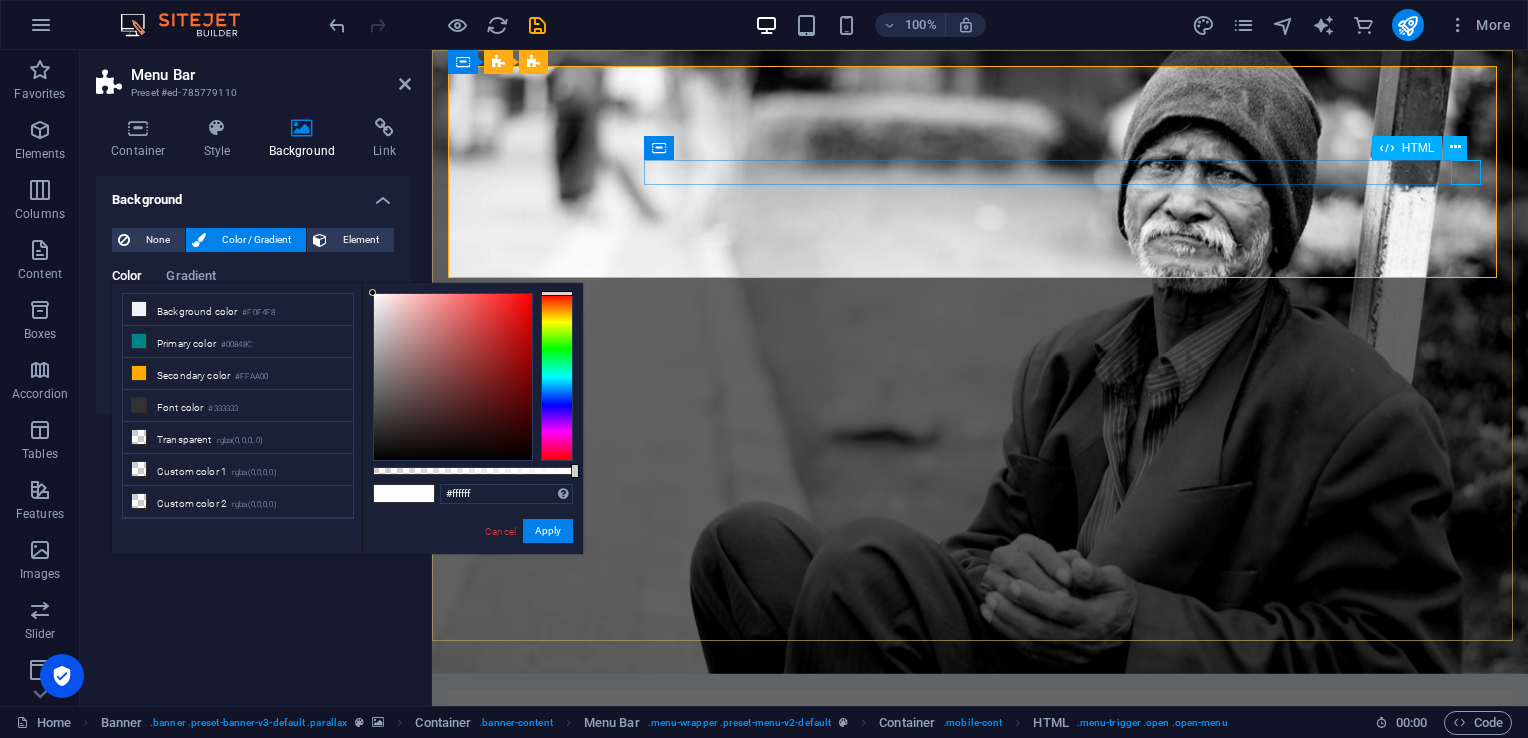 click at bounding box center (980, 923) 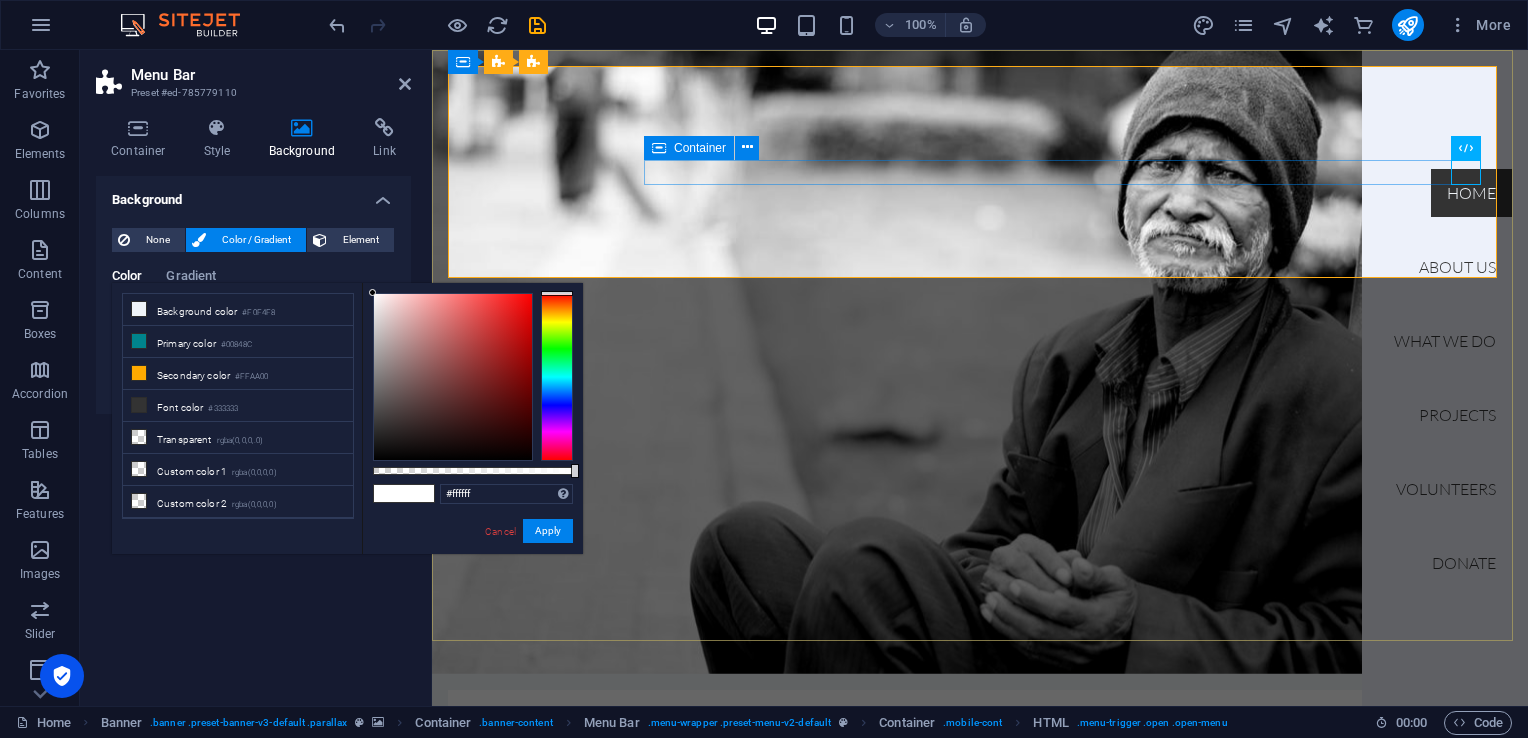click on "Container" at bounding box center [700, 148] 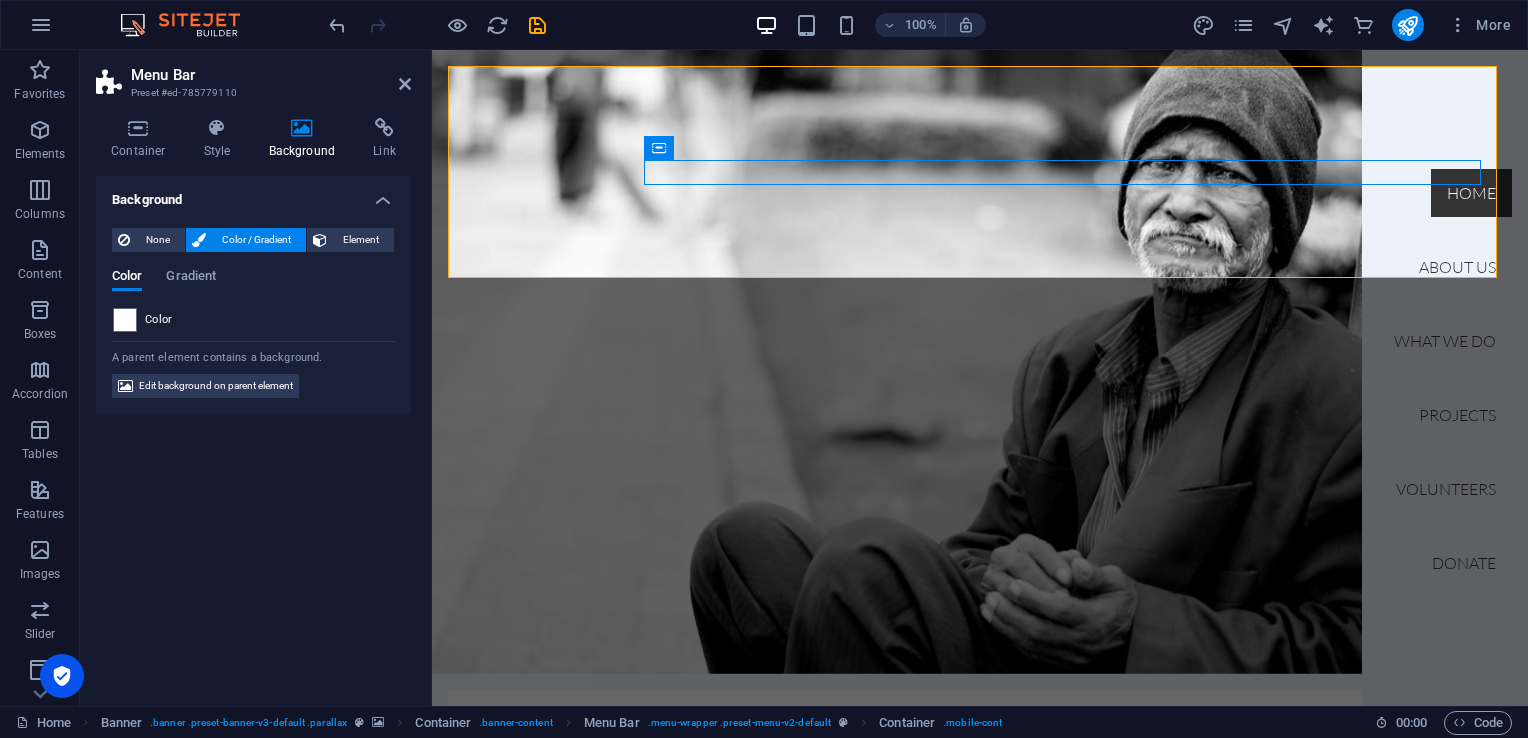 click on "Edit background on parent element" at bounding box center [216, 386] 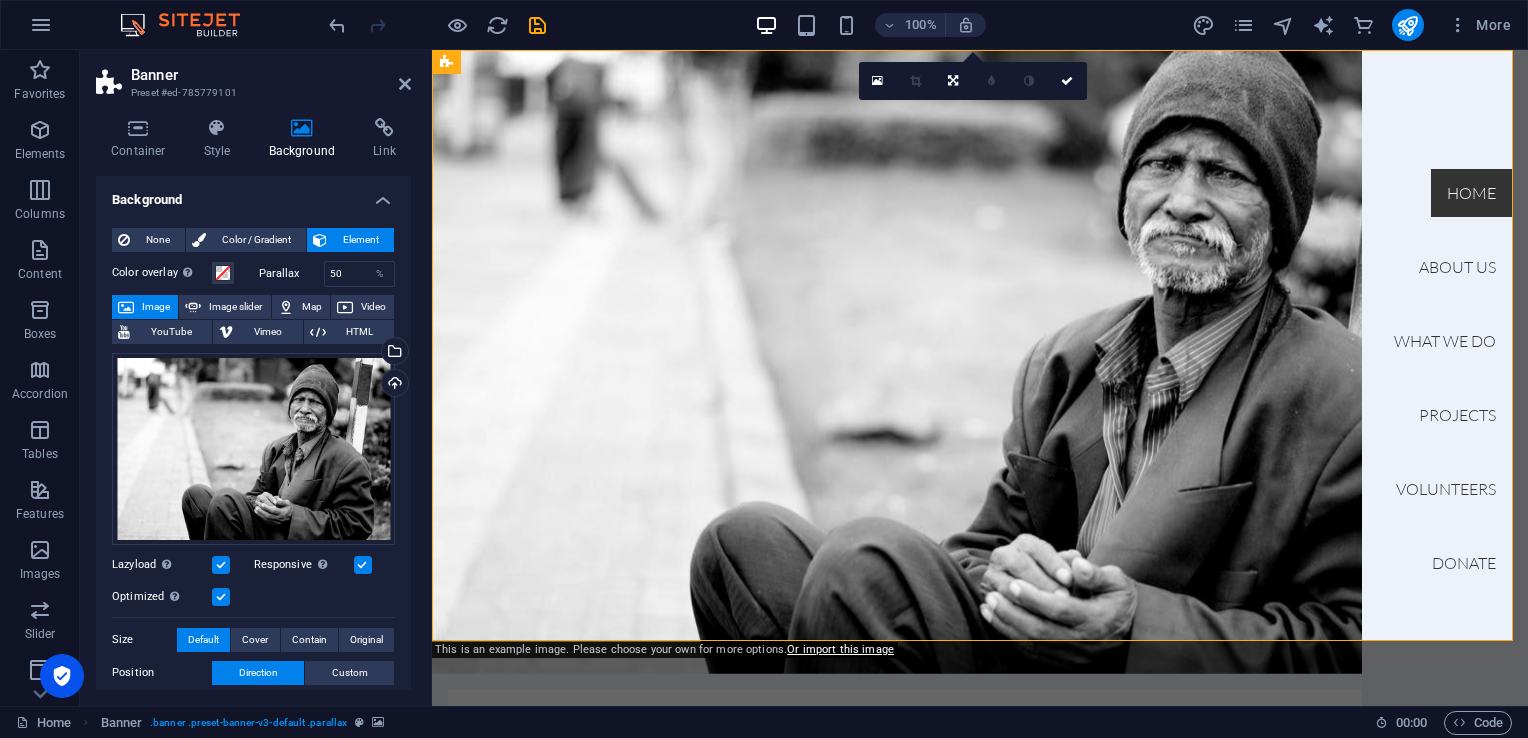 click on "Upload" at bounding box center (393, 385) 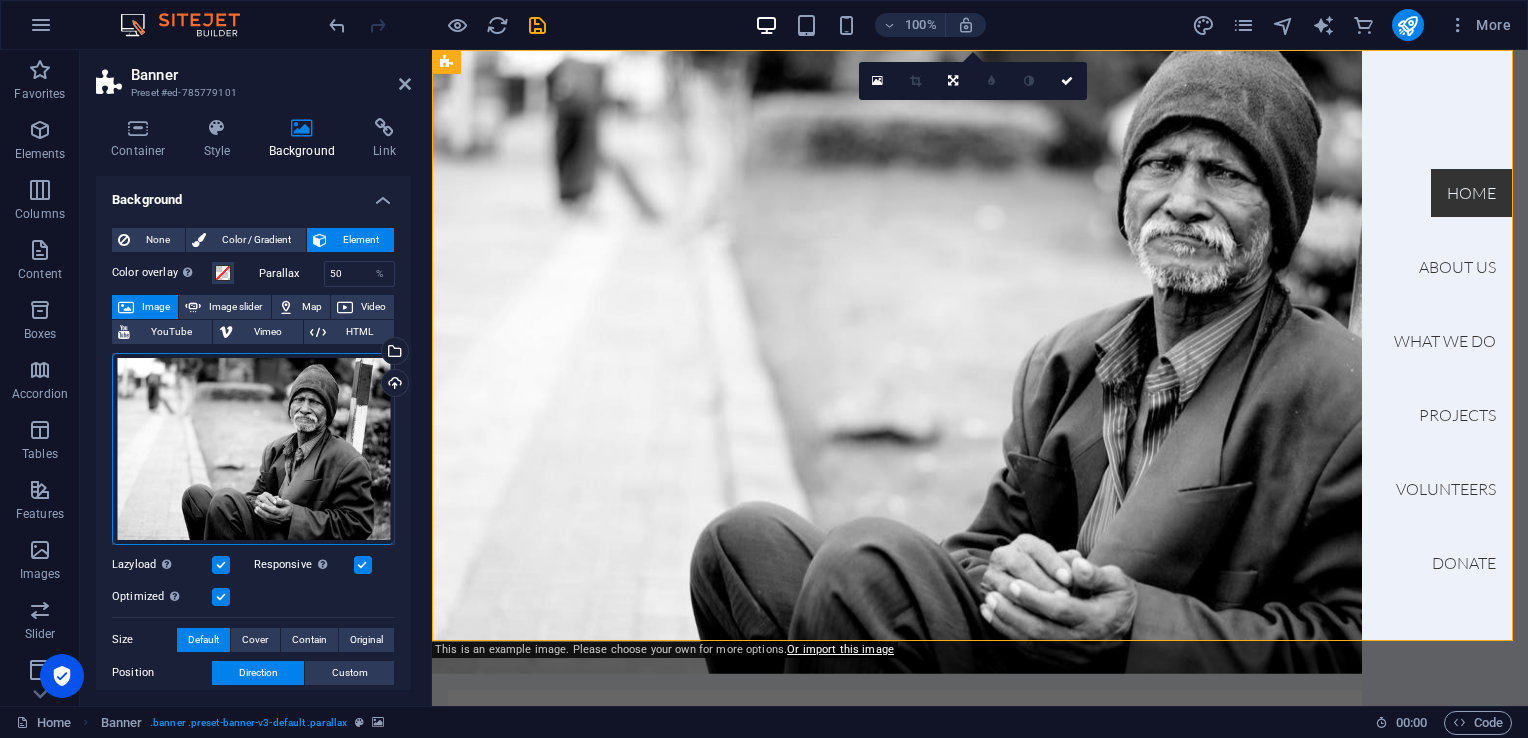 click on "Upload" at bounding box center [393, 385] 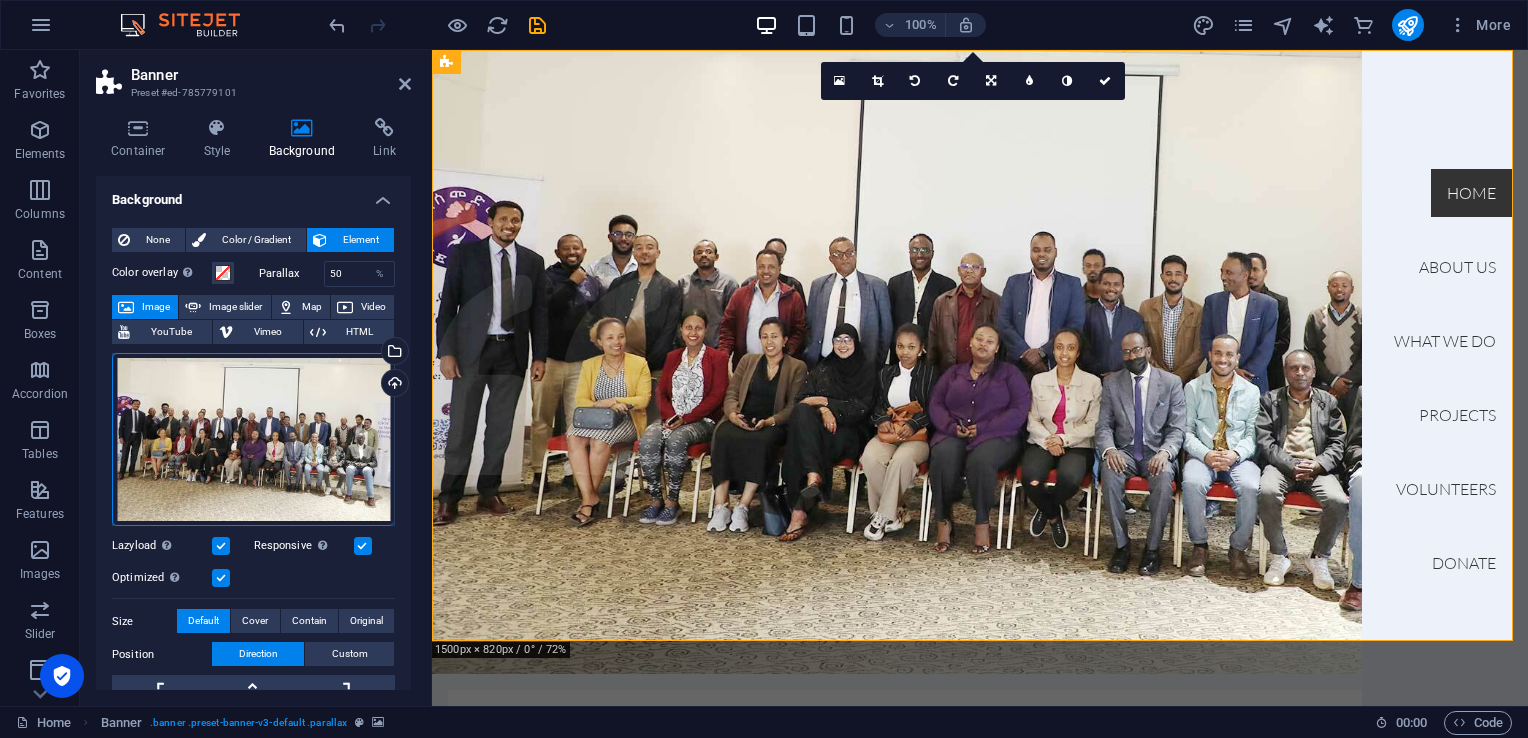 drag, startPoint x: 411, startPoint y: 426, endPoint x: 414, endPoint y: 399, distance: 27.166155 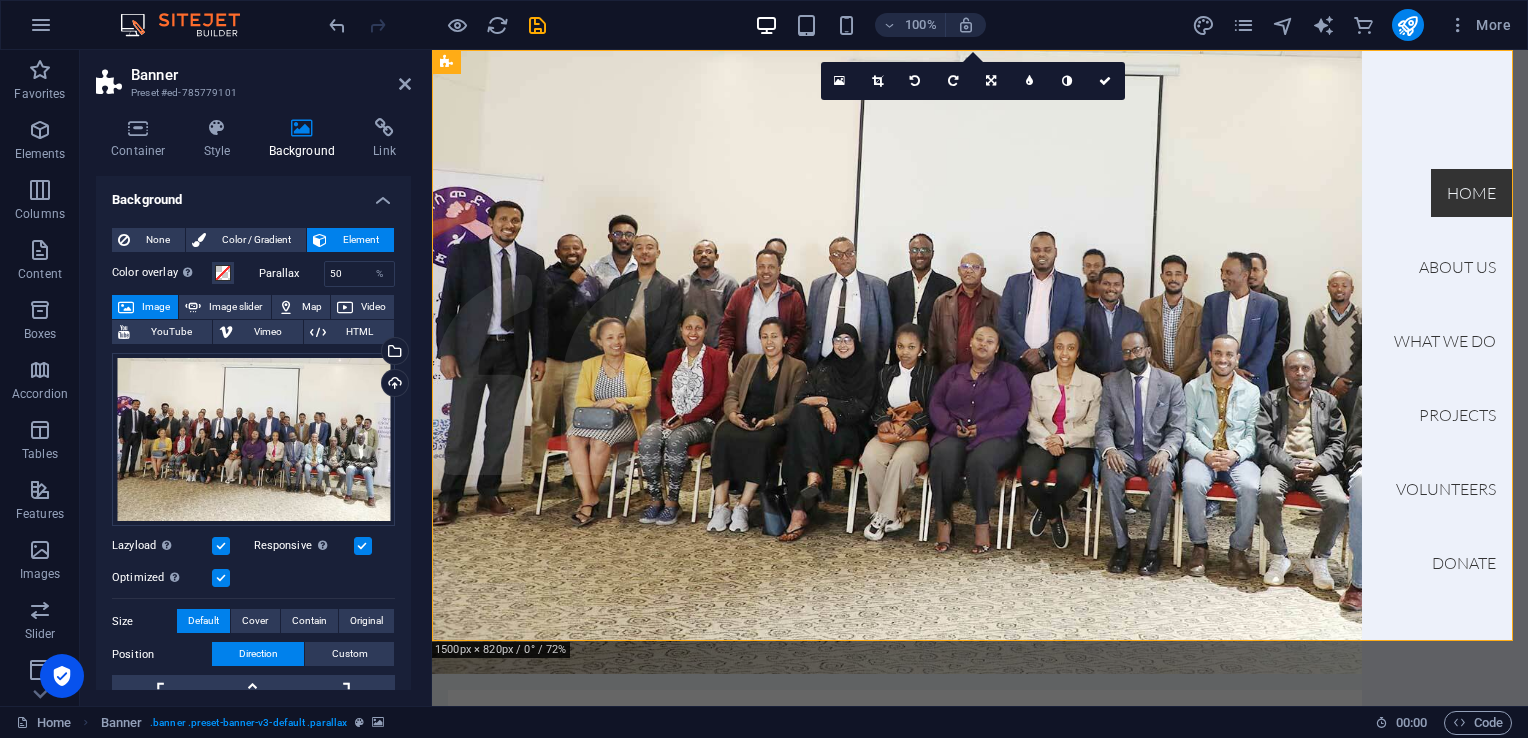 click at bounding box center (1408, 25) 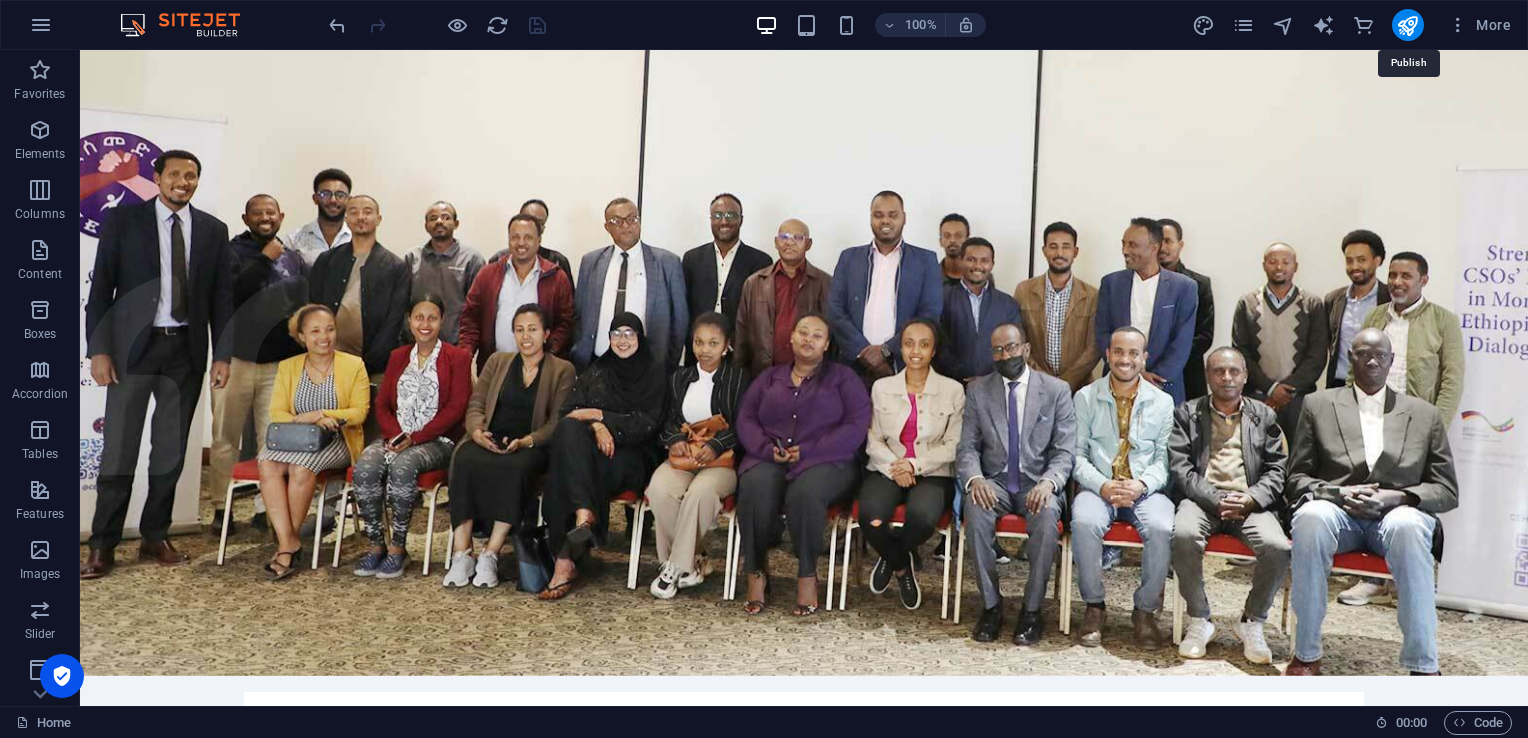 click at bounding box center [1407, 25] 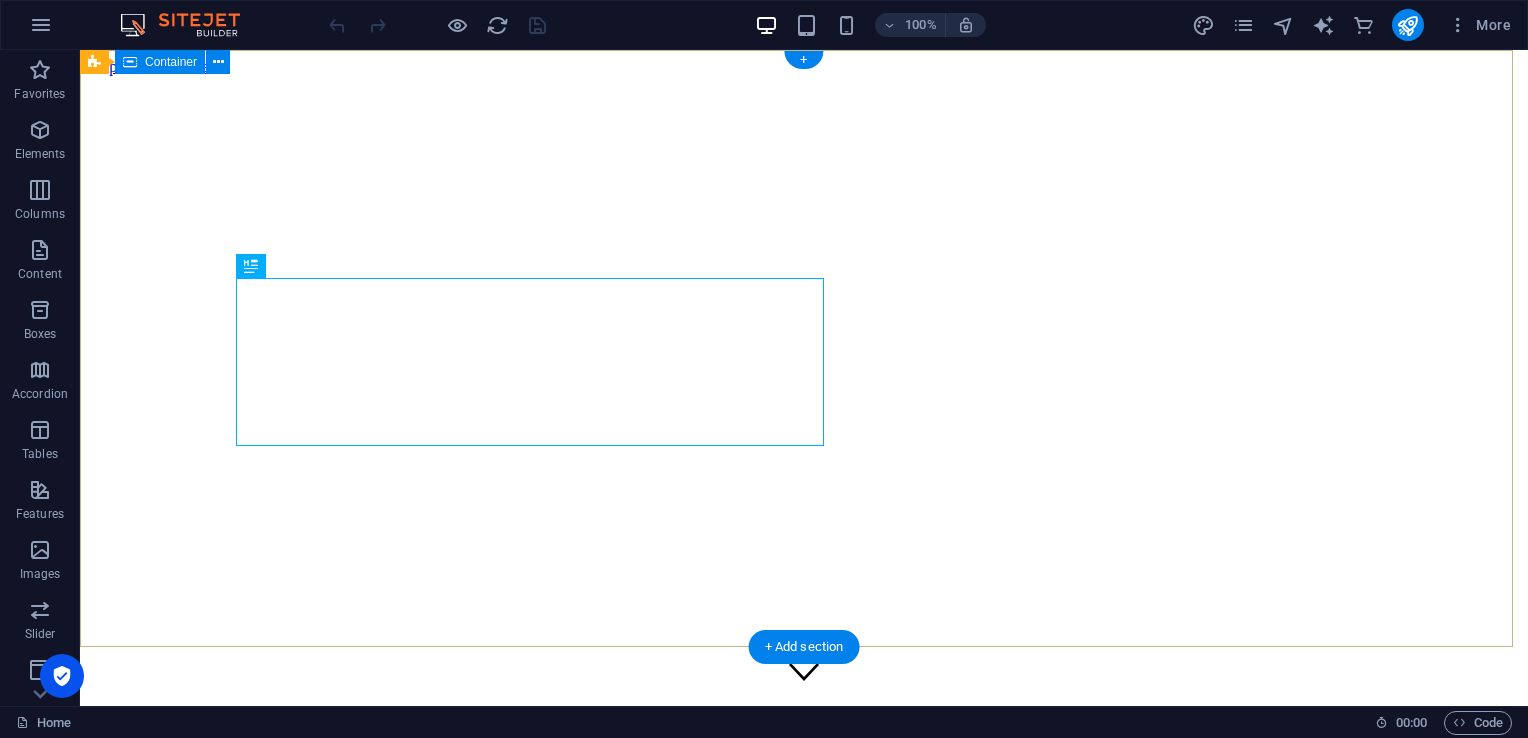 scroll, scrollTop: 0, scrollLeft: 0, axis: both 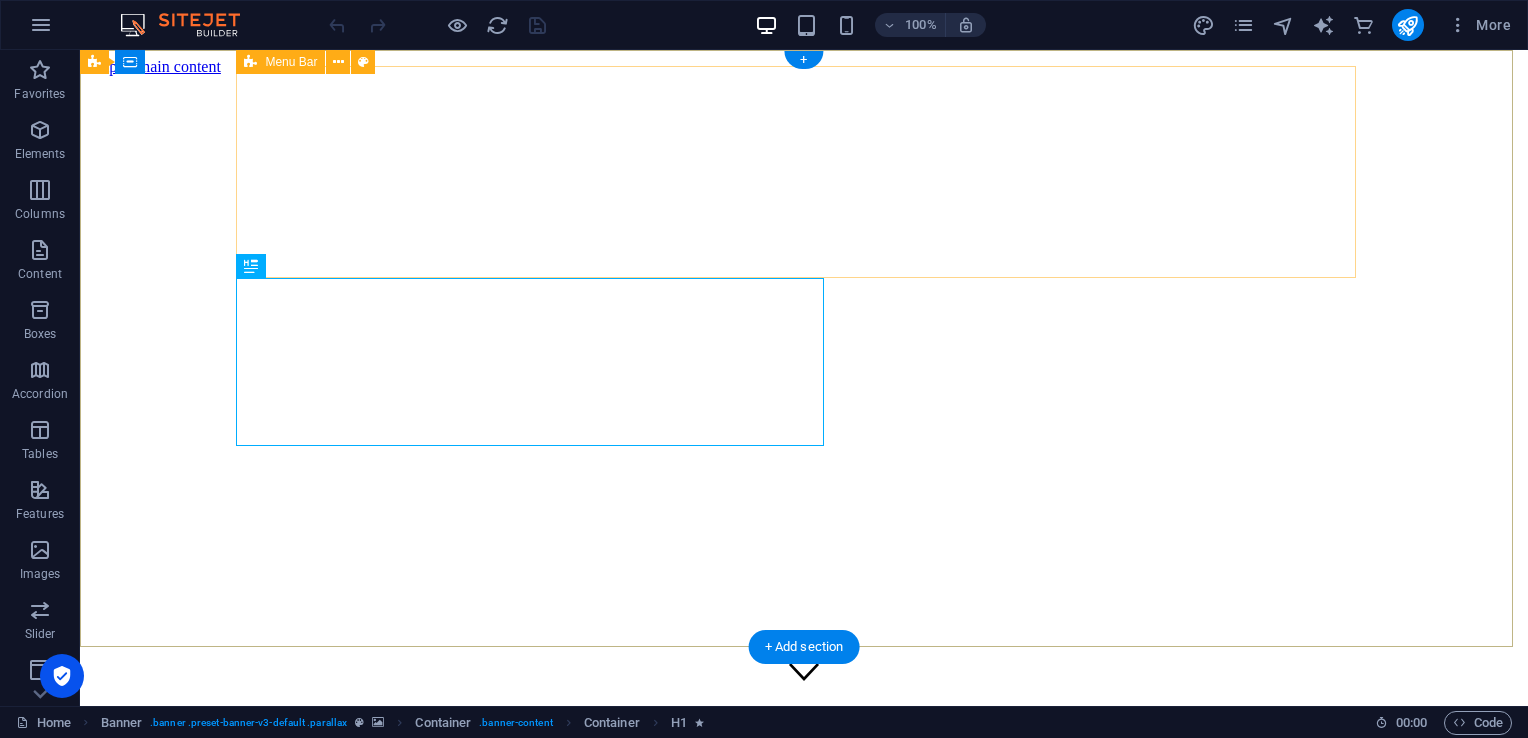click on "Home About us What we do Projects Volunteers Donate" at bounding box center (804, 1811) 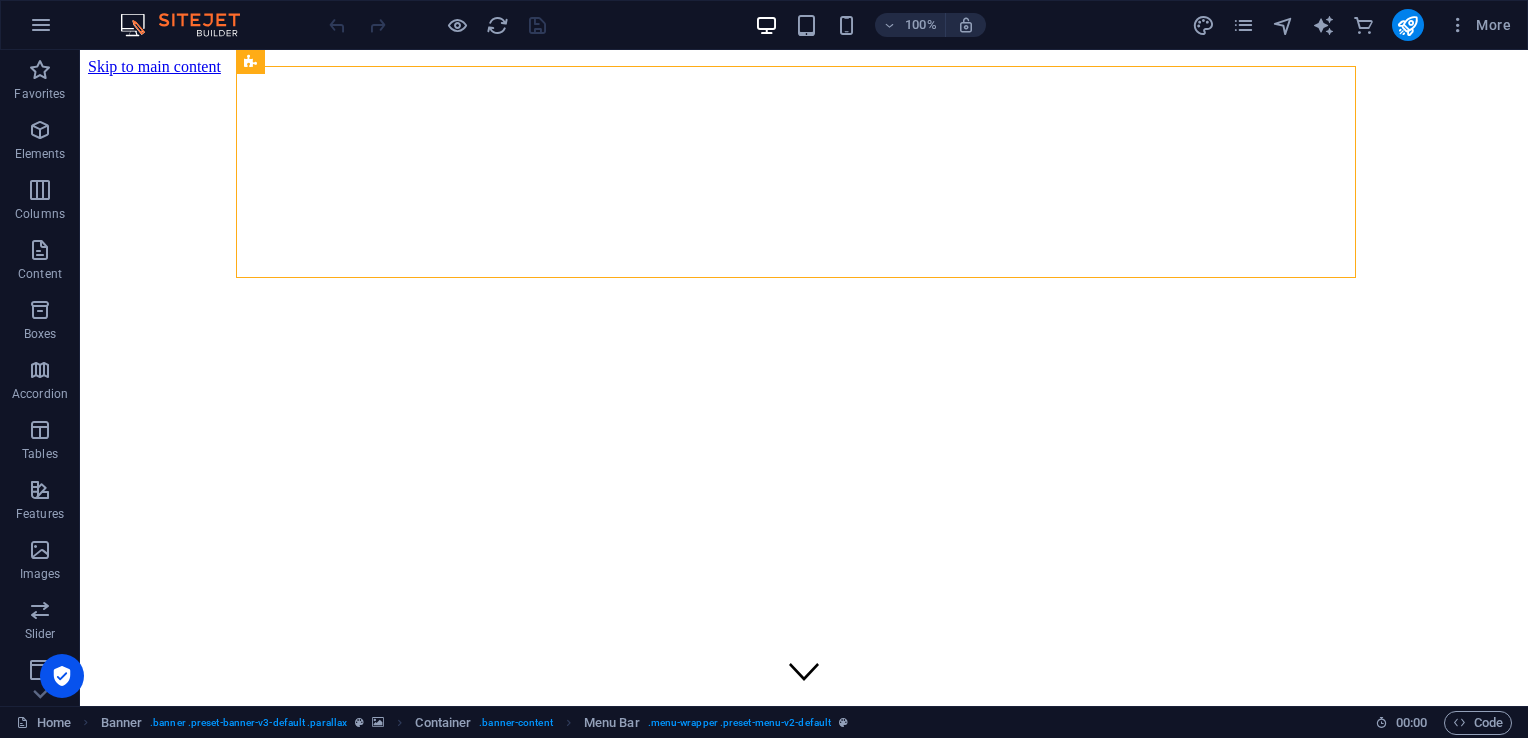 scroll, scrollTop: 0, scrollLeft: 0, axis: both 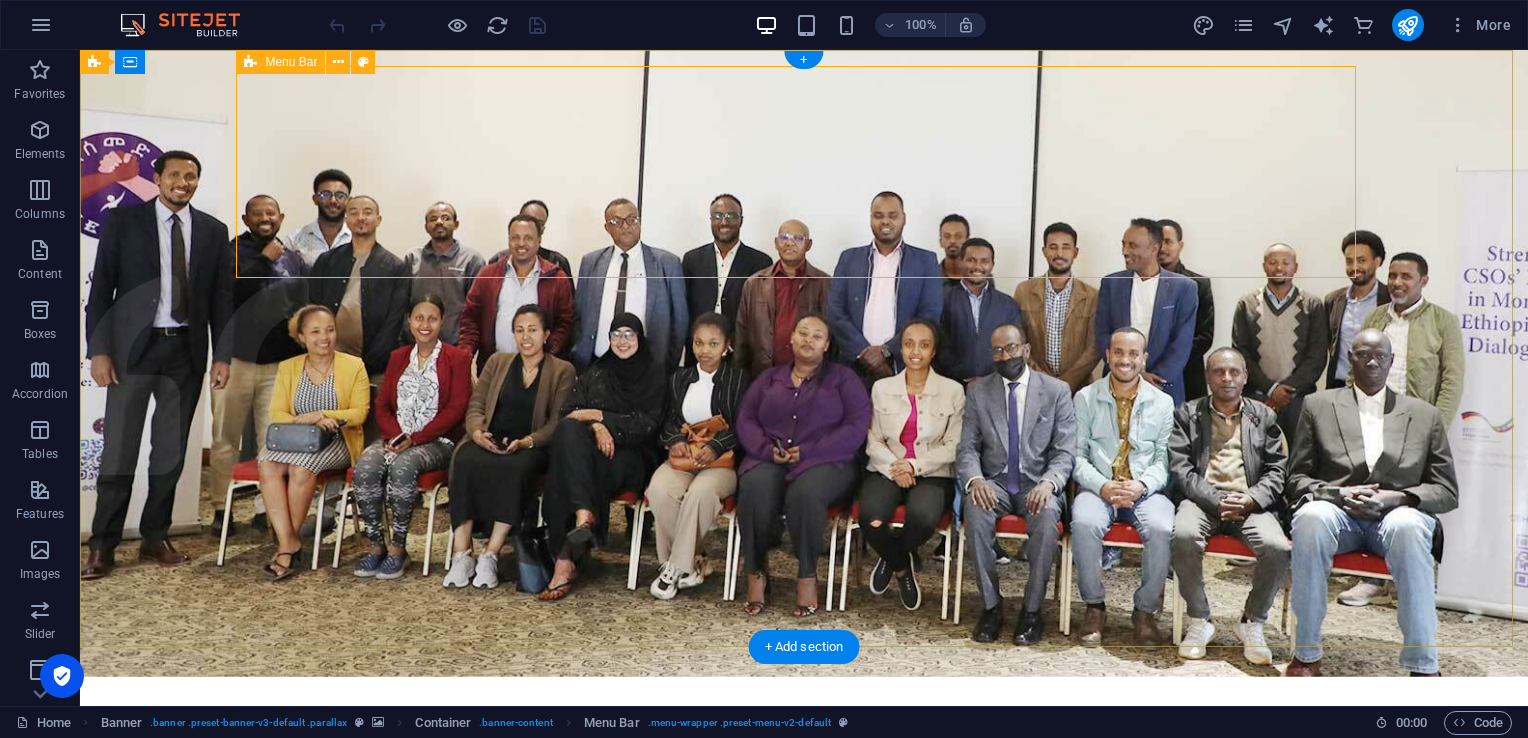 click on "Home About us What we do Projects Volunteers Donate" at bounding box center (804, 823) 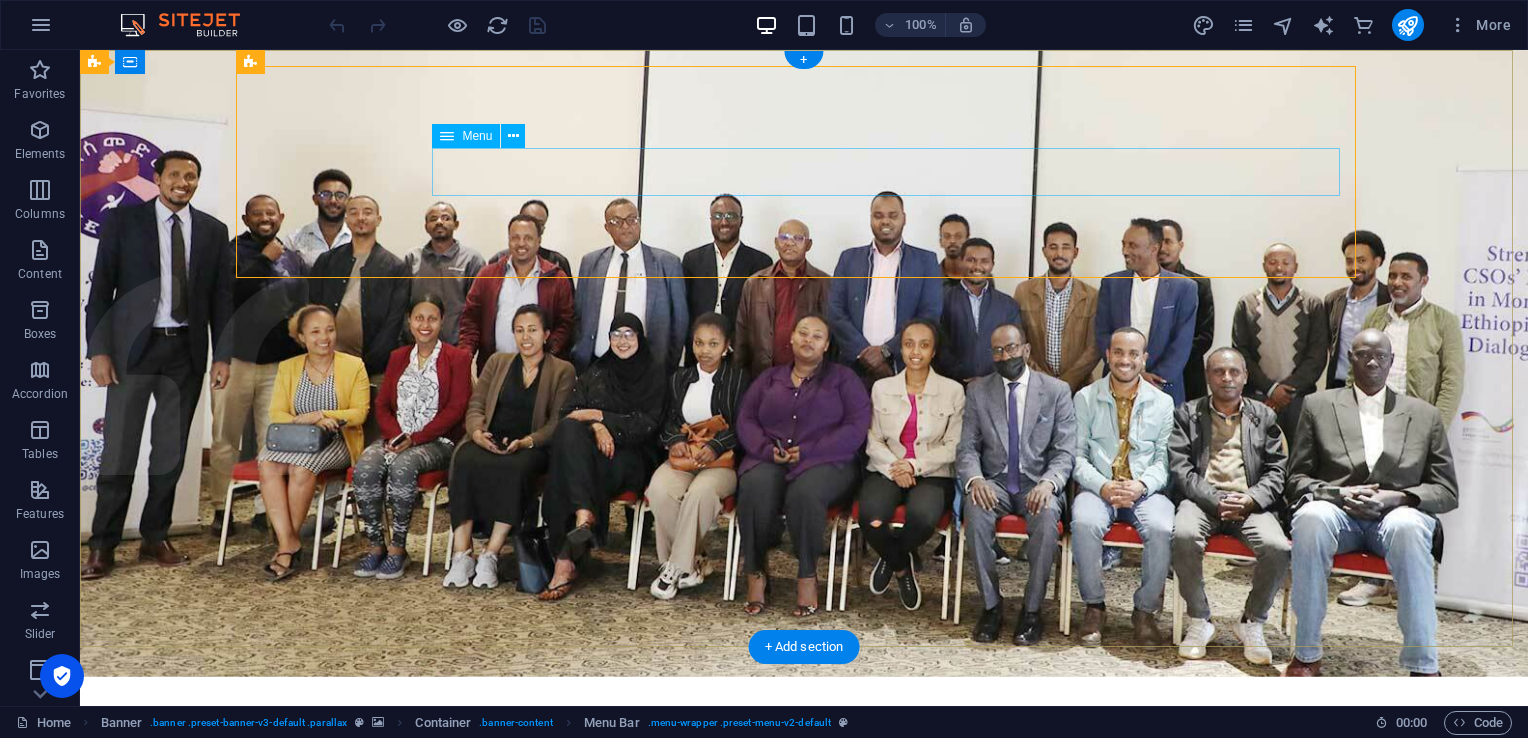 click on "Home About us What we do Projects Volunteers Donate" at bounding box center (804, 913) 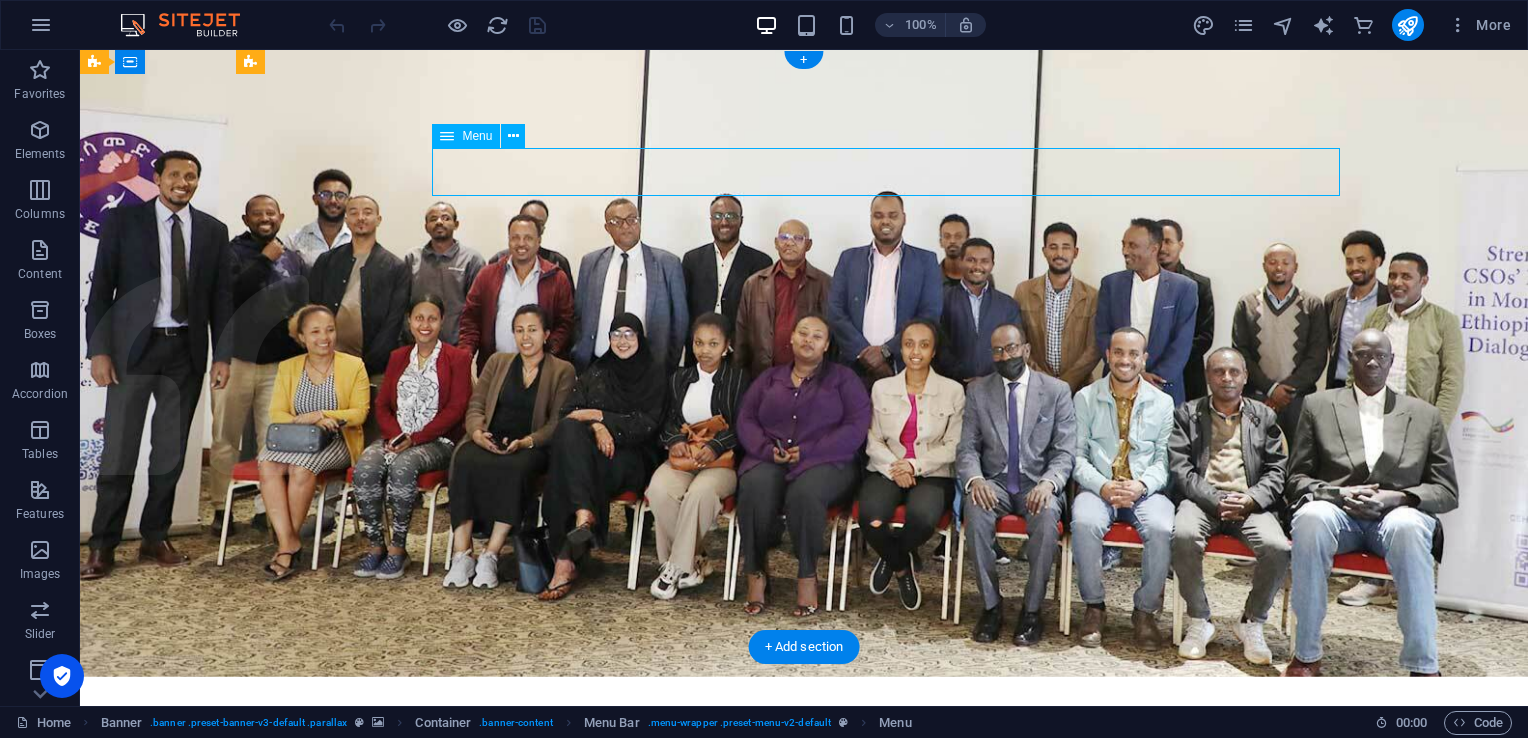 click on "Home About us What we do Projects Volunteers Donate" at bounding box center [804, 913] 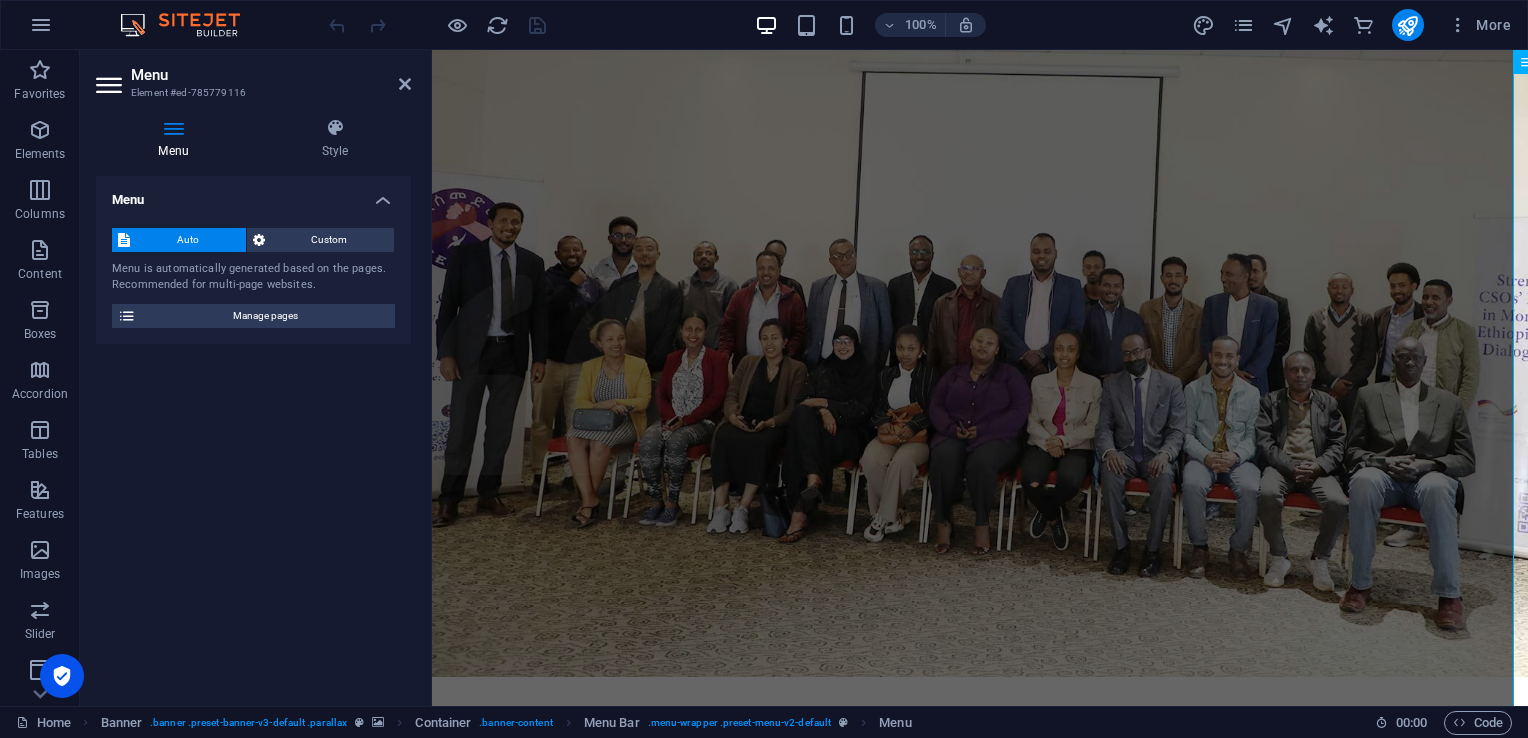 click on "Custom" at bounding box center (330, 240) 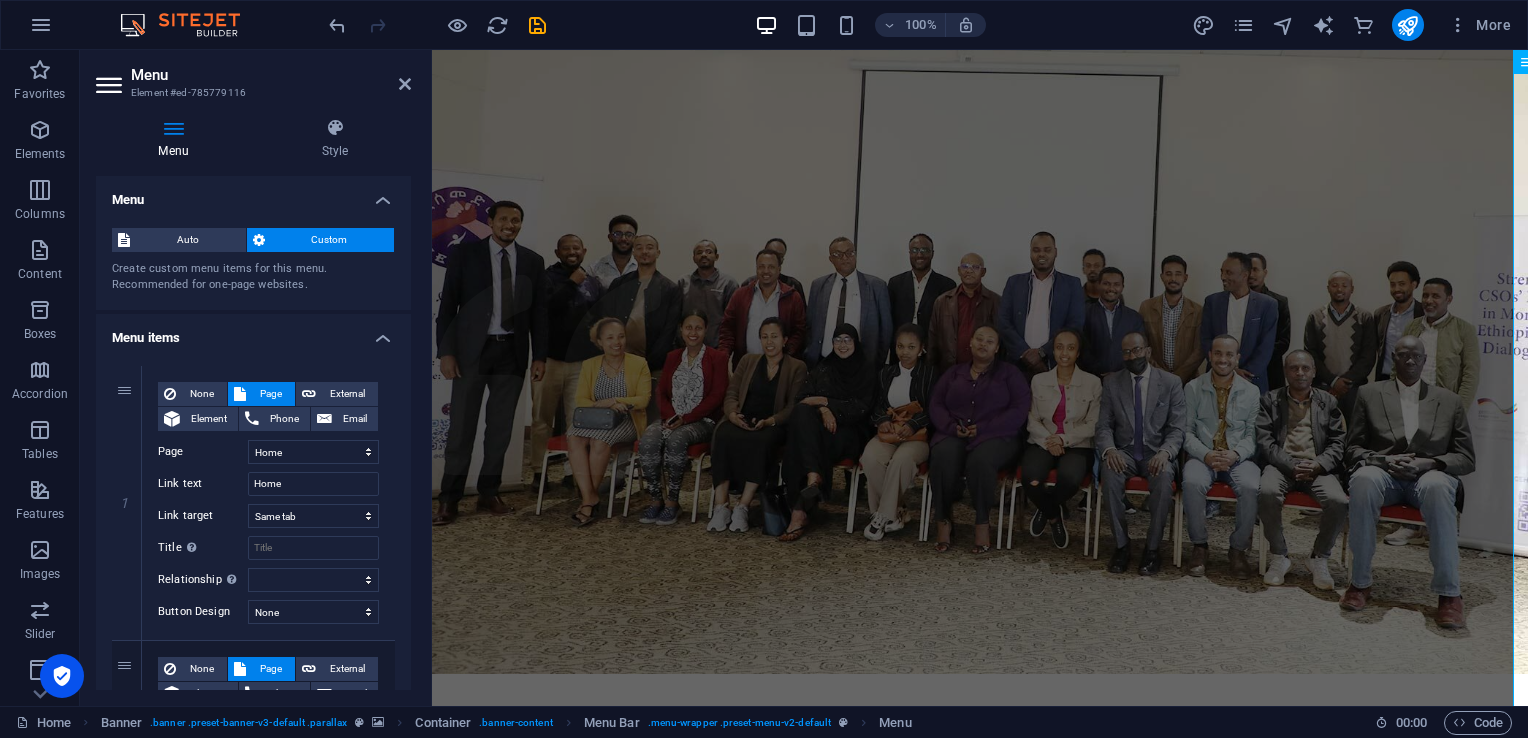 click on "Auto Custom Create custom menu items for this menu. Recommended for one-page websites. Manage pages" at bounding box center [253, 261] 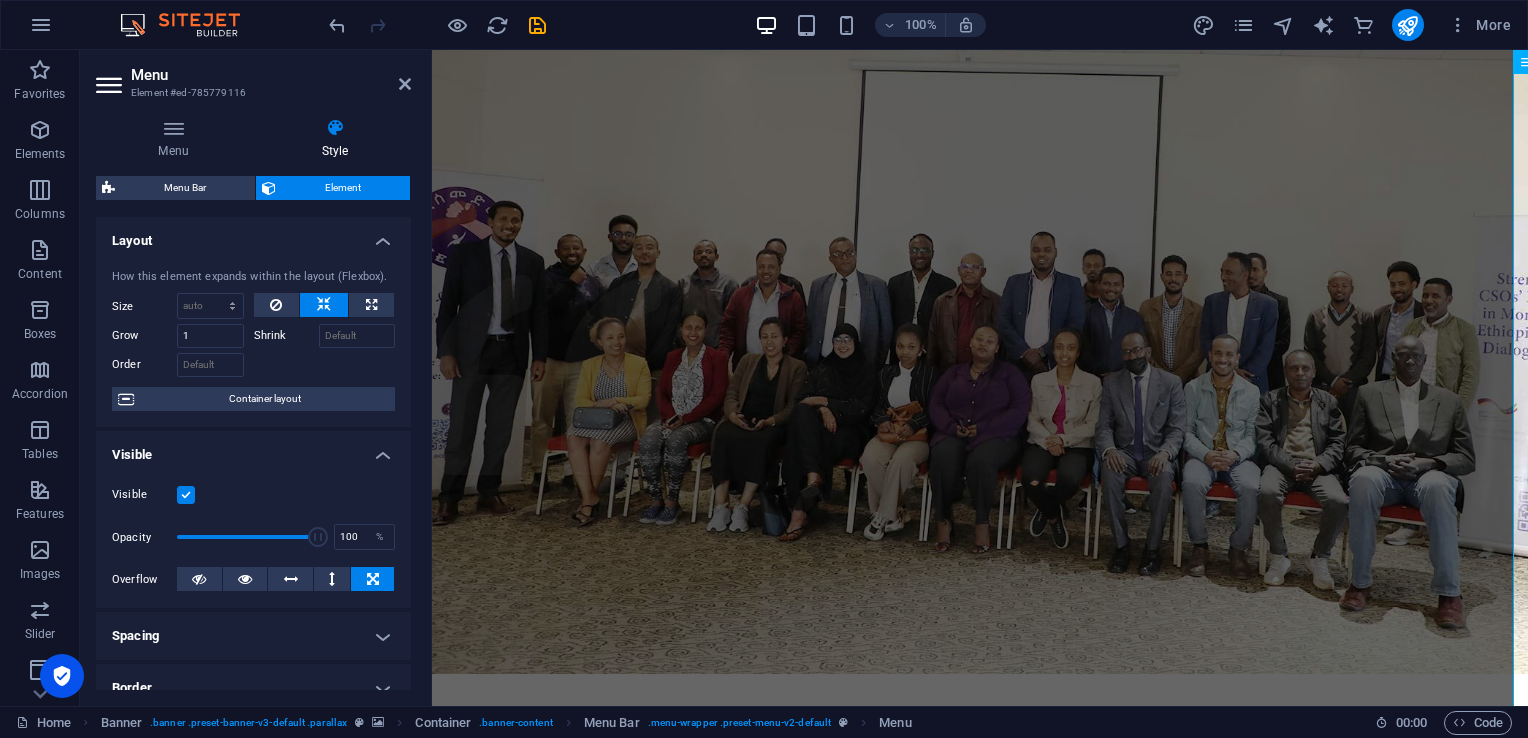 drag, startPoint x: 413, startPoint y: 322, endPoint x: 412, endPoint y: 334, distance: 12.0415945 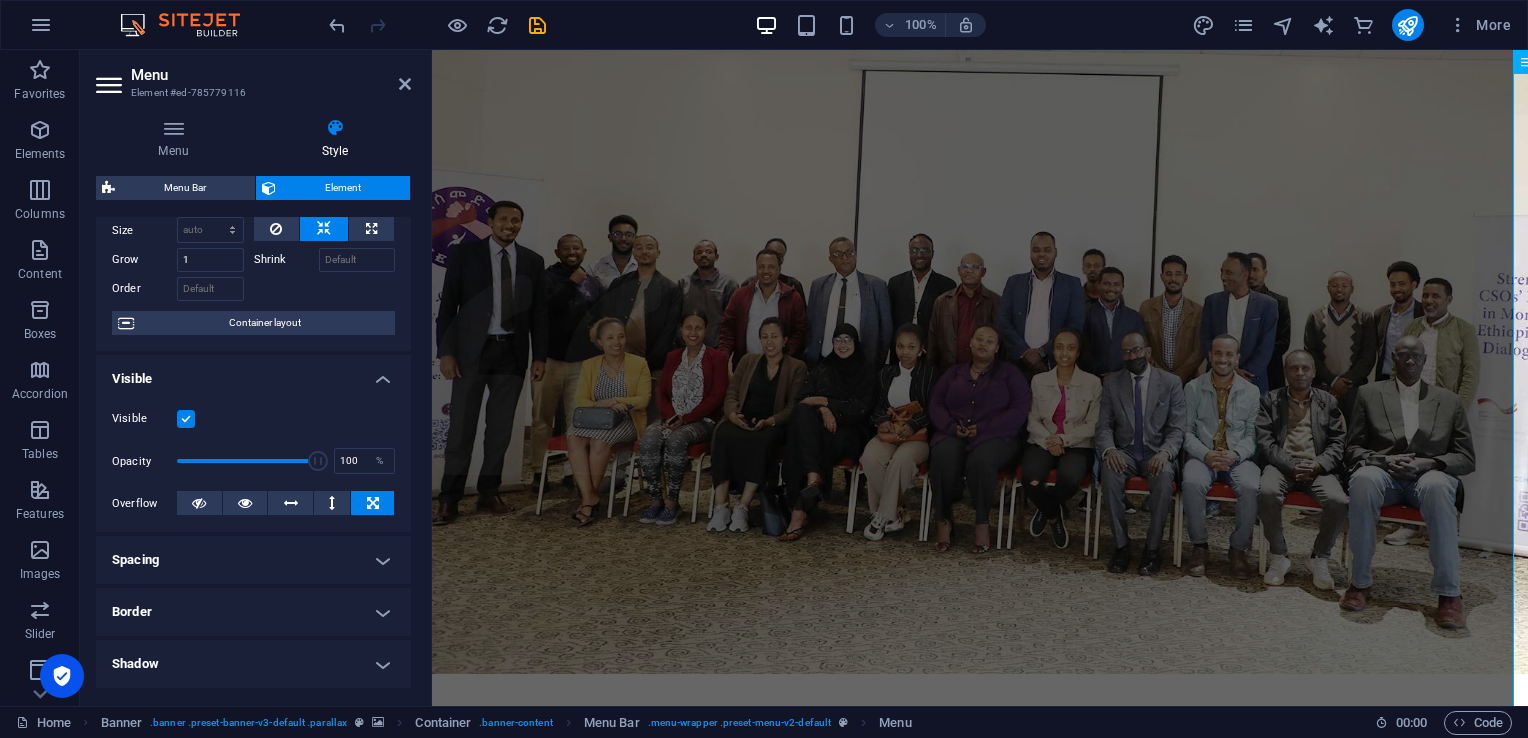 scroll, scrollTop: 0, scrollLeft: 0, axis: both 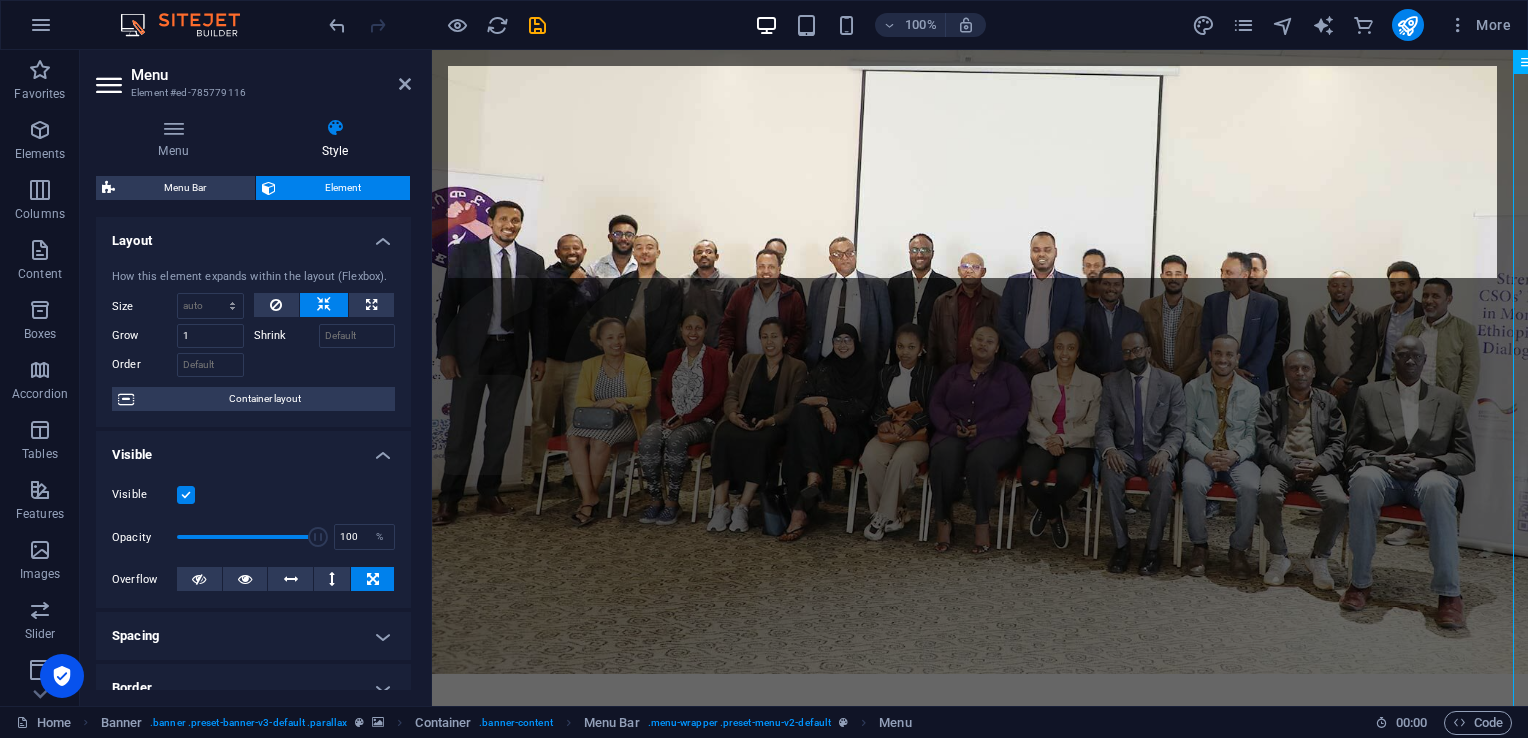 click on "Menu Bar" at bounding box center (185, 188) 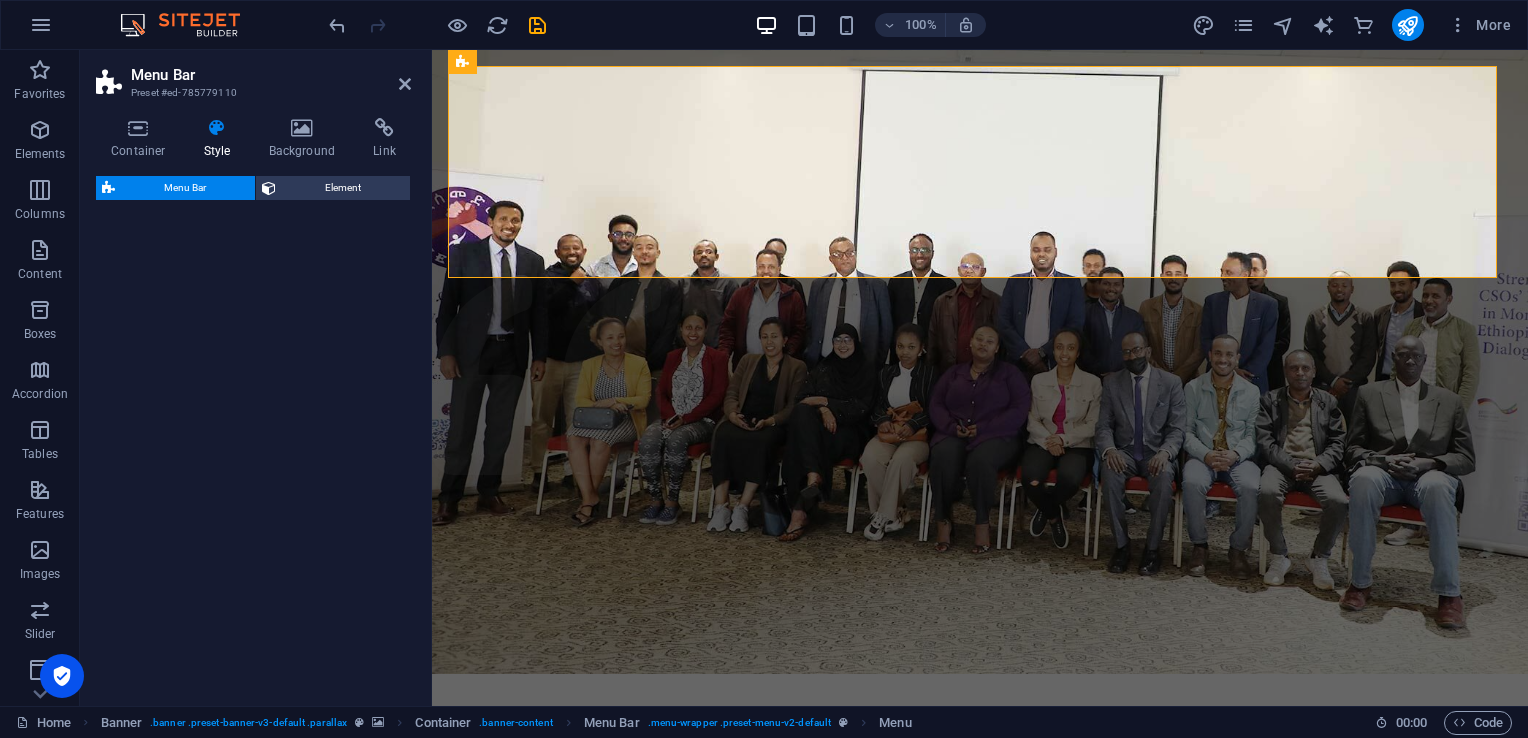 select on "rem" 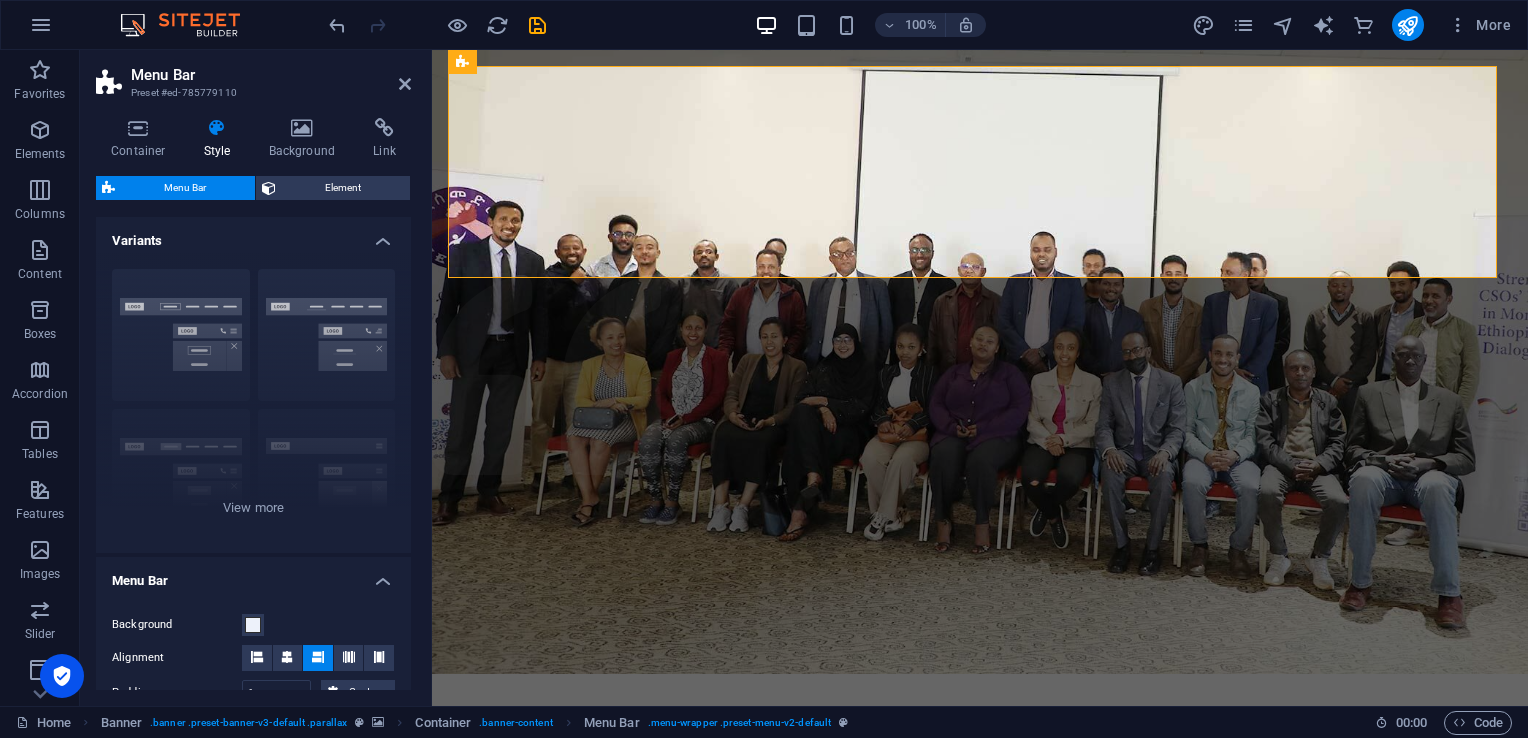 click on "Border Centered Default Fixed Loki Trigger Wide XXL" at bounding box center [253, 403] 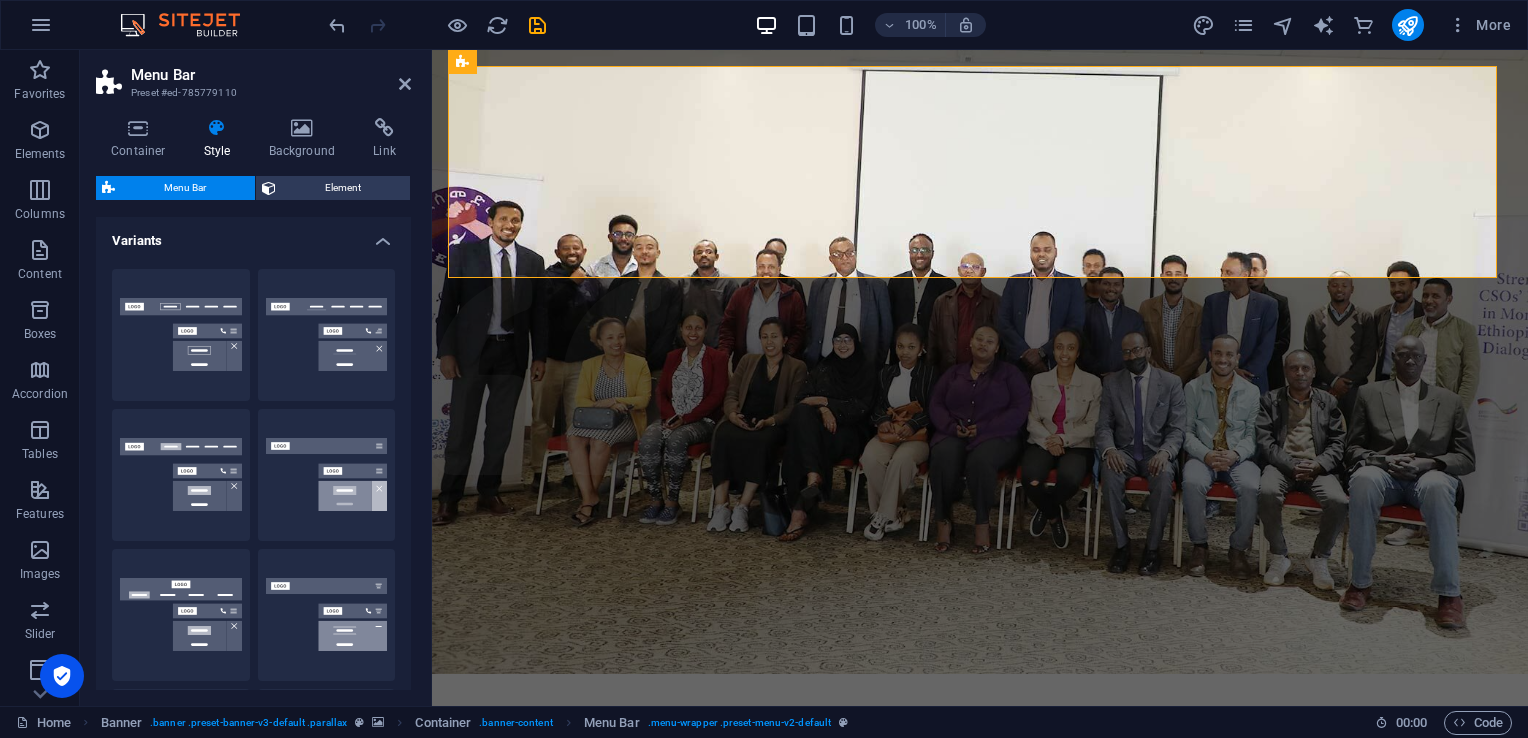 click on "Centered" at bounding box center [327, 335] 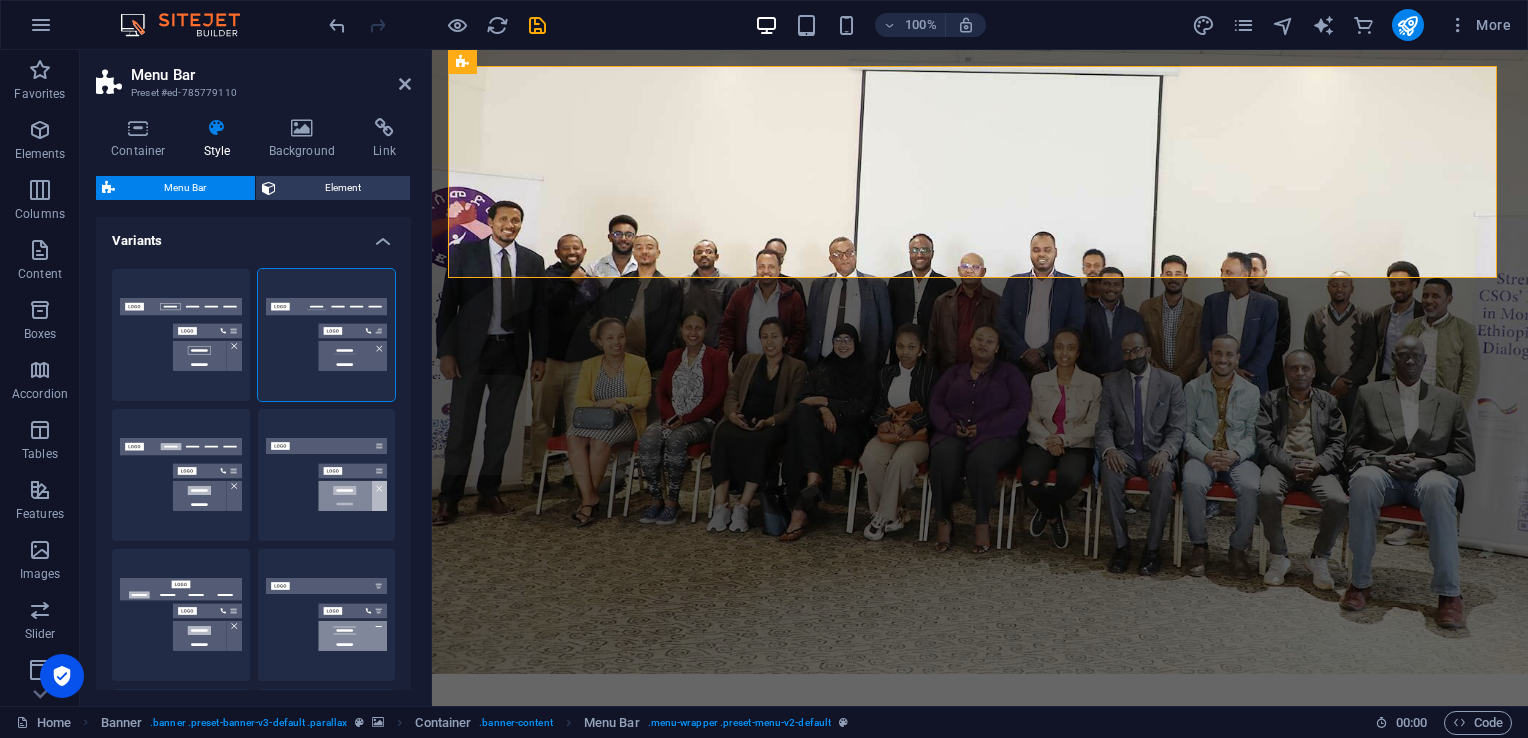 click on "Border" at bounding box center [181, 335] 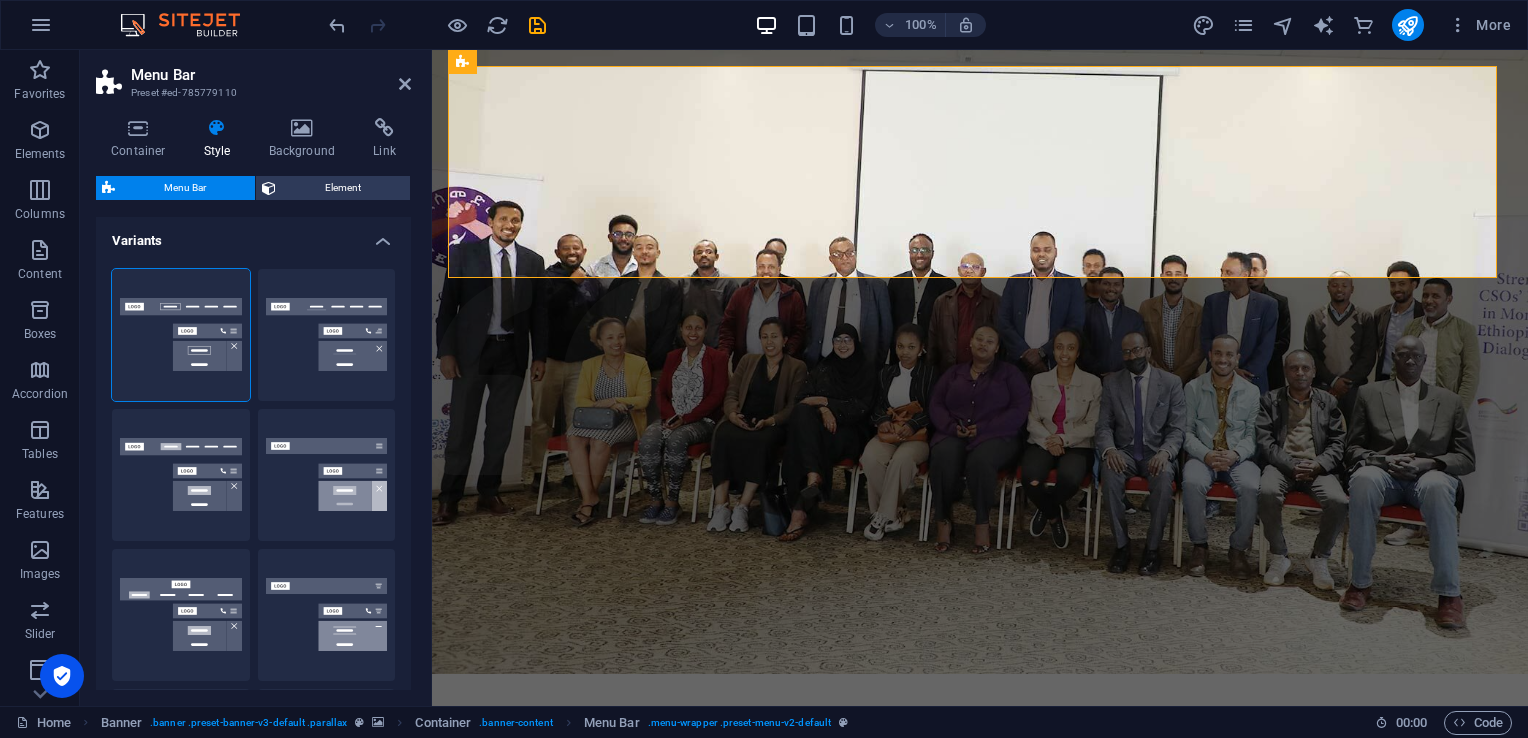 click at bounding box center [138, 128] 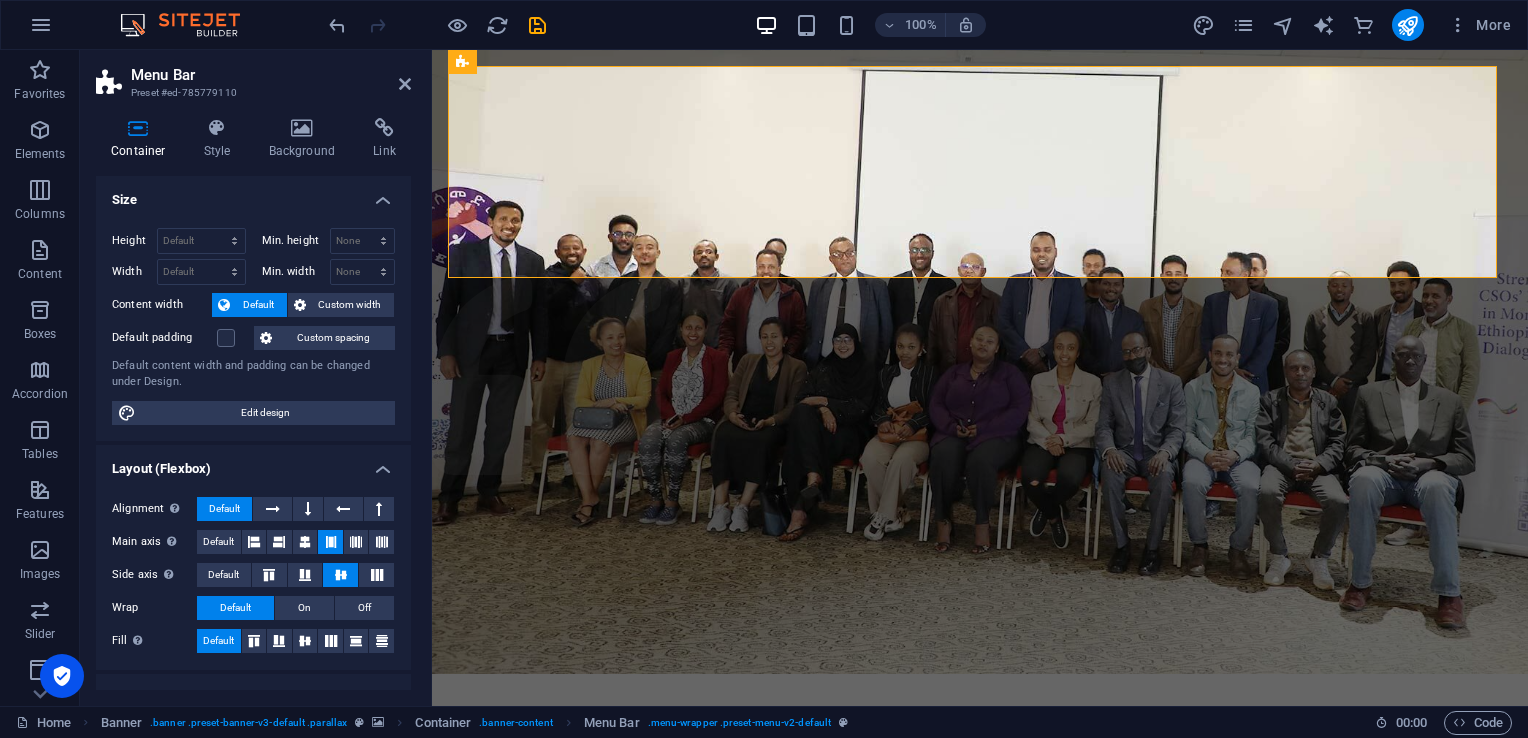 click at bounding box center [217, 128] 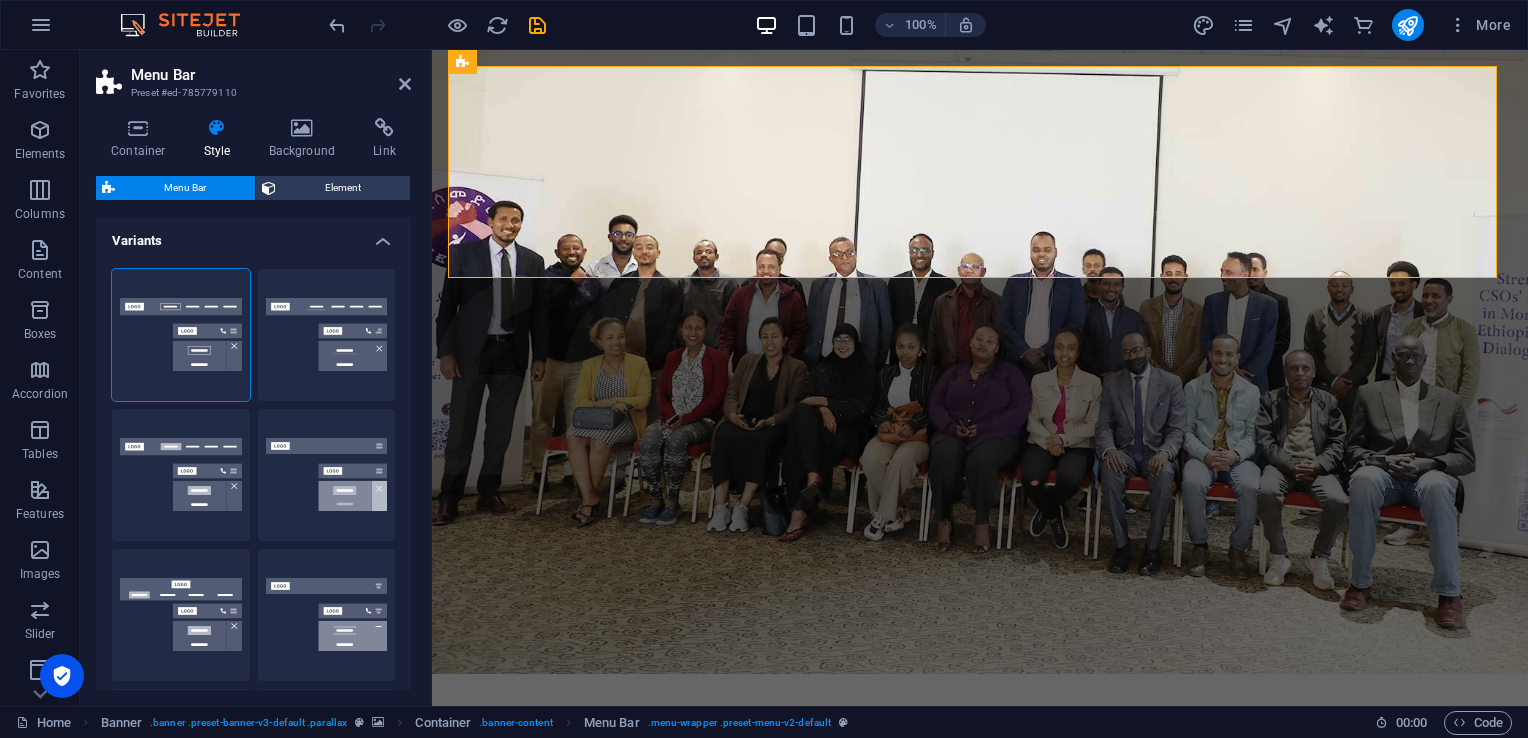 click on "Element" at bounding box center (343, 188) 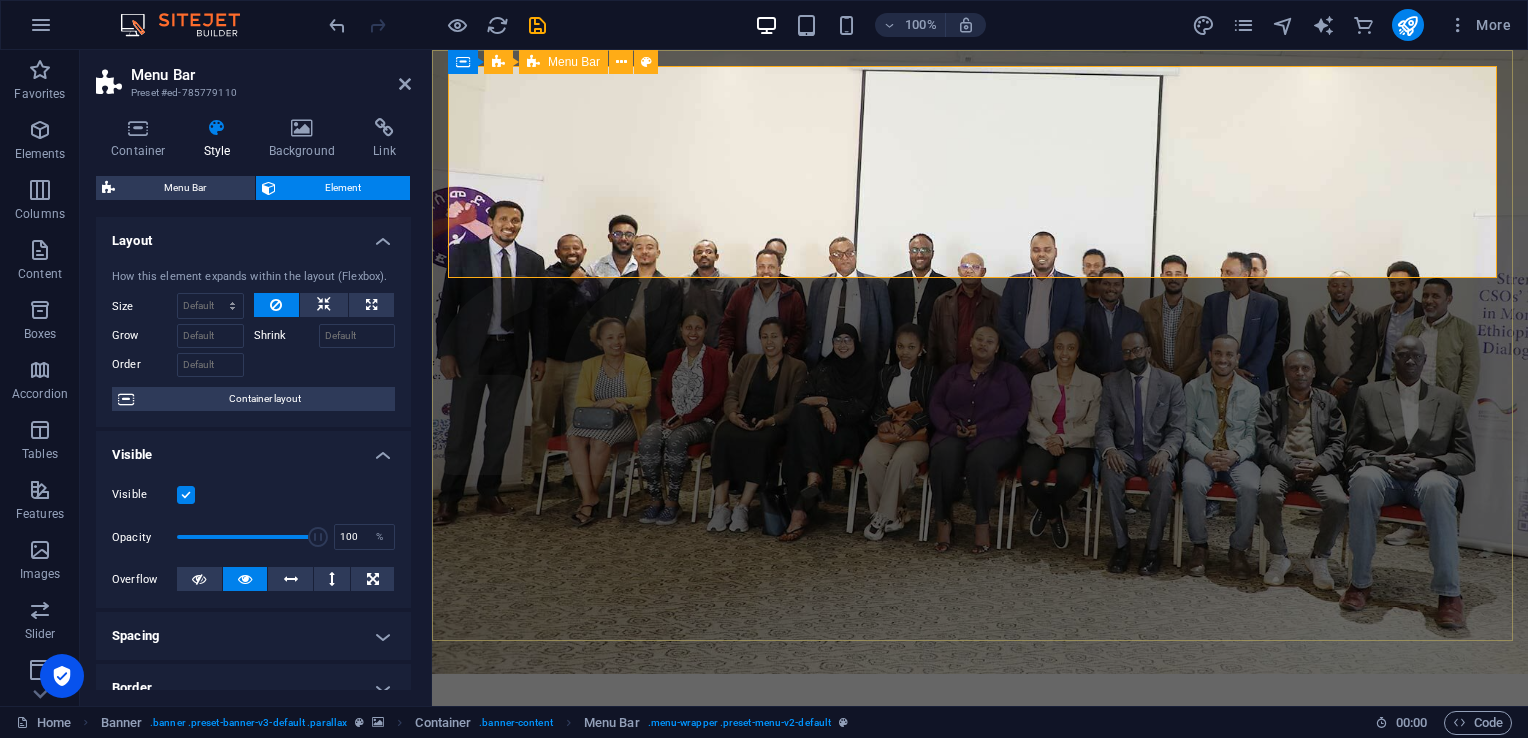 click on "Home About us What we do Projects Volunteers Donate" at bounding box center [980, 821] 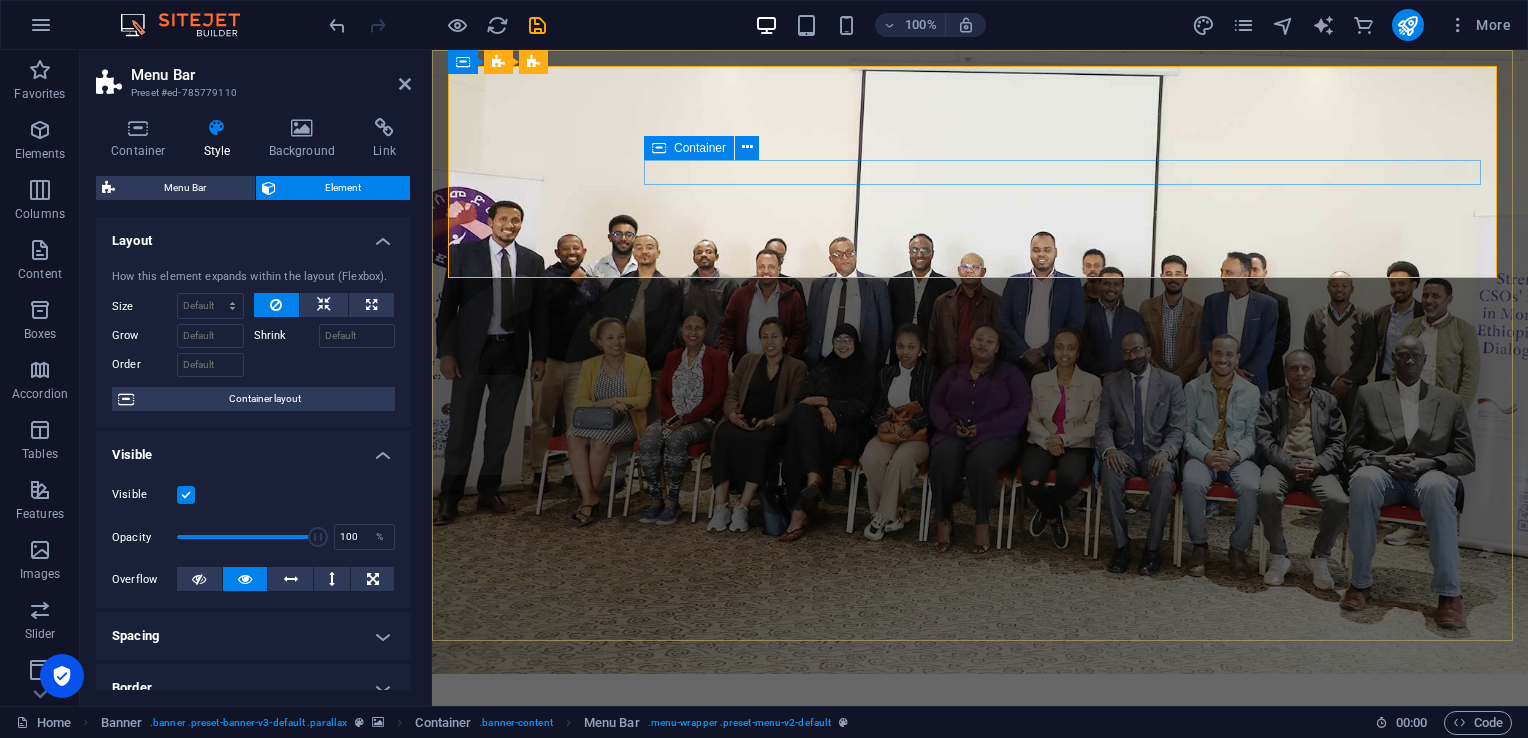 click at bounding box center (980, 911) 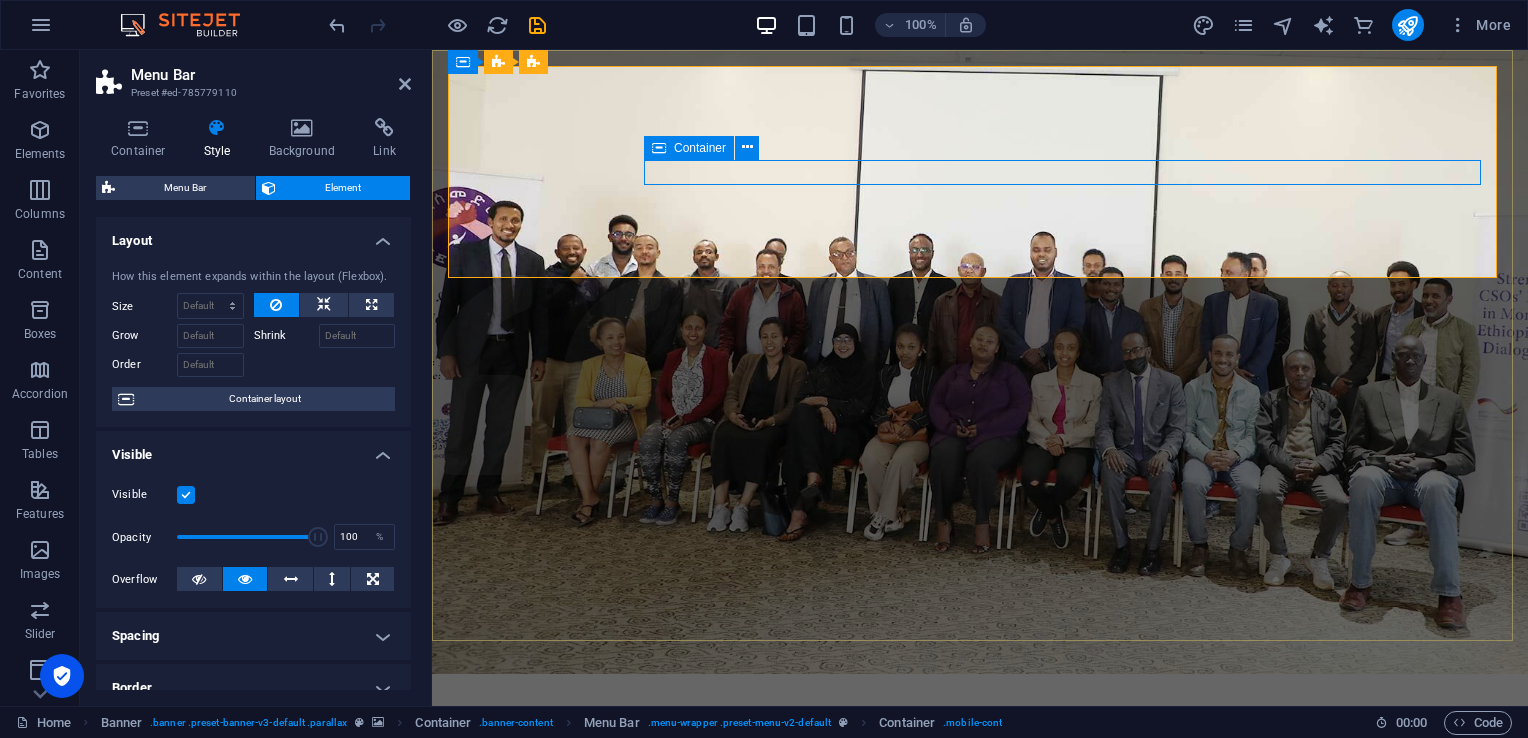 click at bounding box center [747, 147] 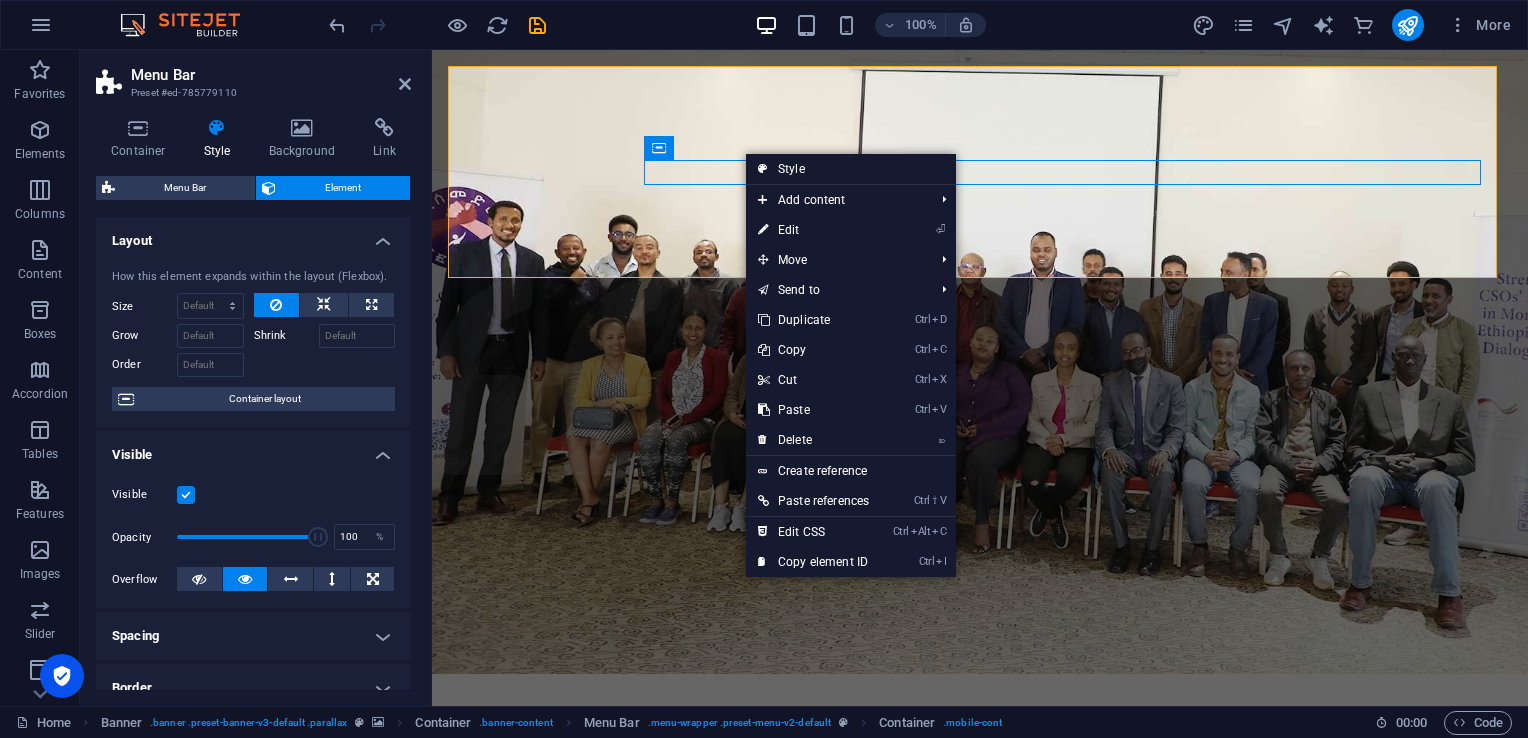 click on "Style" at bounding box center [851, 169] 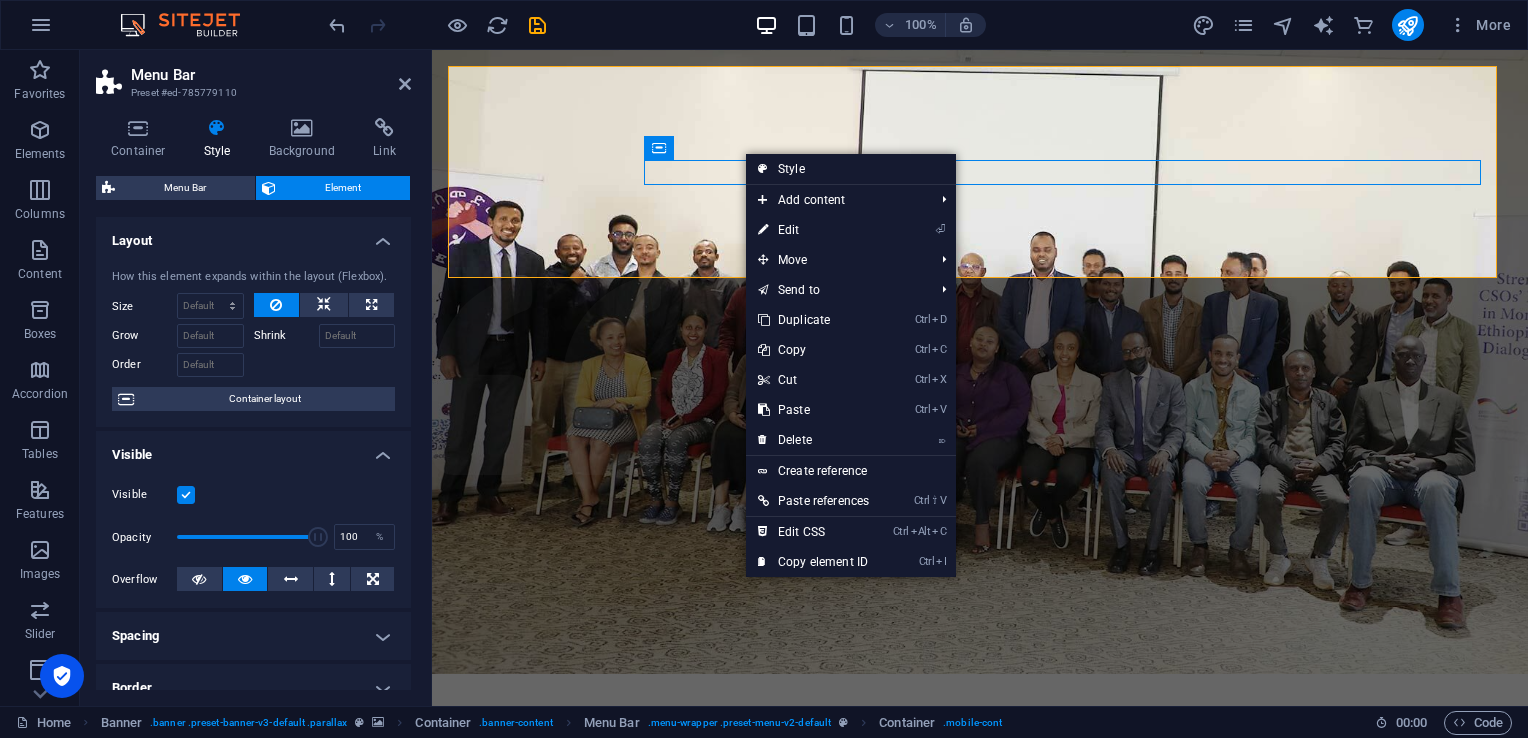 select on "300" 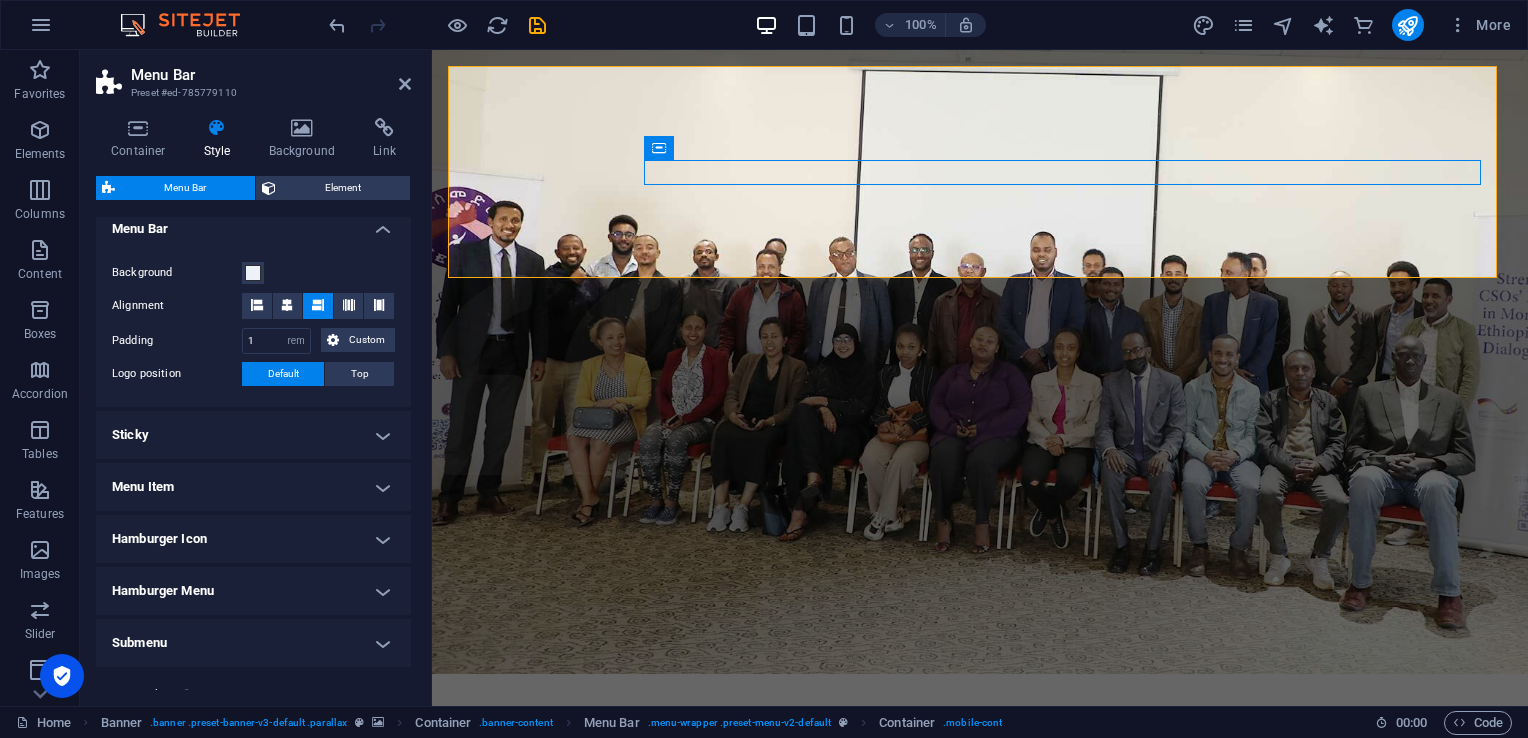 scroll, scrollTop: 638, scrollLeft: 0, axis: vertical 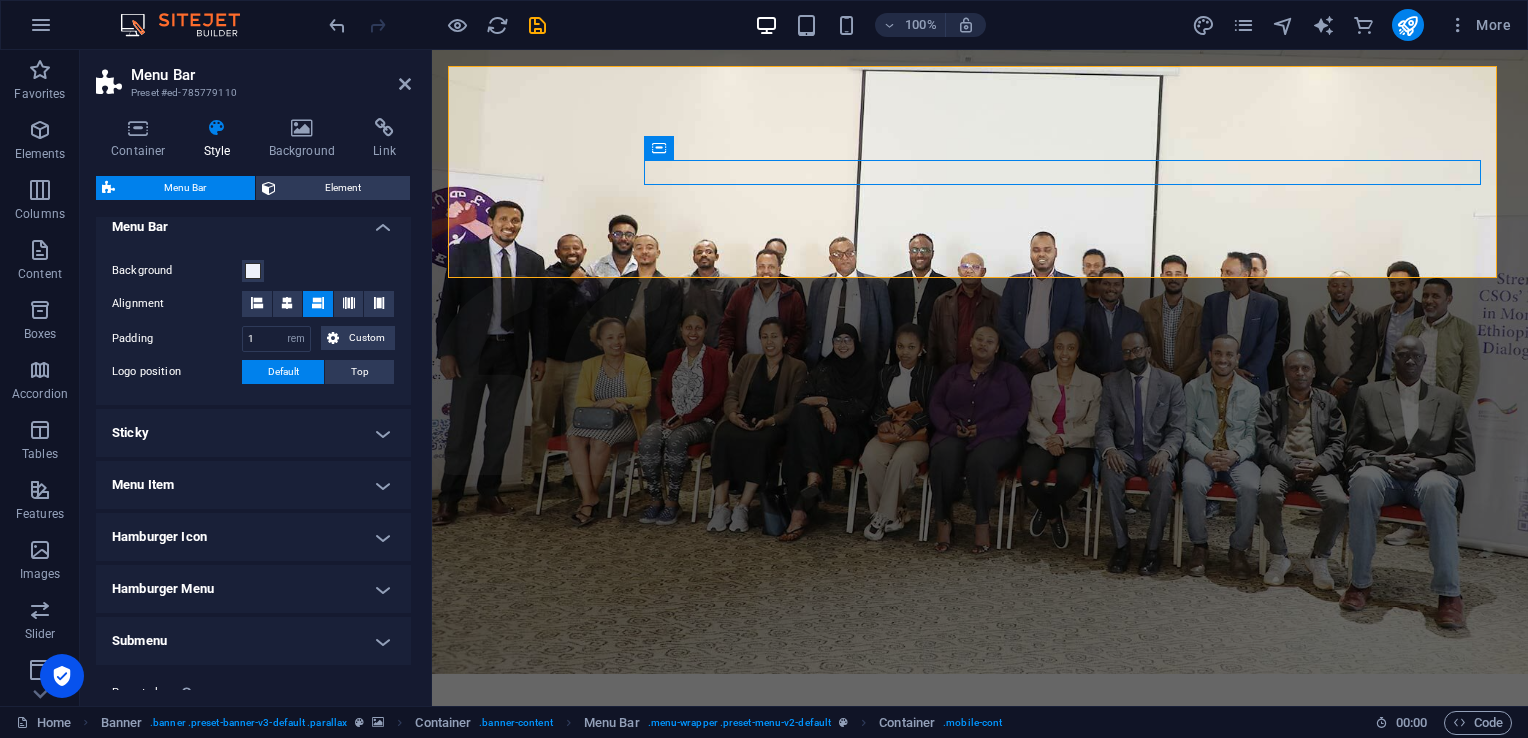 click on "Menu Item" at bounding box center [253, 485] 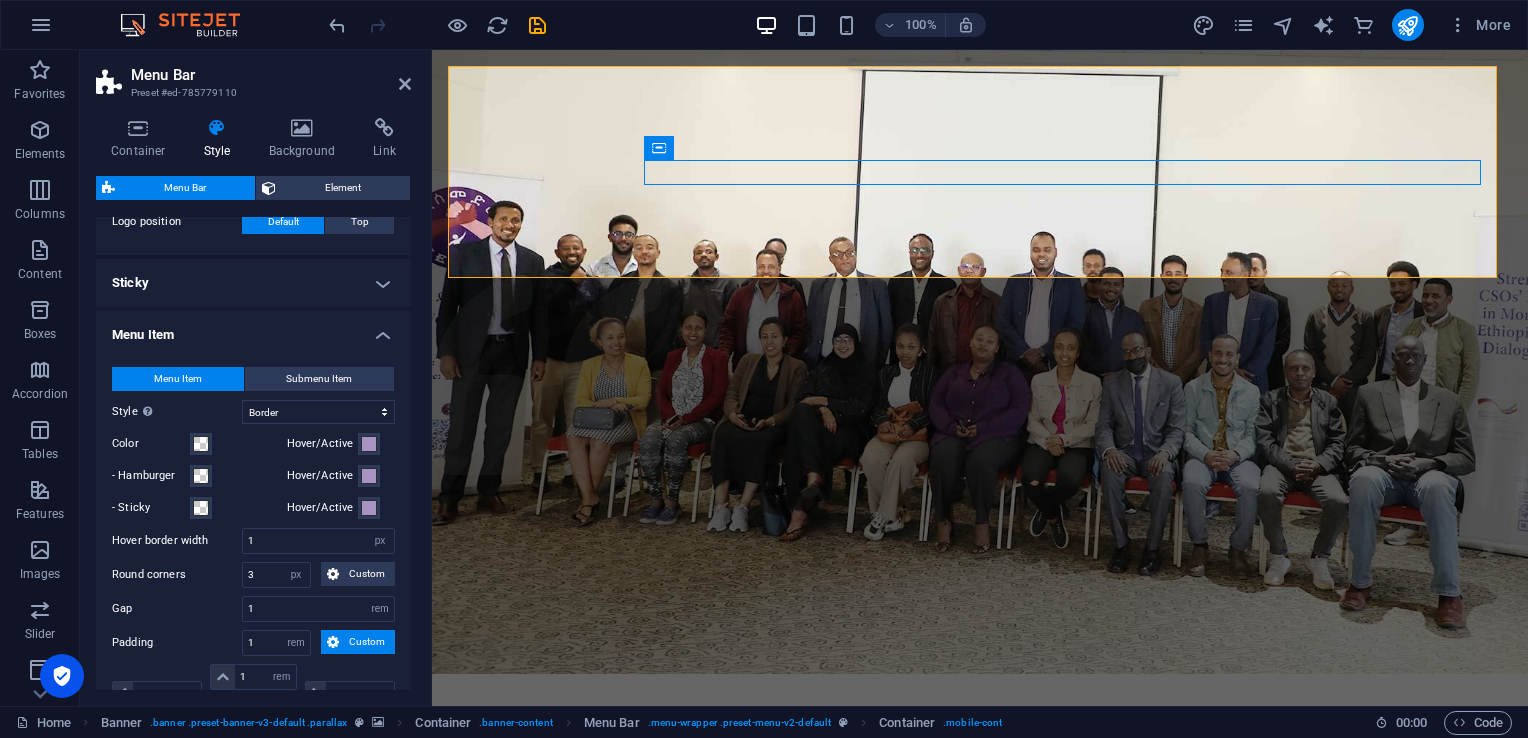 scroll, scrollTop: 793, scrollLeft: 0, axis: vertical 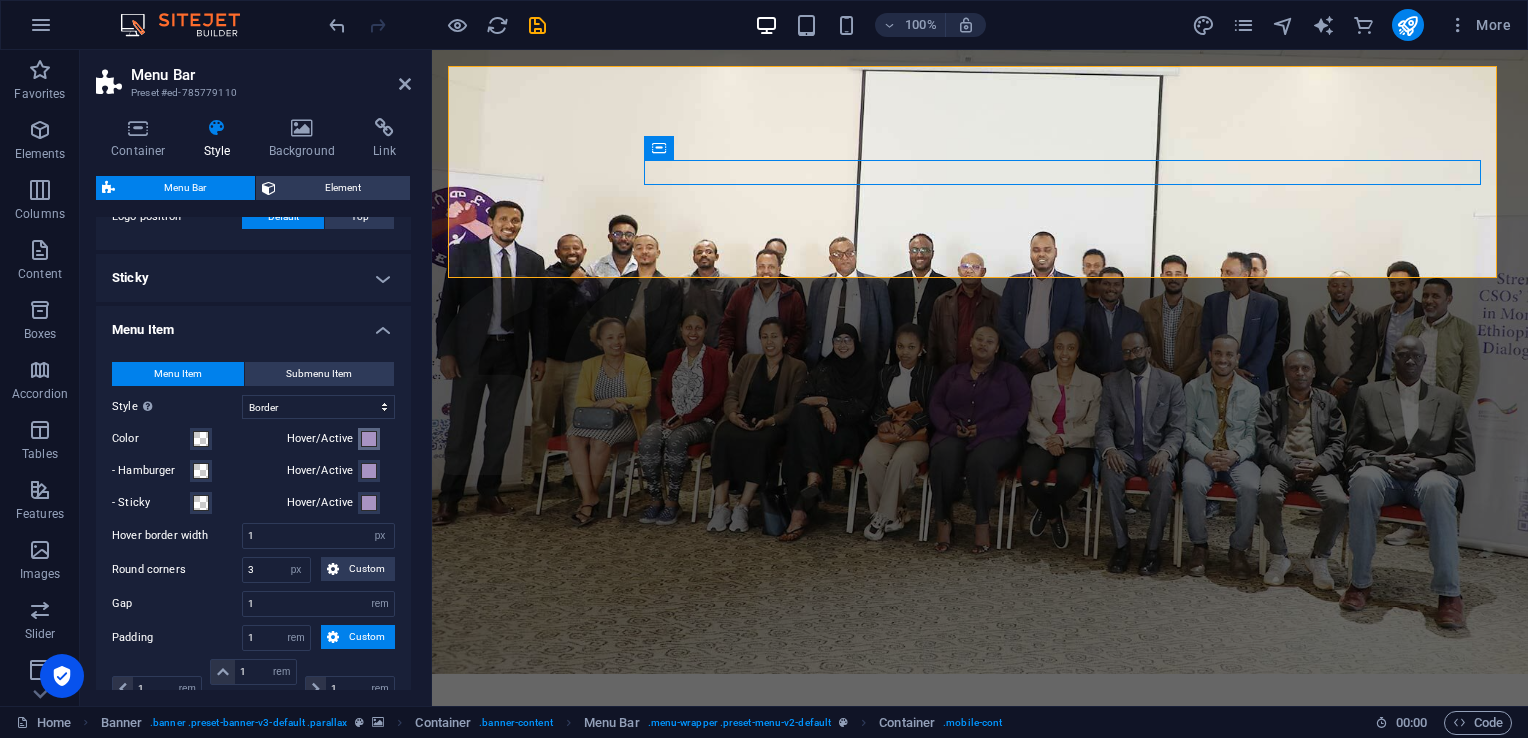 click at bounding box center [369, 439] 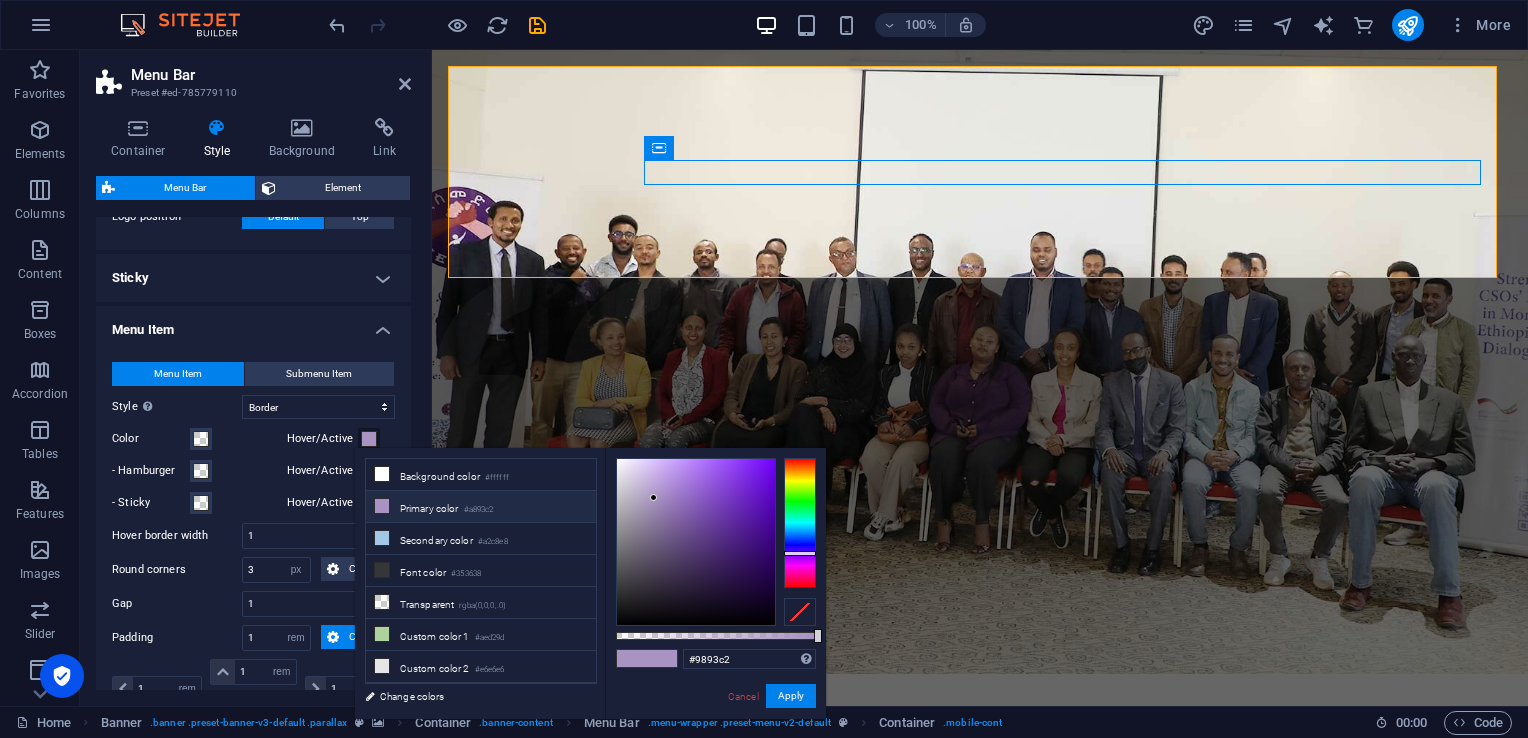 click at bounding box center [800, 523] 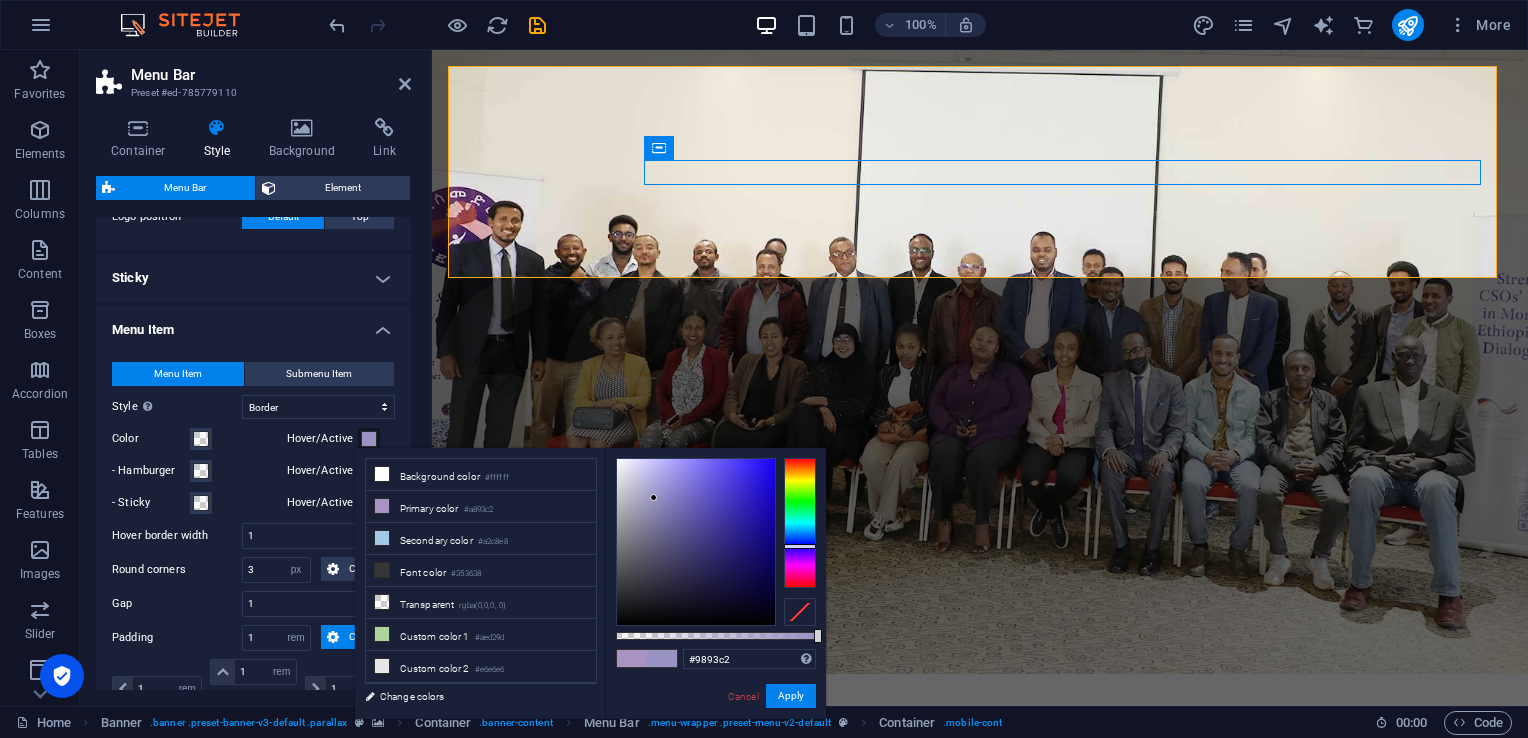 click at bounding box center [800, 546] 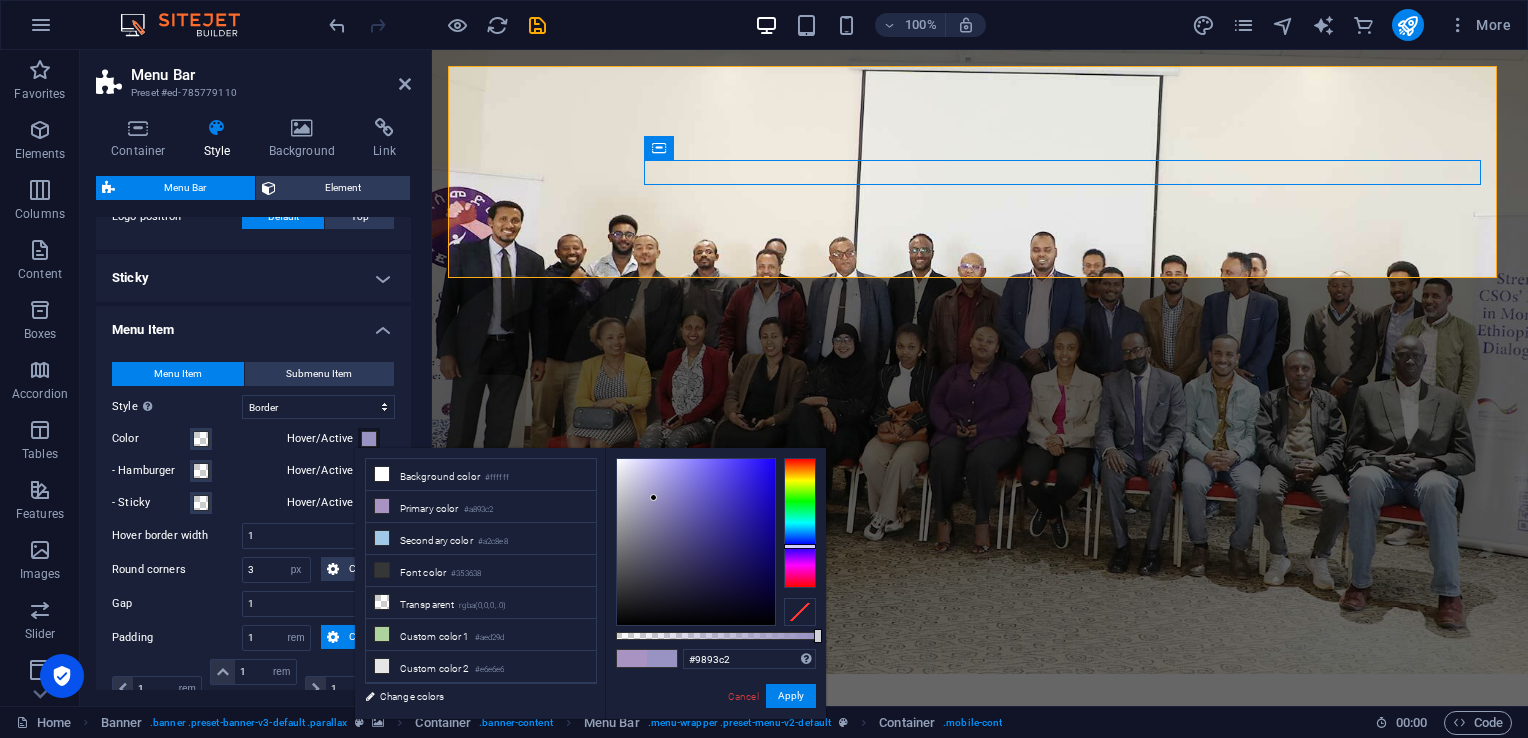 type on "#1d0ace" 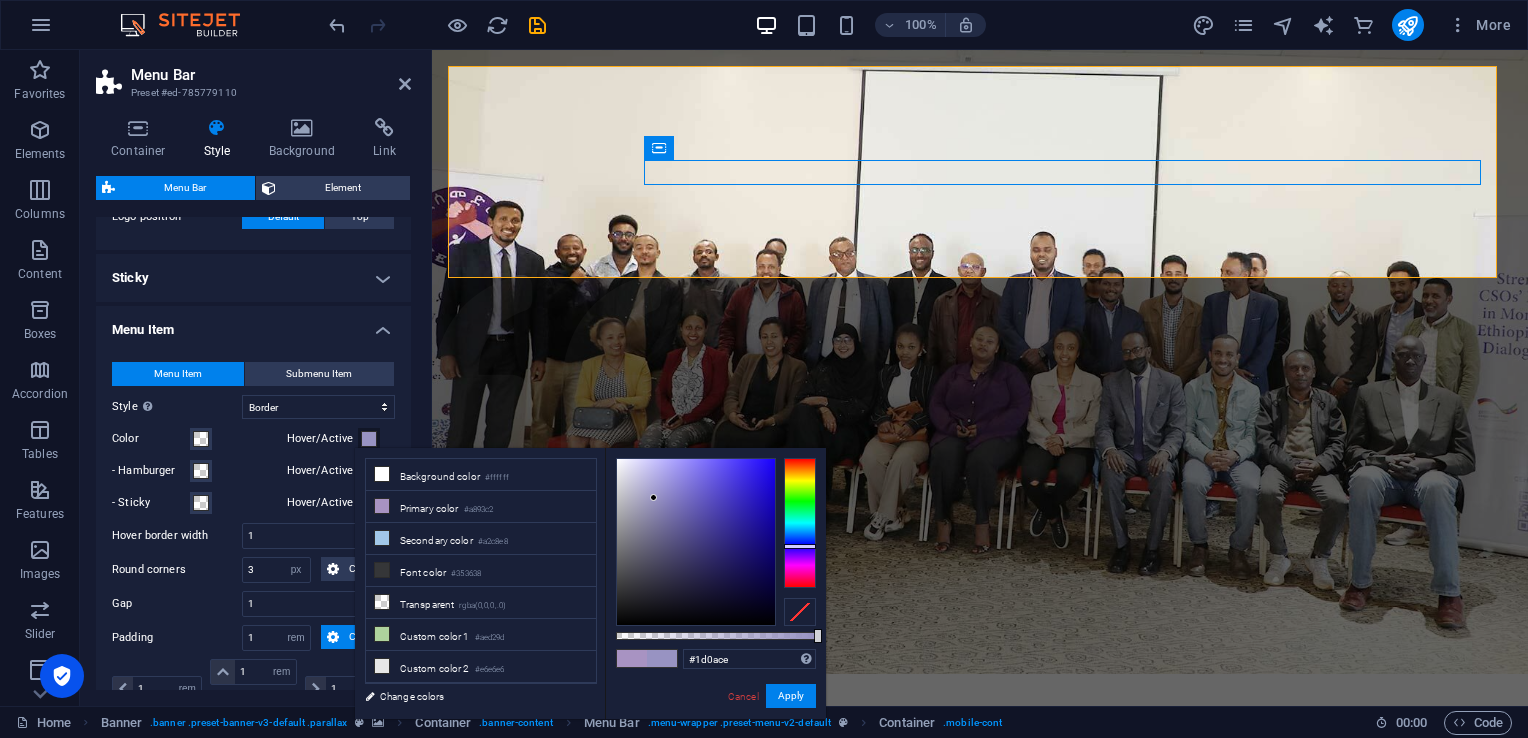 click at bounding box center [696, 542] 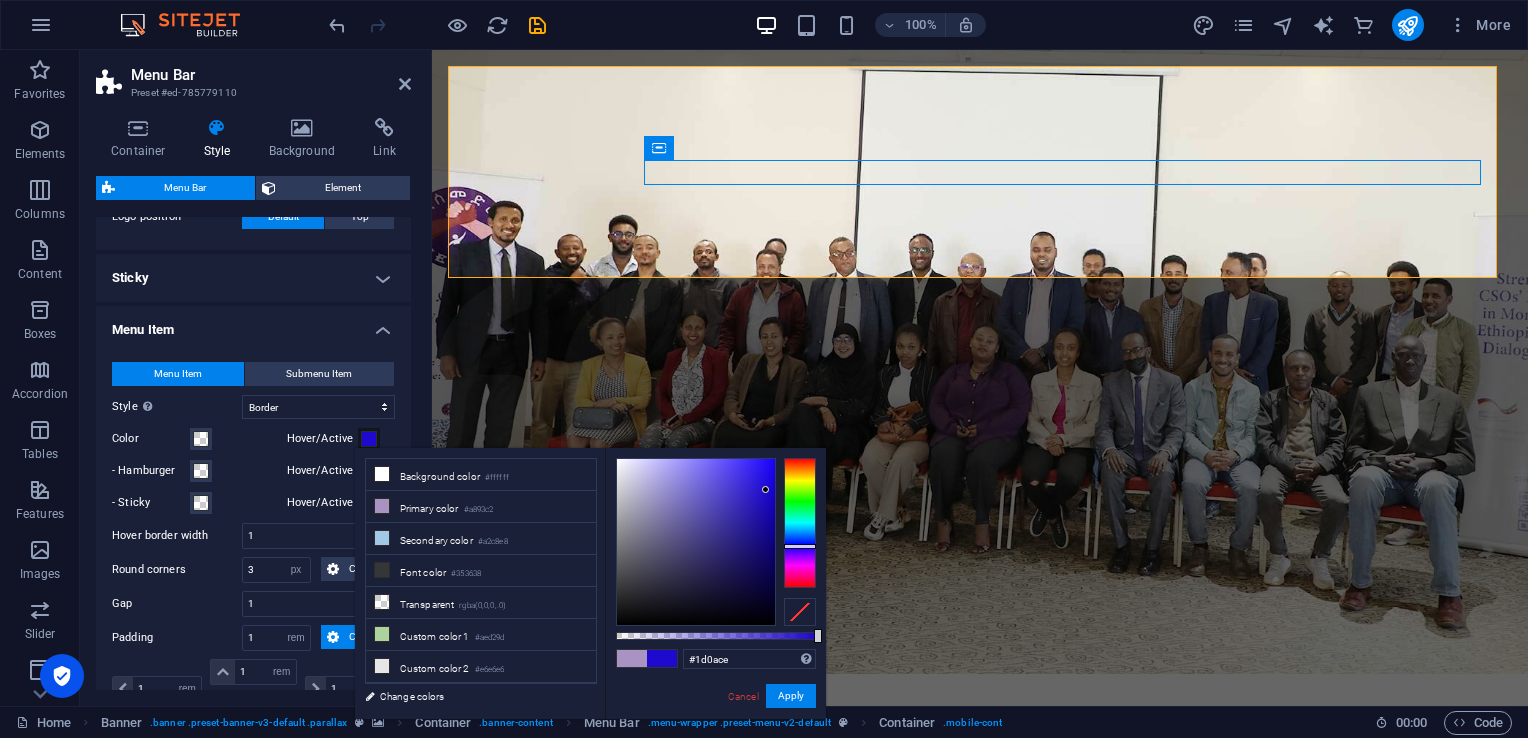 click on "- Hamburger" at bounding box center (195, 471) 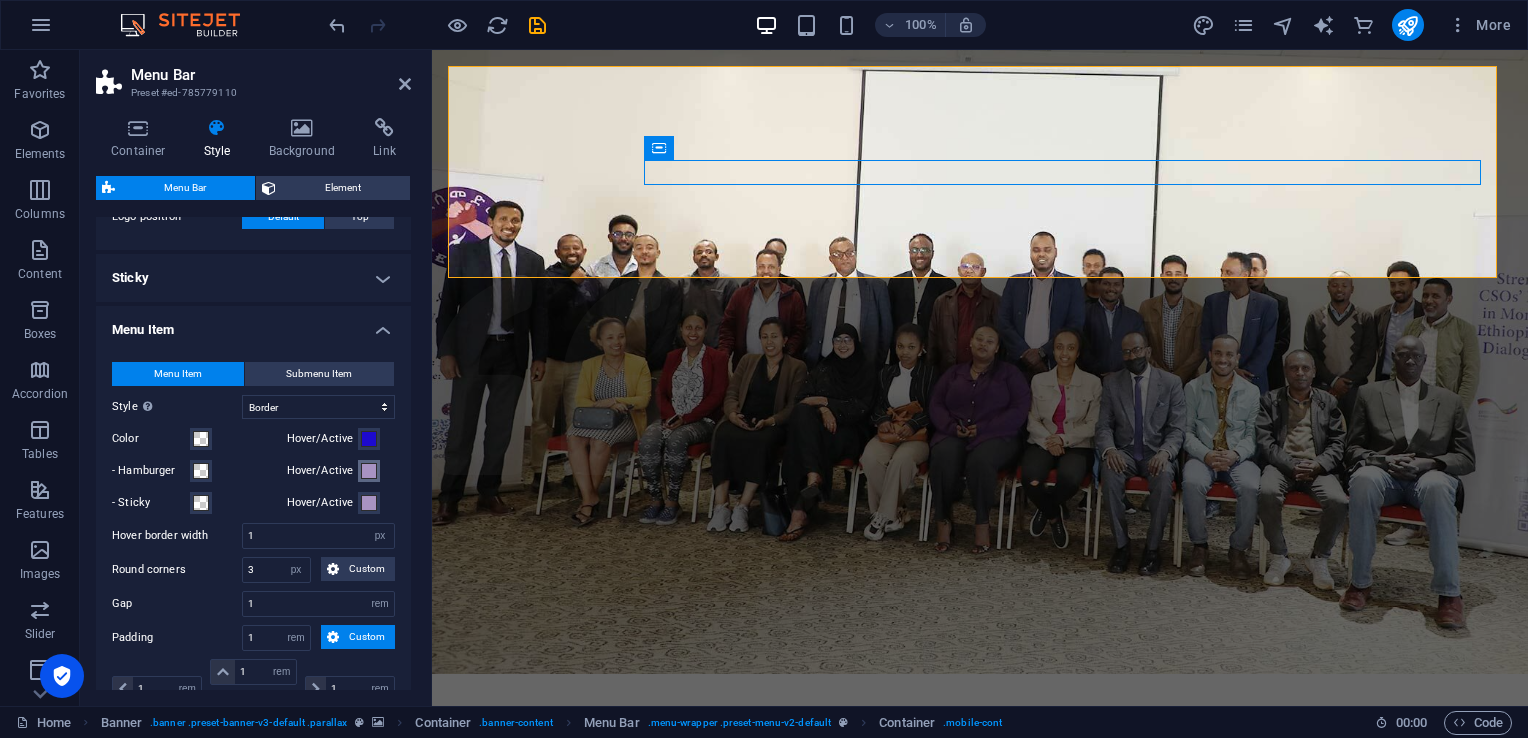 click at bounding box center (369, 471) 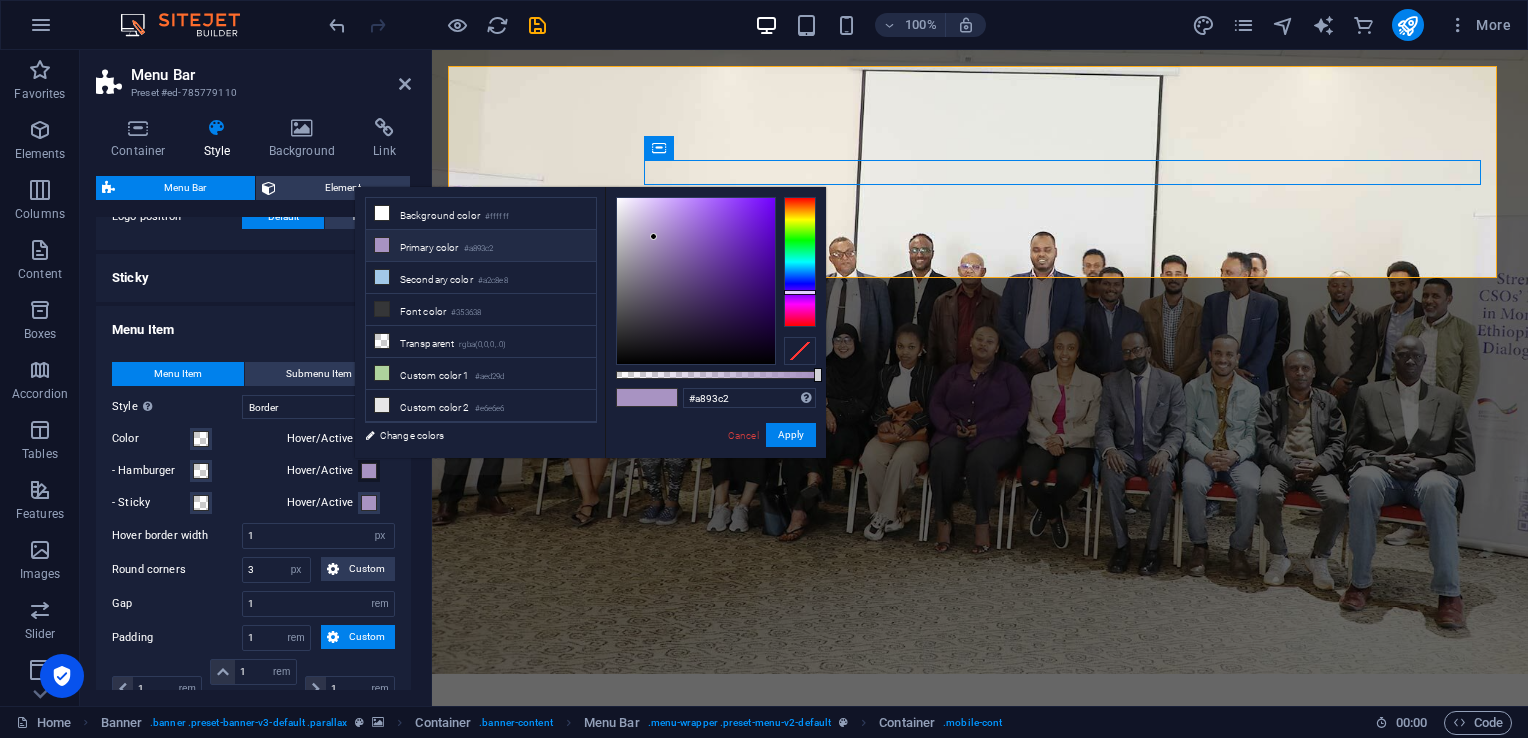 click on "Hover/Active" at bounding box center [323, 439] 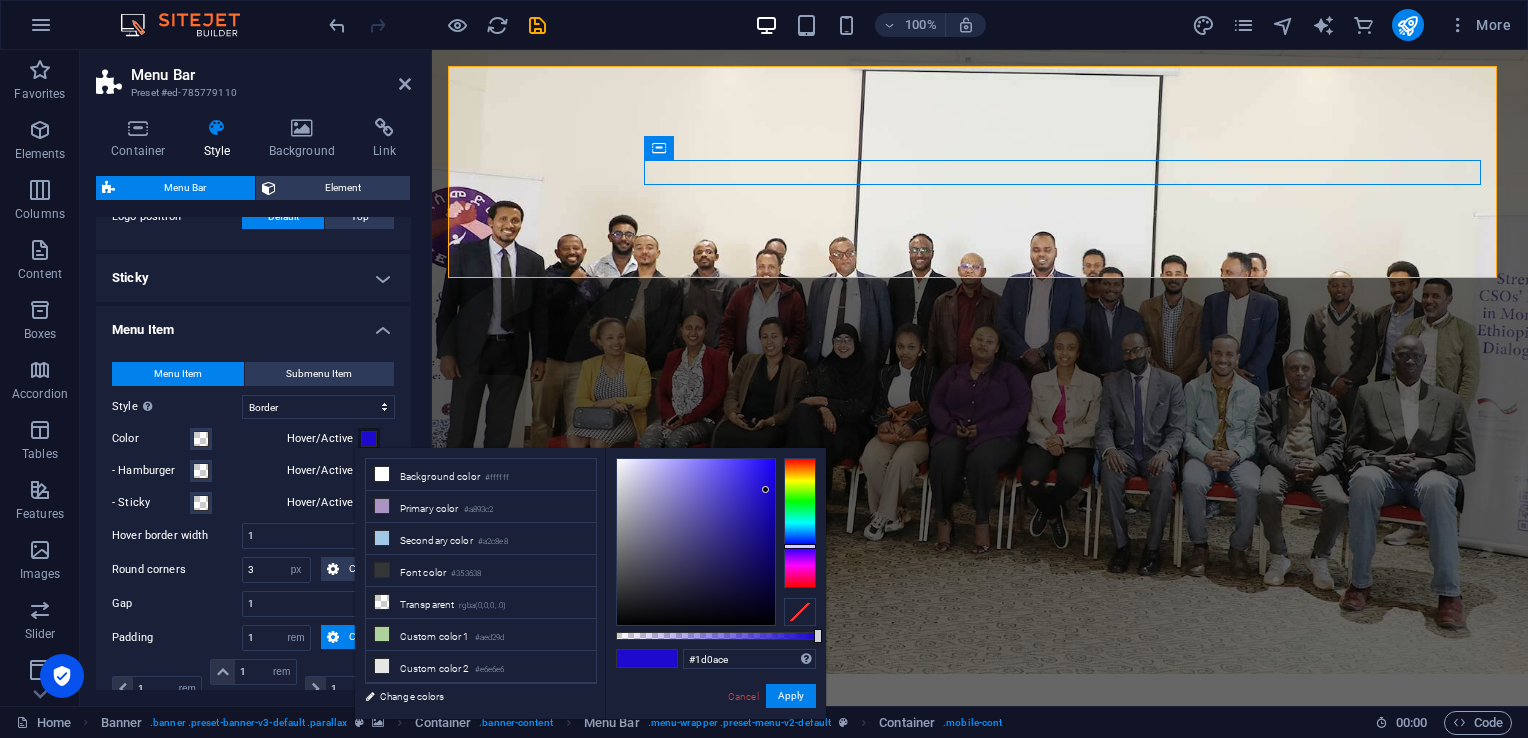 click at bounding box center [369, 439] 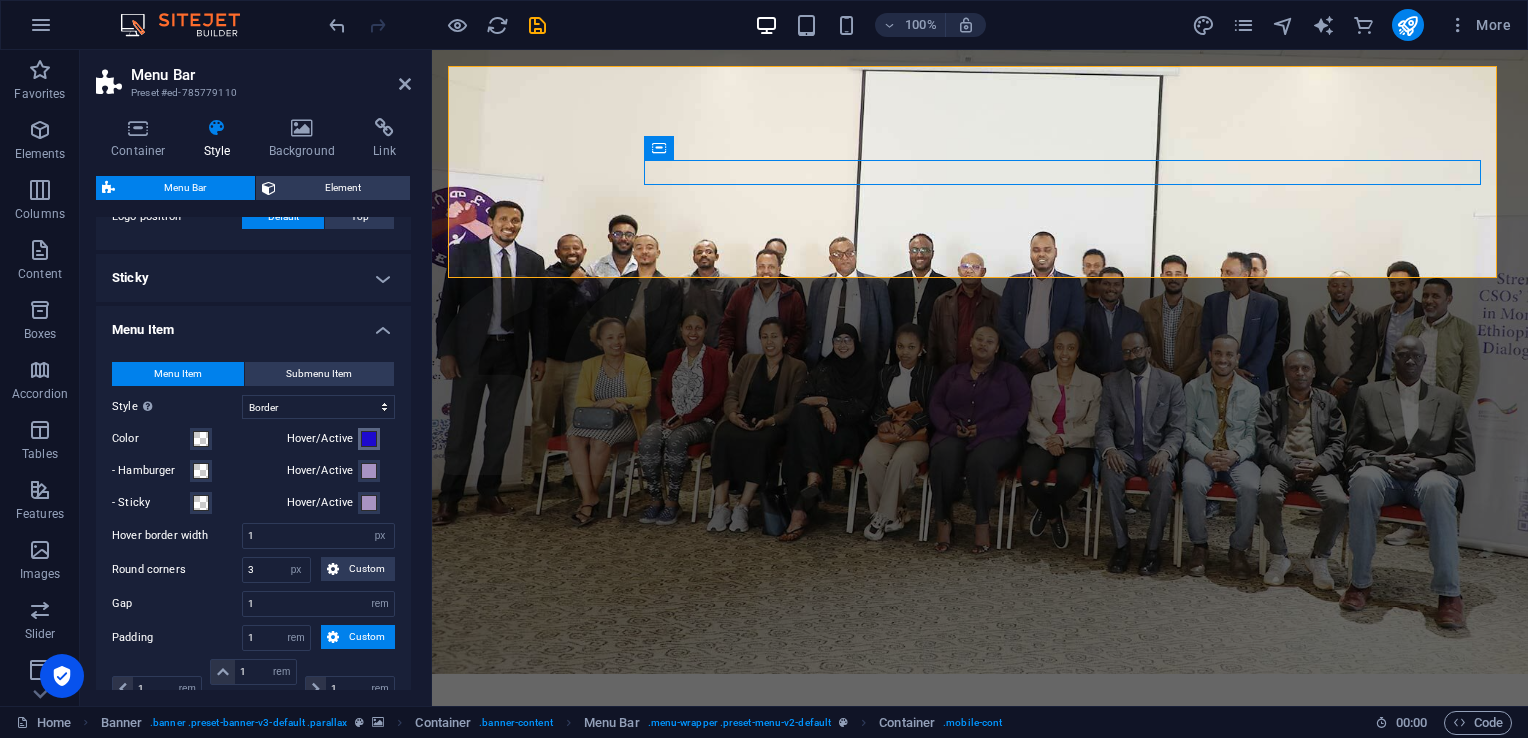 click at bounding box center (369, 439) 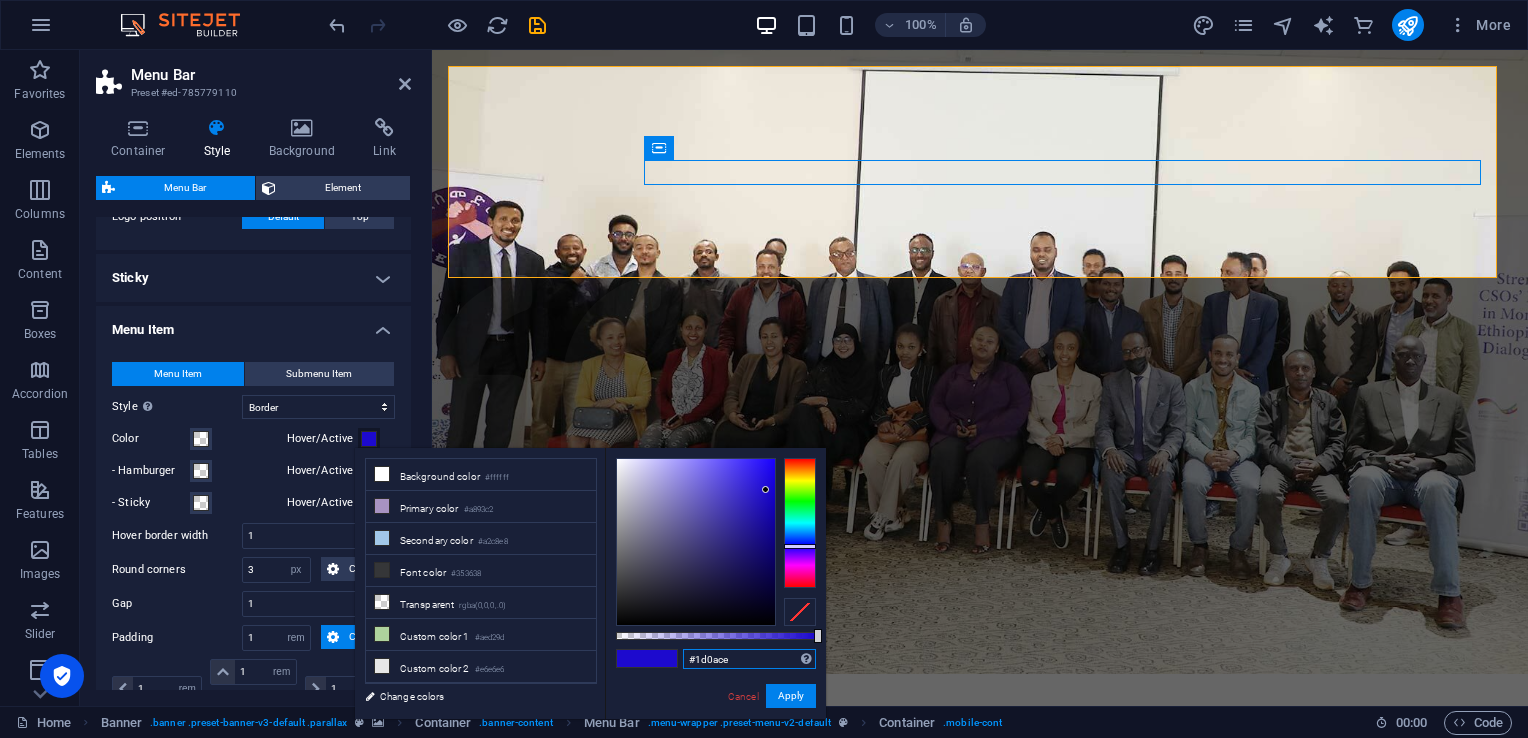 click on "#1d0ace" at bounding box center [749, 659] 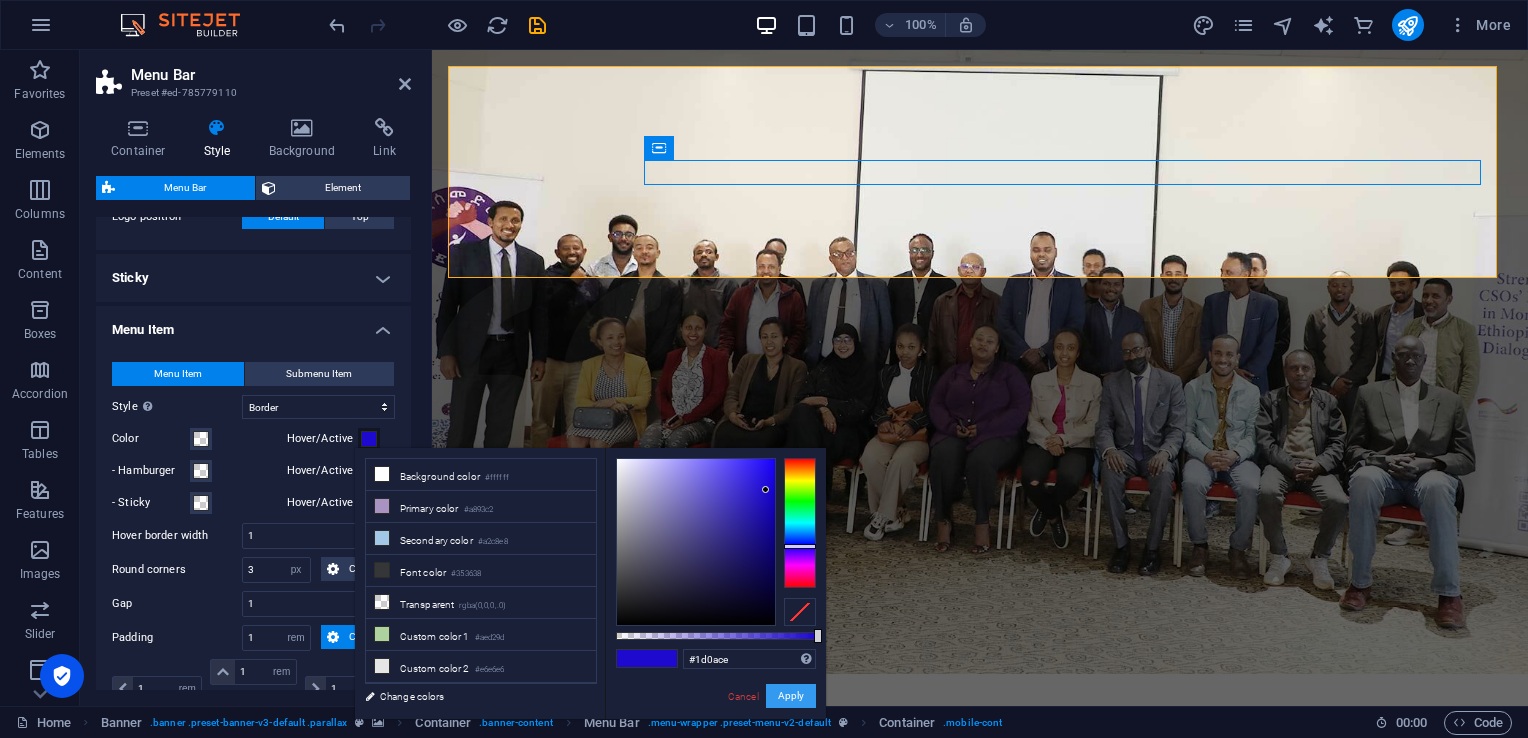 click on "Apply" at bounding box center (791, 696) 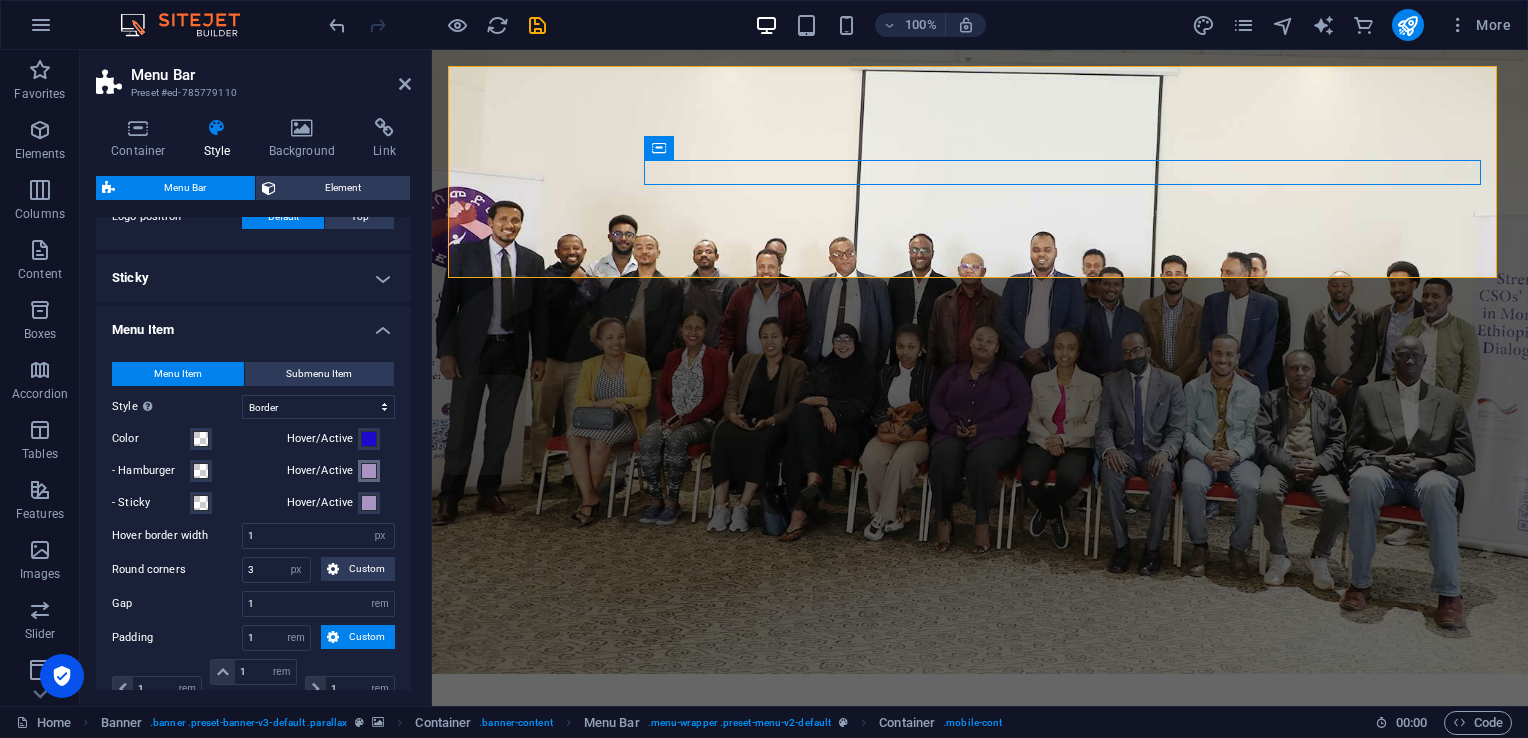 click at bounding box center [369, 471] 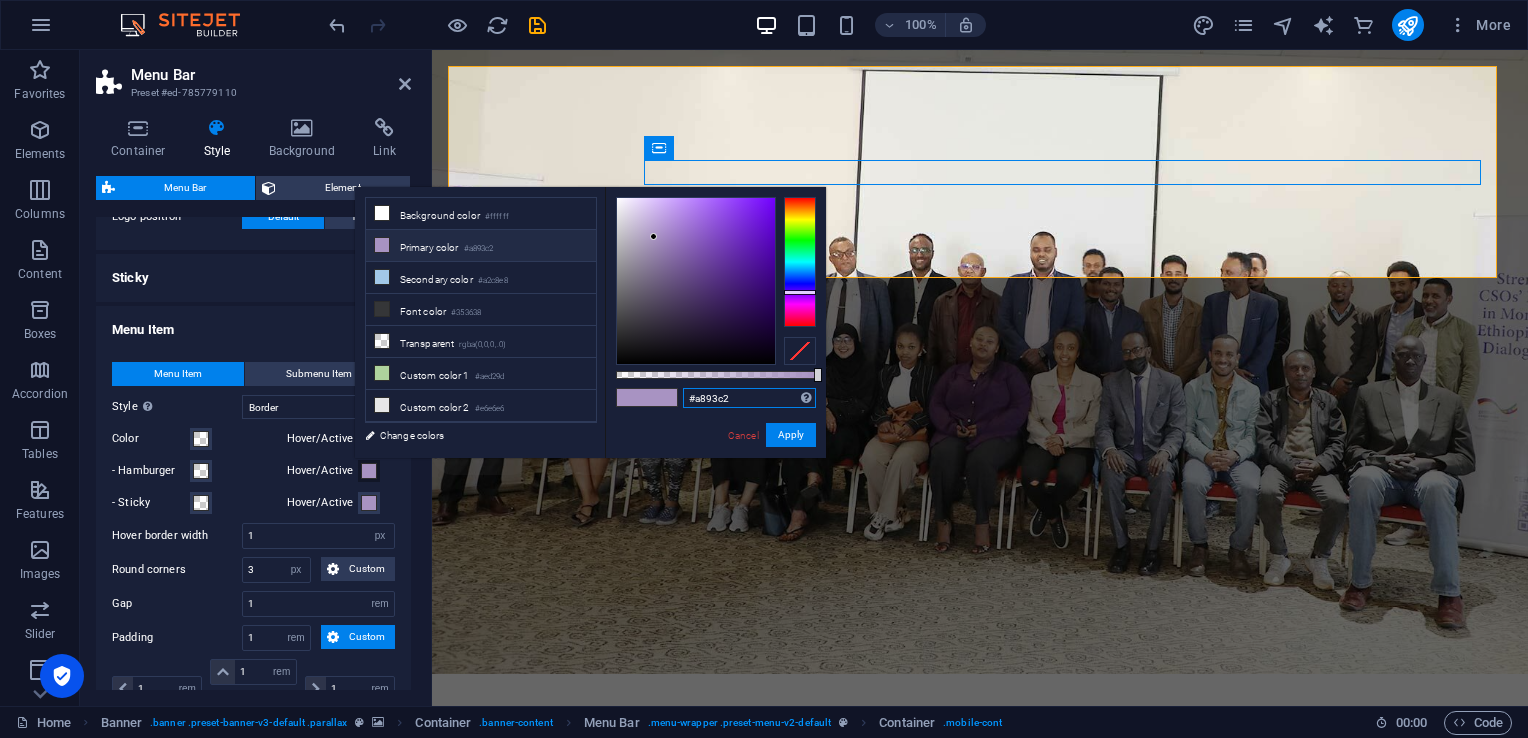 click on "#a893c2" at bounding box center [749, 398] 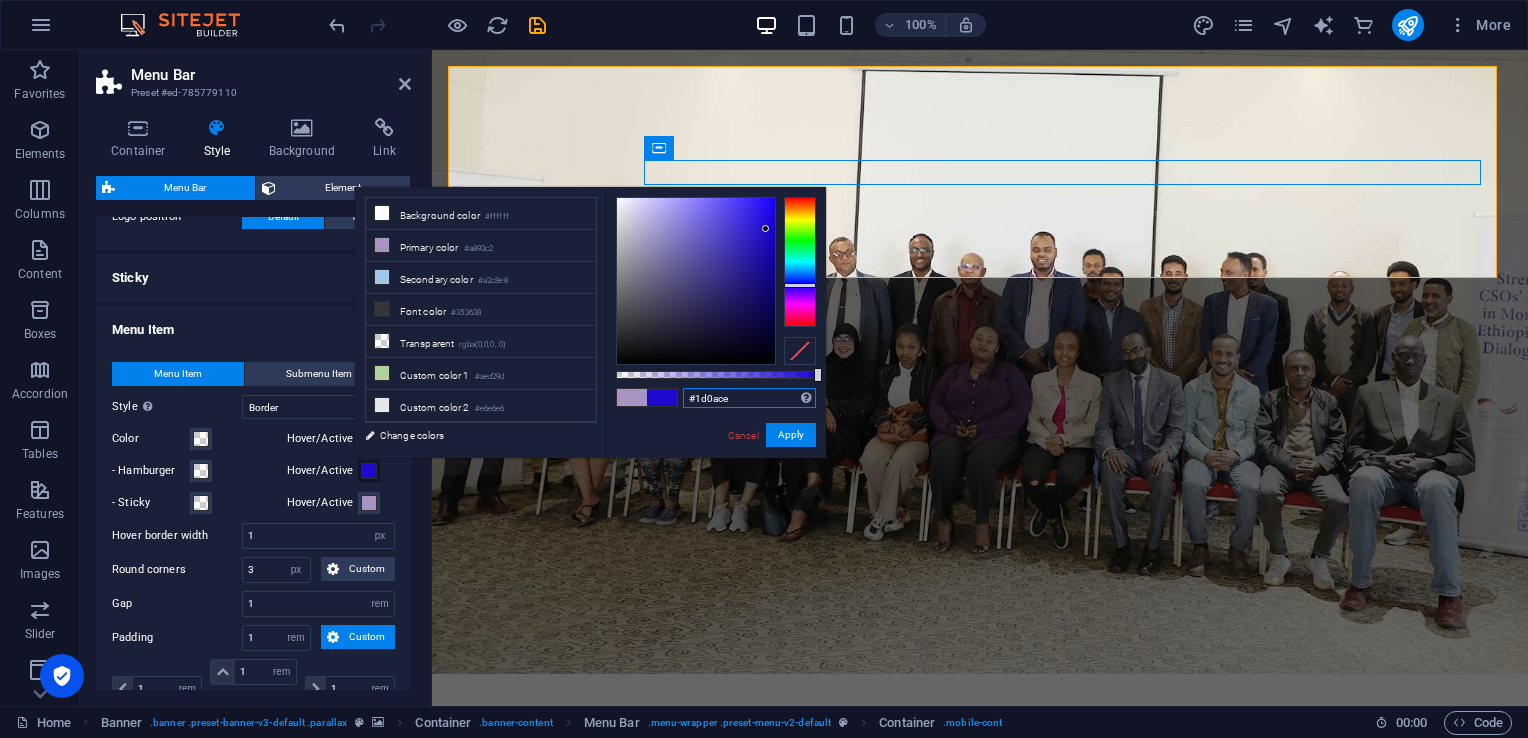 type on "#1d0ace" 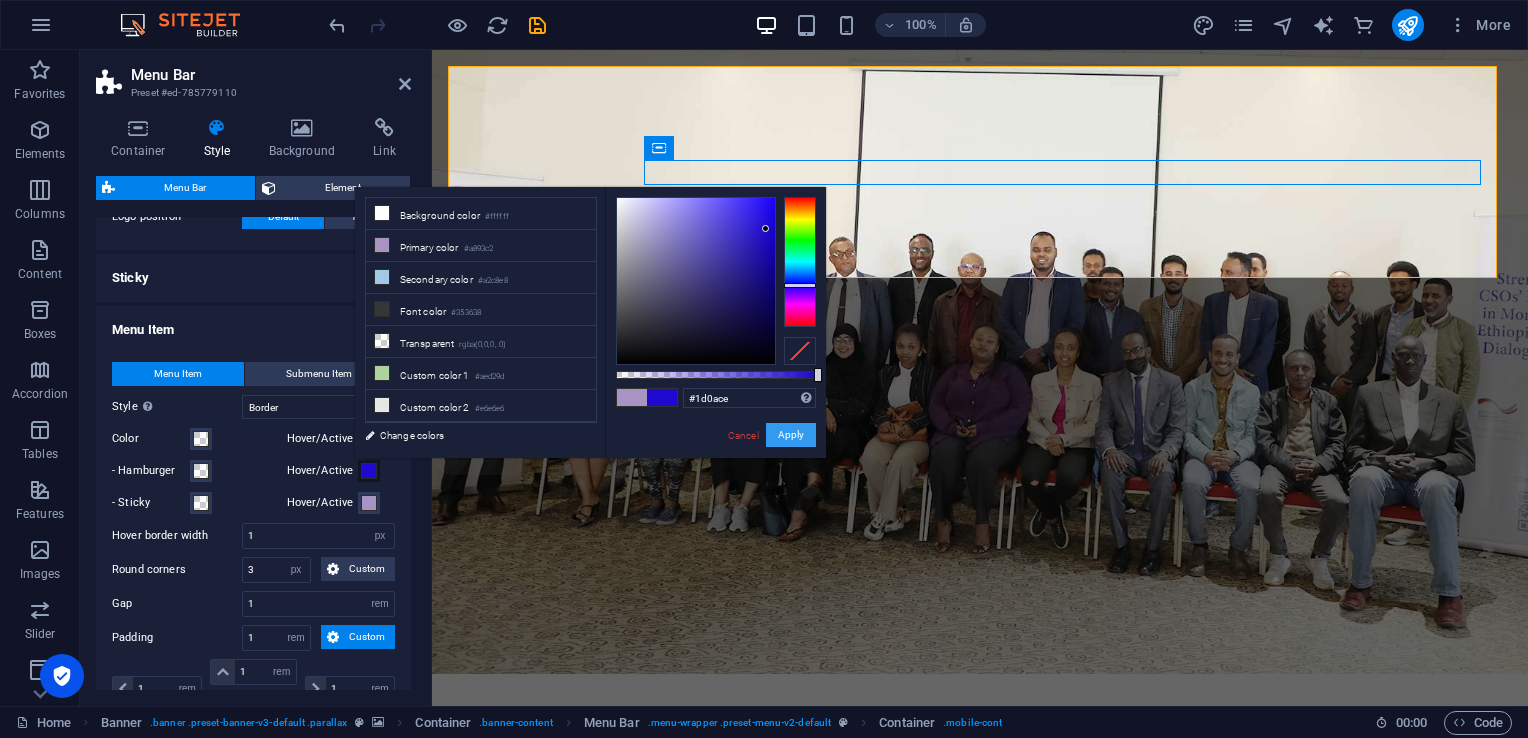 click on "Apply" at bounding box center [791, 435] 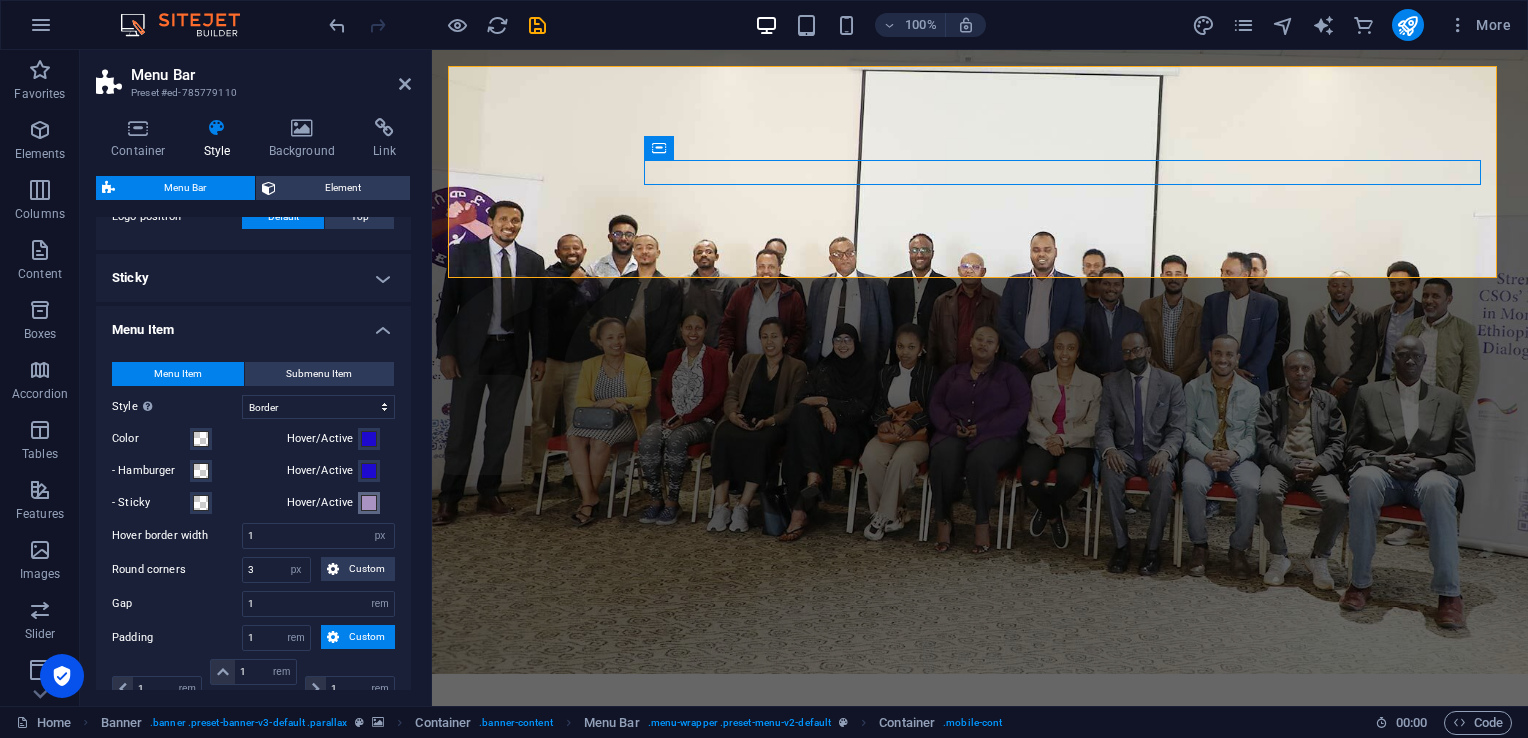 click at bounding box center (369, 503) 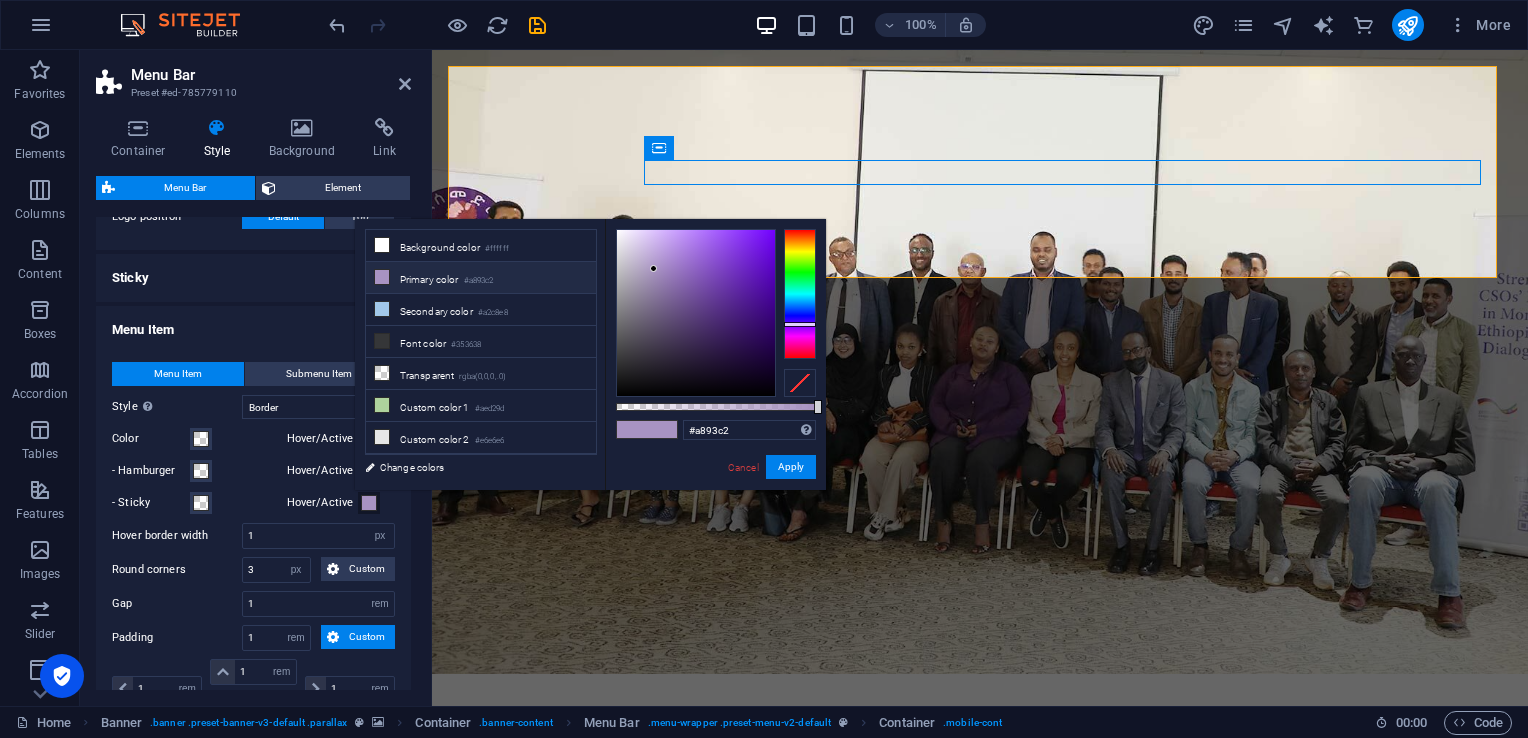click on "#a893c2 Supported formats #0852ed rgb(8, 82, 237) rgba(8, 82, 237, 90%) hsv(221,97,93) hsl(221, 93%, 48%) Cancel Apply" at bounding box center (715, 499) 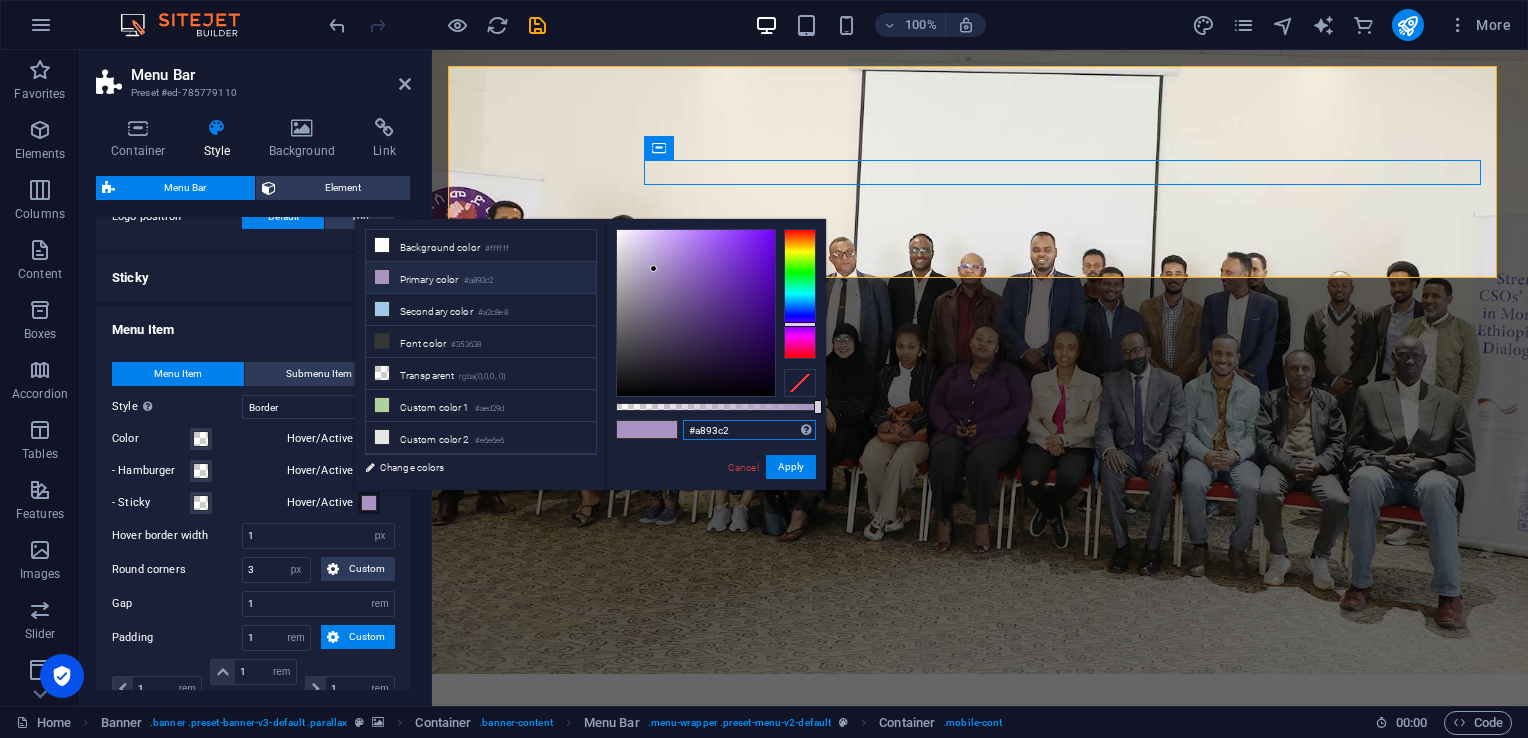 click on "#a893c2" at bounding box center (749, 430) 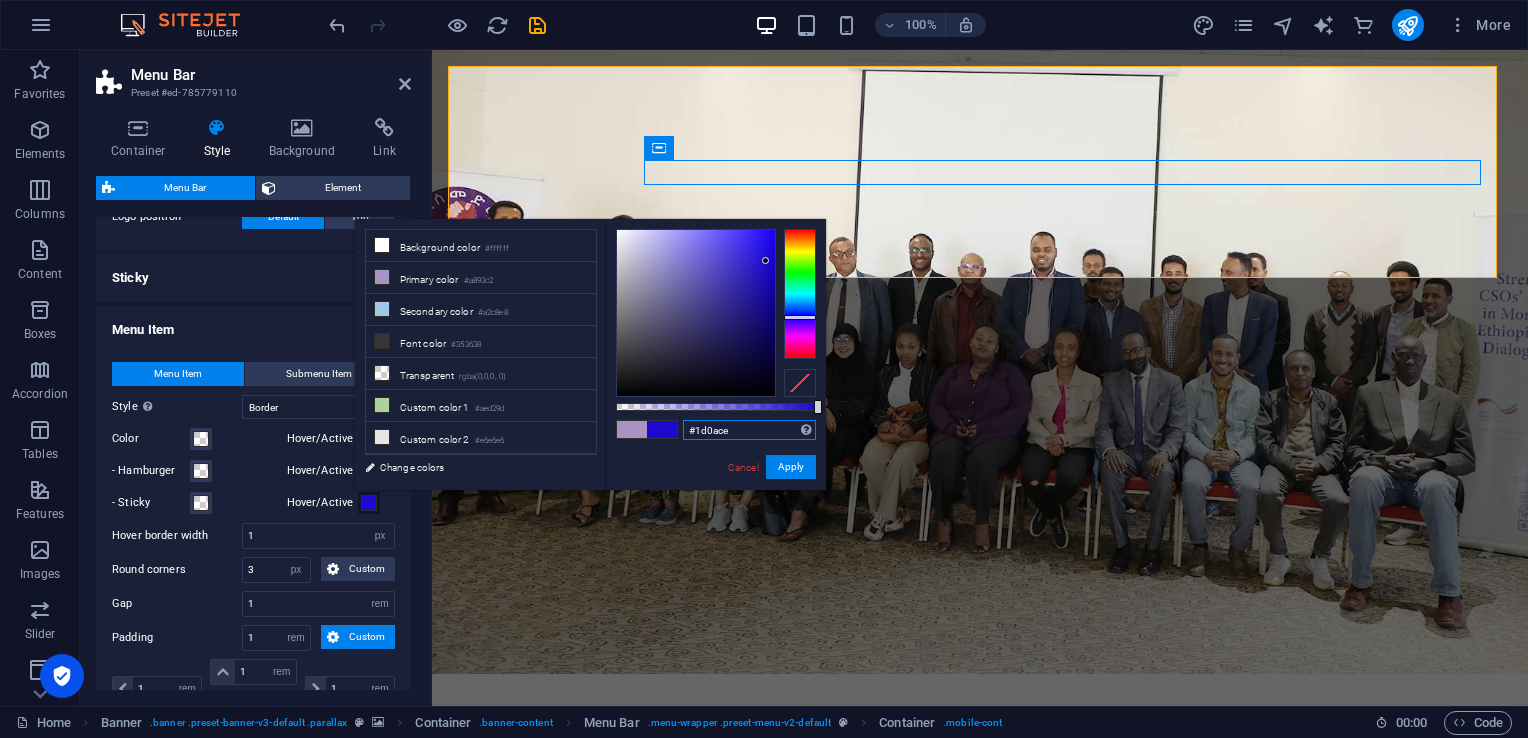 type on "#1d0ace" 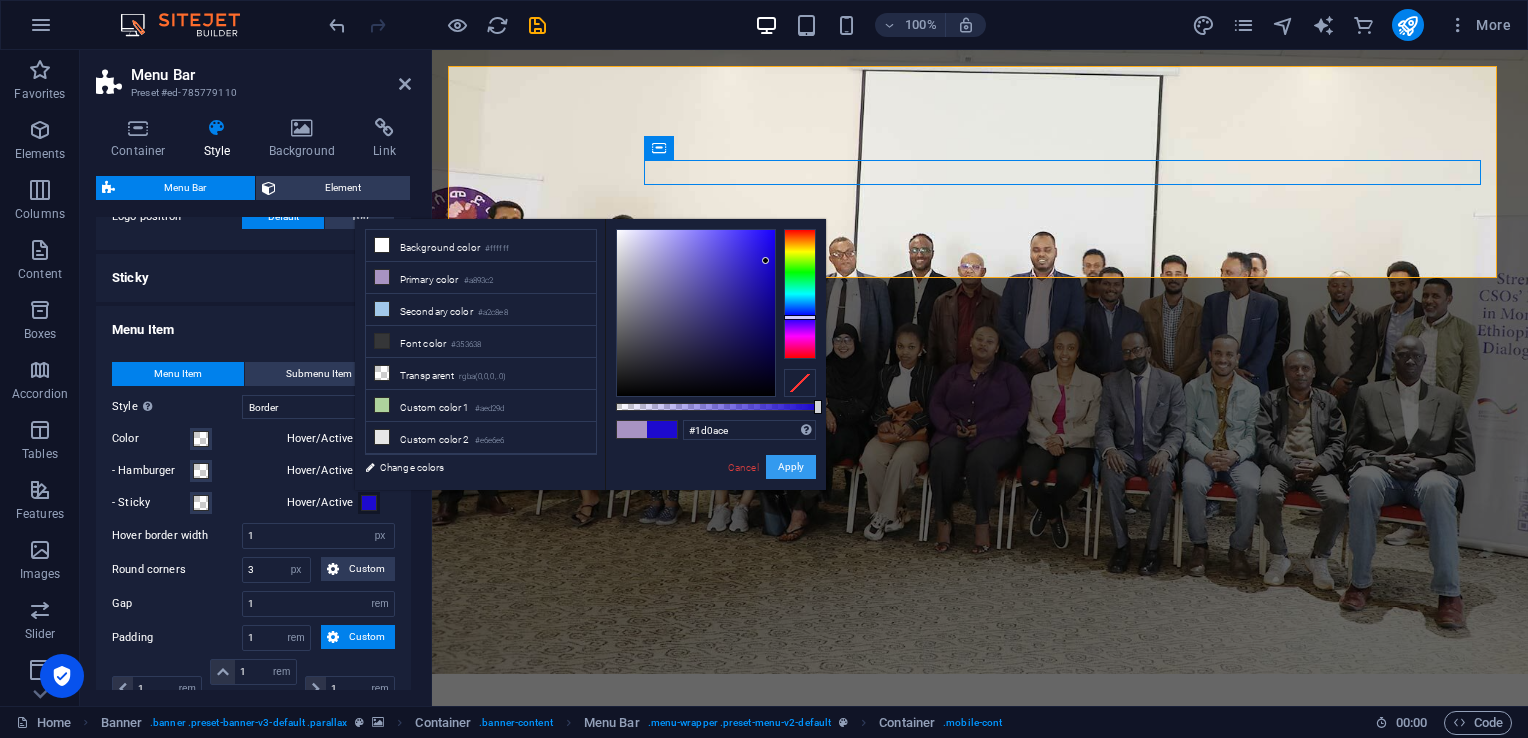 click on "Apply" at bounding box center [791, 467] 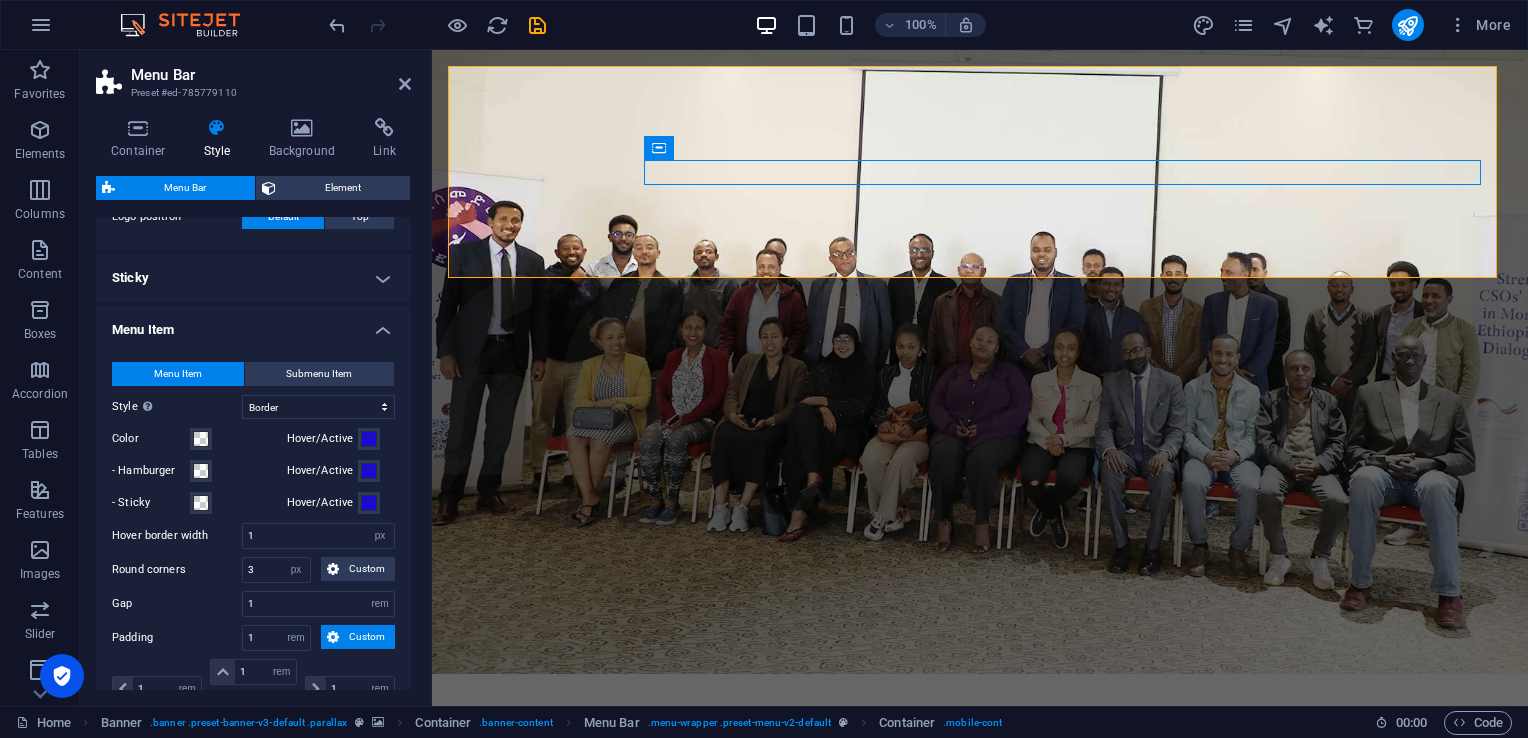drag, startPoint x: 405, startPoint y: 488, endPoint x: 384, endPoint y: 658, distance: 171.29214 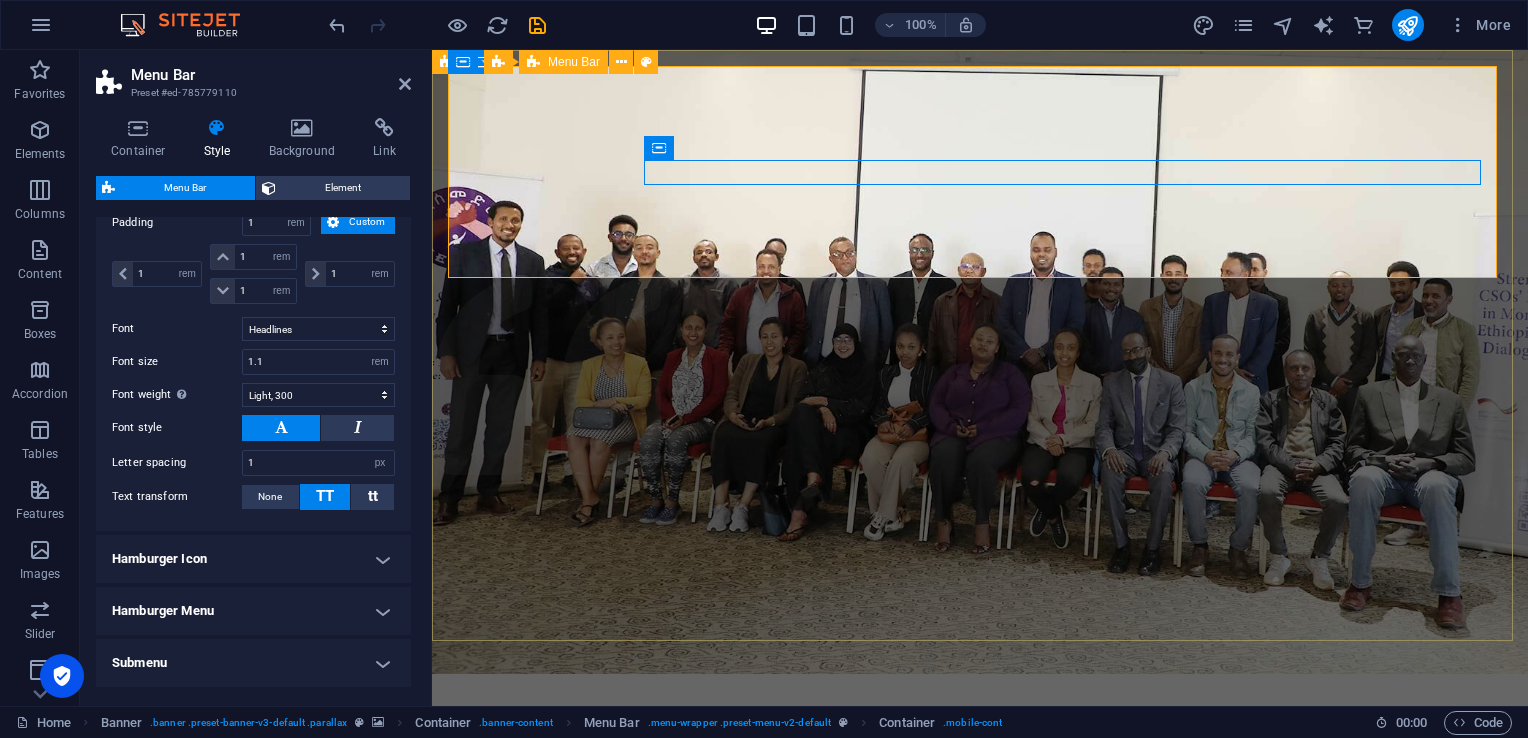 drag, startPoint x: 1843, startPoint y: 79, endPoint x: 1361, endPoint y: 70, distance: 482.084 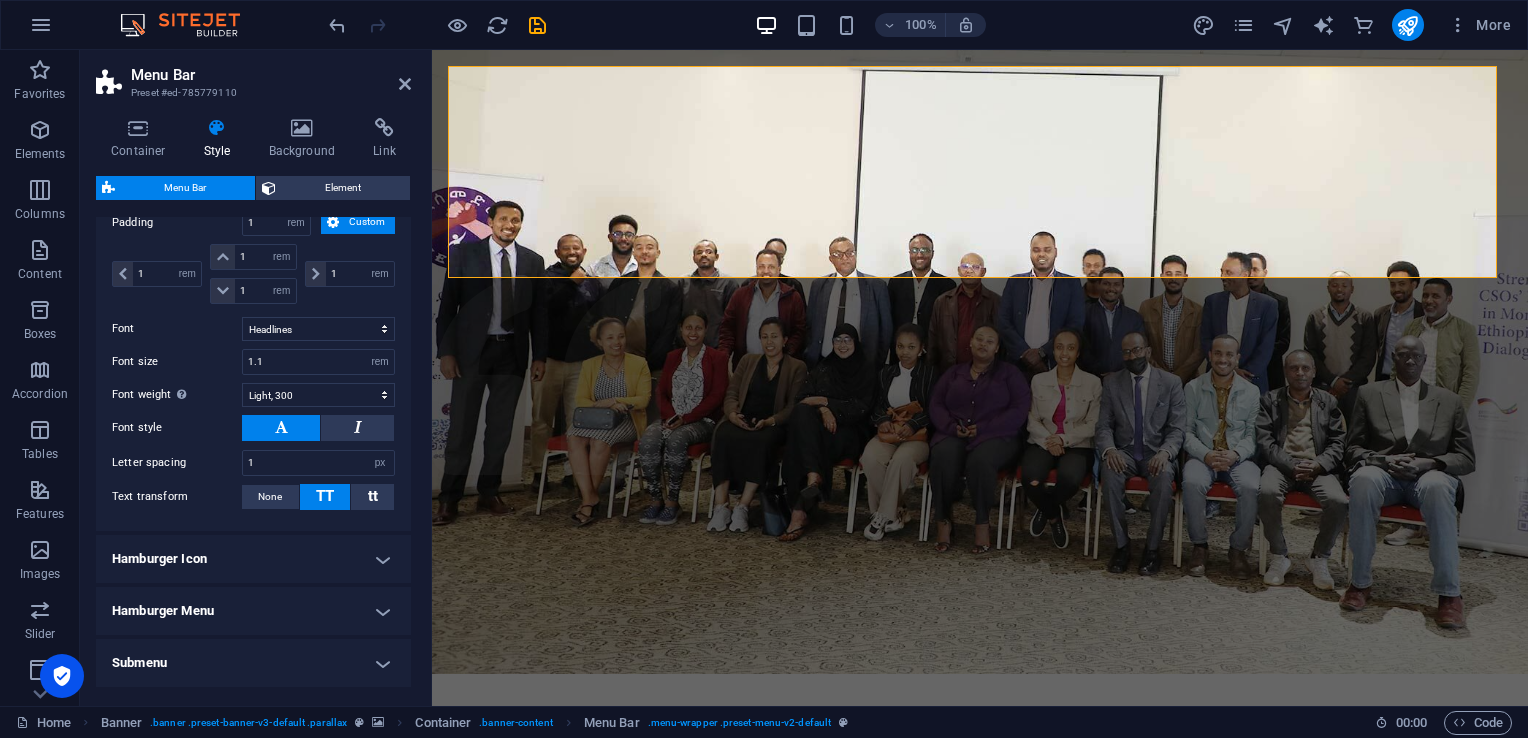 click on "Background" at bounding box center [306, 139] 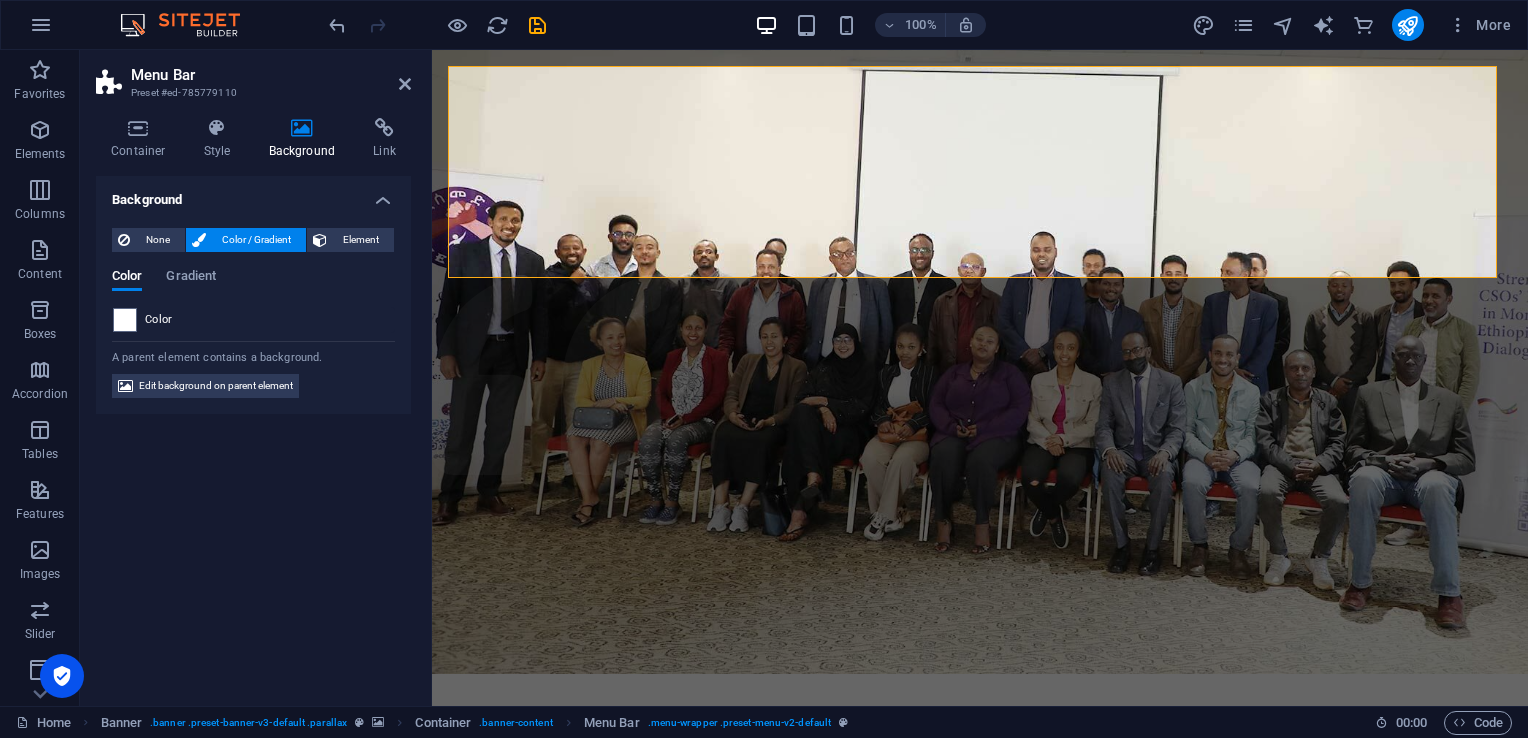 click on "Container" at bounding box center [142, 139] 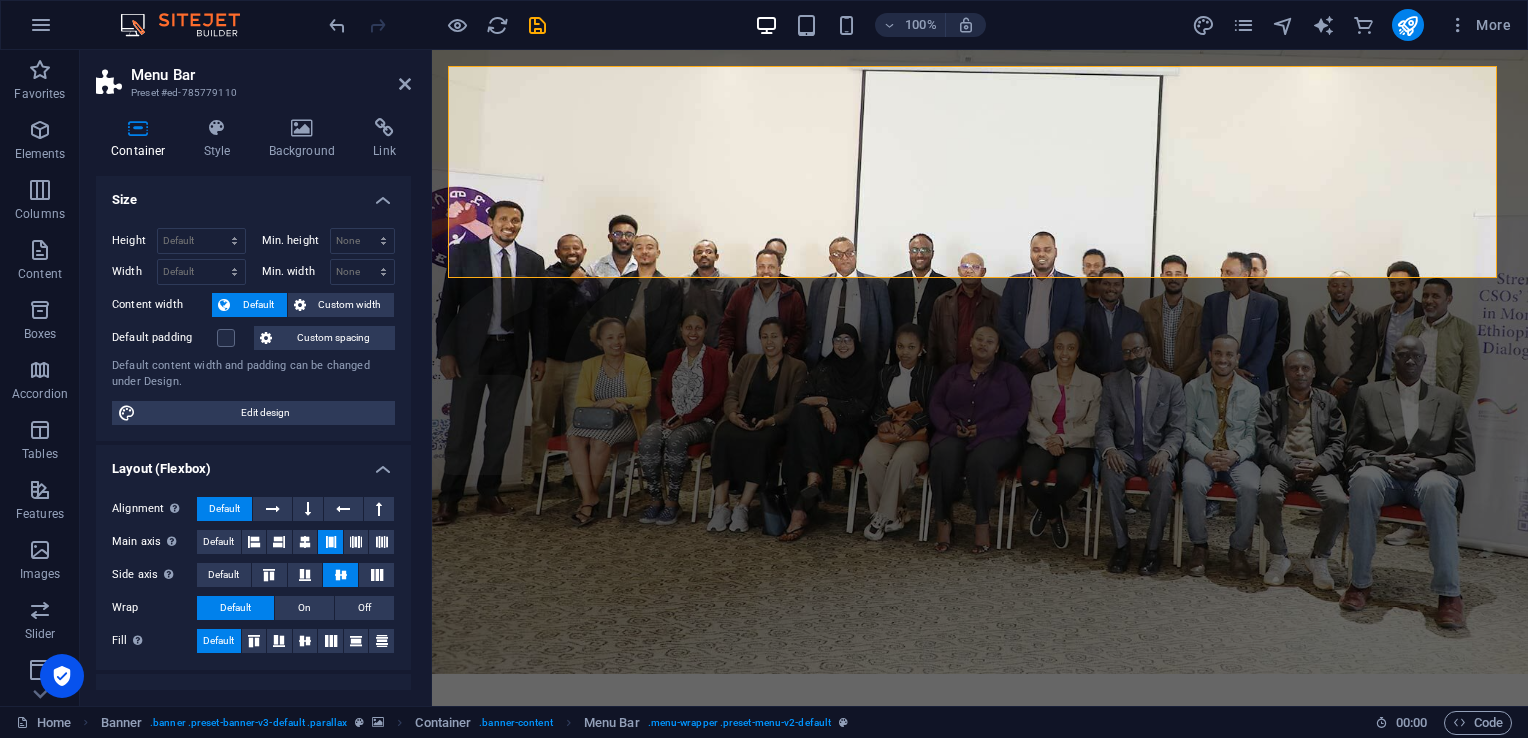 scroll, scrollTop: 259, scrollLeft: 0, axis: vertical 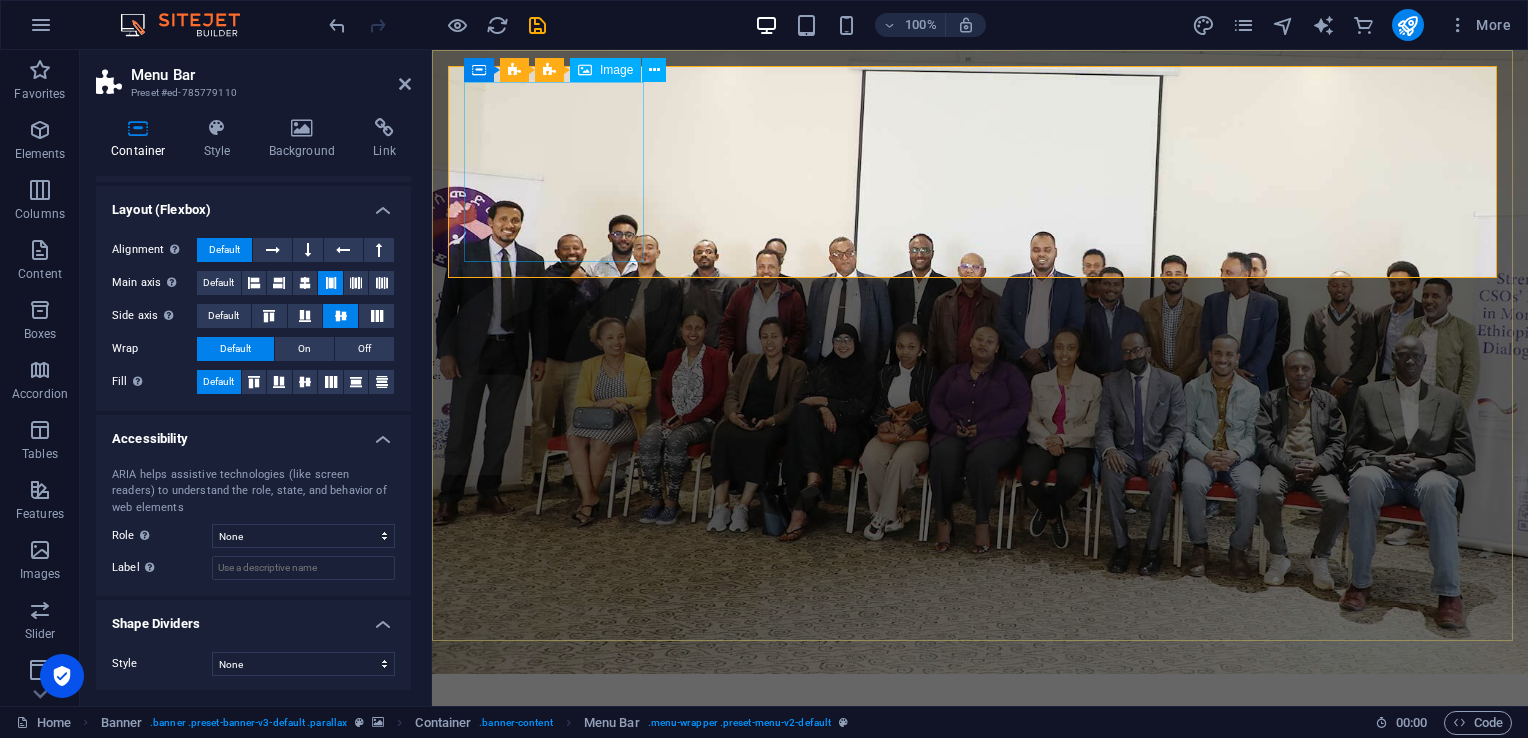 click at bounding box center (980, 796) 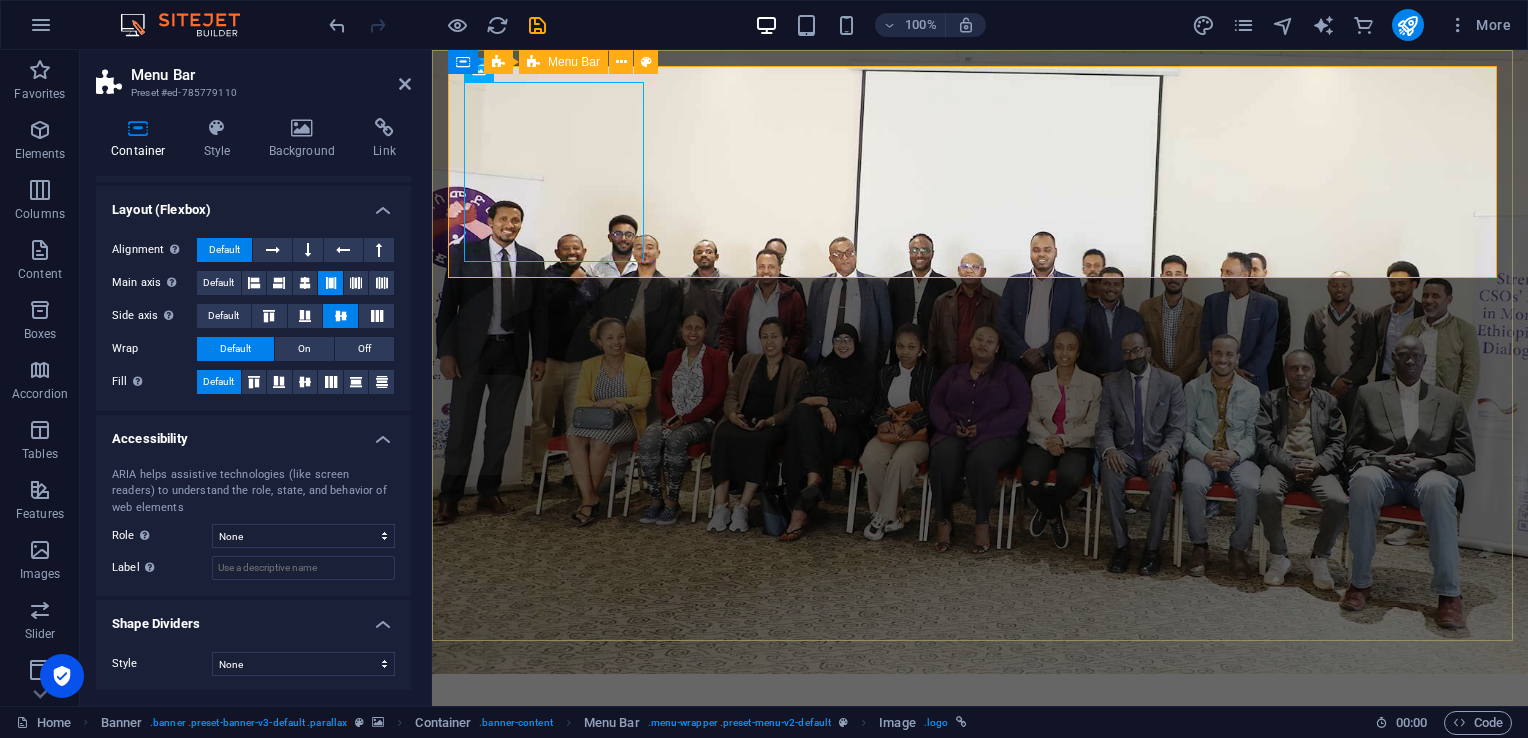 click on "Home About us What we do Projects Volunteers Donate" at bounding box center [980, 821] 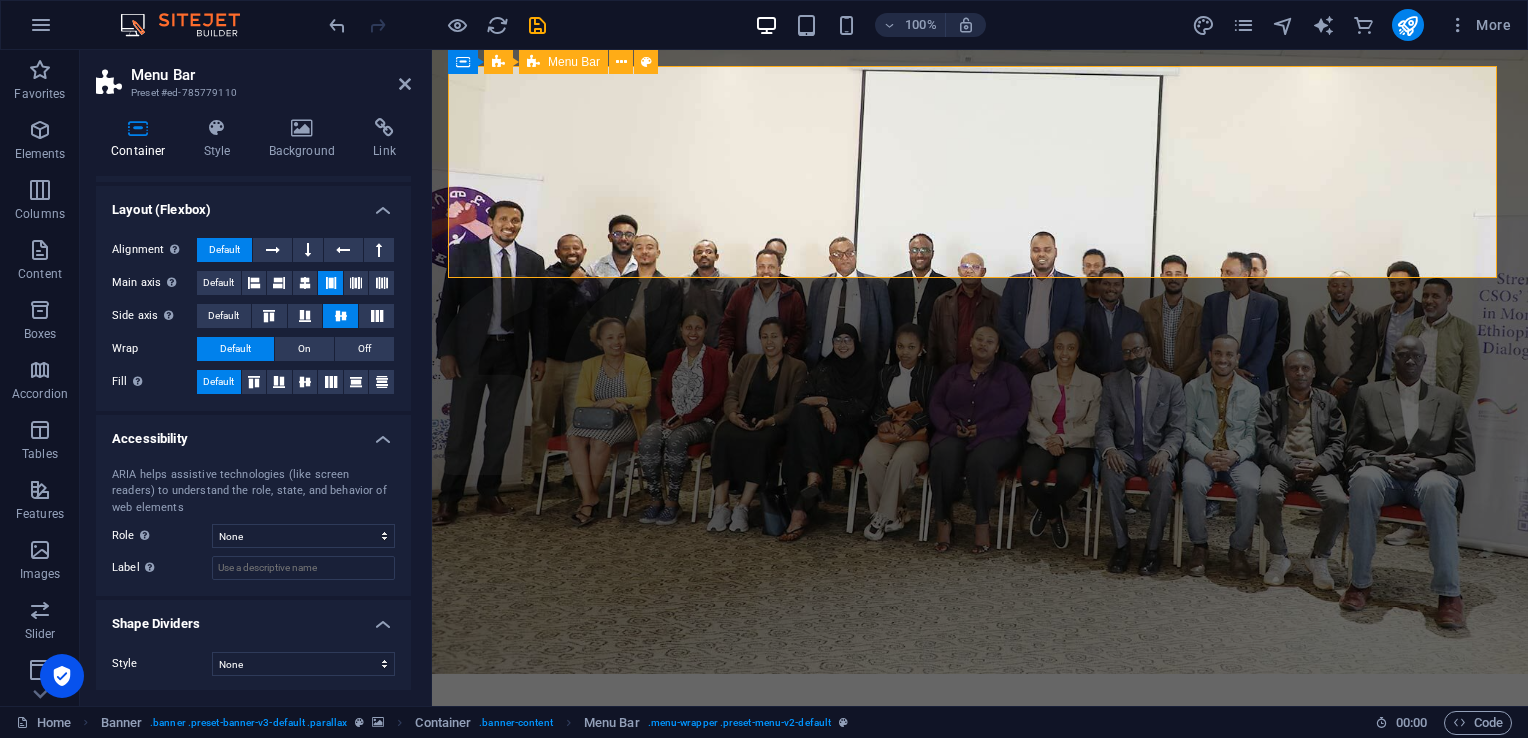 click on "Home About us What we do Projects Volunteers Donate" at bounding box center [980, 821] 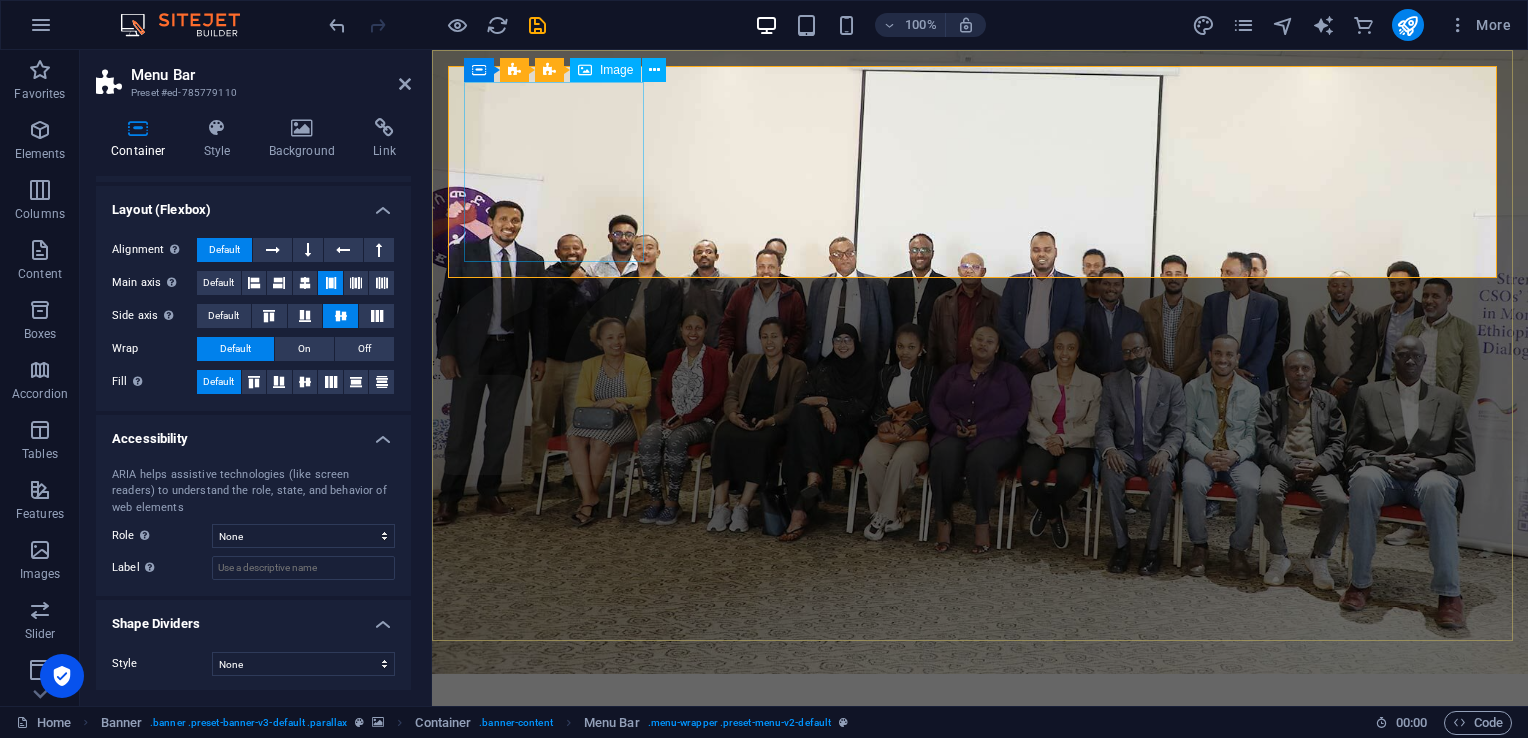 click at bounding box center (980, 796) 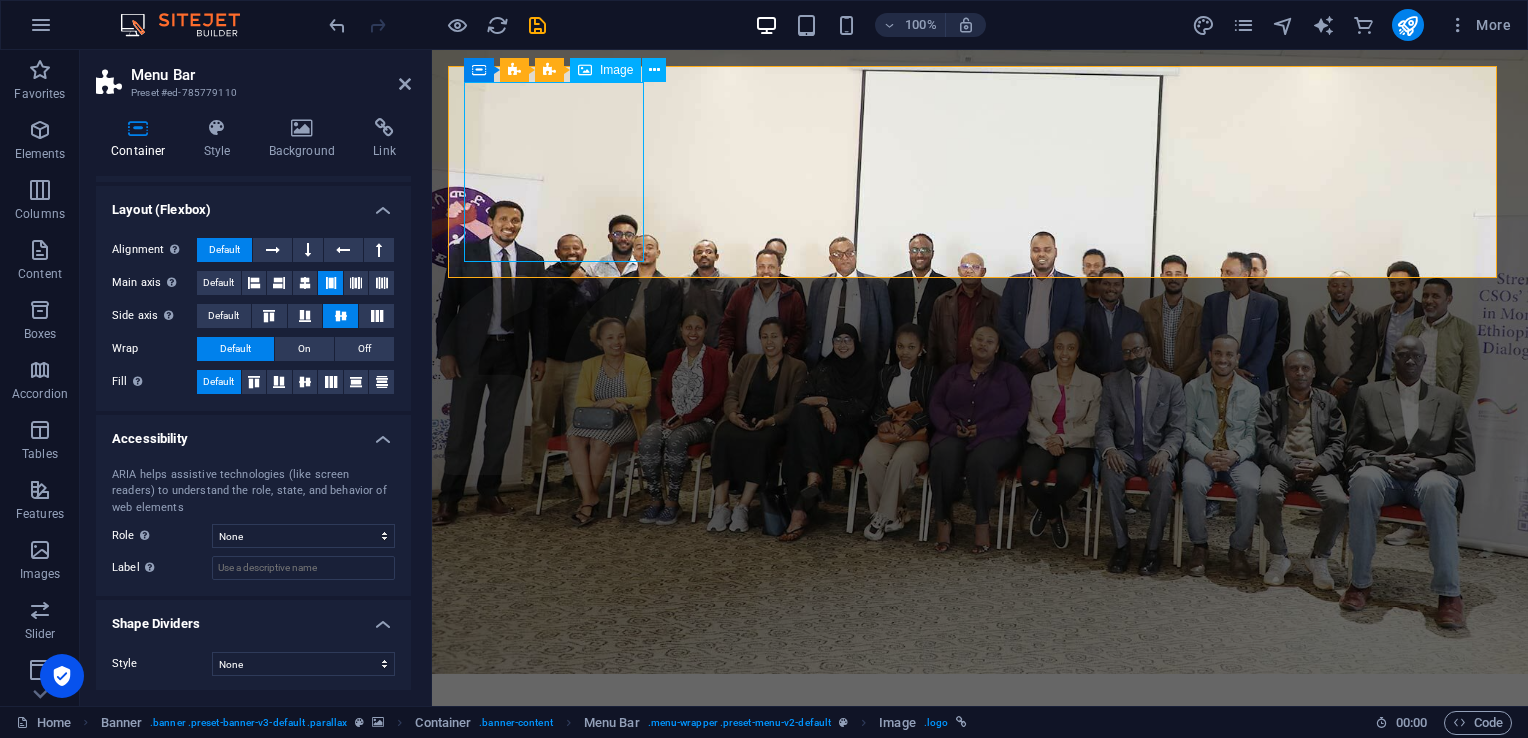 click at bounding box center [980, 796] 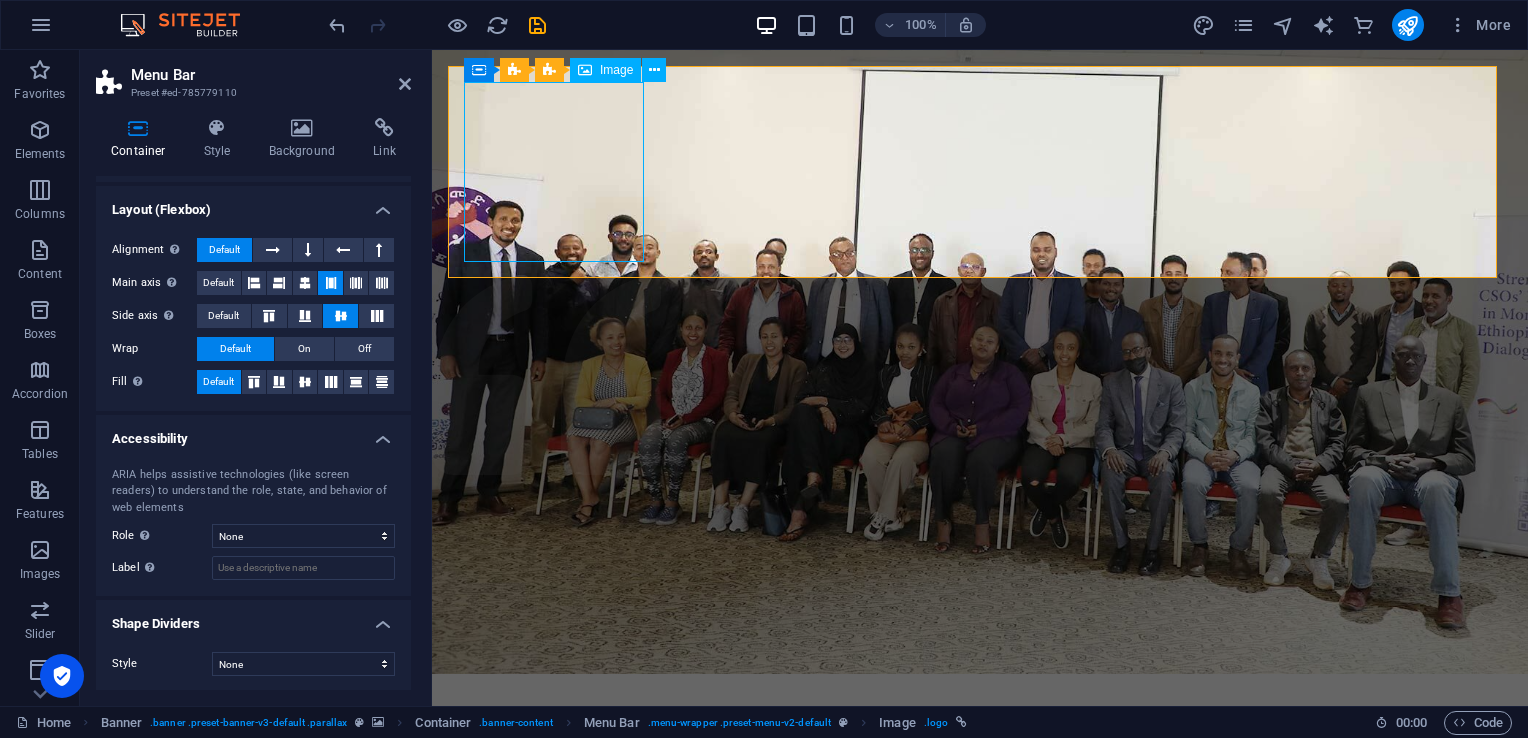 click at bounding box center [980, 796] 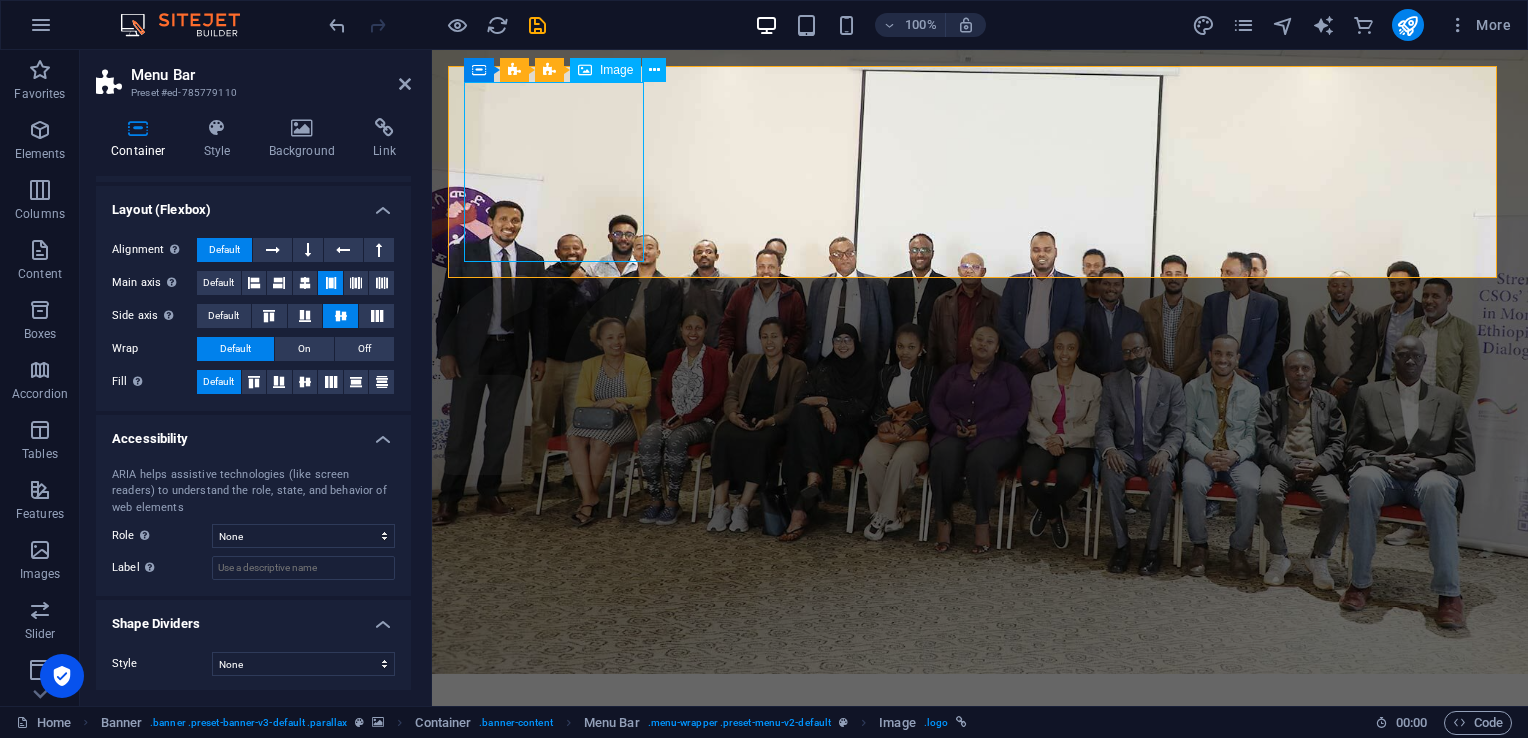 select on "px" 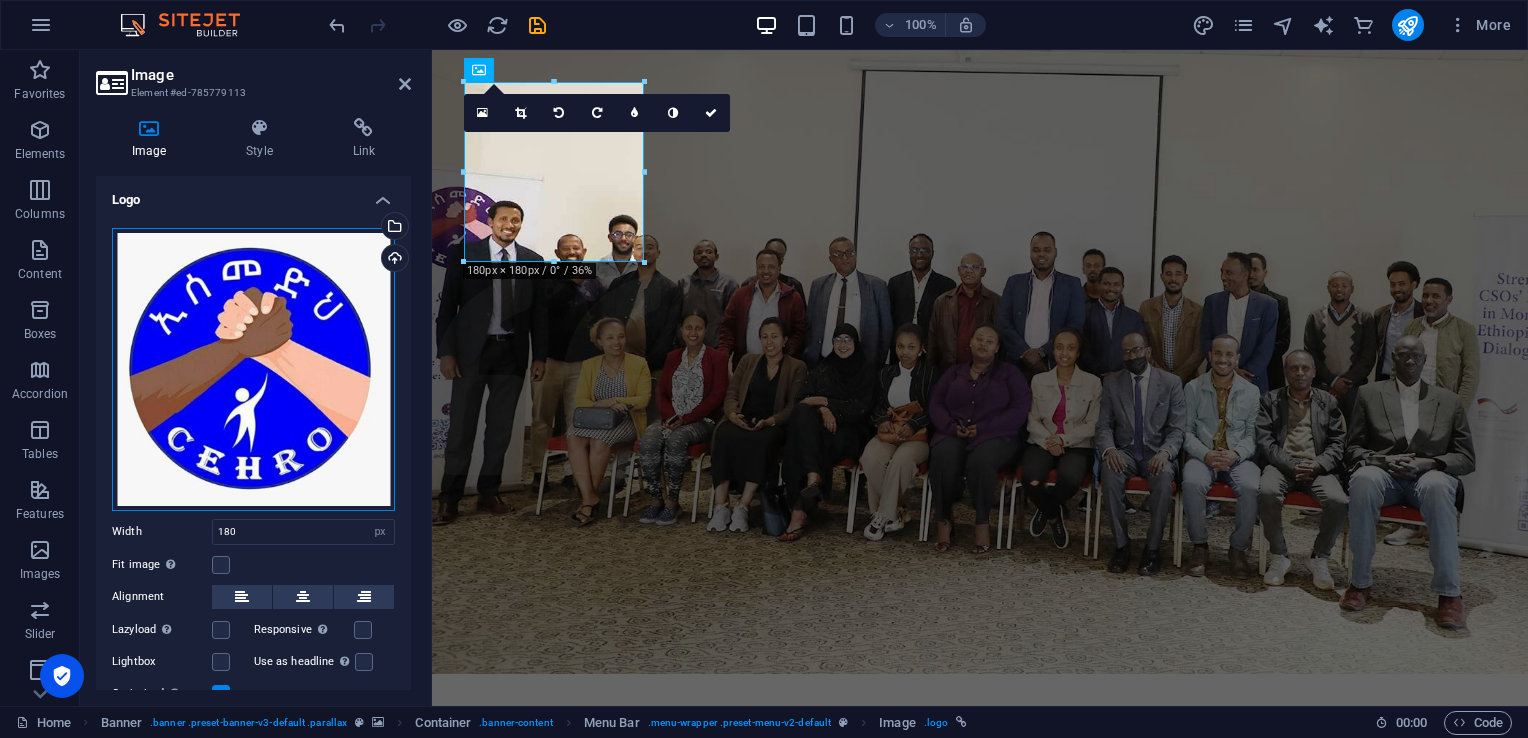 click on "Drag files here, click to choose files or select files from Files or our free stock photos & videos" at bounding box center [253, 369] 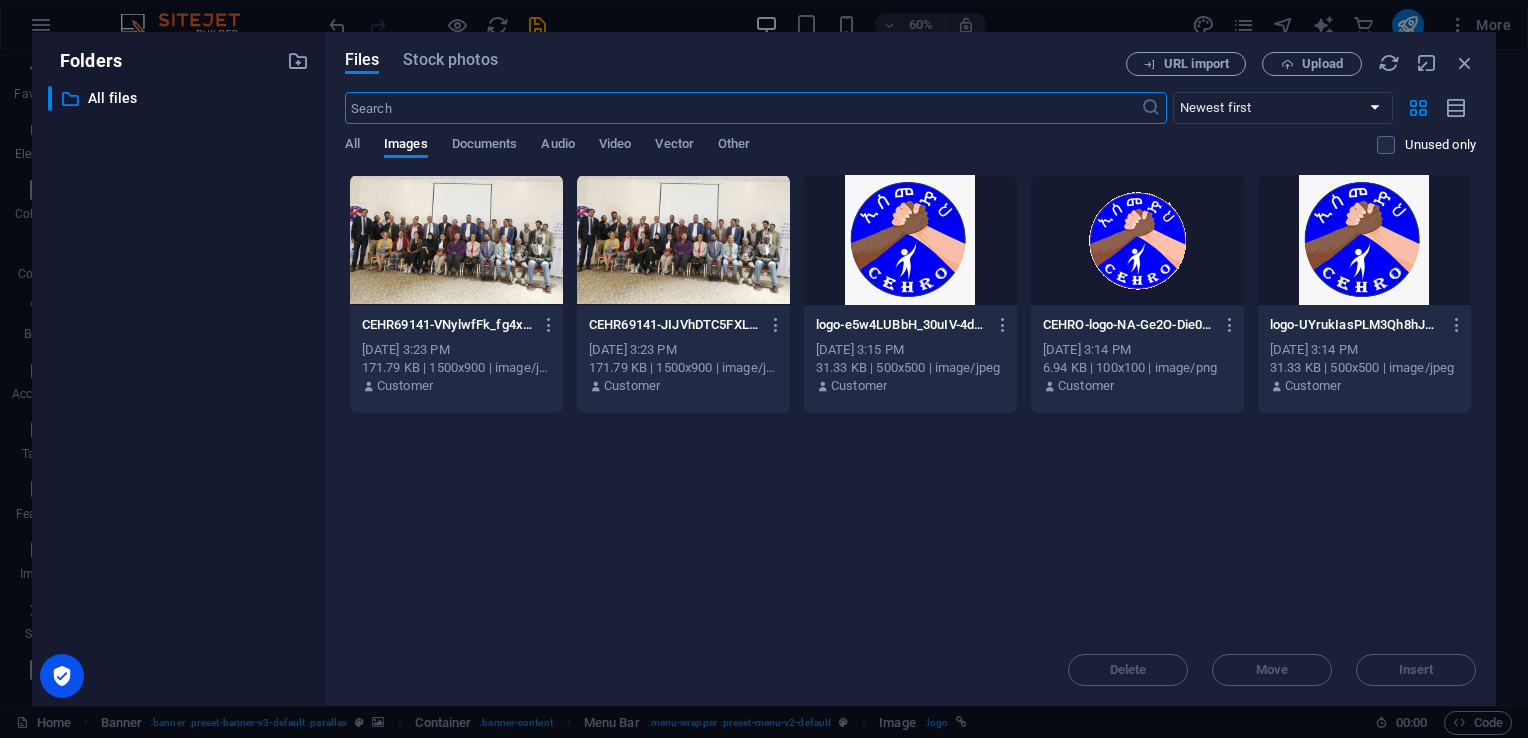 click at bounding box center [1465, 63] 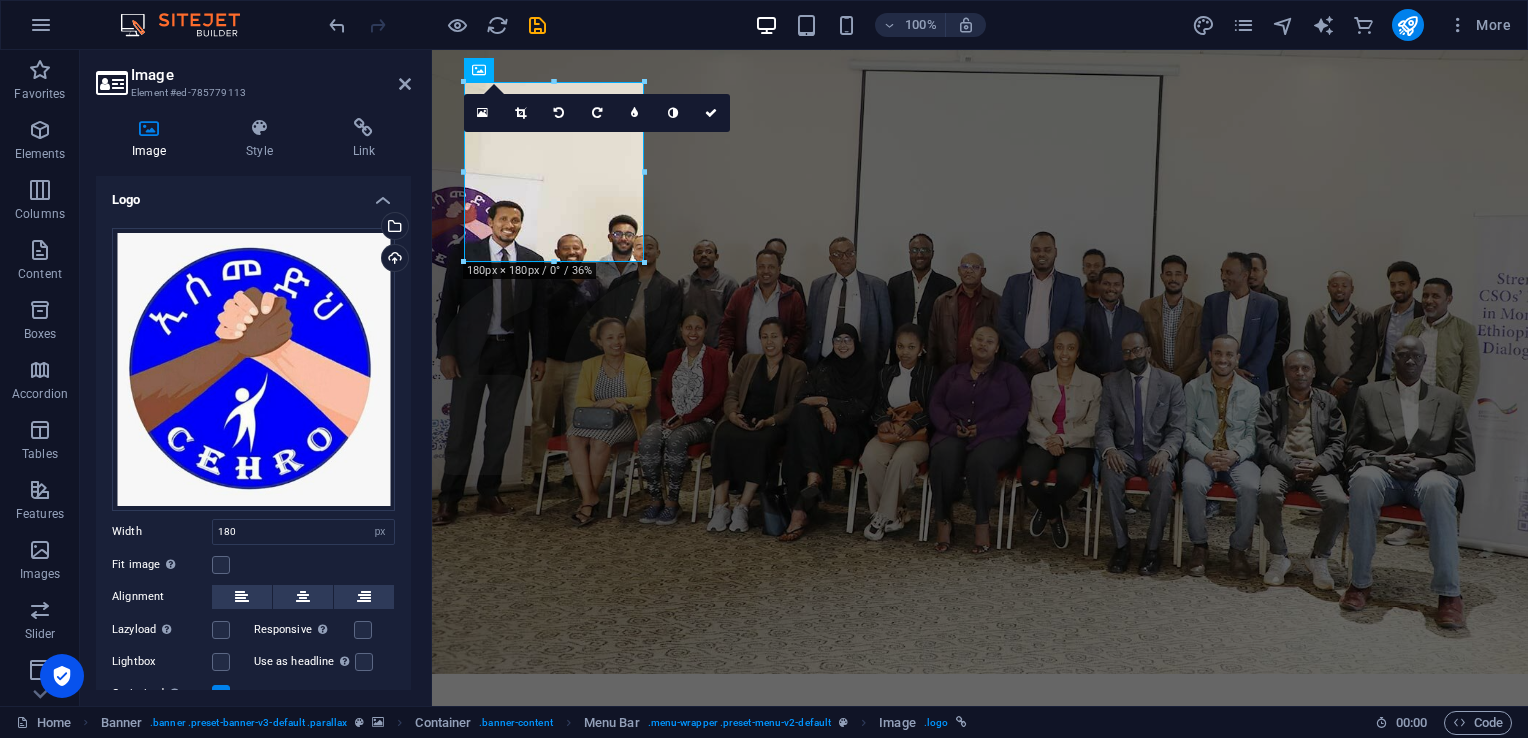 click at bounding box center [40, 190] 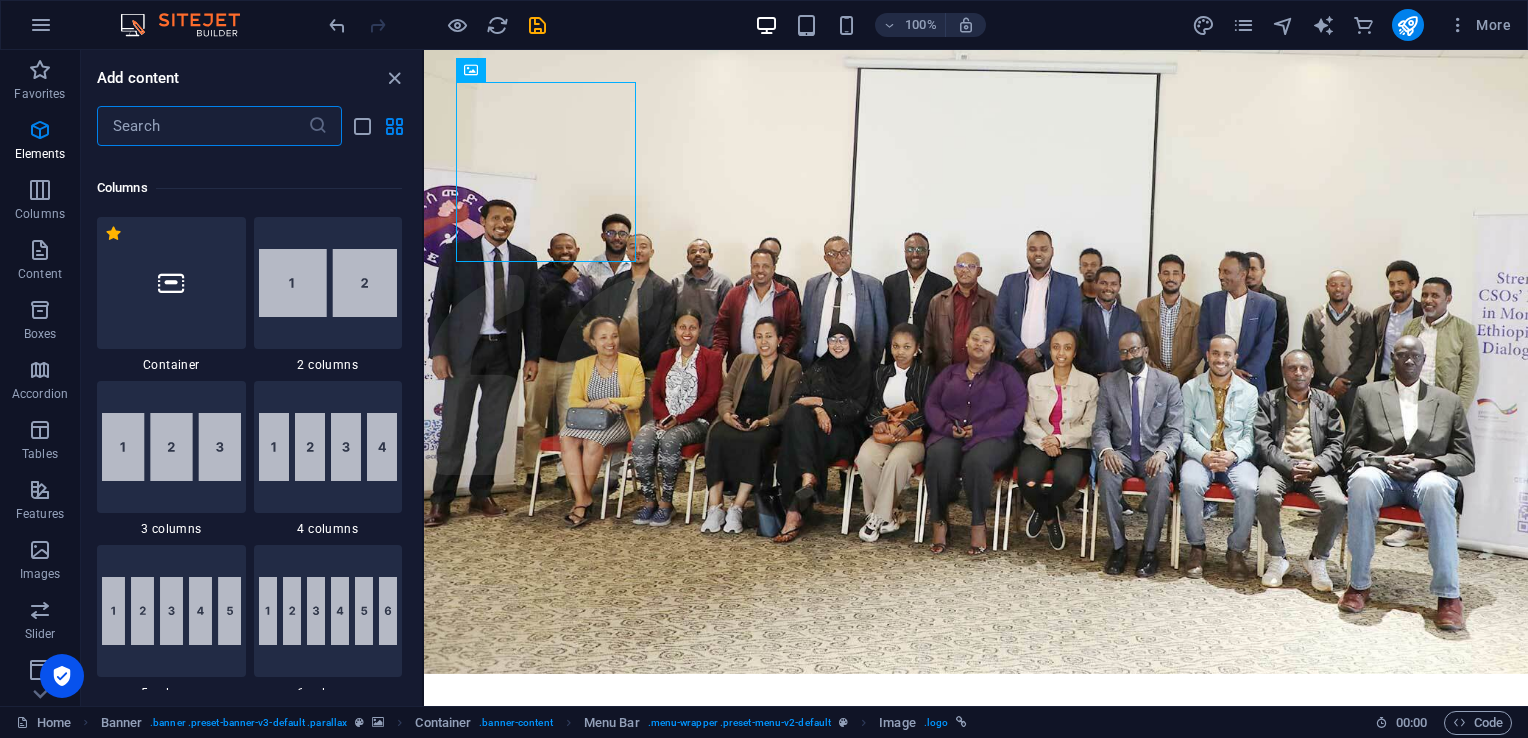scroll, scrollTop: 1154, scrollLeft: 0, axis: vertical 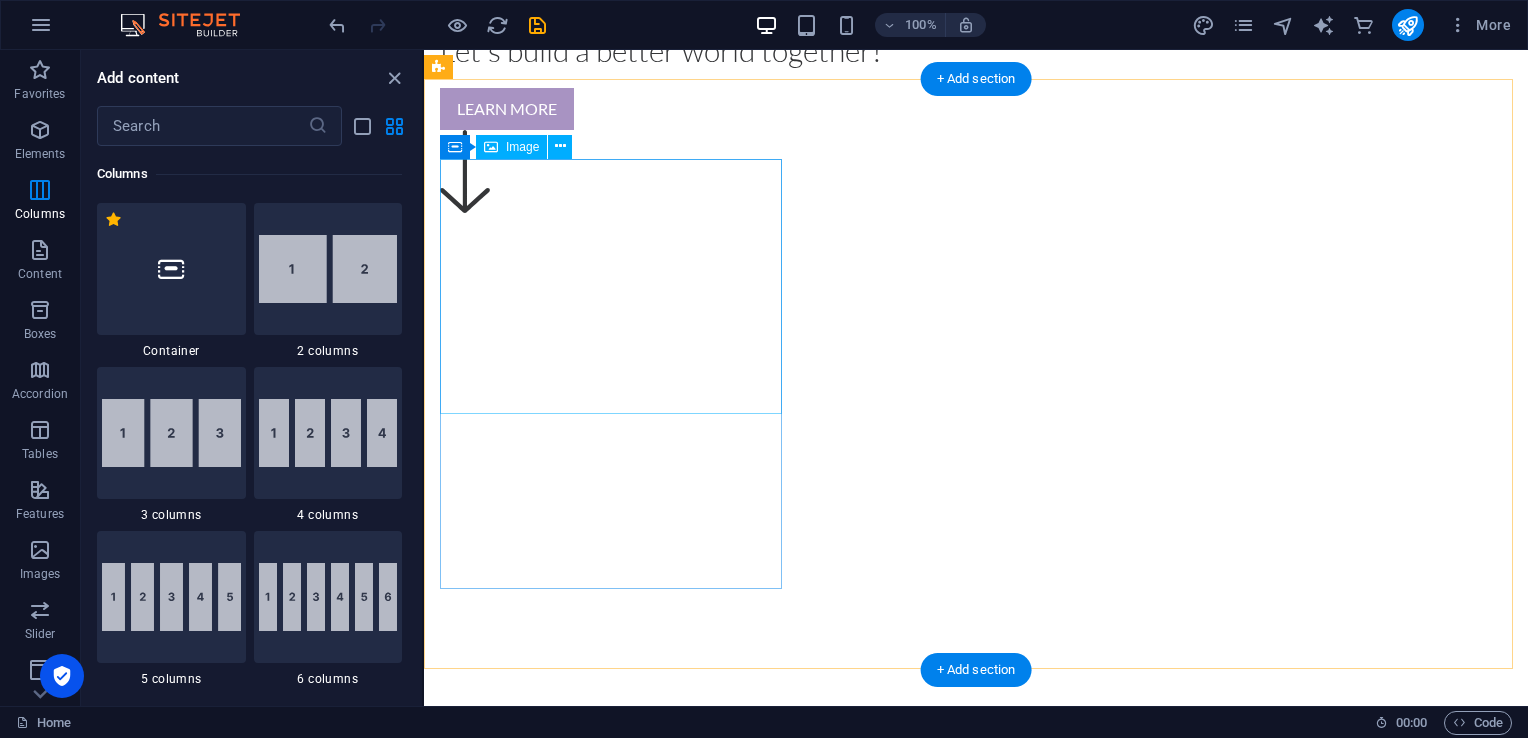 click at bounding box center (976, 1204) 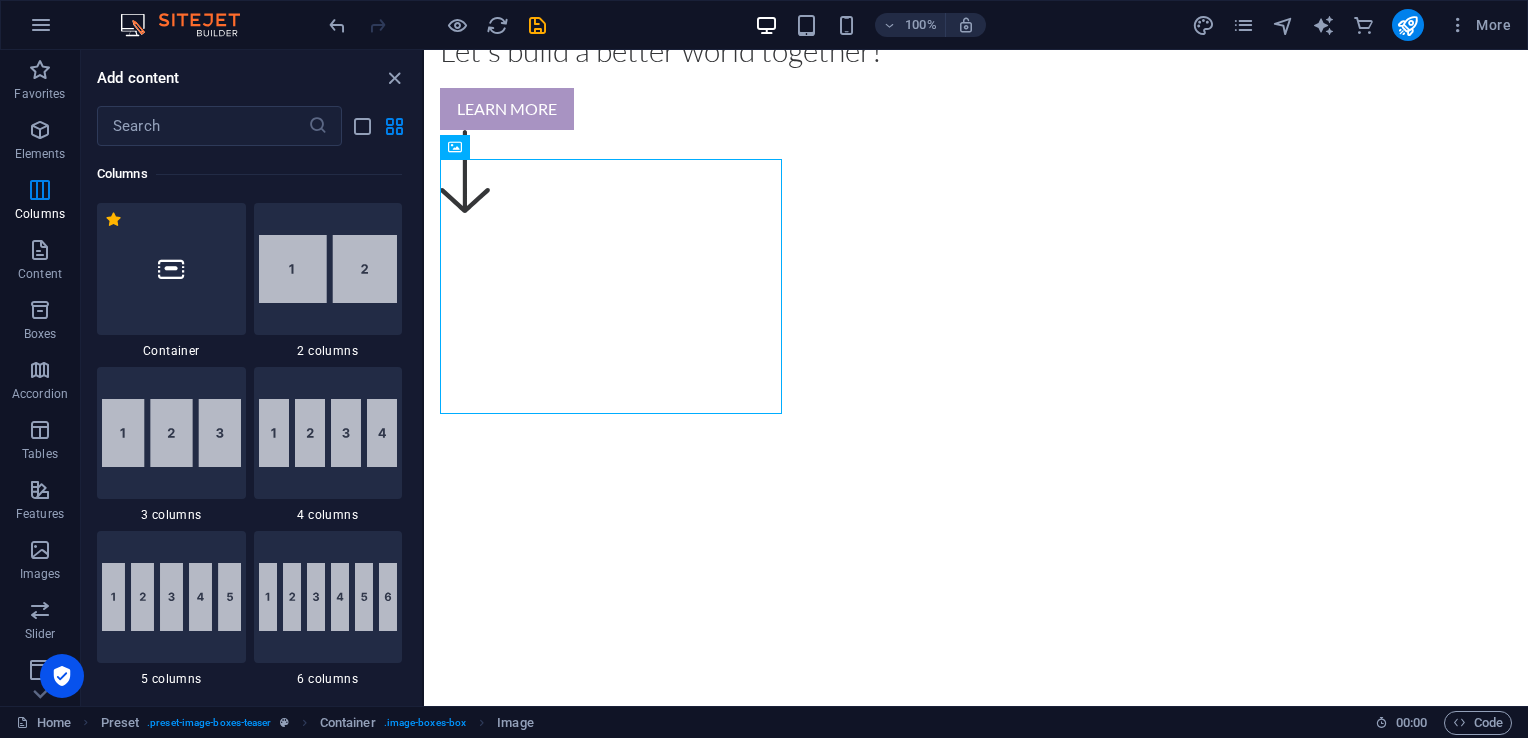 click at bounding box center [40, 250] 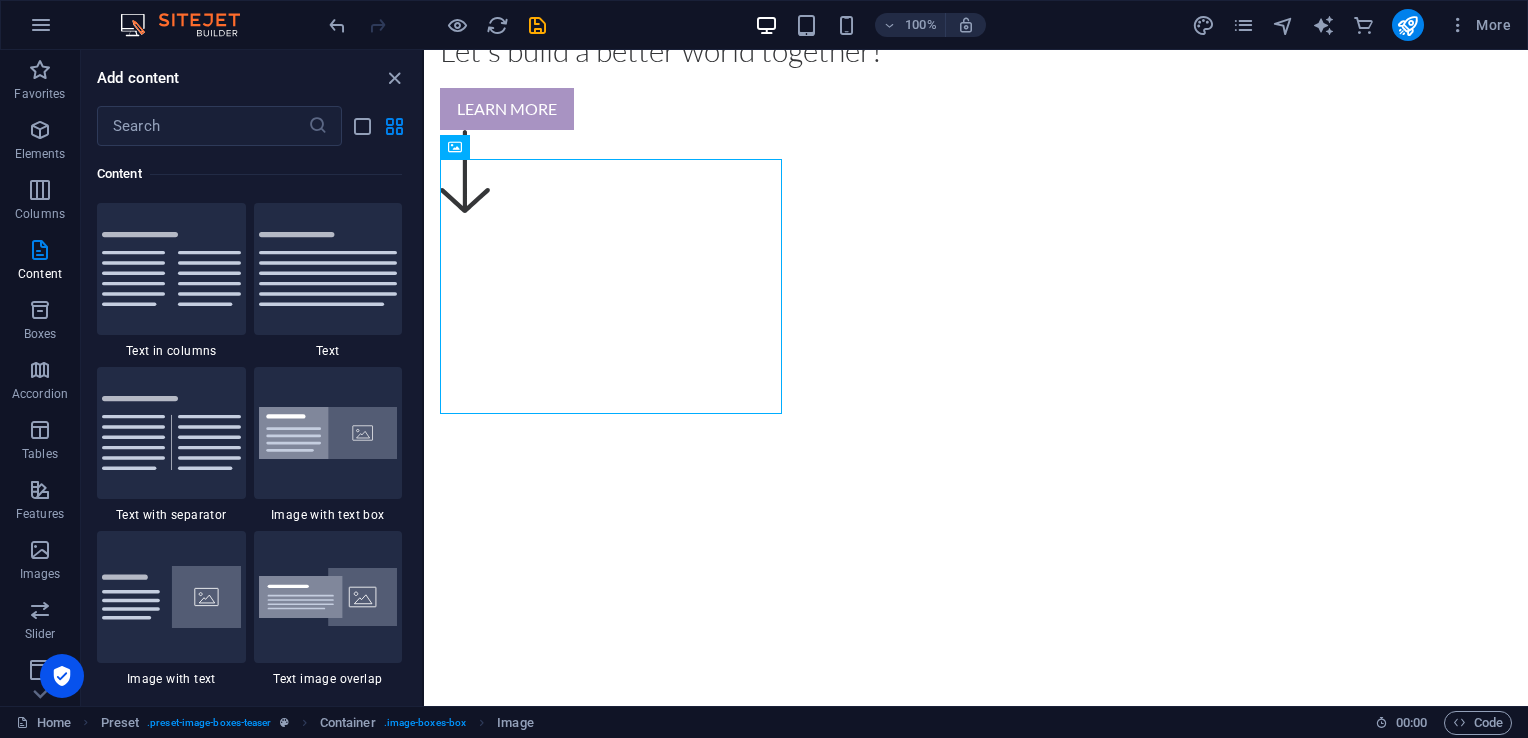scroll, scrollTop: 3663, scrollLeft: 0, axis: vertical 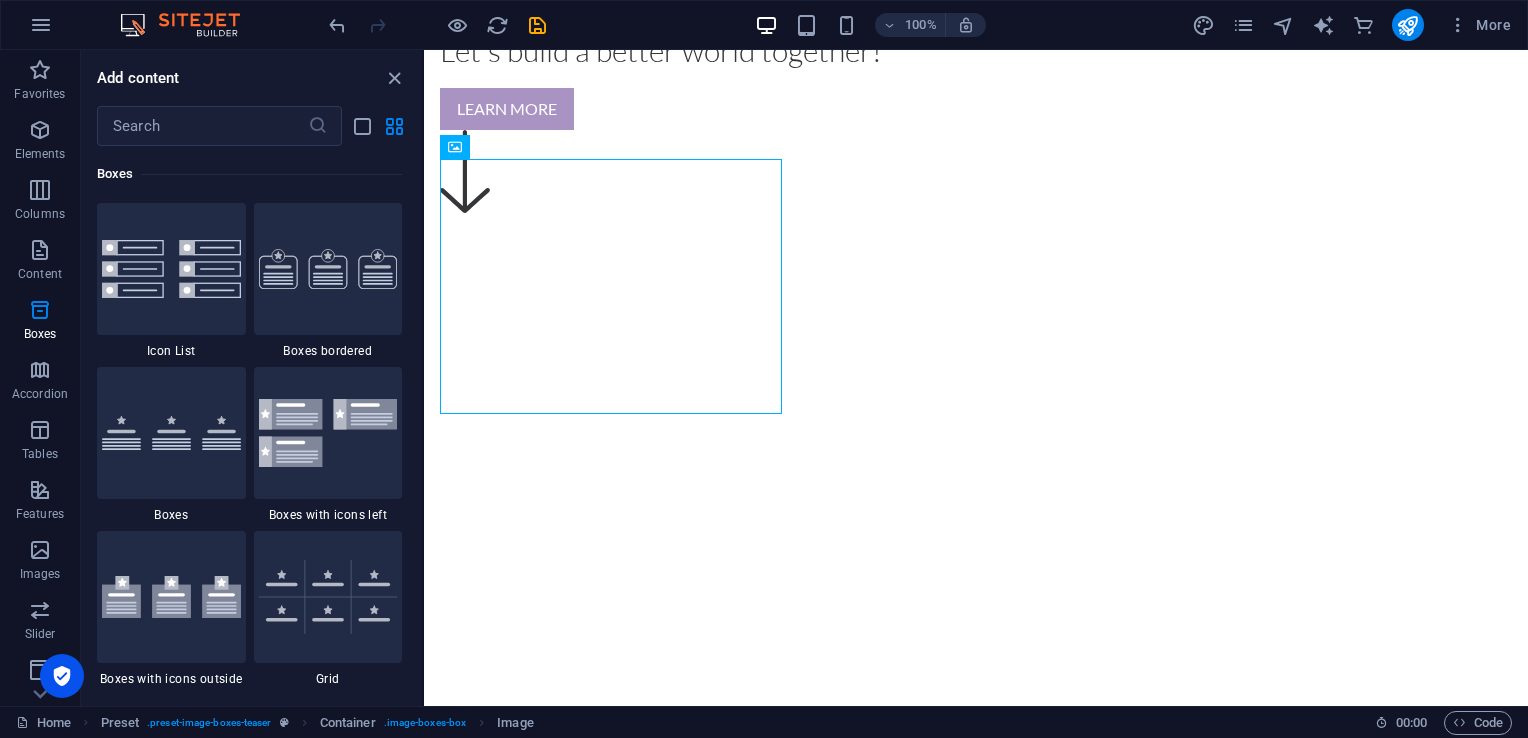 click at bounding box center (40, 370) 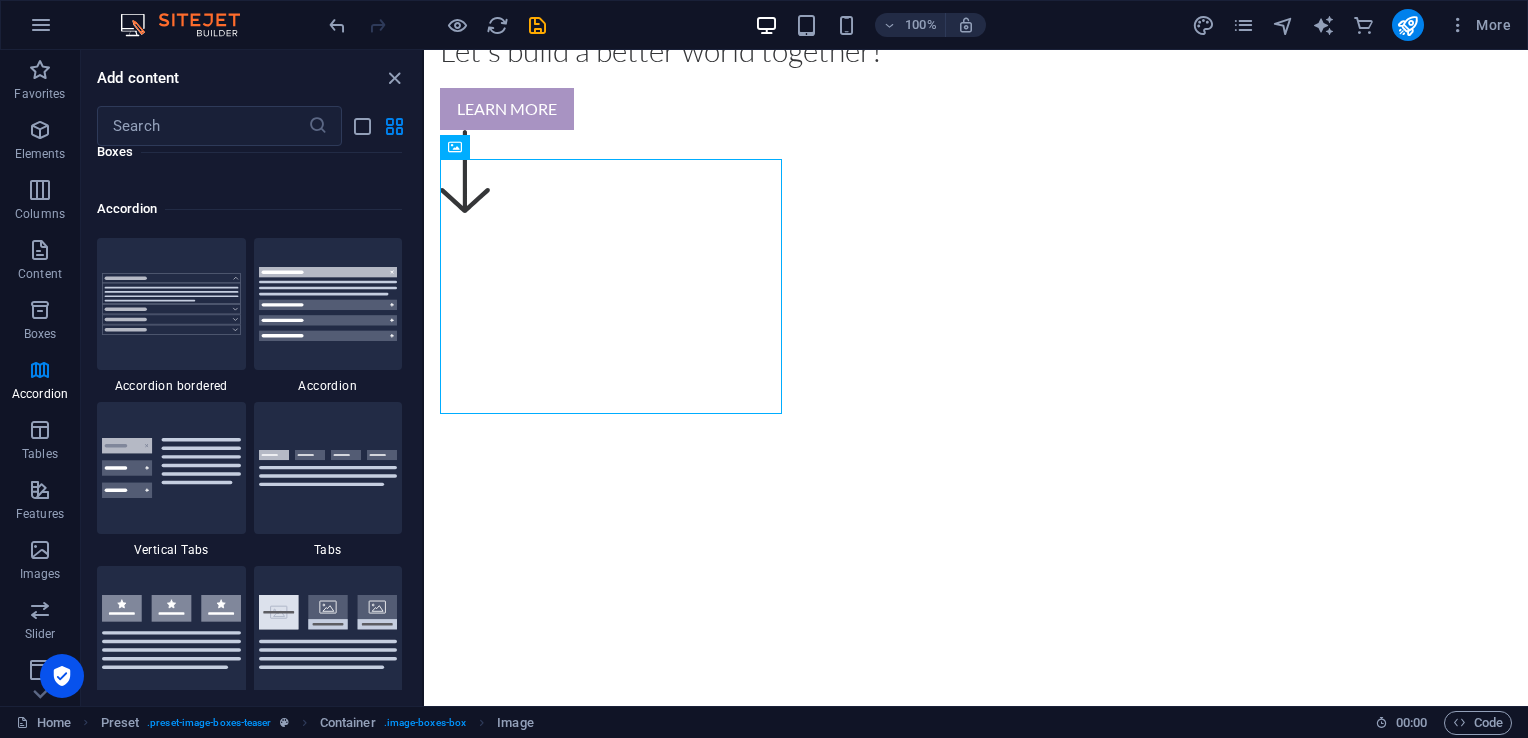 scroll, scrollTop: 6384, scrollLeft: 0, axis: vertical 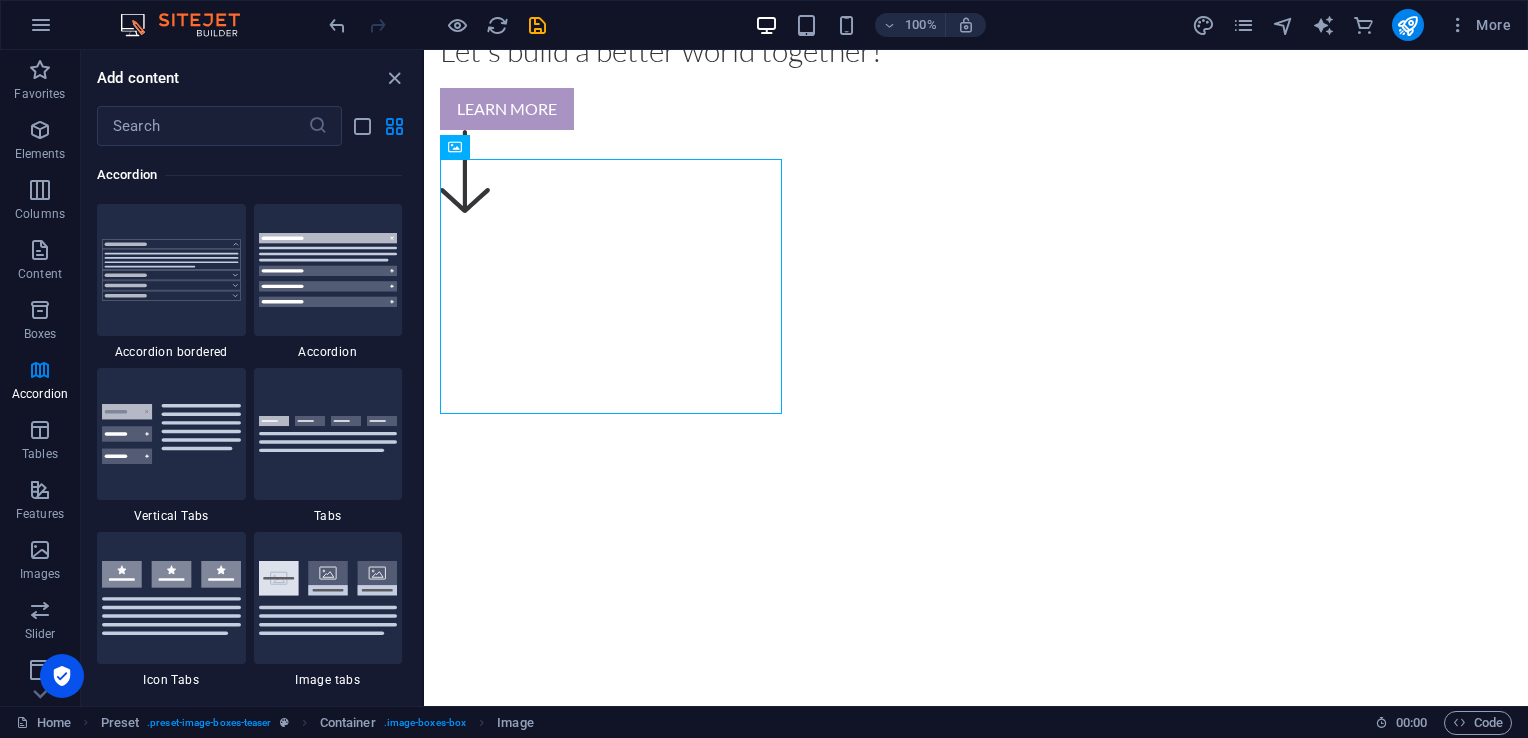 click on "Tables" at bounding box center [40, 454] 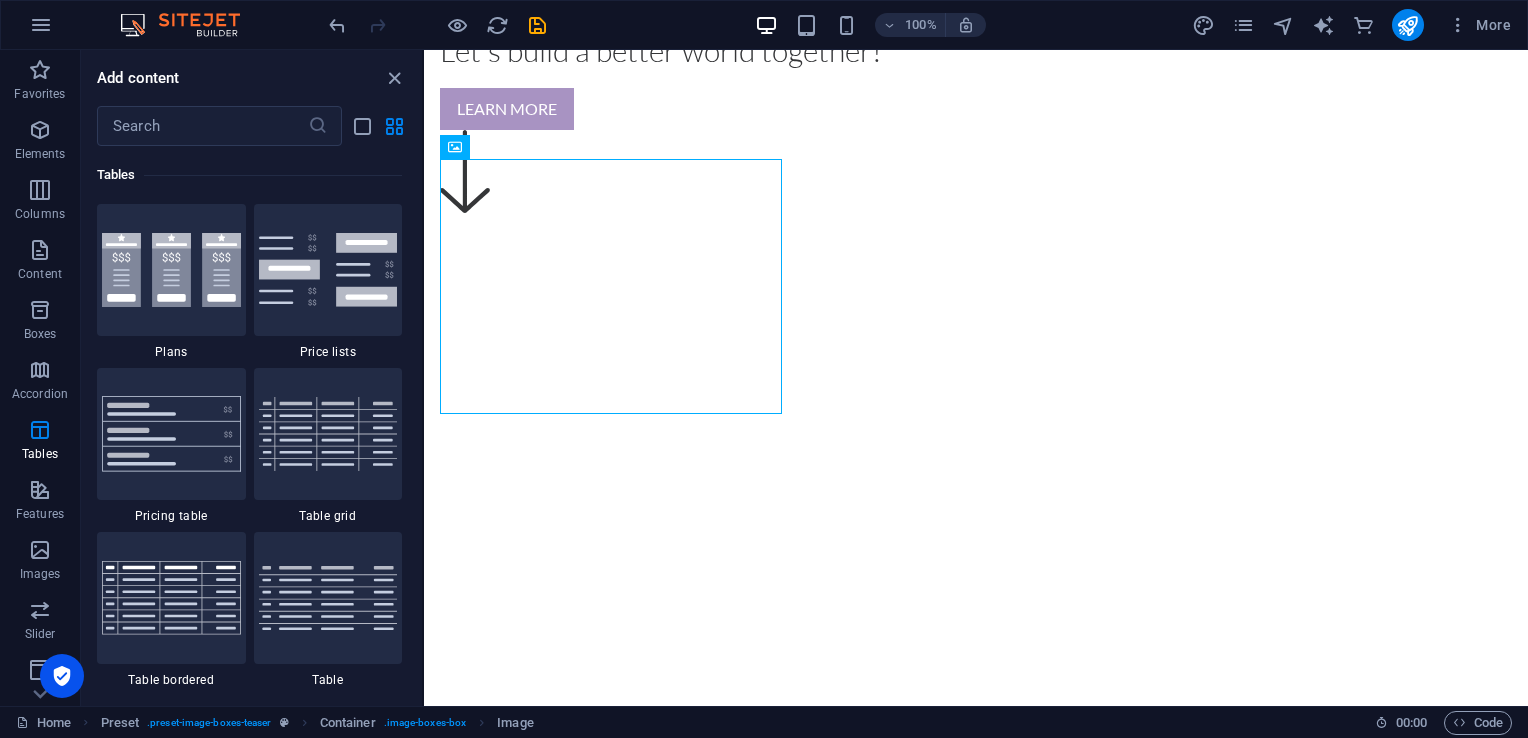 scroll, scrollTop: 6925, scrollLeft: 0, axis: vertical 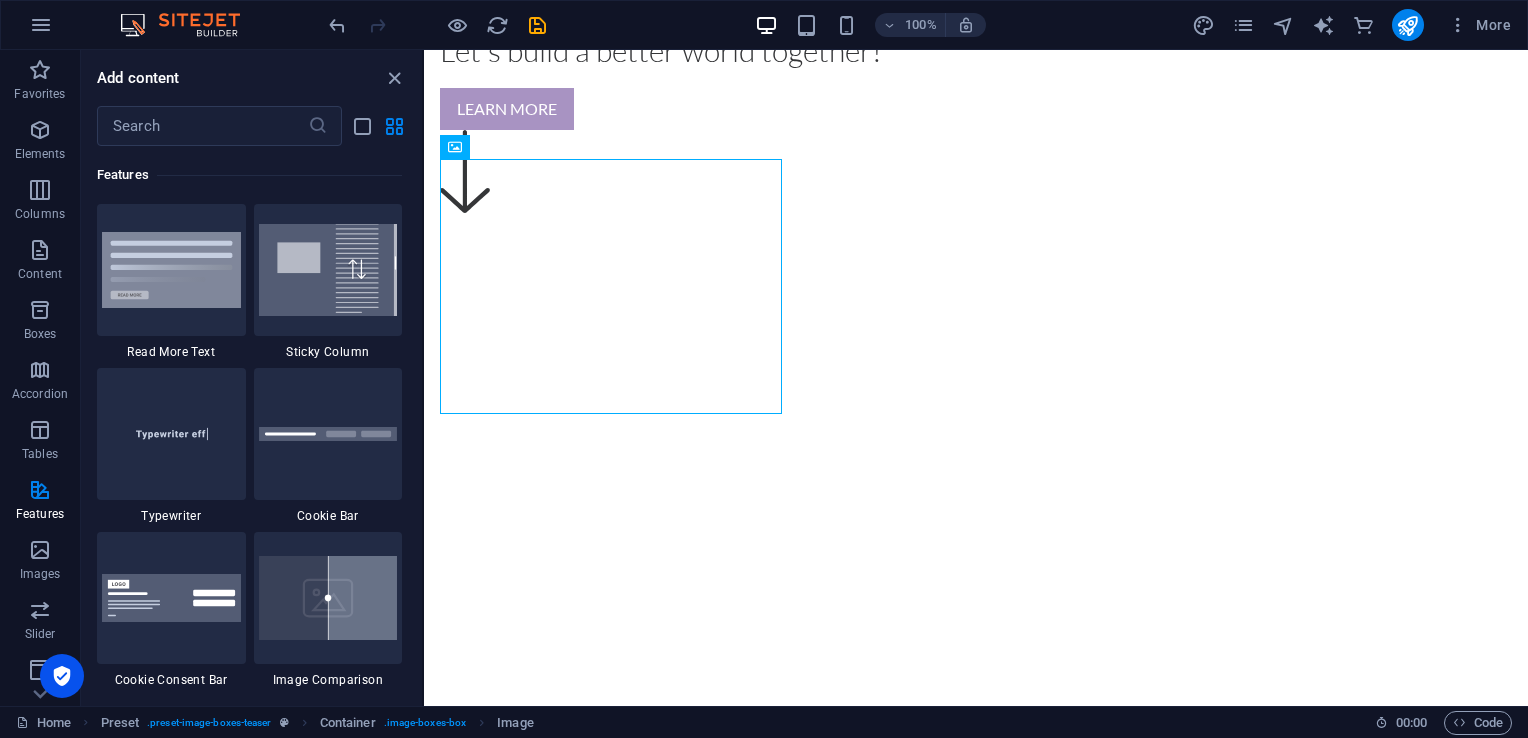 click at bounding box center (40, 550) 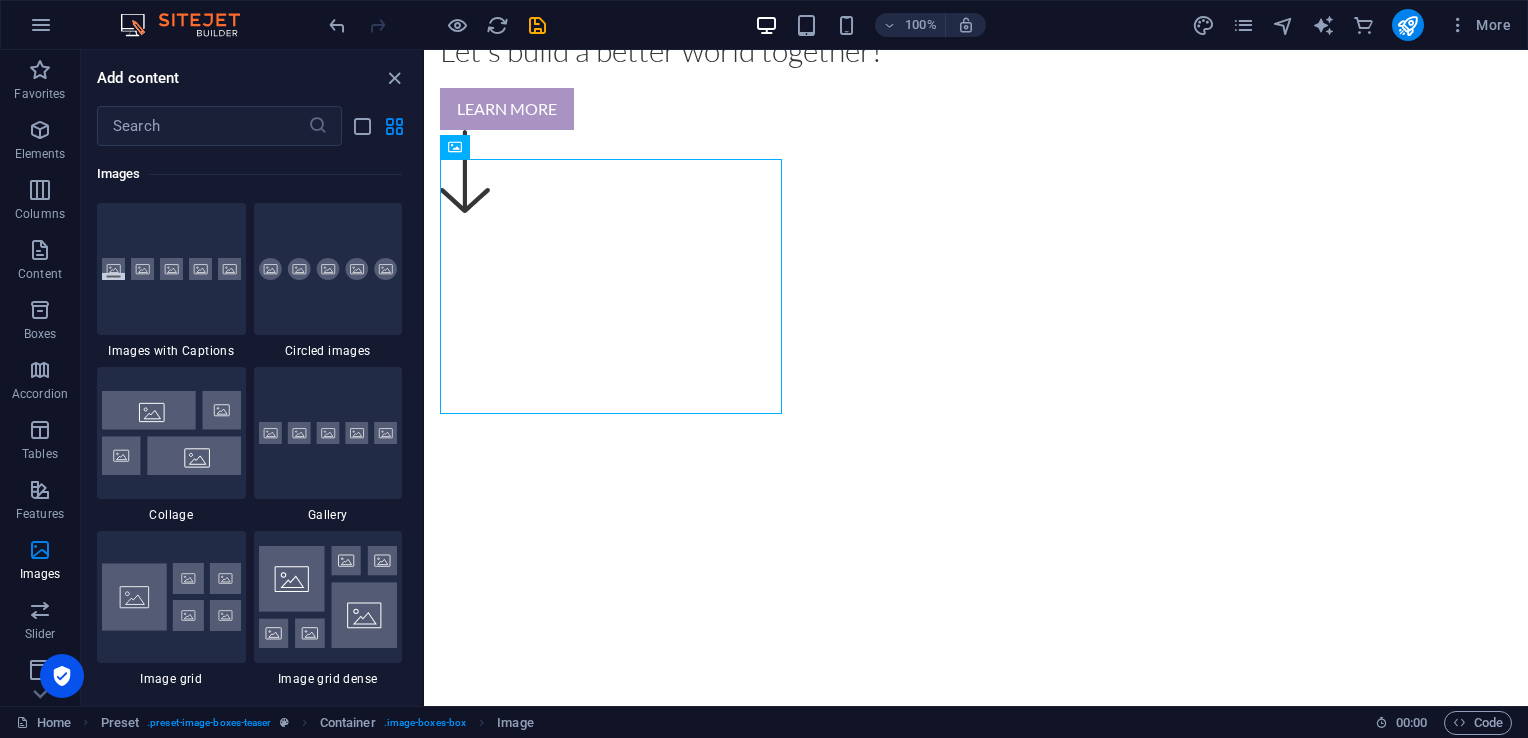 click at bounding box center (40, 610) 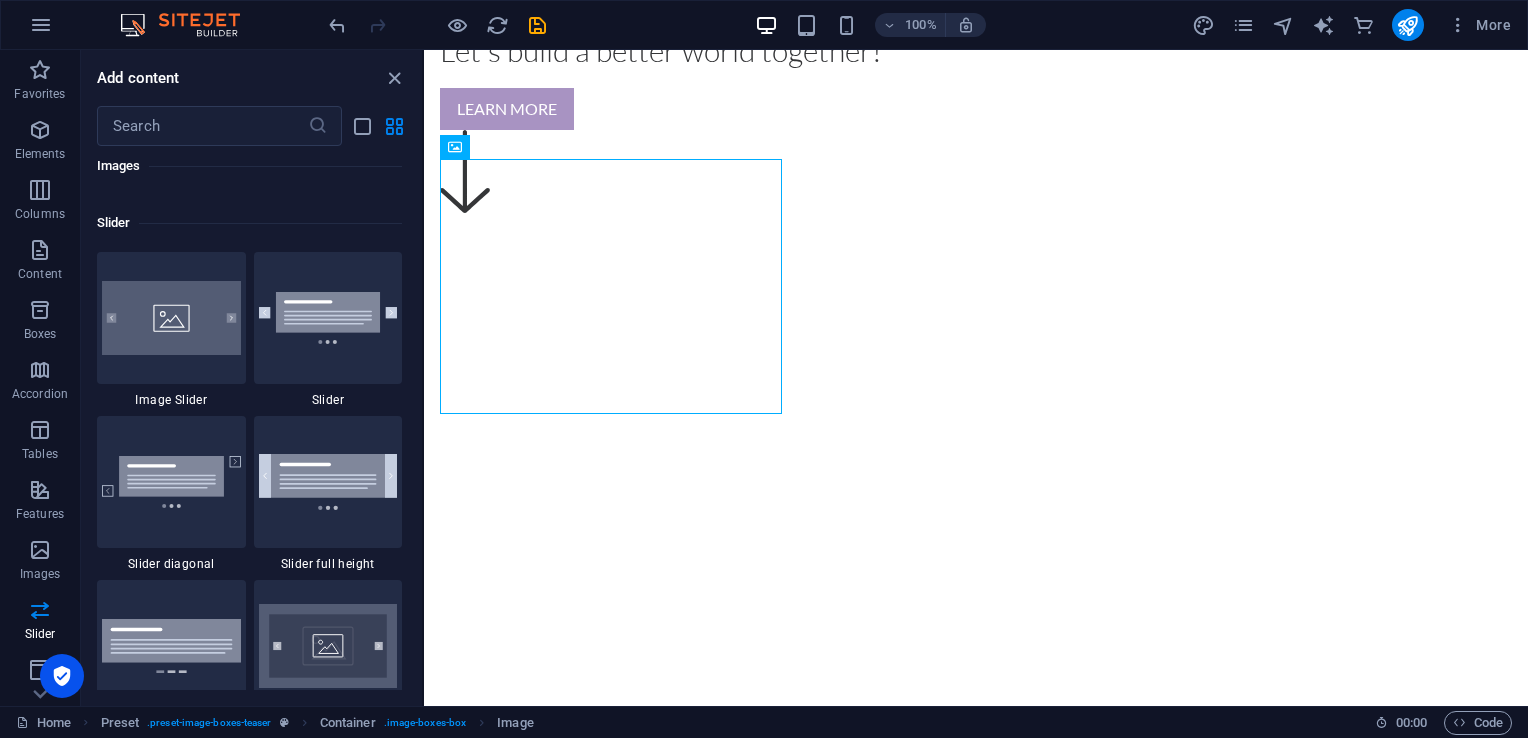 scroll, scrollTop: 11336, scrollLeft: 0, axis: vertical 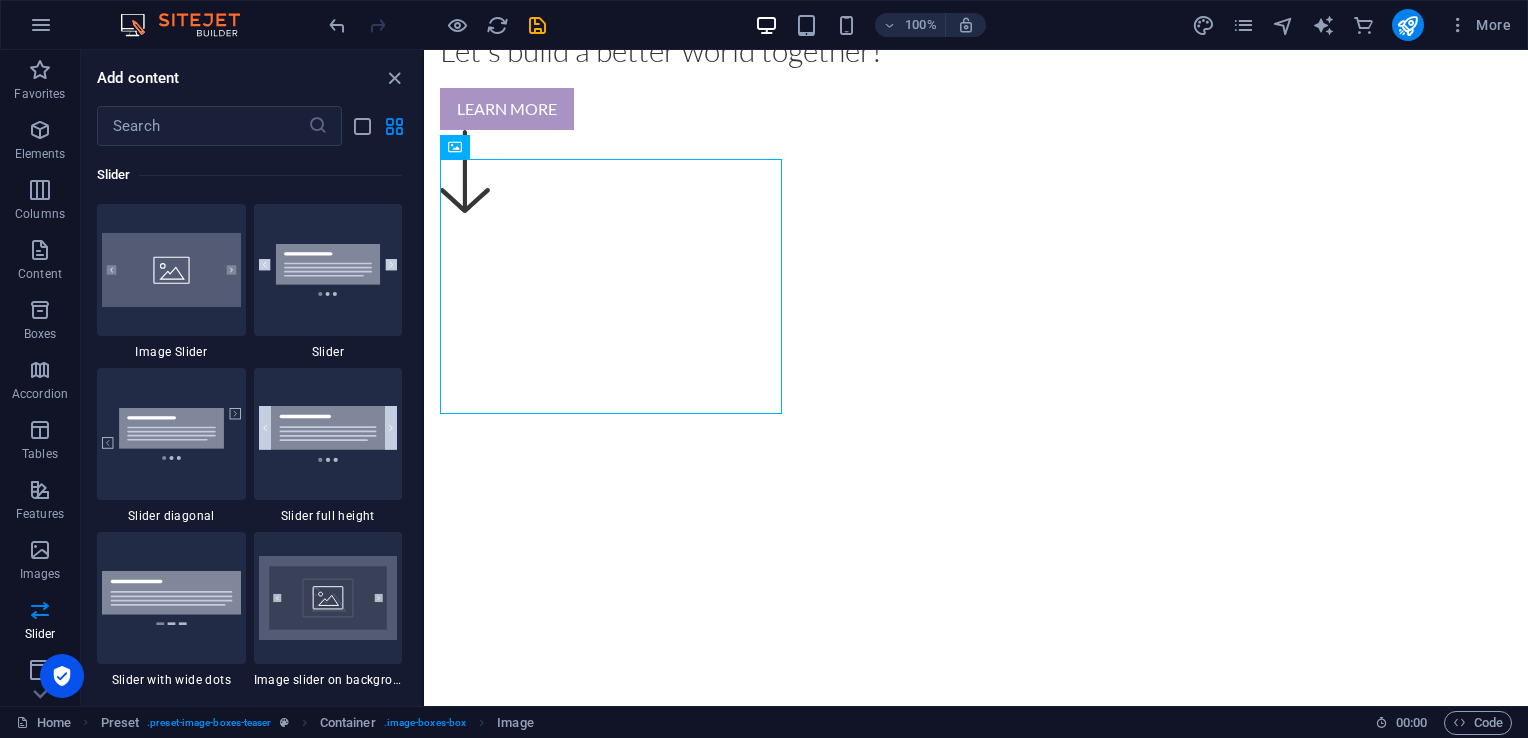 click 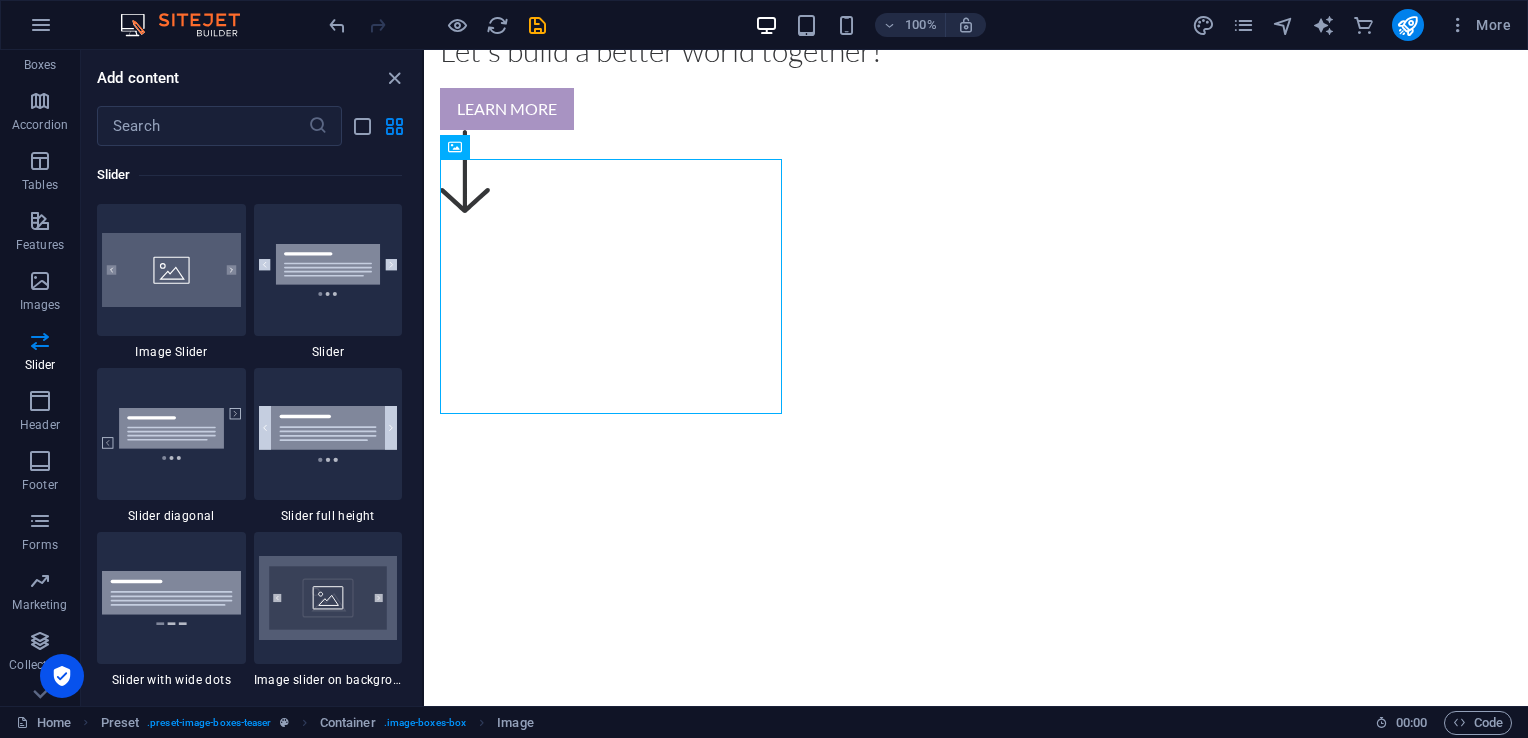 scroll, scrollTop: 303, scrollLeft: 0, axis: vertical 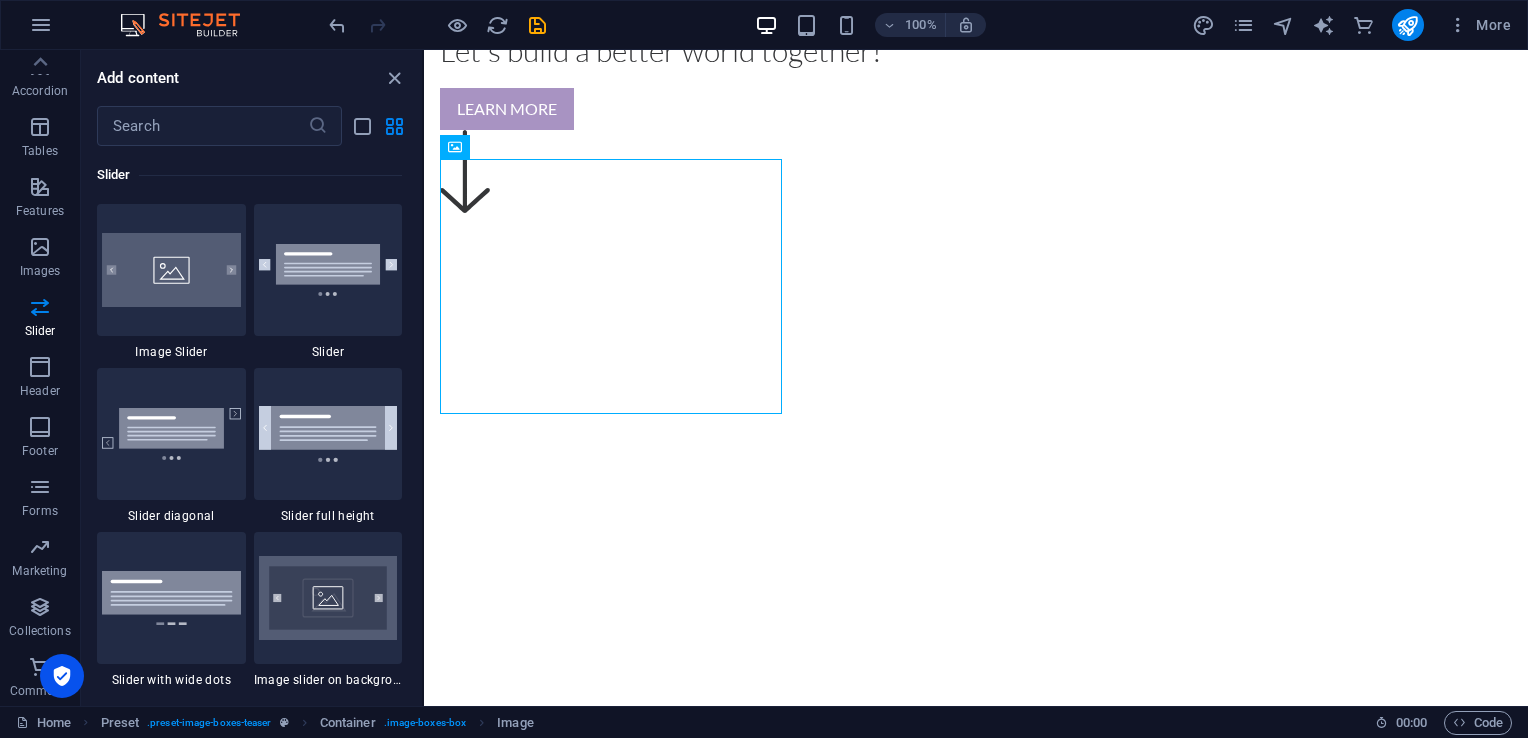 click on "Footer" at bounding box center [40, 451] 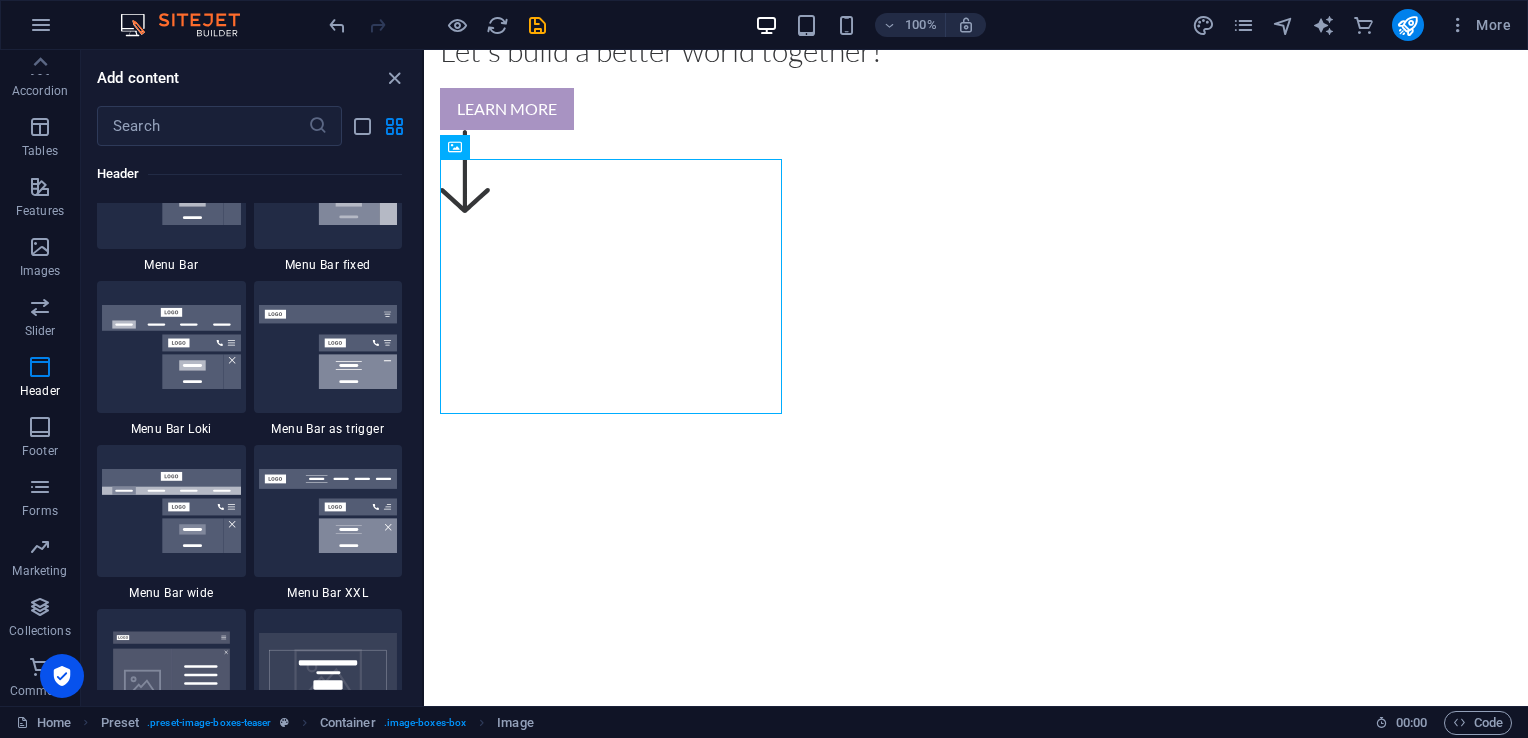 scroll, scrollTop: 13239, scrollLeft: 0, axis: vertical 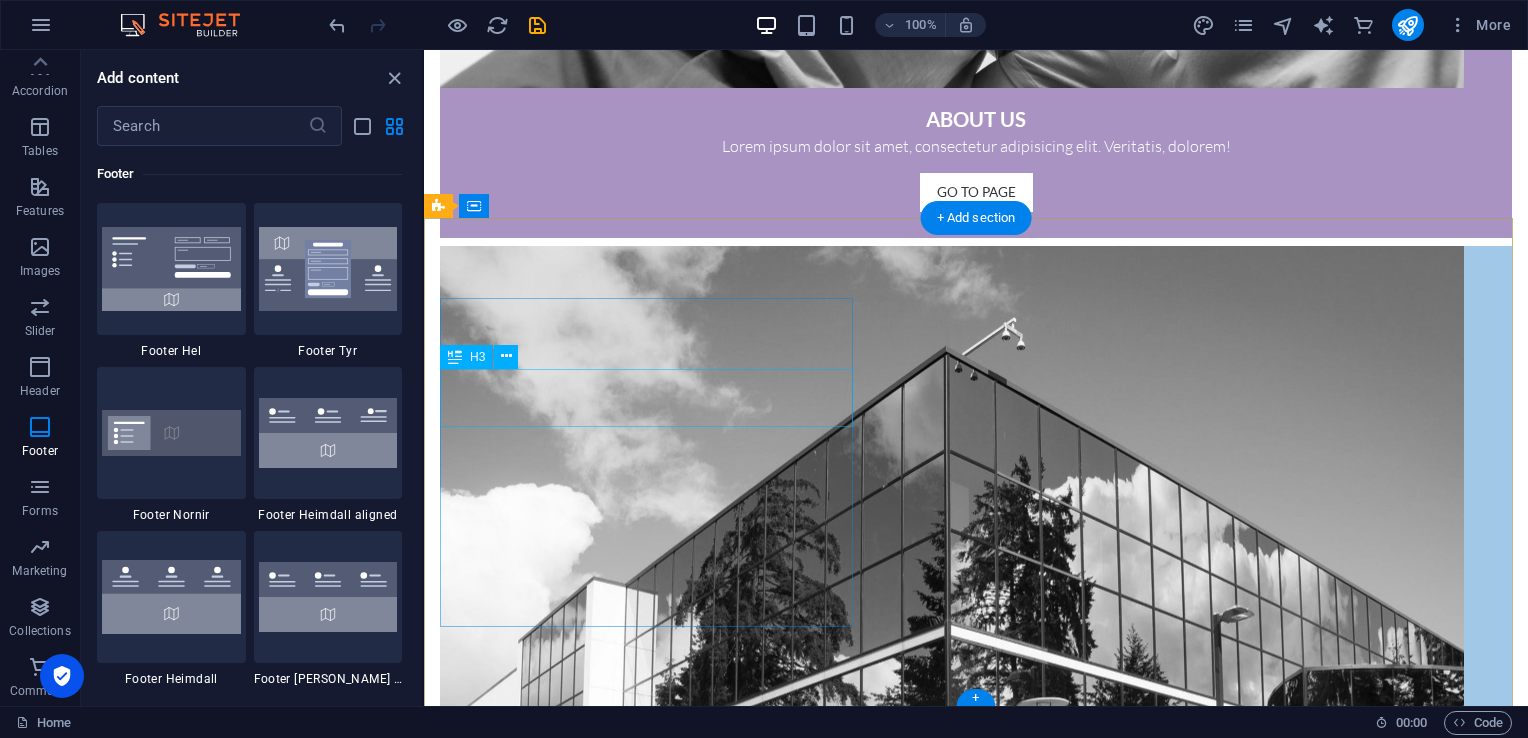 click on "Feel free to contact us if you have any questions regarding our projects" at bounding box center (976, 4661) 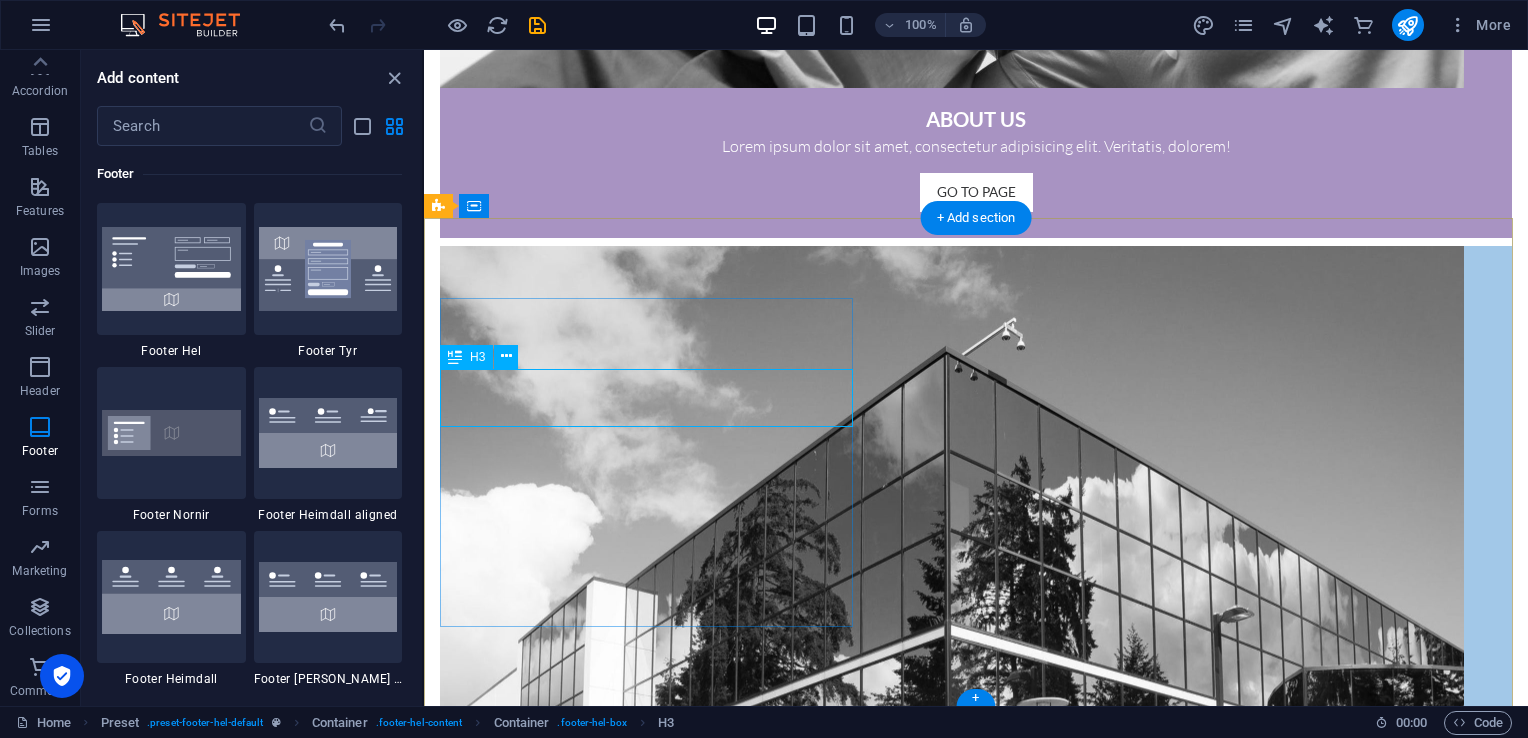 click on "Feel free to contact us if you have any questions regarding our projects" at bounding box center [976, 4661] 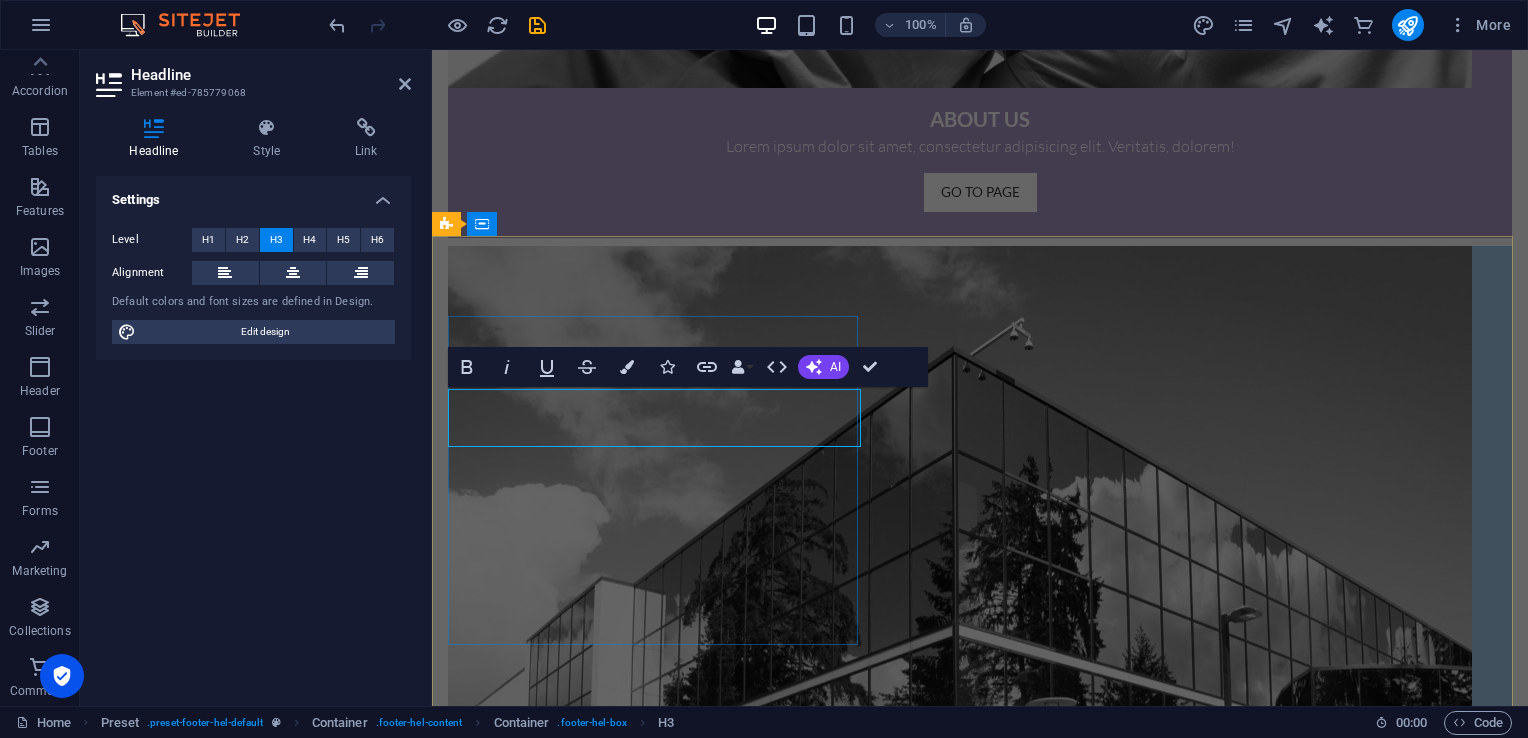scroll, scrollTop: 2547, scrollLeft: 0, axis: vertical 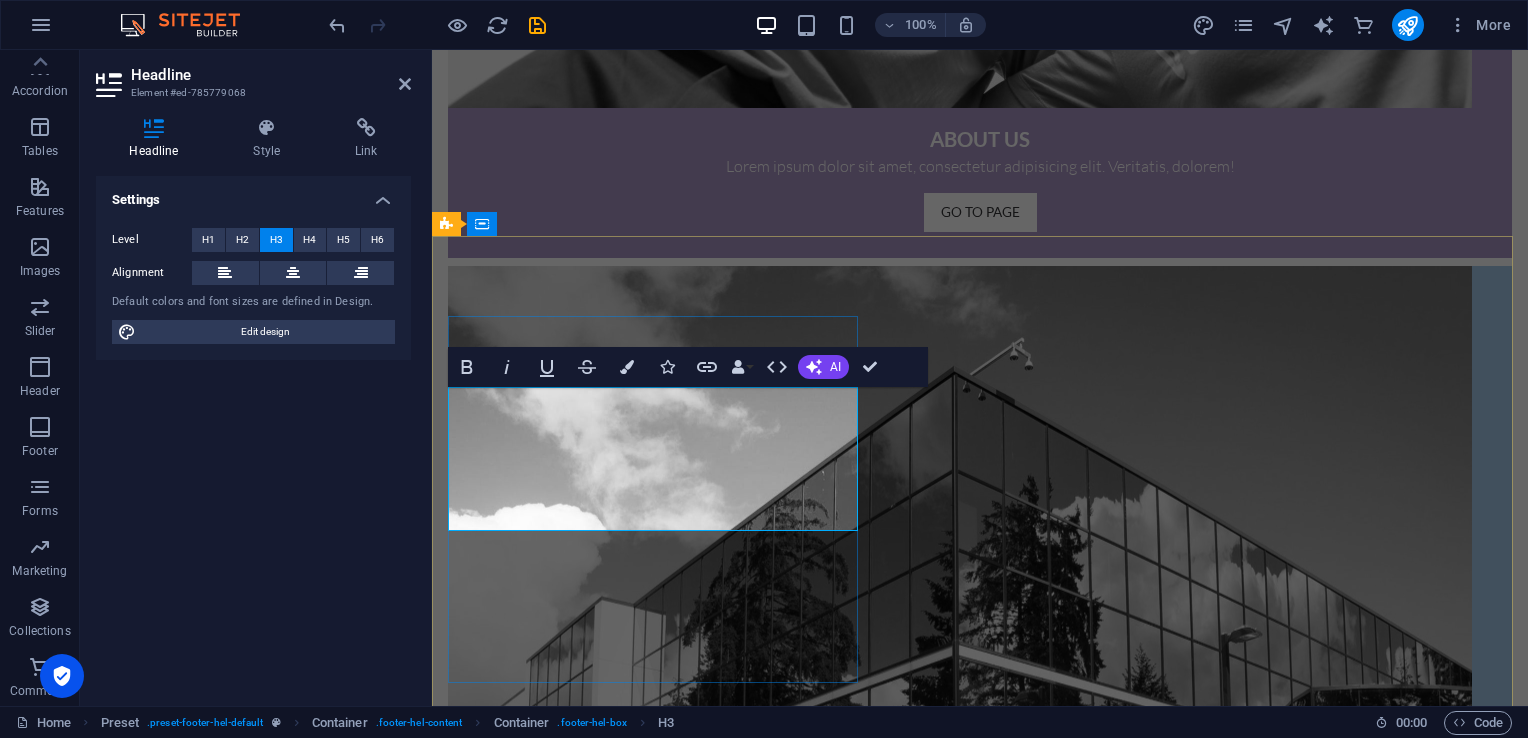 click on "Office: Bole Road, Alex building behind Friendship Business Center, 6th floor, office No:6A cehro2010@gmail.com ............. info@cehro.org (+251) 0118 54 58 97 .............(+251) 0911 79 31 00" at bounding box center (980, 4718) 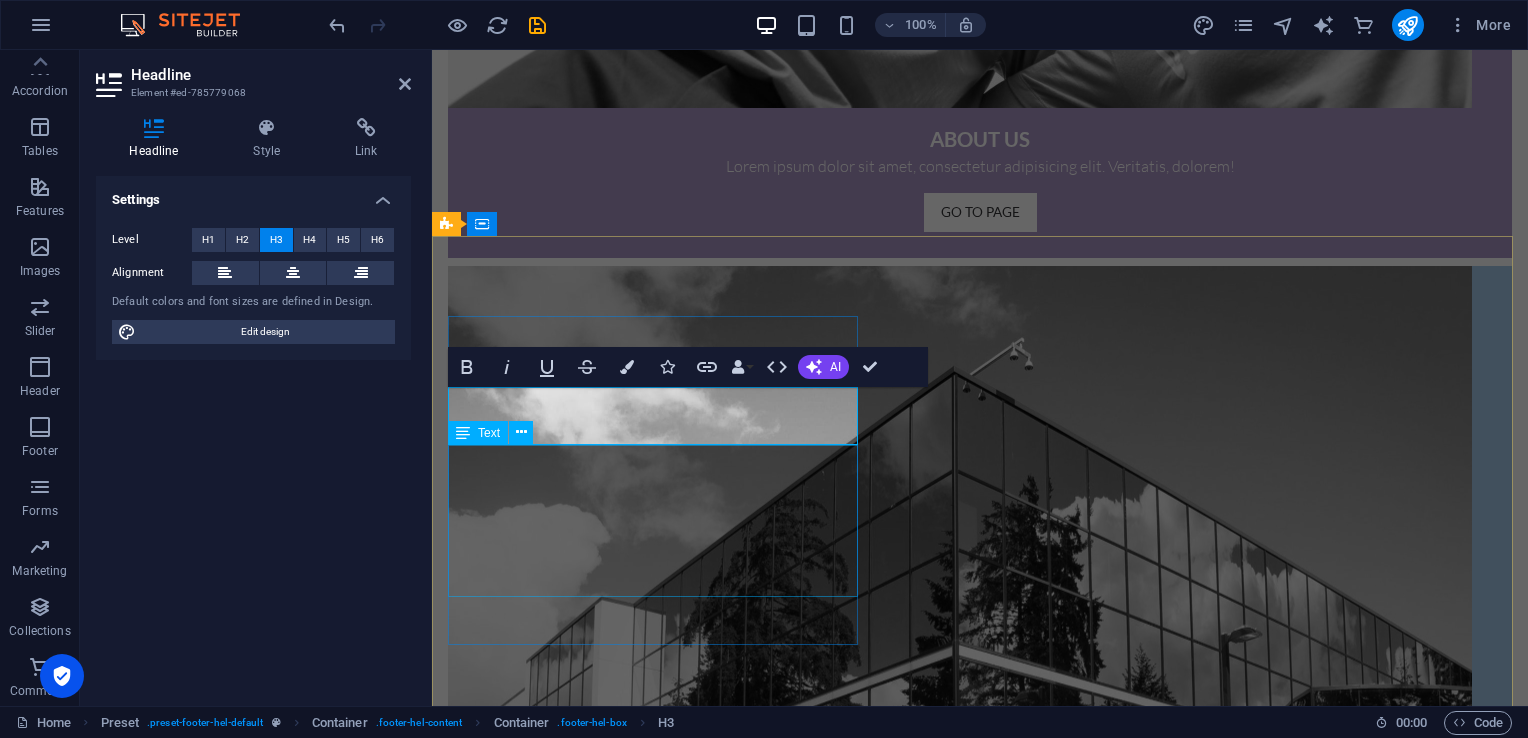 click on "cehro.askiibez.com ,    748c37593ac1915854d37e9e73d2eb@cpanel.local Legal Notice  |  Privacy" at bounding box center (980, 4765) 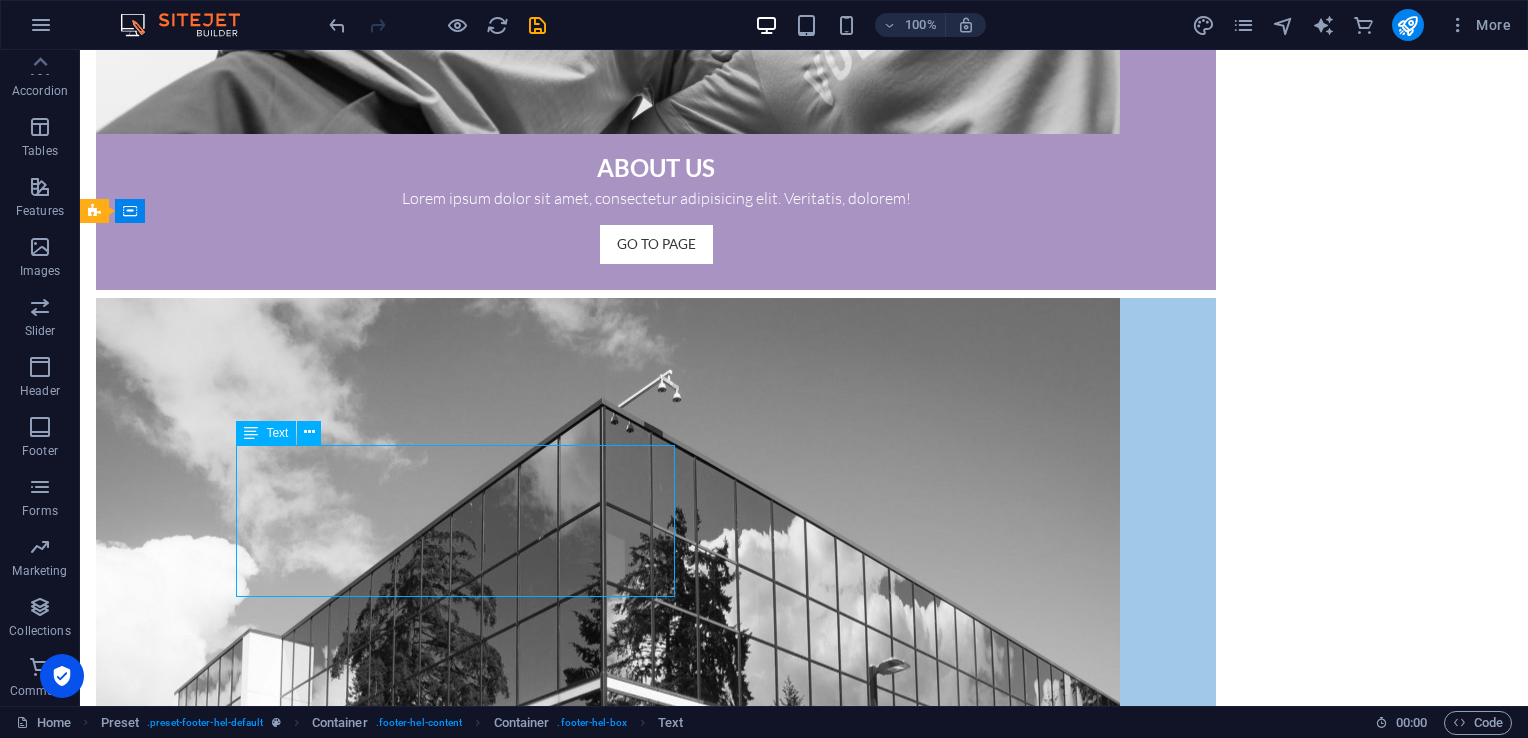 click on "cehro.askiibez.com ,    748c37593ac1915854d37e9e73d2eb@cpanel.local Legal Notice  |  Privacy" at bounding box center [656, 5024] 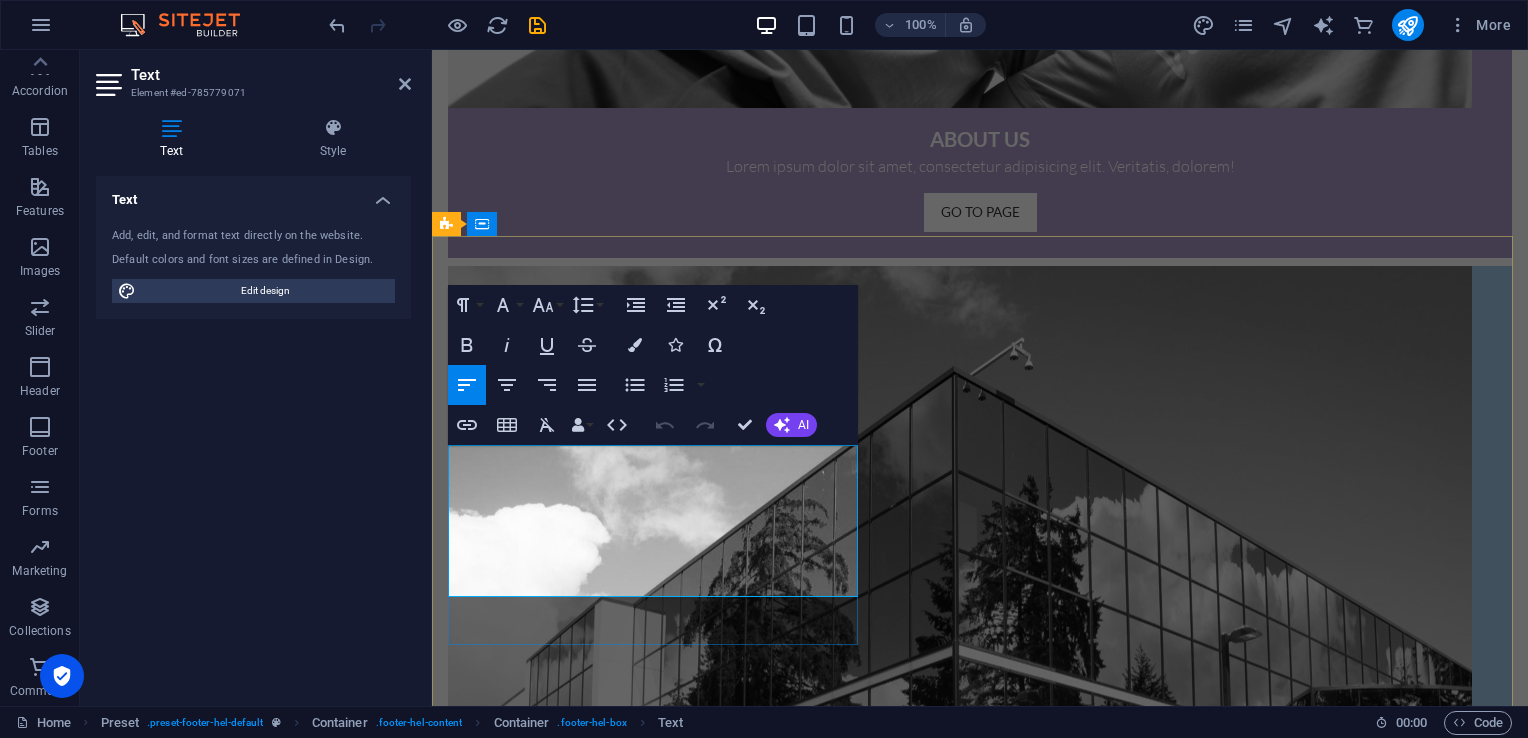 click at bounding box center [993, 4765] 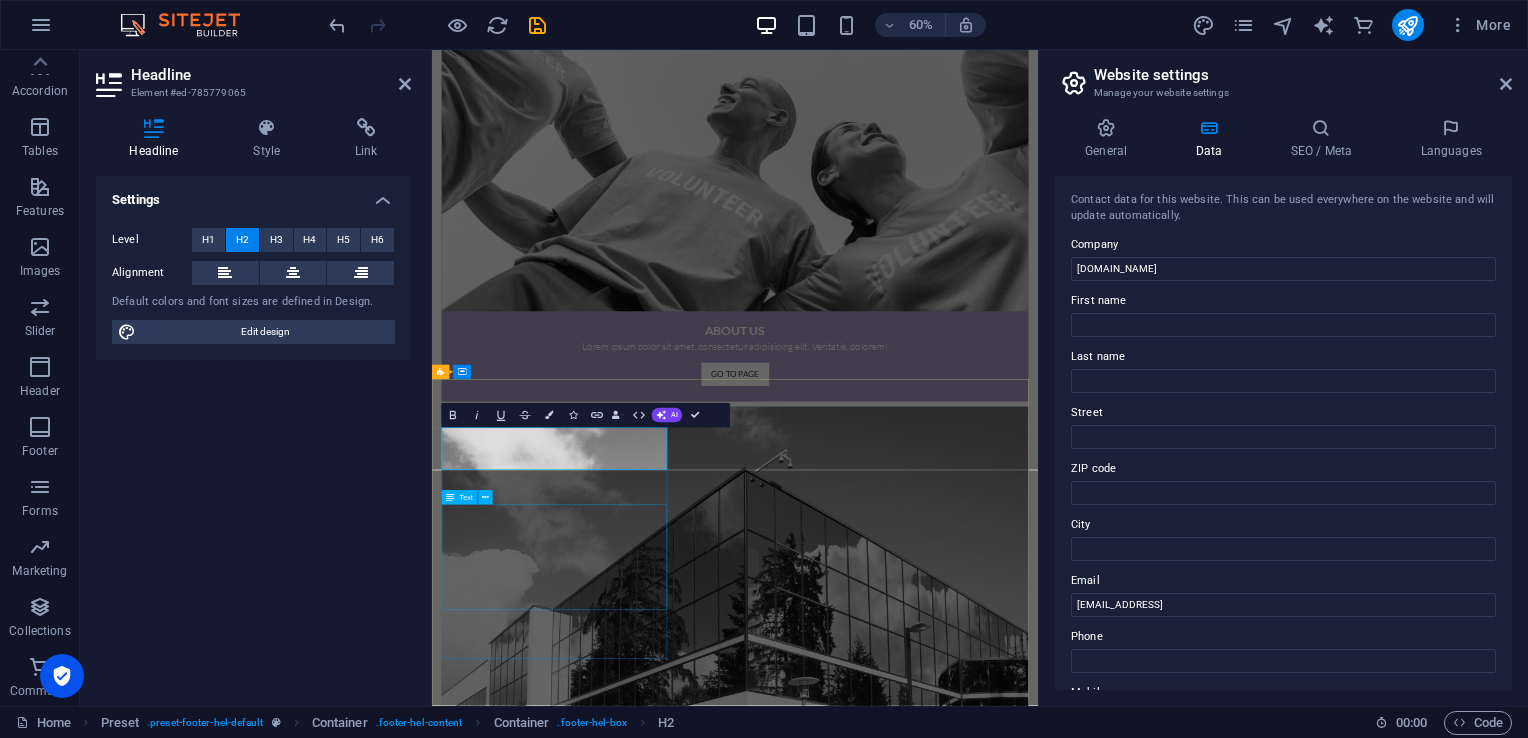 click on "cehro.askiibez.com ,    748c37593ac1915854d37e9e73d2eb@cpanel.local Legal Notice  |  Privacy" at bounding box center (937, 5211) 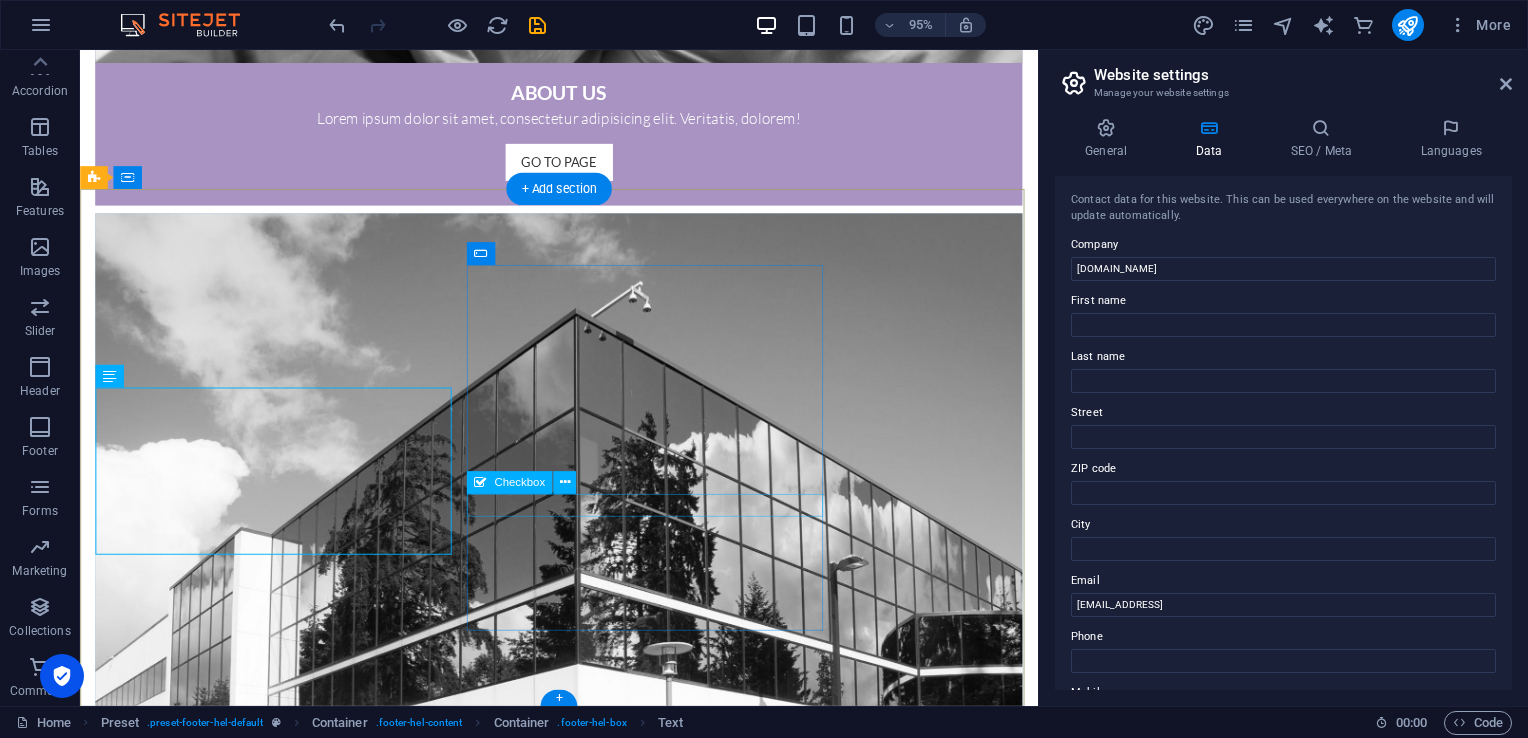 click on "I have read and understand the privacy policy." 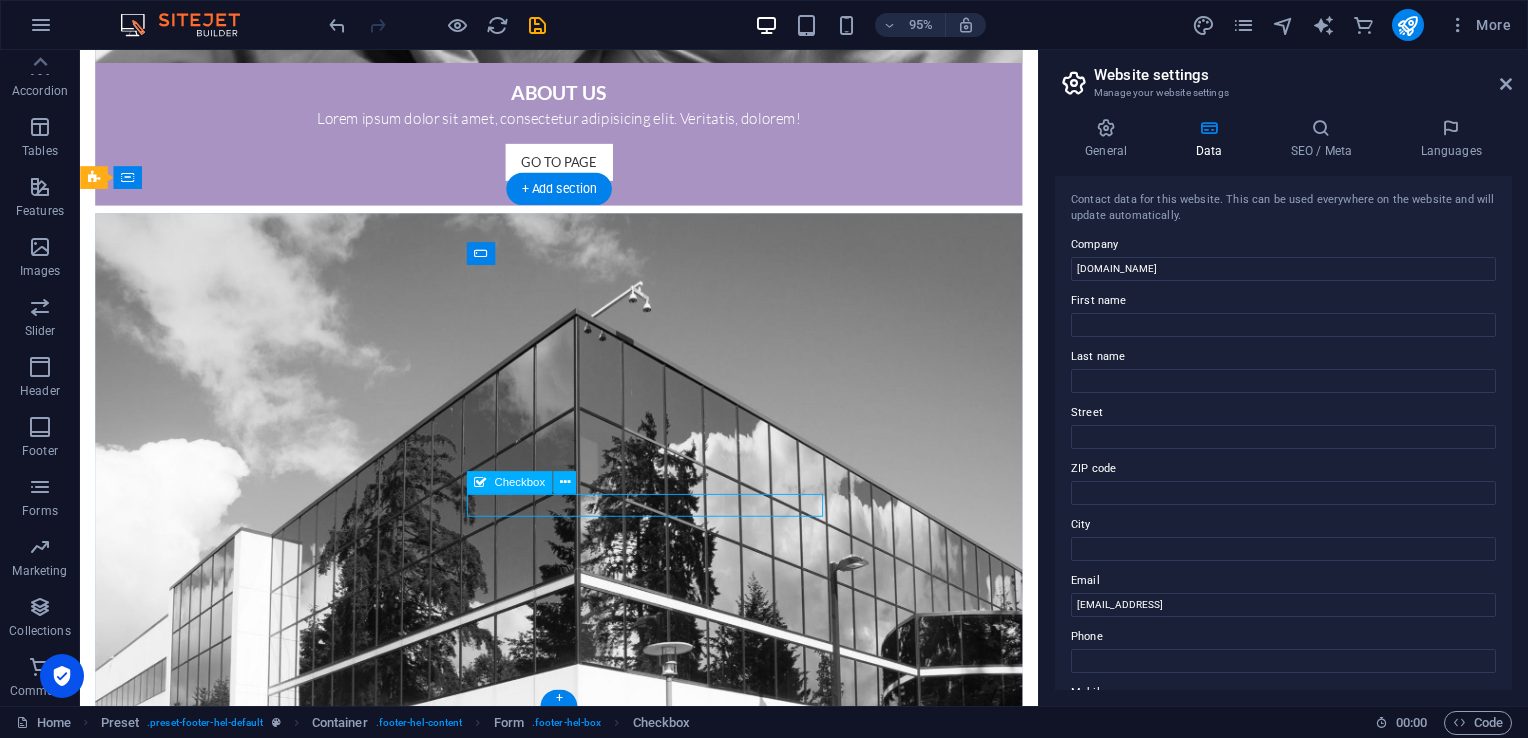 click on "I have read and understand the privacy policy." 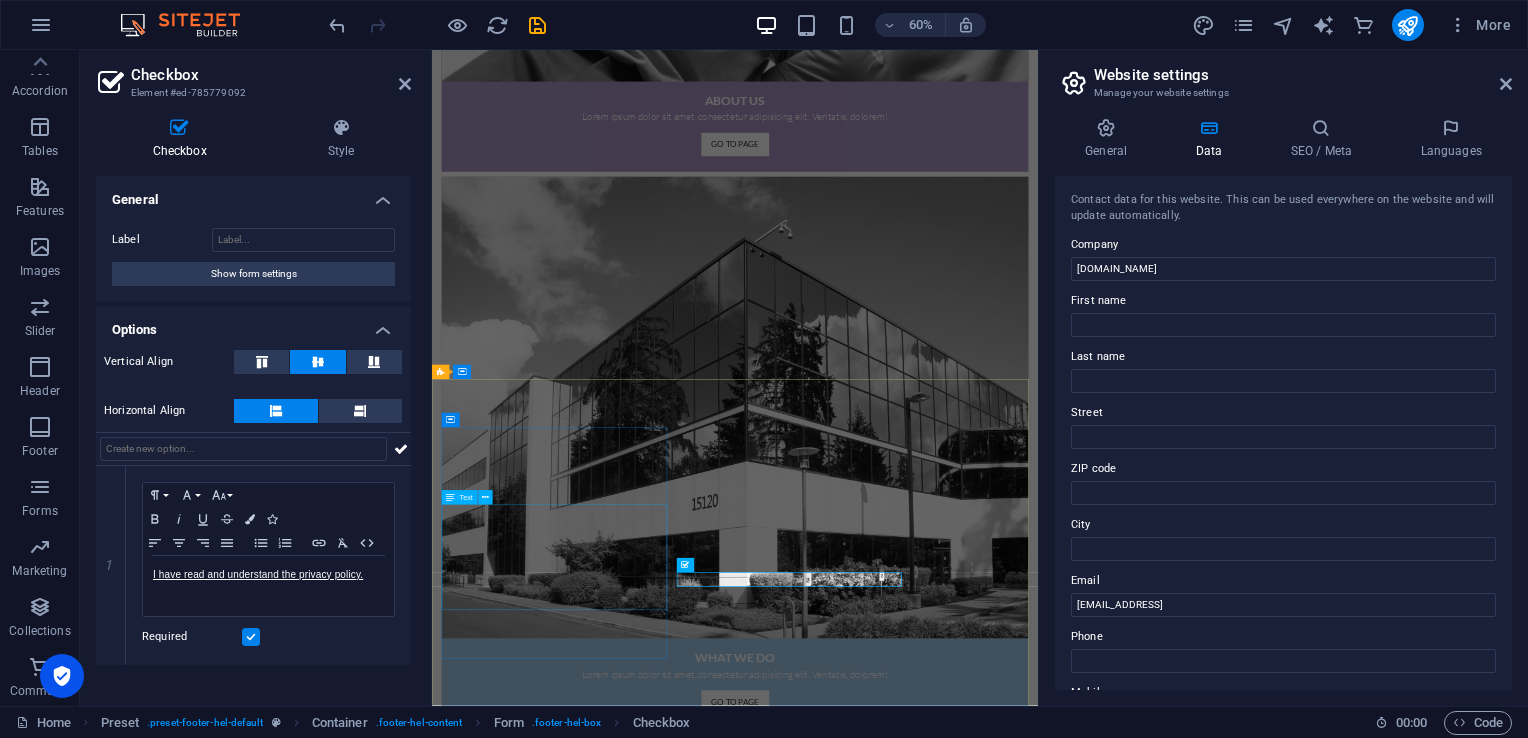 click on "cehro.askiibez.com ,    748c37593ac1915854d37e9e73d2eb@cpanel.local Legal Notice  |  Privacy" at bounding box center (937, 4708) 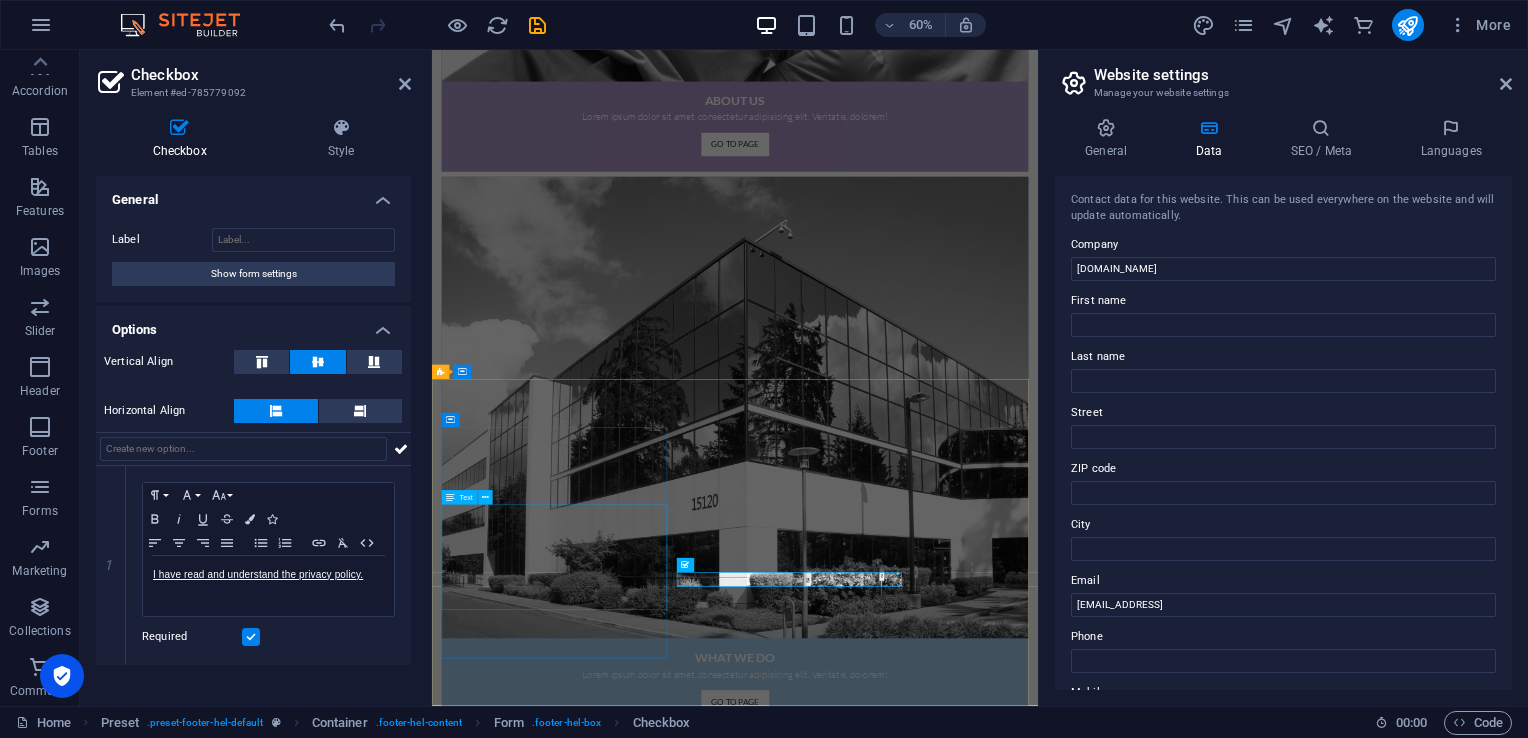 click on "cehro.askiibez.com ,    748c37593ac1915854d37e9e73d2eb@cpanel.local Legal Notice  |  Privacy" at bounding box center [937, 4708] 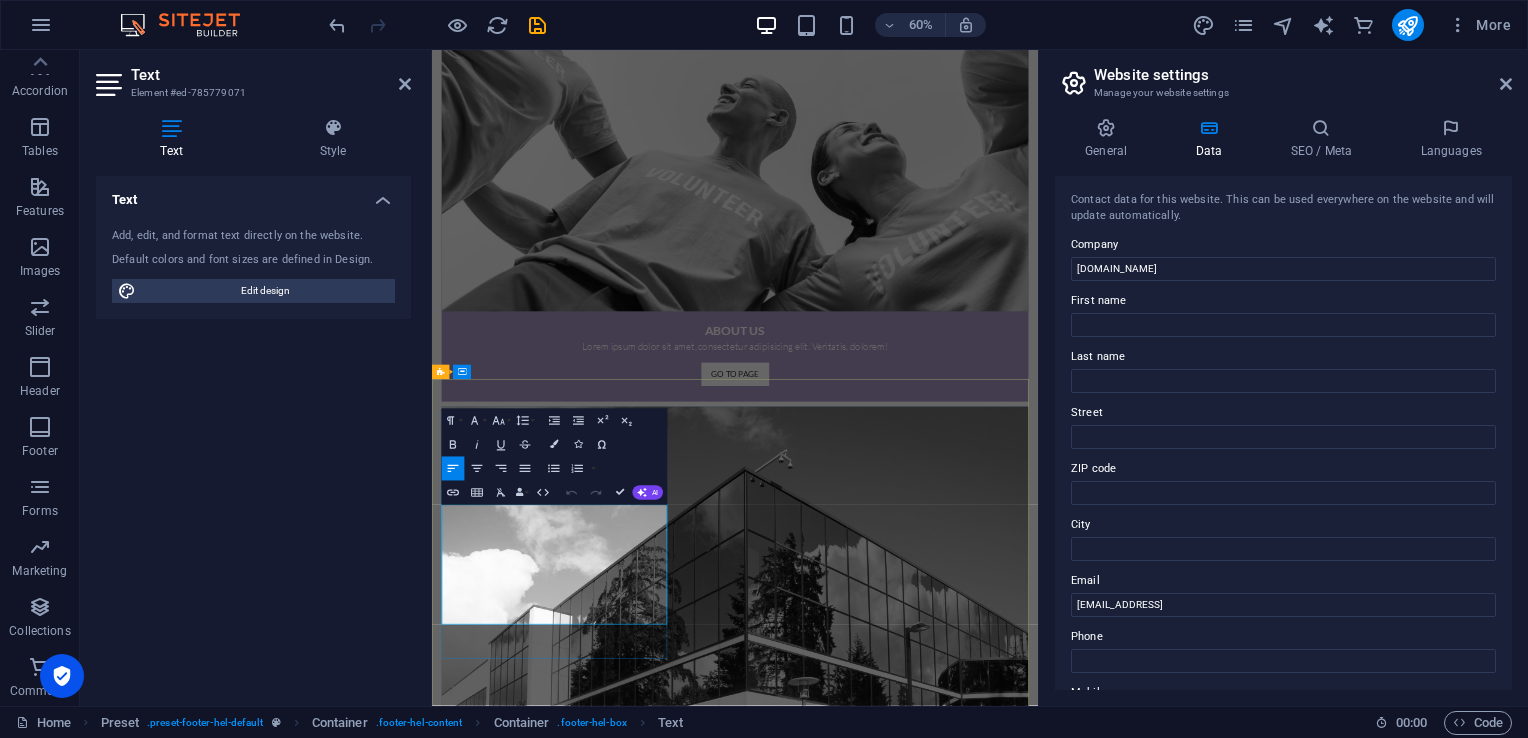 click at bounding box center (950, 5211) 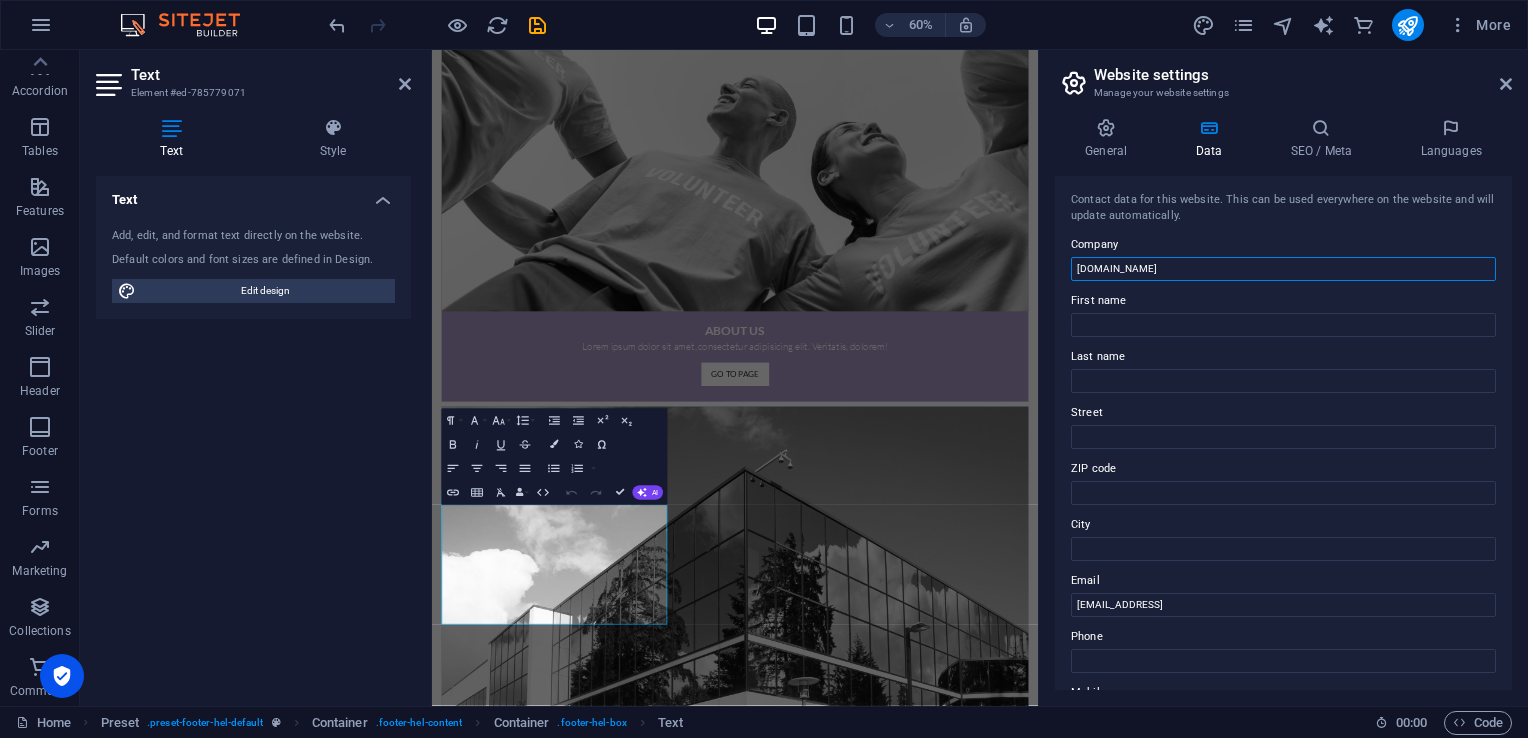 drag, startPoint x: 1192, startPoint y: 274, endPoint x: 1040, endPoint y: 273, distance: 152.0033 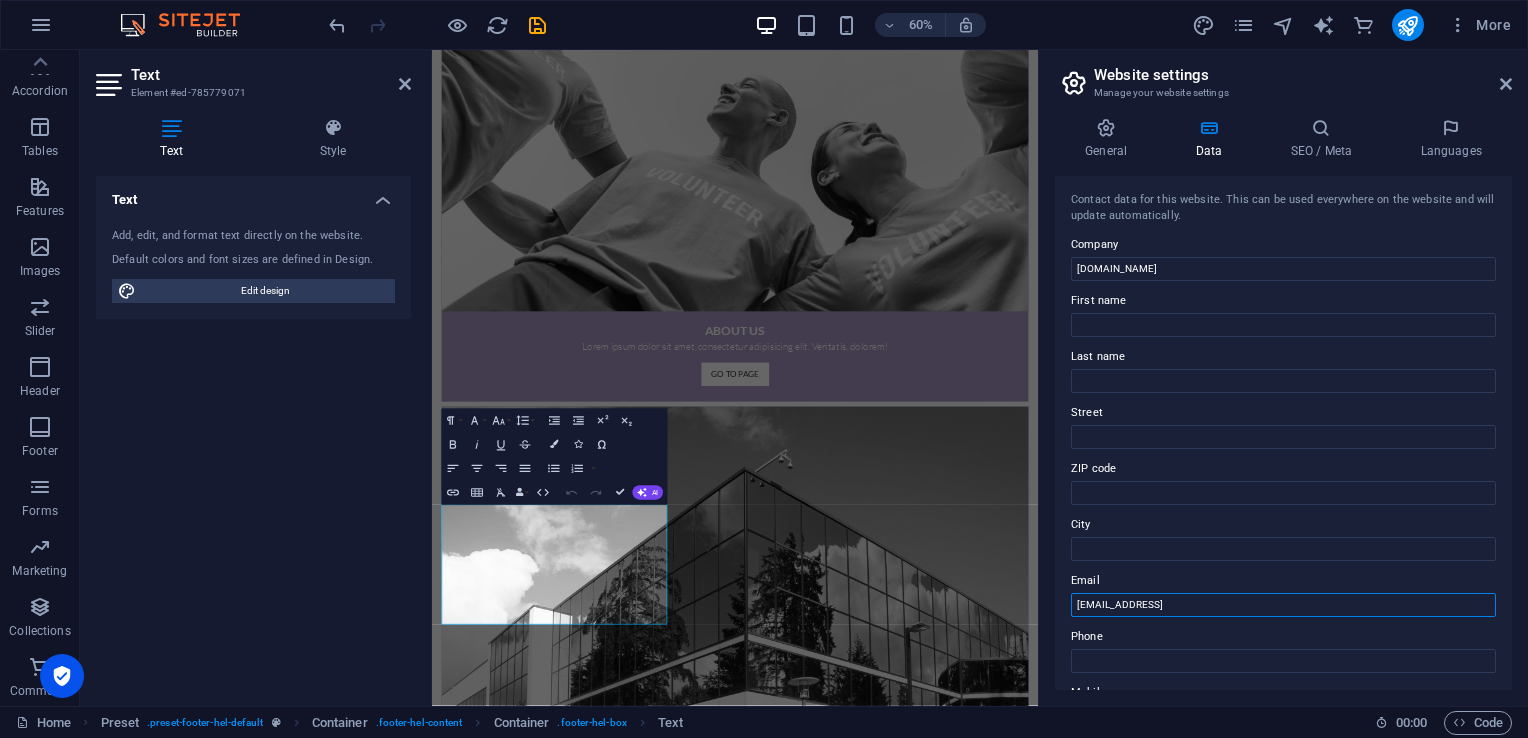 click on "748c37593ac1915854d37e9e73d2eb@cpanel.local" at bounding box center [1283, 605] 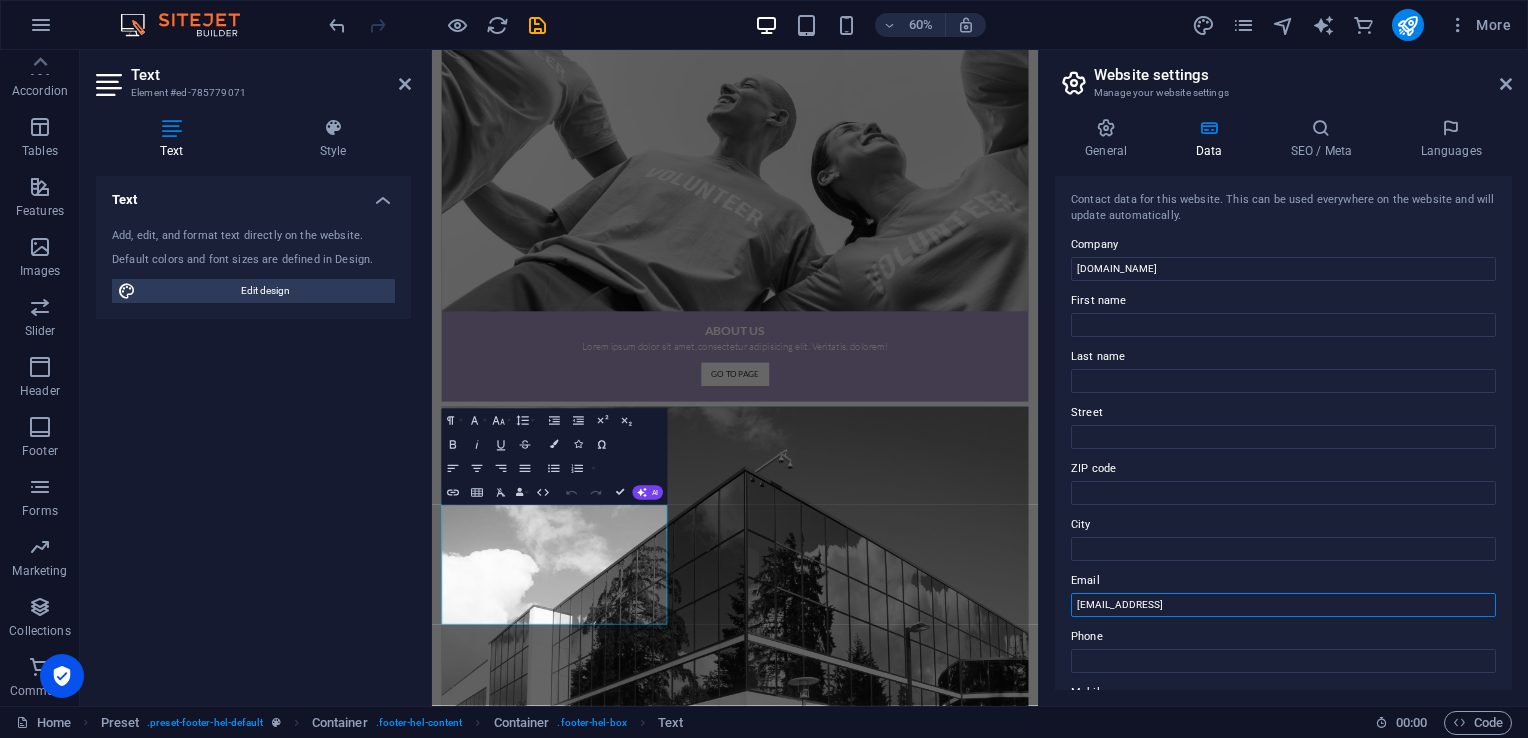 click on "748c37593ac1915854d37e9e73d2eb@cpanel.local" at bounding box center [1283, 605] 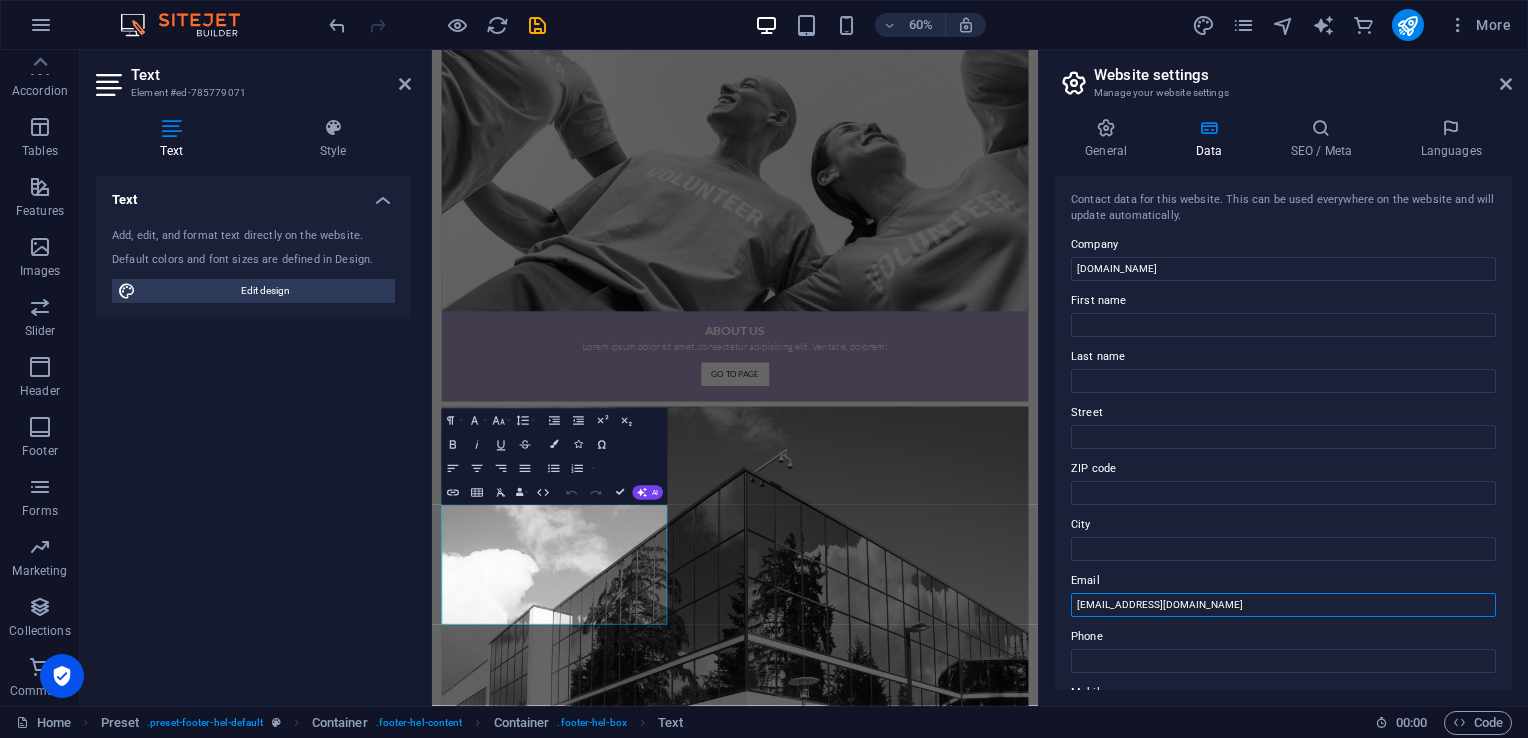 type on "[EMAIL_ADDRESS][DOMAIN_NAME]" 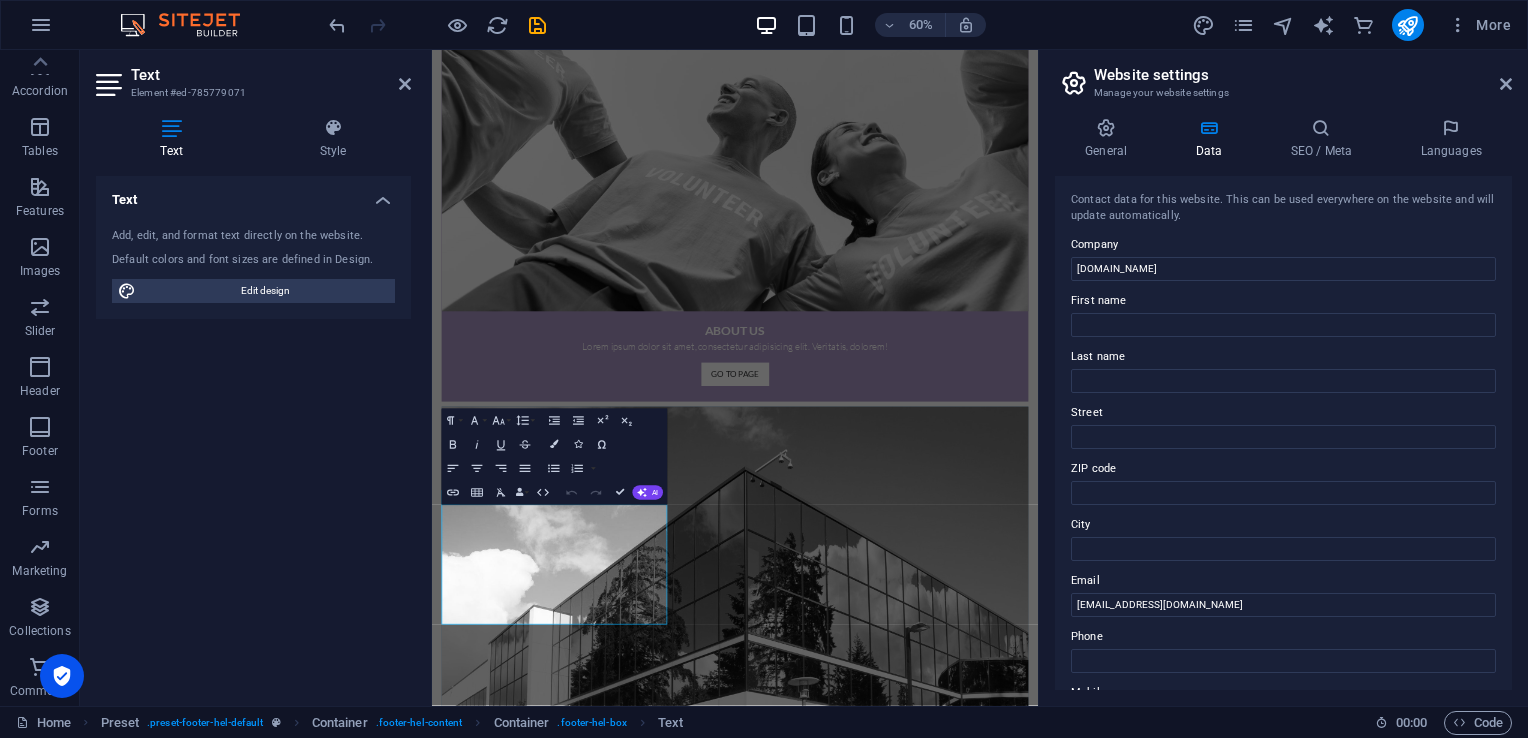 scroll, scrollTop: 284, scrollLeft: 0, axis: vertical 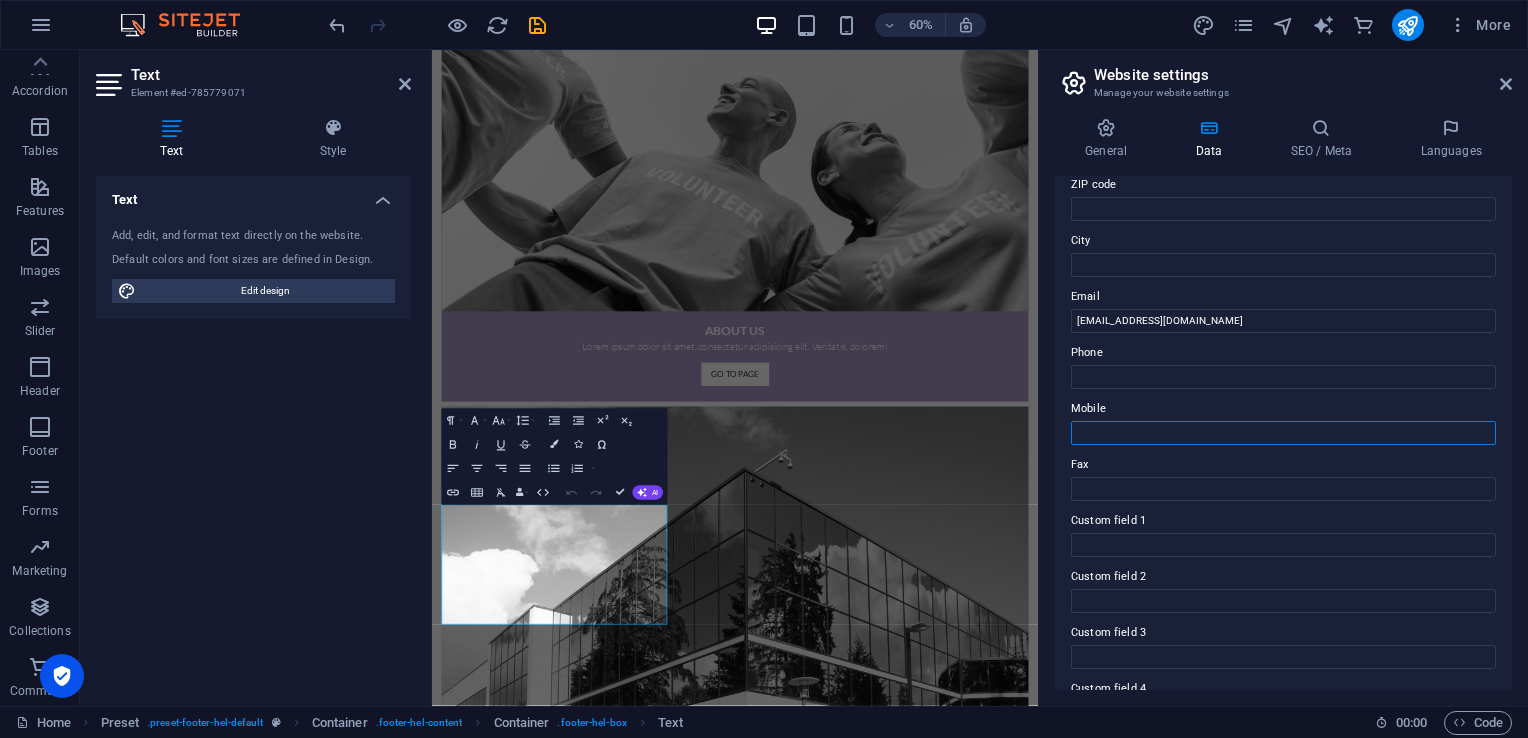 click on "Mobile" at bounding box center [1283, 433] 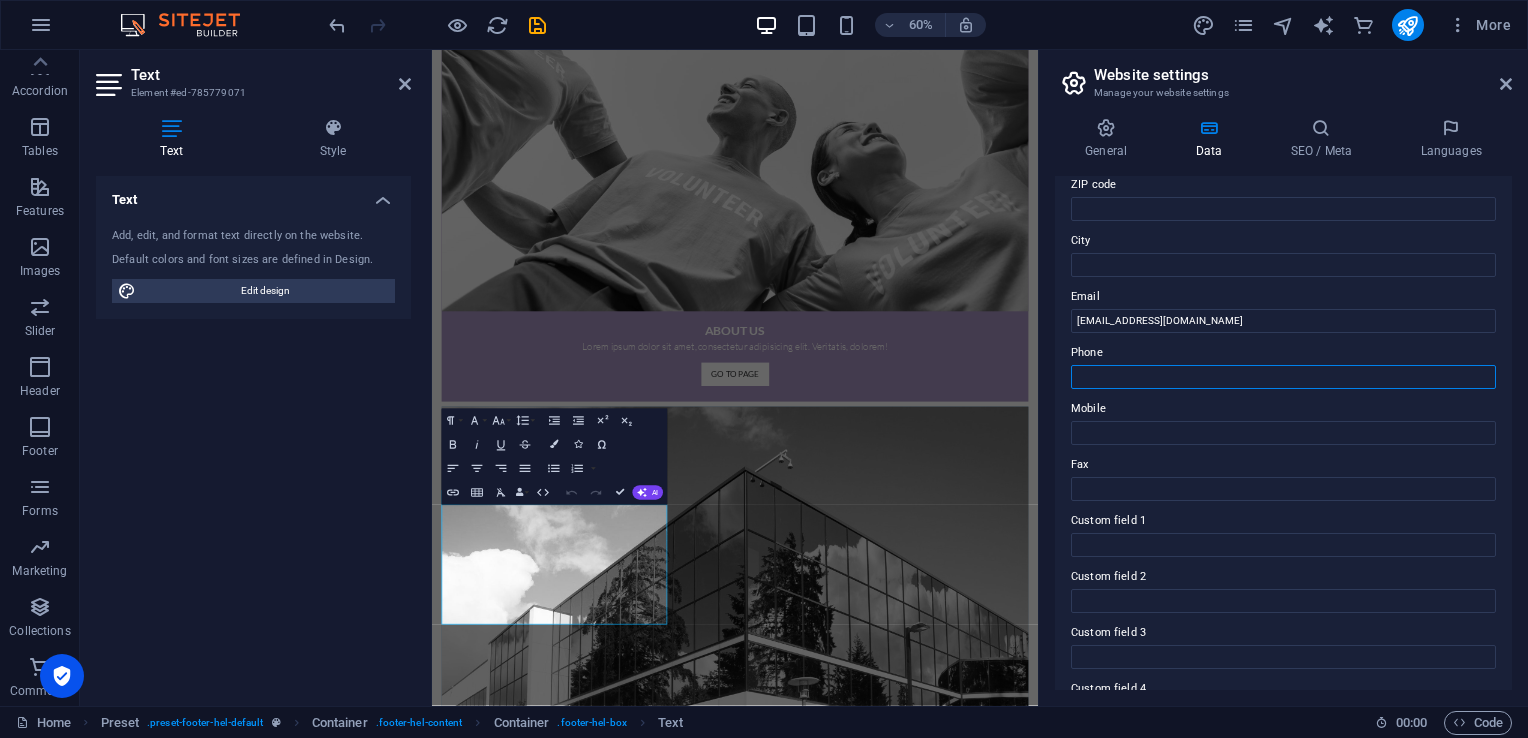 click on "Phone" at bounding box center (1283, 377) 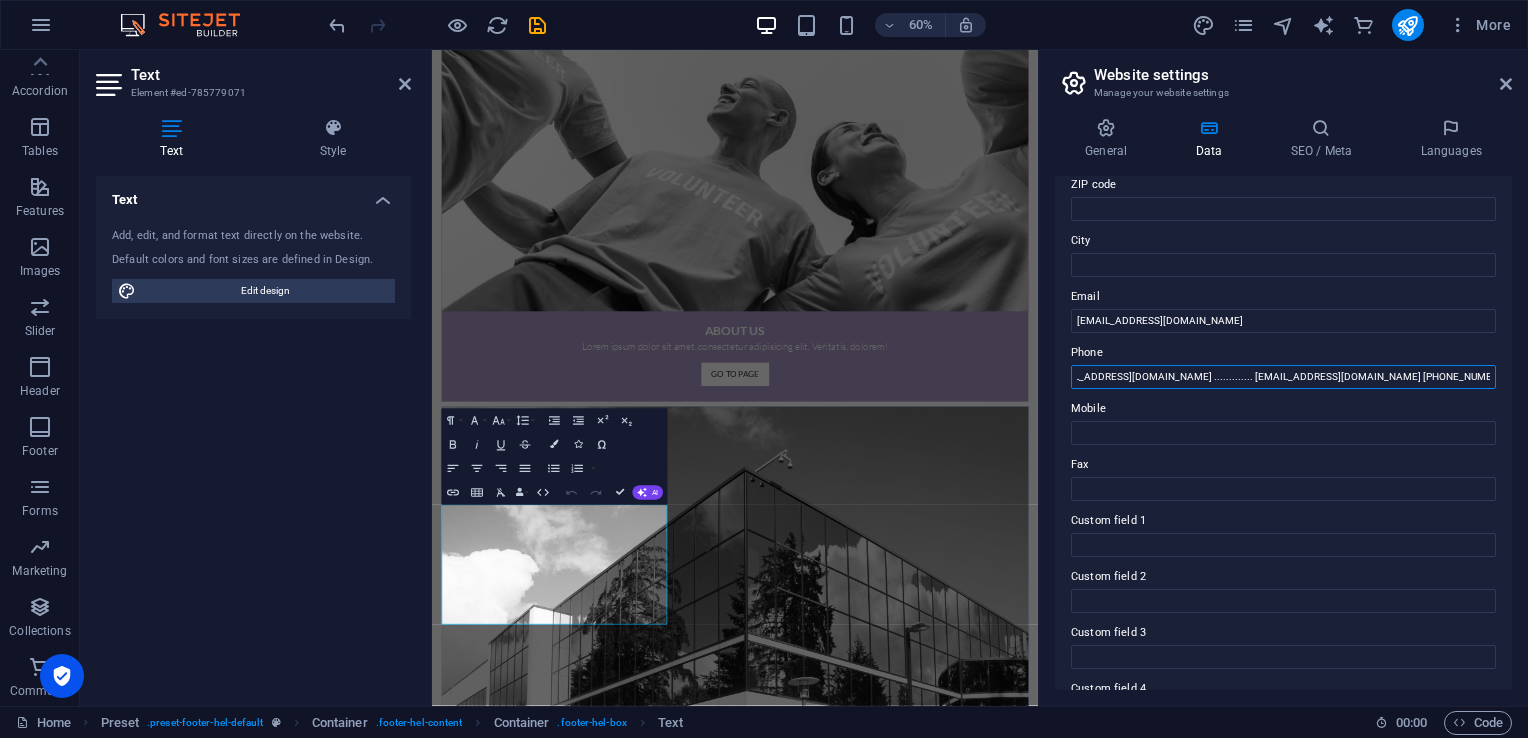 scroll, scrollTop: 0, scrollLeft: 0, axis: both 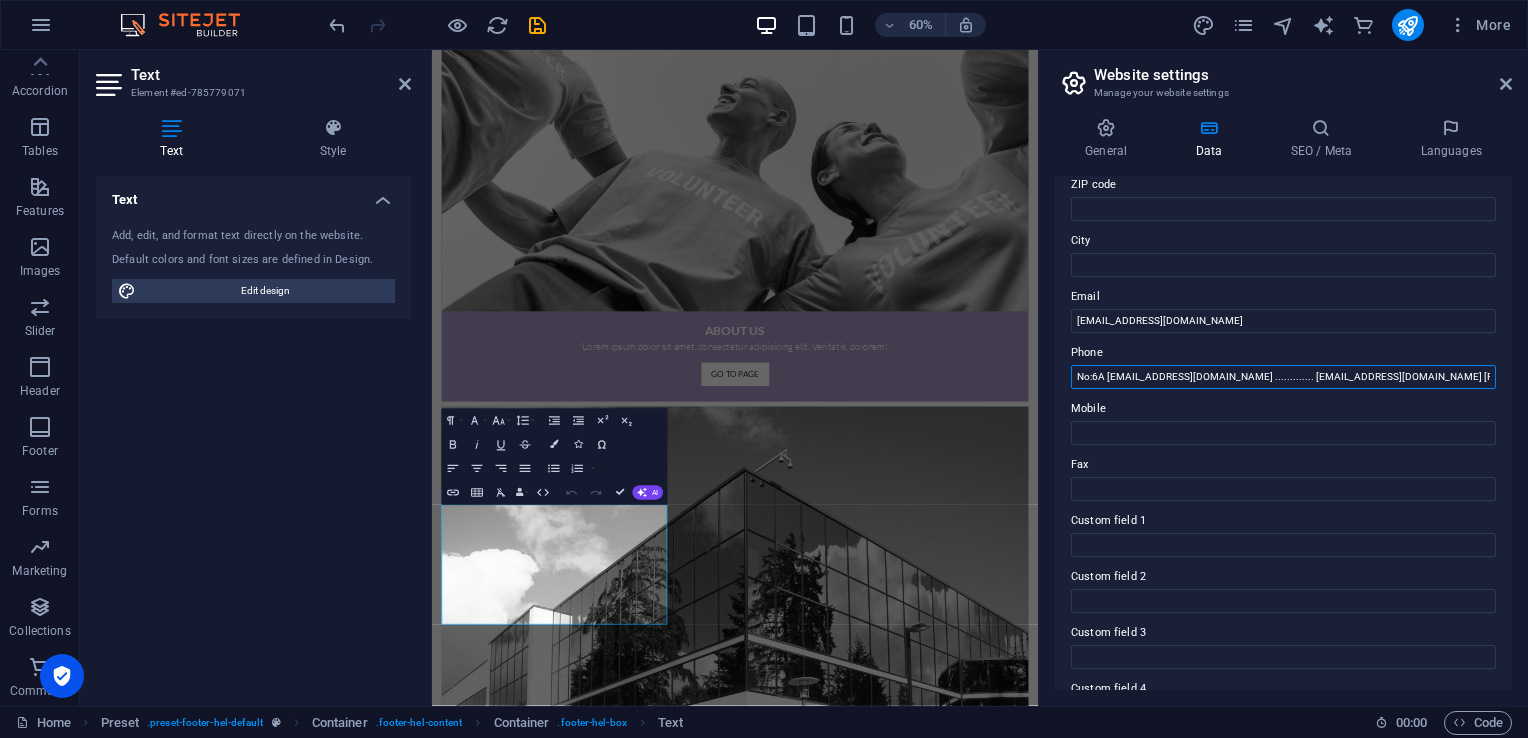 drag, startPoint x: 1252, startPoint y: 375, endPoint x: 1054, endPoint y: 387, distance: 198.3633 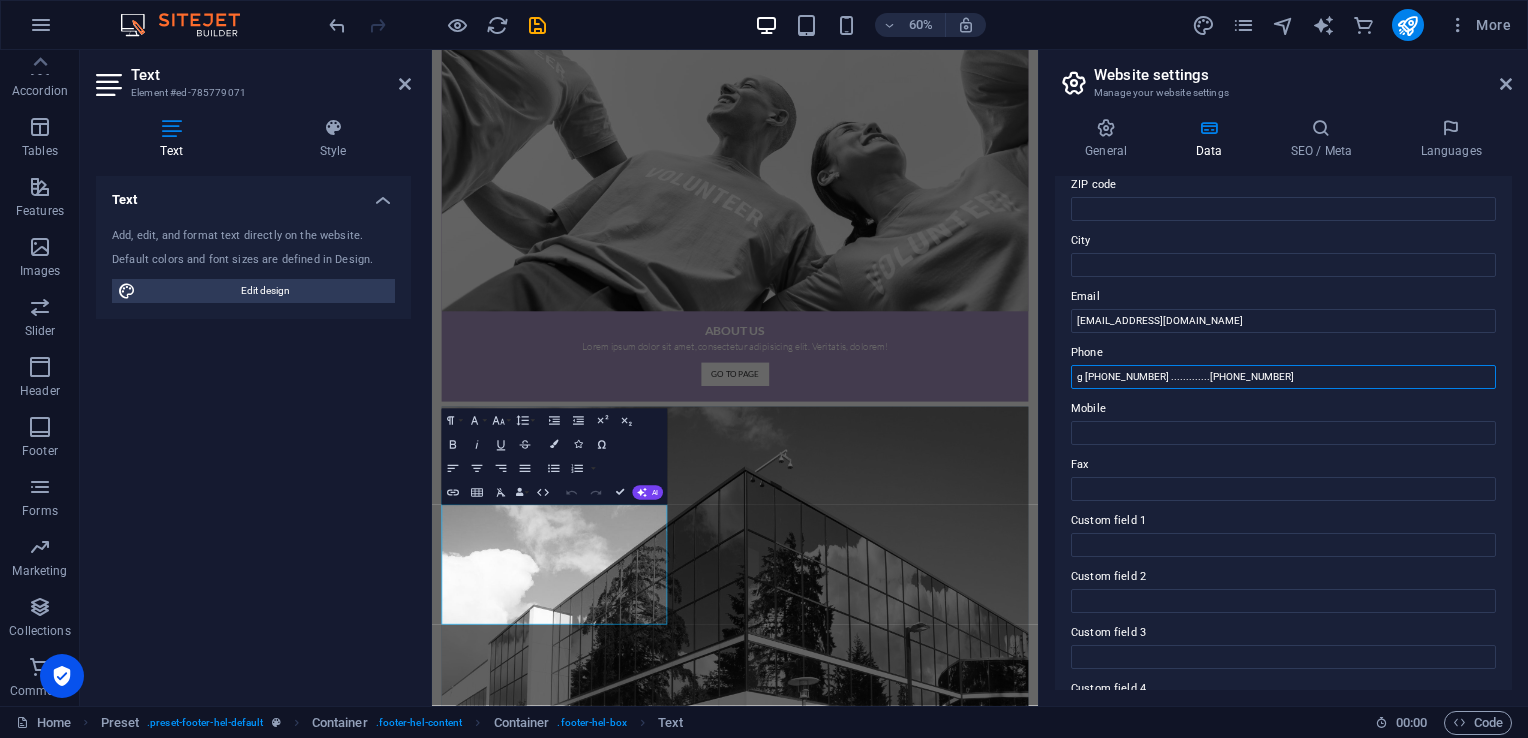 click on "g (+251) 0118 54 58 97 .............(+251) 0911 79 31 00" at bounding box center (1283, 377) 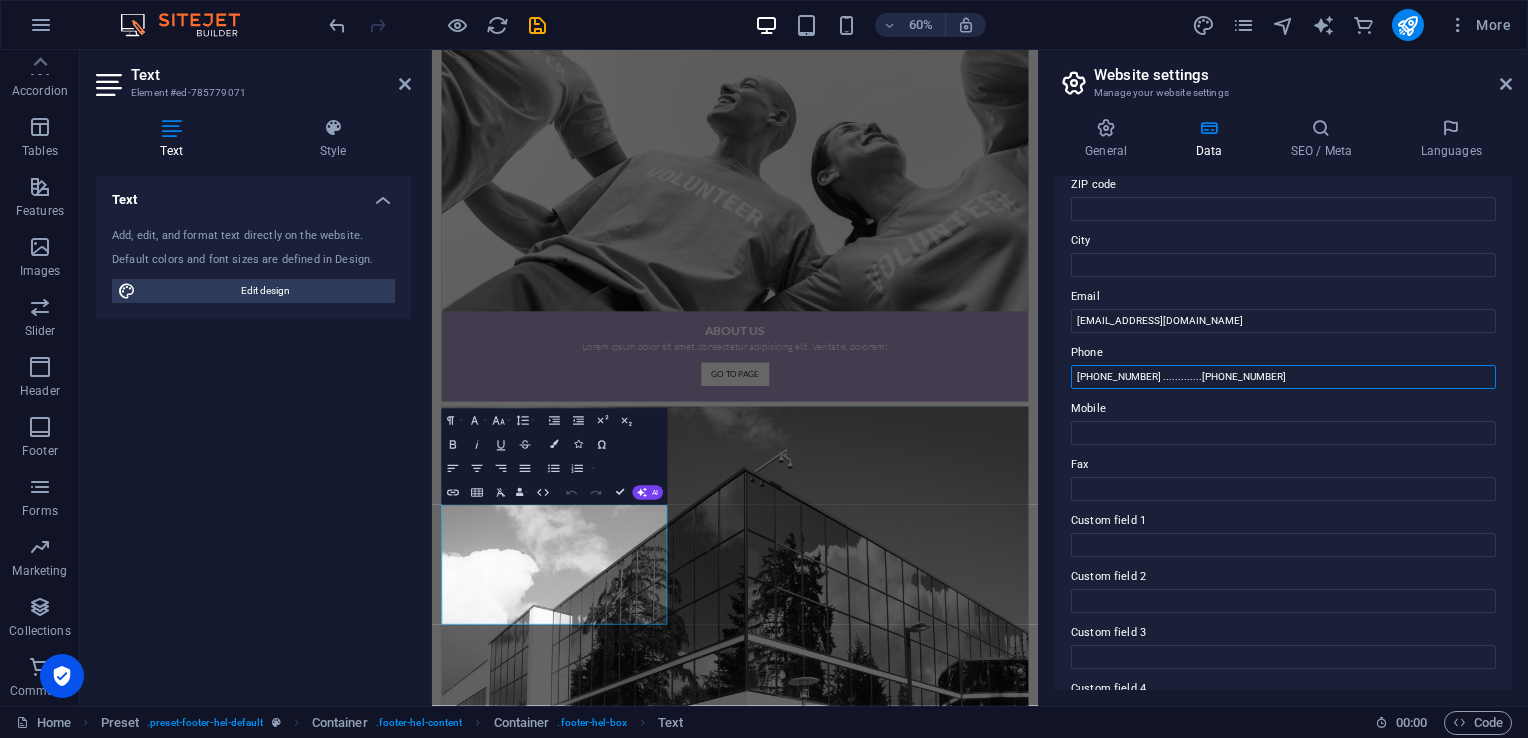drag, startPoint x: 1175, startPoint y: 374, endPoint x: 1346, endPoint y: 357, distance: 171.84296 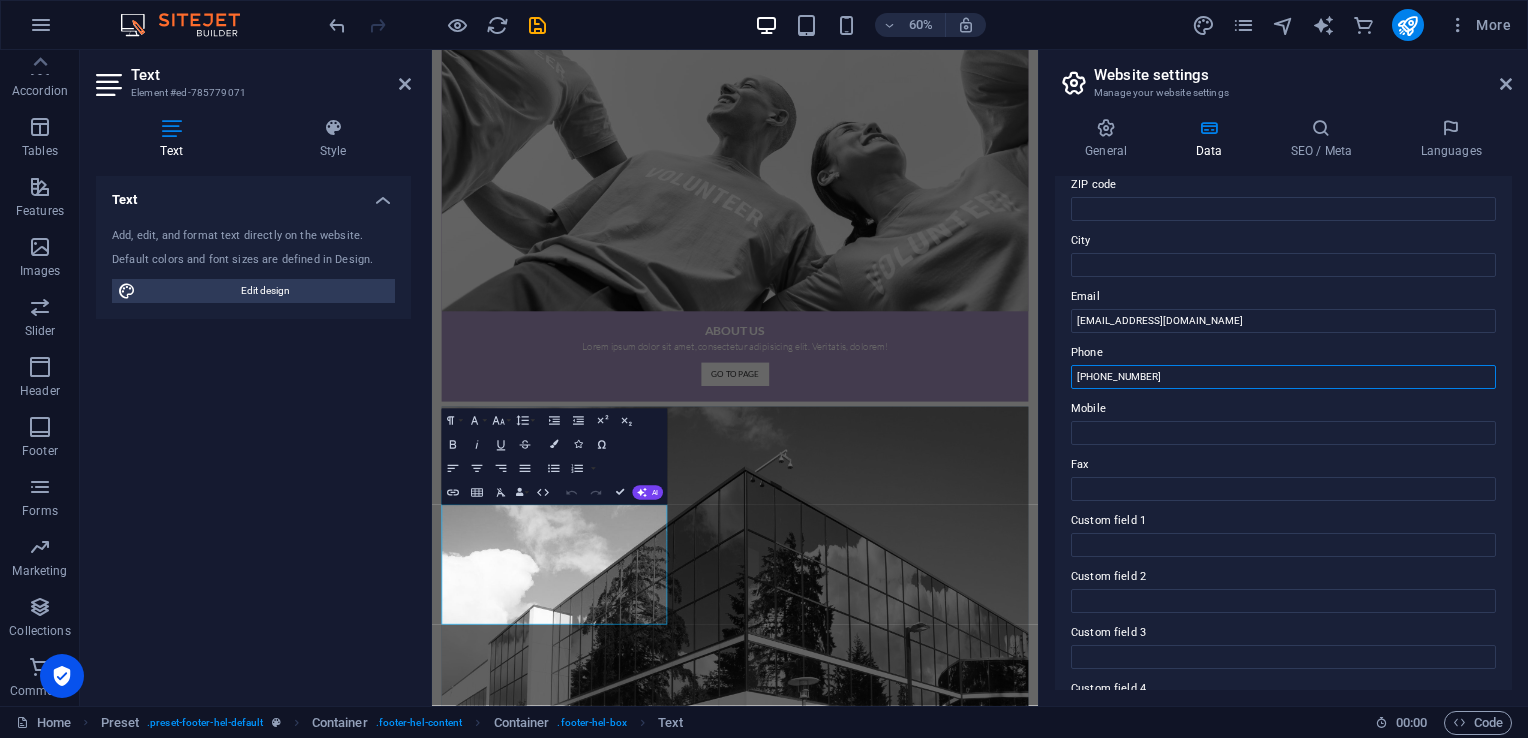type on "[PHONE_NUMBER]" 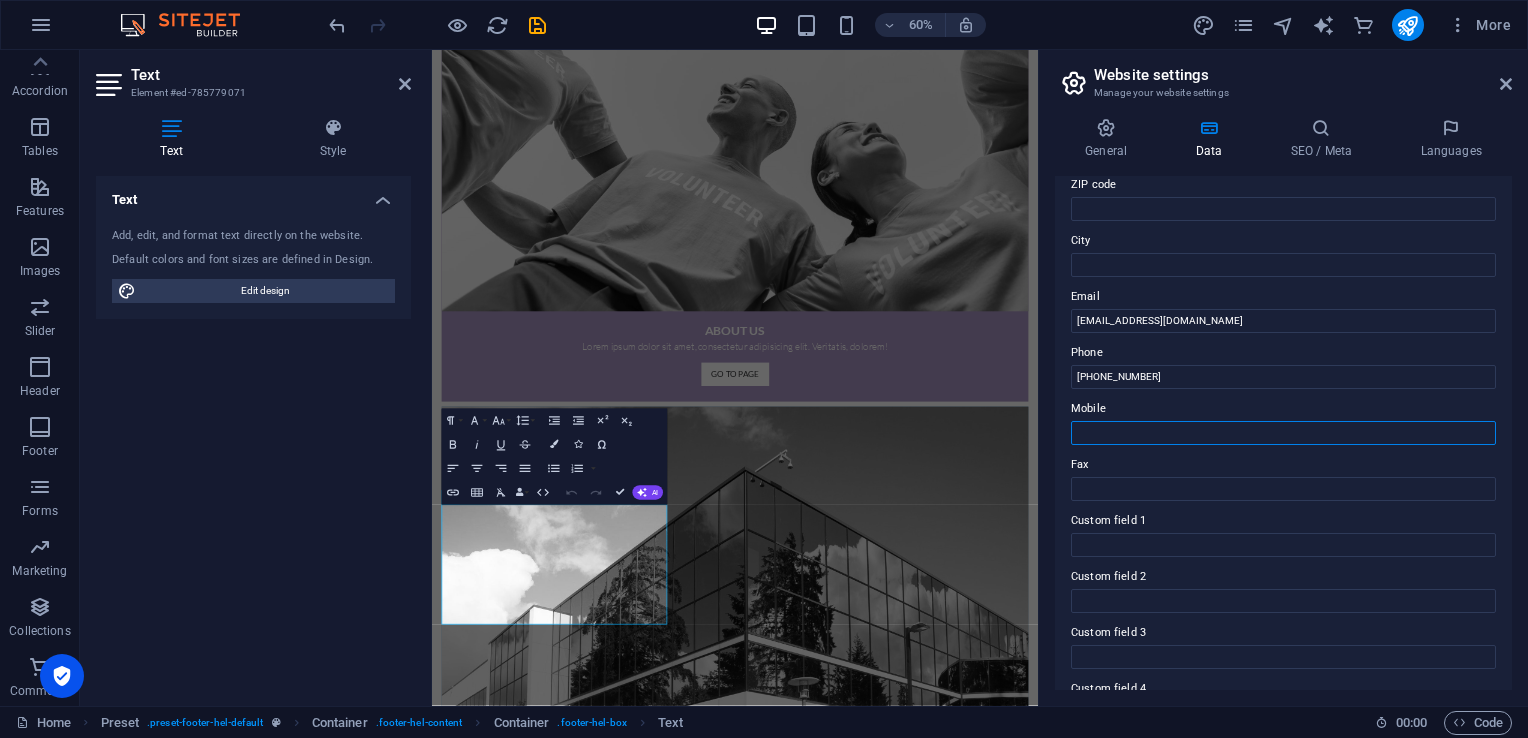 click on "Mobile" at bounding box center [1283, 433] 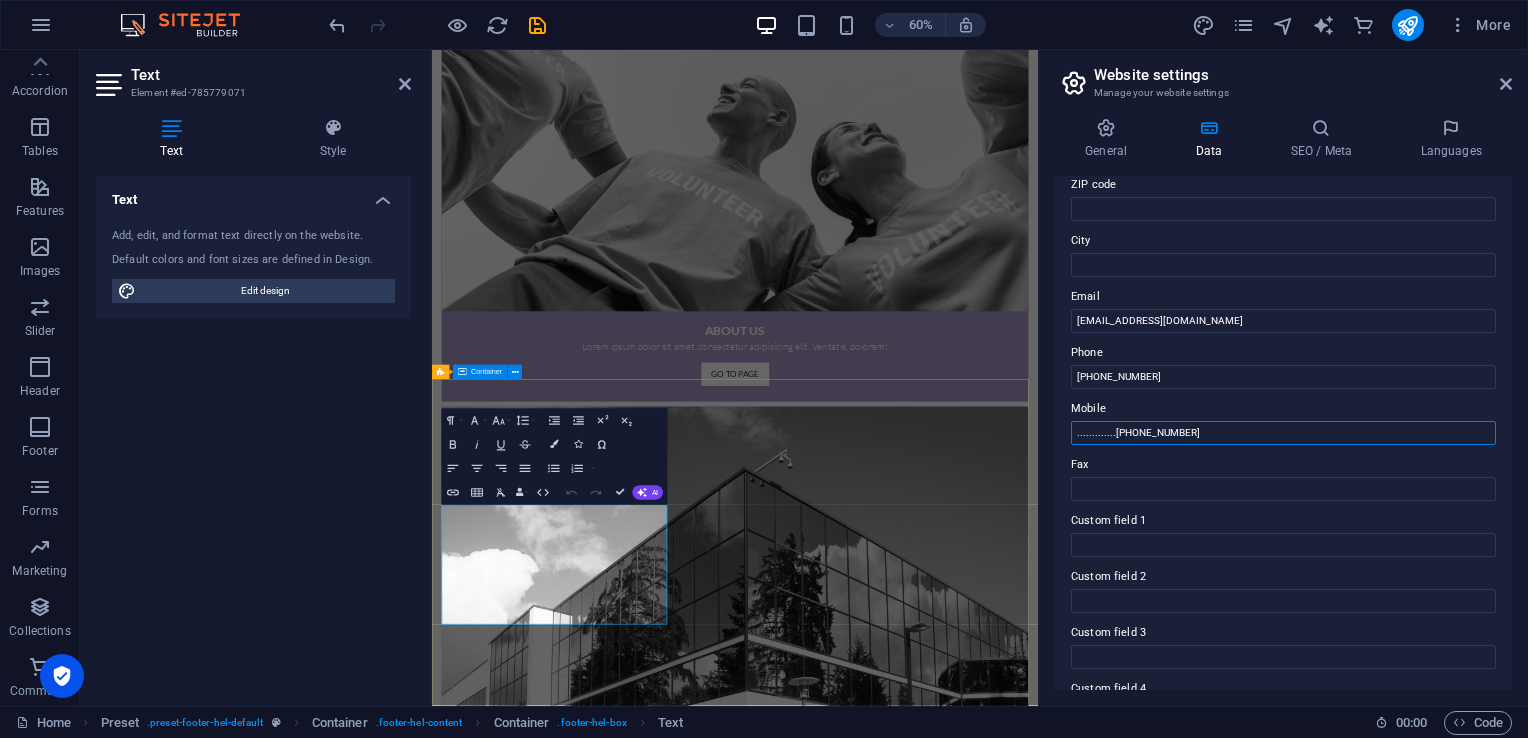 drag, startPoint x: 1540, startPoint y: 484, endPoint x: 1414, endPoint y: 694, distance: 244.89998 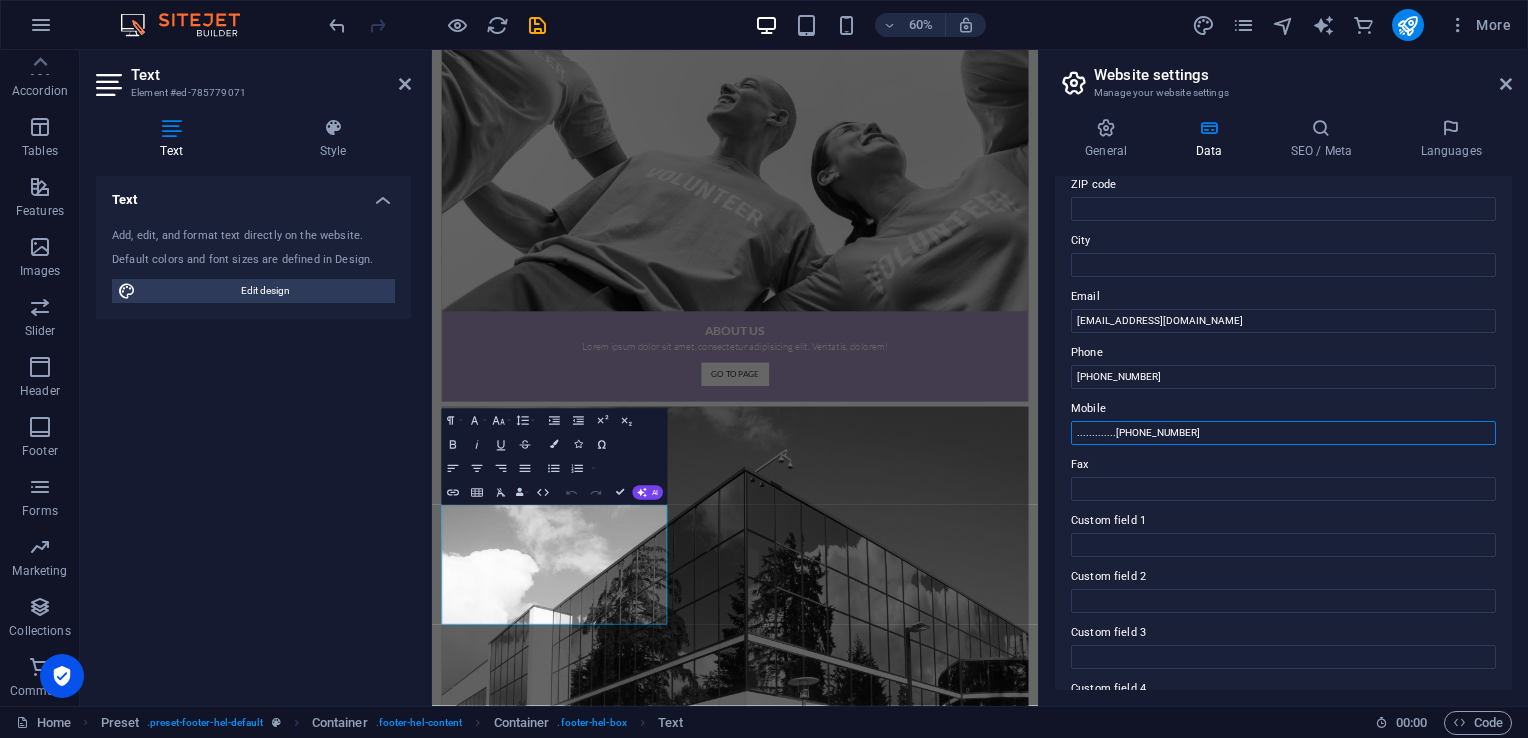 click on ".............(+251) 0911 79 31 00" at bounding box center (1283, 433) 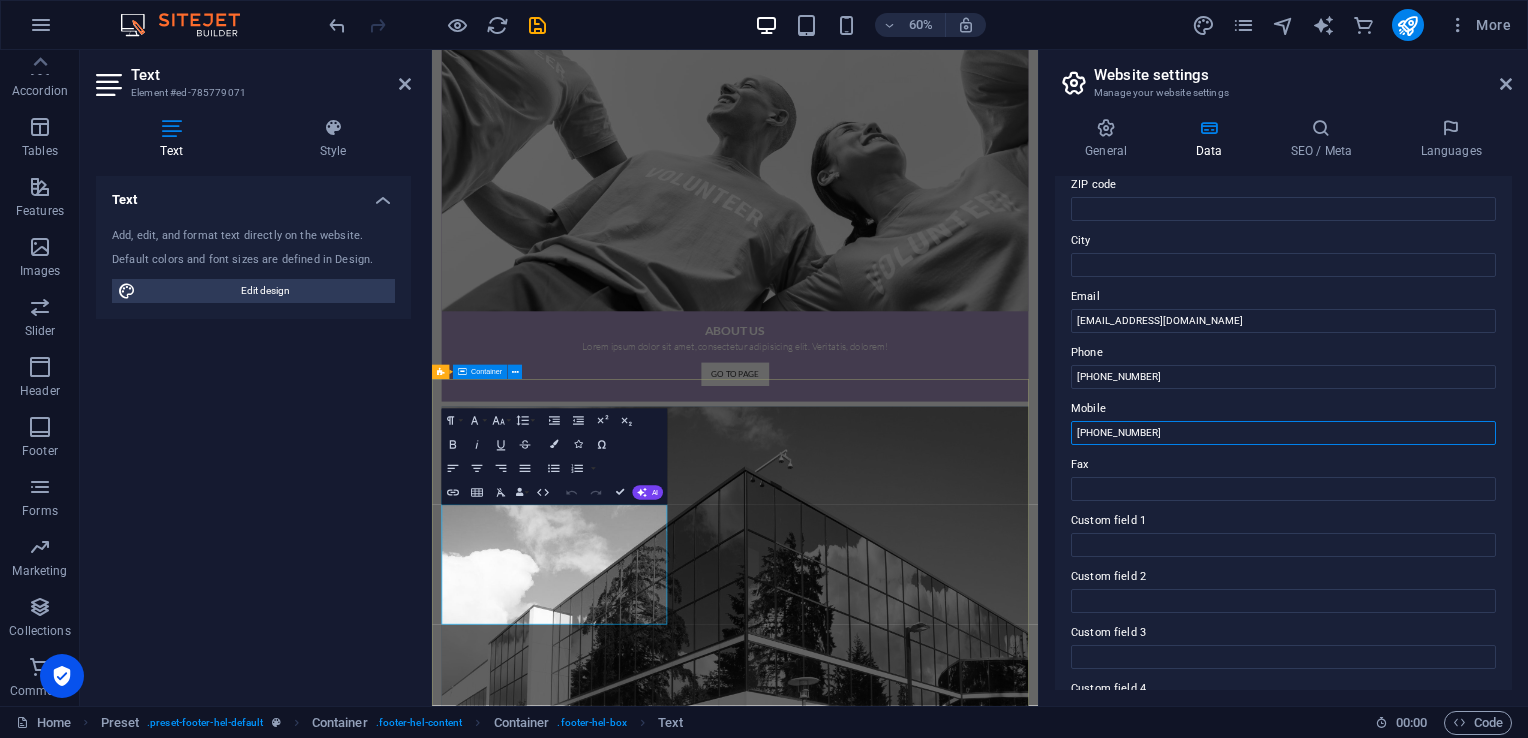 type on "(+251) 0911 79 31 00" 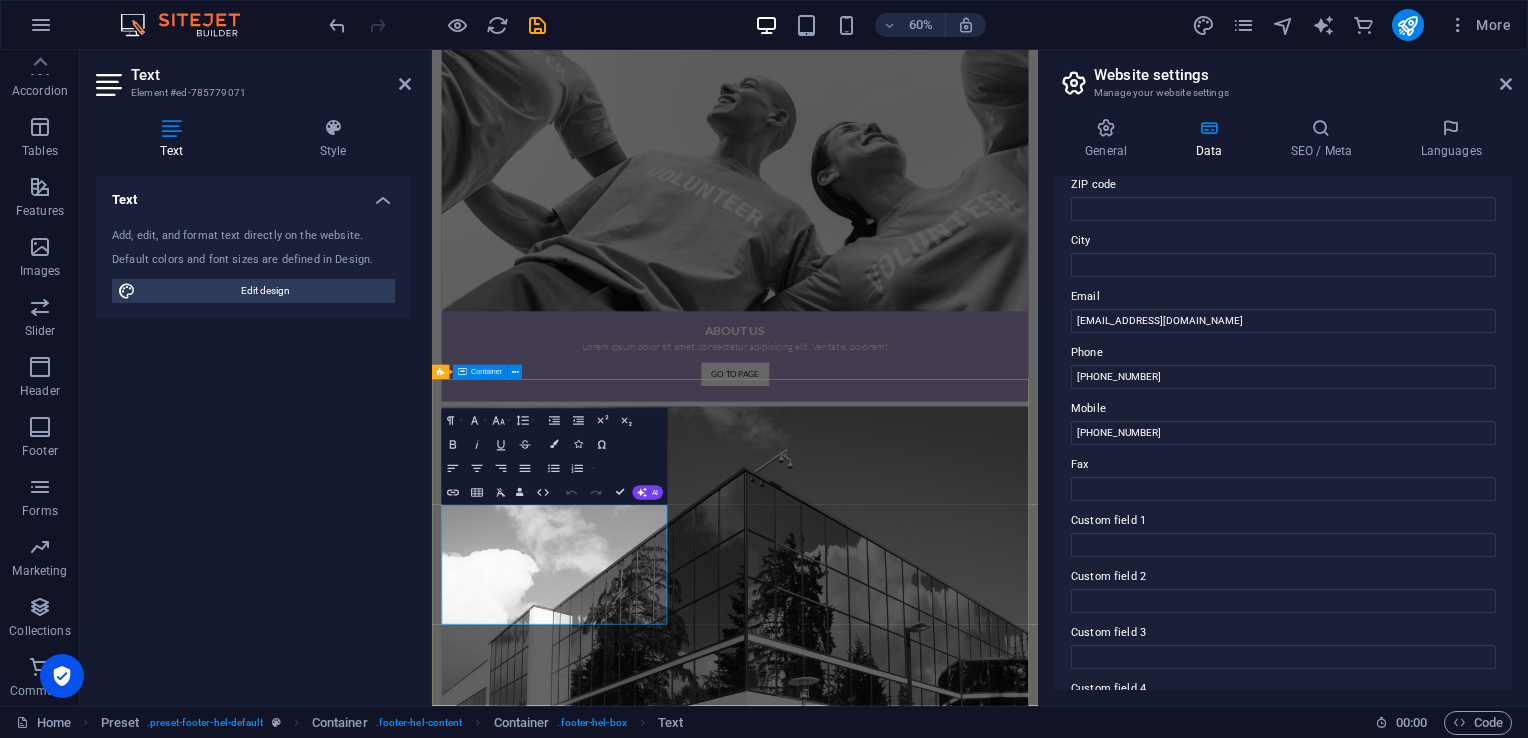 click on "Contact Office: Bole Road, Alex building behind Friendship Business Center, 6th floor, office  cehro.askiibez.com ,    (+251) 0118 54 58 97  Info@Cehro.org Legal Notice  |  Privacy   I have read and understand the privacy policy. Unreadable? Regenerate. Send" at bounding box center [937, 5336] 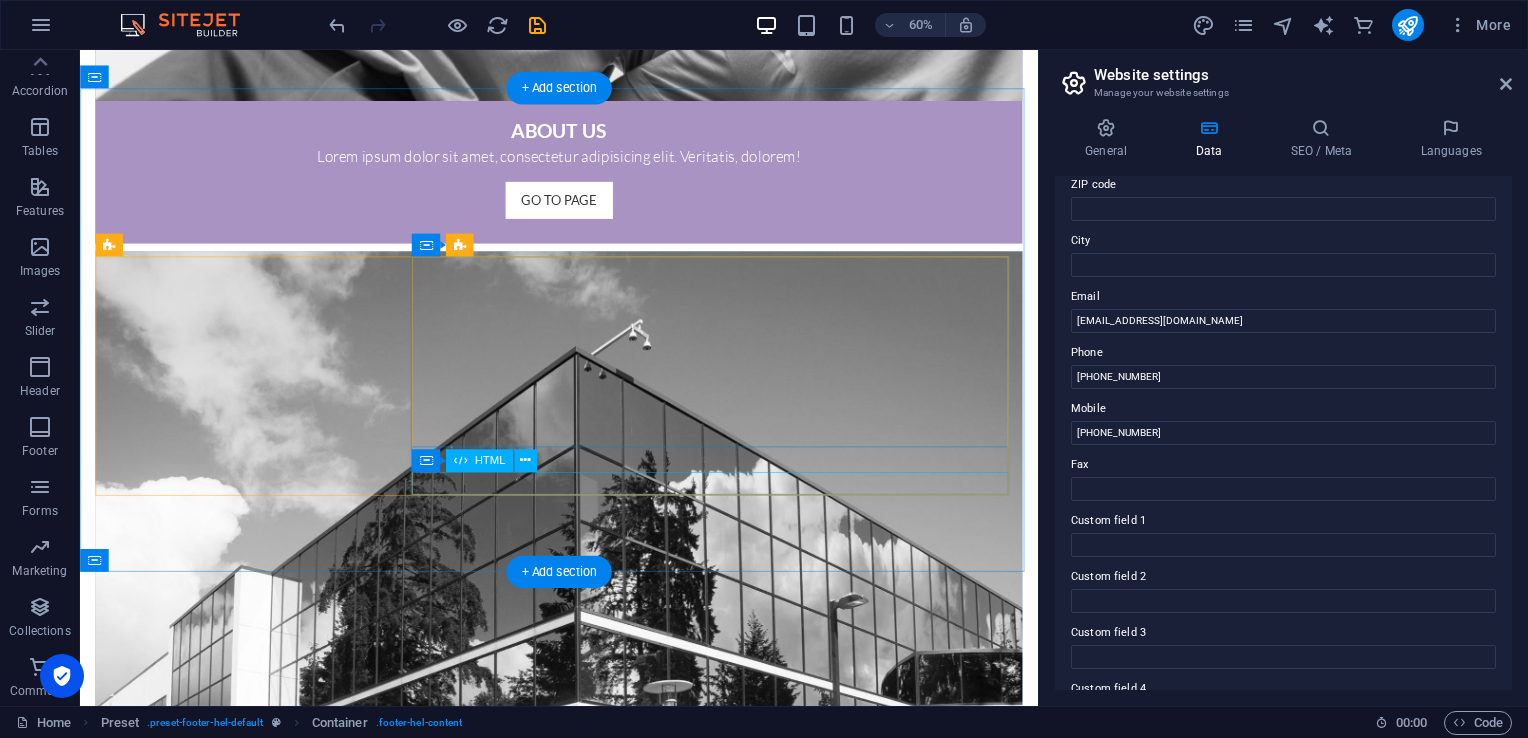 scroll, scrollTop: 2624, scrollLeft: 0, axis: vertical 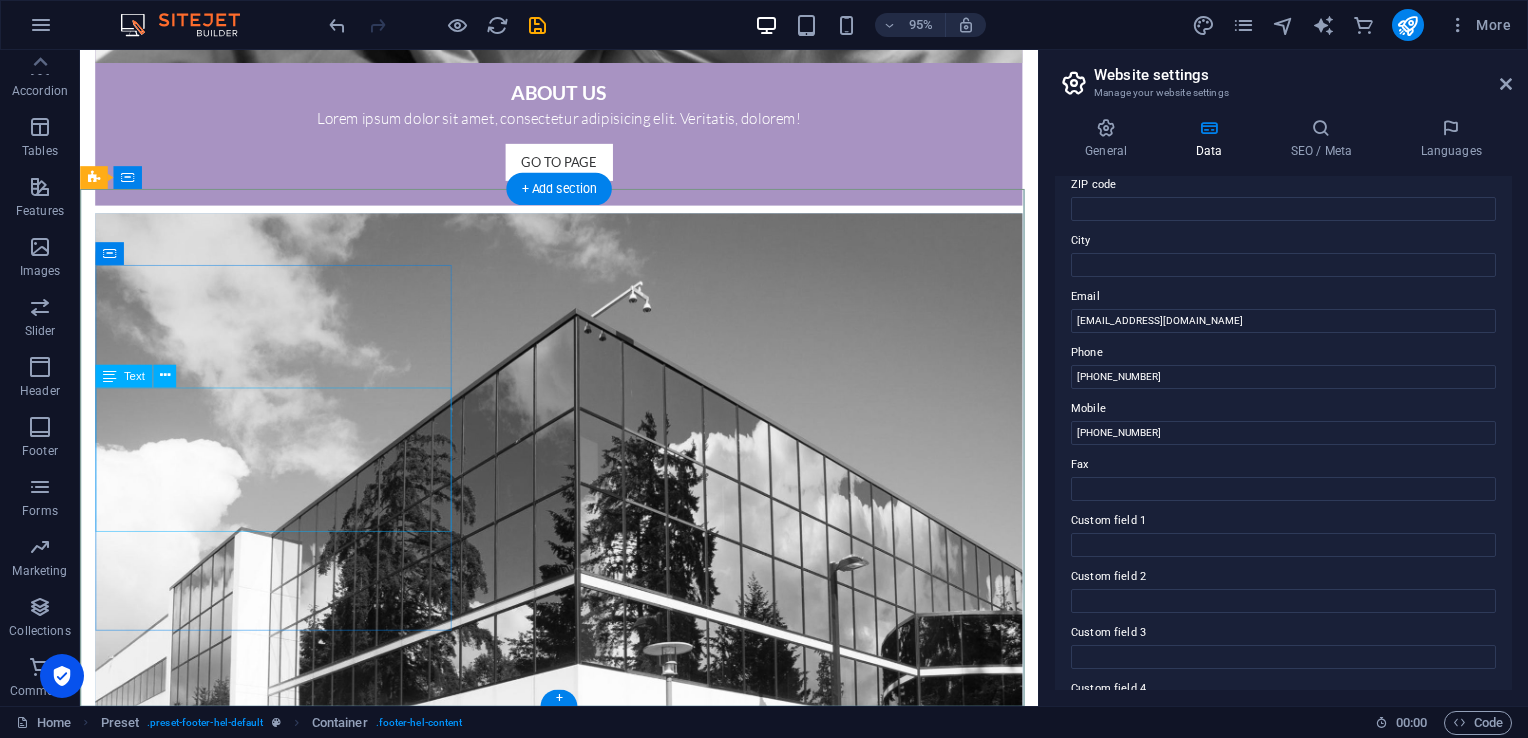 click on "cehro.askiibez.com ,    (+251) 0118 54 58 97  Info@Cehro.org Legal Notice  |  Privacy" at bounding box center (584, 4667) 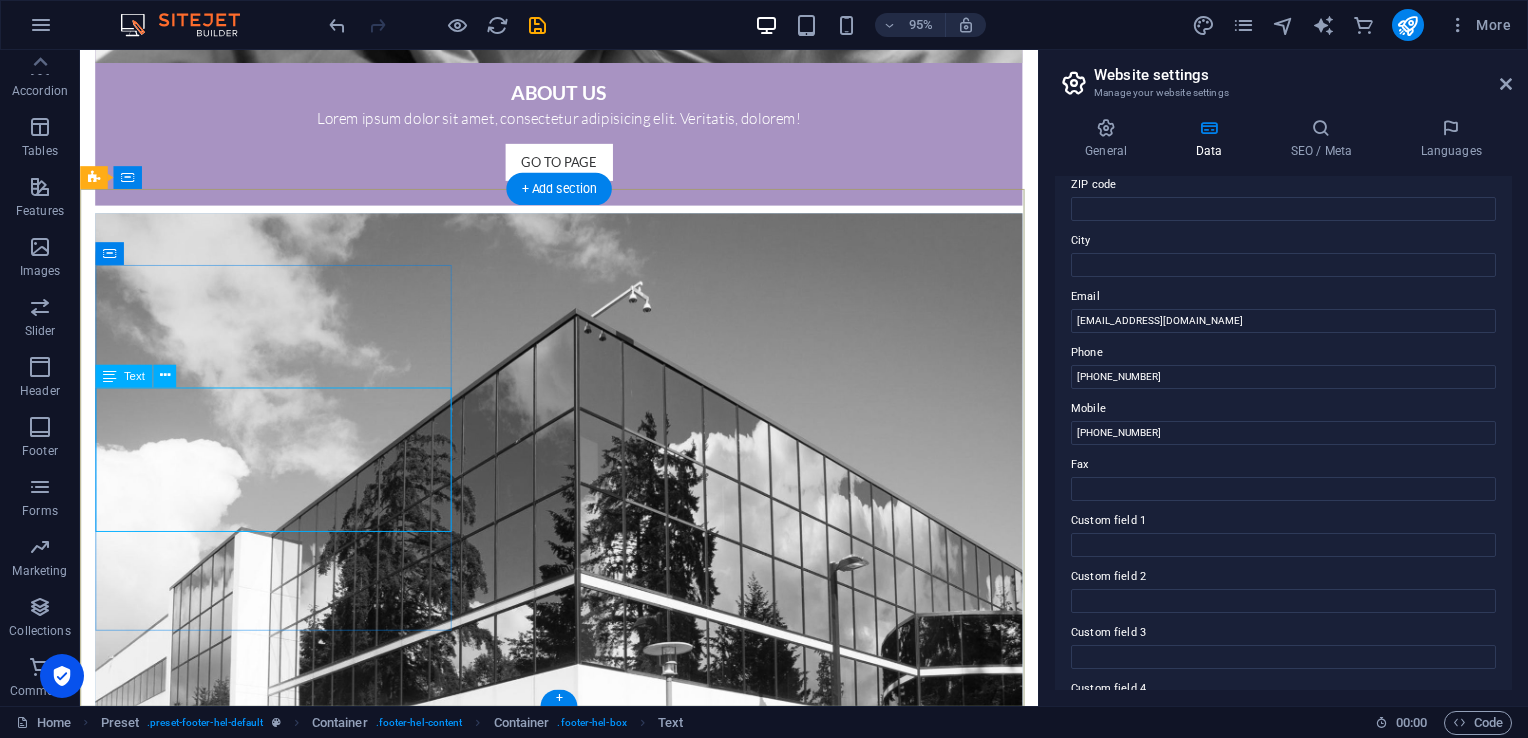 click on "cehro.askiibez.com ,    (+251) 0118 54 58 97  Info@Cehro.org Legal Notice  |  Privacy" at bounding box center [584, 4667] 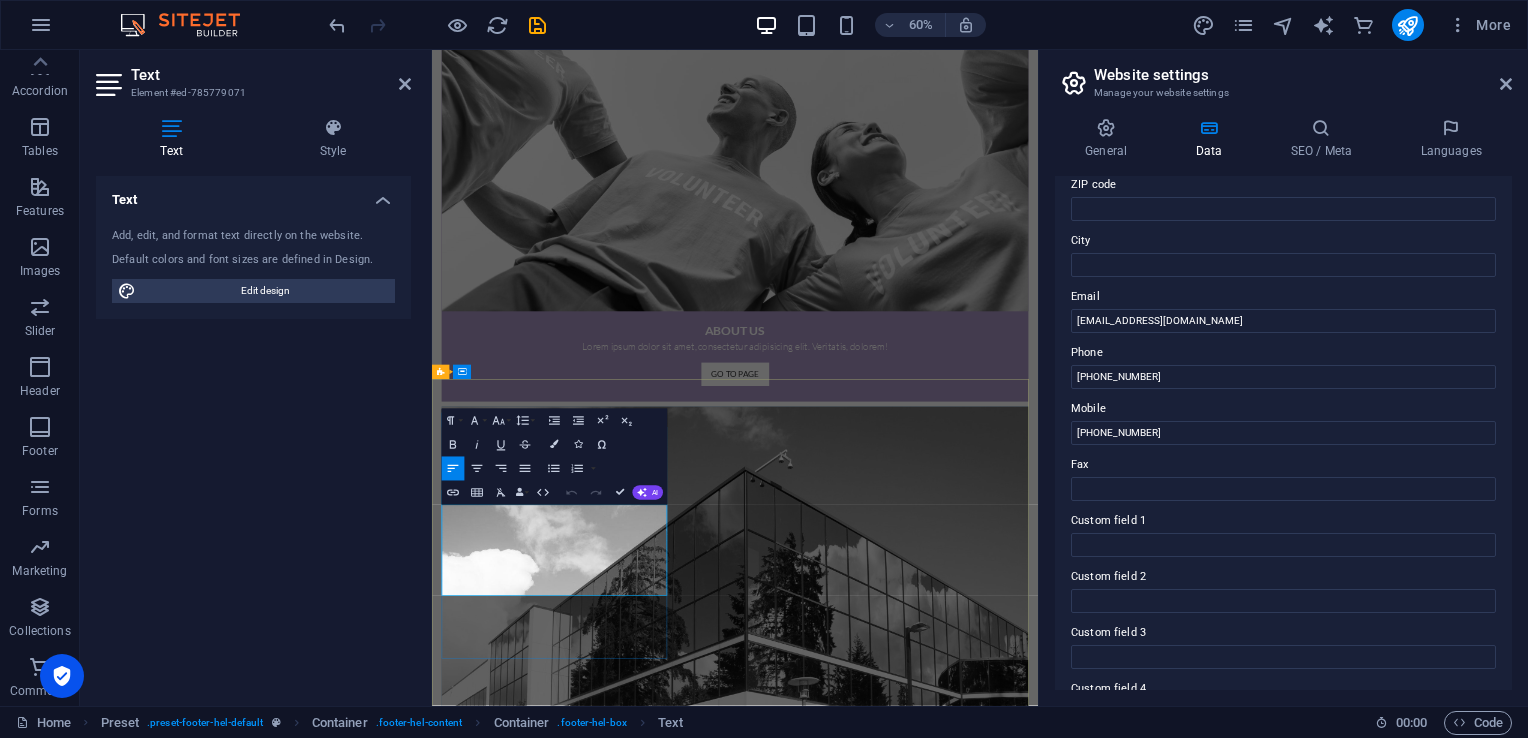 click on "[DOMAIN_NAME]" at bounding box center (512, 5147) 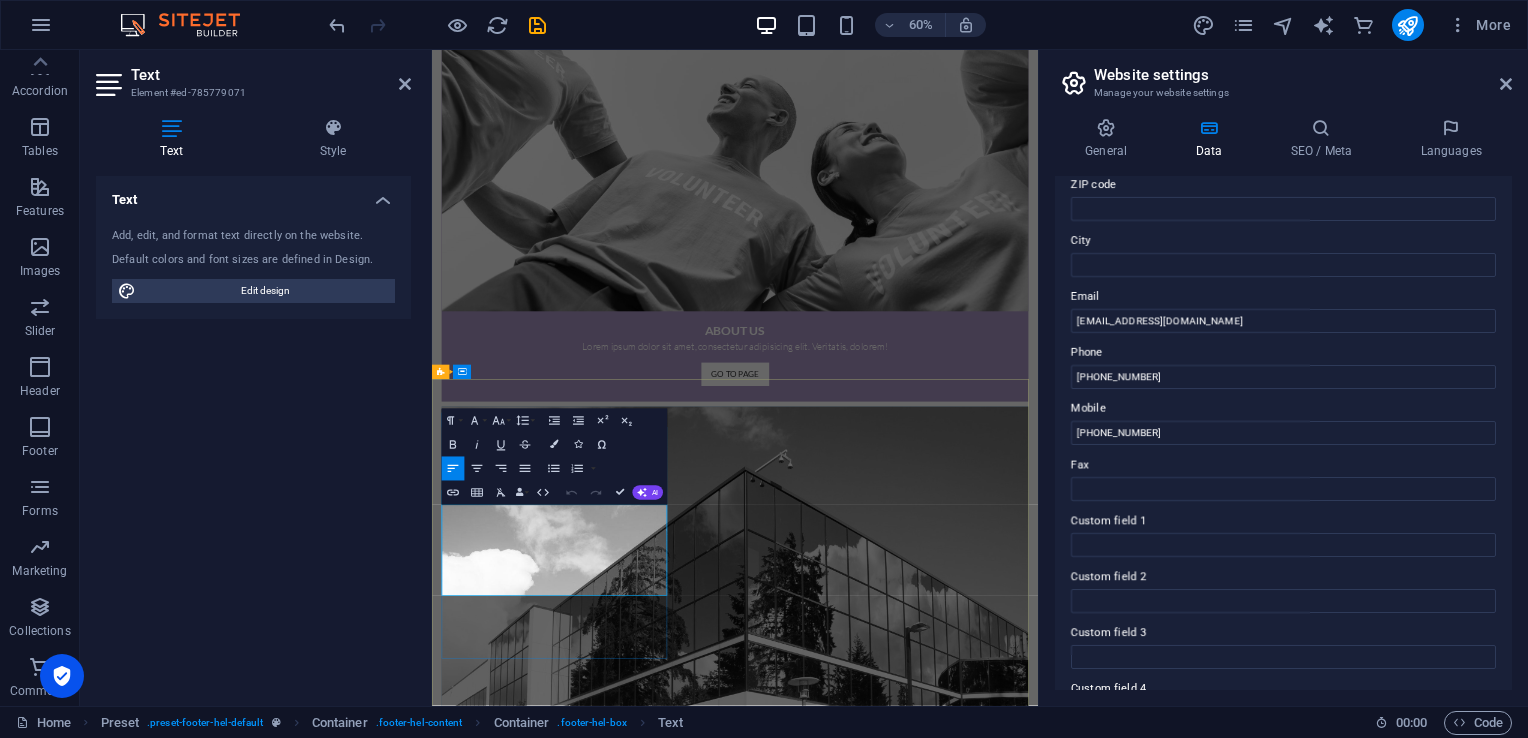 click on "[DOMAIN_NAME]" at bounding box center (512, 5147) 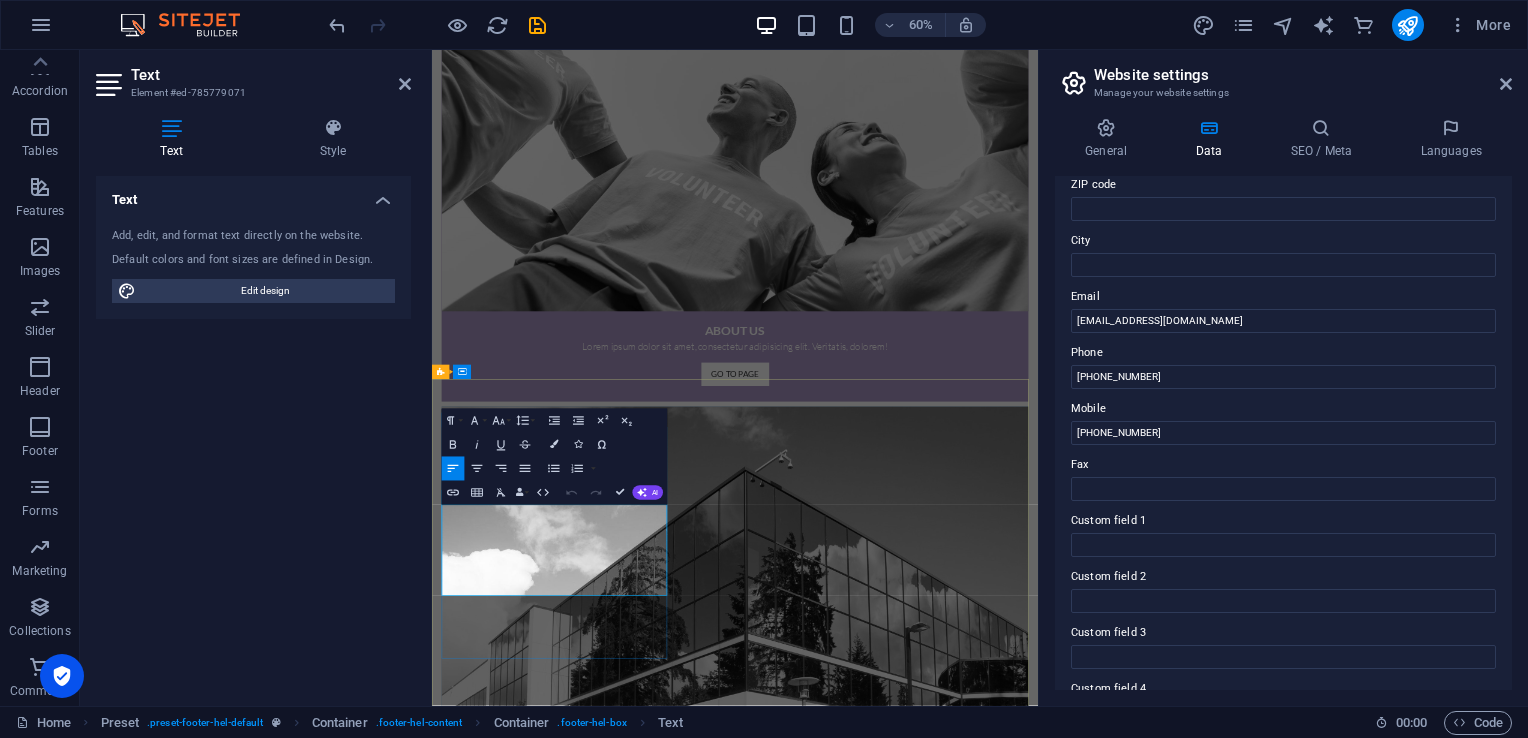 click on "[DOMAIN_NAME]" at bounding box center (512, 5147) 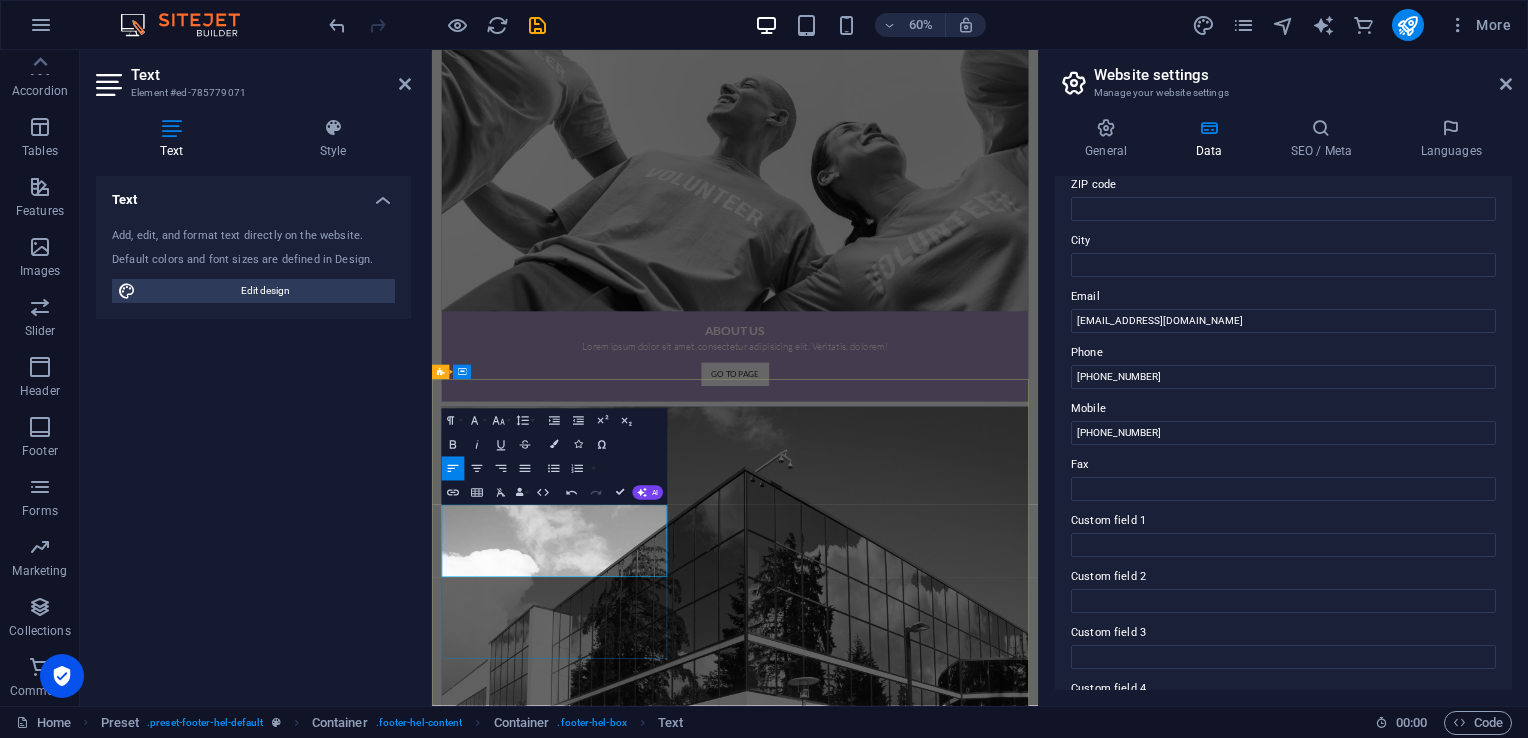 click on "[PHONE_NUMBER]" at bounding box center (950, 5180) 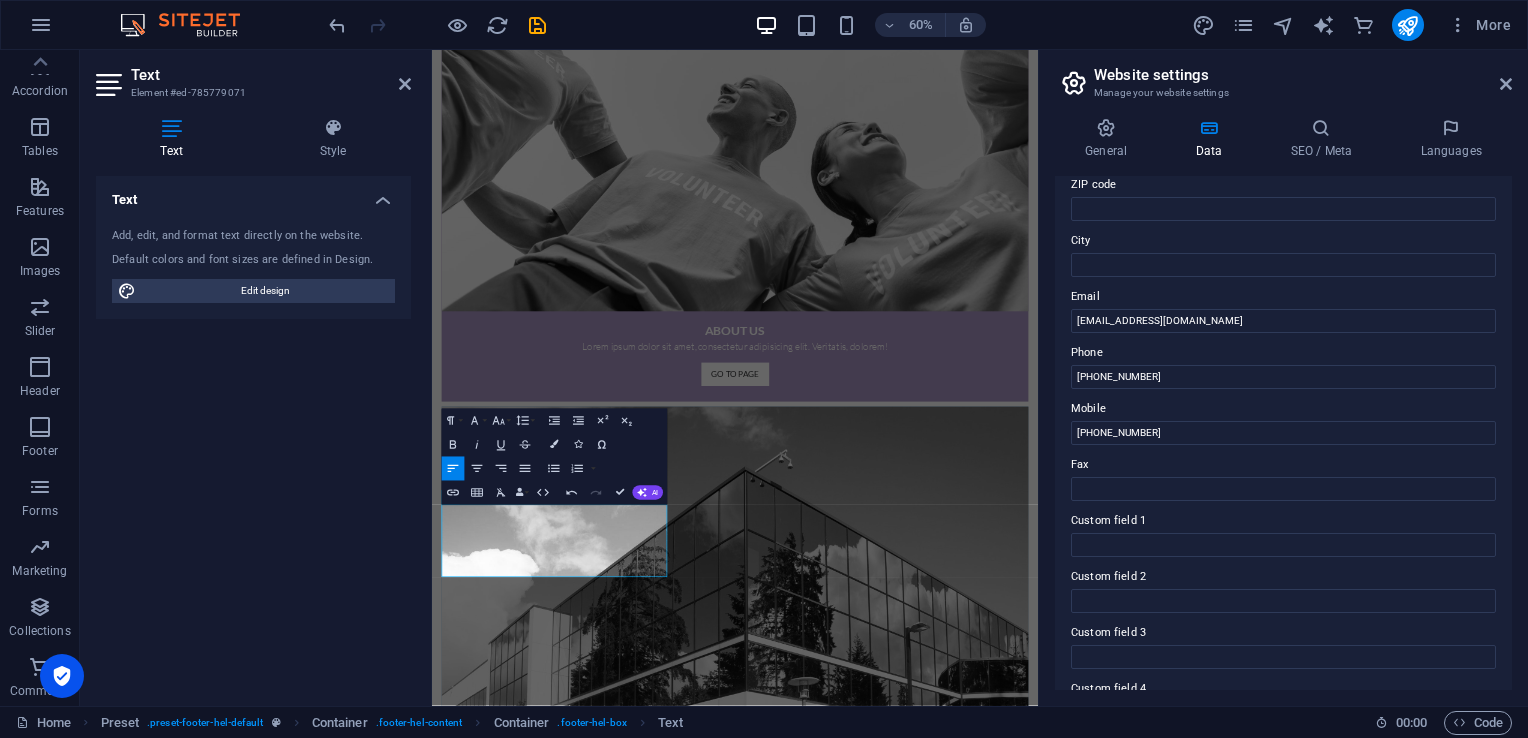 click on "Text Add, edit, and format text directly on the website. Default colors and font sizes are defined in Design. Edit design Alignment Left aligned Centered Right aligned" at bounding box center (253, 433) 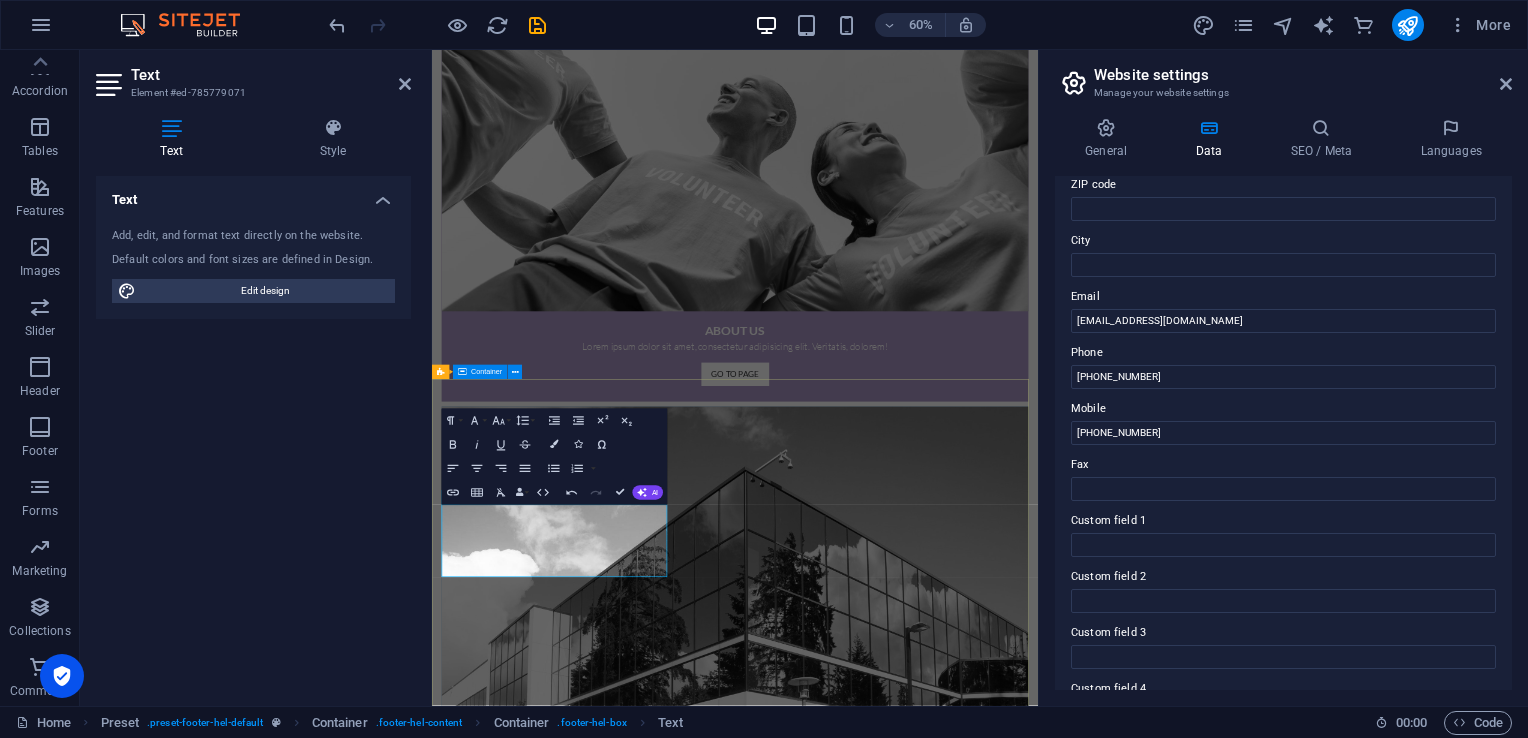 click on "Contact Office: Bole Road, Alex building behind Friendship Business Center, 6th floor, office  6th floor, office No:6A ,   (+251) 0118 54 58 97  Info@Cehro.org Legal Notice  |  Privacy   I have read and understand the privacy policy. Unreadable? Regenerate. Send" at bounding box center (937, 5320) 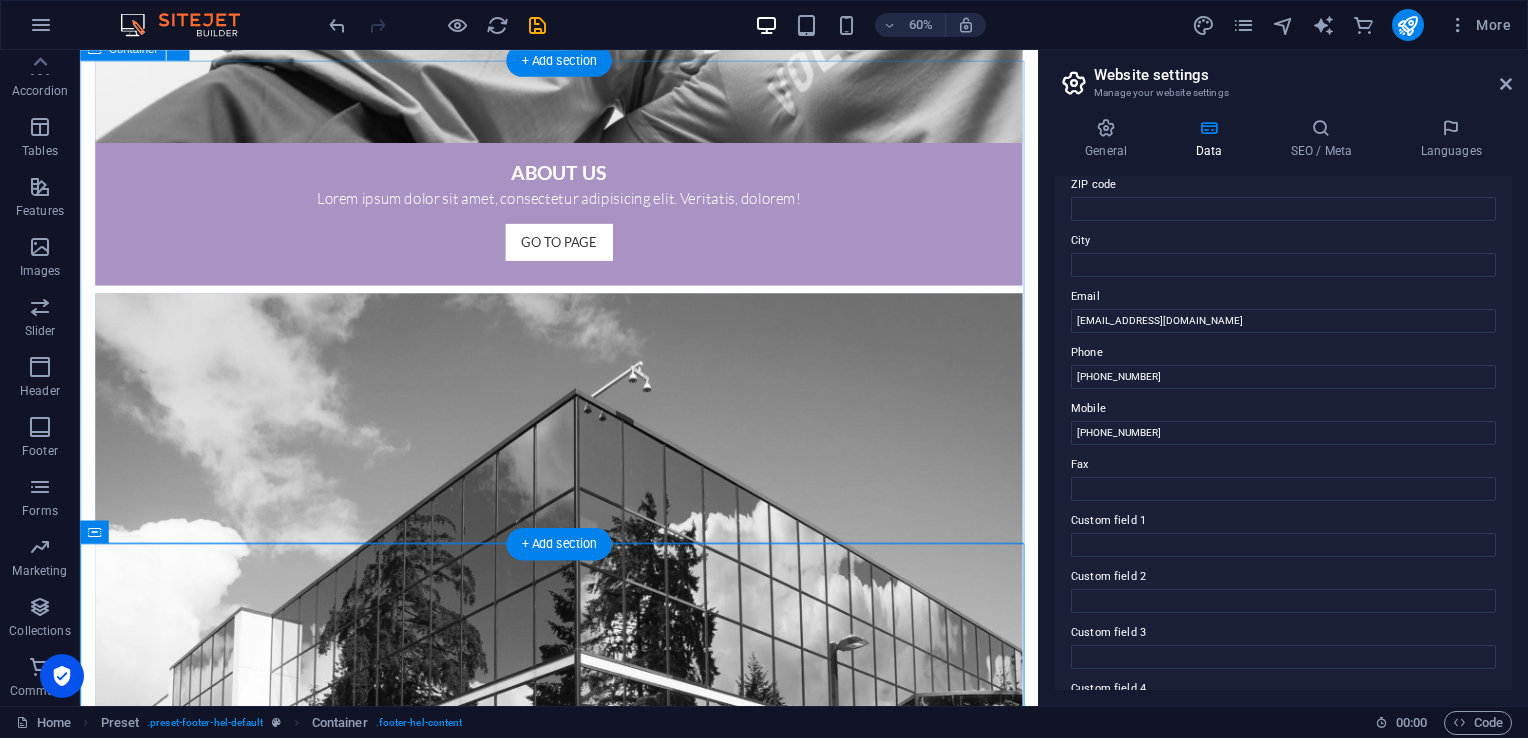 scroll, scrollTop: 2624, scrollLeft: 0, axis: vertical 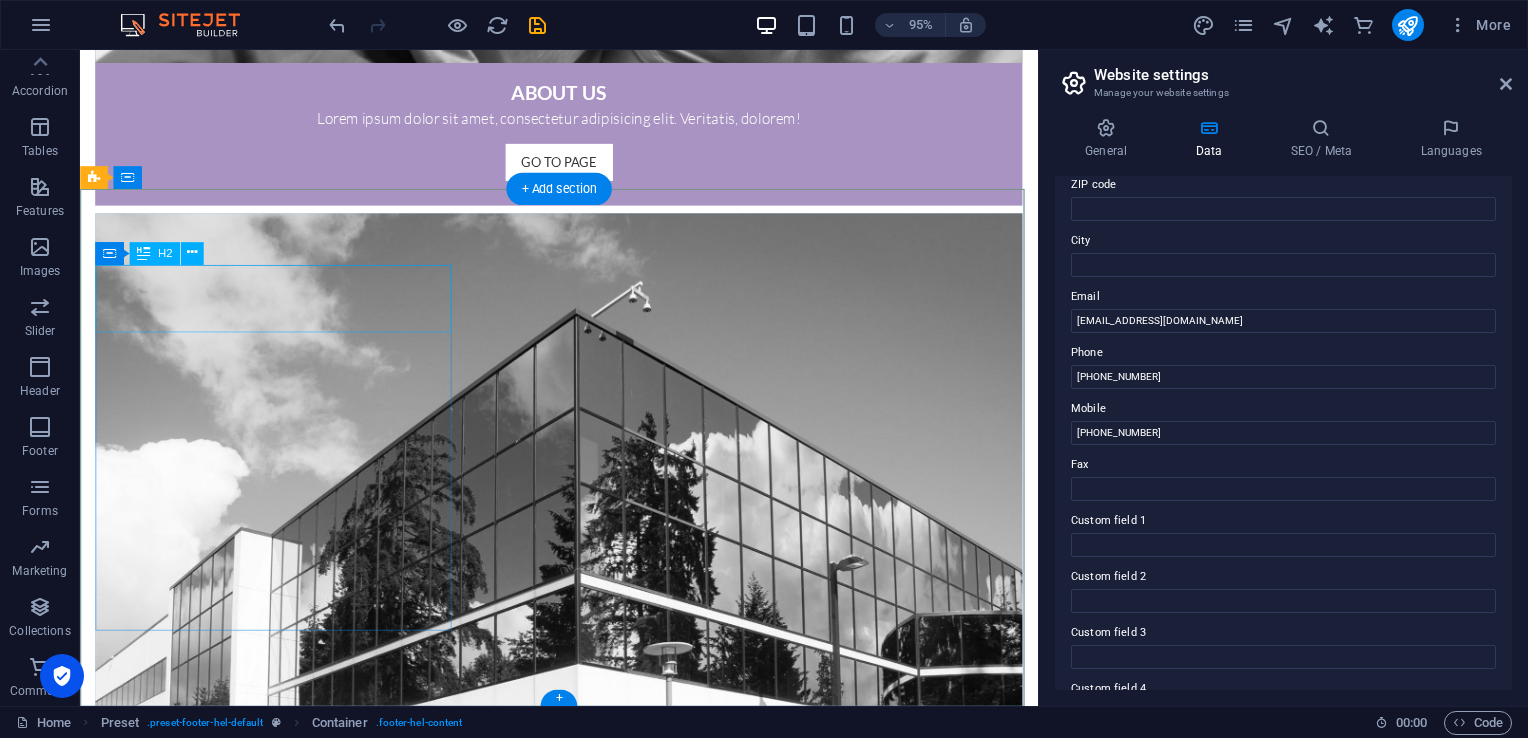 click on "Contact" at bounding box center [584, 4525] 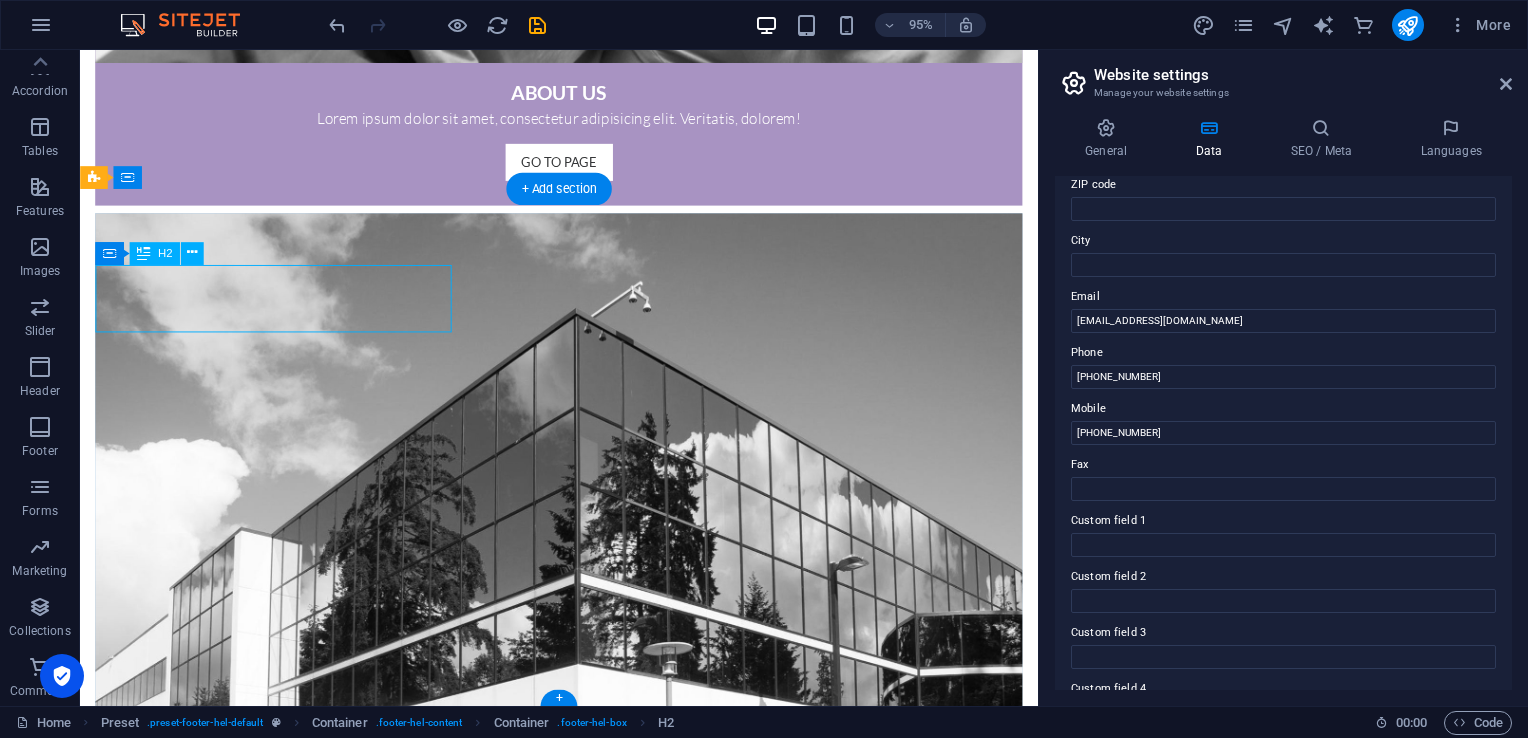 click on "Contact" at bounding box center [584, 4525] 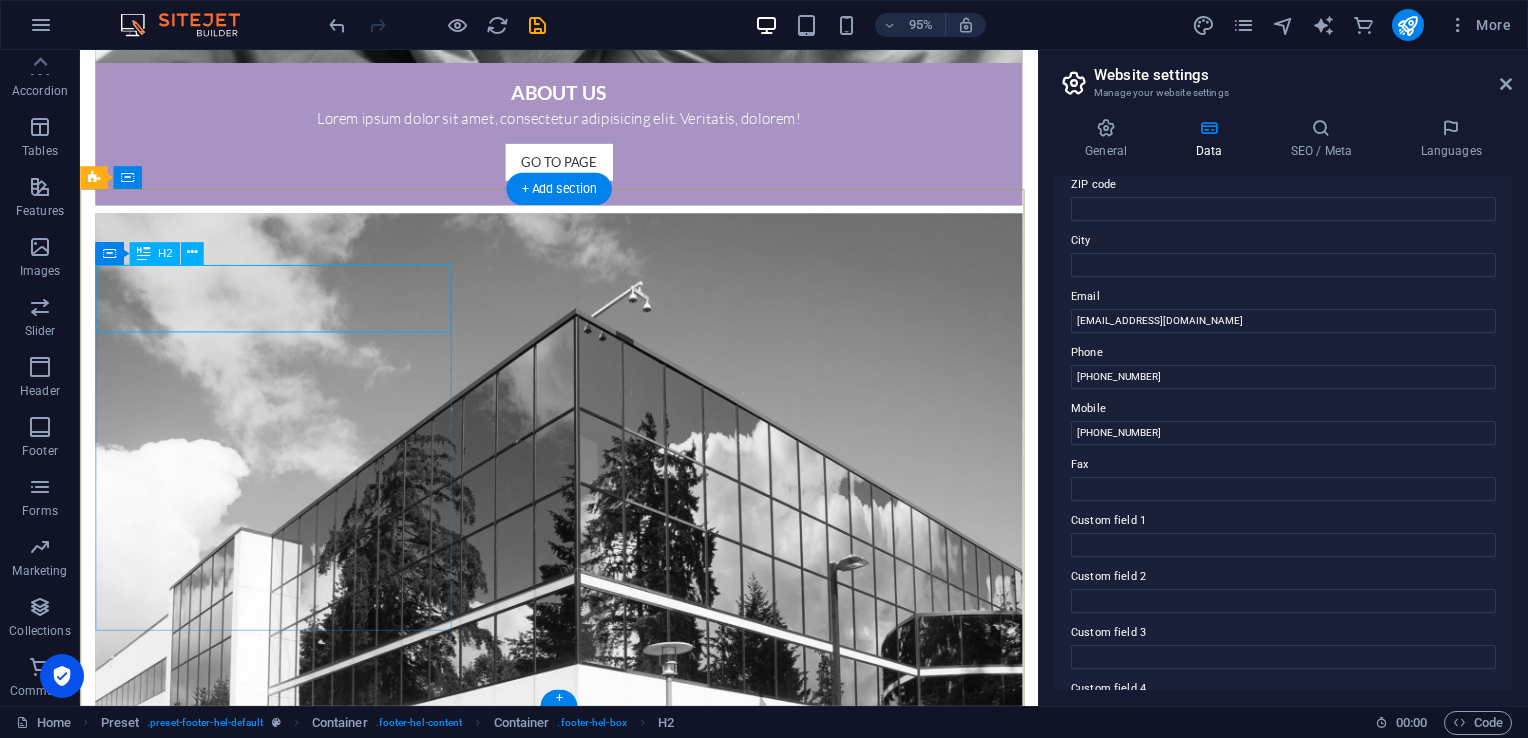 click on "Contact" at bounding box center [584, 4525] 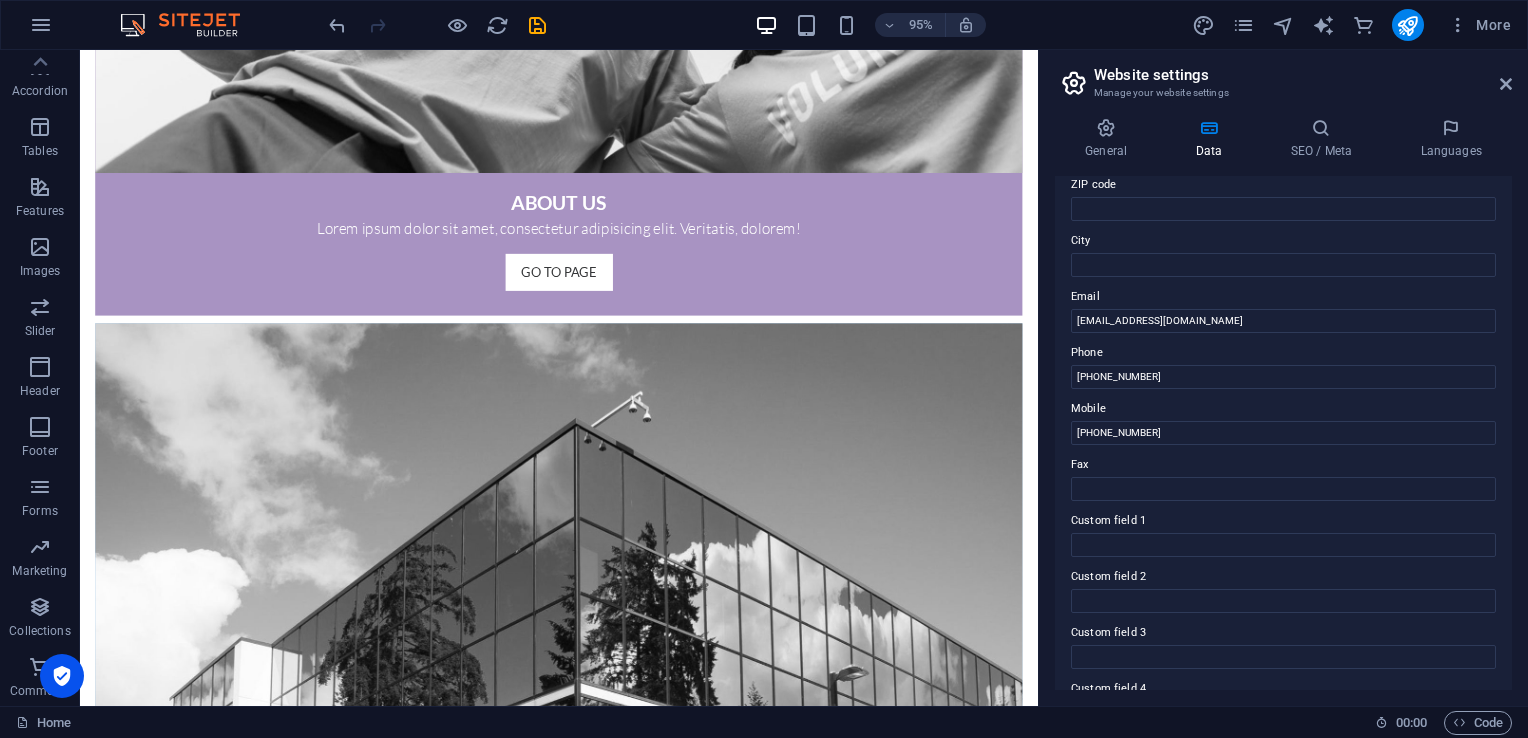scroll, scrollTop: 2530, scrollLeft: 0, axis: vertical 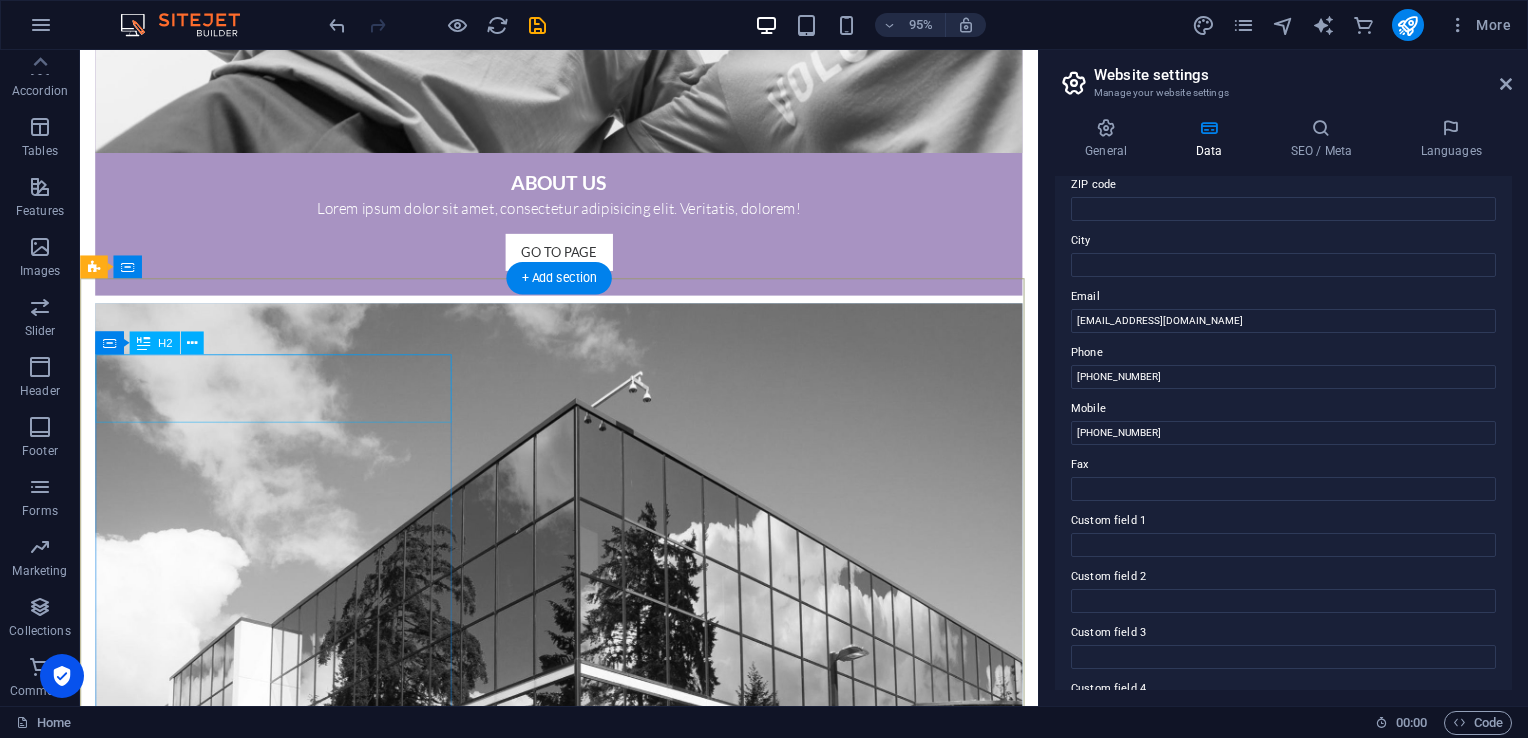 click on "Contact" at bounding box center (584, 4619) 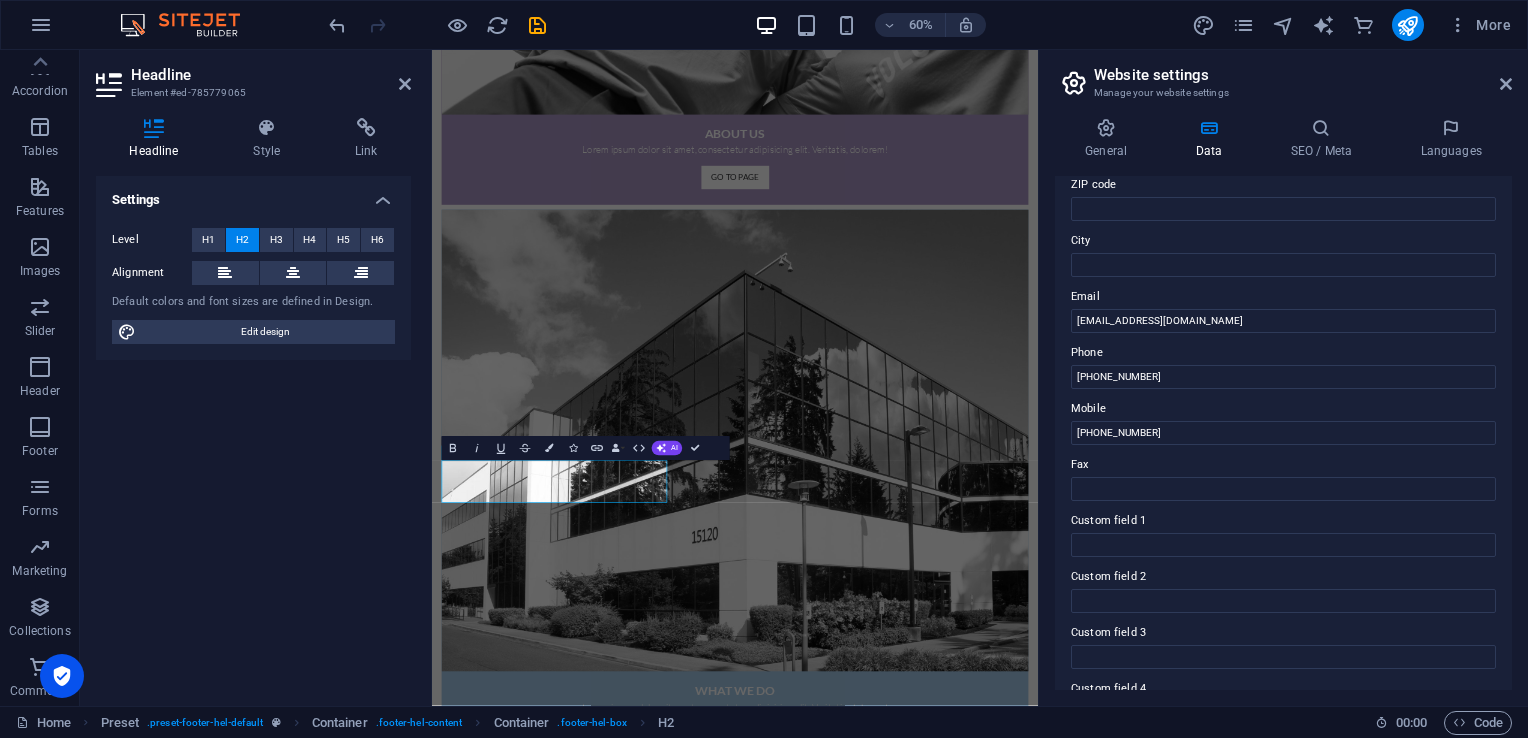 click on "Settings Level H1 H2 H3 H4 H5 H6 Alignment Default colors and font sizes are defined in Design. Edit design" at bounding box center (253, 433) 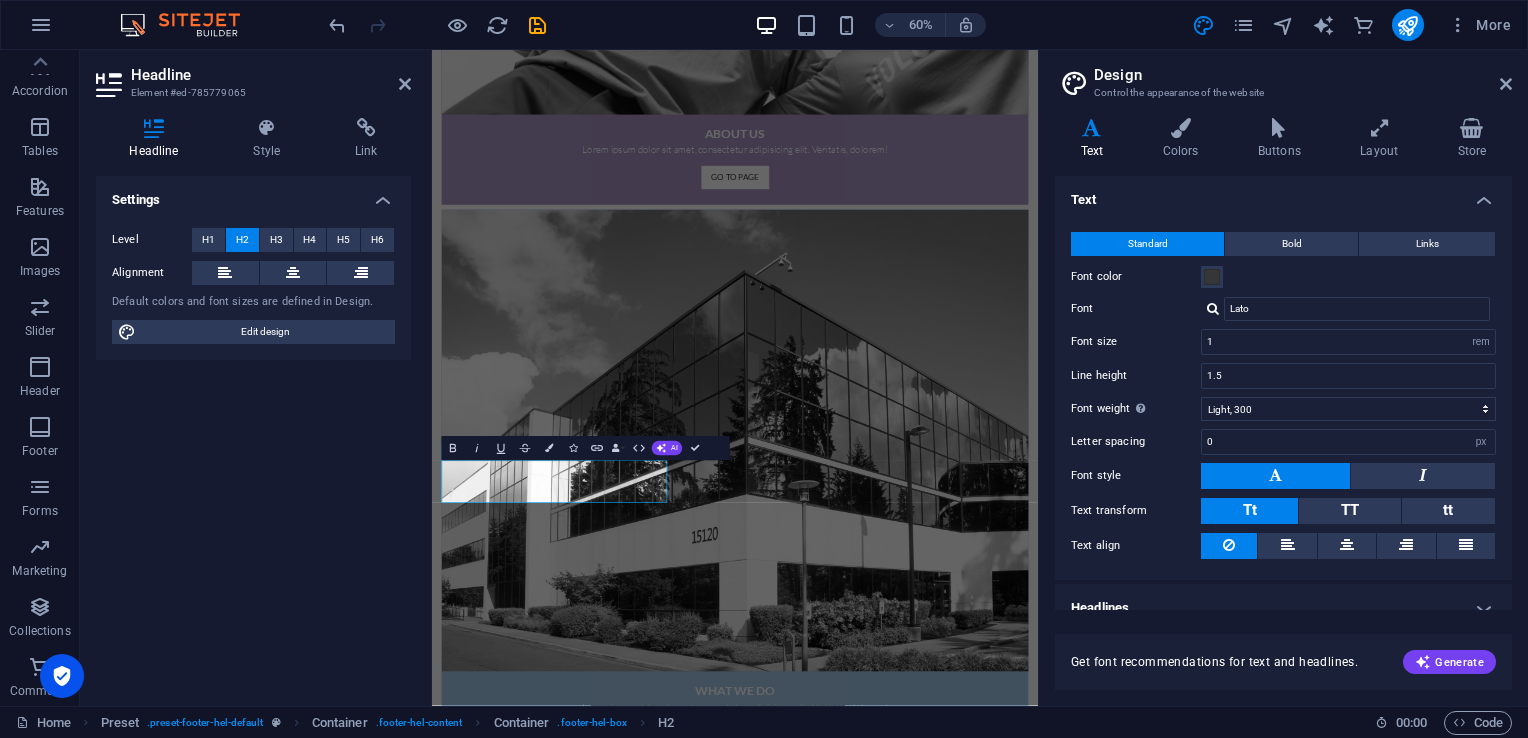click at bounding box center [1180, 128] 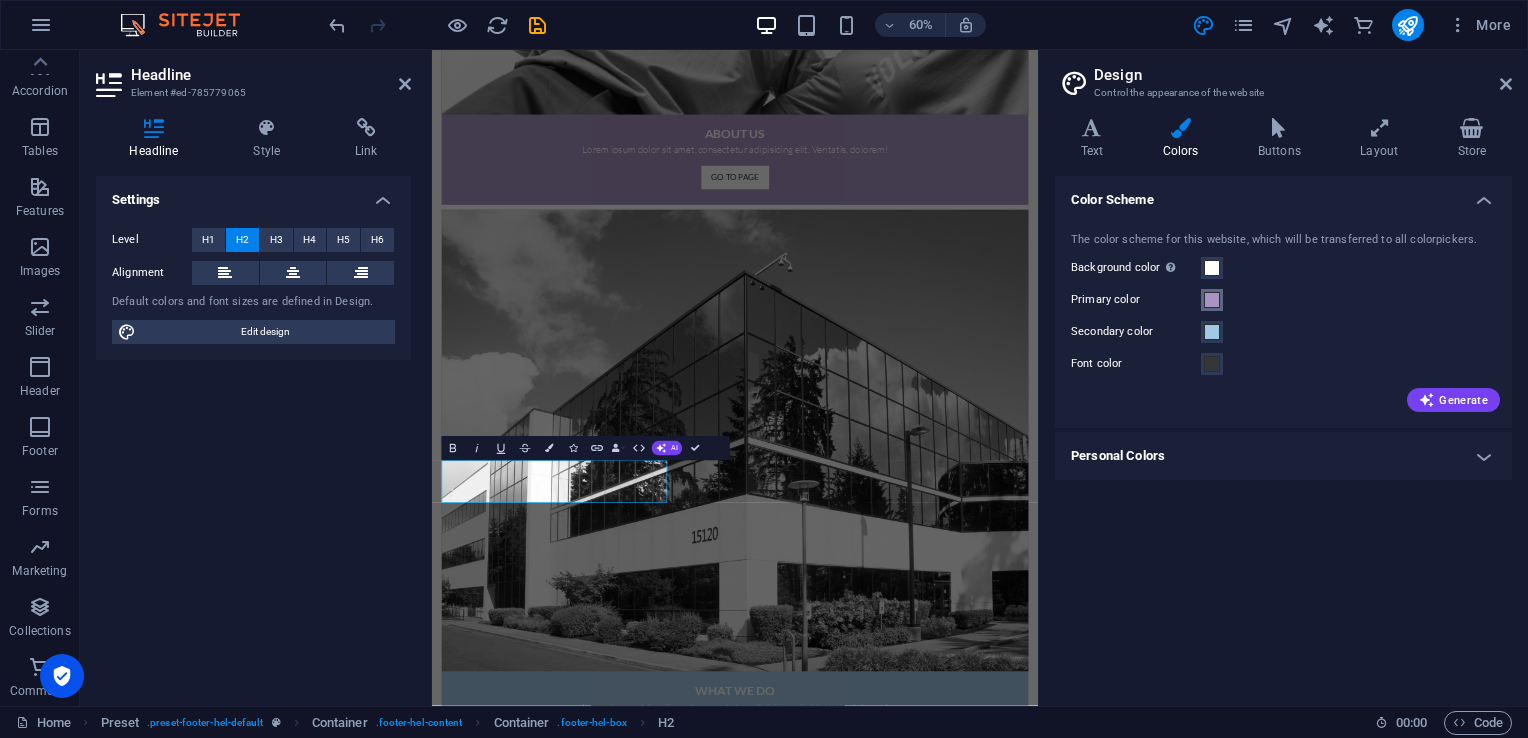 click at bounding box center (1212, 300) 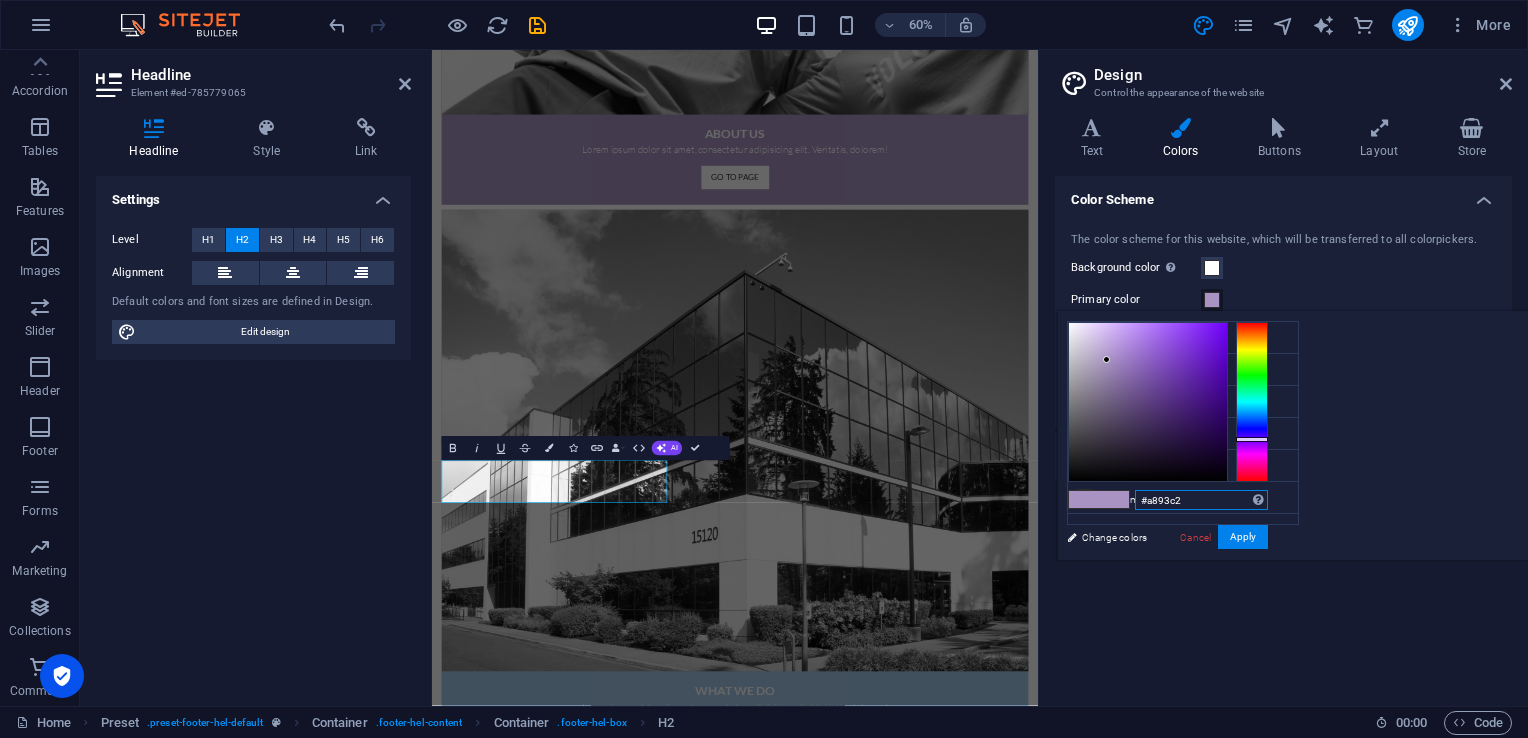 click on "#a893c2" at bounding box center [1201, 500] 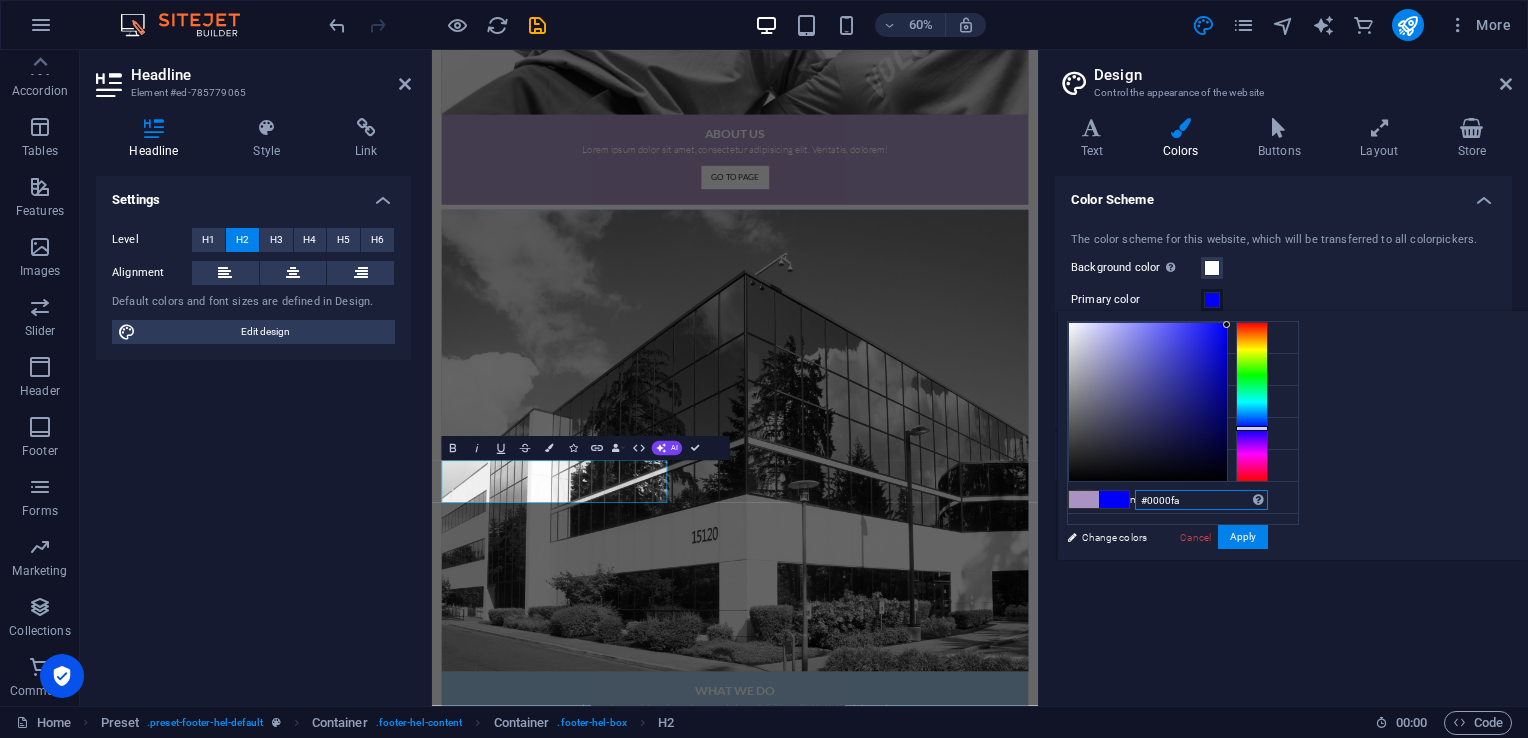 type on "#0000fa" 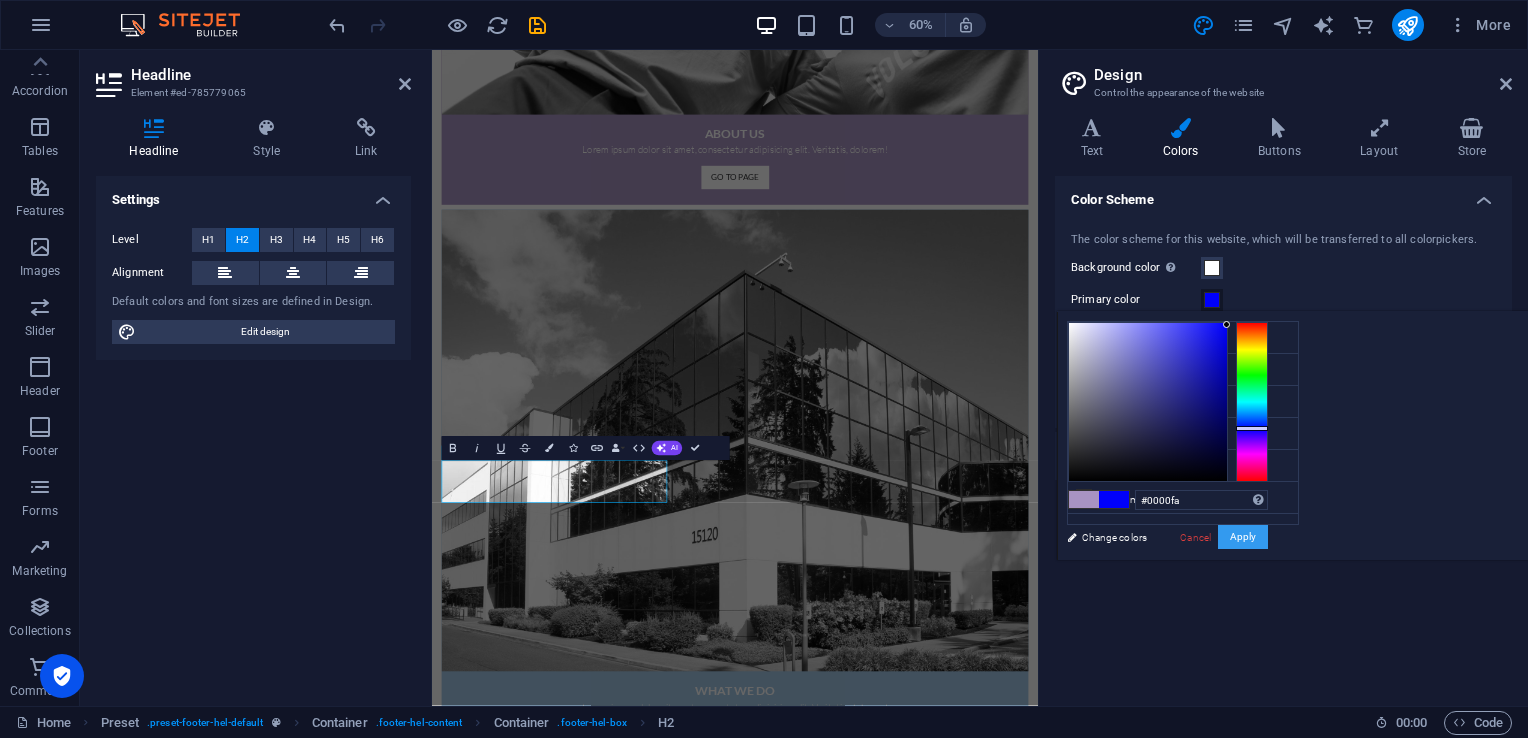 click on "Apply" at bounding box center [1243, 537] 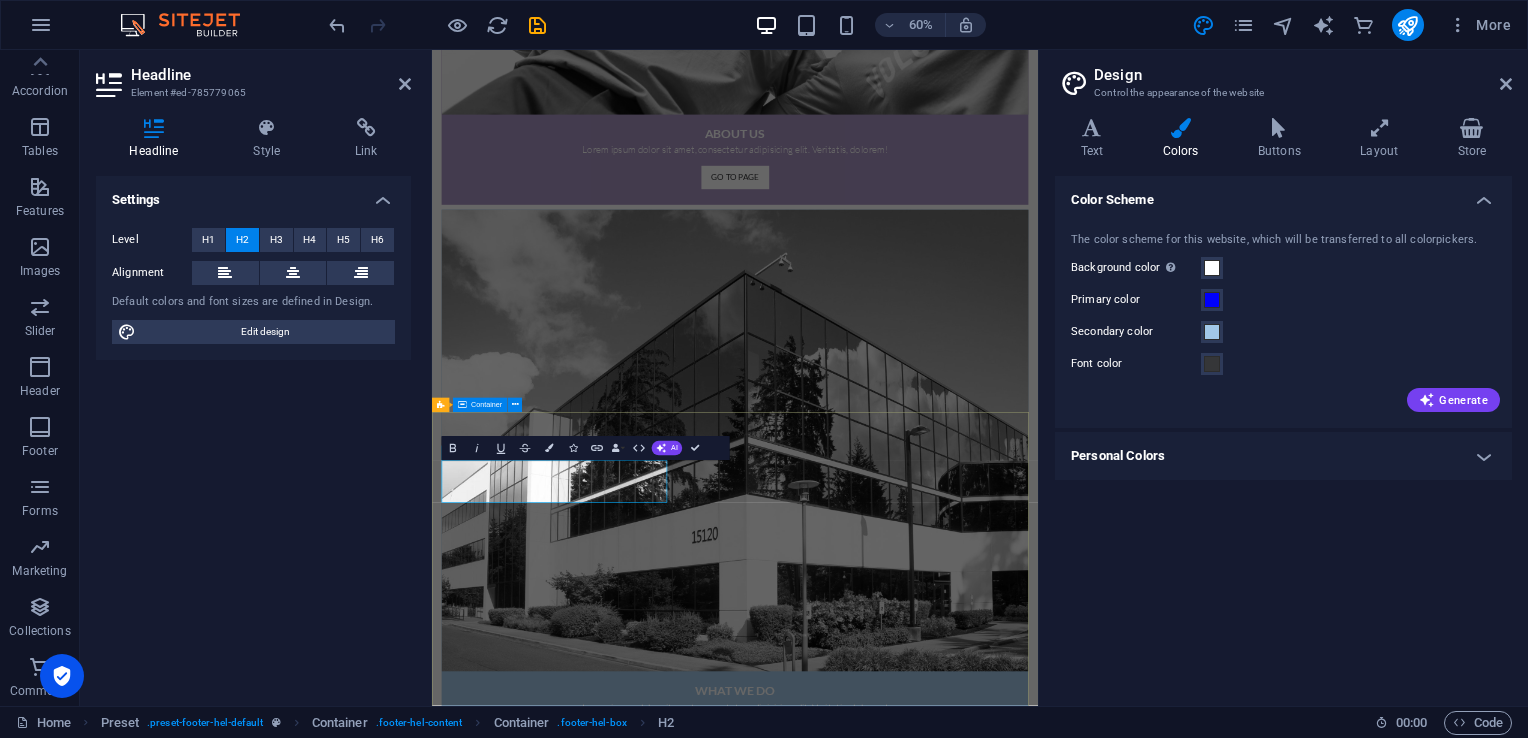 click on "Contact Office: Bole Road, Alex building behind Friendship Business Center, 6th floor, office  6th floor, office No:6A ,   (+251) 0118 54 58 97  Info@Cehro.org Legal Notice  |  Privacy   I have read and understand the privacy policy. Unreadable? Regenerate. Send" at bounding box center (937, 4871) 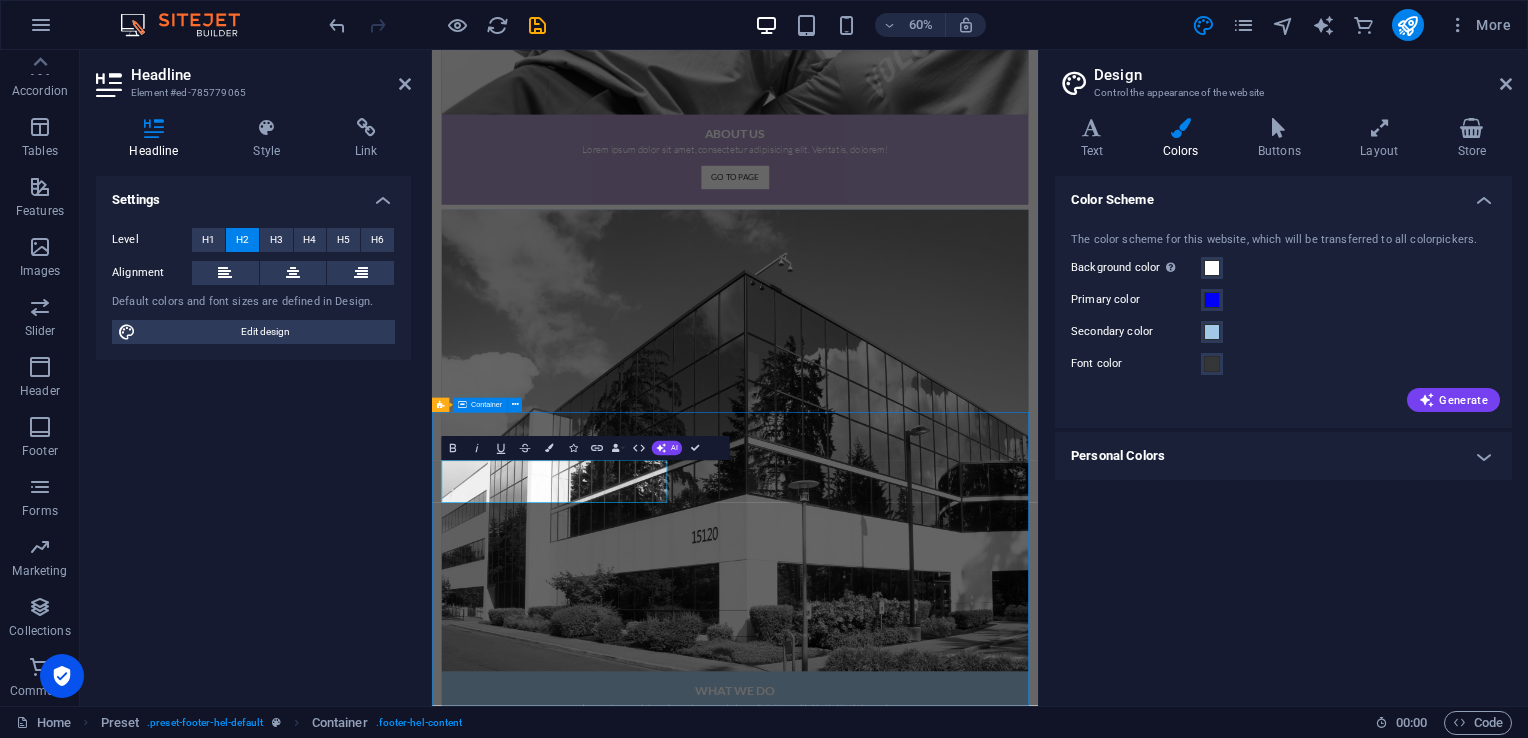 scroll, scrollTop: 2167, scrollLeft: 0, axis: vertical 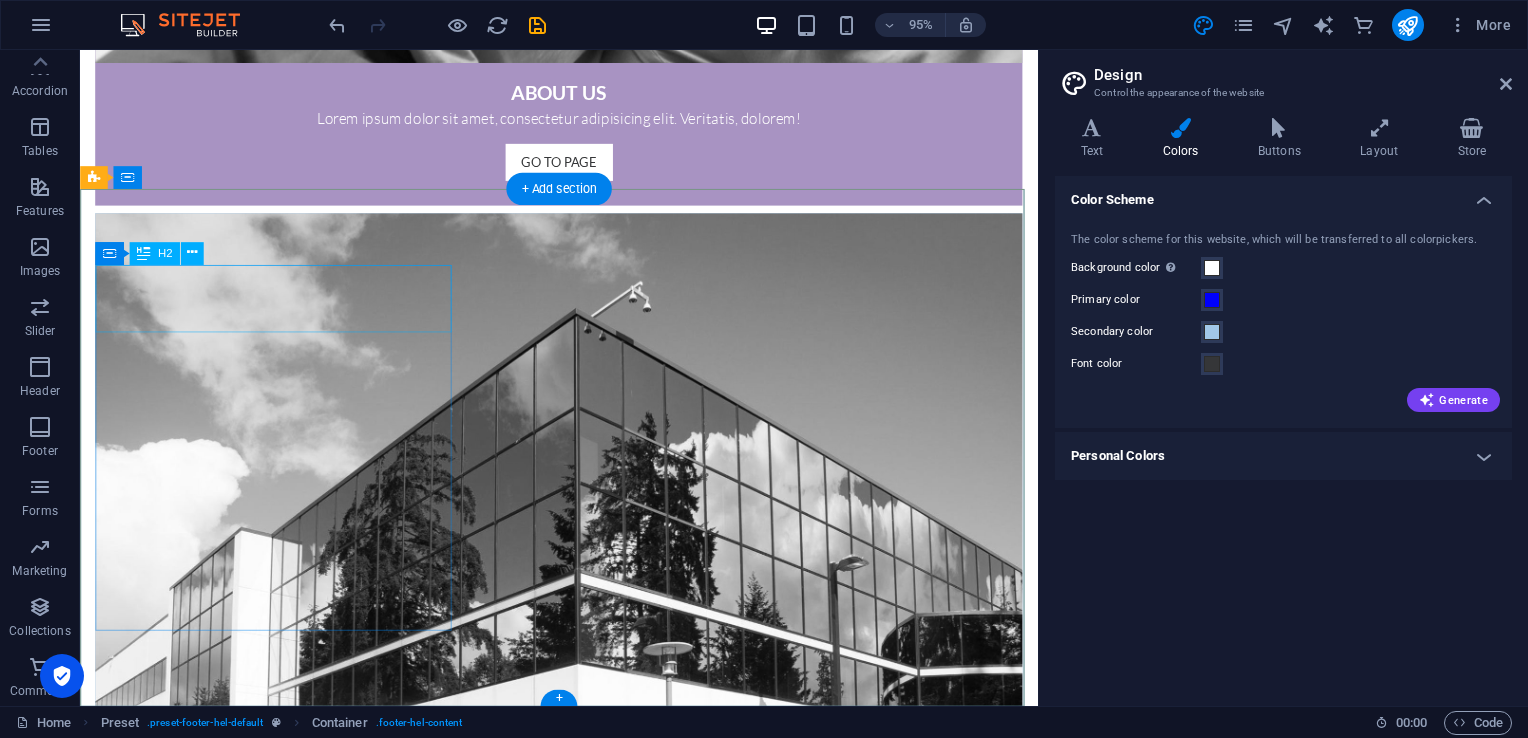 click on "Contact" at bounding box center (584, 4525) 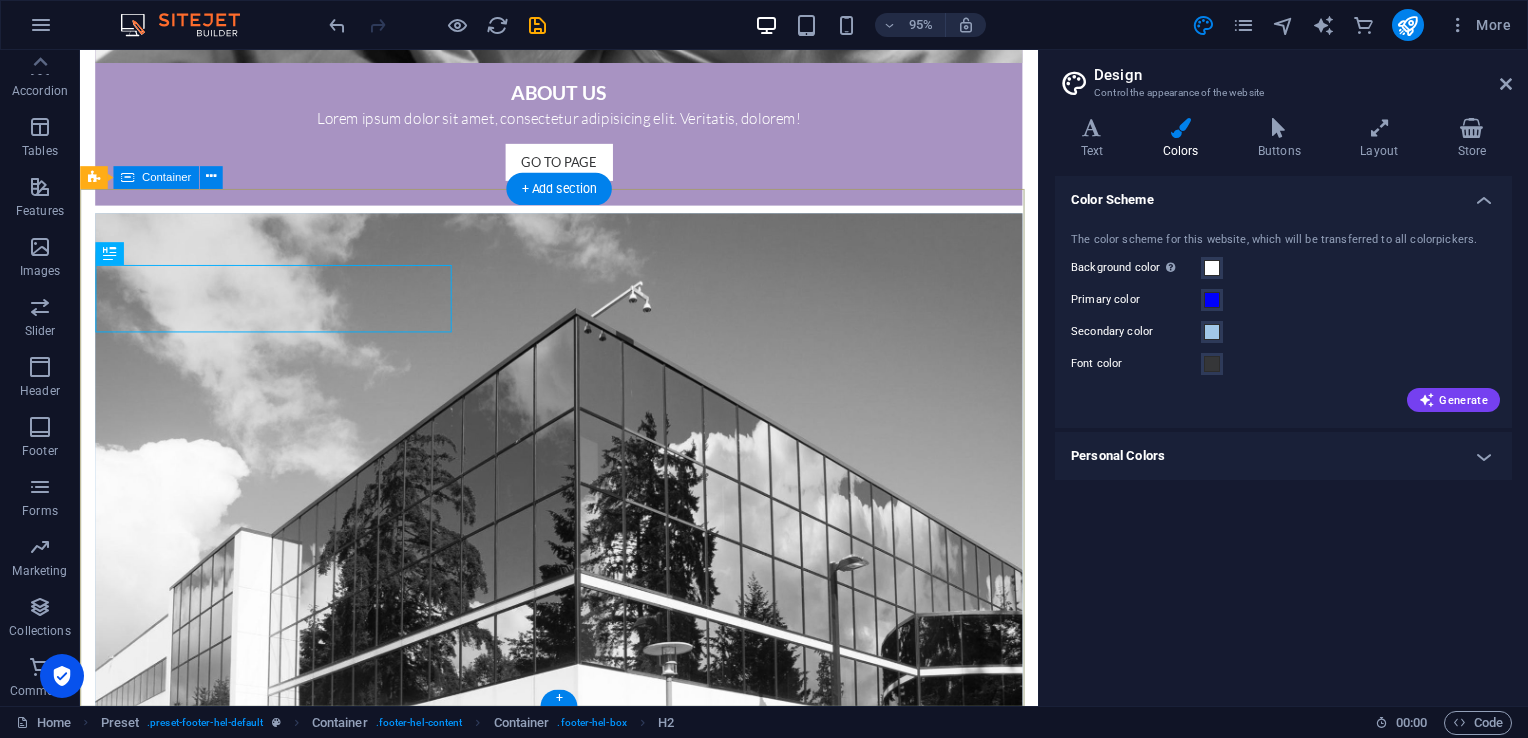 click on "Contact Office: Bole Road, Alex building behind Friendship Business Center, 6th floor, office  6th floor, office No:6A ,   (+251) 0118 54 58 97  Info@Cehro.org Legal Notice  |  Privacy   I have read and understand the privacy policy. Unreadable? Regenerate. Send" at bounding box center (584, 4775) 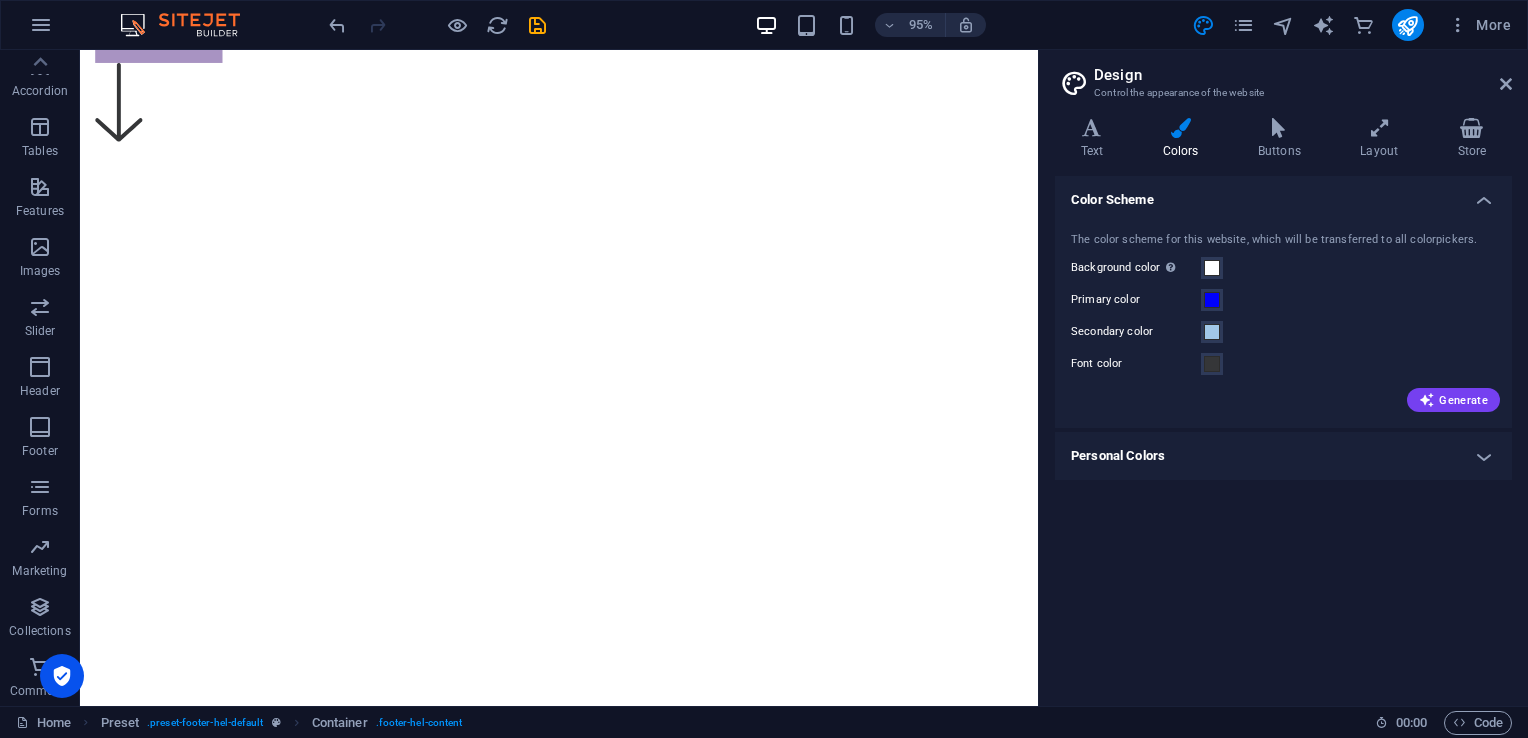 scroll, scrollTop: 49, scrollLeft: 0, axis: vertical 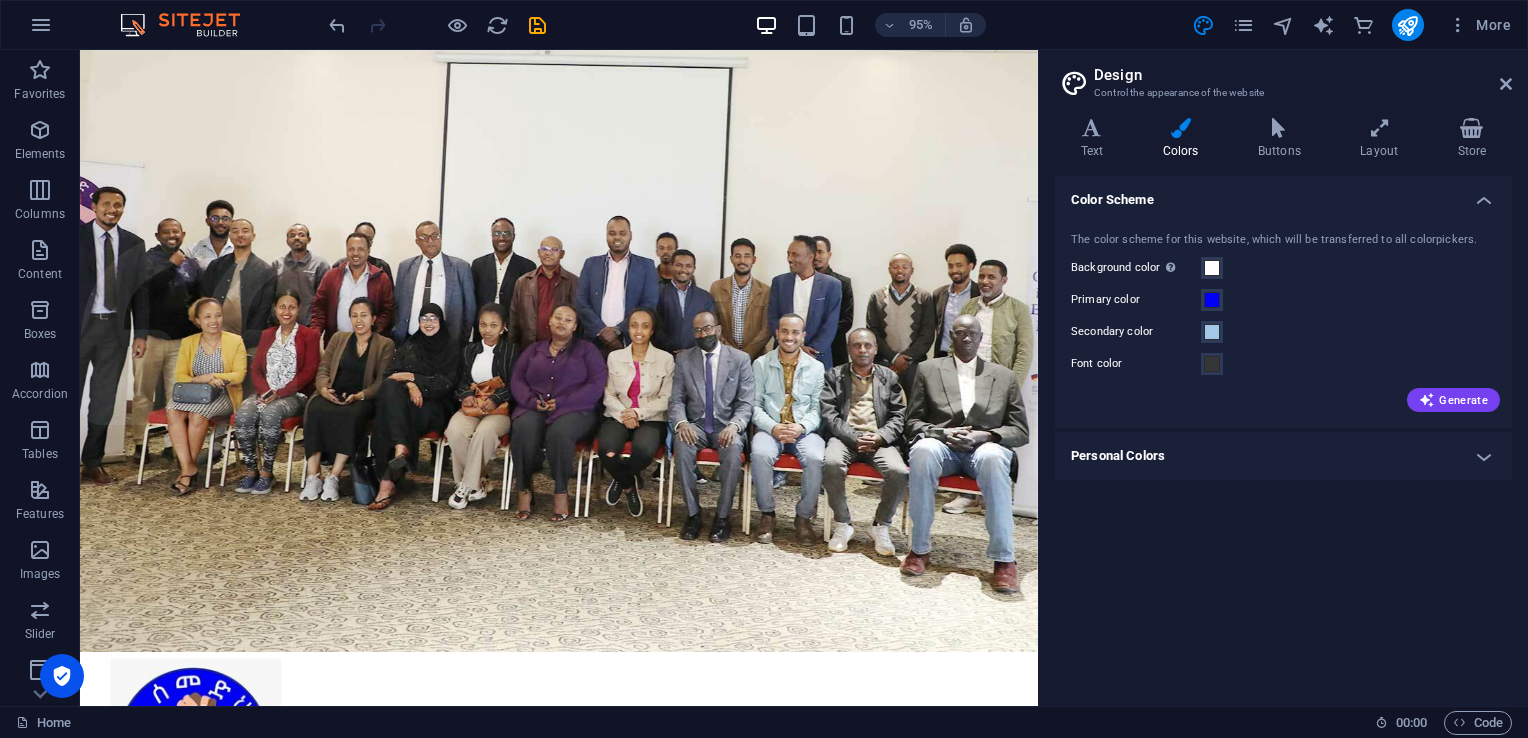 click at bounding box center (40, 70) 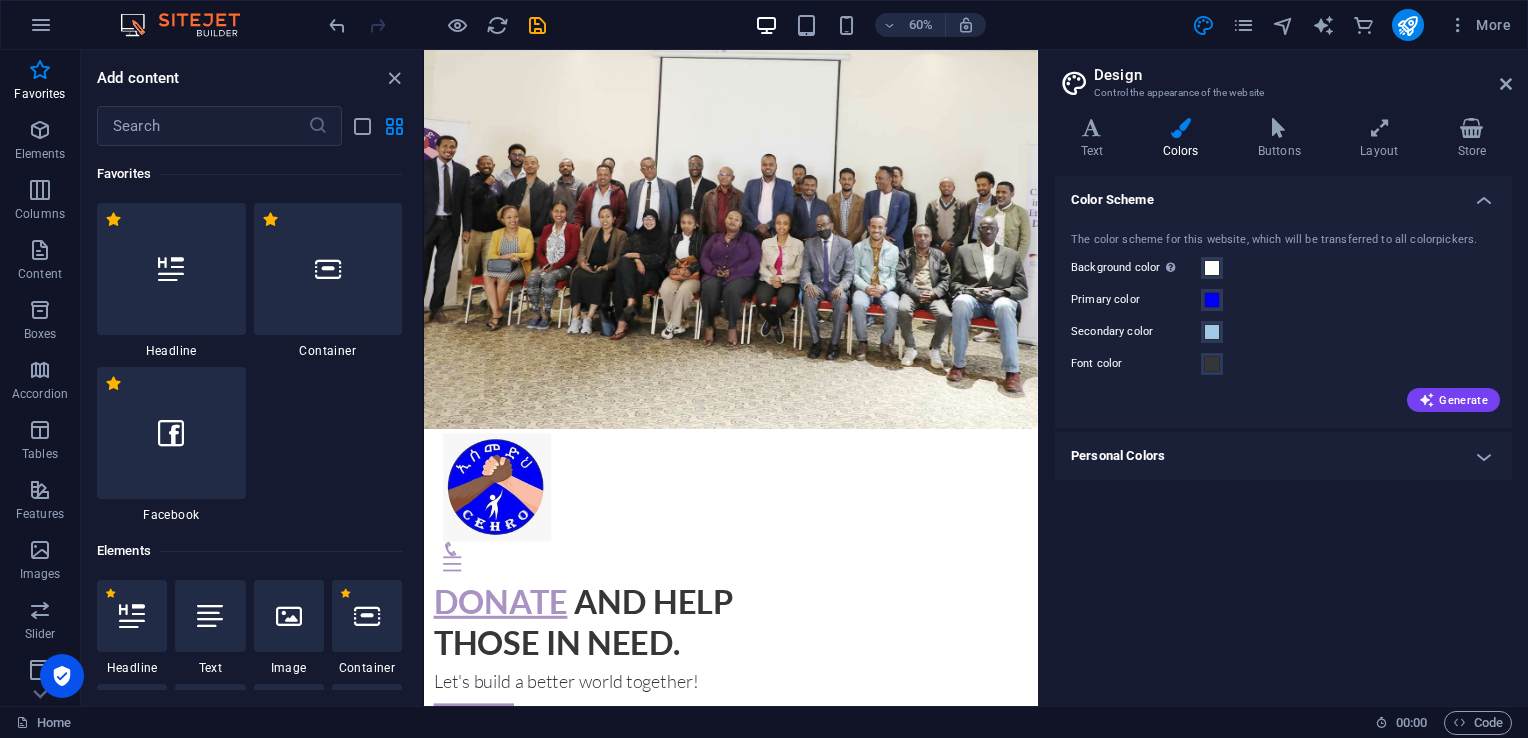 click on "Elements" at bounding box center (40, 142) 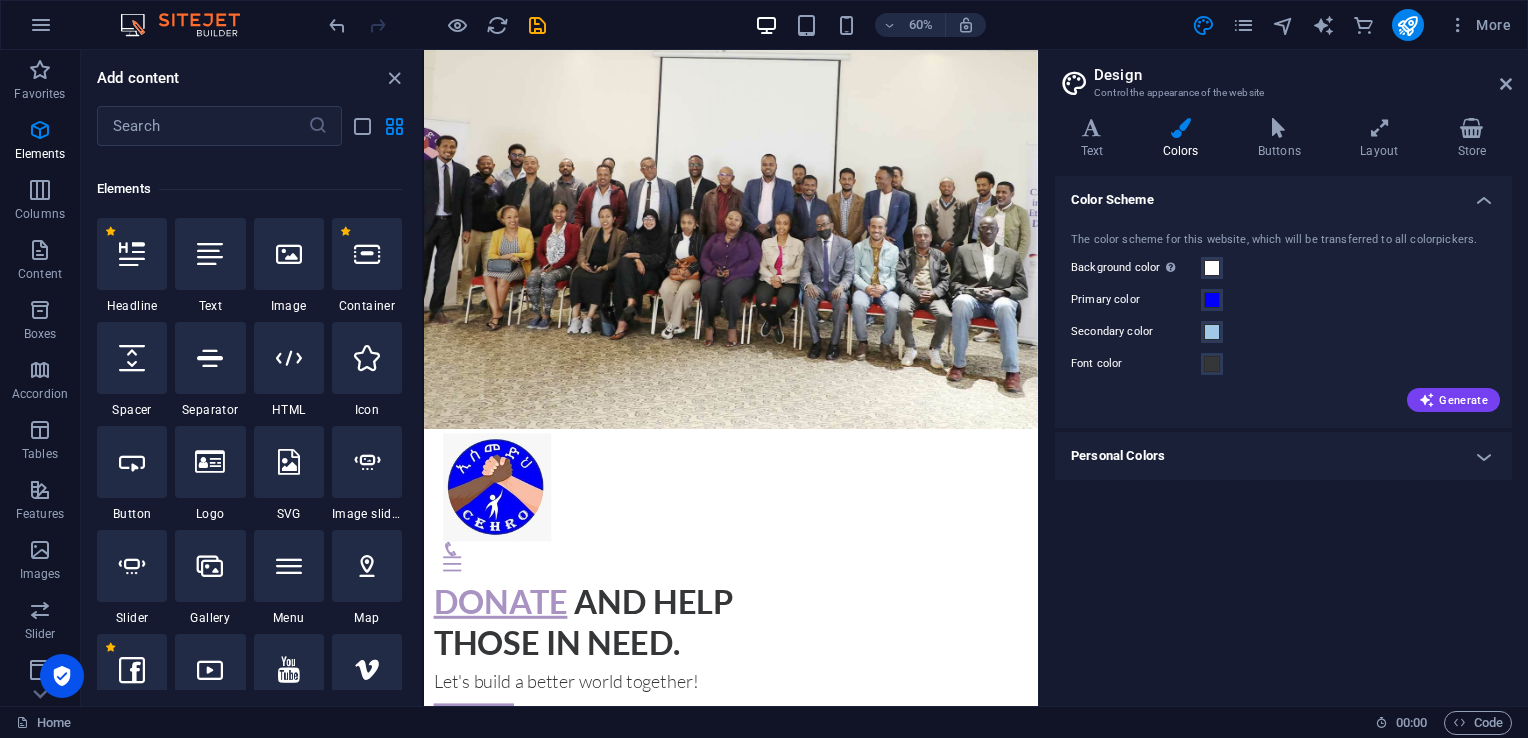 scroll, scrollTop: 376, scrollLeft: 0, axis: vertical 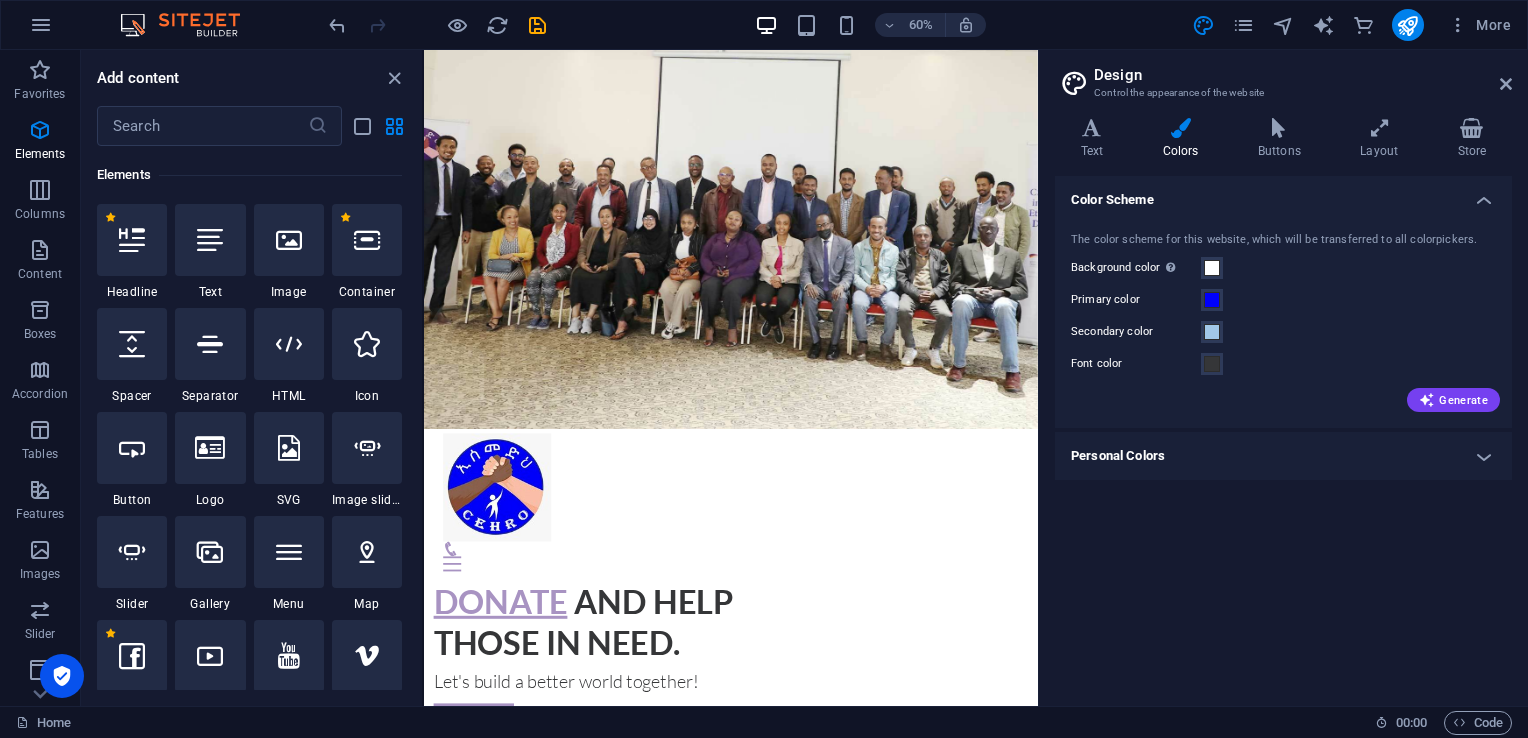 click at bounding box center (40, 310) 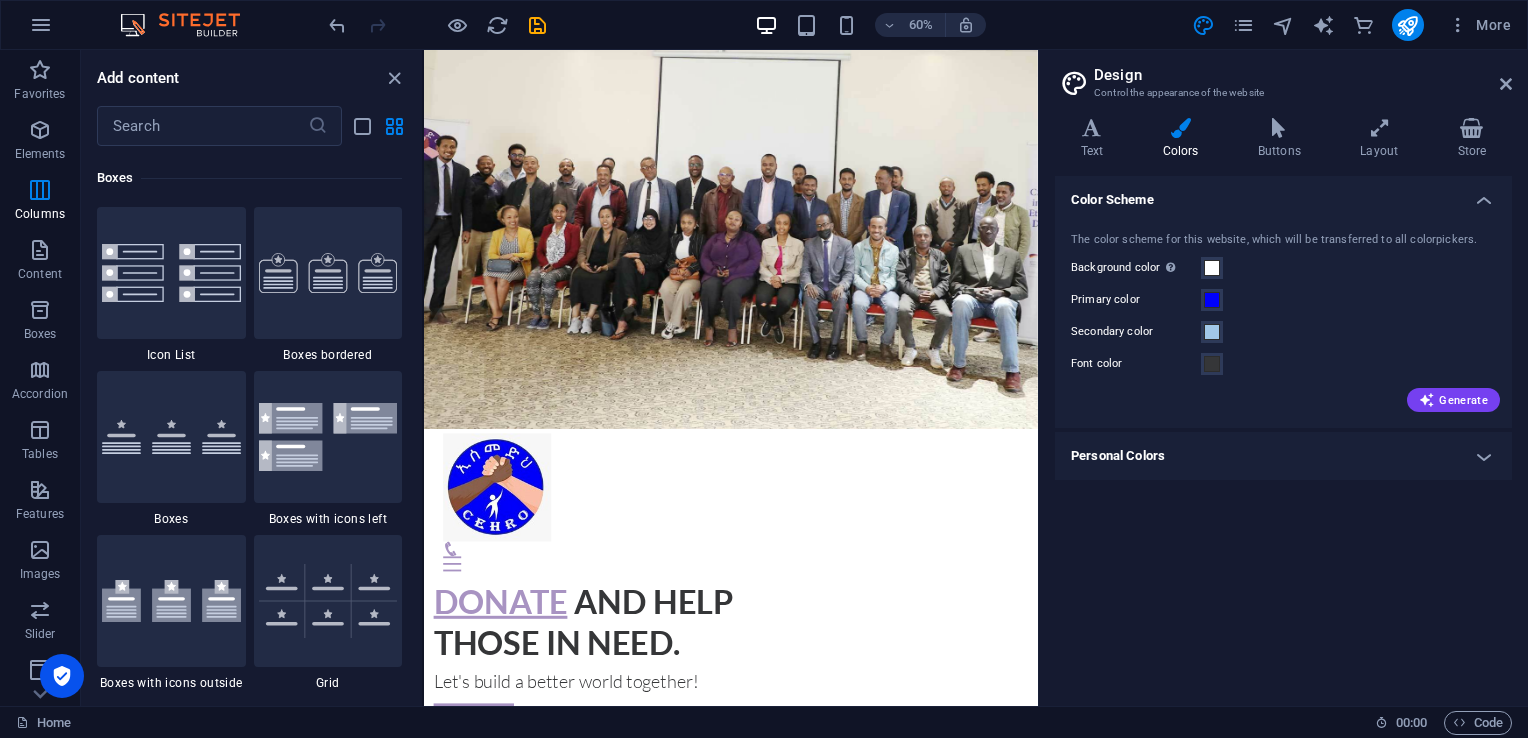 scroll, scrollTop: 5516, scrollLeft: 0, axis: vertical 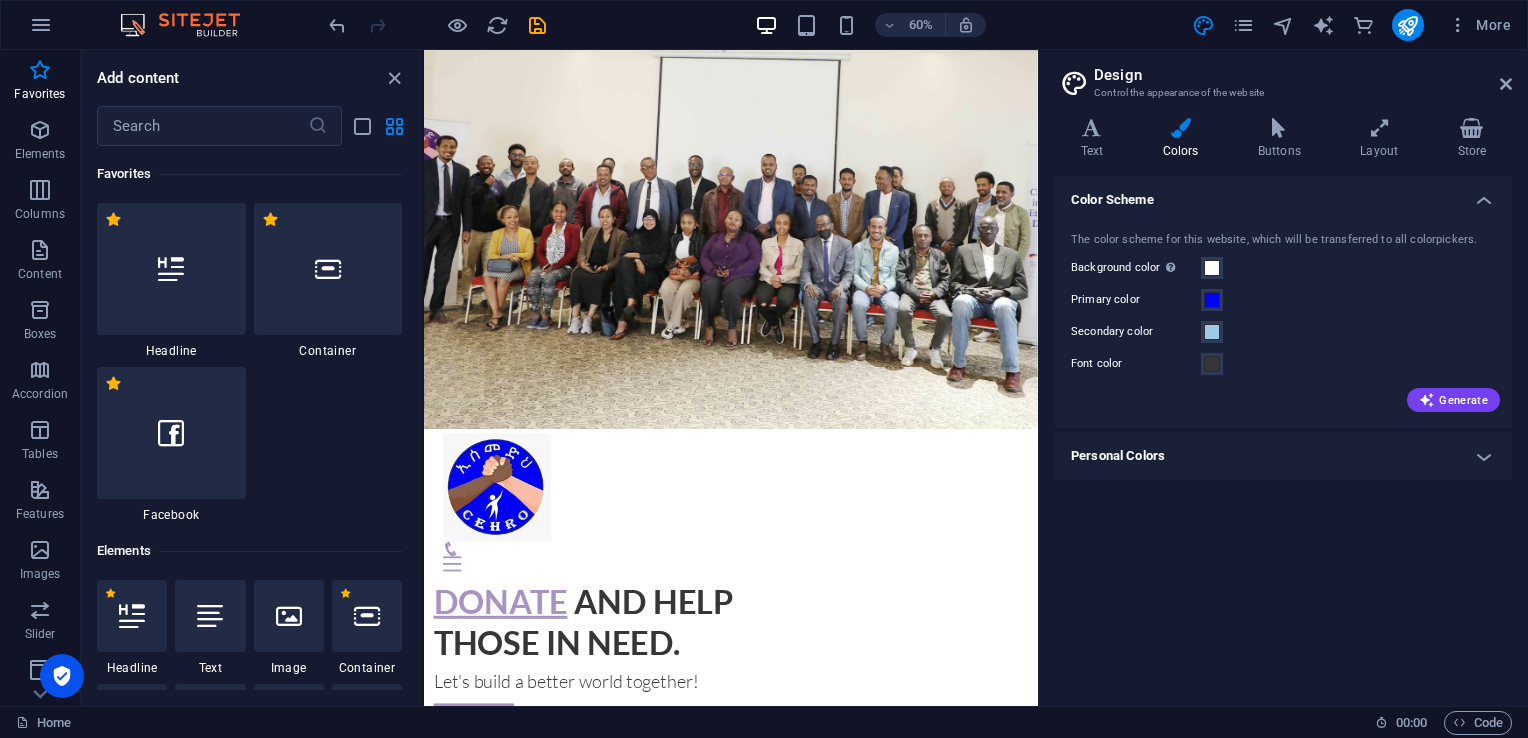click on "Elements" at bounding box center (40, 142) 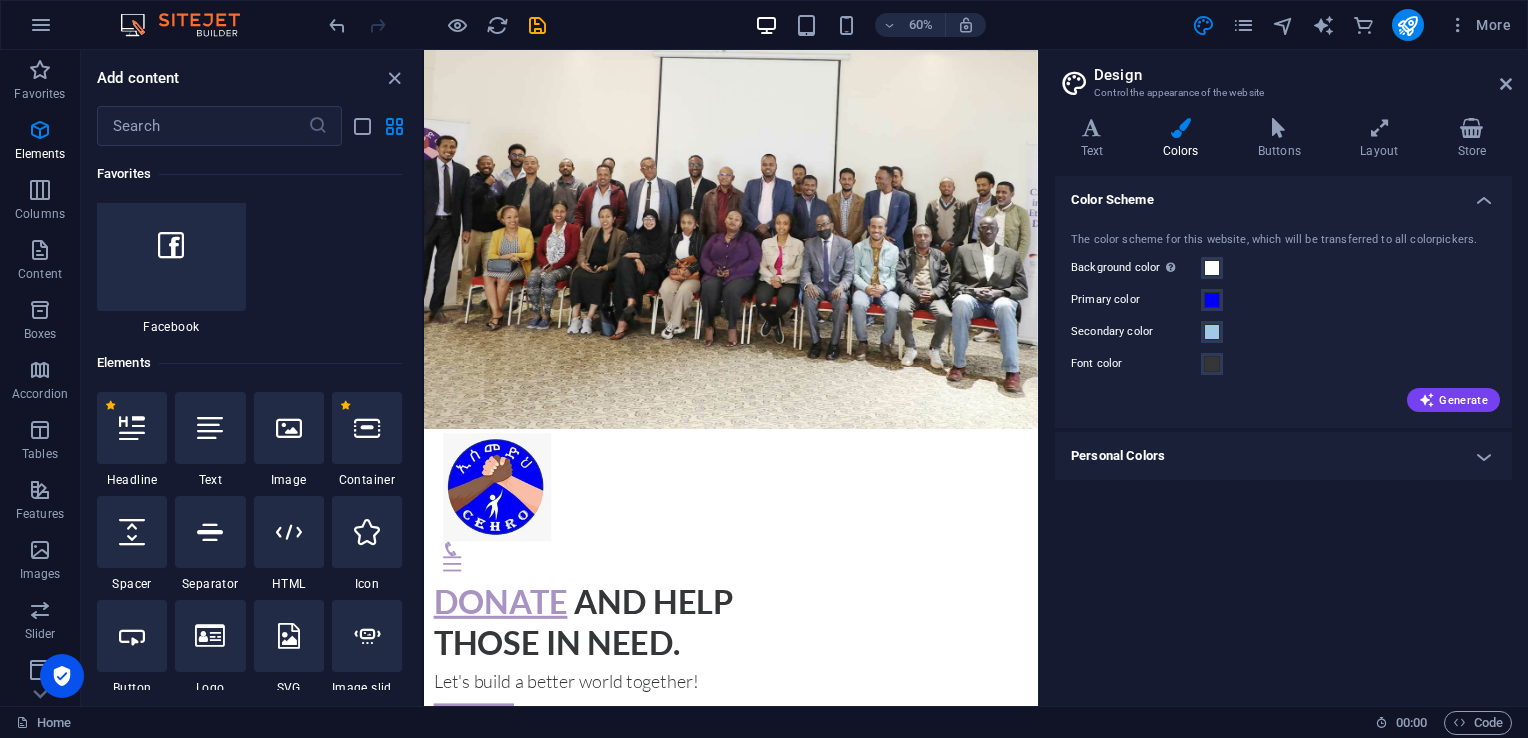 scroll, scrollTop: 376, scrollLeft: 0, axis: vertical 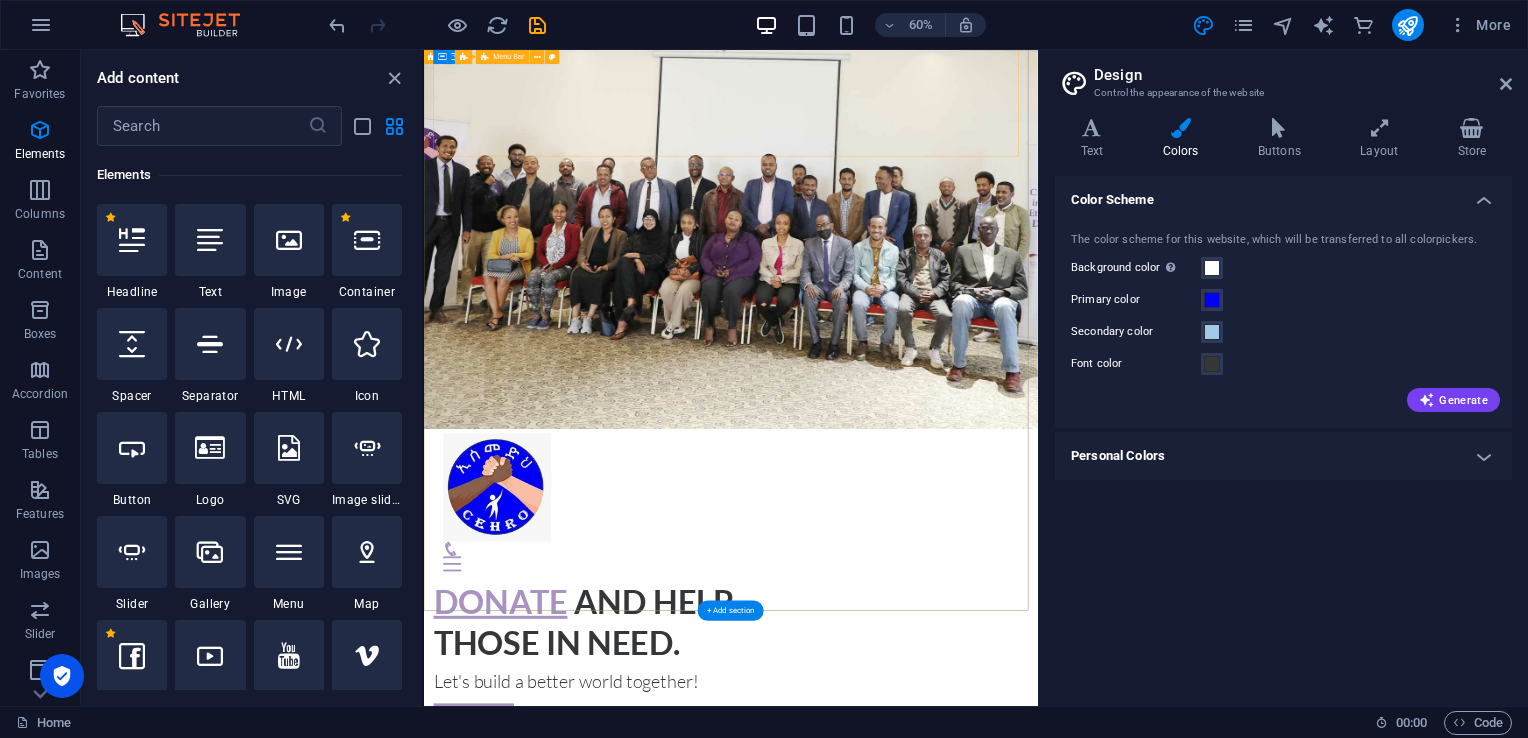 click on "Home About us What we do Projects Volunteers Donate" at bounding box center [935, 805] 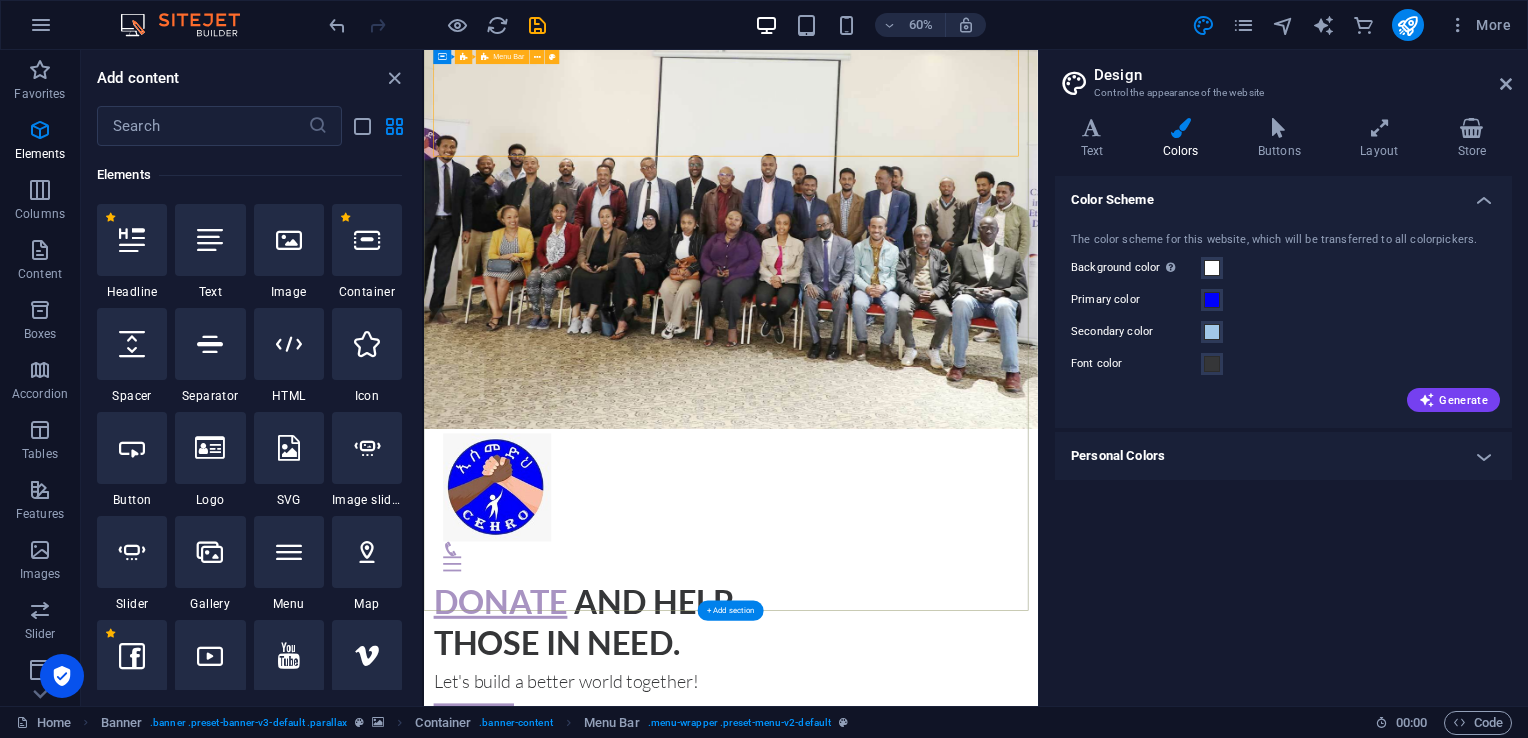 click on "Home About us What we do Projects Volunteers Donate" at bounding box center (935, 805) 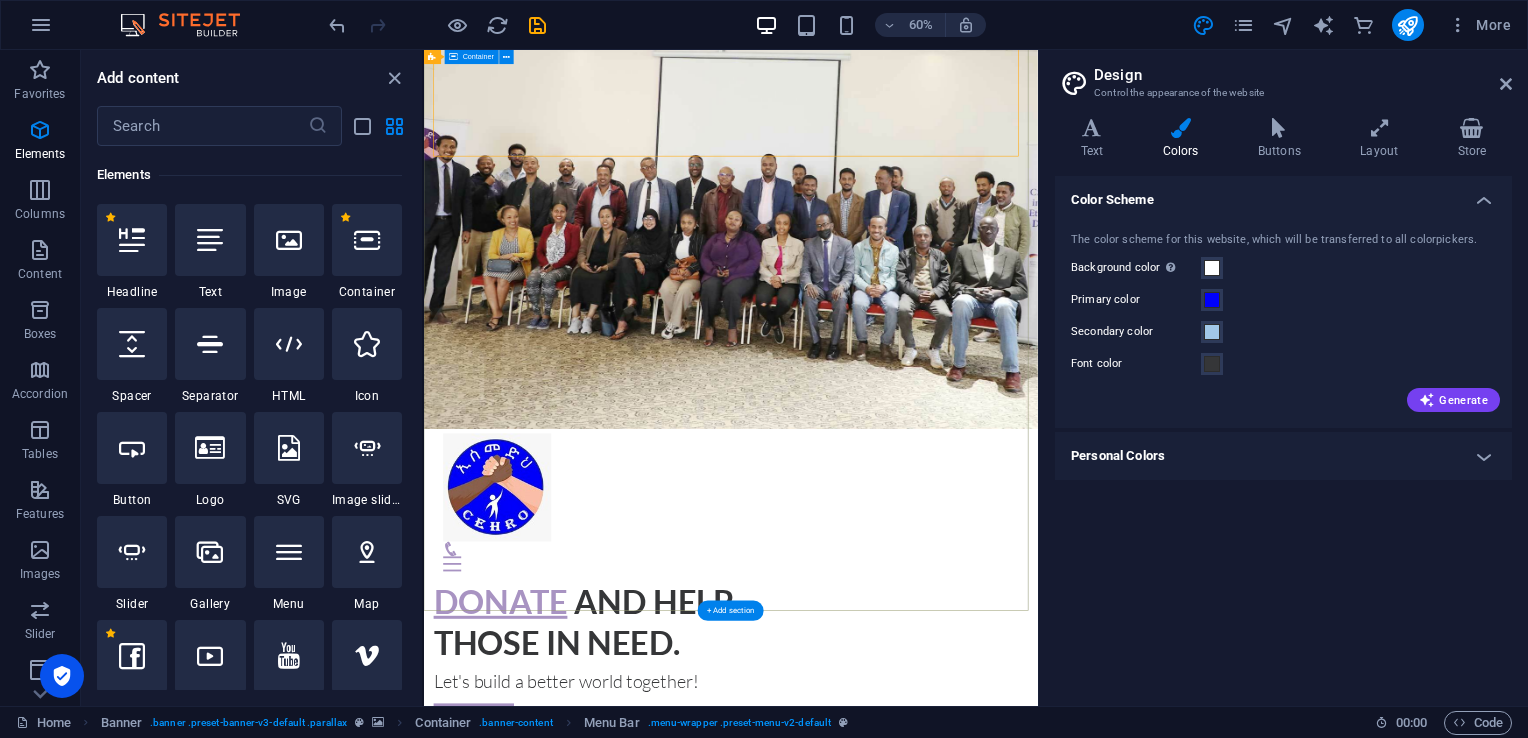 click on "Home About us What we do Projects Volunteers Donate Donate   and Help those in need. Let's build a better world together! Learn more" at bounding box center [935, 972] 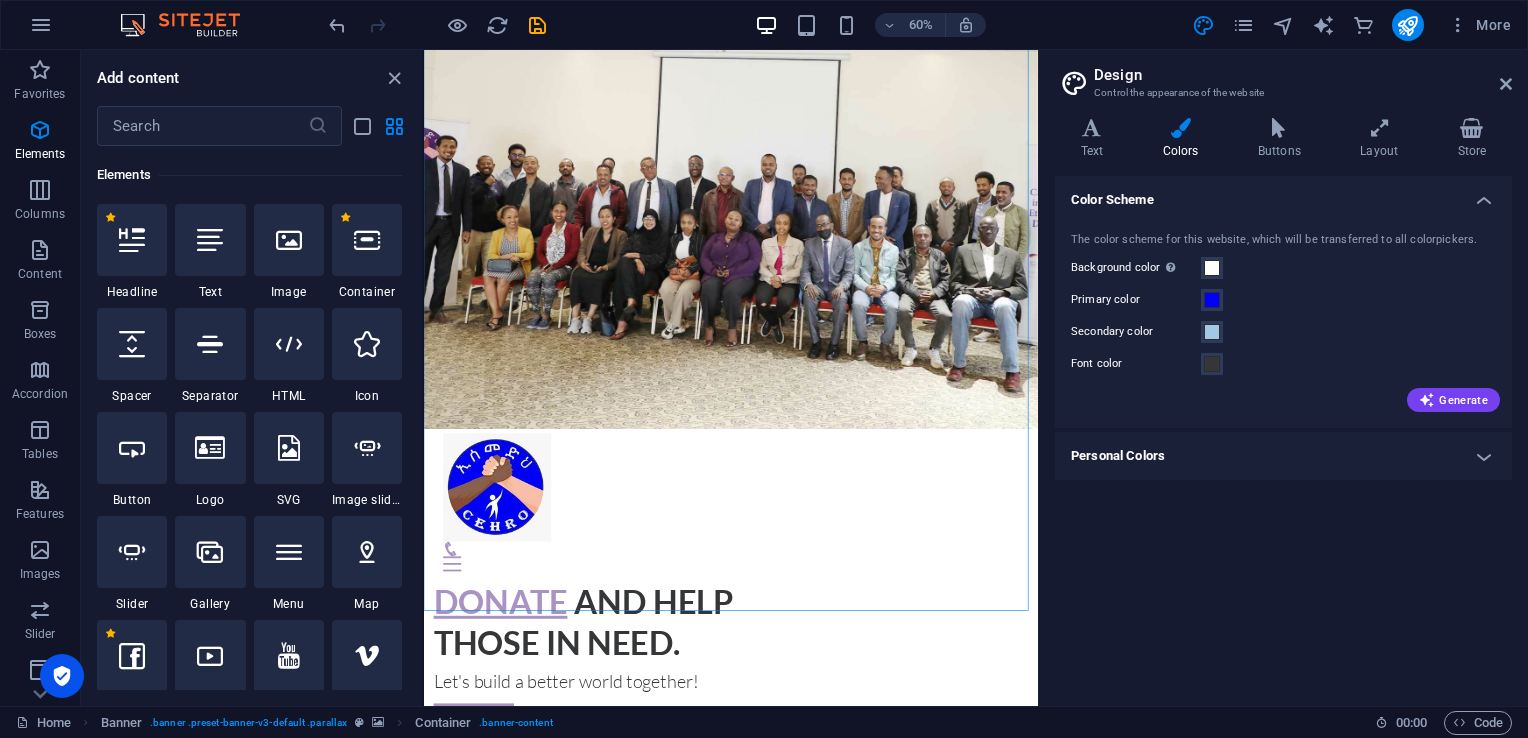 click at bounding box center (202, 126) 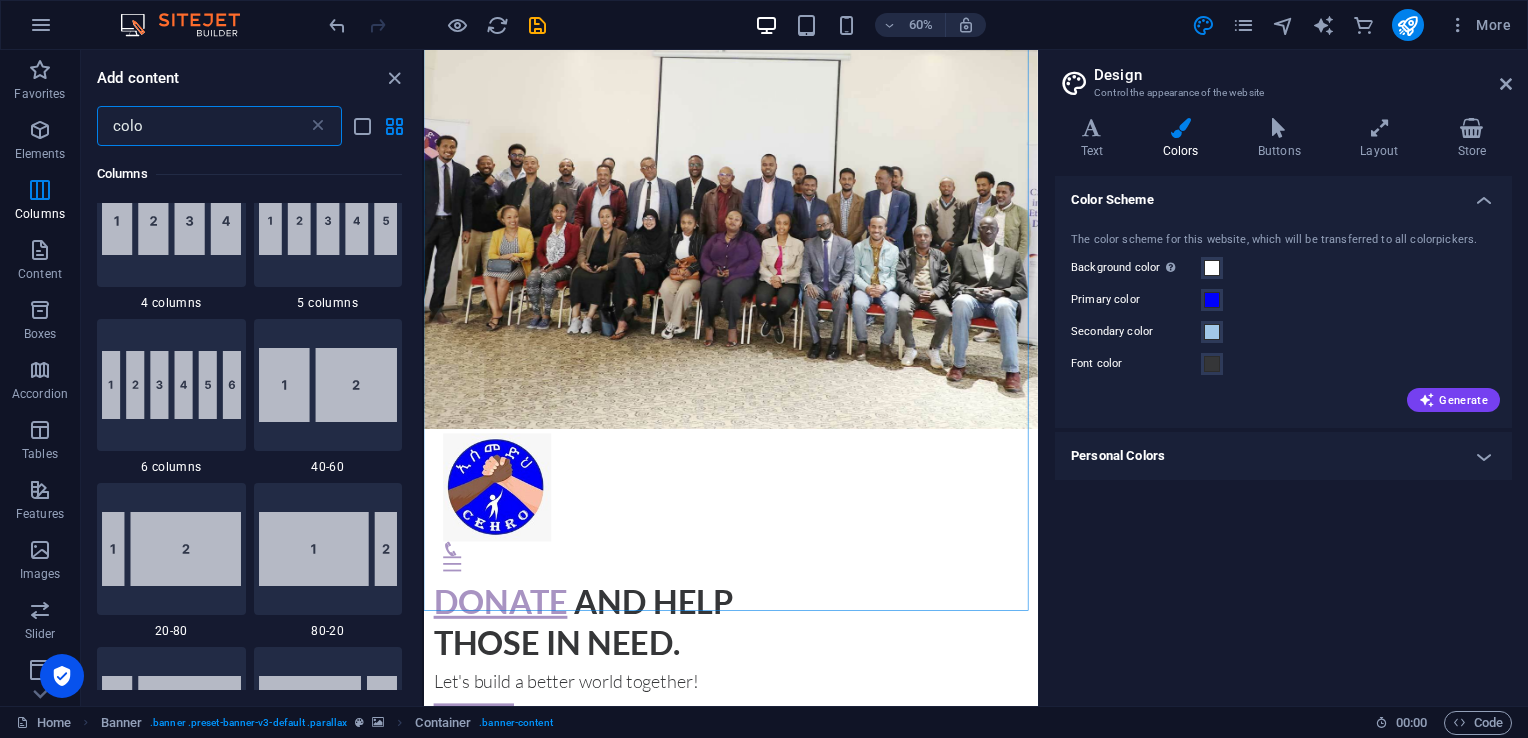 scroll, scrollTop: 0, scrollLeft: 0, axis: both 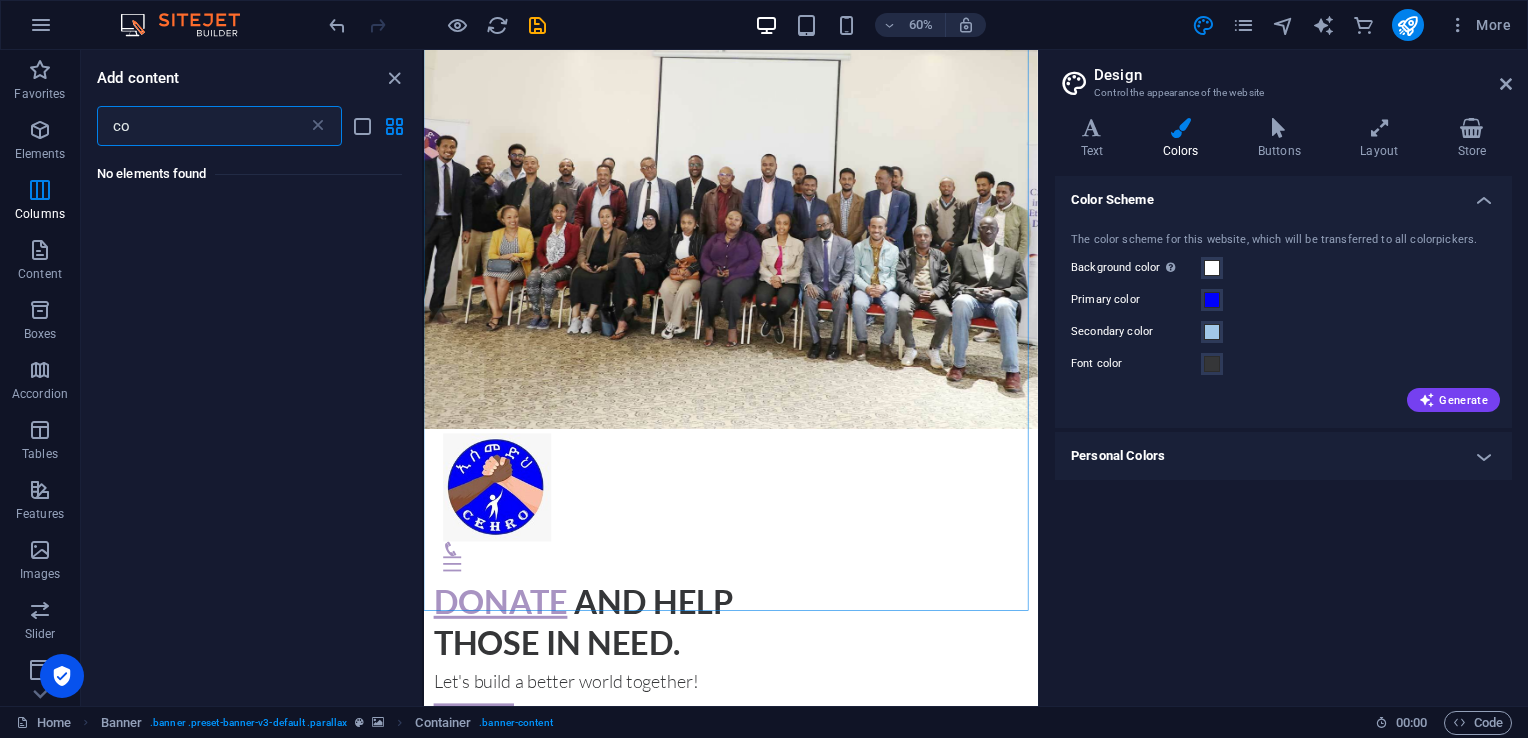 type on "c" 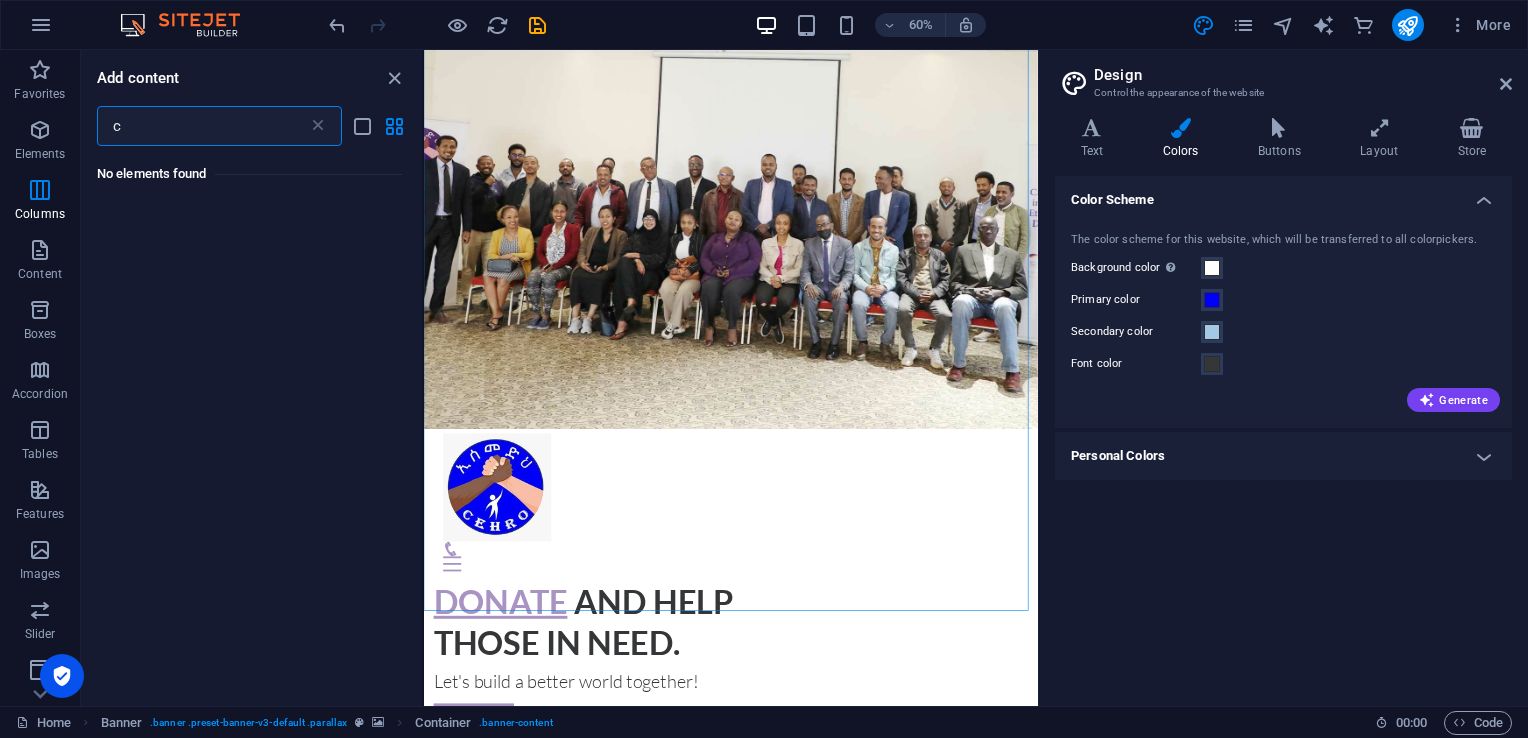 type 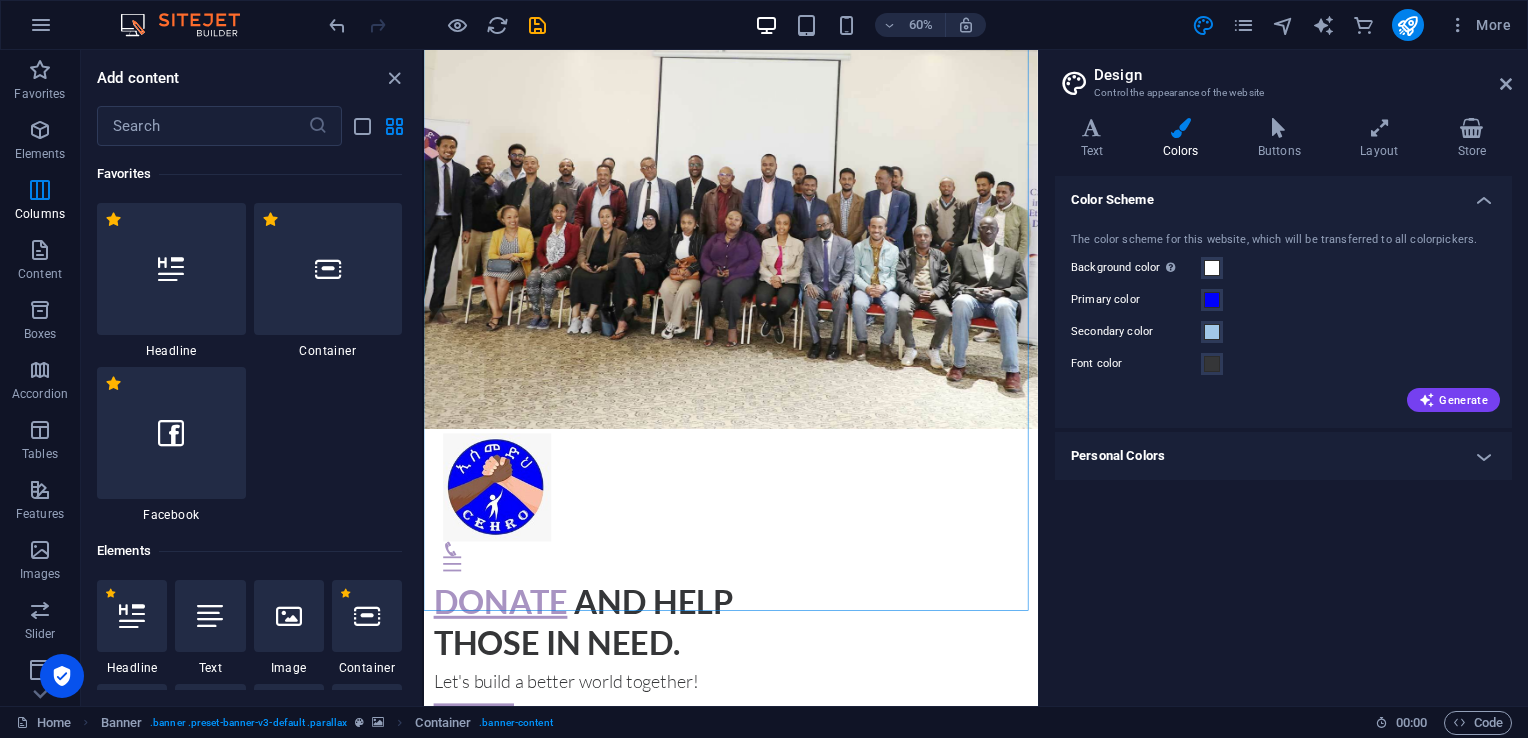 click on "Accordion" at bounding box center (40, 382) 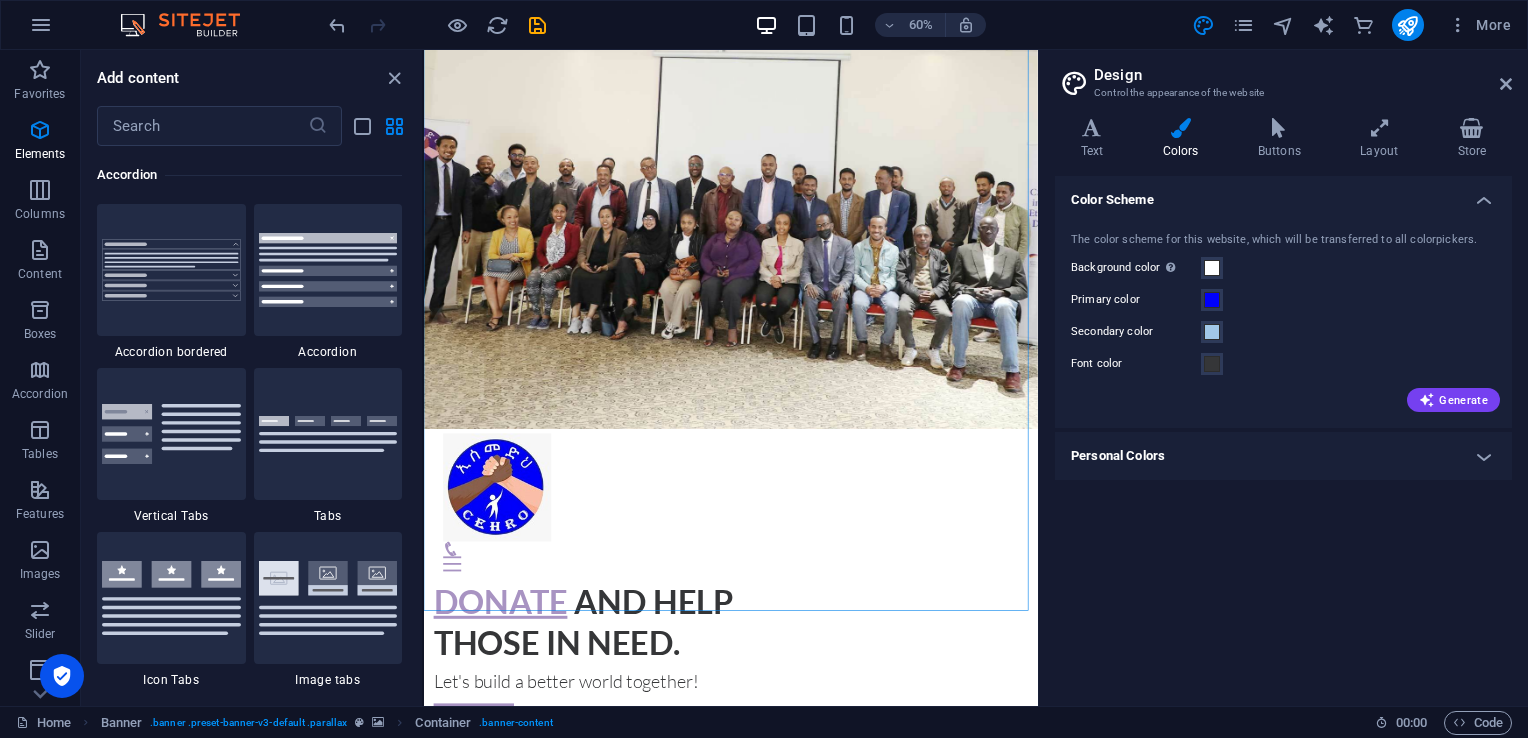 scroll, scrollTop: 6384, scrollLeft: 0, axis: vertical 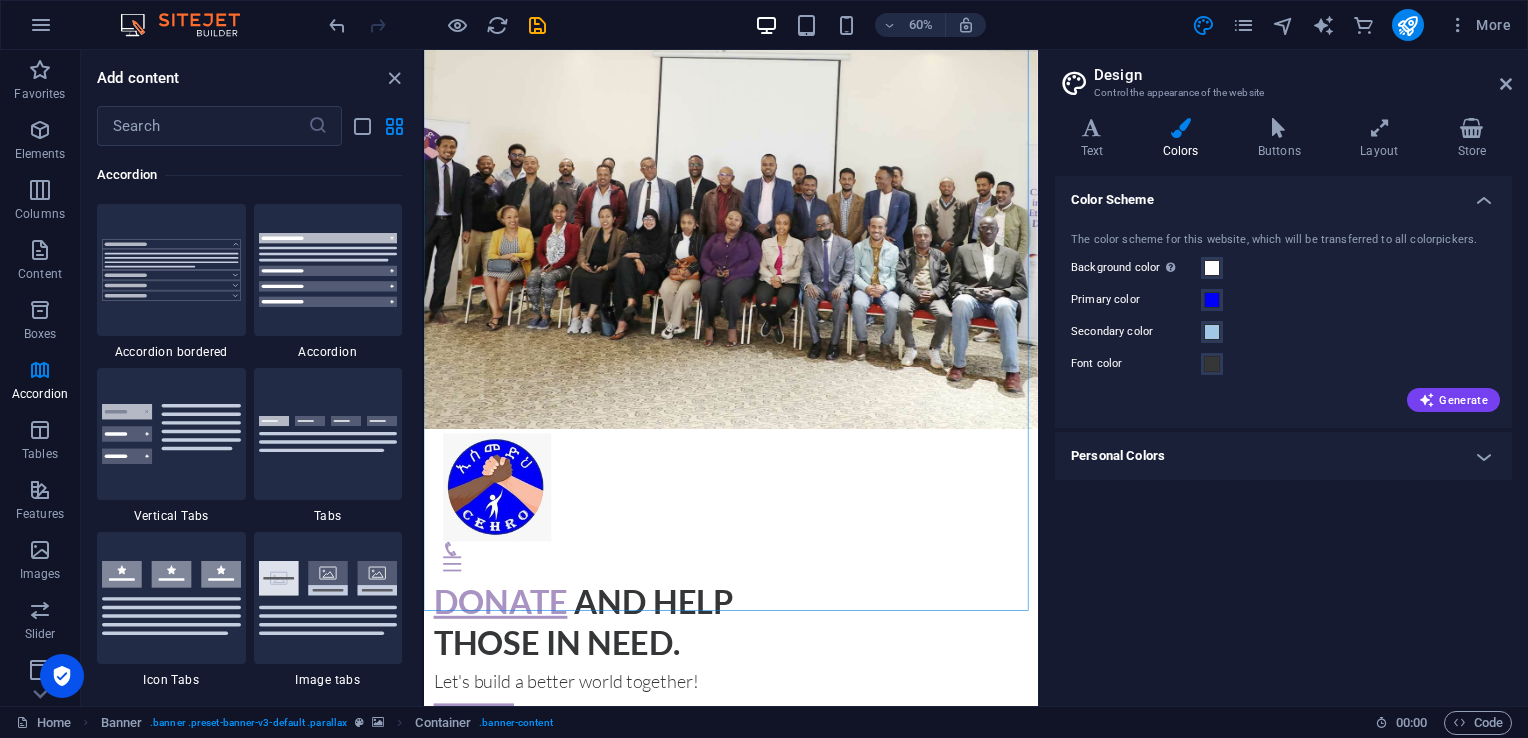 click at bounding box center (40, 190) 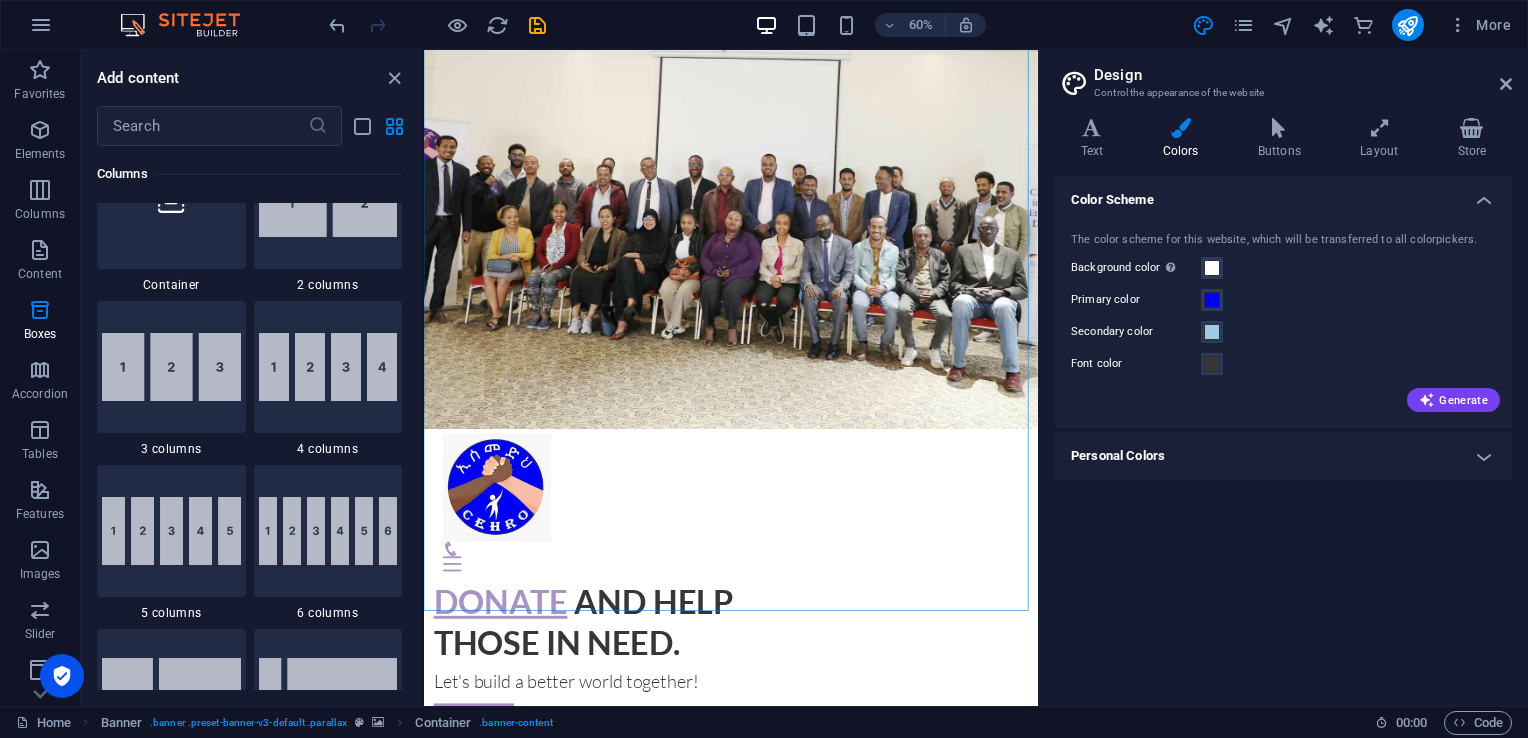 scroll, scrollTop: 1153, scrollLeft: 0, axis: vertical 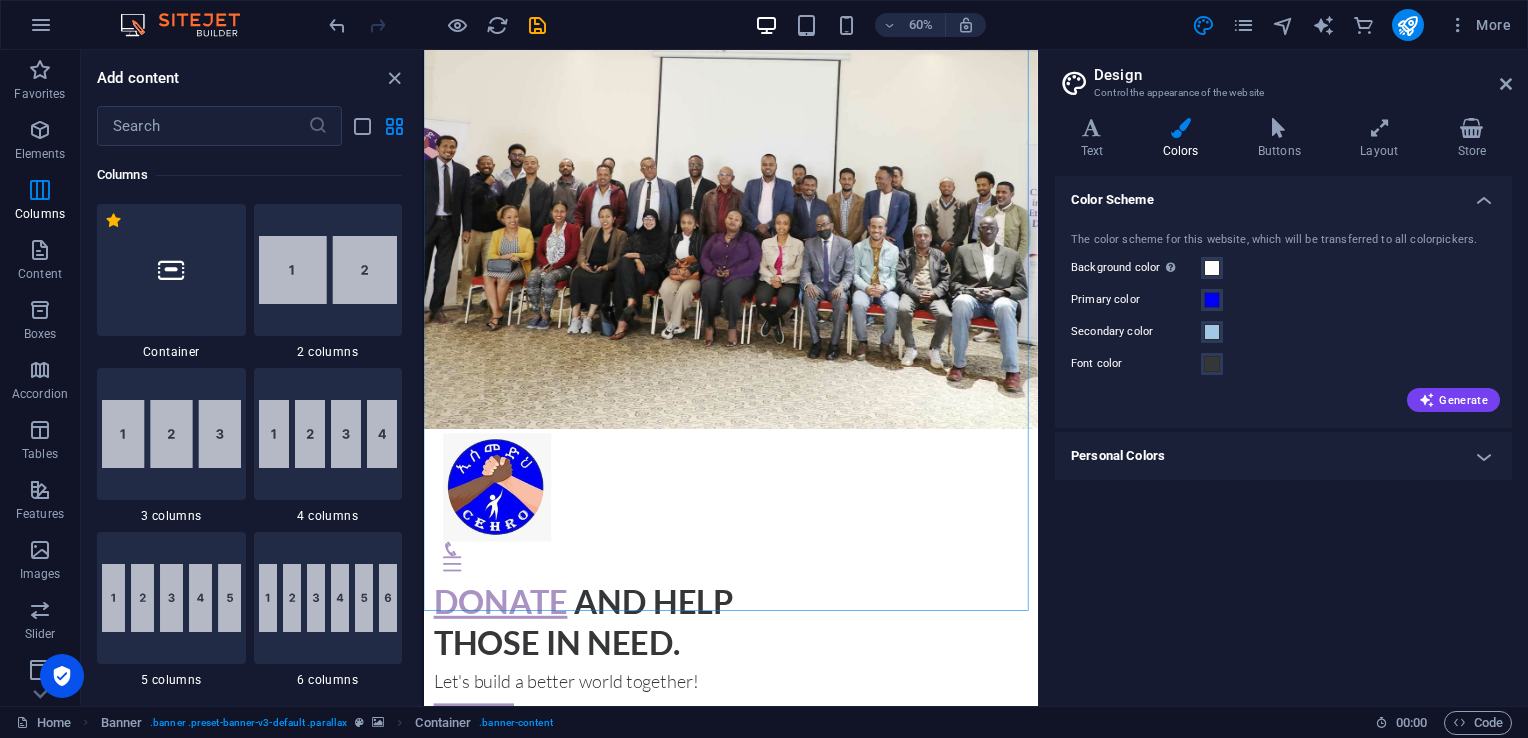 click at bounding box center [40, 250] 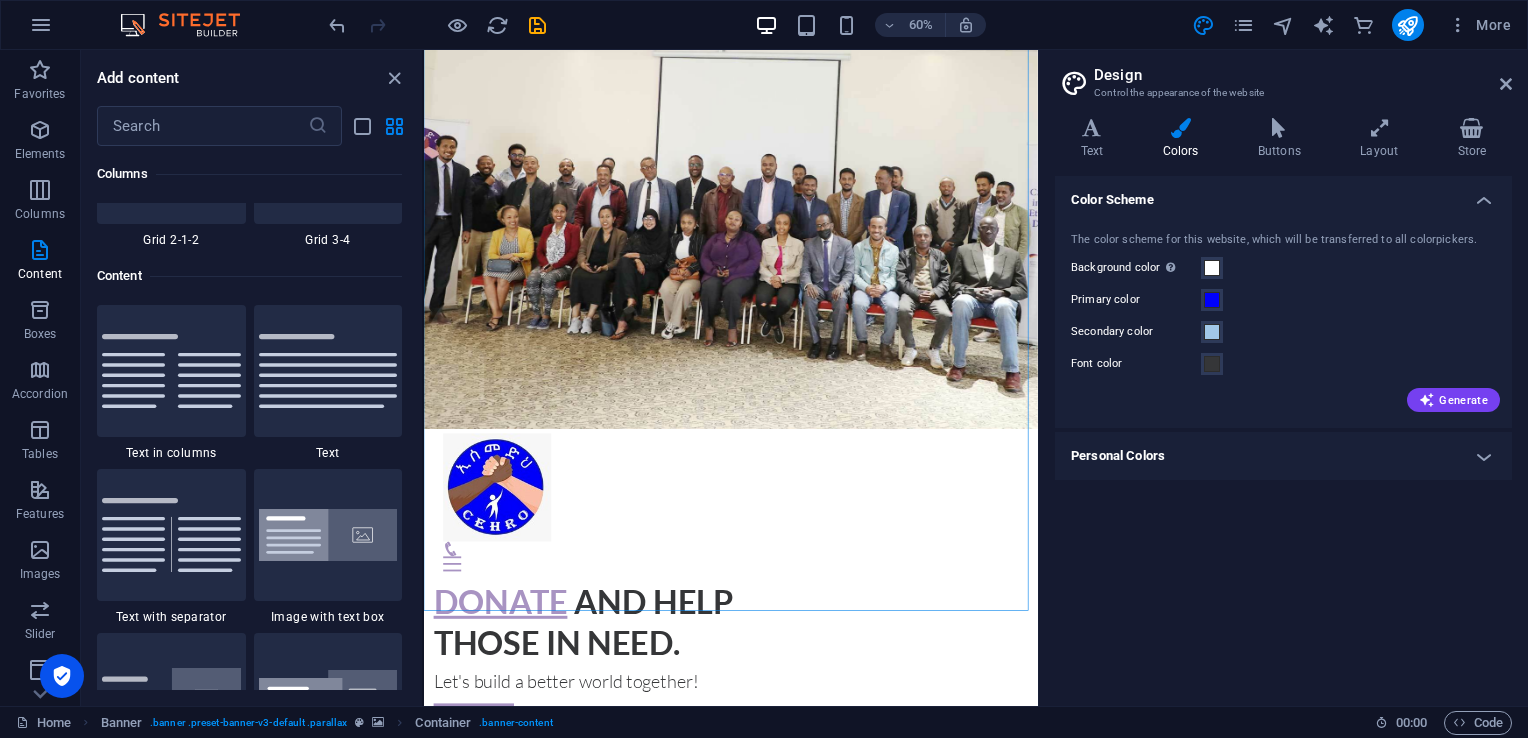 scroll, scrollTop: 3662, scrollLeft: 0, axis: vertical 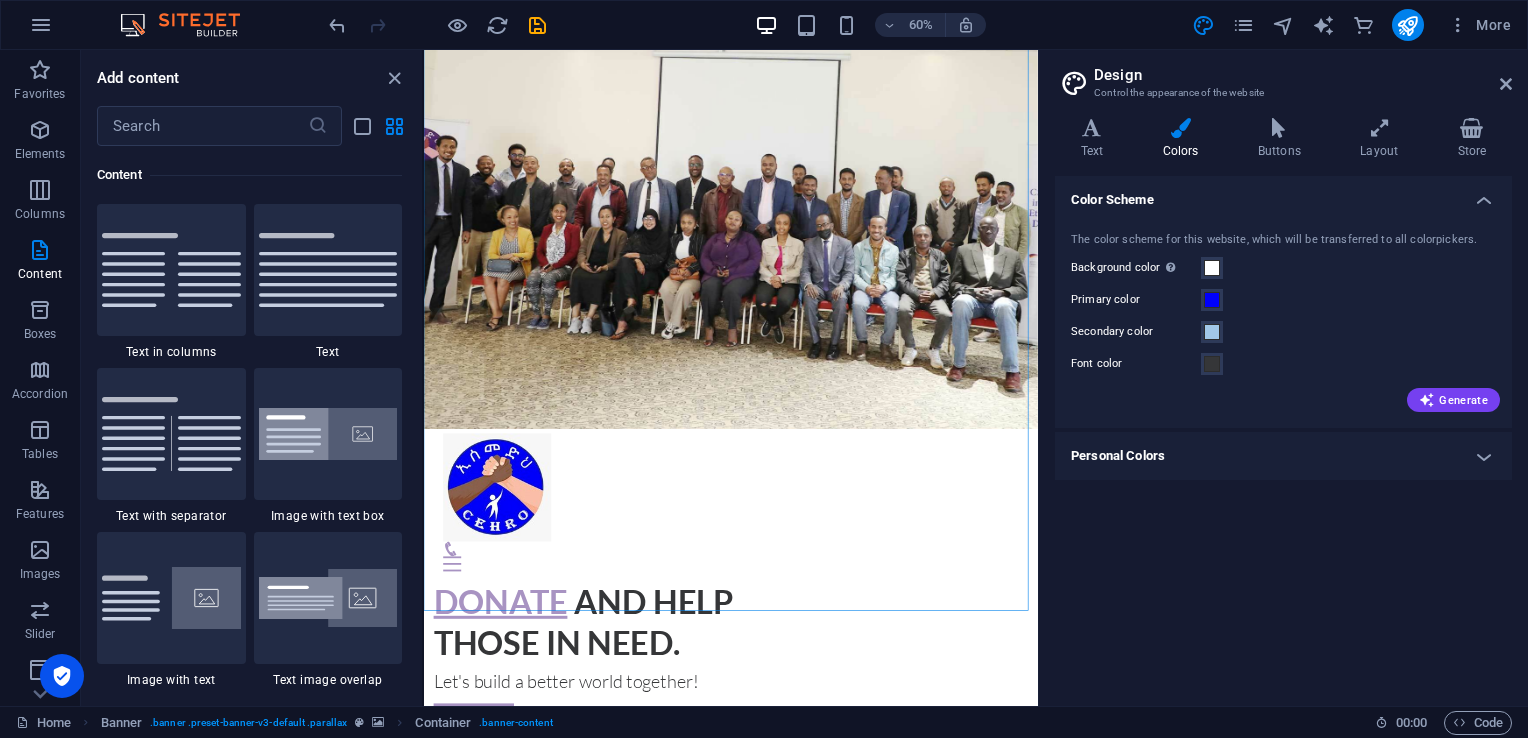 click at bounding box center (40, 310) 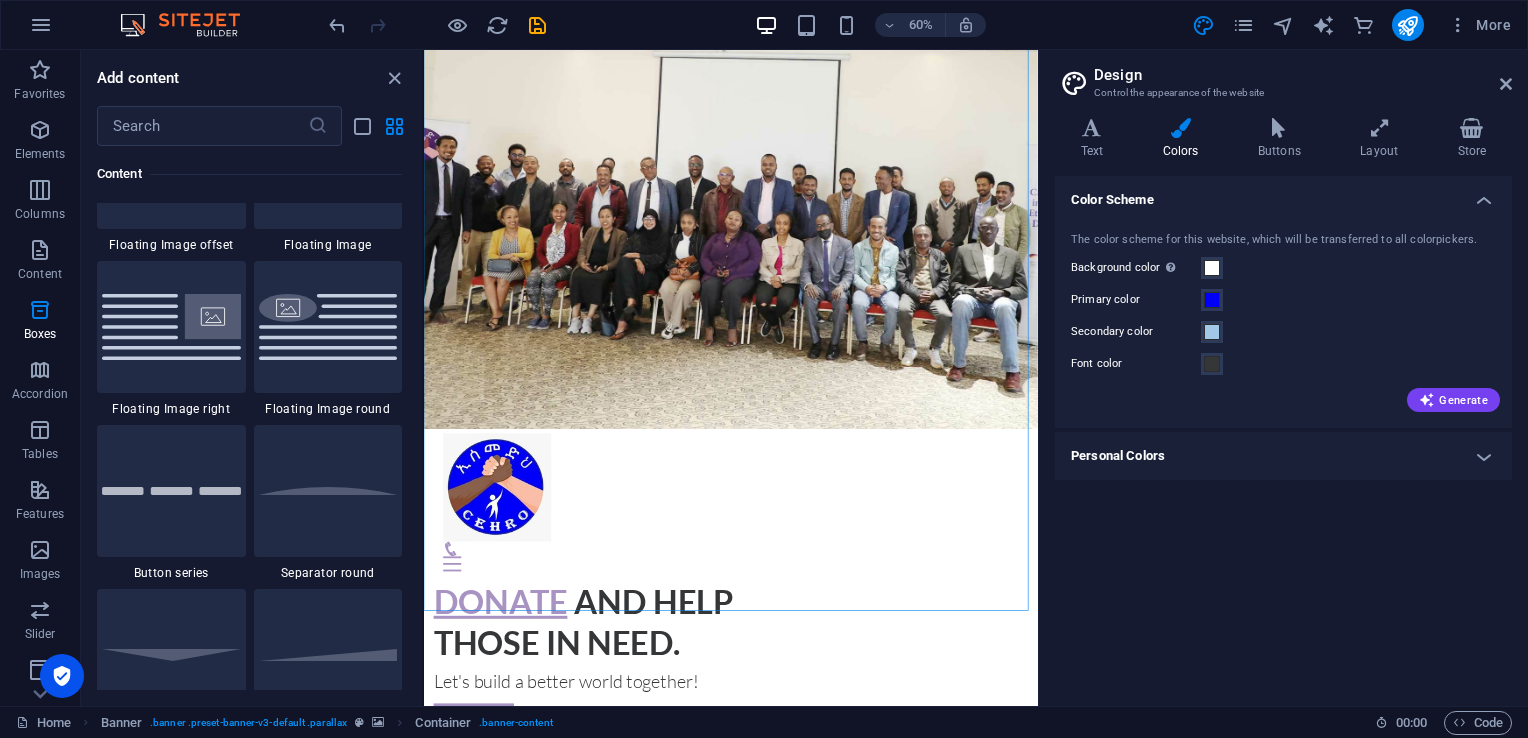 scroll, scrollTop: 5516, scrollLeft: 0, axis: vertical 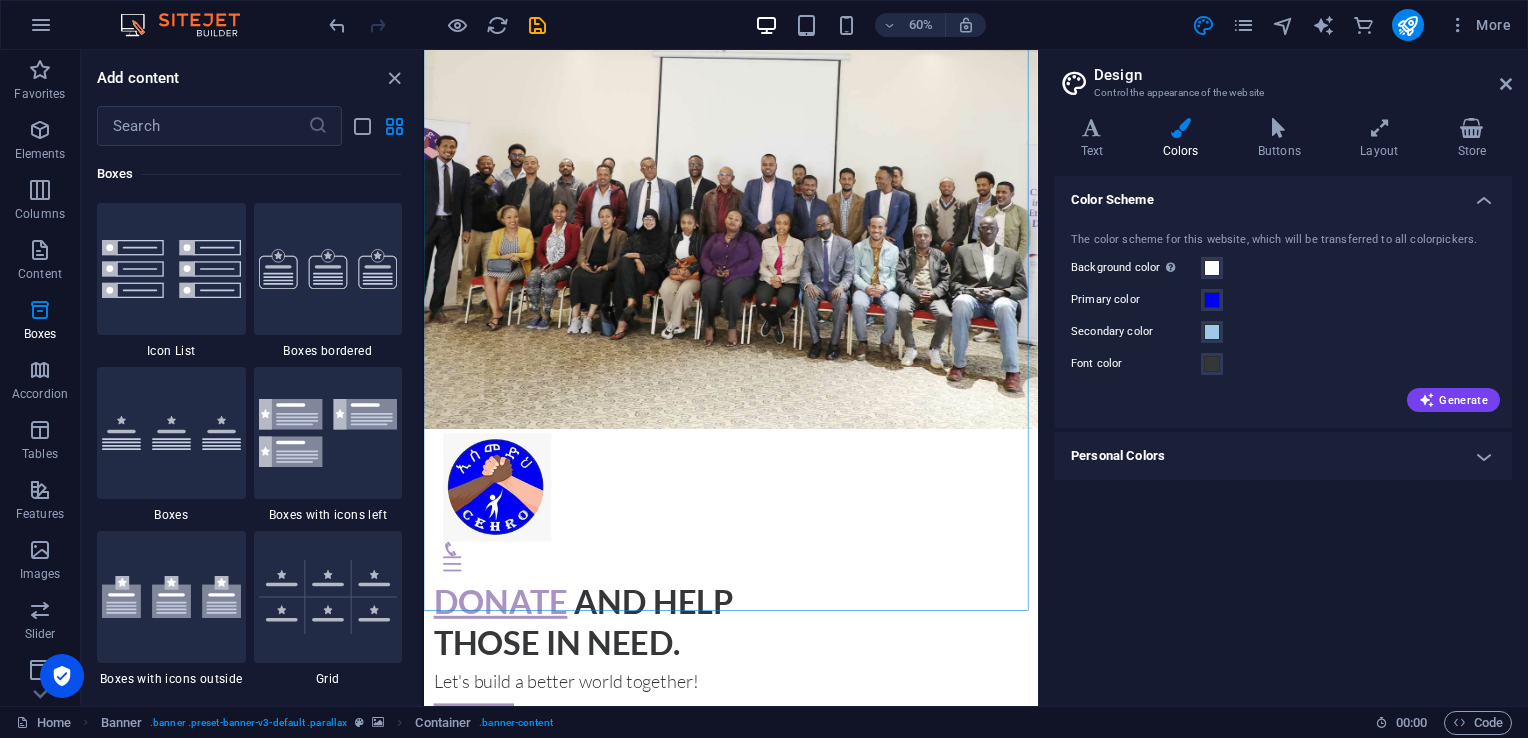 click at bounding box center (40, 370) 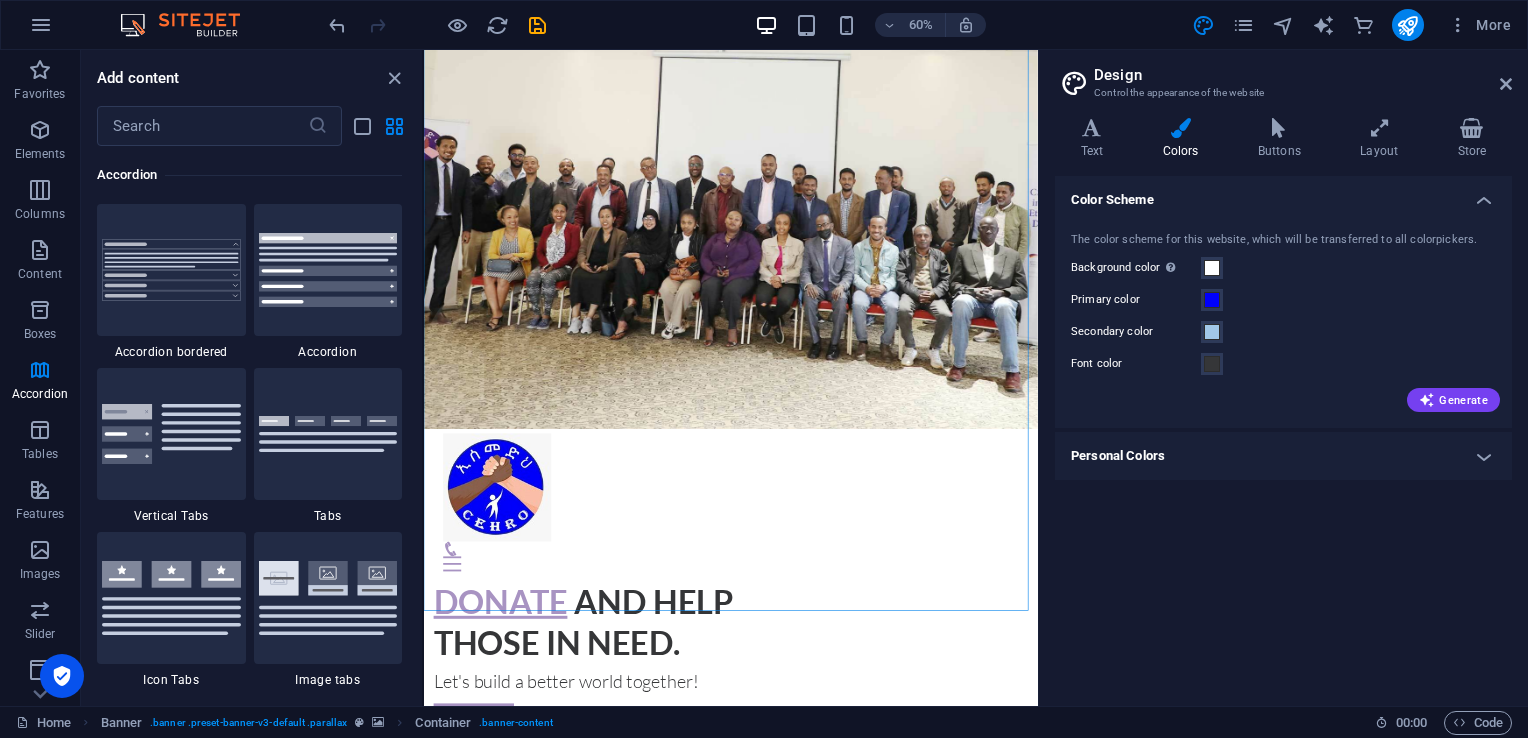 click at bounding box center (40, 430) 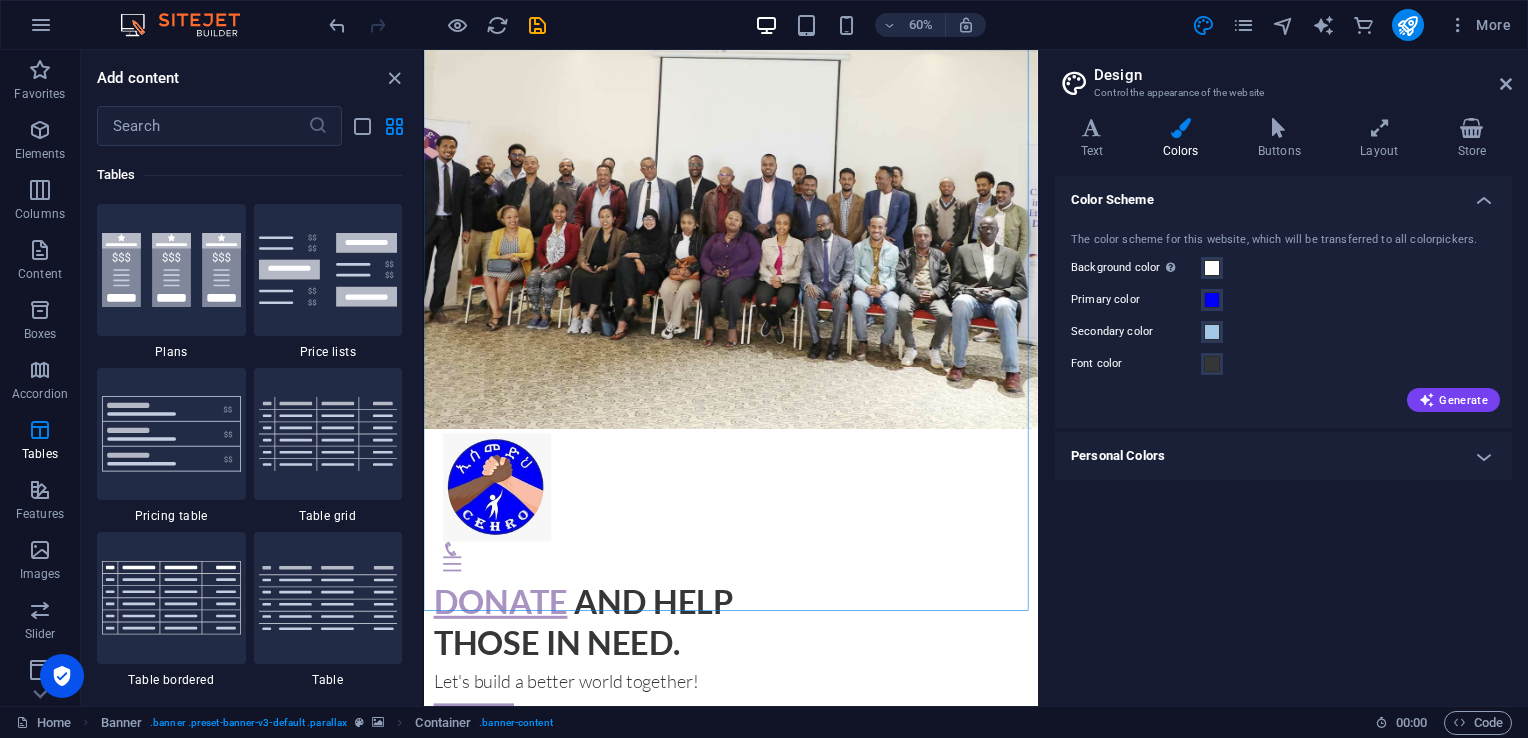 click at bounding box center [40, 490] 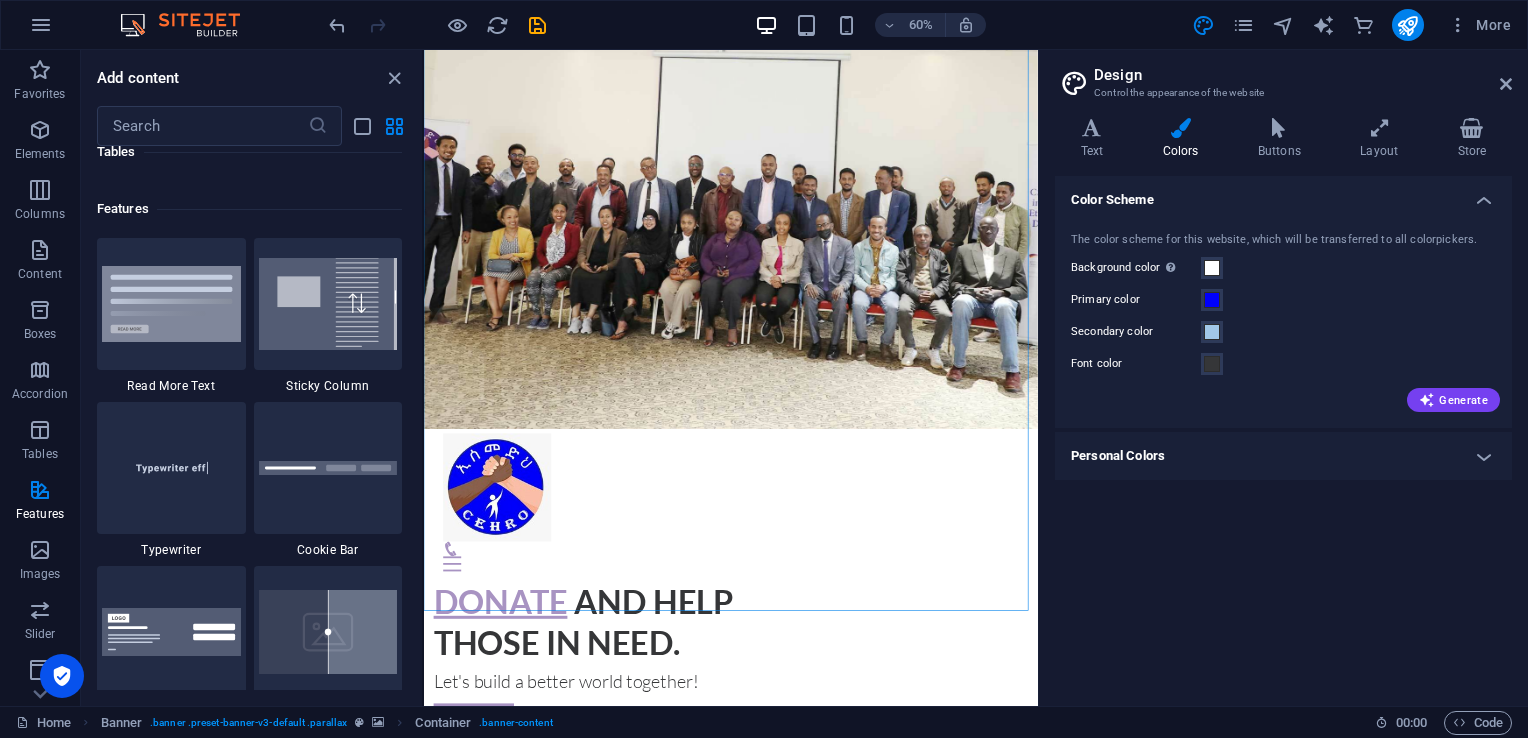 scroll, scrollTop: 7794, scrollLeft: 0, axis: vertical 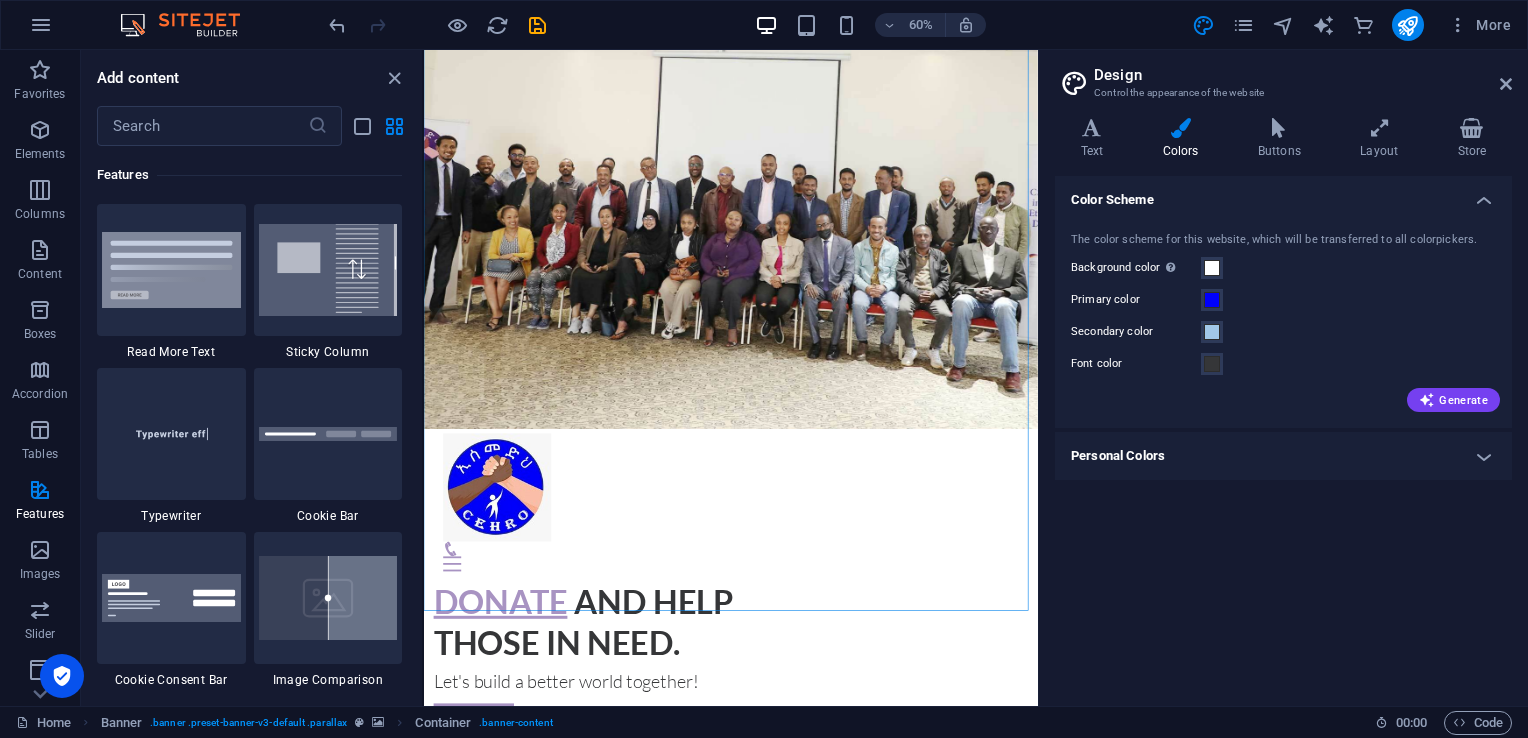click at bounding box center (40, 550) 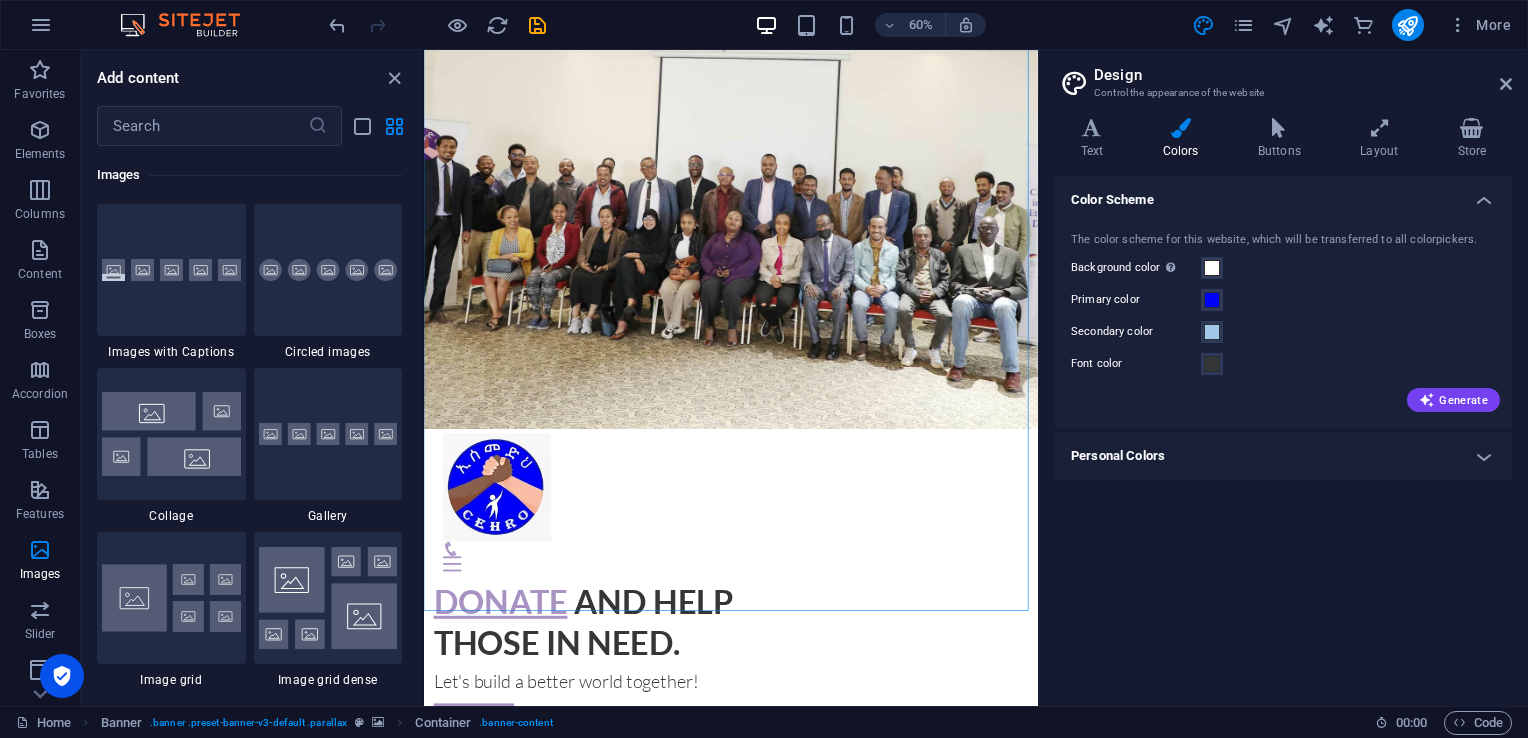scroll, scrollTop: 10140, scrollLeft: 0, axis: vertical 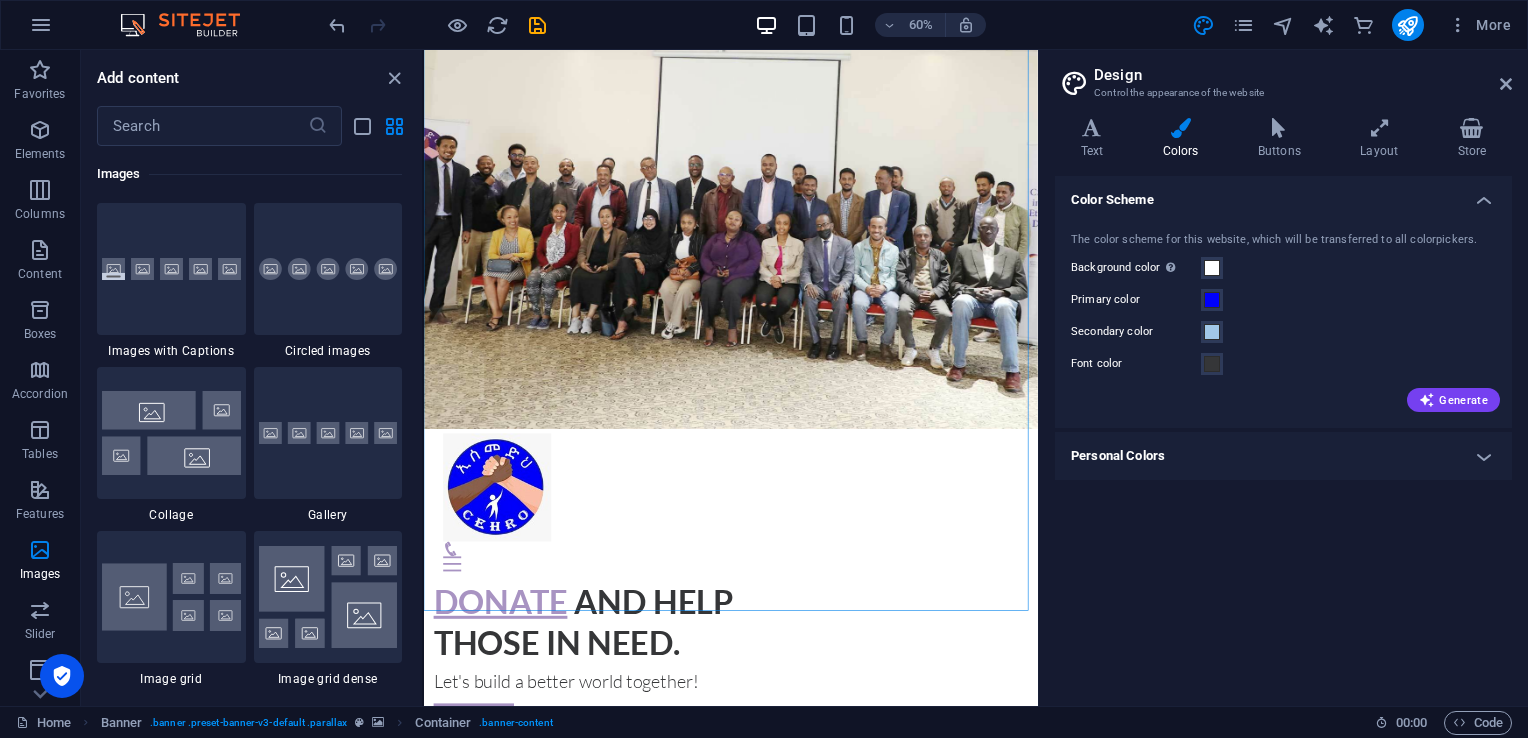 click at bounding box center (40, 70) 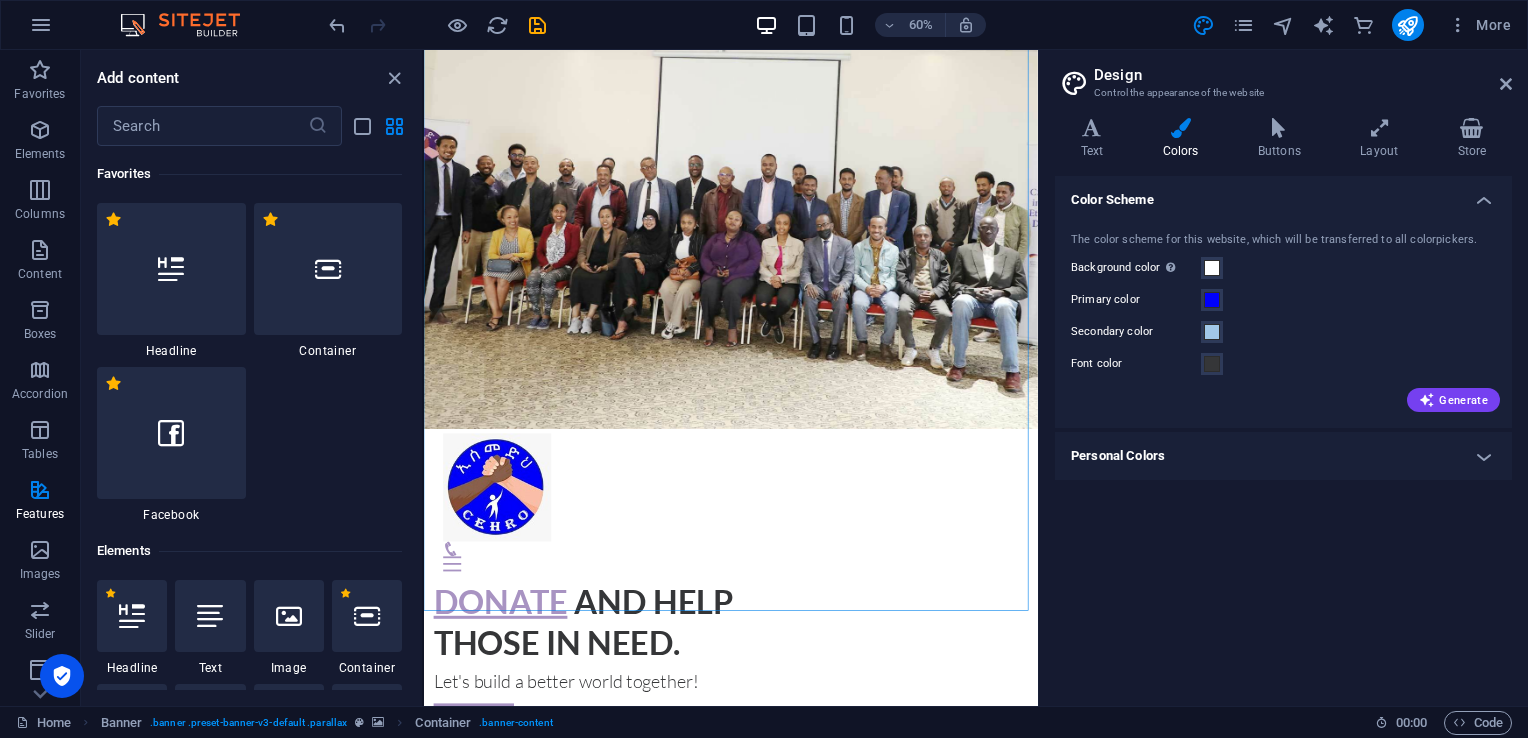 scroll, scrollTop: 0, scrollLeft: 0, axis: both 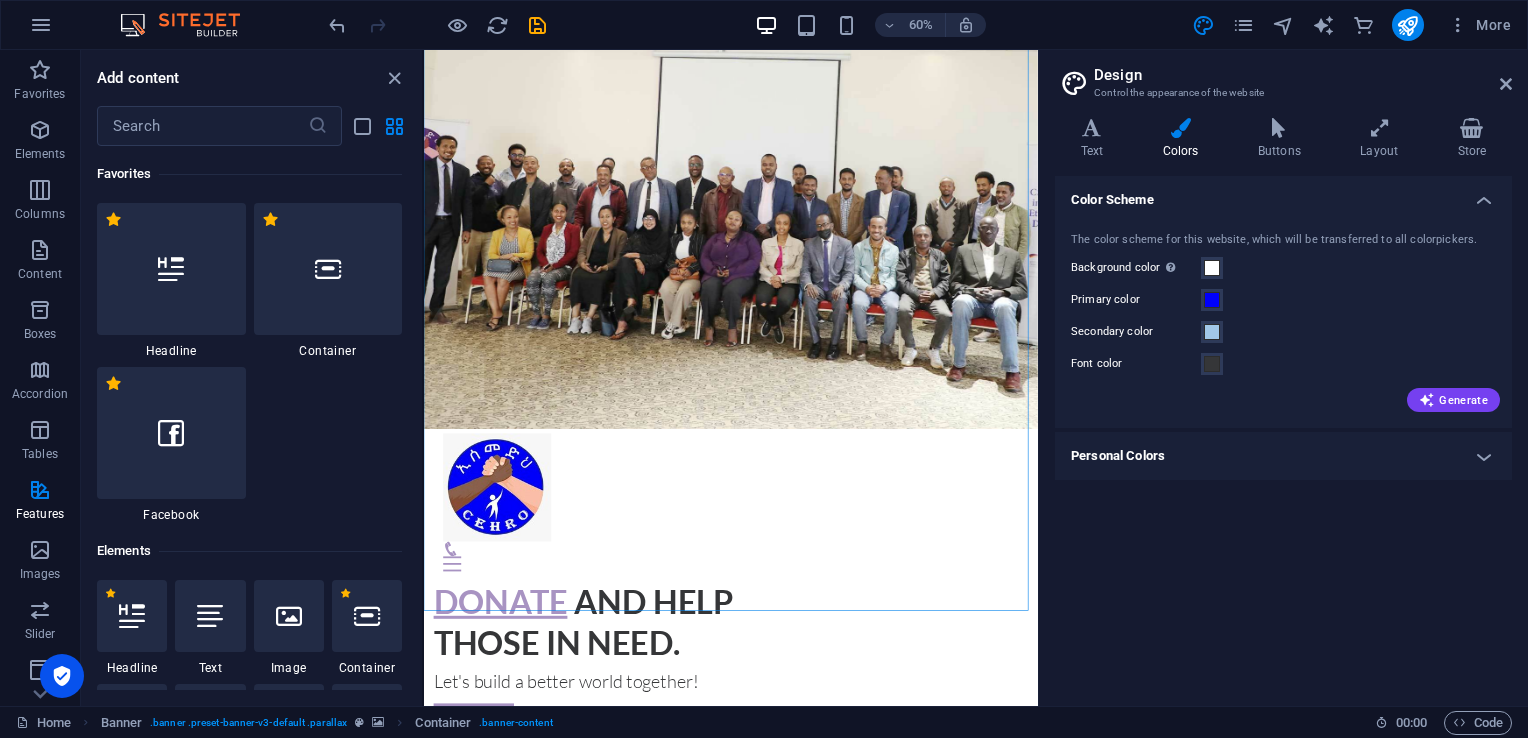 click at bounding box center [41, 25] 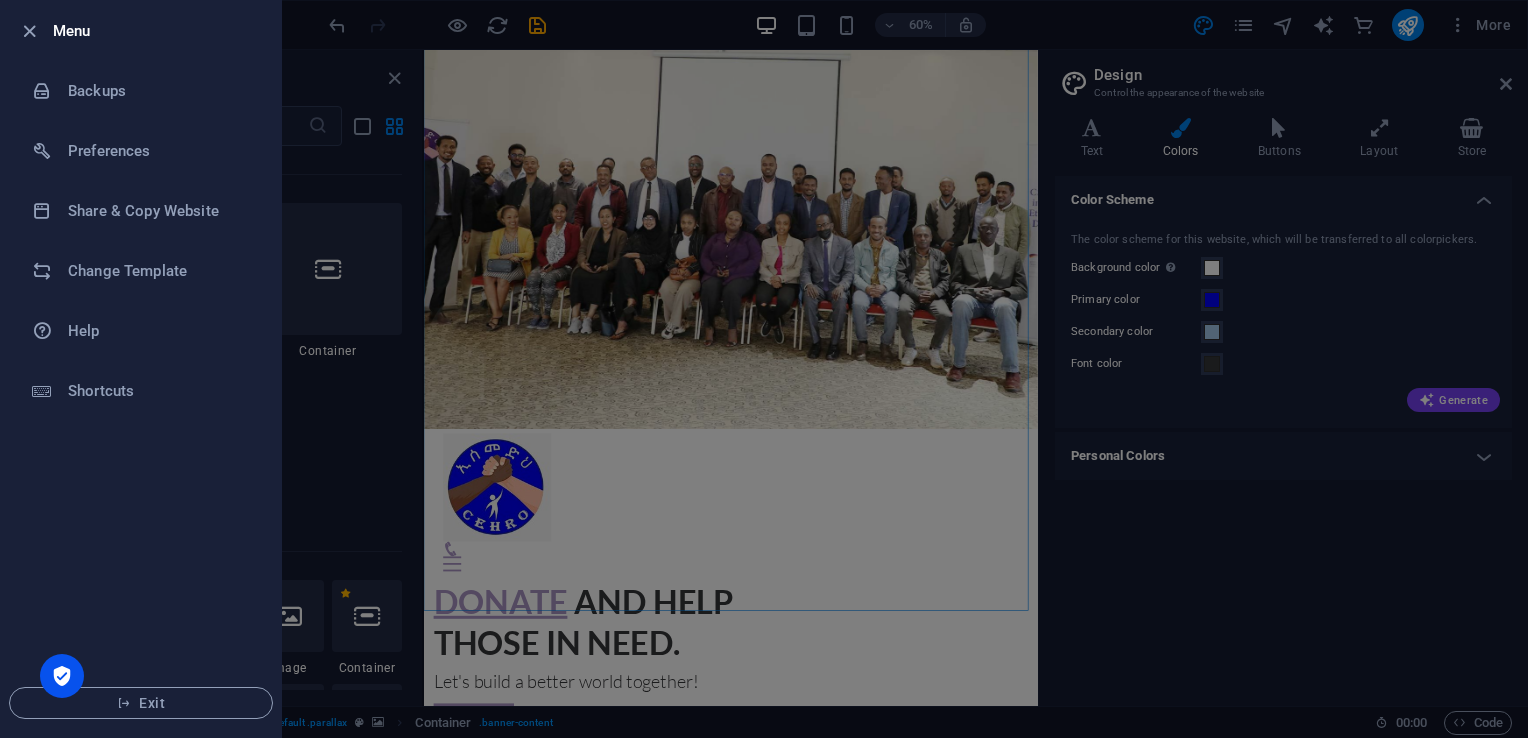 click on "Preferences" at bounding box center (160, 151) 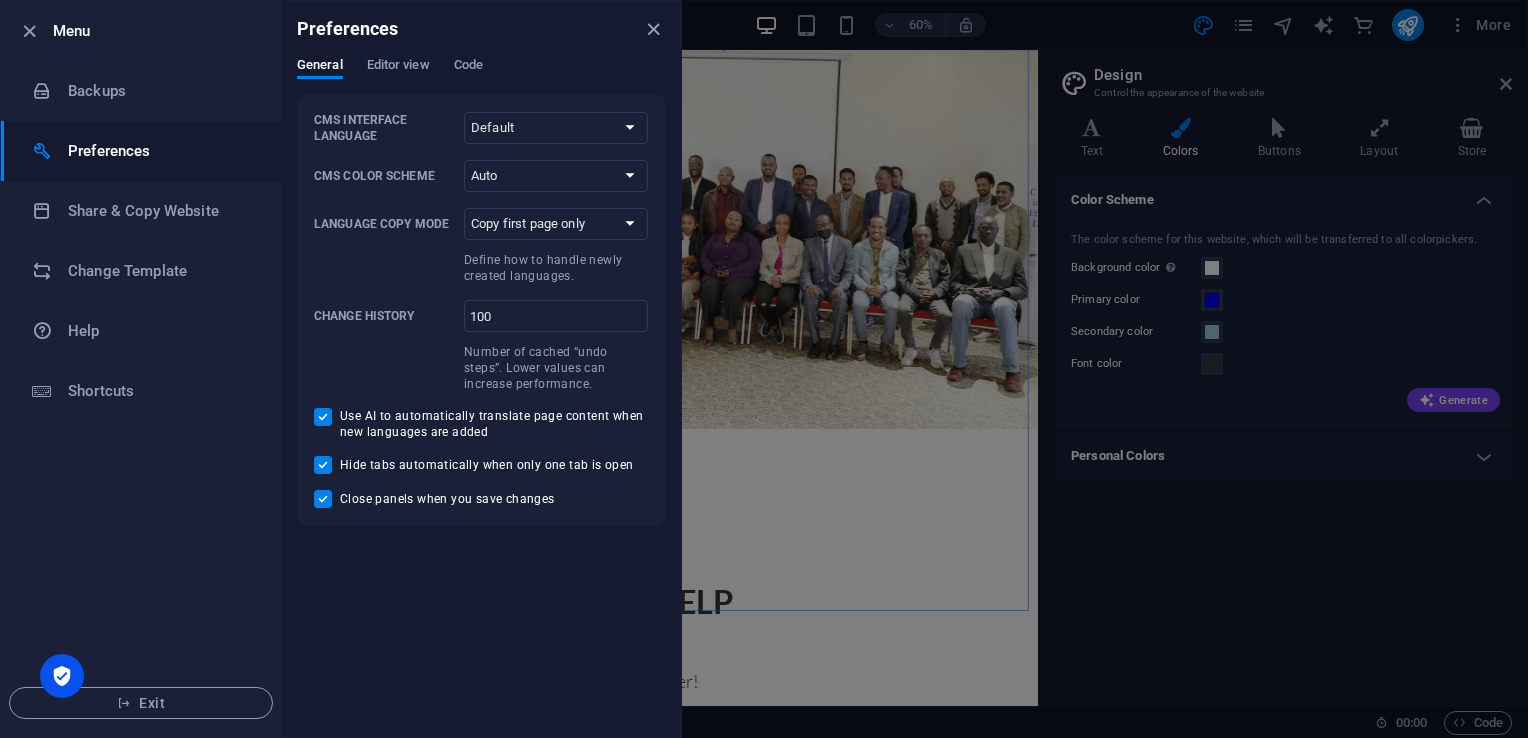 click at bounding box center [653, 29] 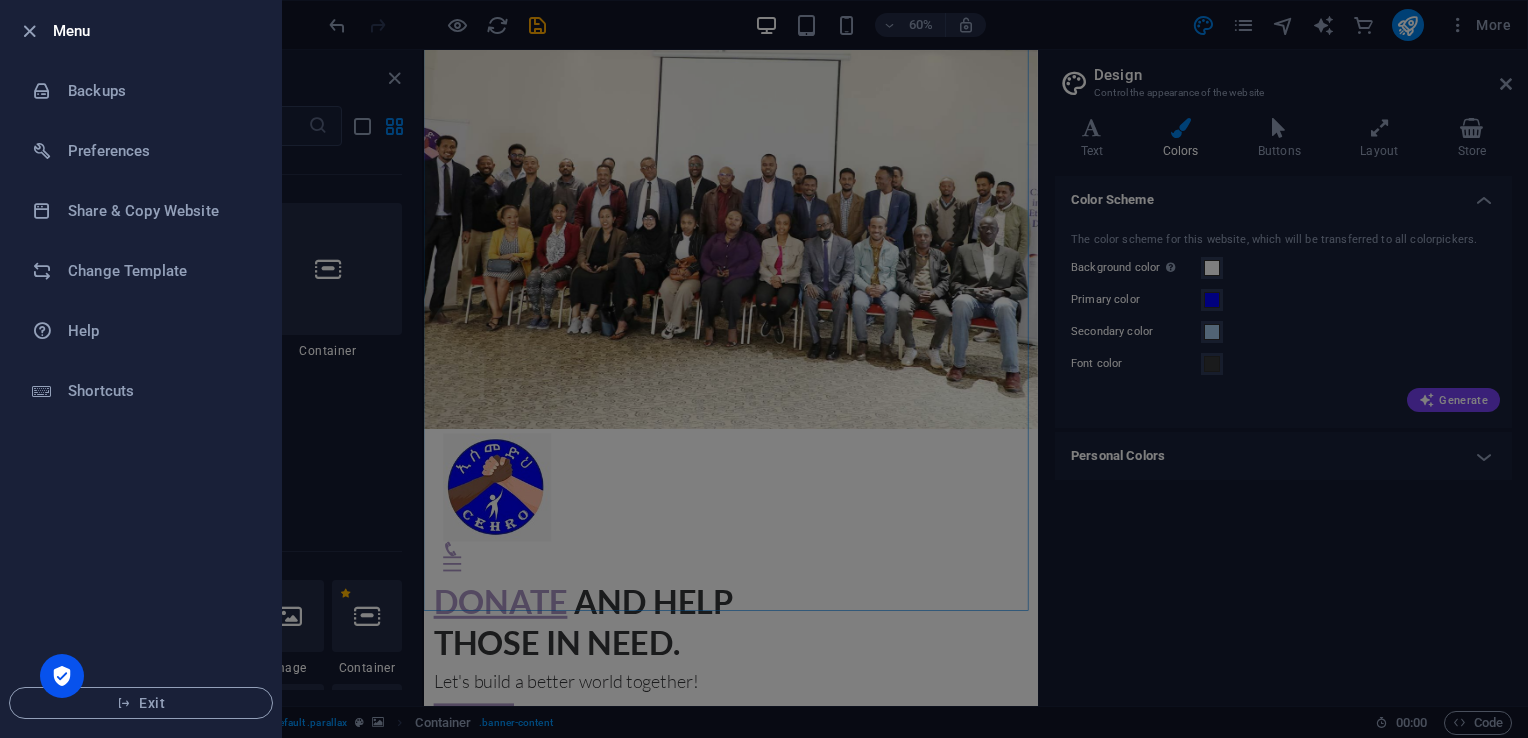 click at bounding box center (29, 31) 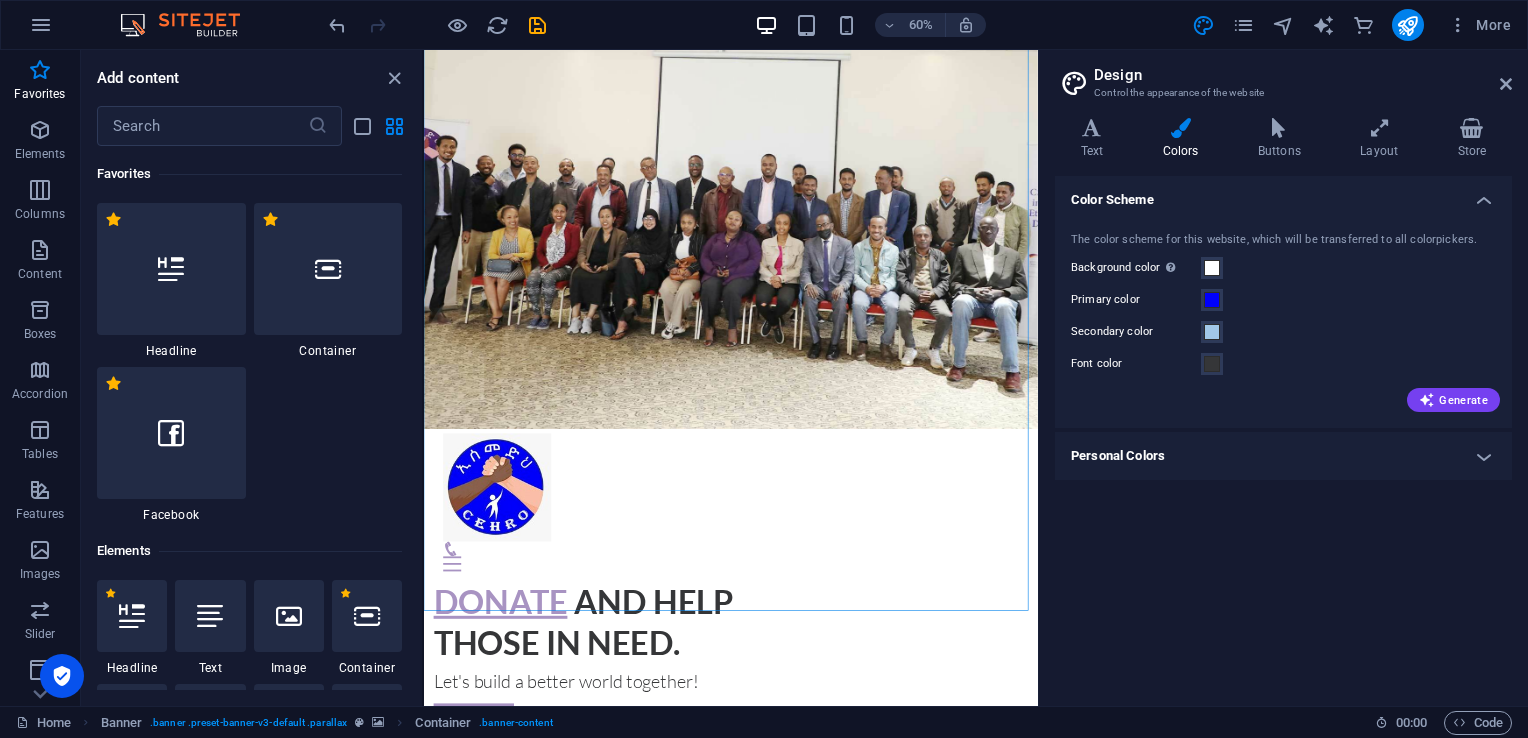 click at bounding box center (394, 78) 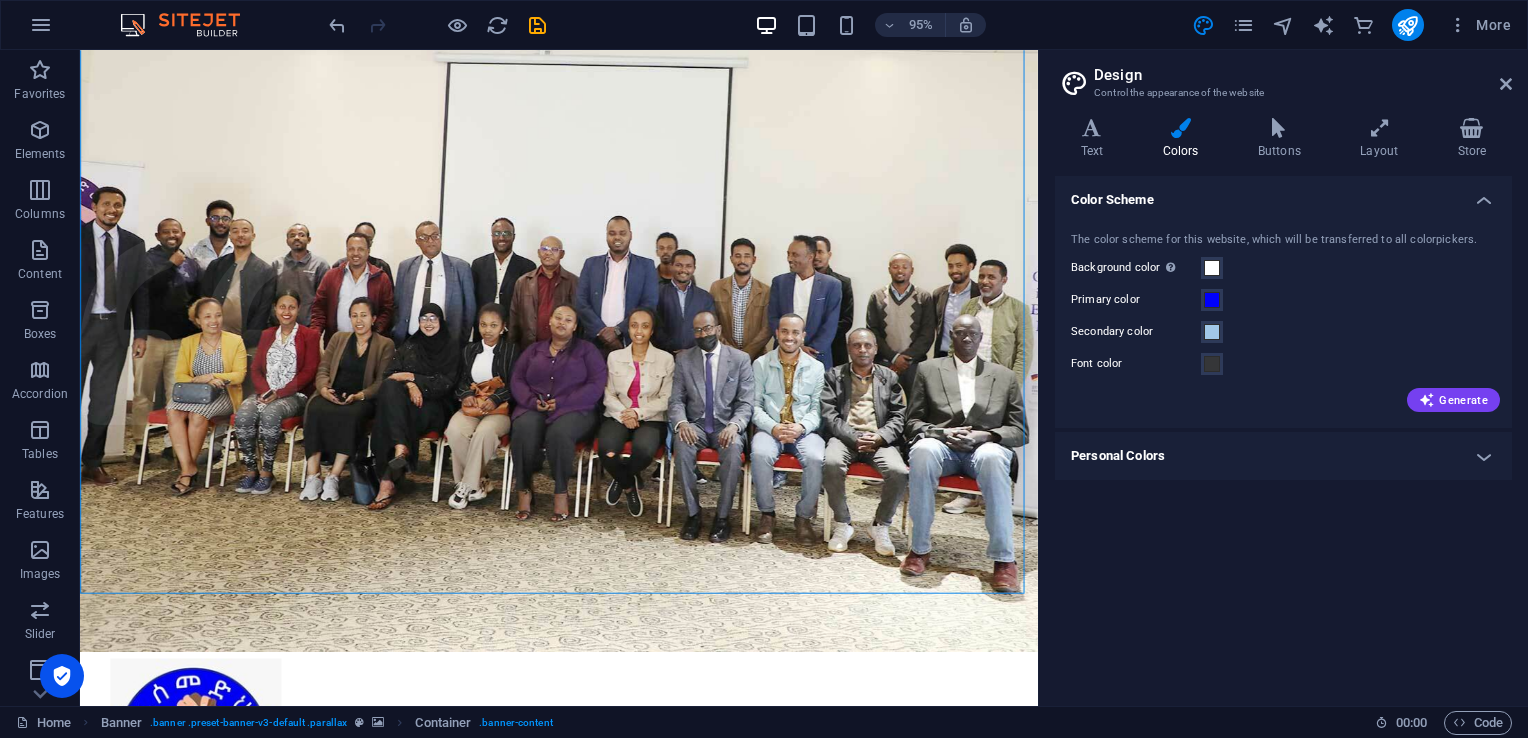 click on "Text" at bounding box center [1096, 139] 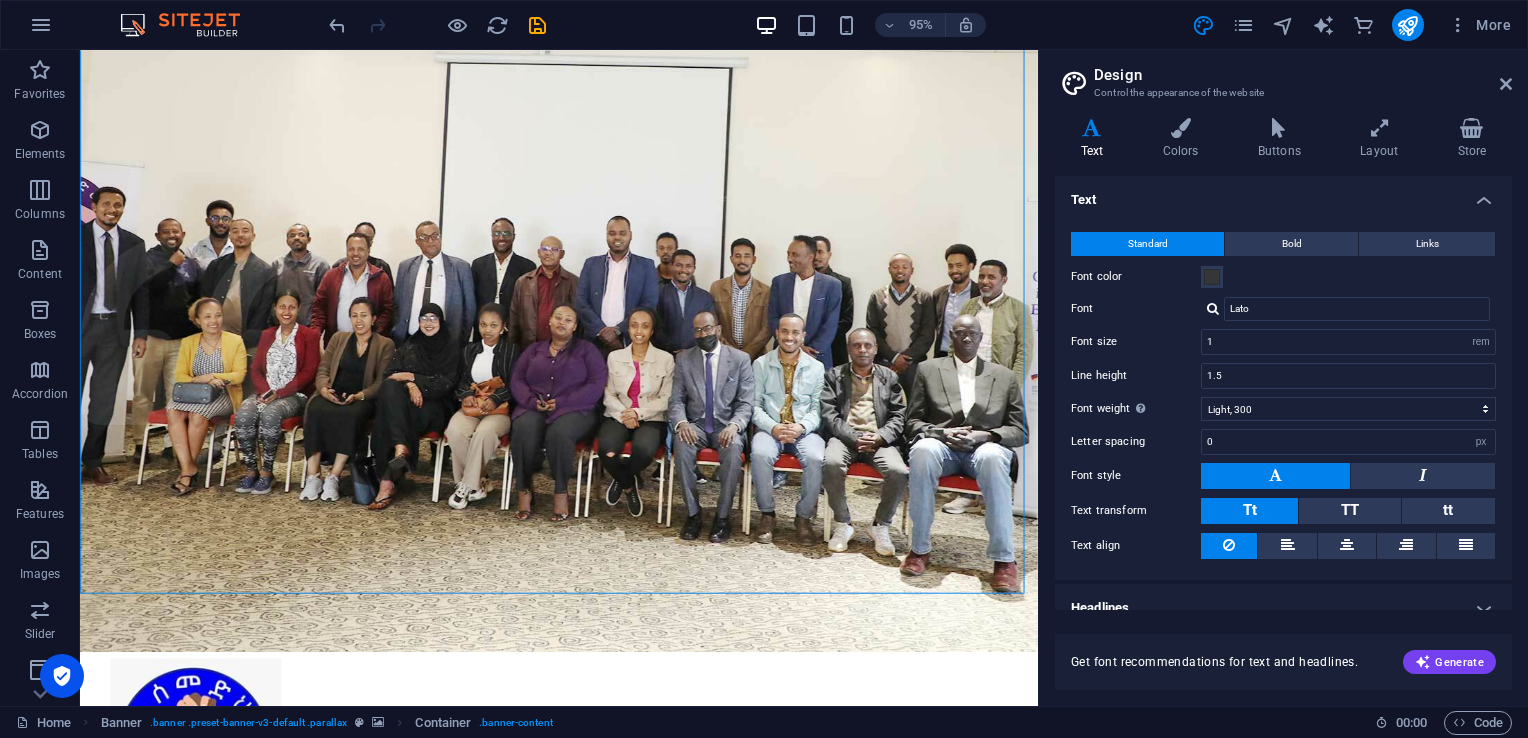 click on "Colors" at bounding box center (1184, 139) 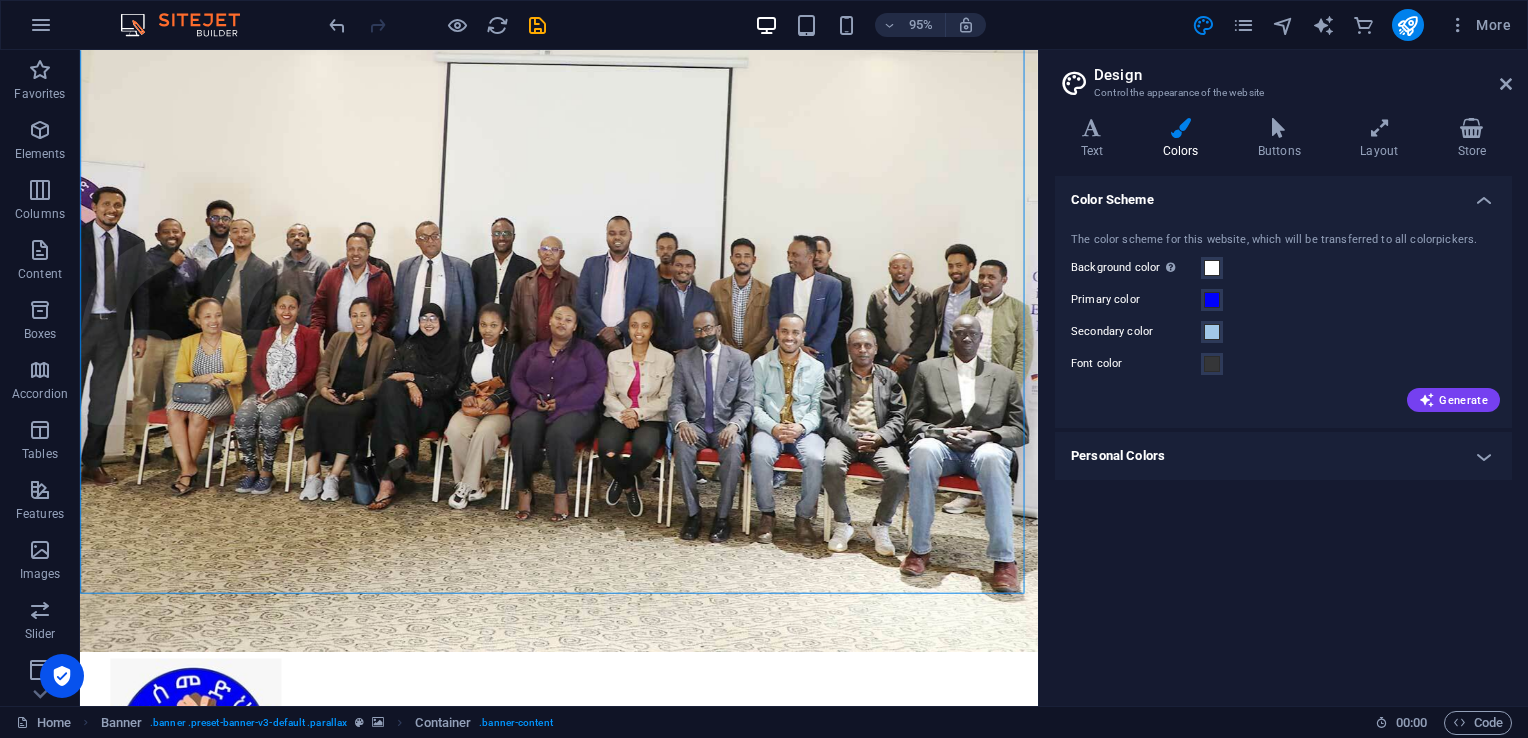 click on "Buttons" at bounding box center [1283, 139] 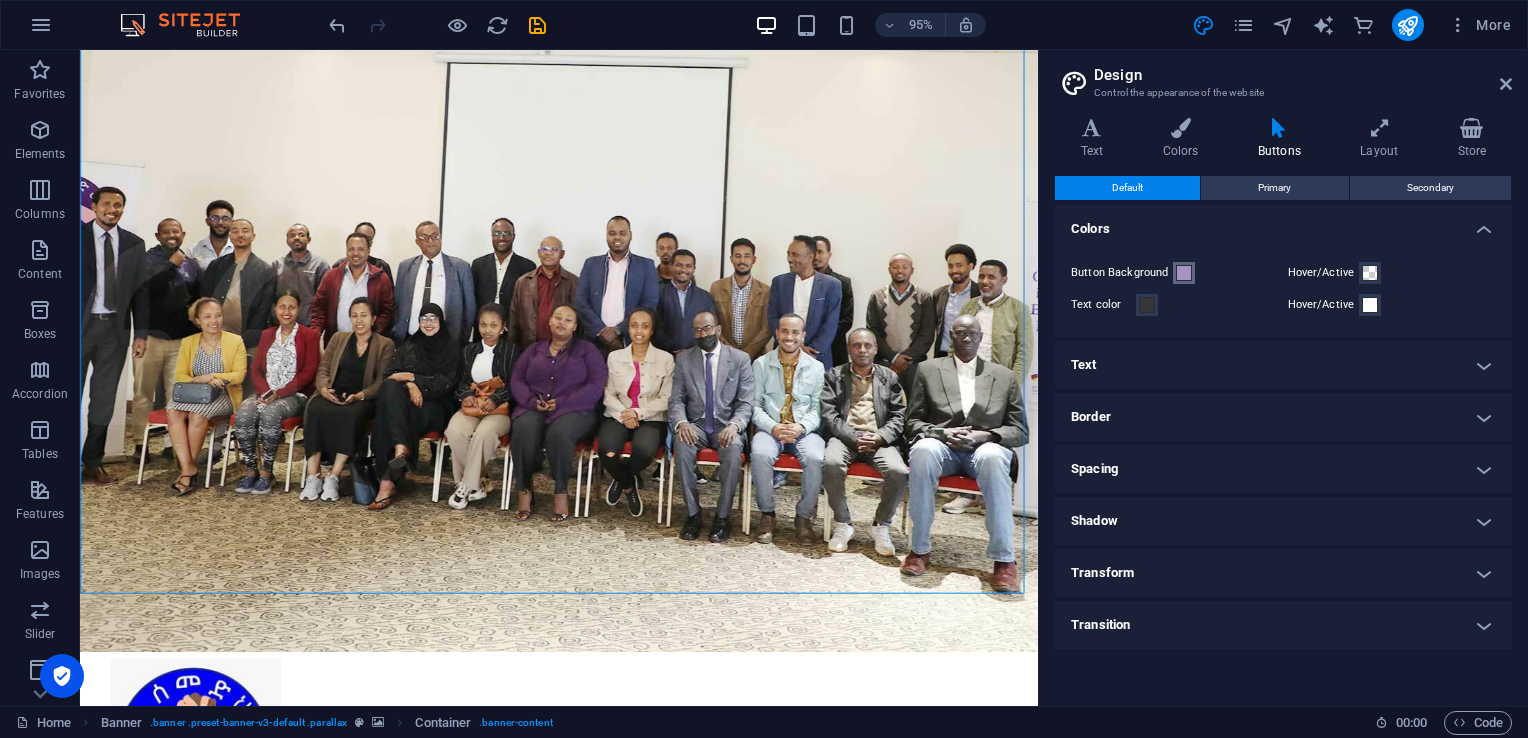 click at bounding box center [1184, 273] 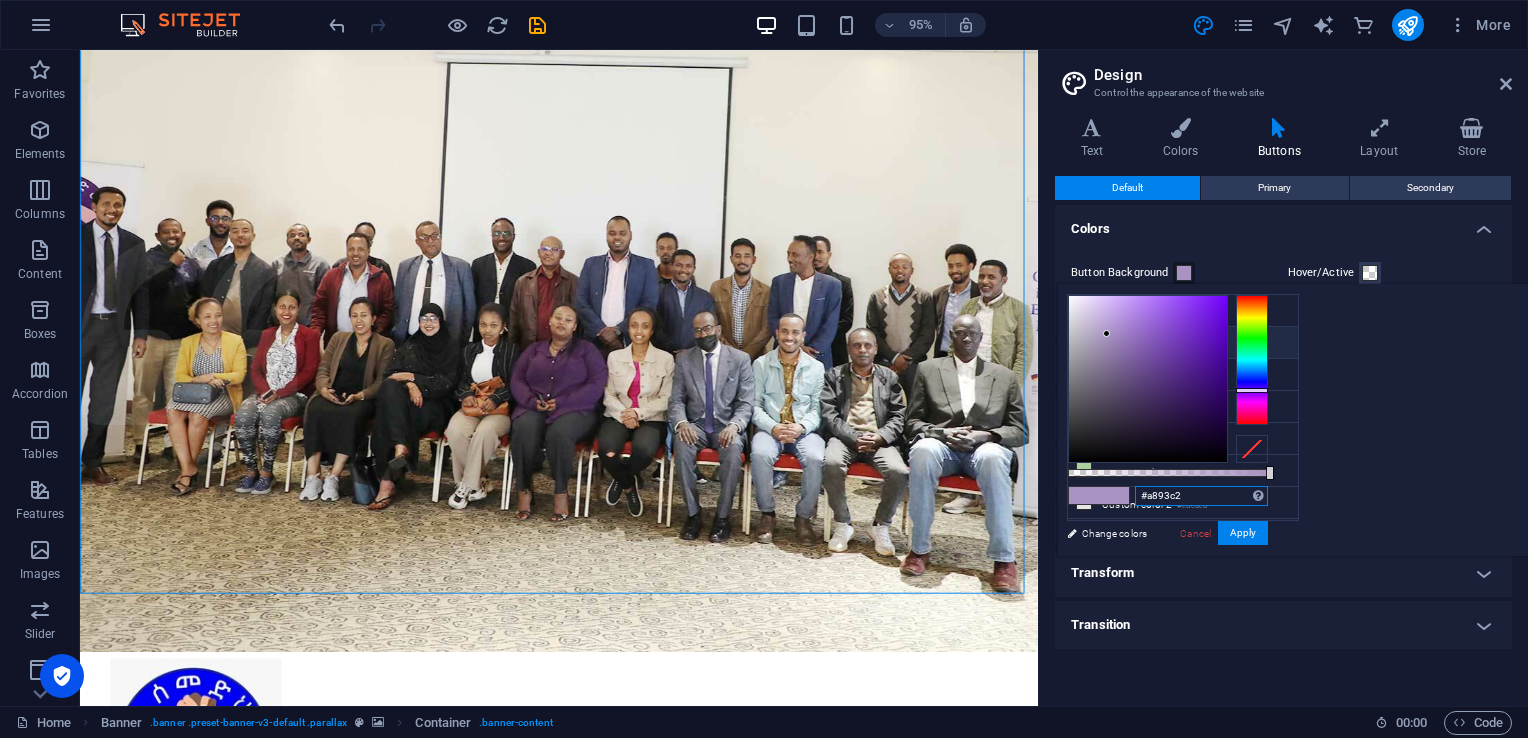 click on "#a893c2" at bounding box center [1201, 496] 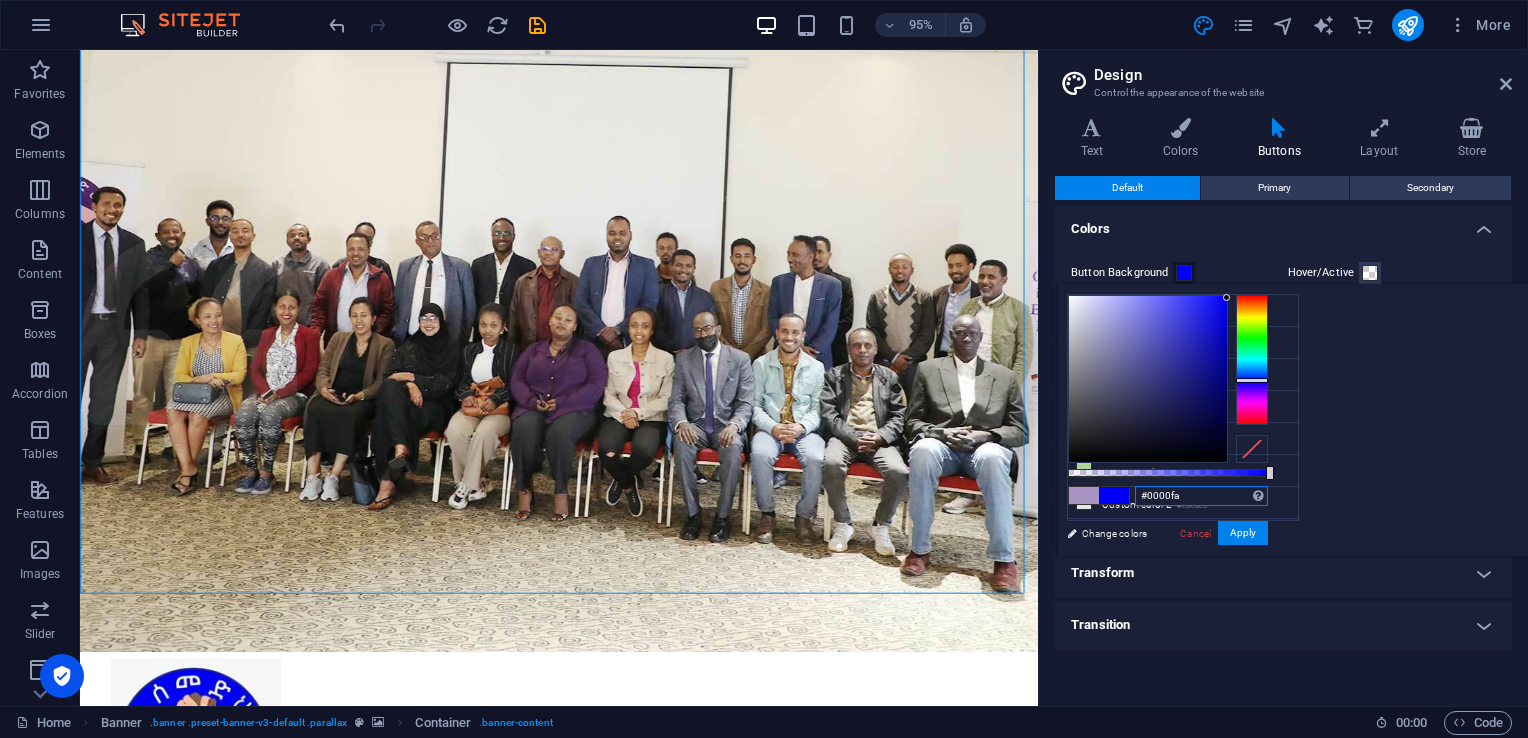 type on "#0000fa" 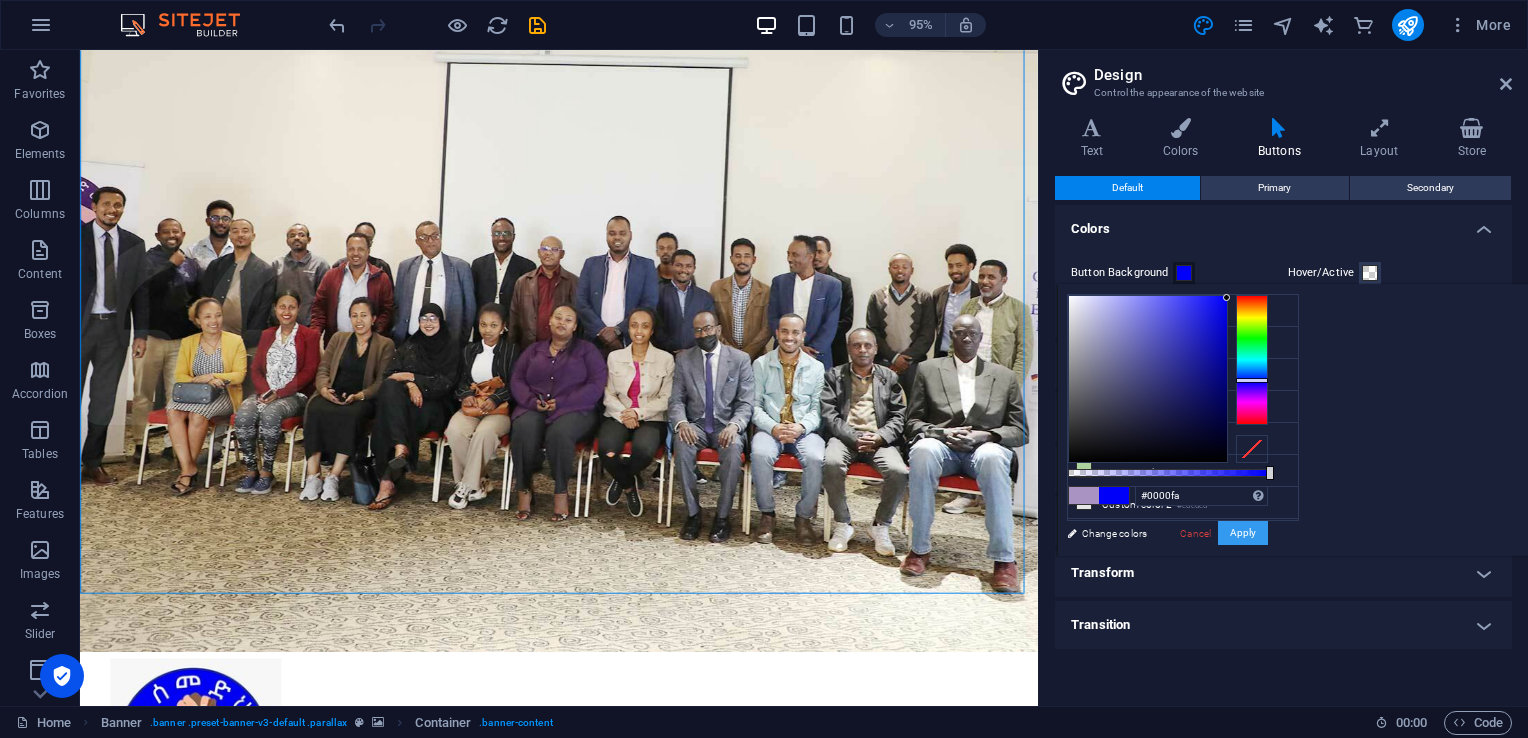 click on "Apply" at bounding box center (1243, 533) 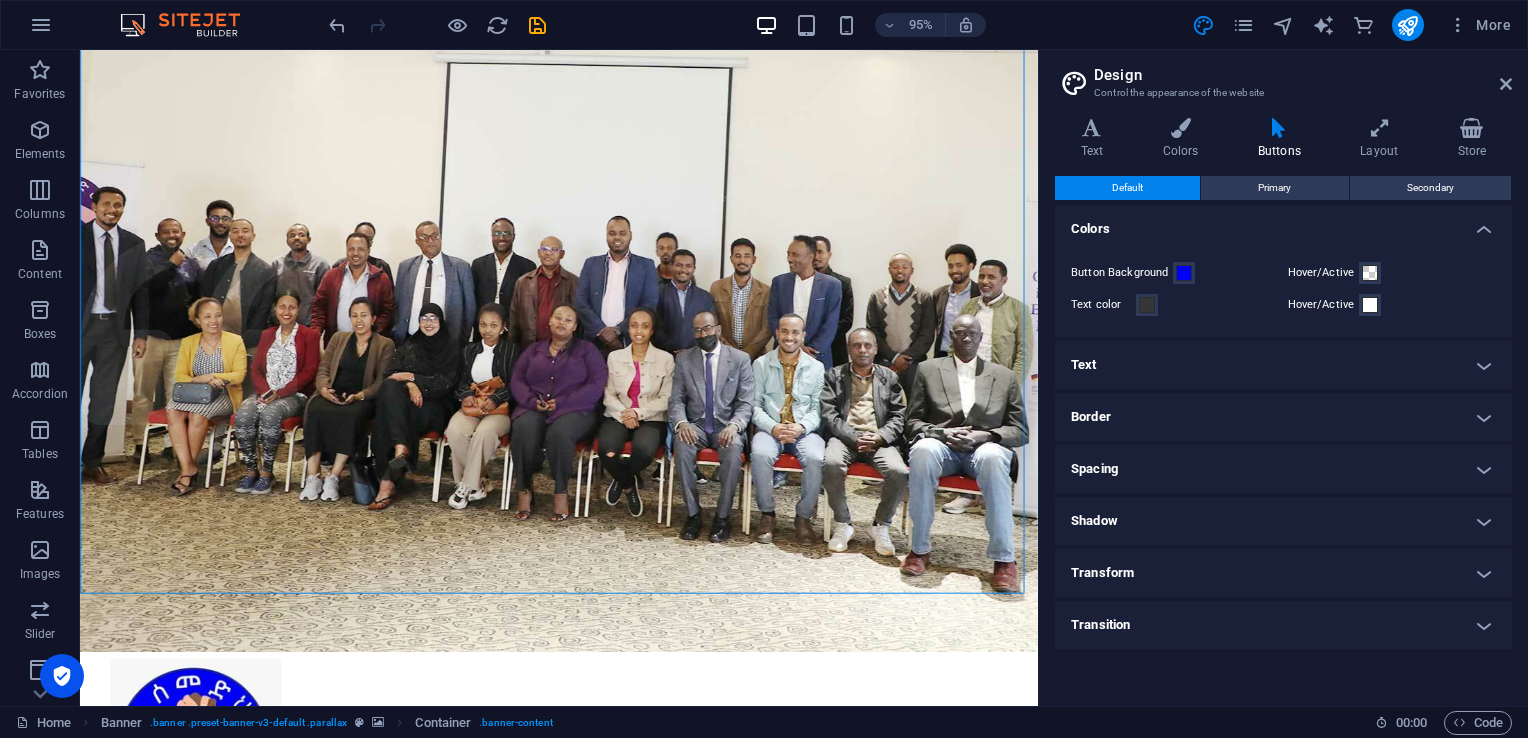 click on "Layout" at bounding box center (1383, 139) 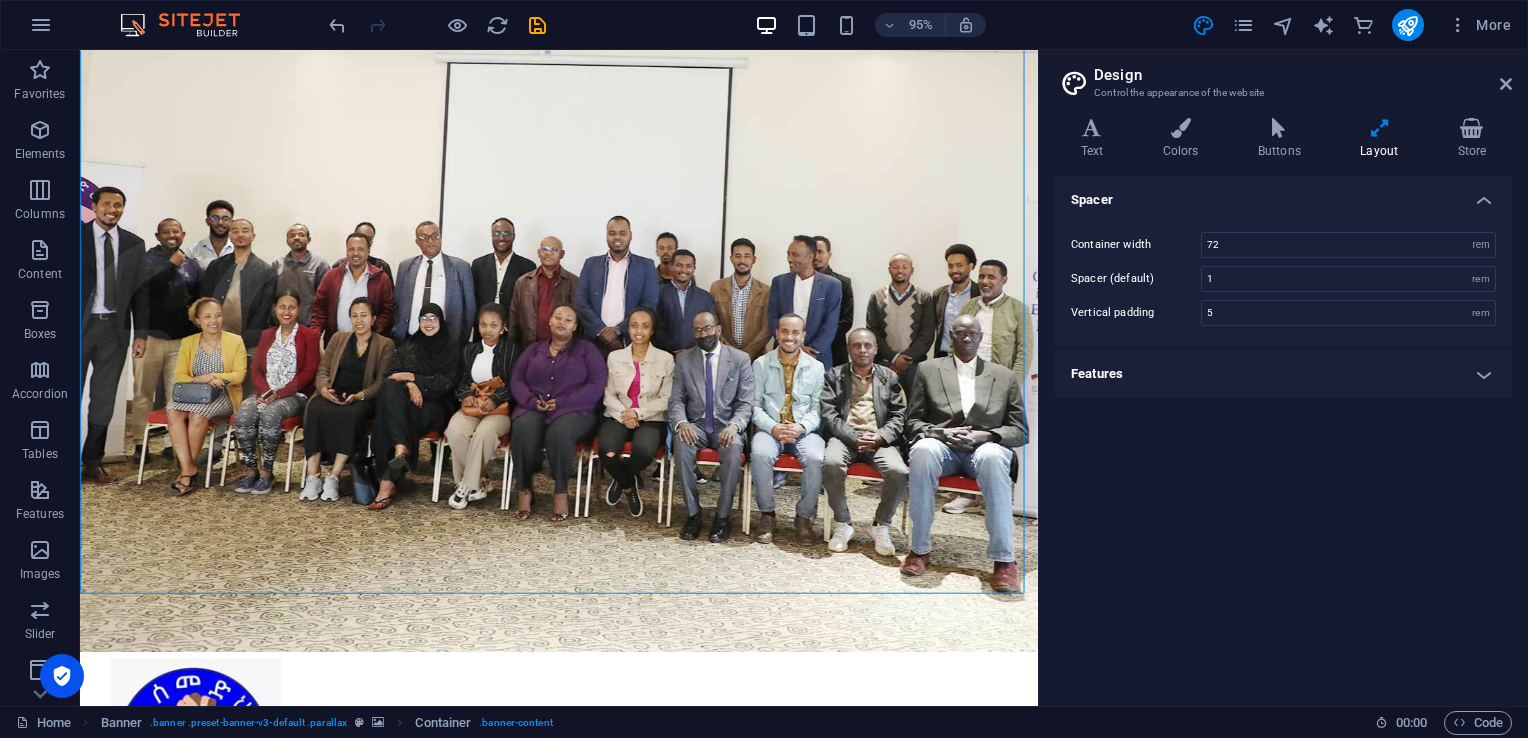 click on "Buttons" at bounding box center (1283, 139) 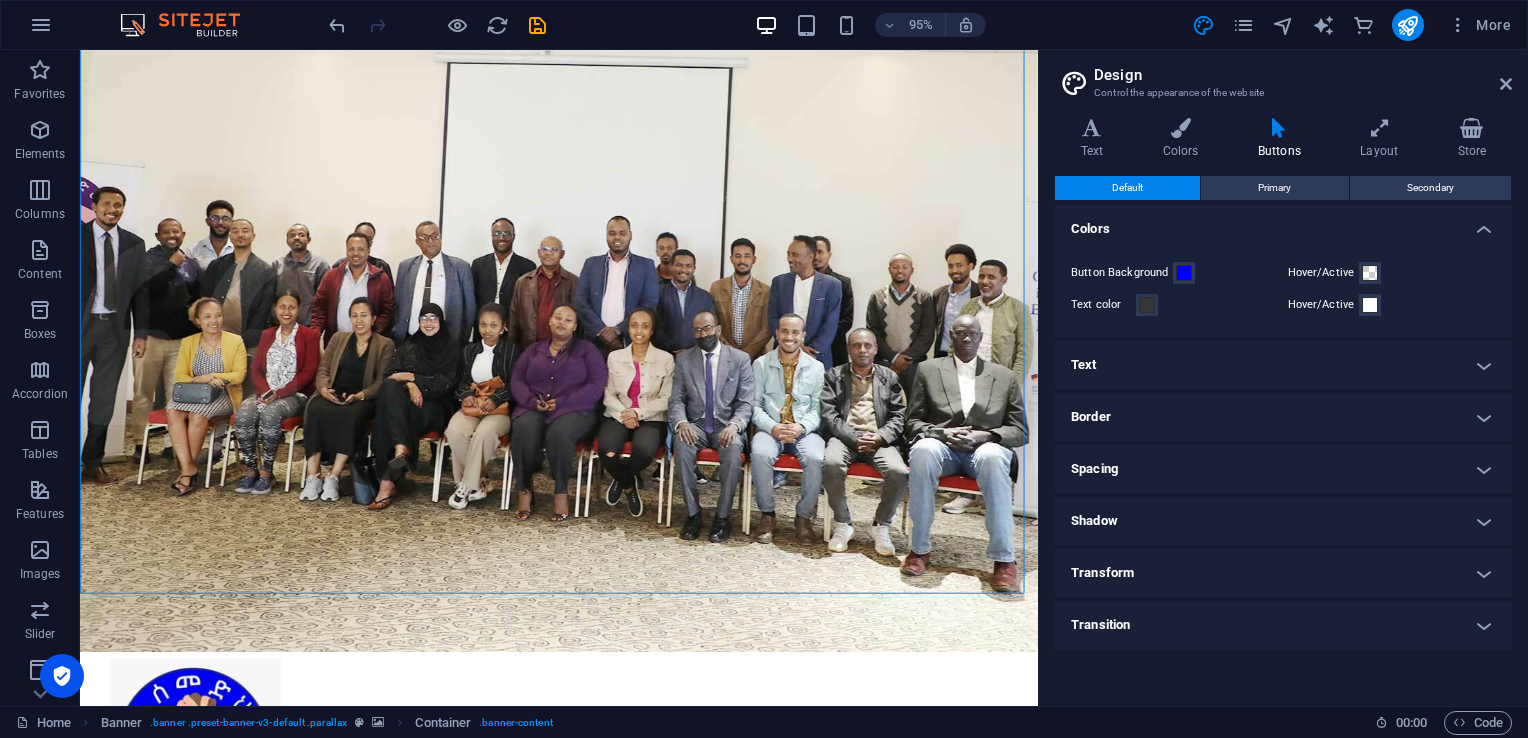 click on "Colors" at bounding box center (1184, 139) 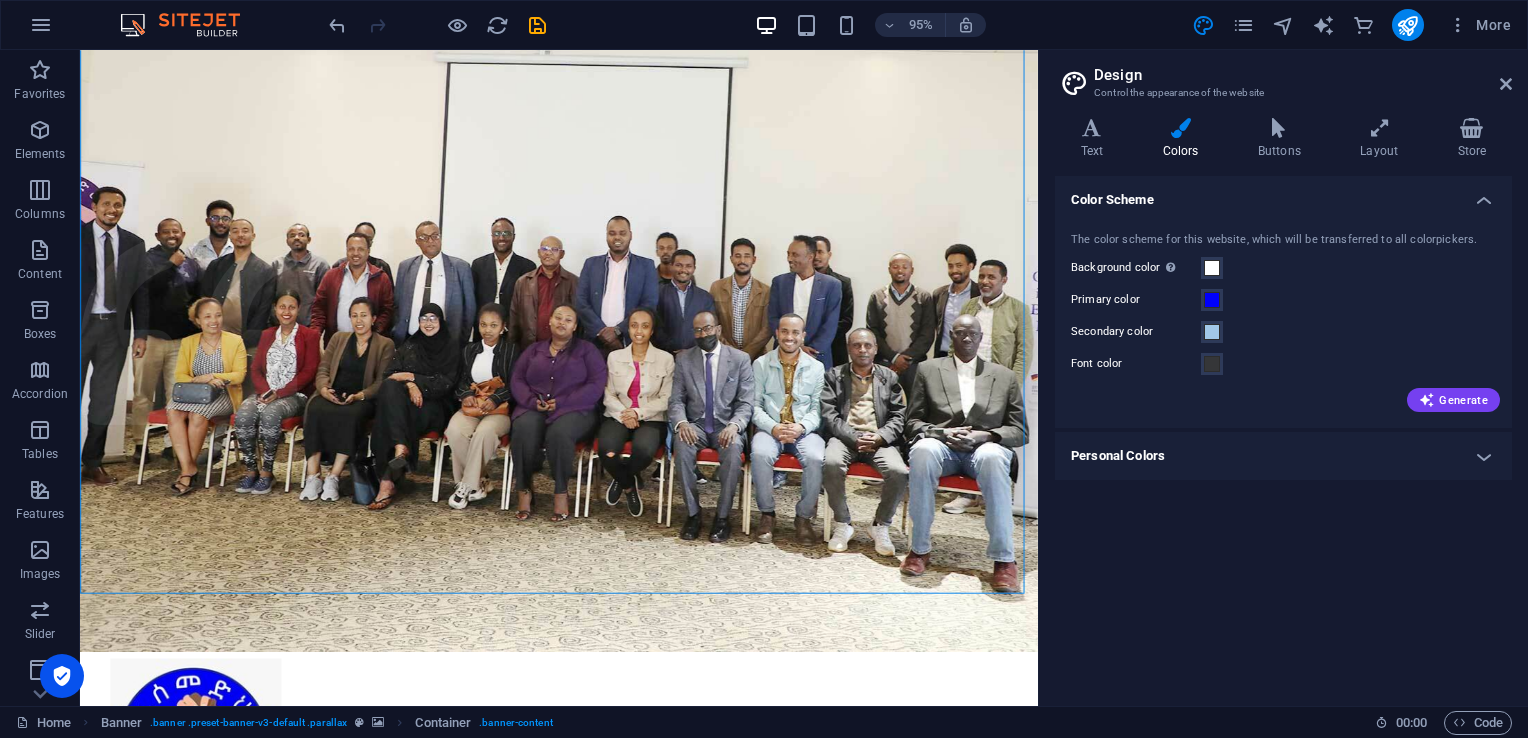 click at bounding box center (1279, 128) 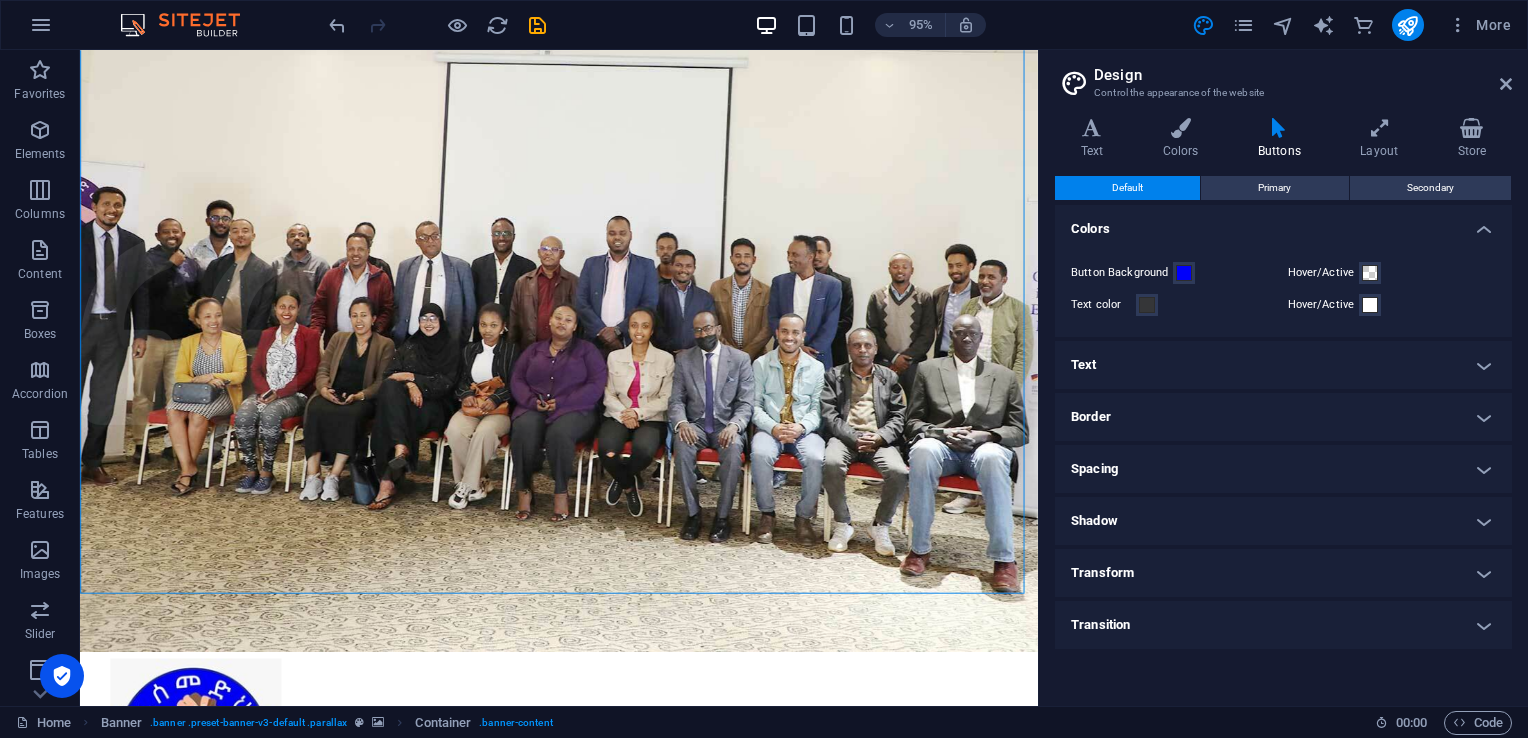 click on "Primary" at bounding box center (1274, 188) 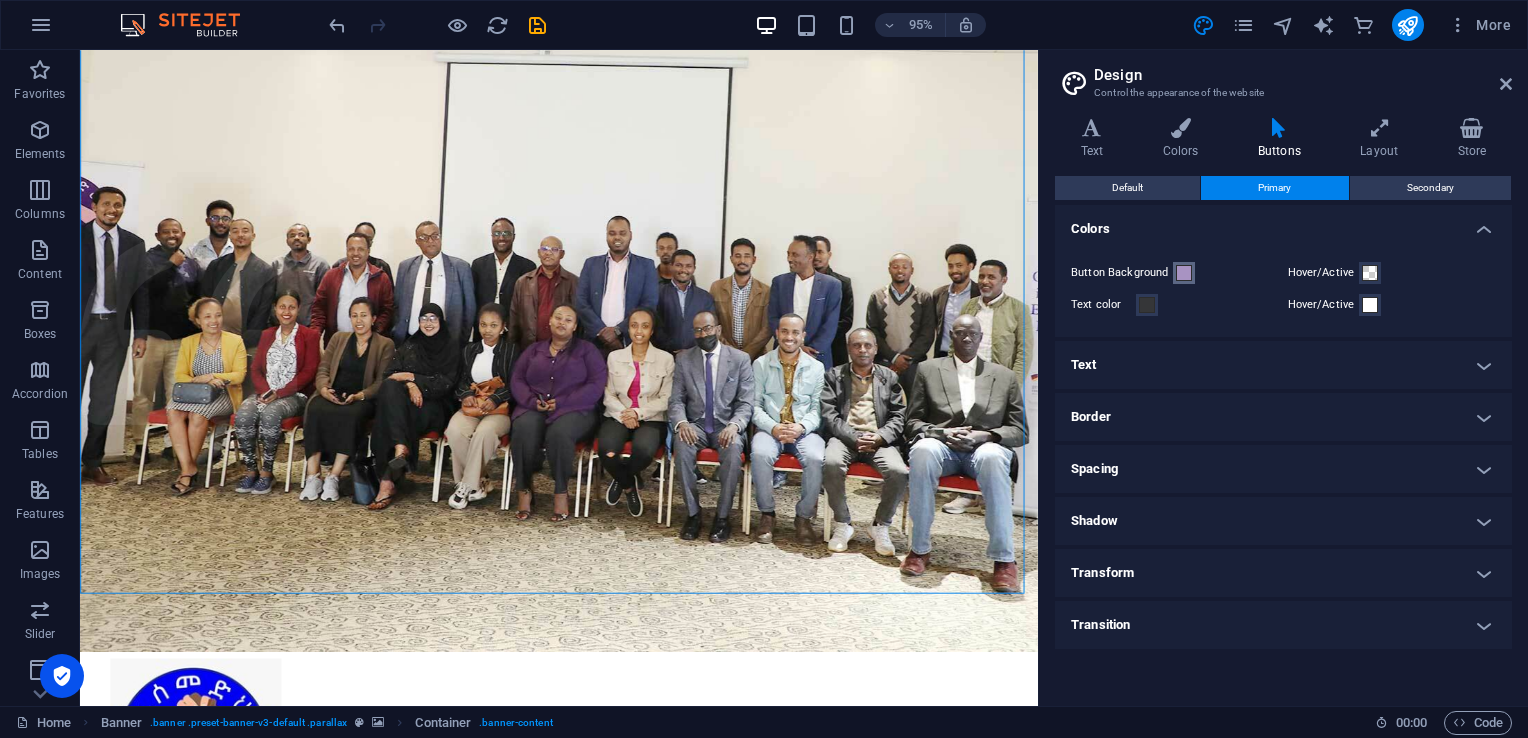 click at bounding box center (1184, 273) 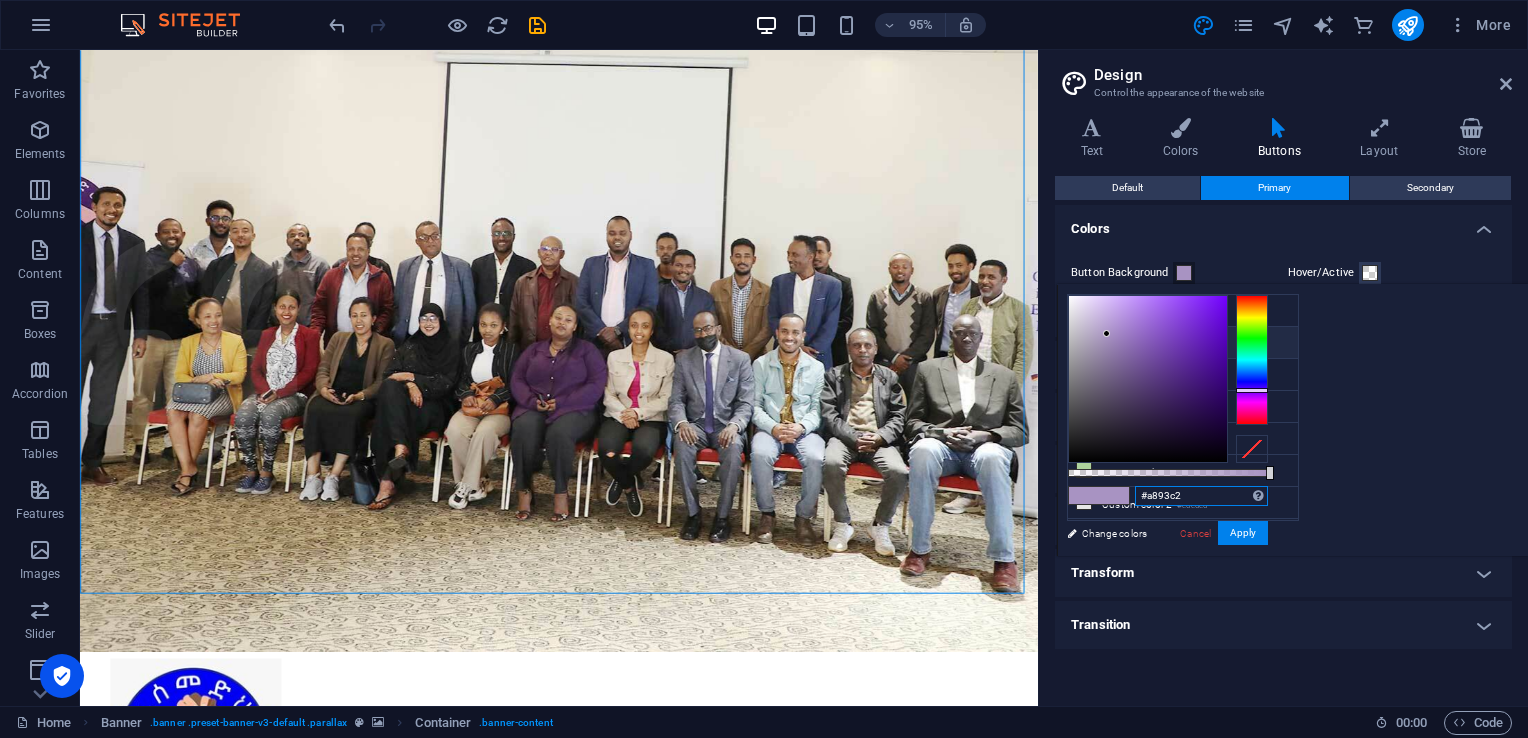 click on "#a893c2" at bounding box center (1201, 496) 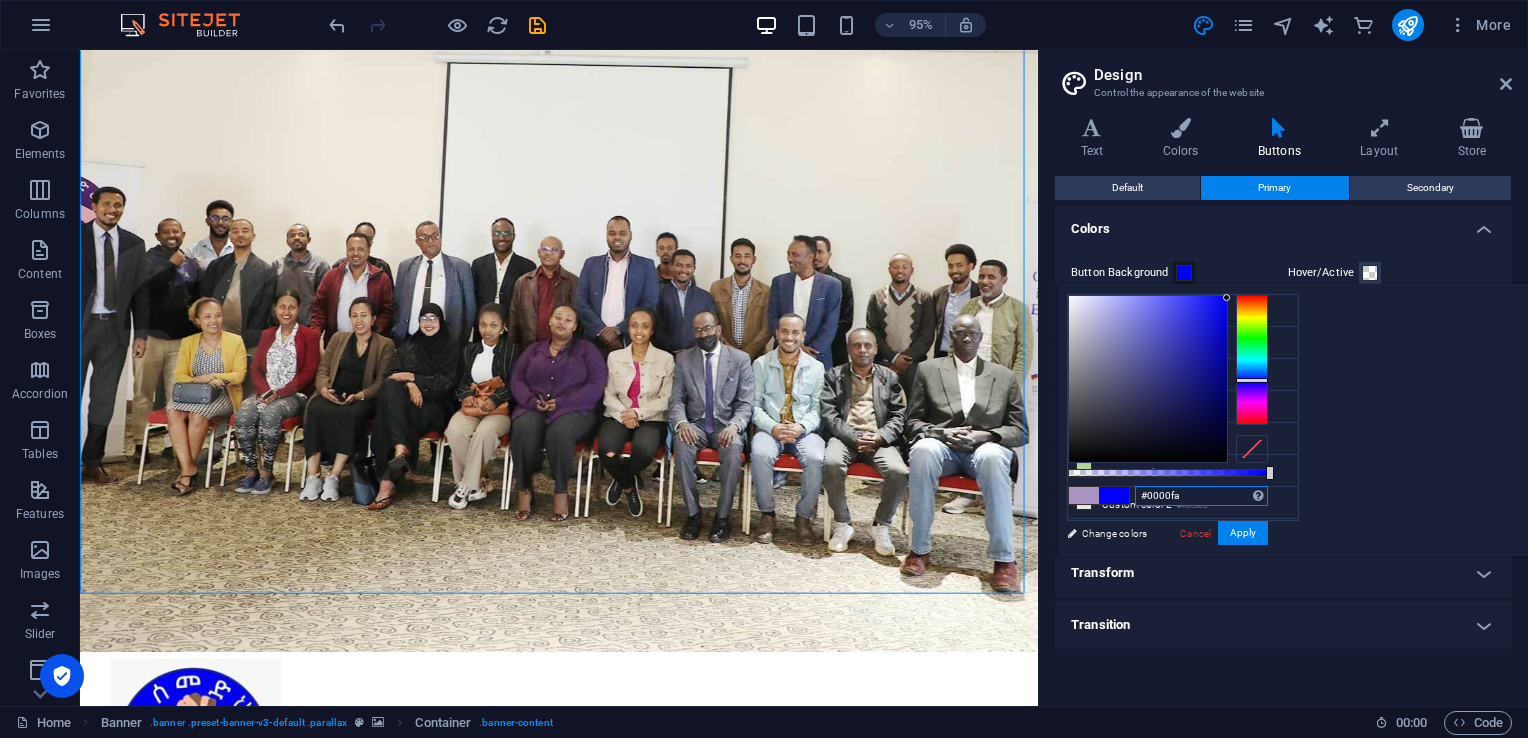 type on "#0000fa" 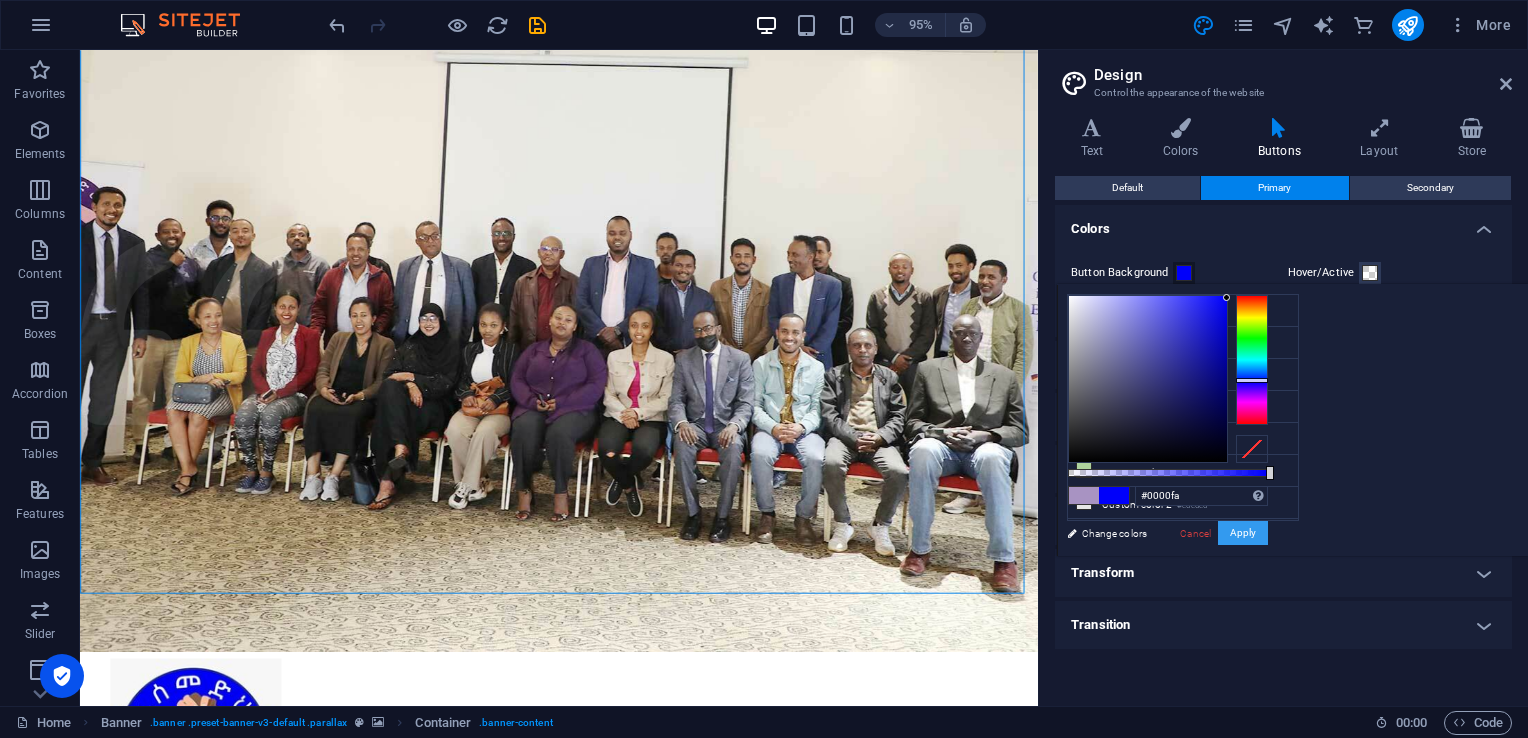 click on "Apply" at bounding box center (1243, 533) 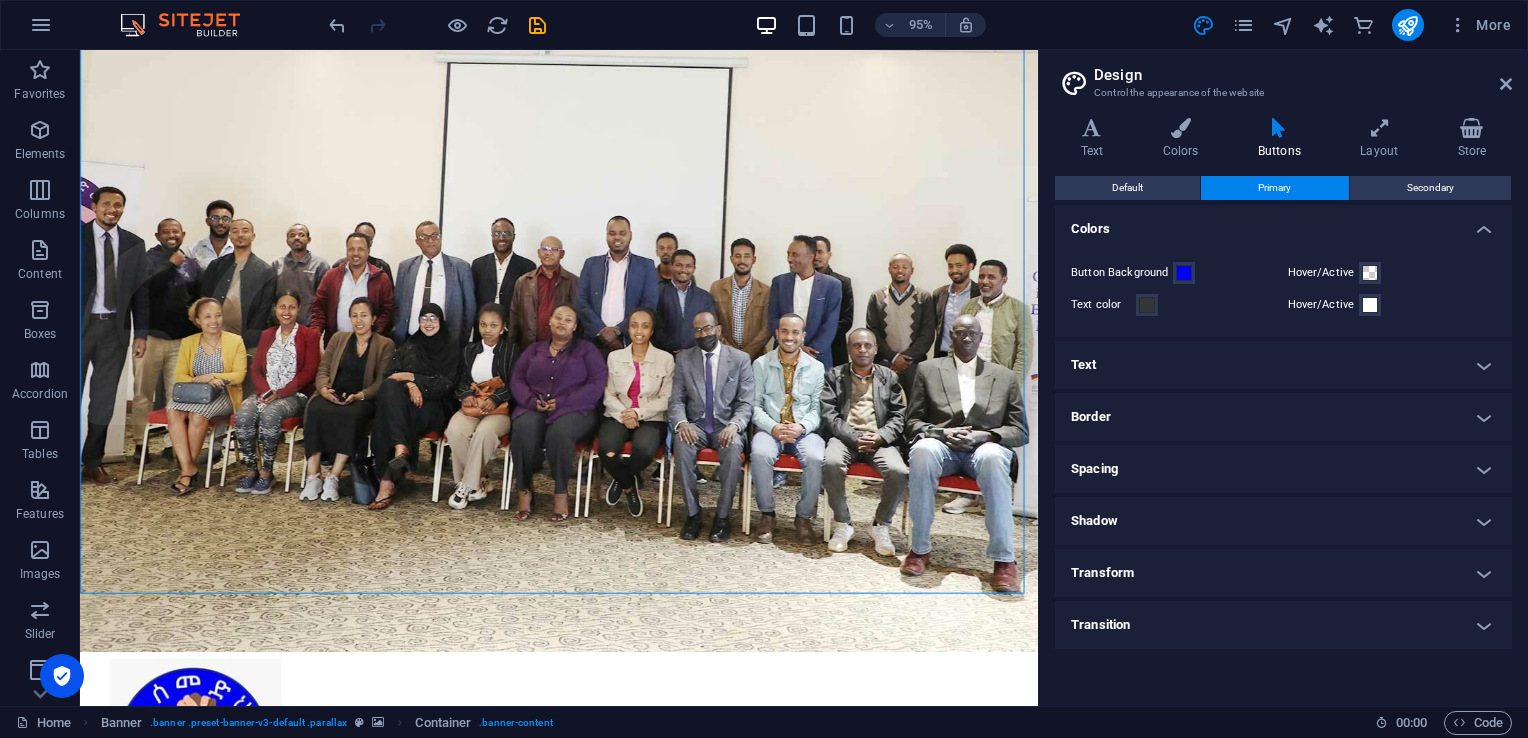 click on "Default Primary Secondary" at bounding box center [1283, 188] 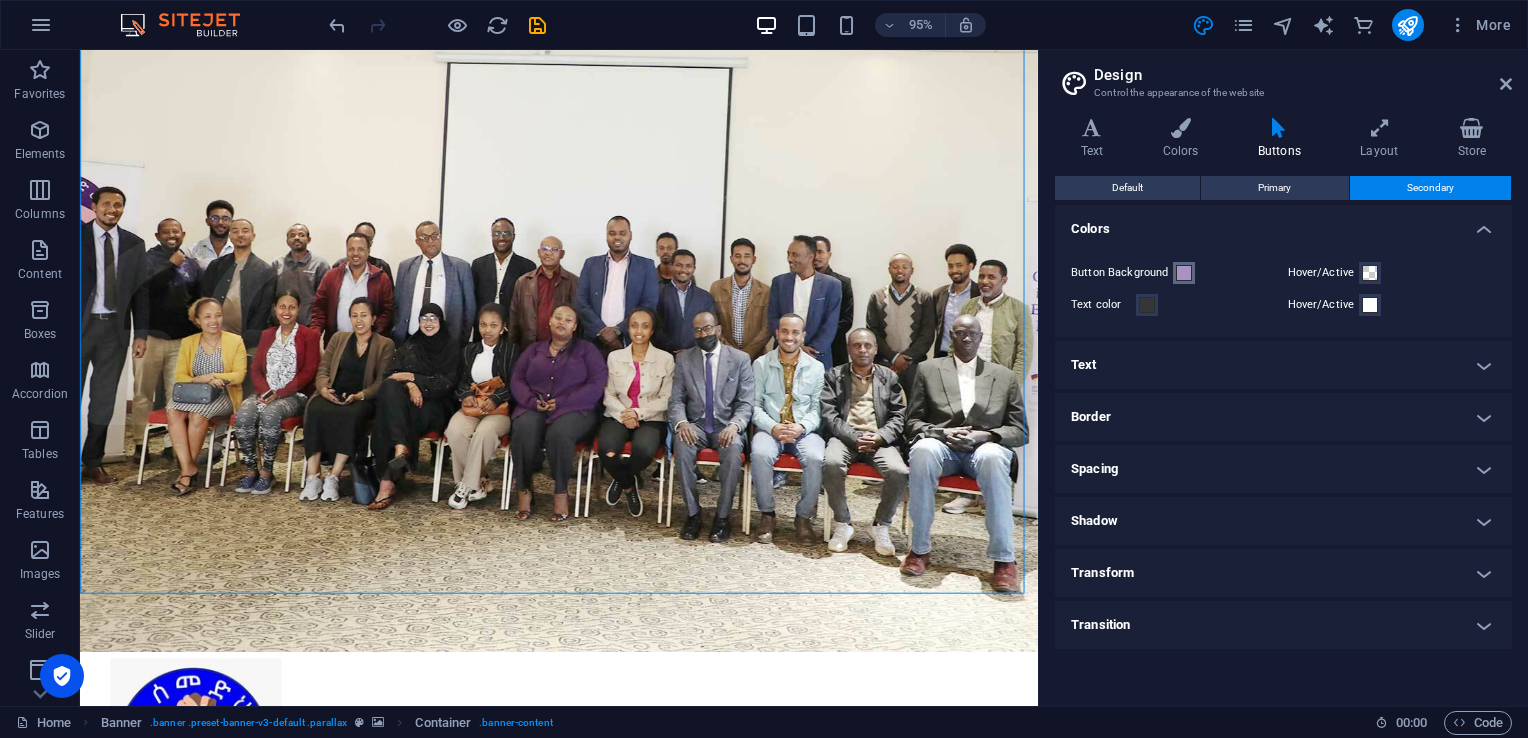 click at bounding box center [1184, 273] 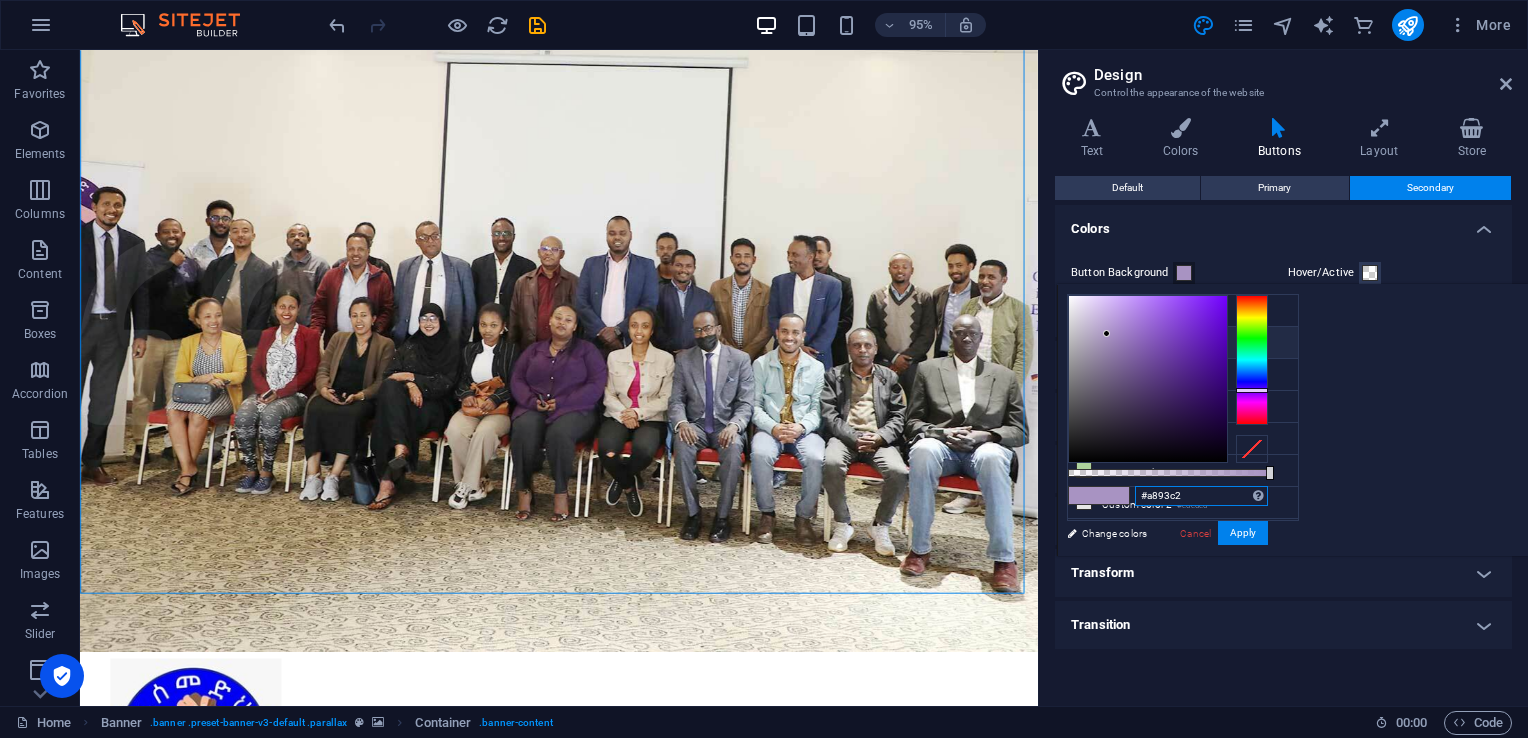 click on "#a893c2" at bounding box center [1201, 496] 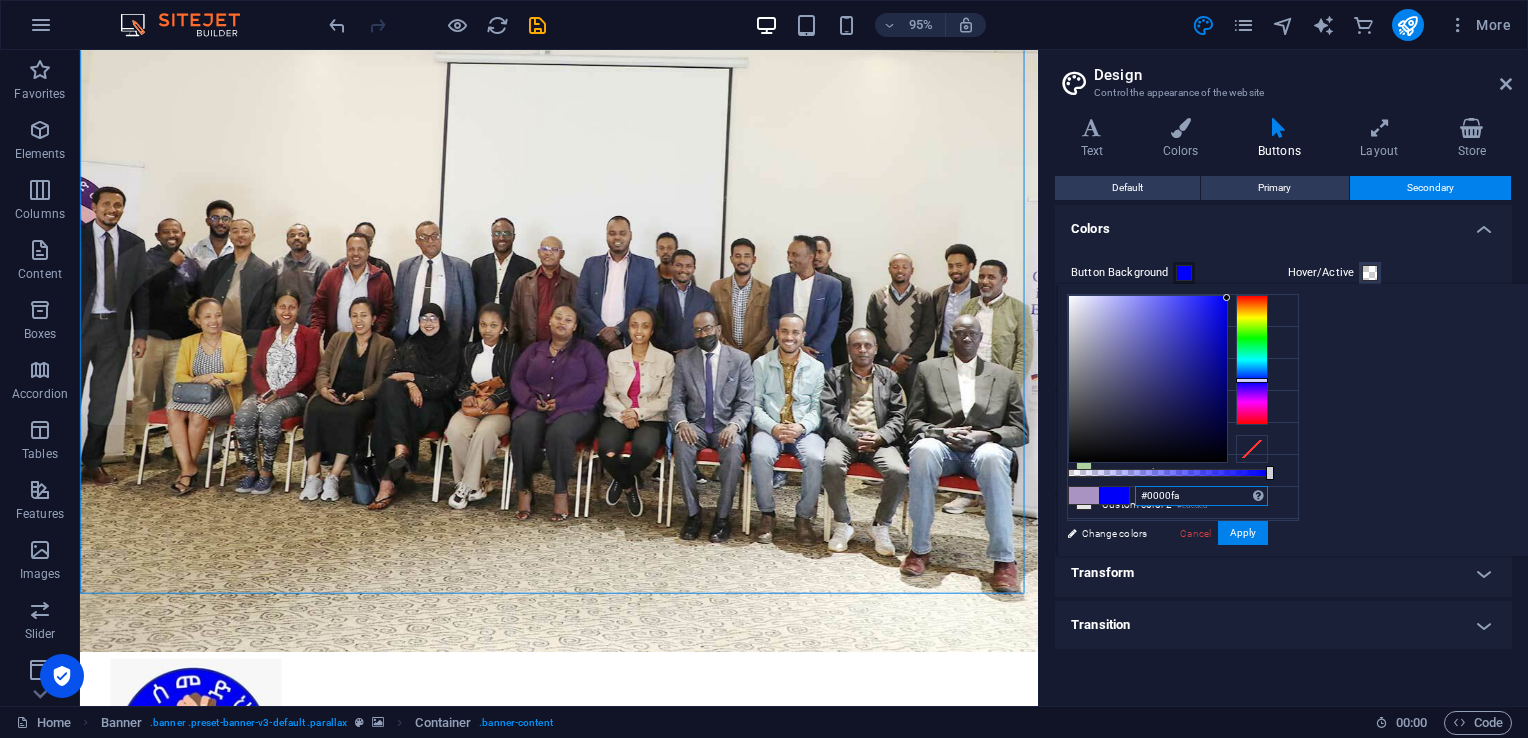 type on "#0000fa" 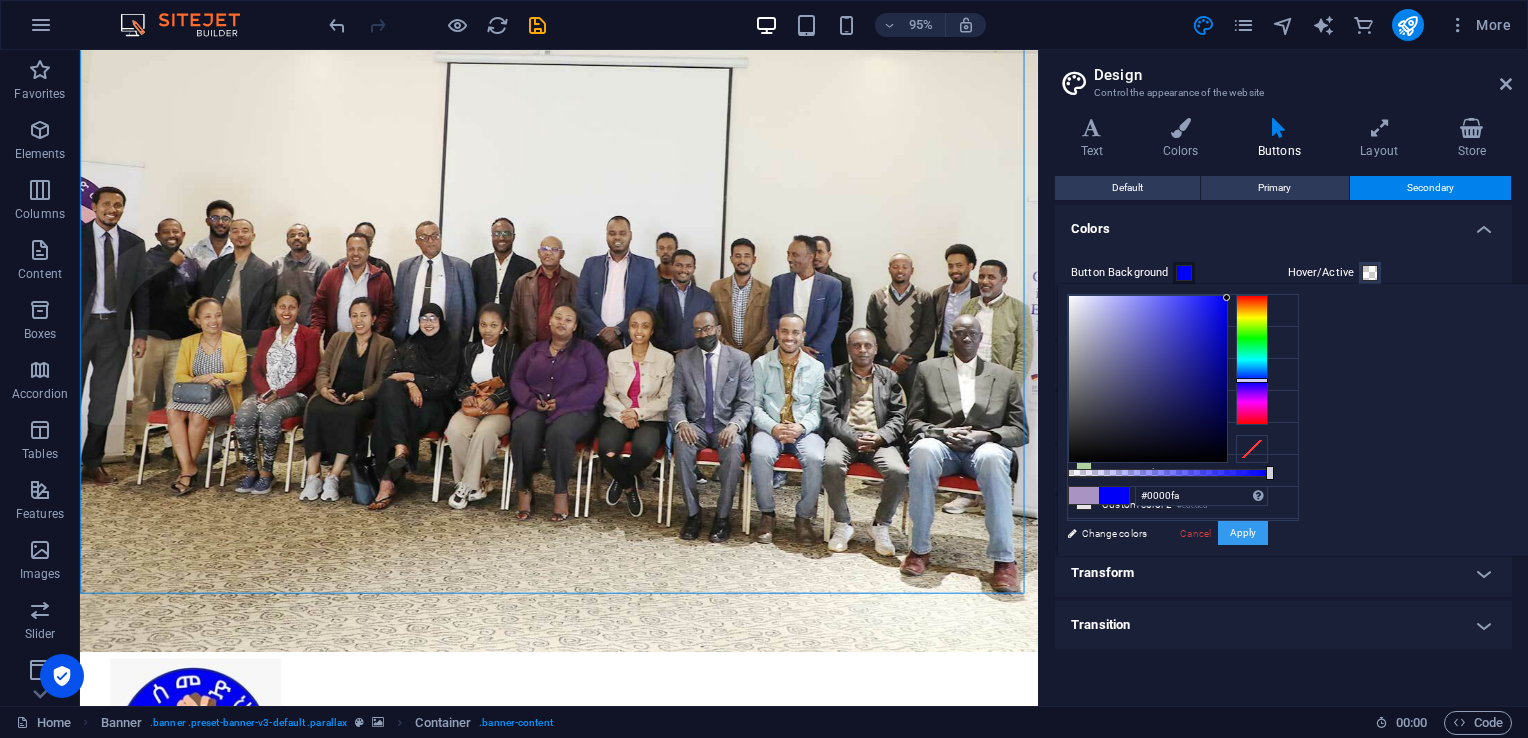 click on "Apply" at bounding box center (1243, 533) 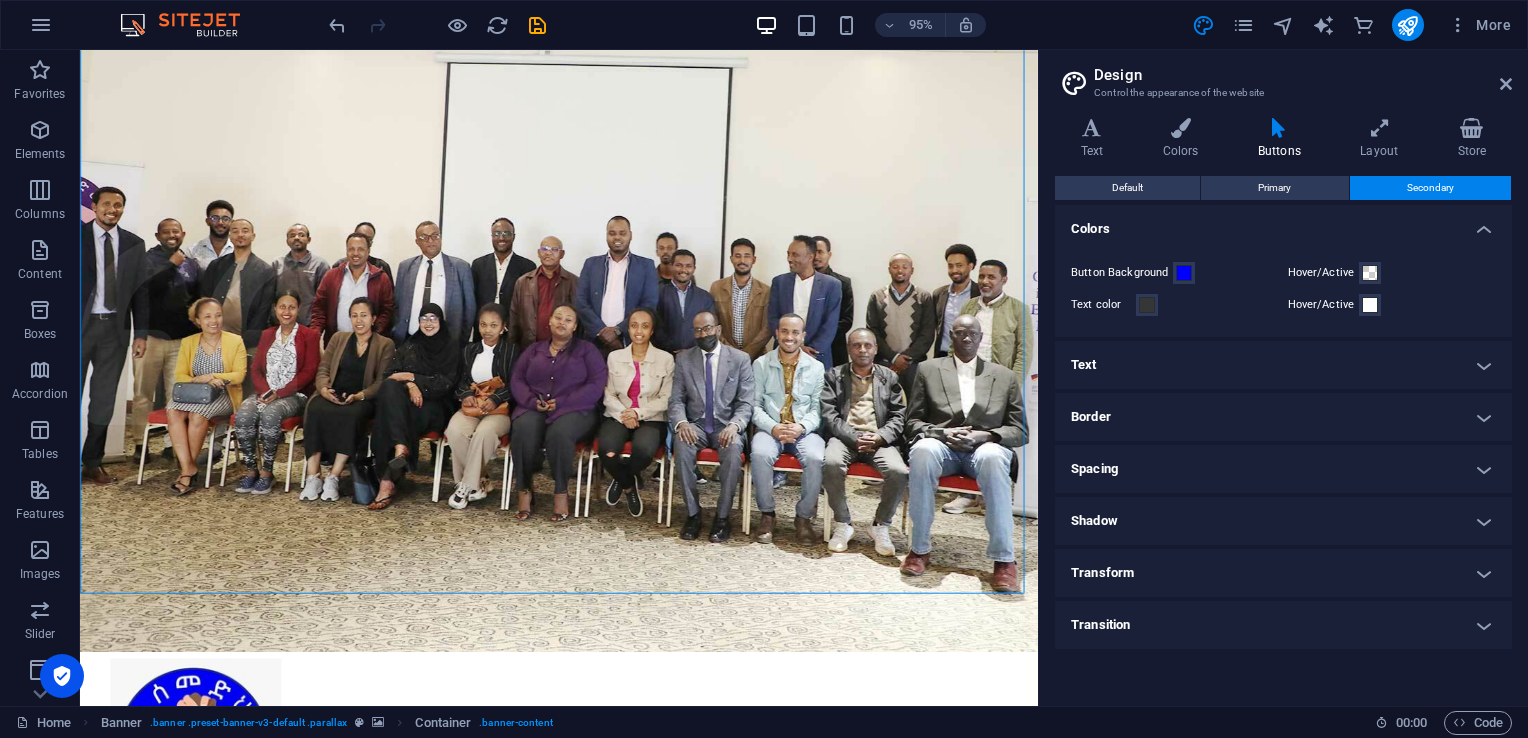 click on "Primary" at bounding box center [1274, 188] 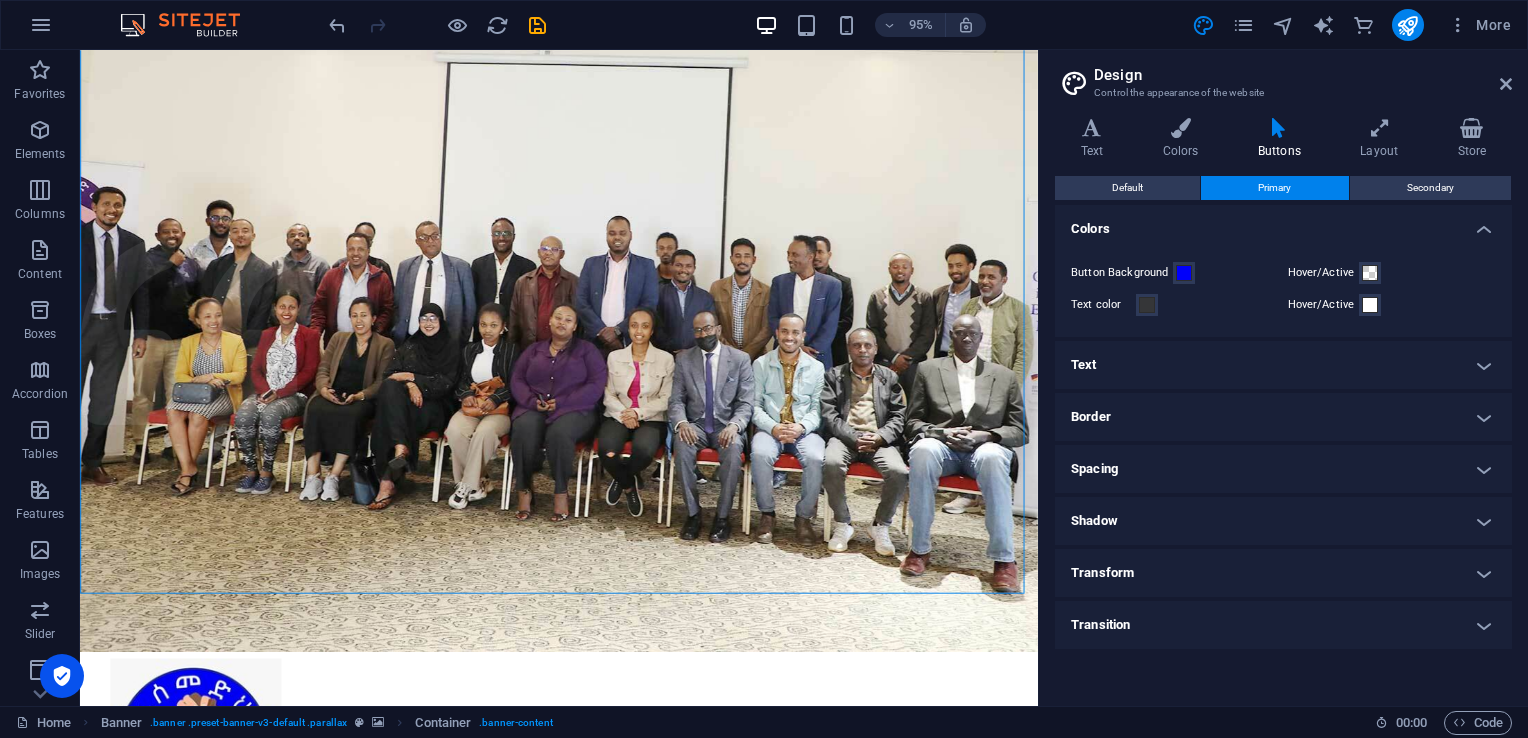 click on "Default" at bounding box center [1127, 188] 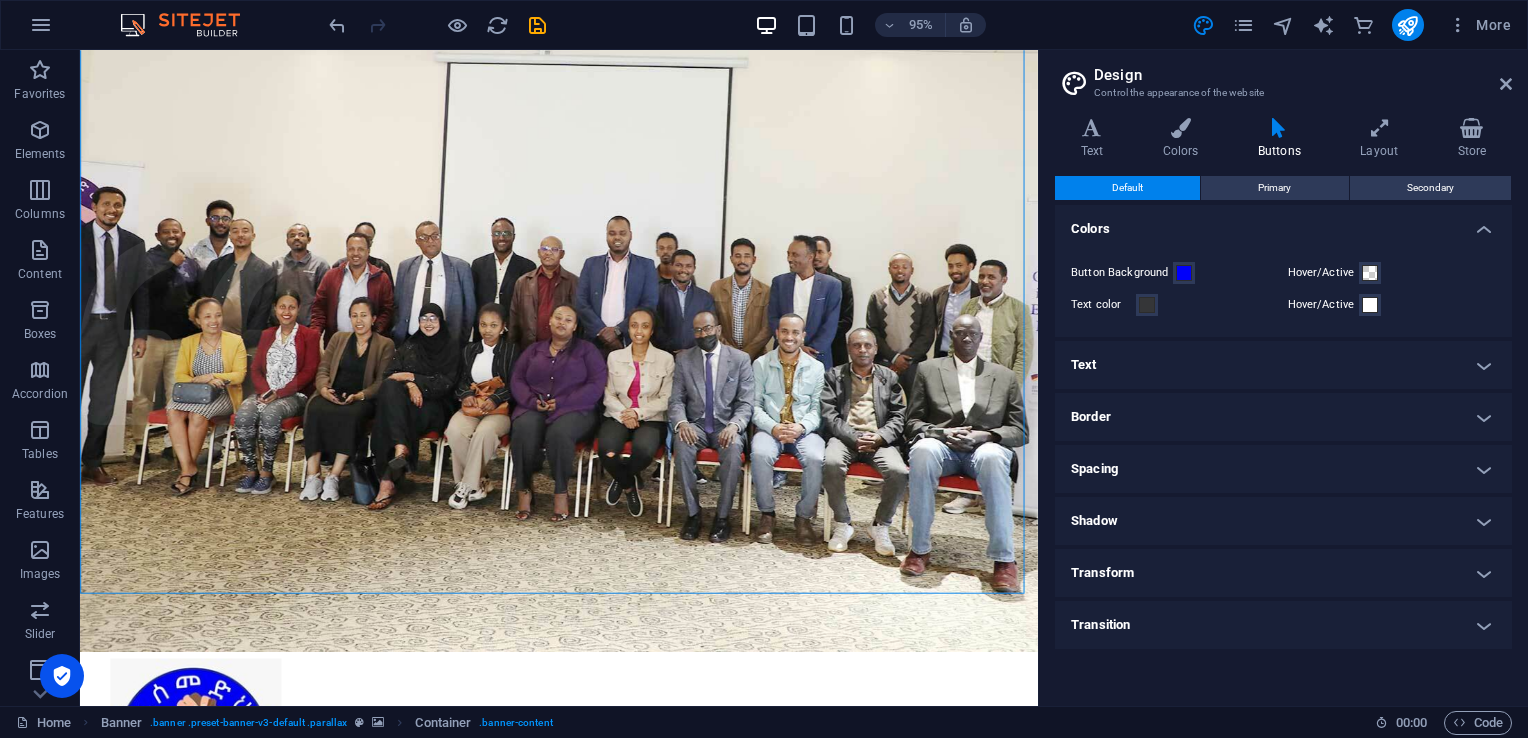 click on "Text" at bounding box center (1096, 139) 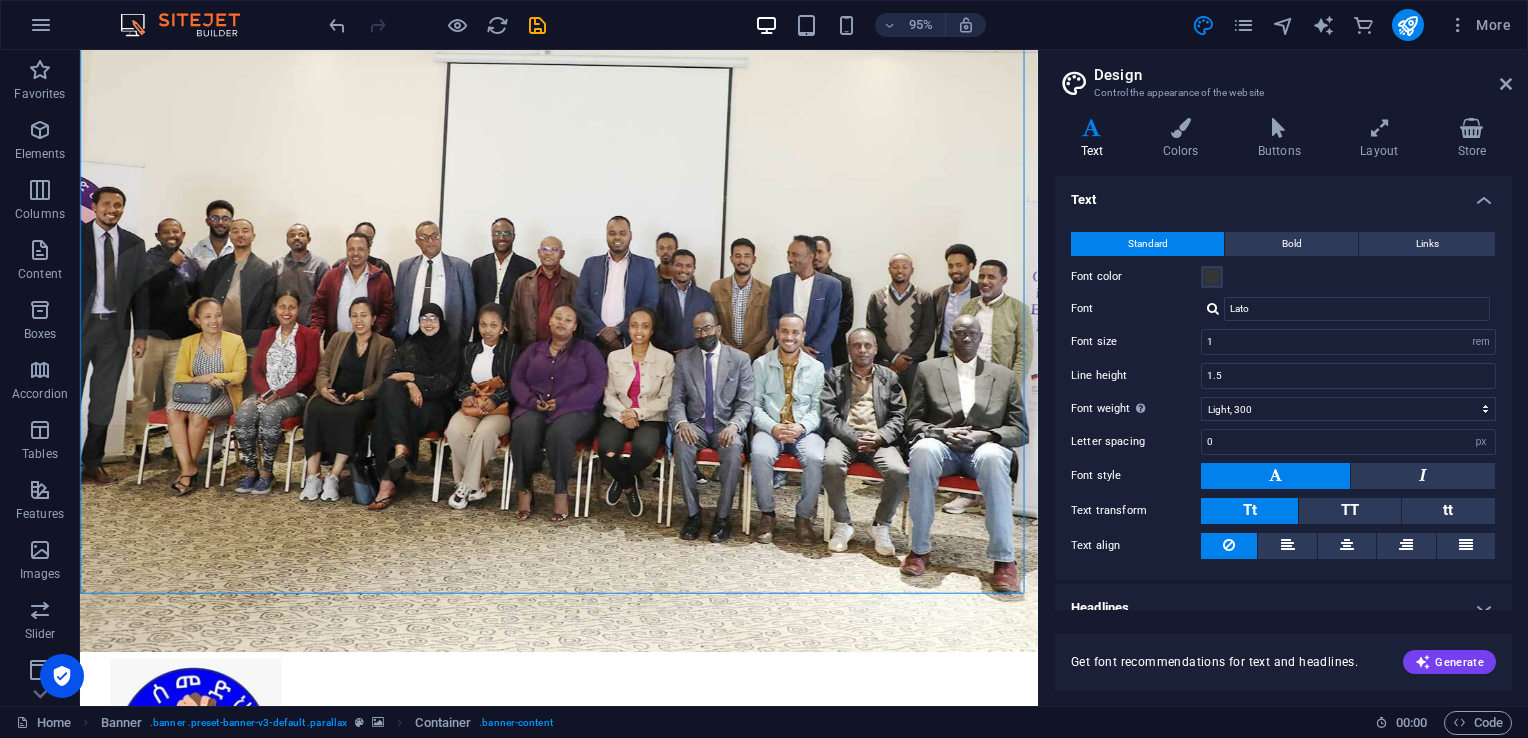 click on "Bold" at bounding box center [1292, 244] 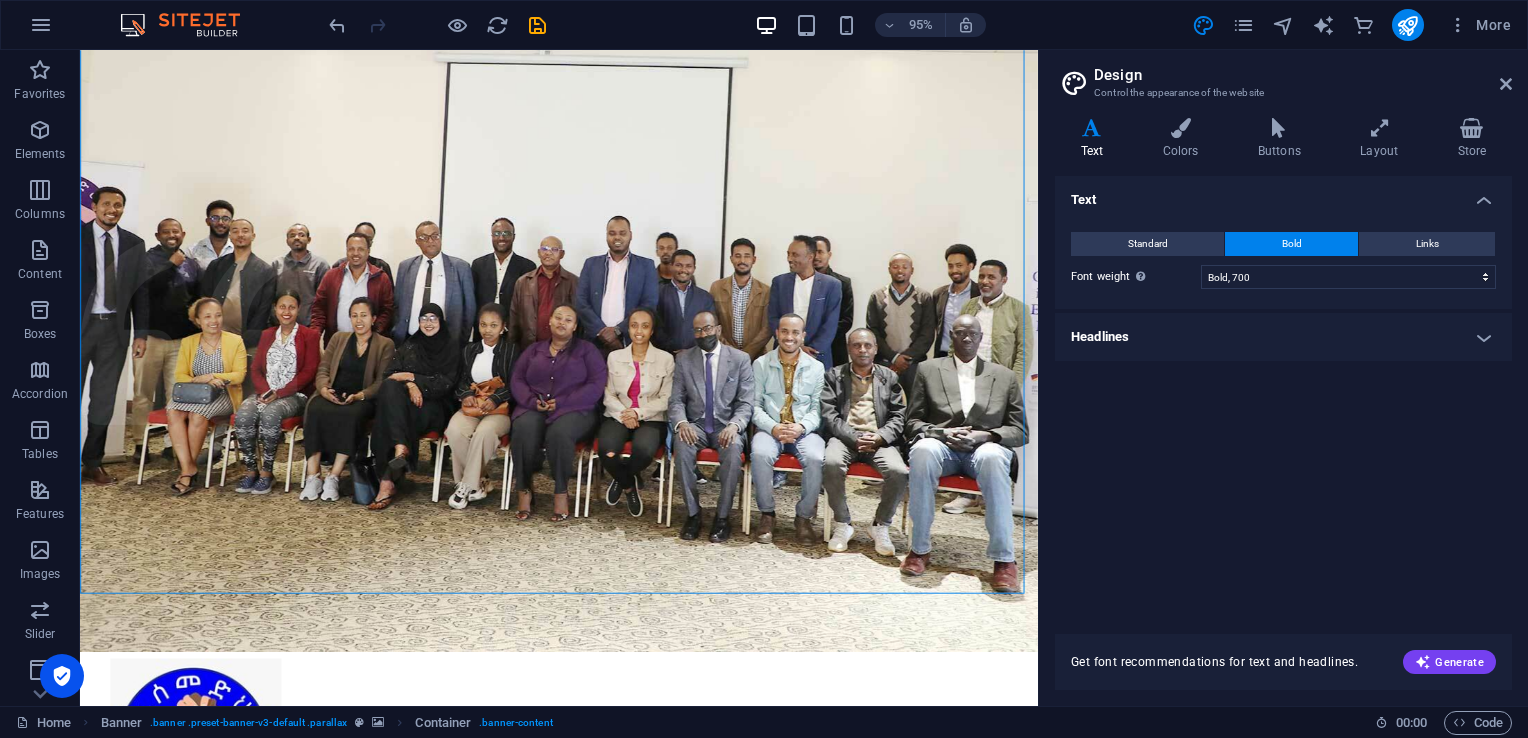 click on "Links" at bounding box center (1427, 244) 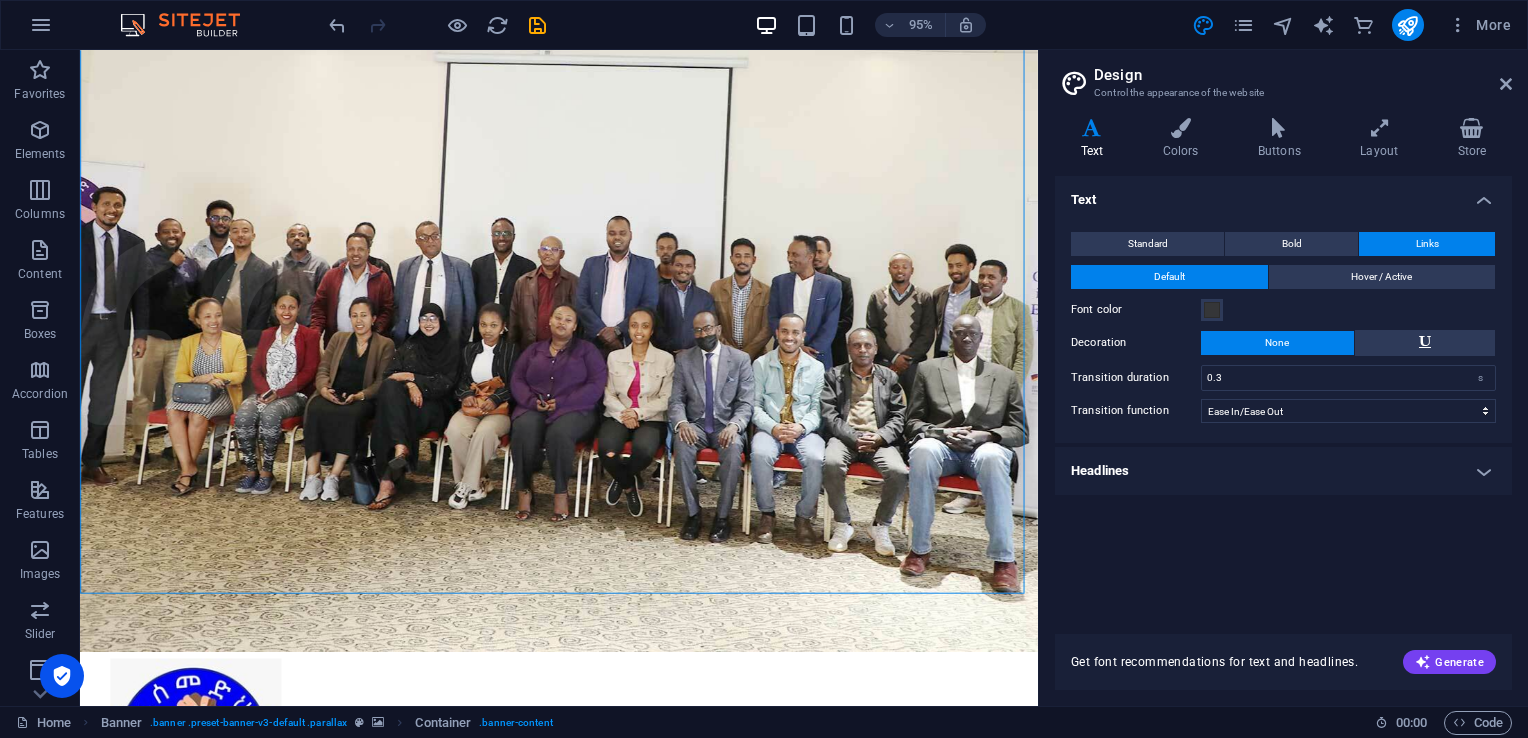 click on "Colors" at bounding box center (1184, 139) 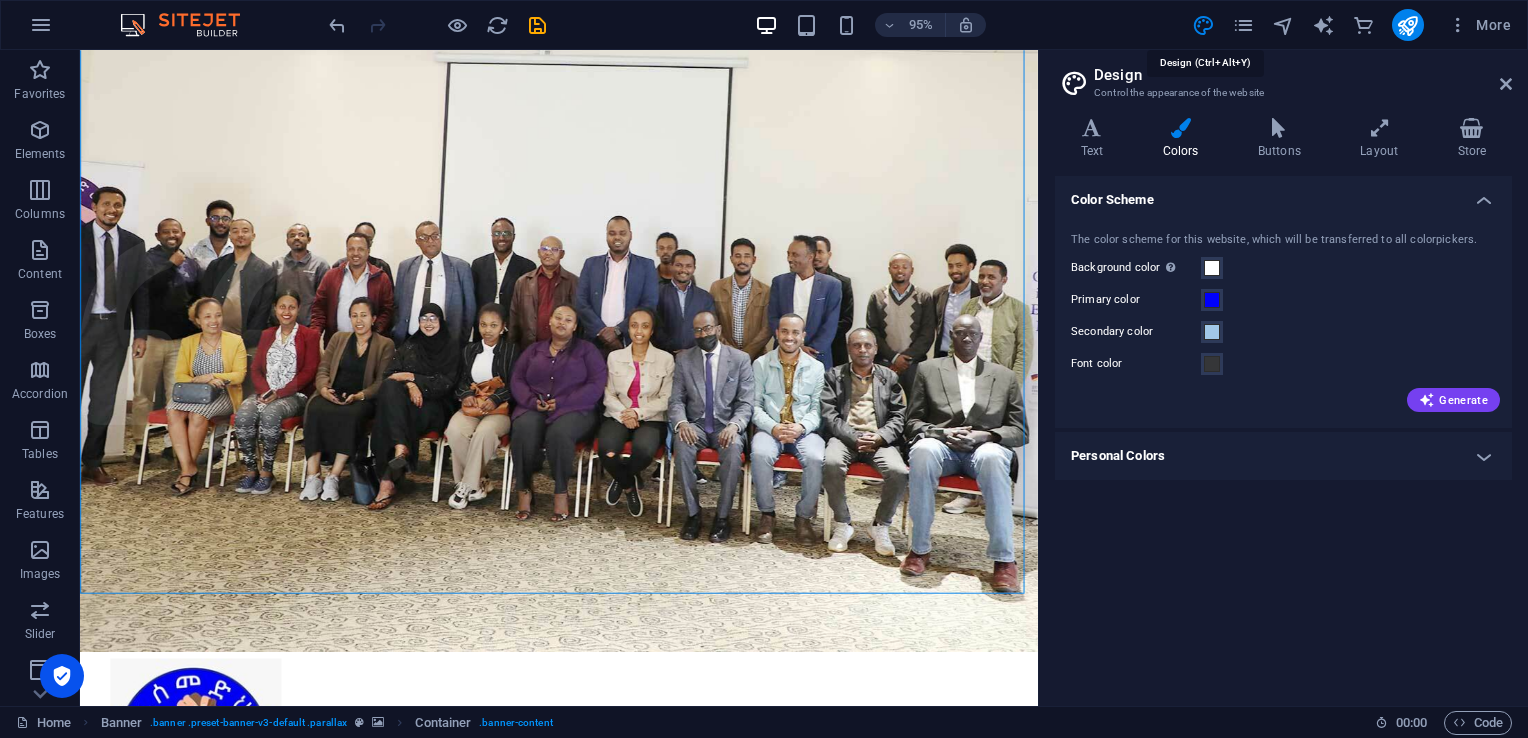 click at bounding box center (1203, 25) 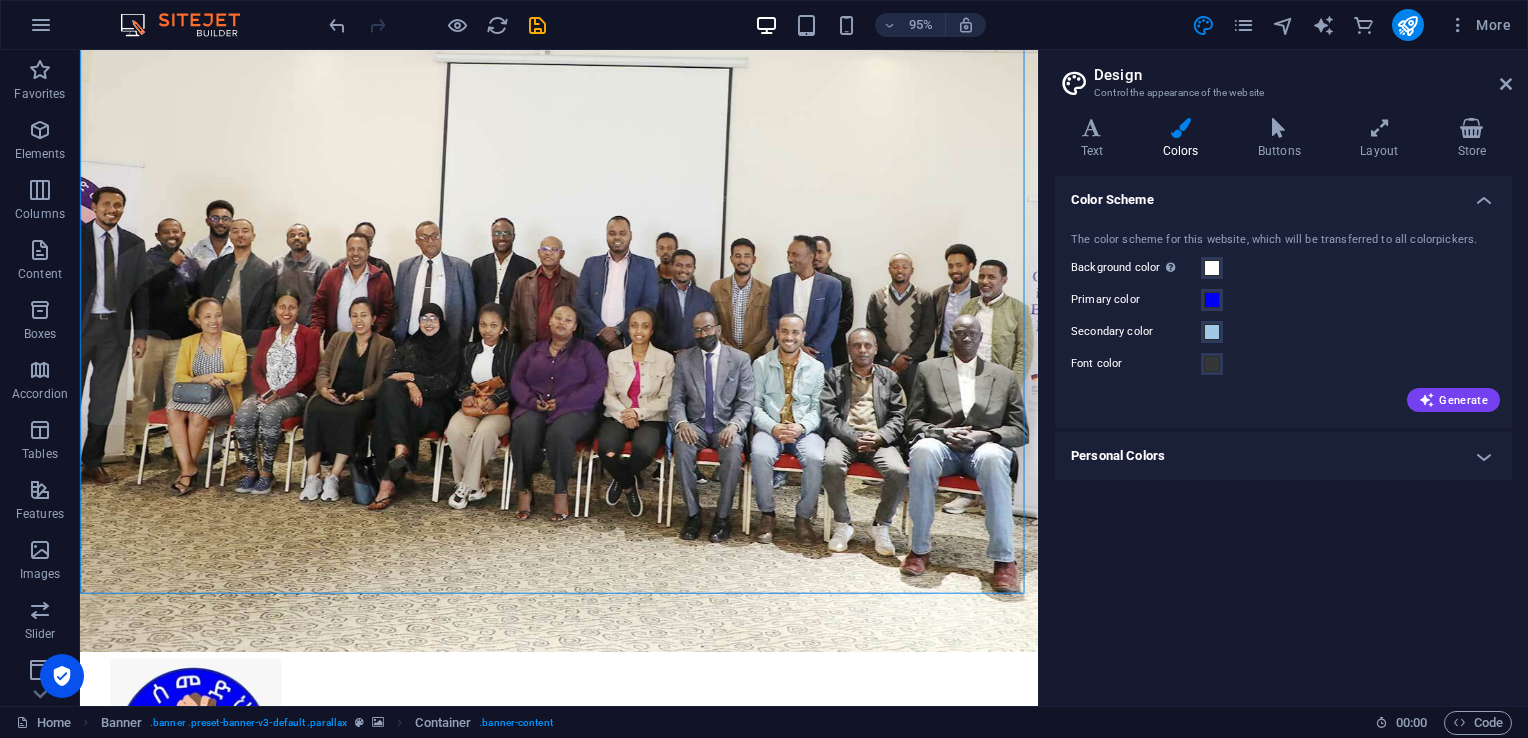 click on "95% More" at bounding box center [922, 25] 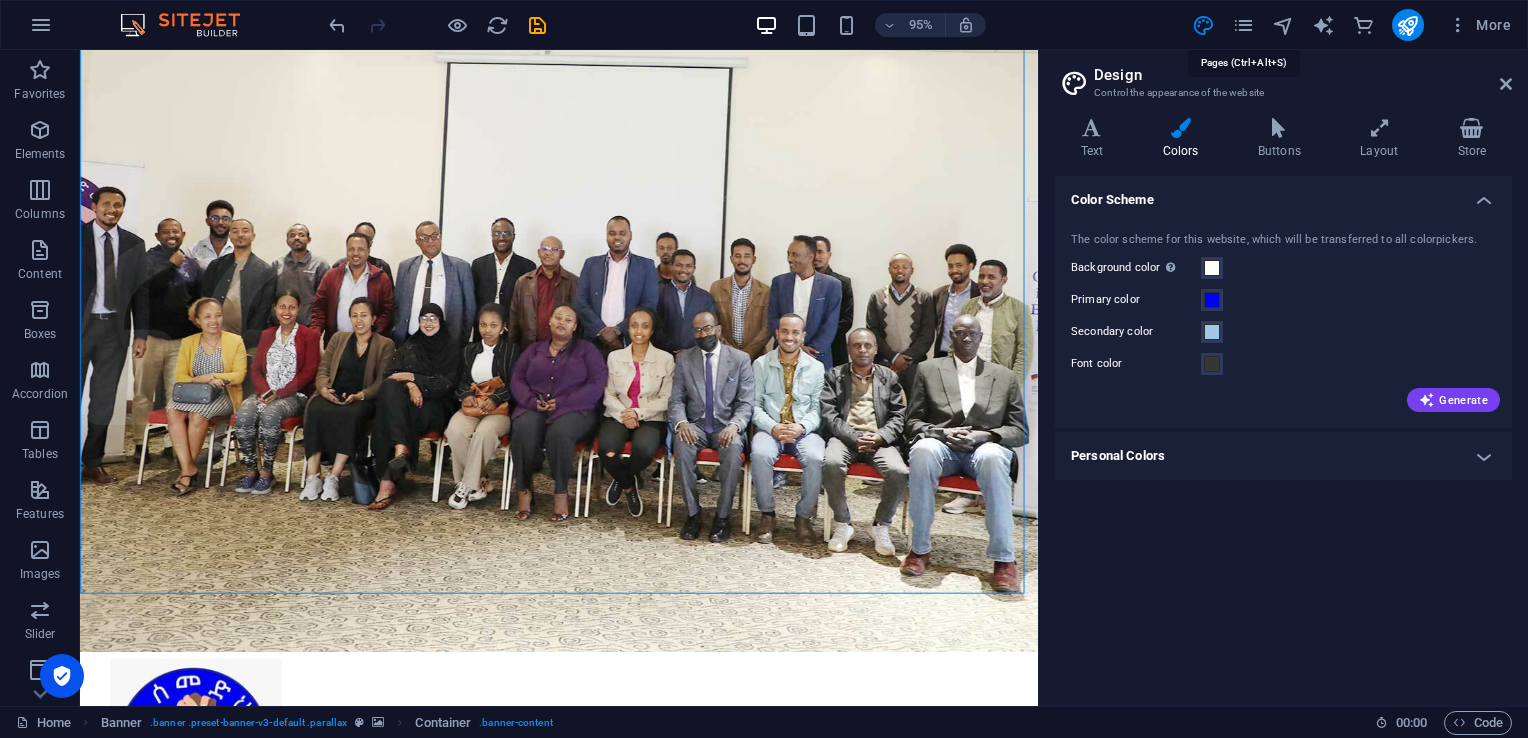 click at bounding box center (1243, 25) 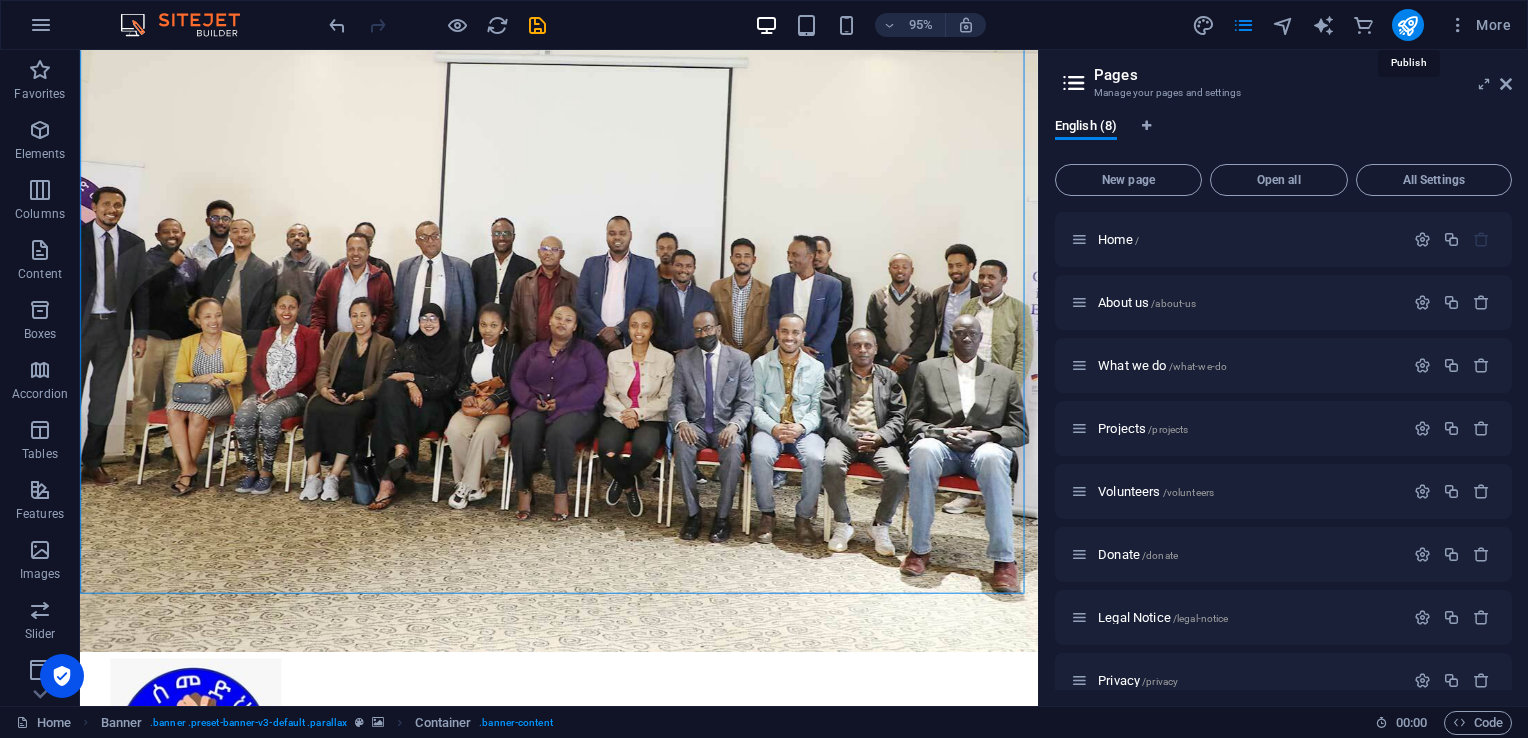 click at bounding box center (1407, 25) 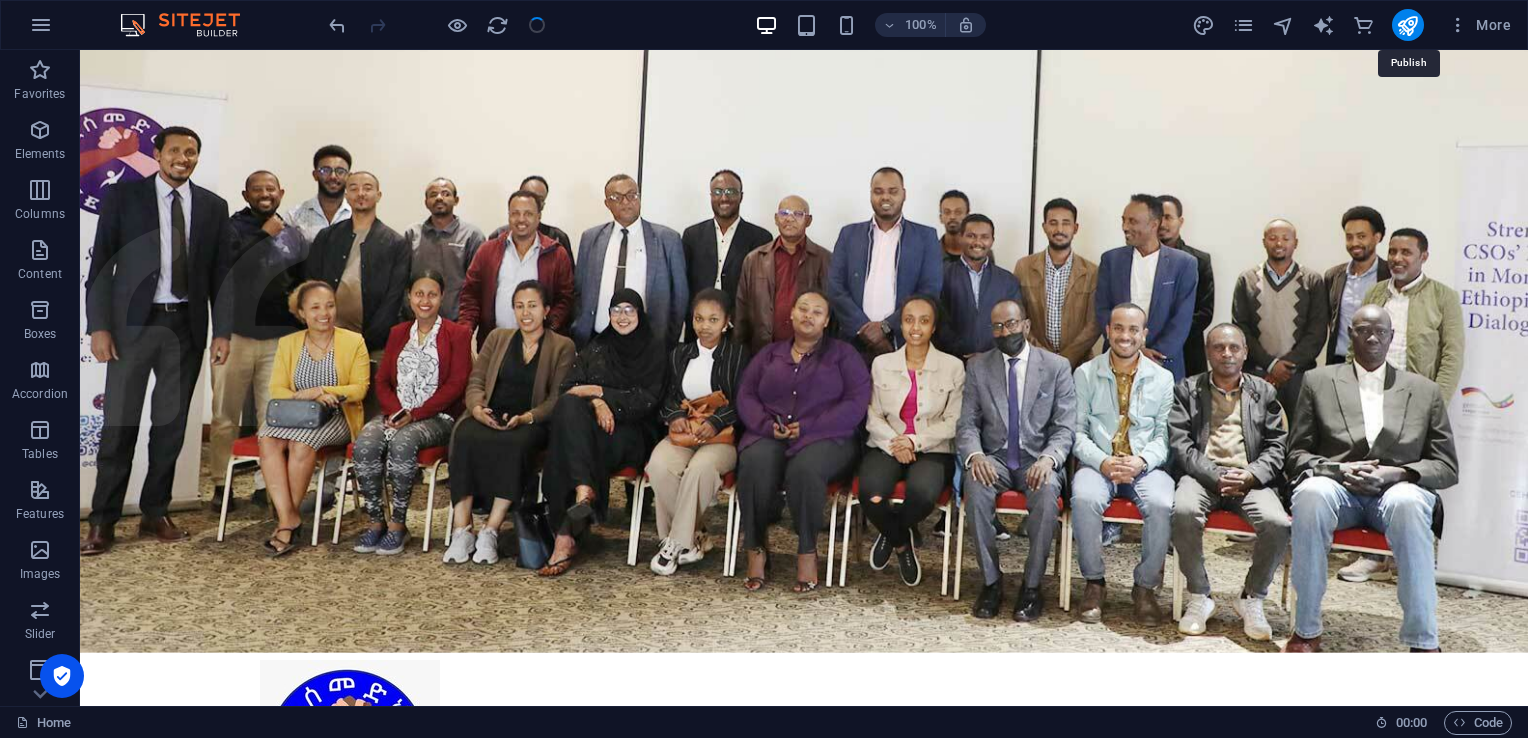 click at bounding box center (1407, 25) 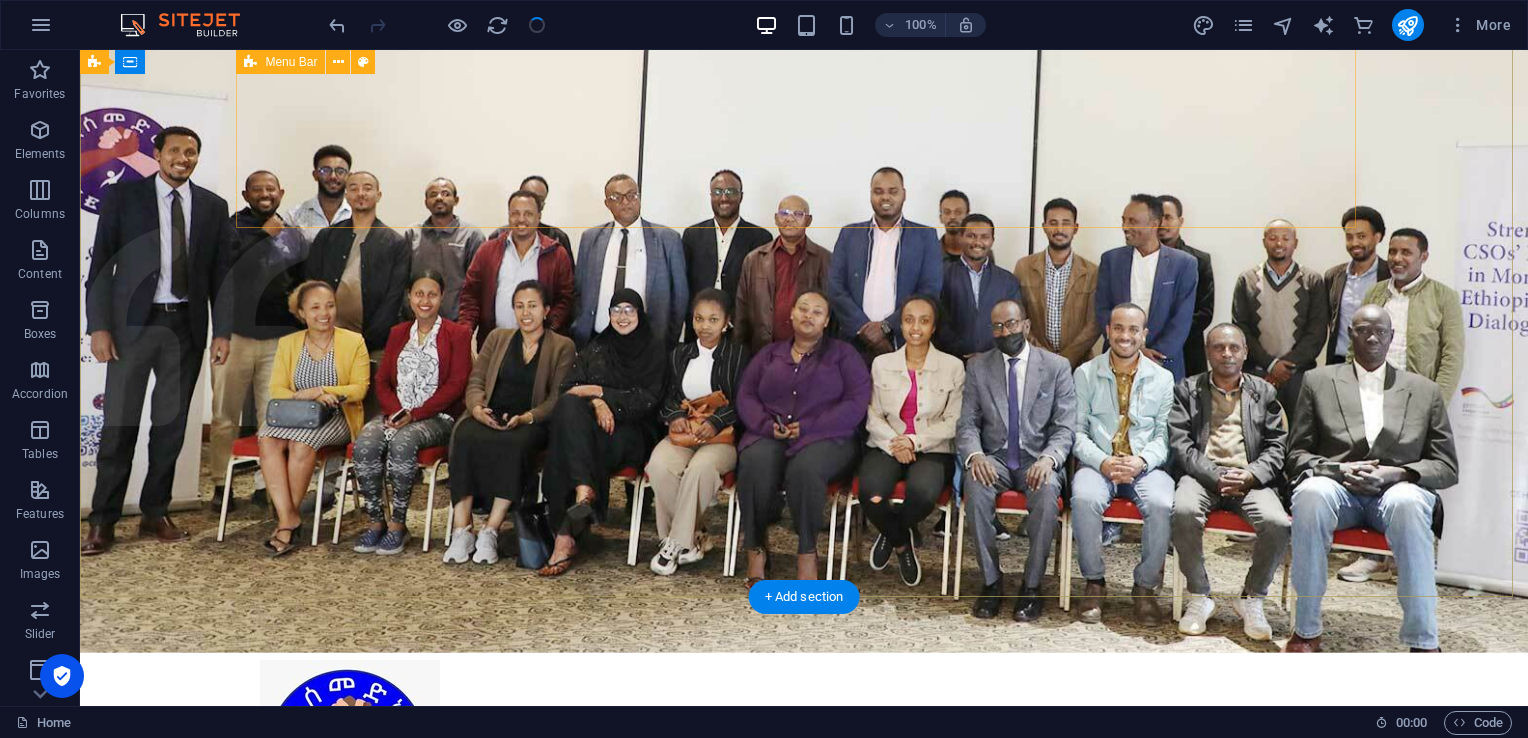 click on "Home About us What we do Projects Volunteers Donate" at bounding box center [804, 775] 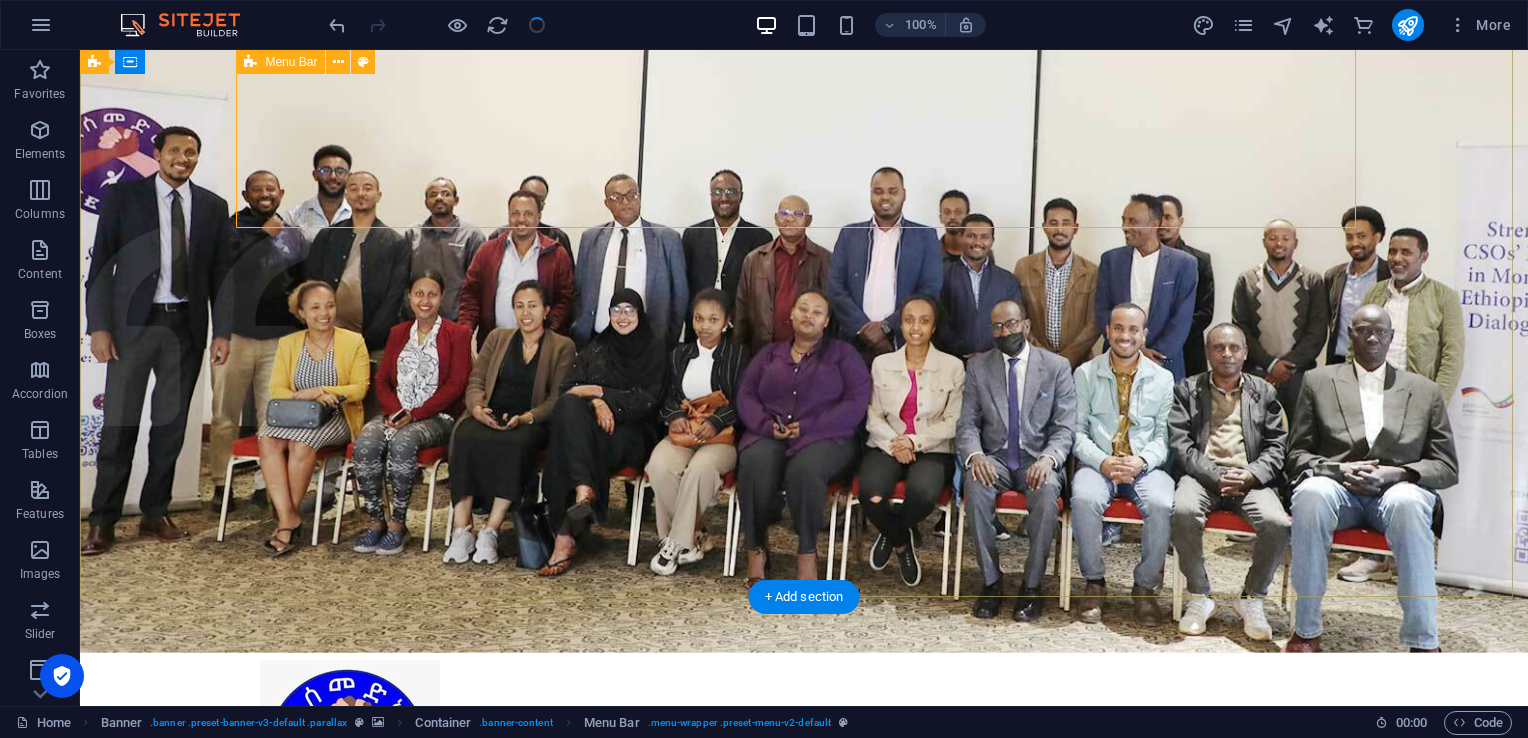 click on "Home About us What we do Projects Volunteers Donate" at bounding box center [804, 775] 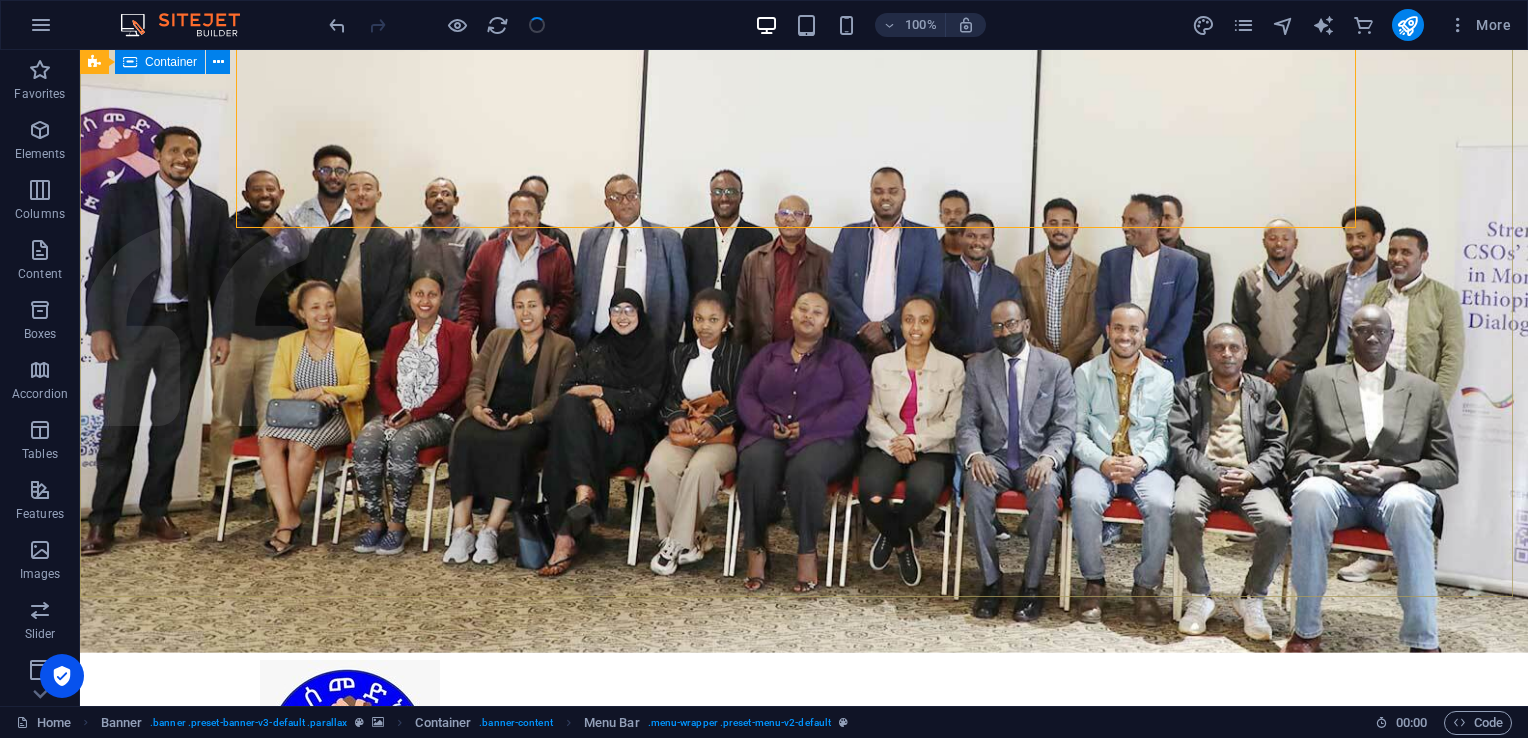 click at bounding box center [218, 62] 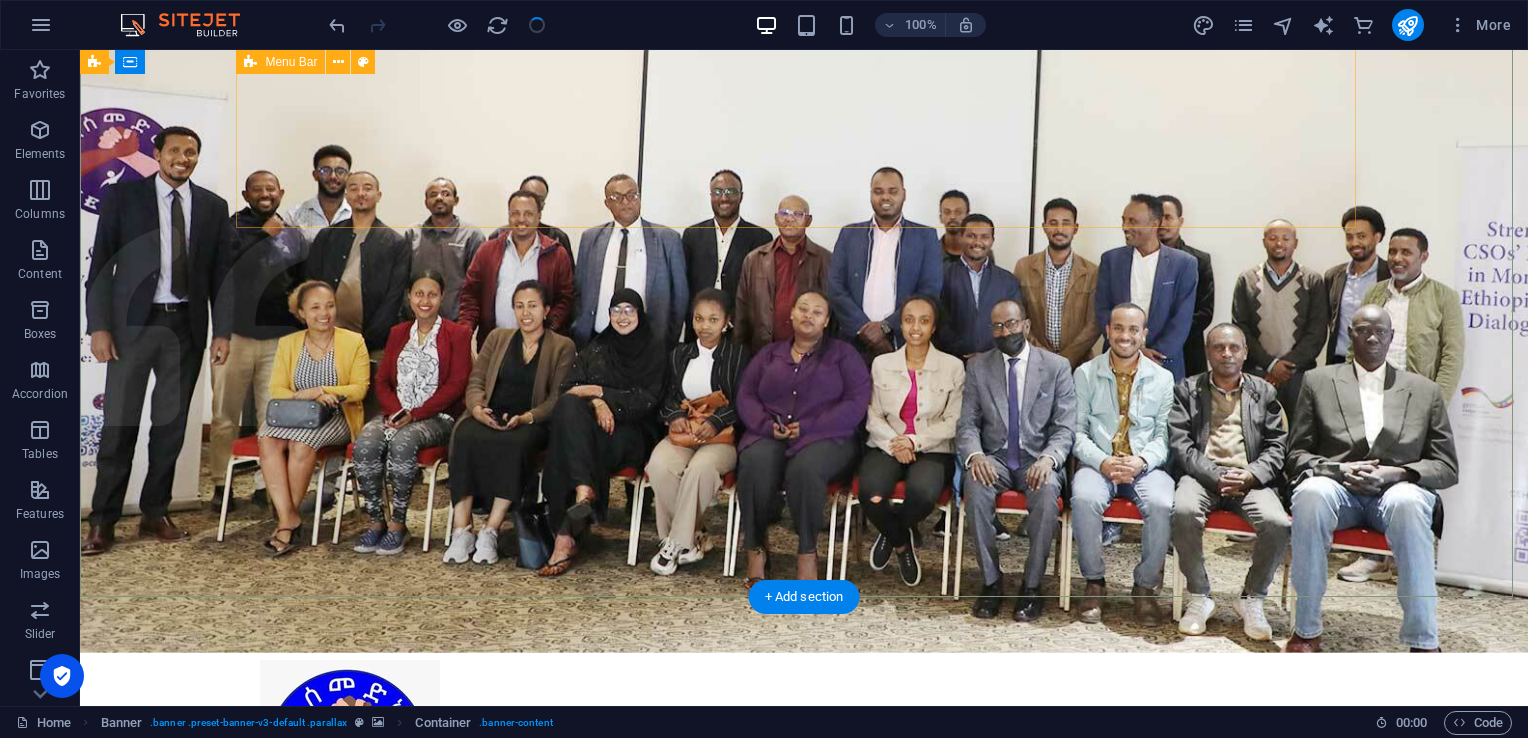 click on "Home About us What we do Projects Volunteers Donate" at bounding box center (804, 775) 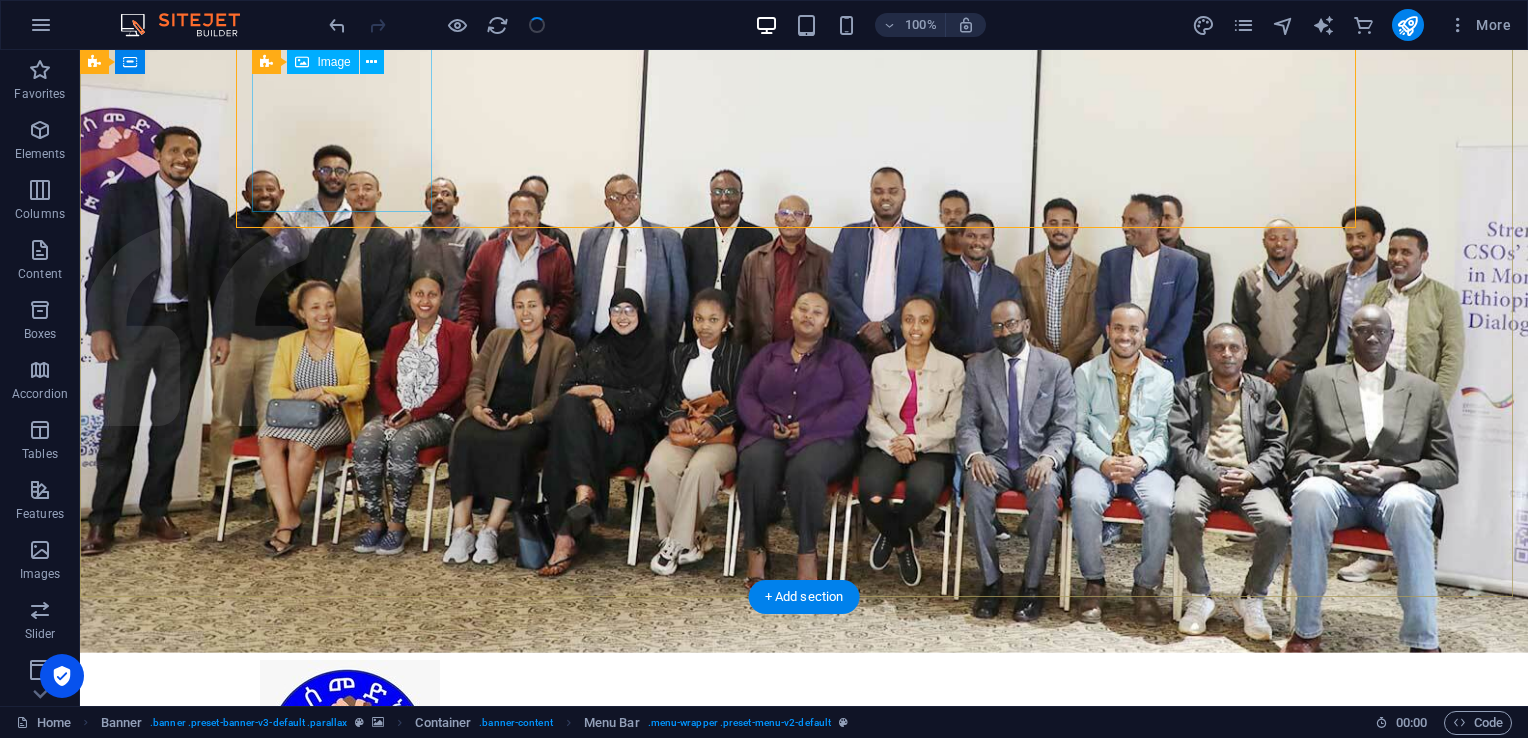 click at bounding box center [804, 750] 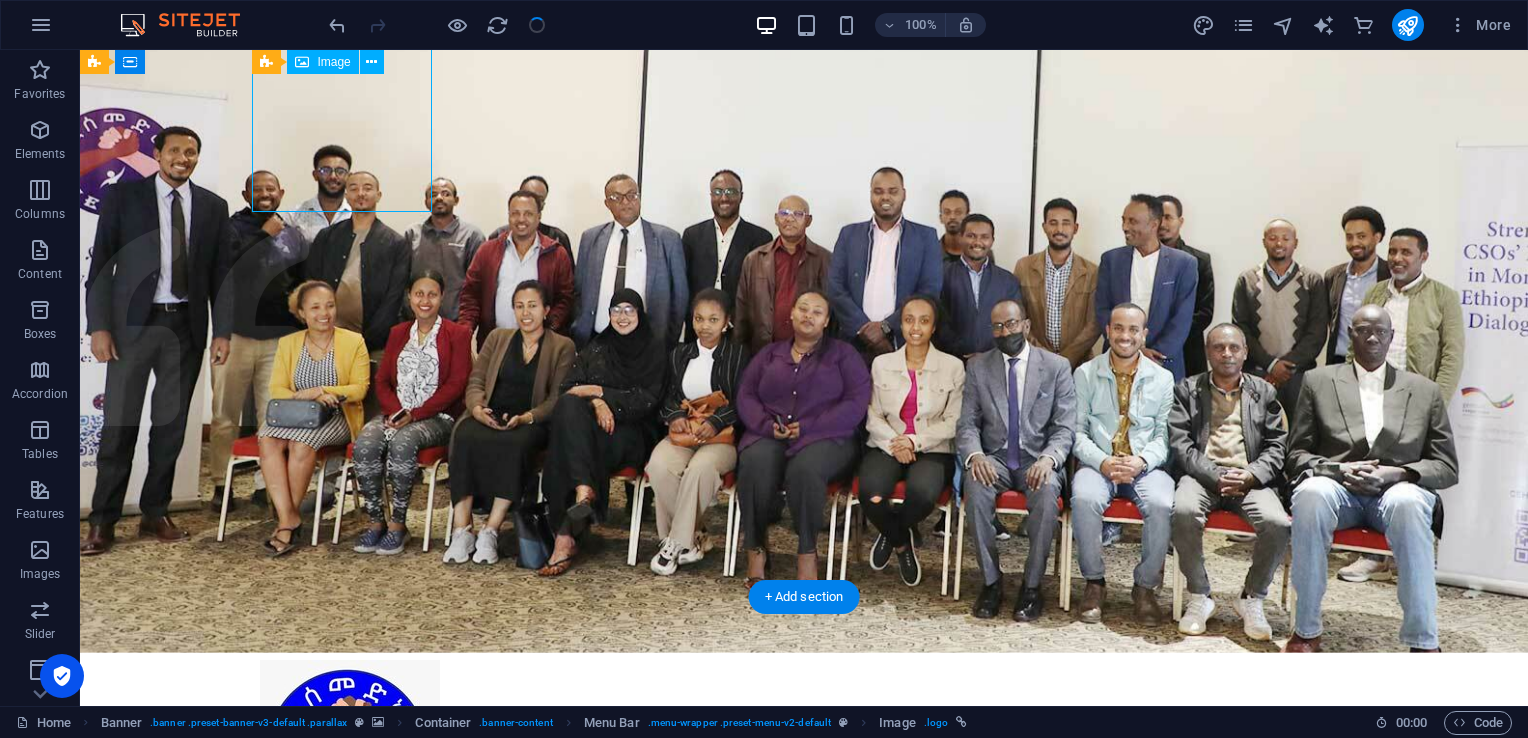 click at bounding box center [804, 750] 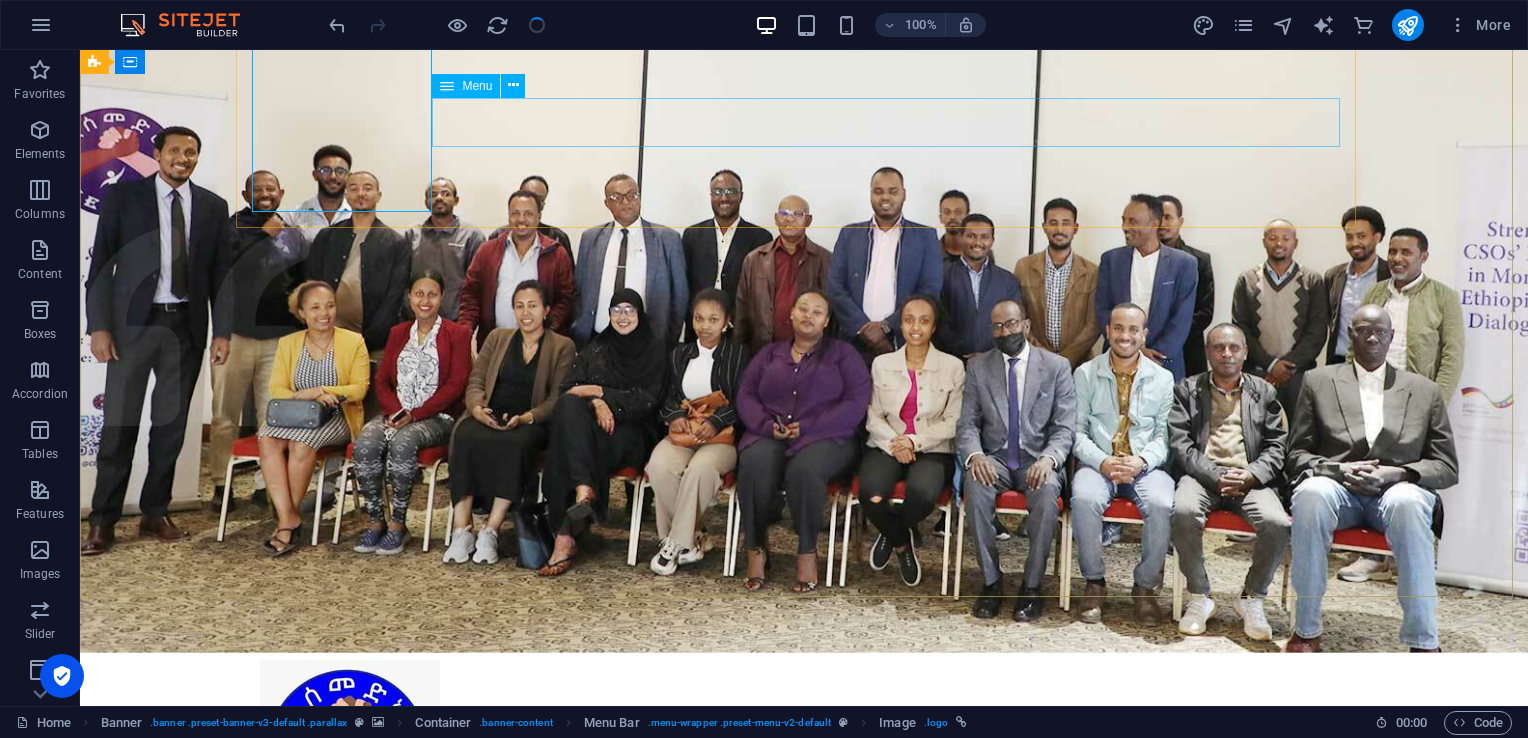 click at bounding box center (447, 86) 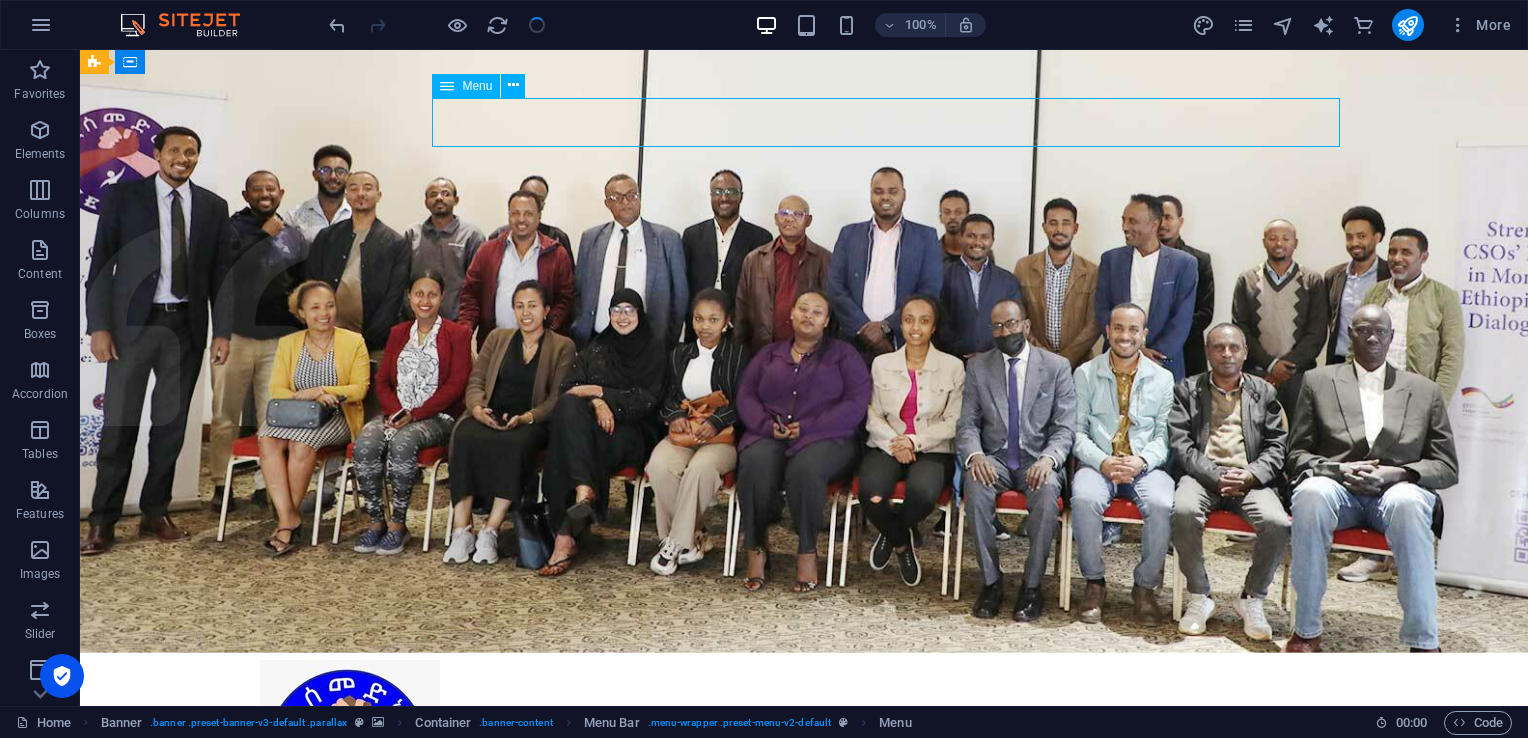 click on "Menu" at bounding box center (477, 86) 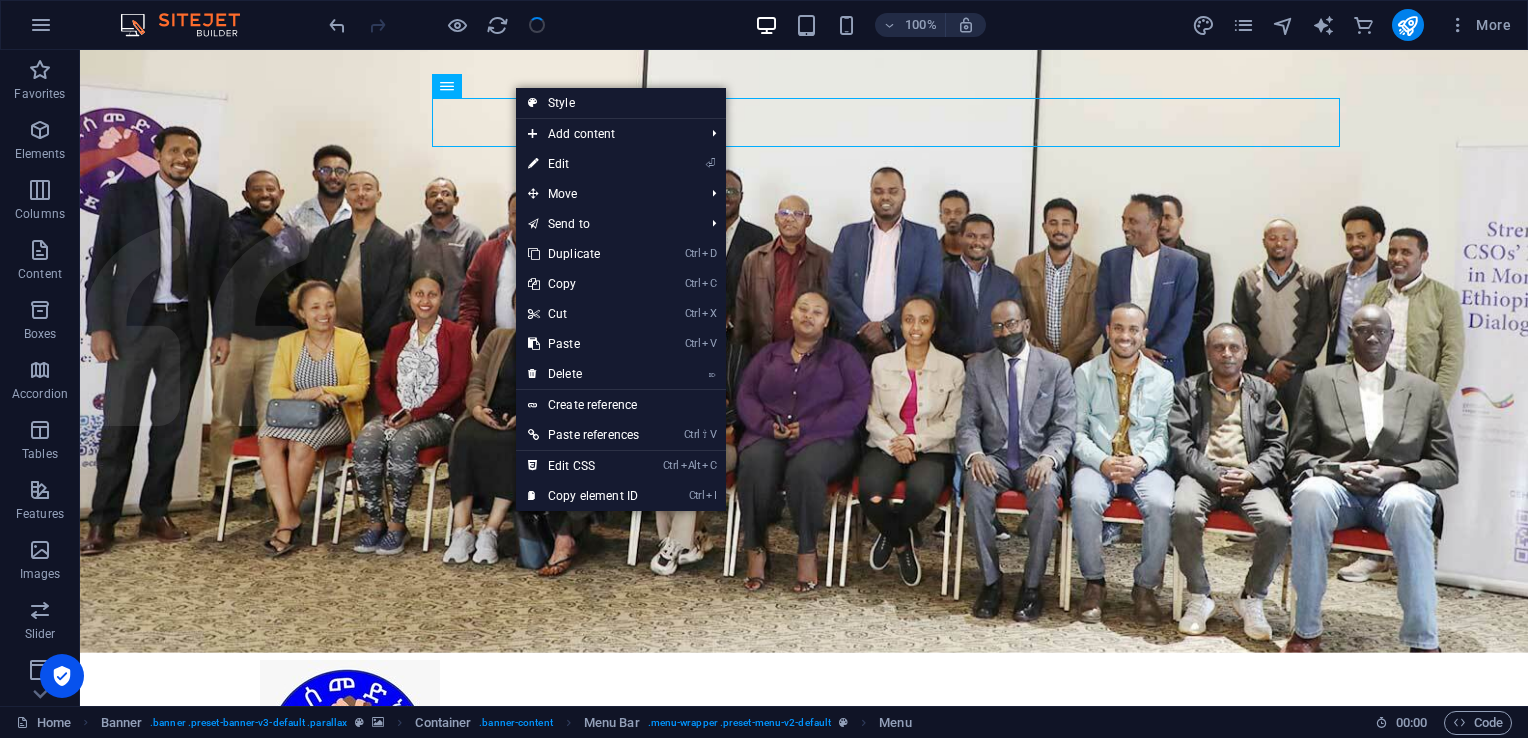 click on "Style" at bounding box center (621, 103) 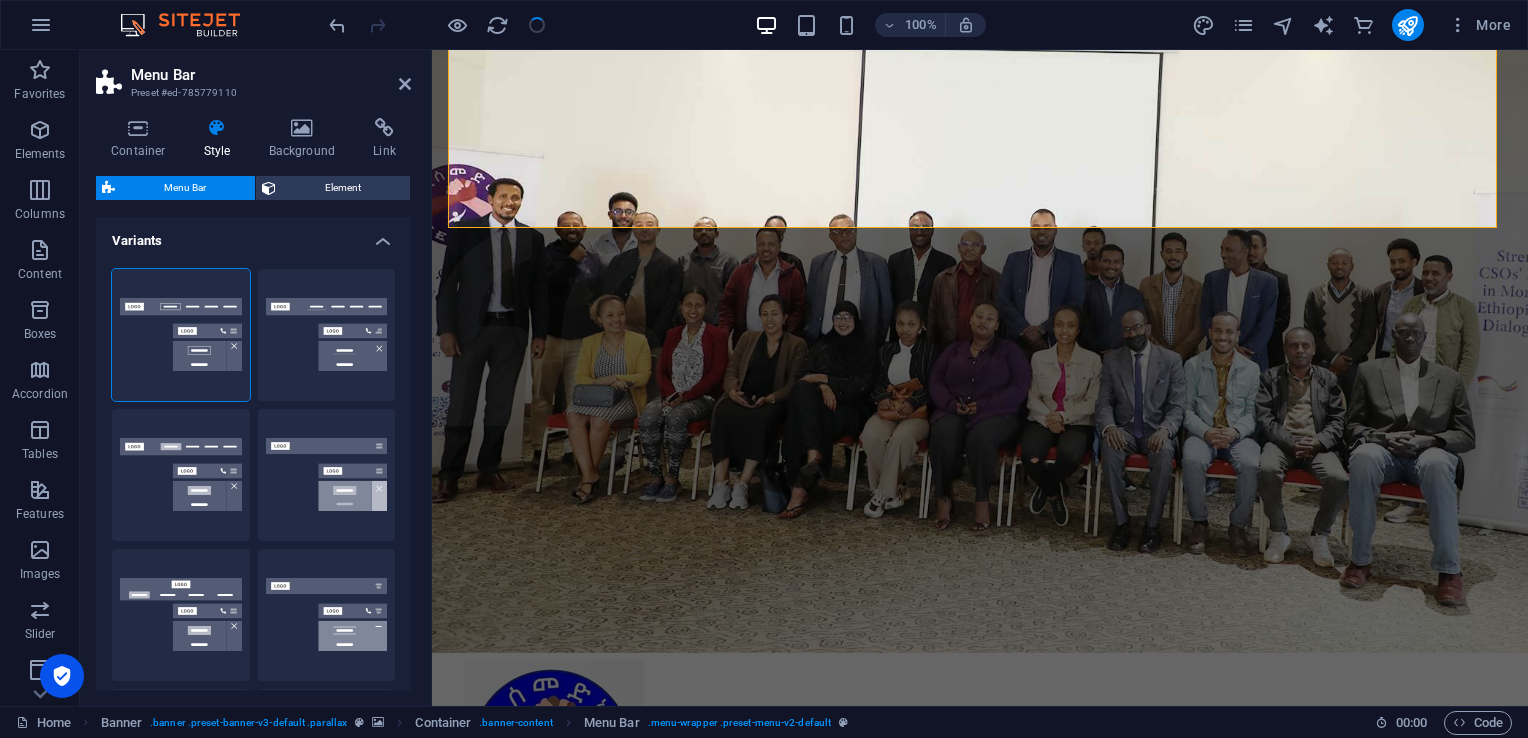 click on "Element" at bounding box center [343, 188] 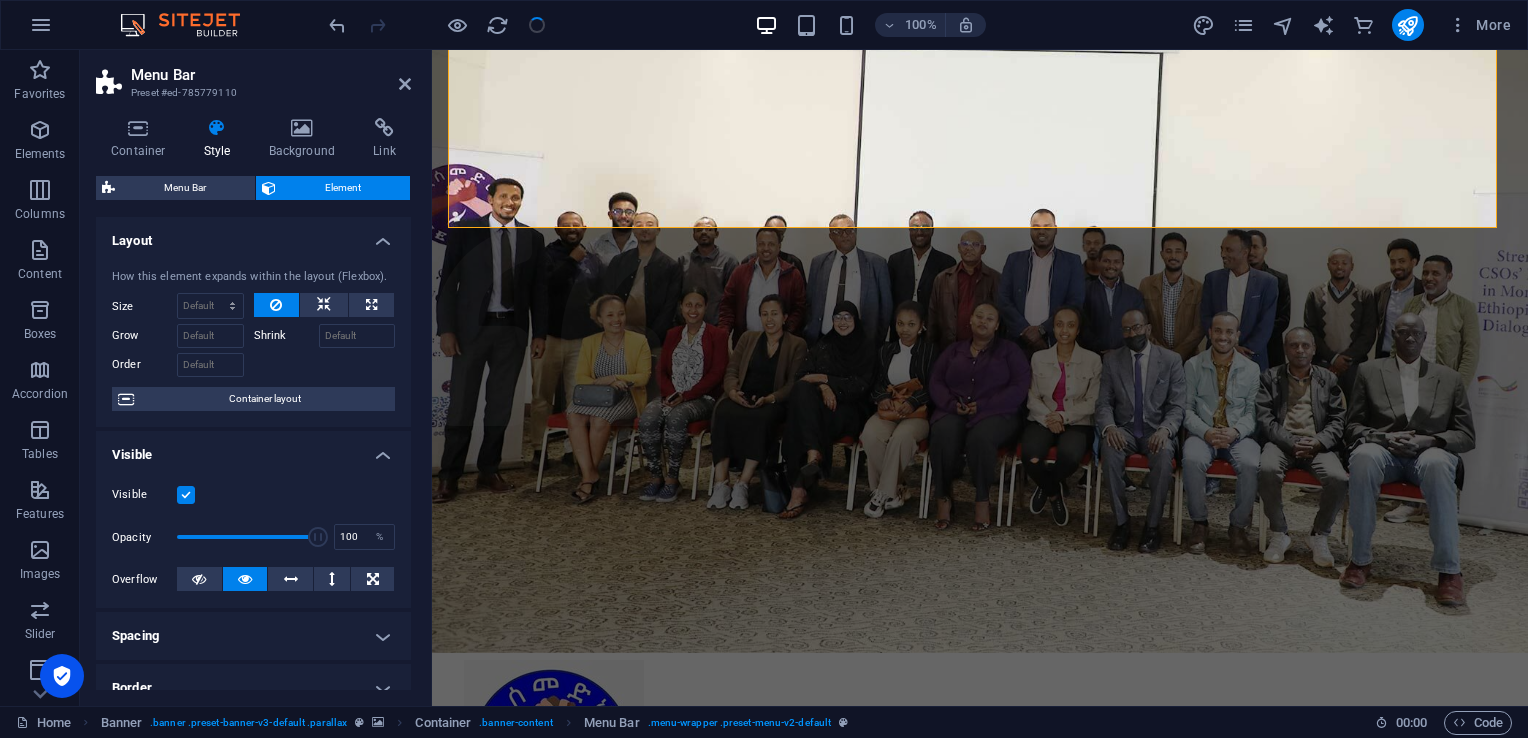 drag, startPoint x: 406, startPoint y: 402, endPoint x: 413, endPoint y: 441, distance: 39.623226 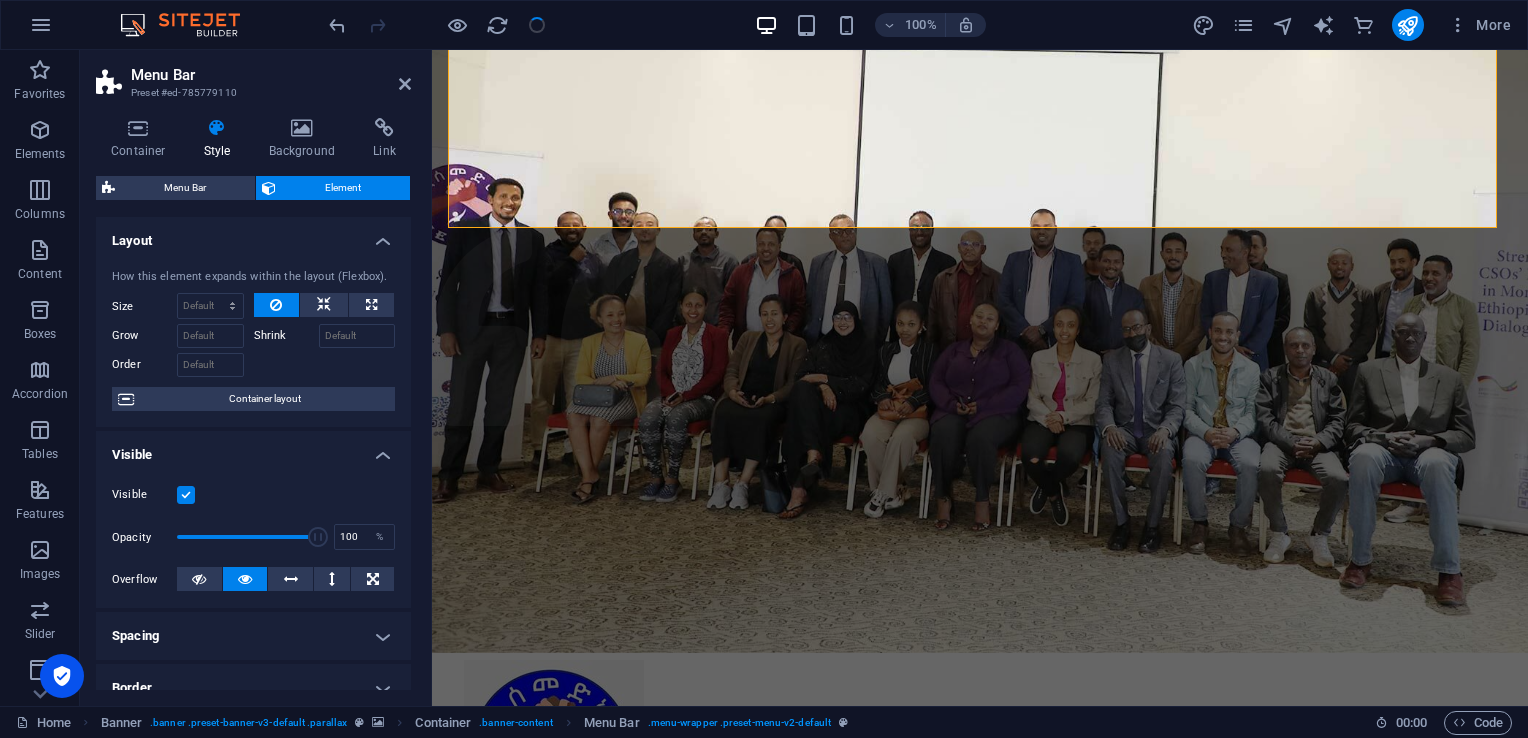click on "Container Style Background Link Size Height Default px rem % vh vw Min. height None px rem % vh vw Width Default px rem % em vh vw Min. width None px rem % vh vw Content width Default Custom width Width Default px rem % em vh vw Min. width None px rem % vh vw Default padding Custom spacing Default content width and padding can be changed under Design. Edit design Layout (Flexbox) Alignment Determines the flex direction. Default Main axis Determine how elements should behave along the main axis inside this container (justify content). Default Side axis Control the vertical direction of the element inside of the container (align items). Default Wrap Default On Off Fill Controls the distances and direction of elements on the y-axis across several lines (align content). Default Accessibility ARIA helps assistive technologies (like screen readers) to understand the role, state, and behavior of web elements Role The ARIA role defines the purpose of an element.  None Alert Article Banner Comment Fan" at bounding box center (253, 404) 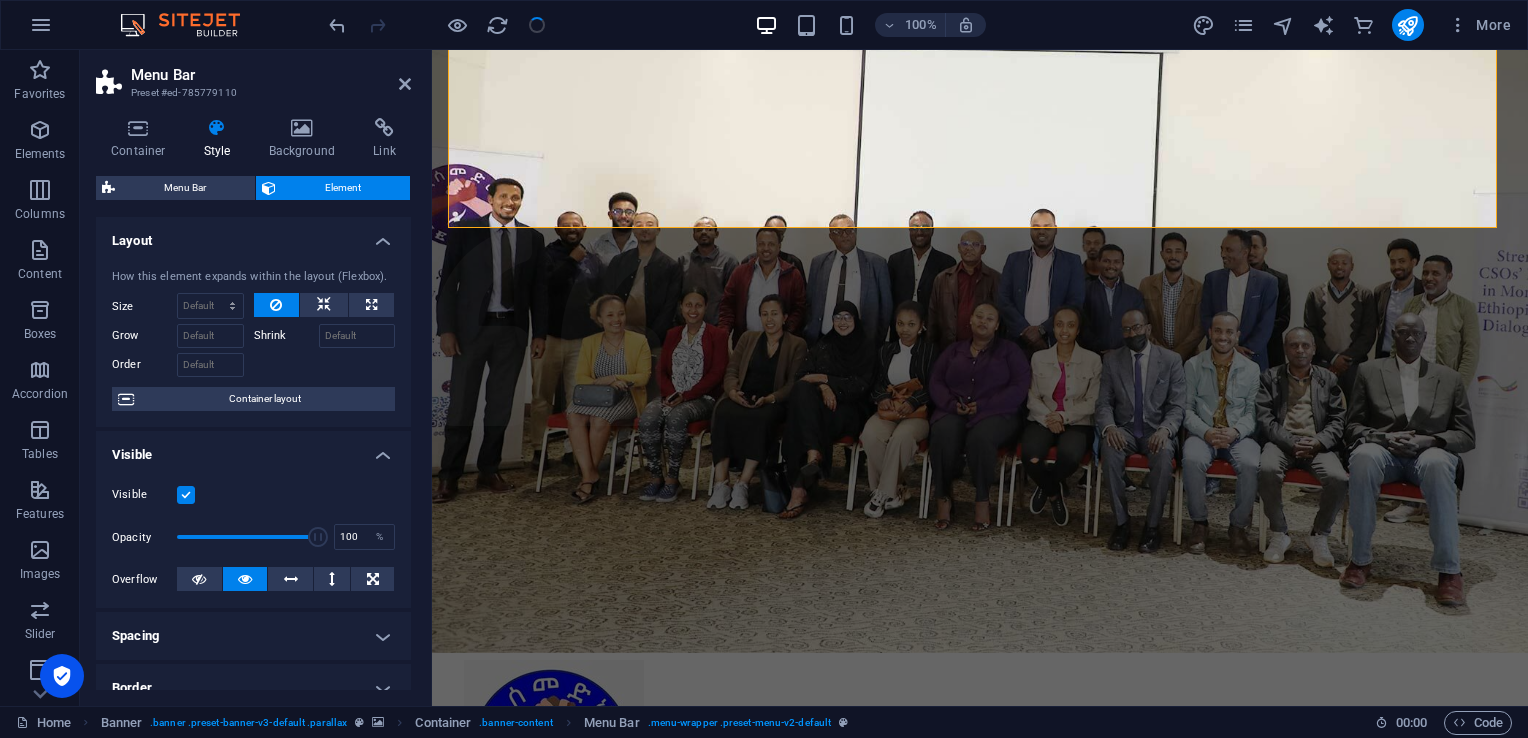 scroll, scrollTop: 385, scrollLeft: 0, axis: vertical 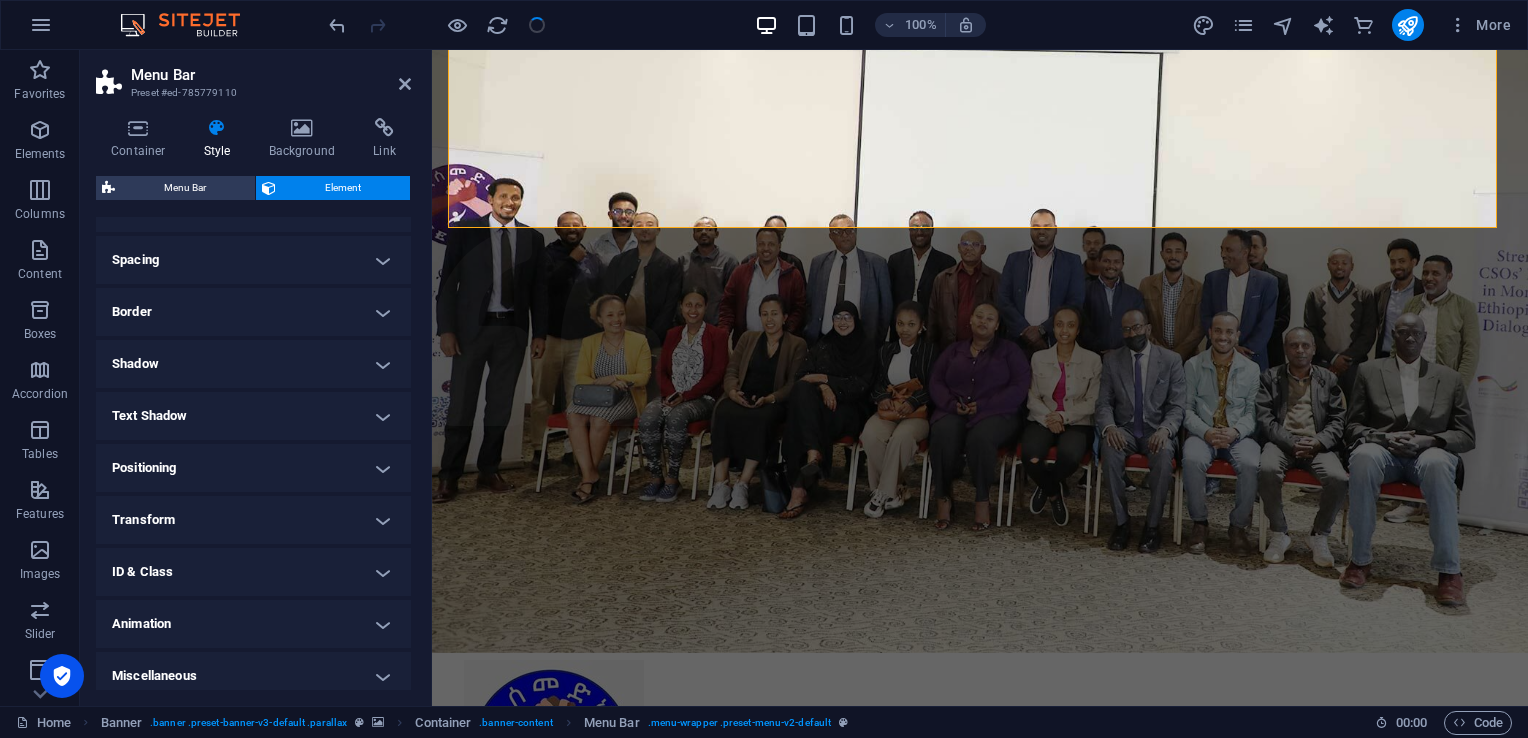 drag, startPoint x: 404, startPoint y: 459, endPoint x: 406, endPoint y: 348, distance: 111.01801 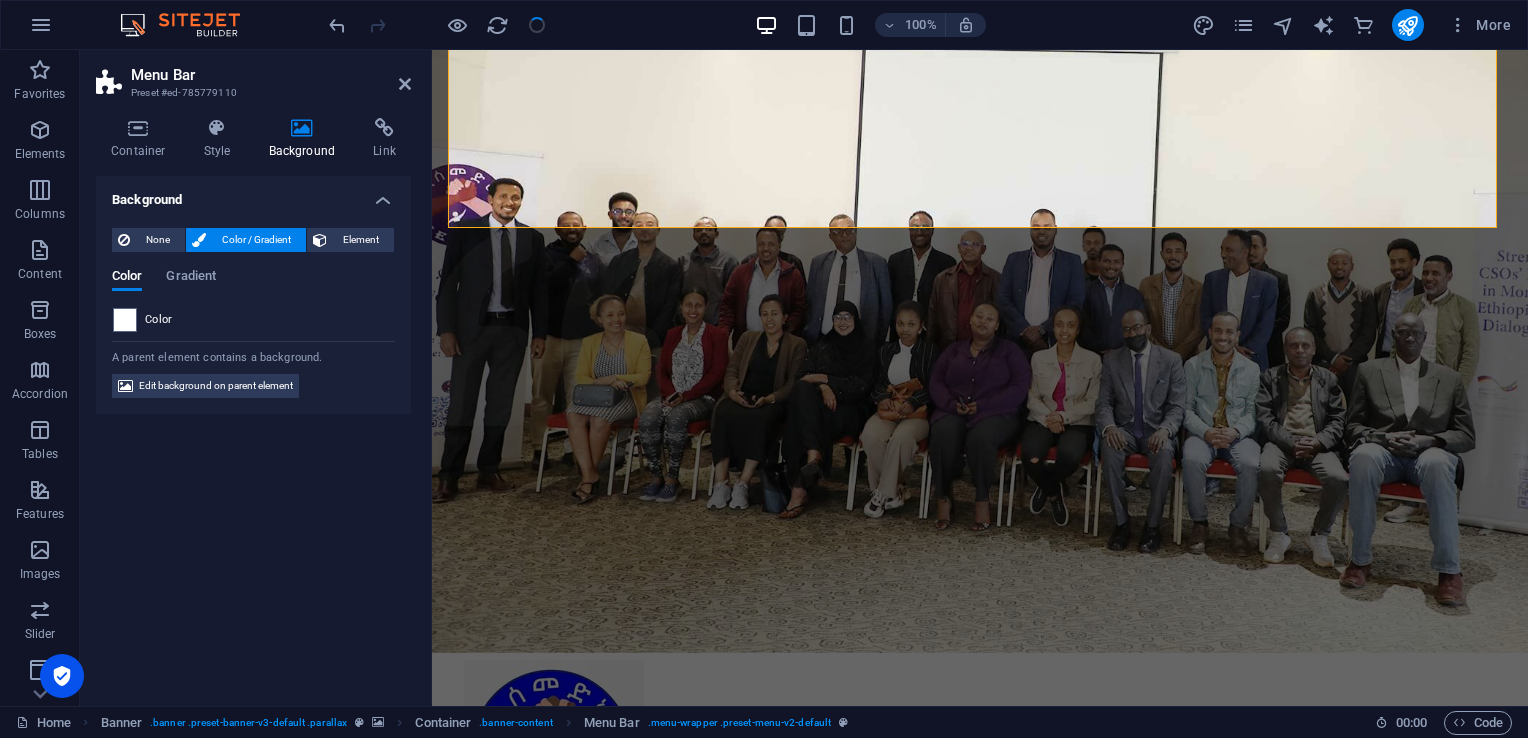 click on "Gradient" at bounding box center (191, 278) 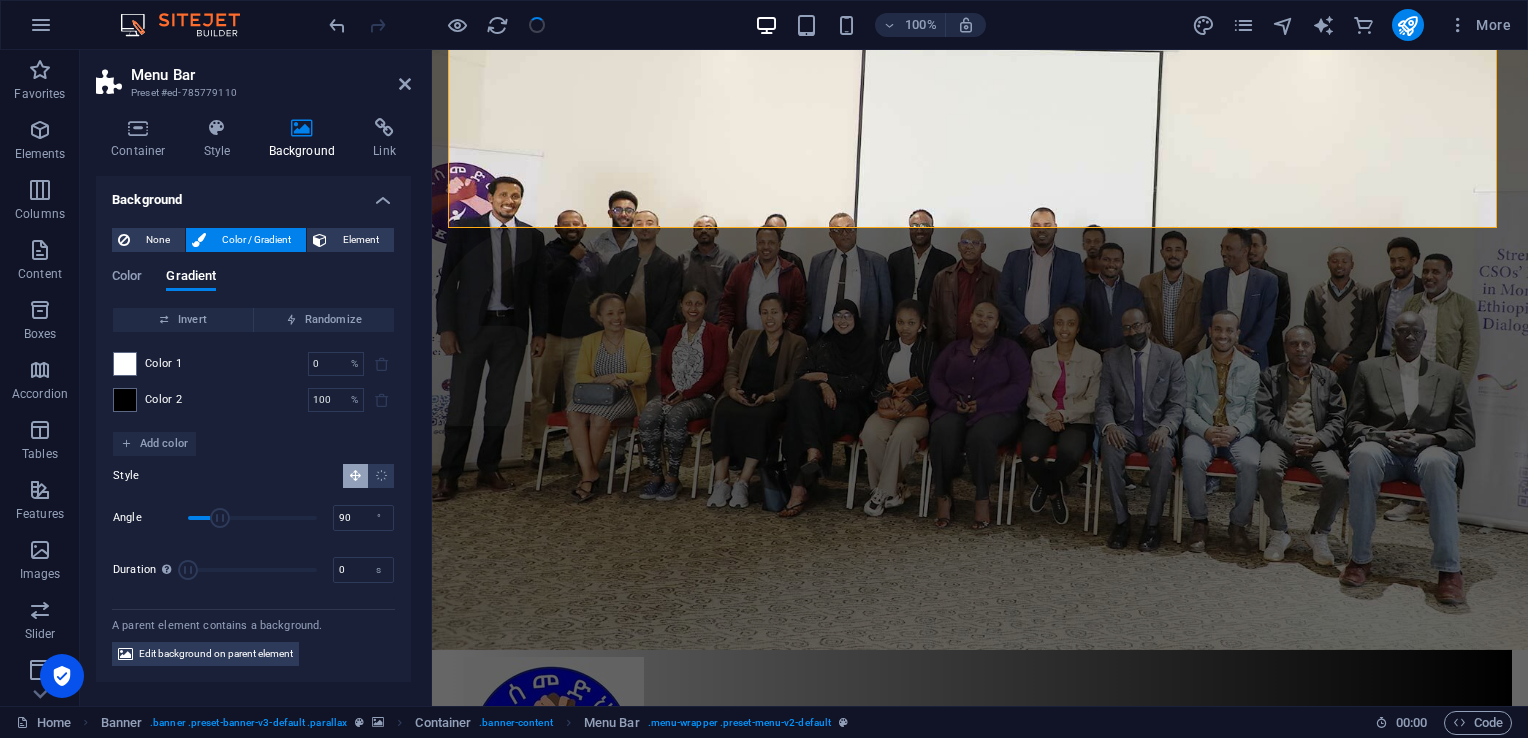 click on "Color" at bounding box center [127, 278] 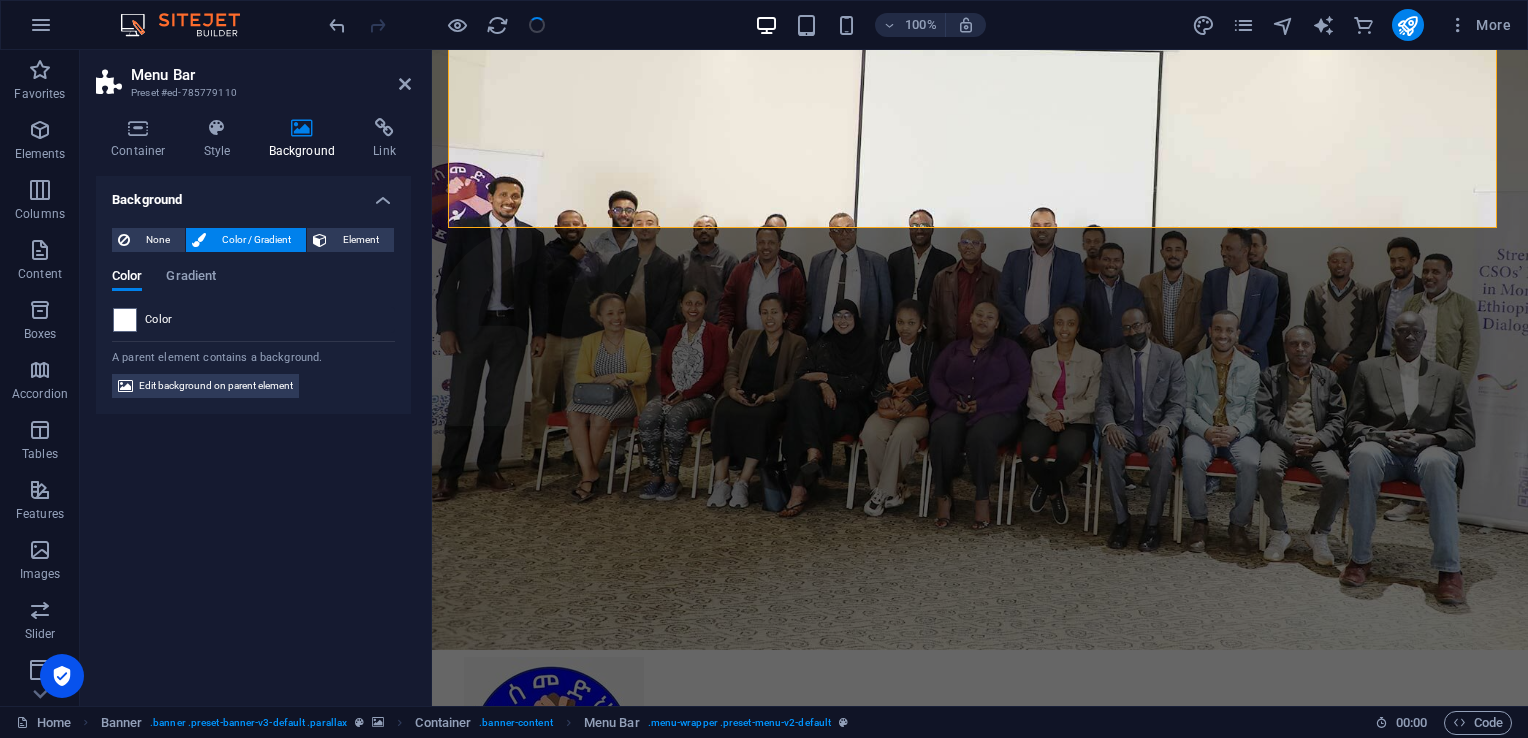 click on "Edit background on parent element" at bounding box center (216, 386) 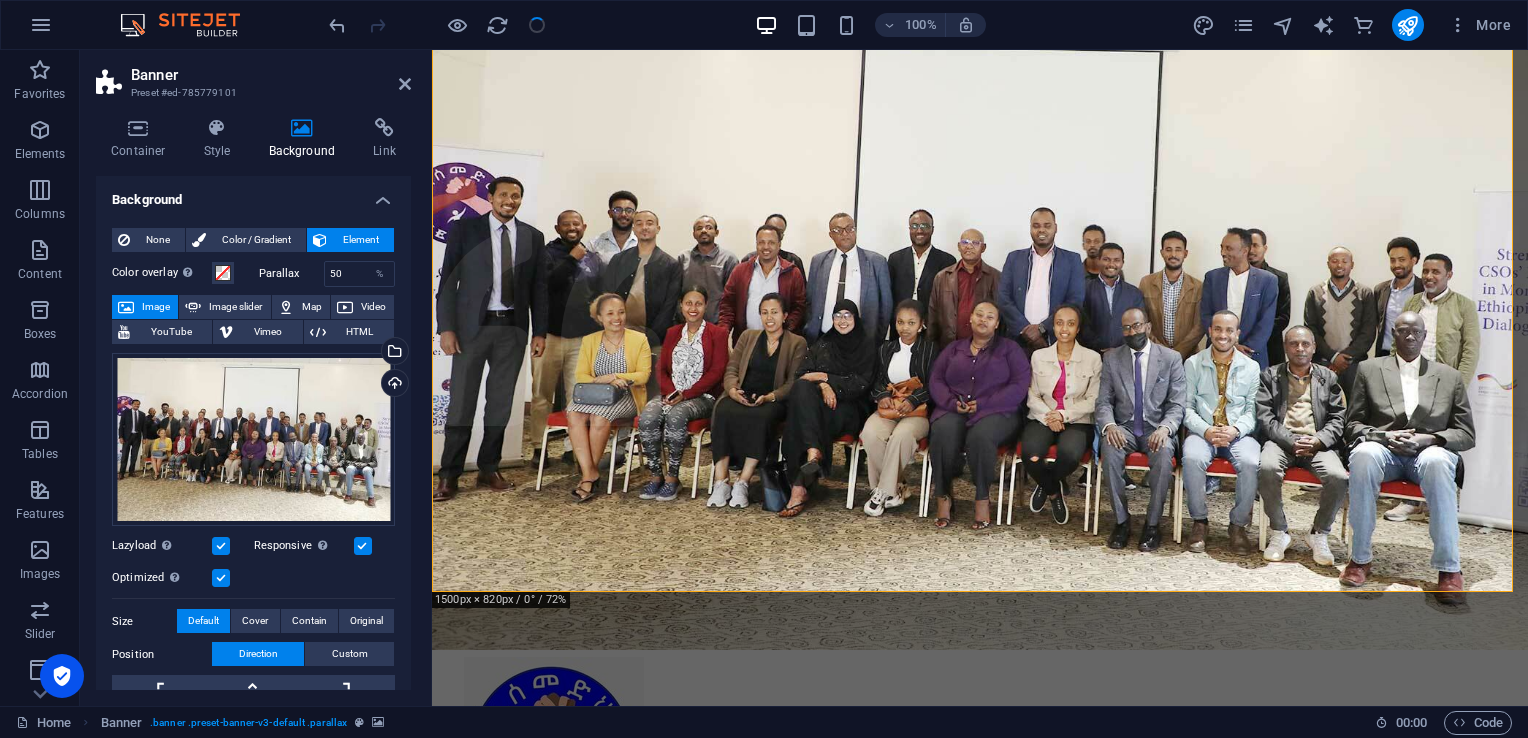 click on "Color / Gradient" at bounding box center [256, 240] 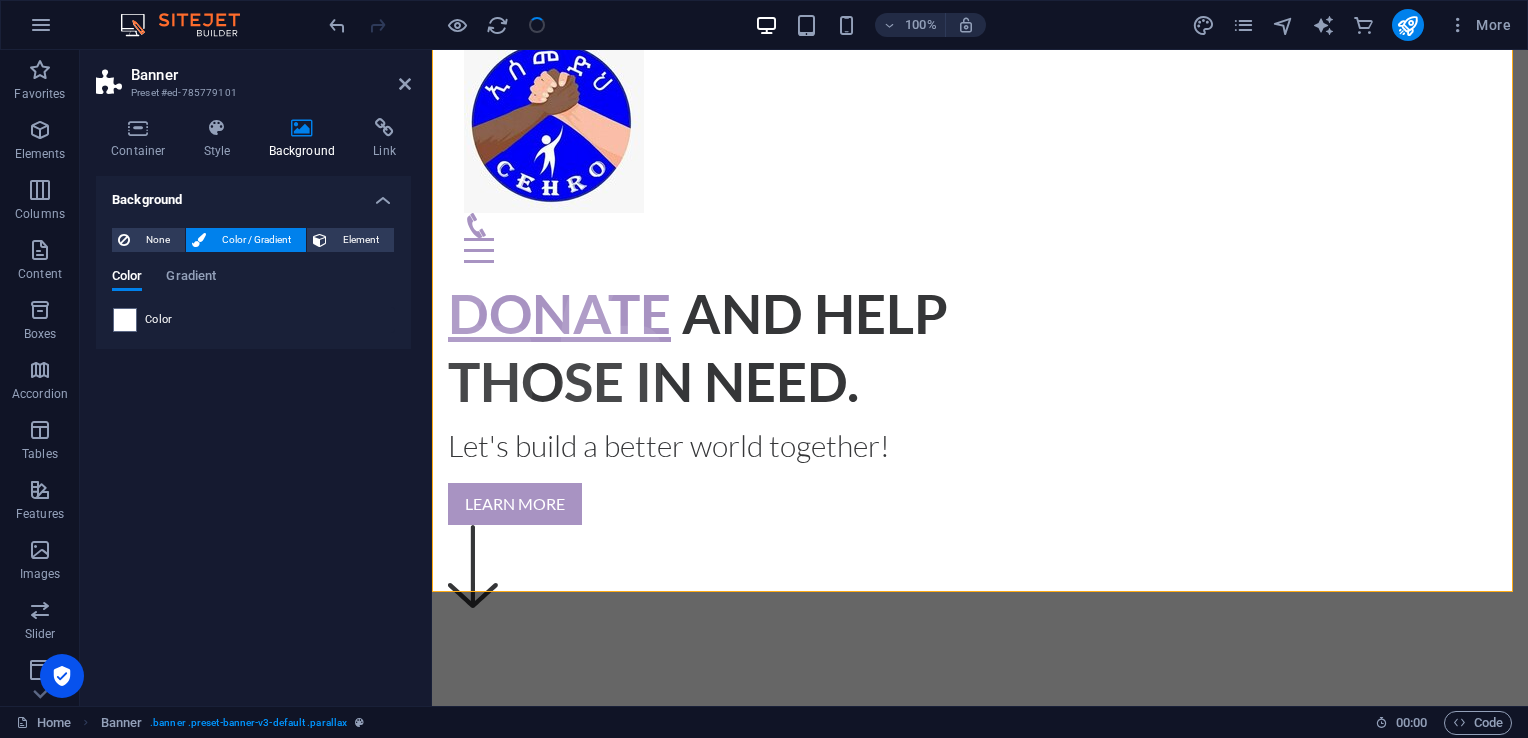 click on "None" at bounding box center [157, 240] 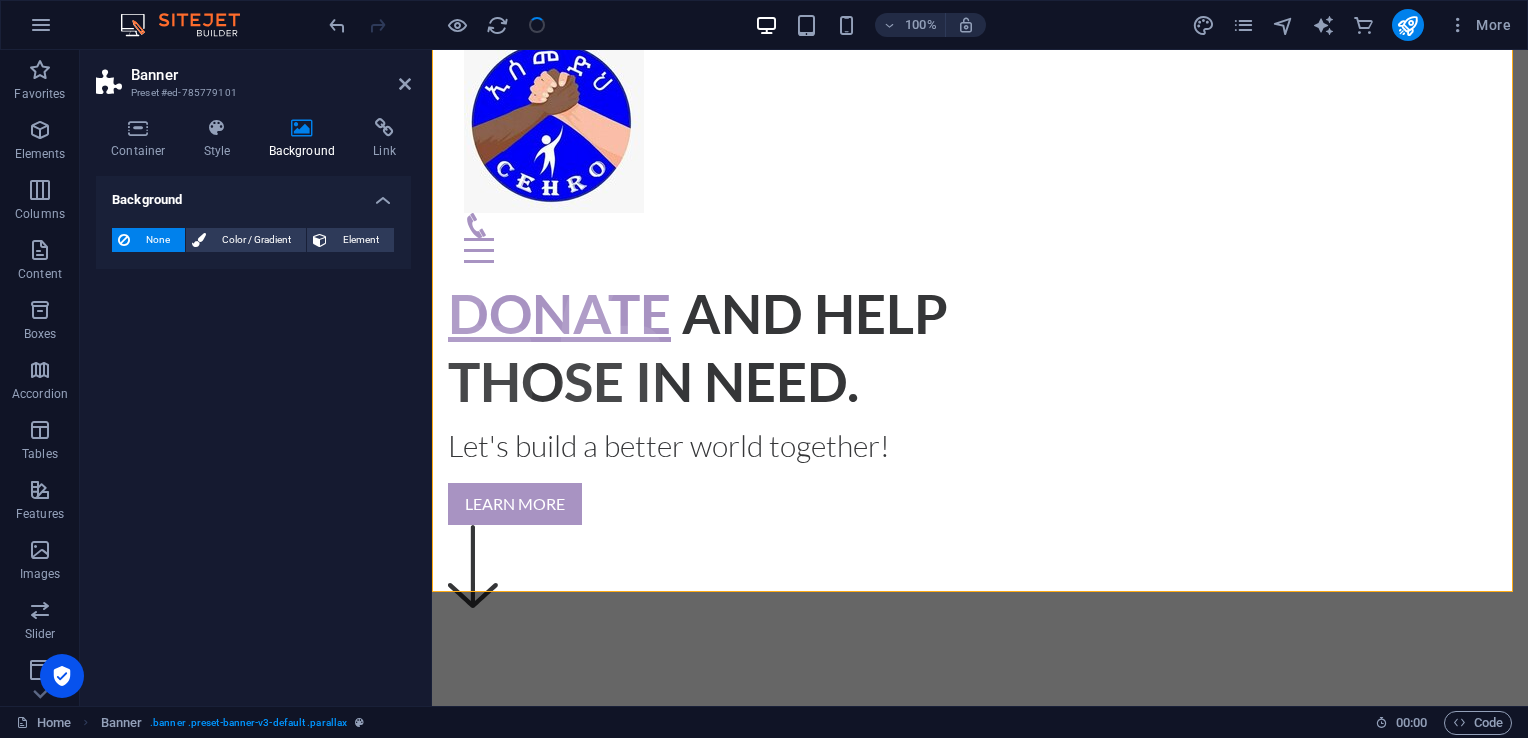 click on "Color / Gradient" at bounding box center [256, 240] 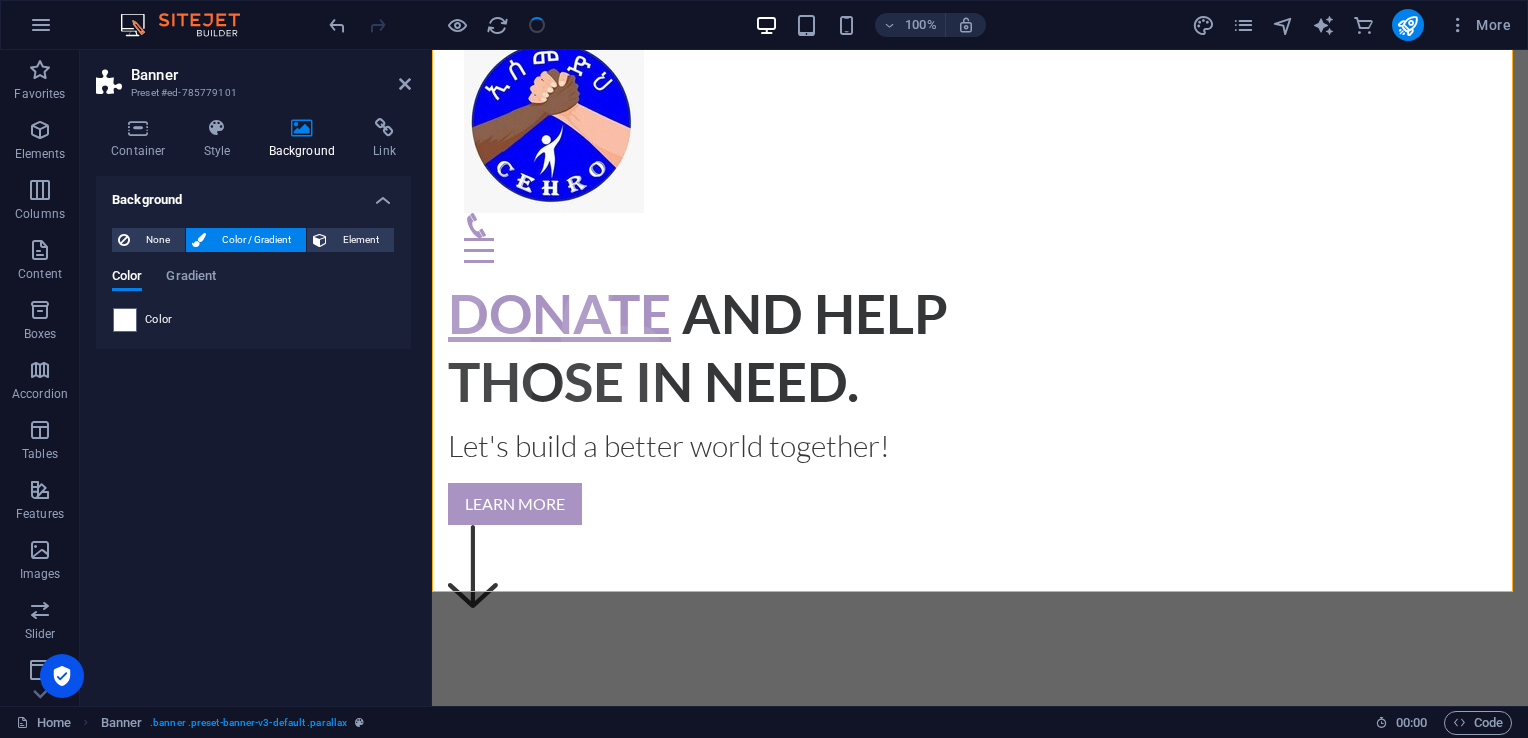 click on "Element" at bounding box center [360, 240] 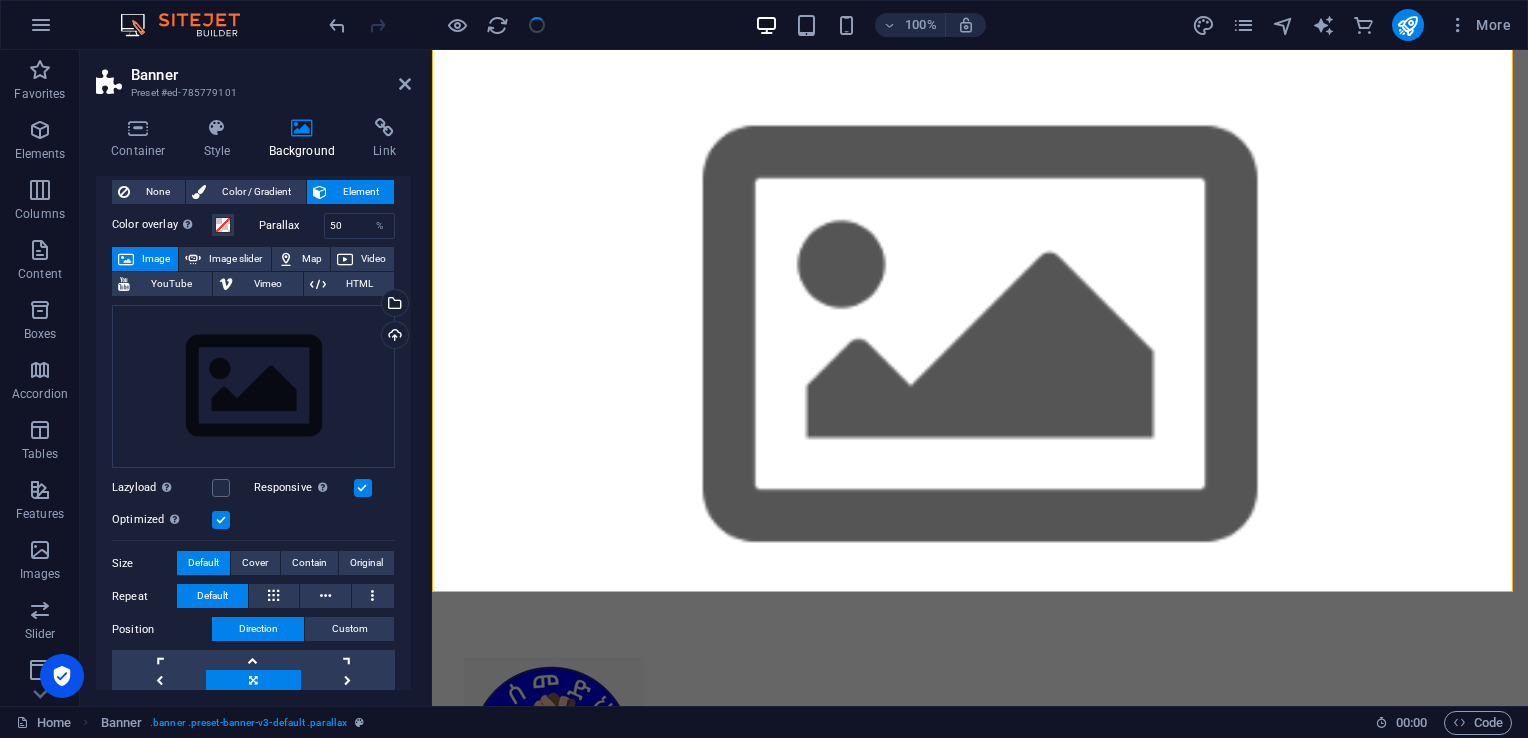 scroll, scrollTop: 44, scrollLeft: 0, axis: vertical 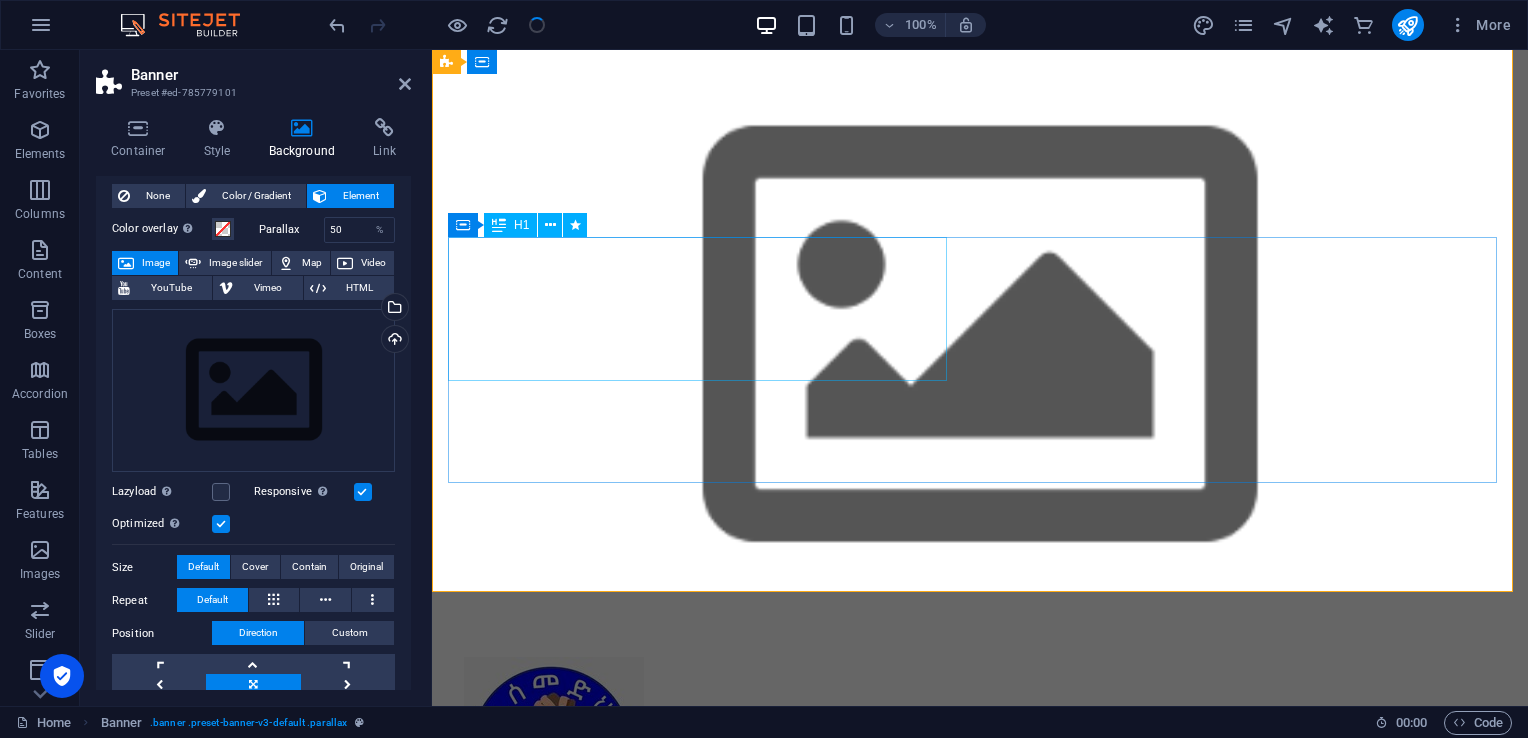 click on "Donate   and Help those in need." at bounding box center [980, 971] 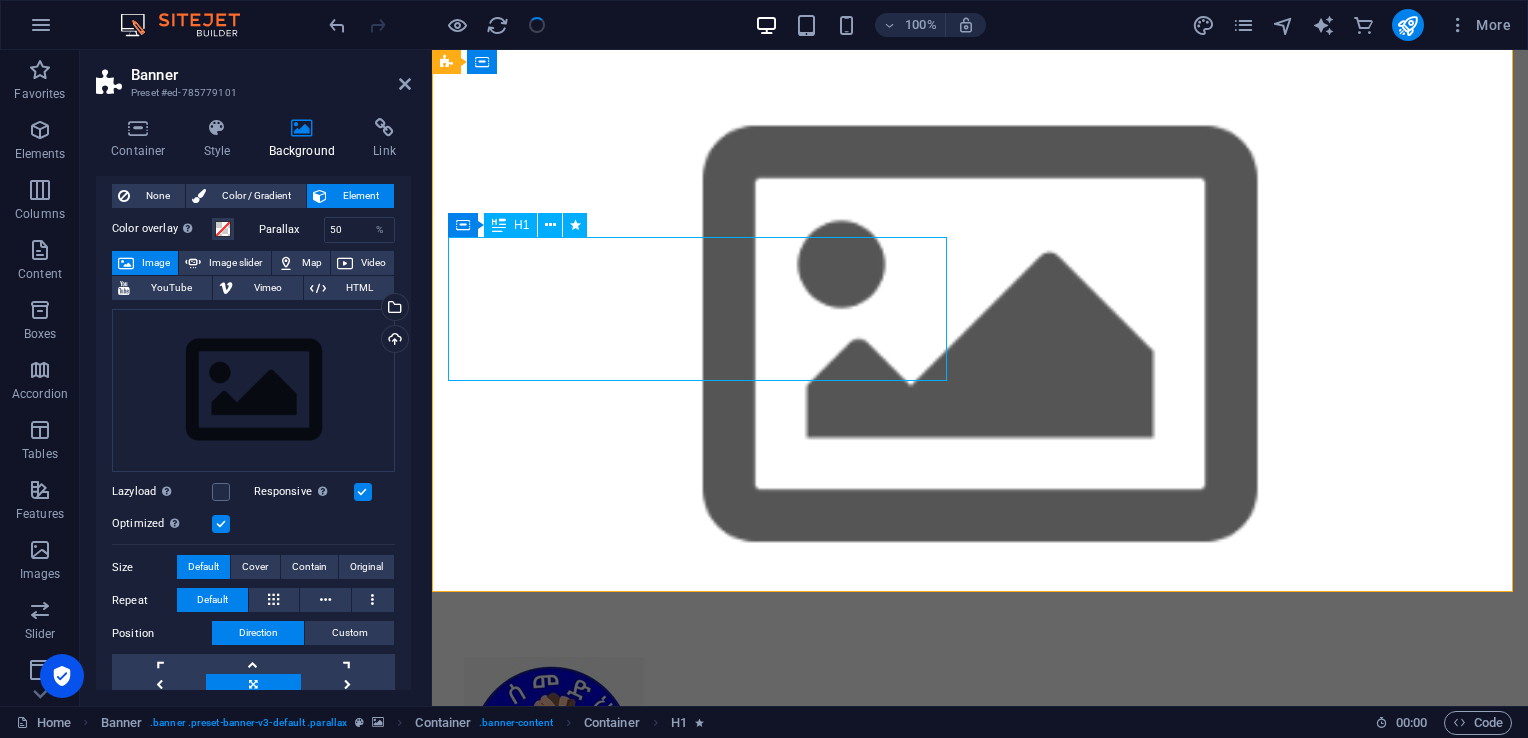 click on "Donate   and Help those in need." at bounding box center (980, 971) 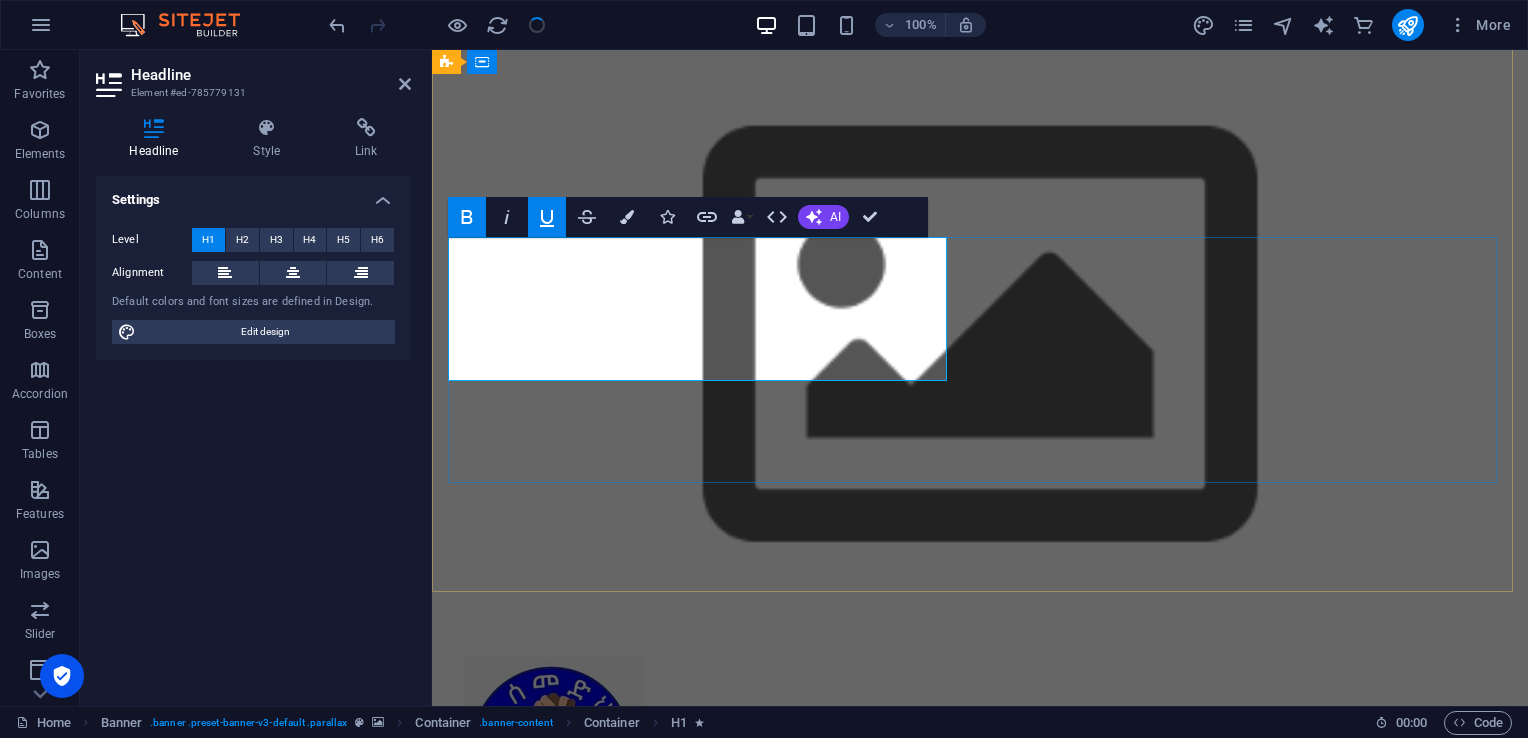 click on "Donate" at bounding box center [559, 937] 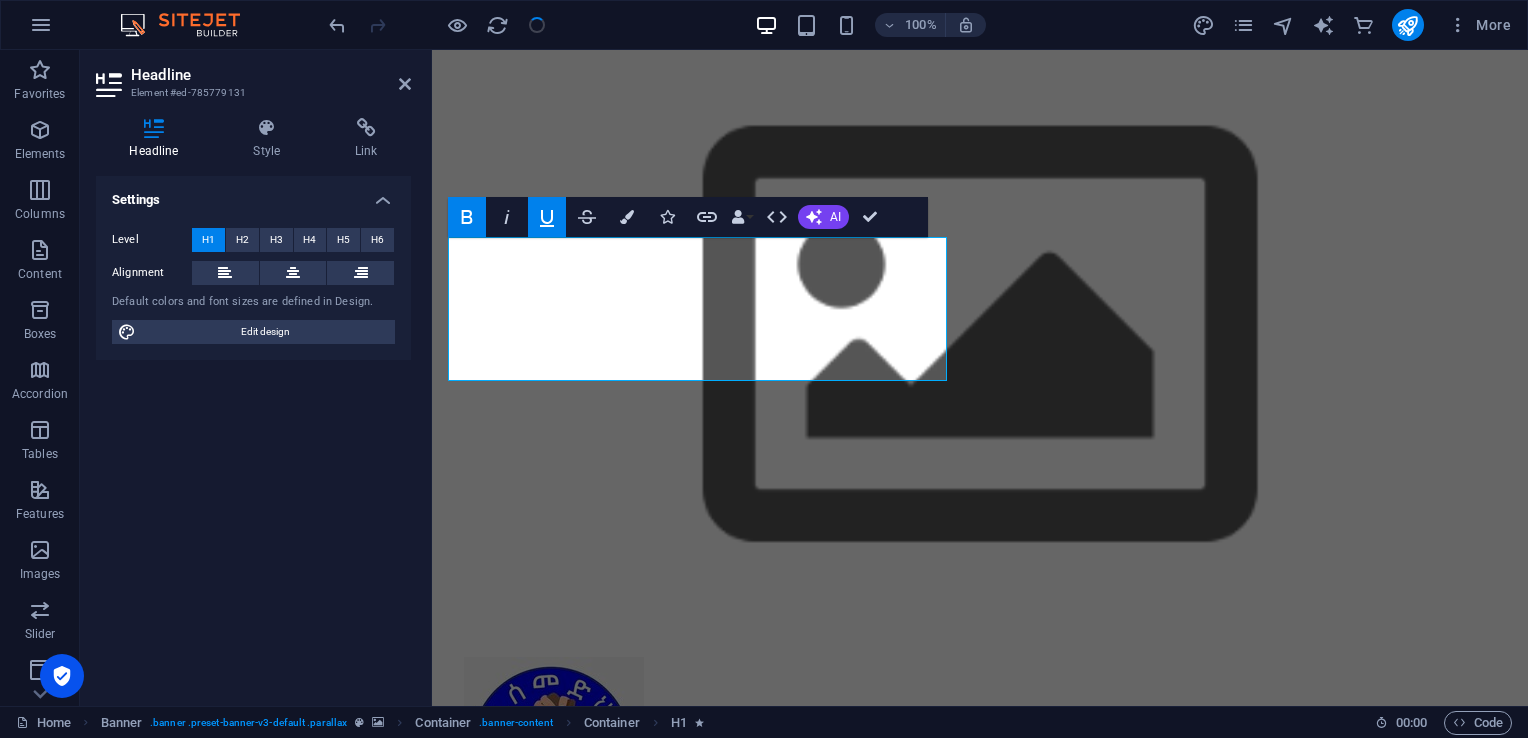 click on "Style" at bounding box center [271, 139] 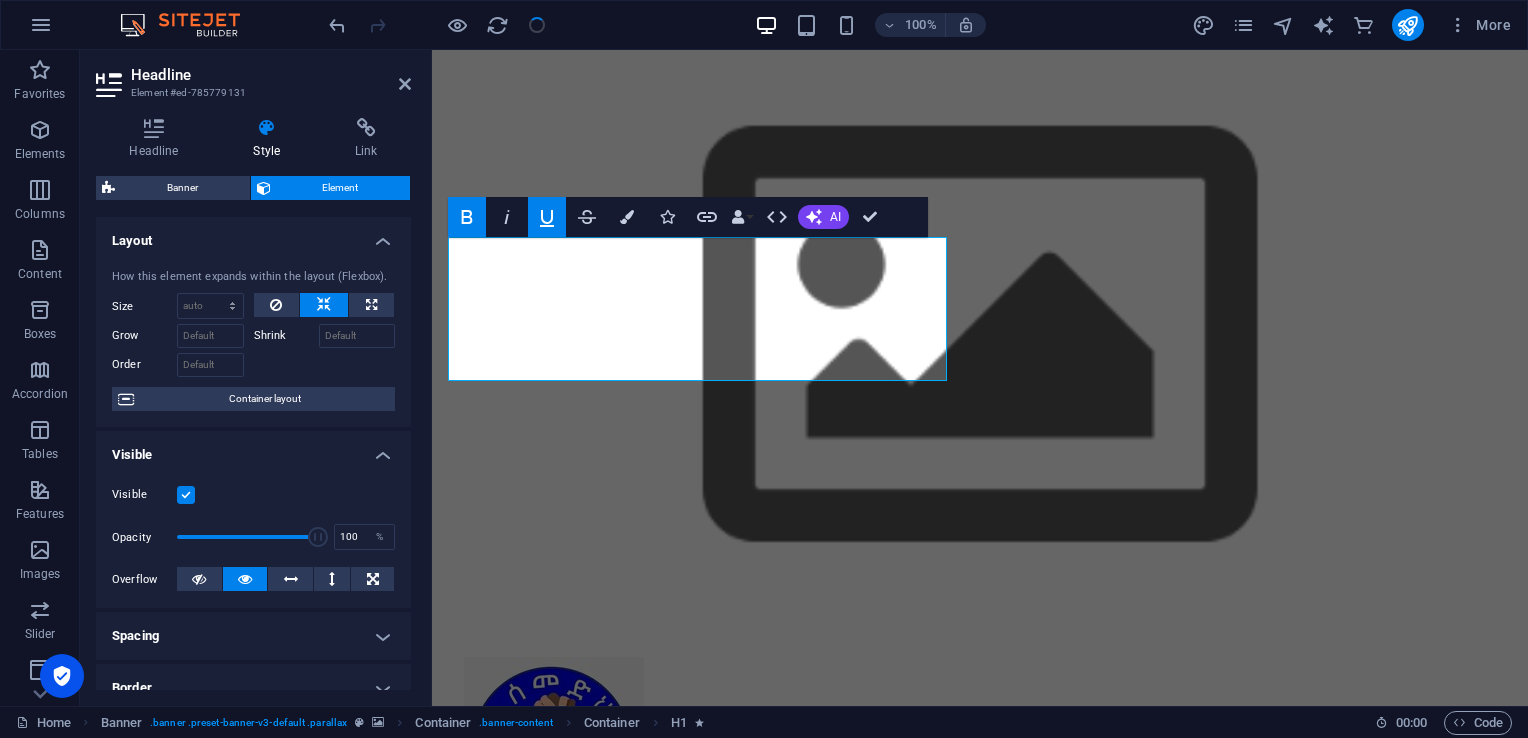 click on "Container layout" at bounding box center [264, 399] 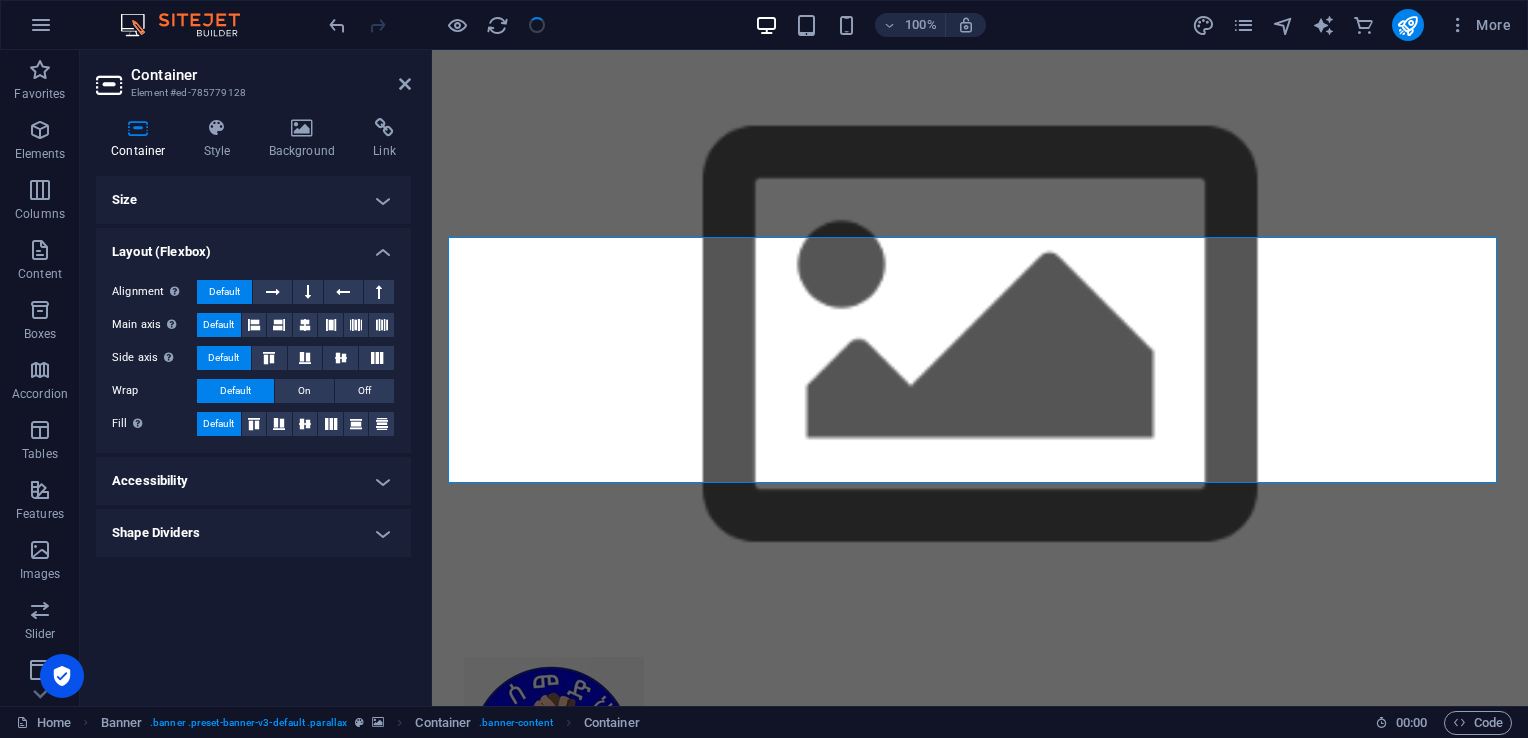 click on "Style" at bounding box center [221, 139] 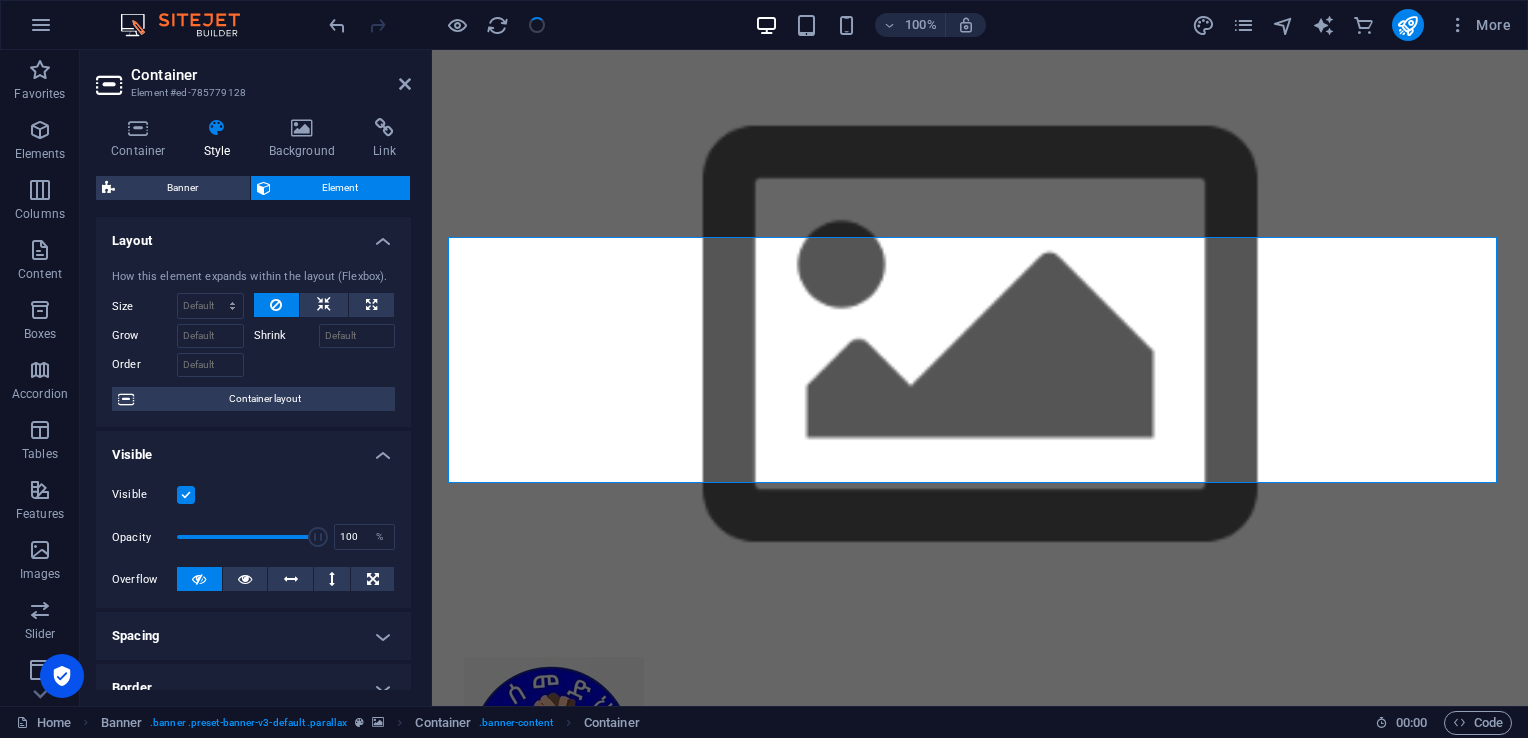 drag, startPoint x: 412, startPoint y: 263, endPoint x: 408, endPoint y: 338, distance: 75.10659 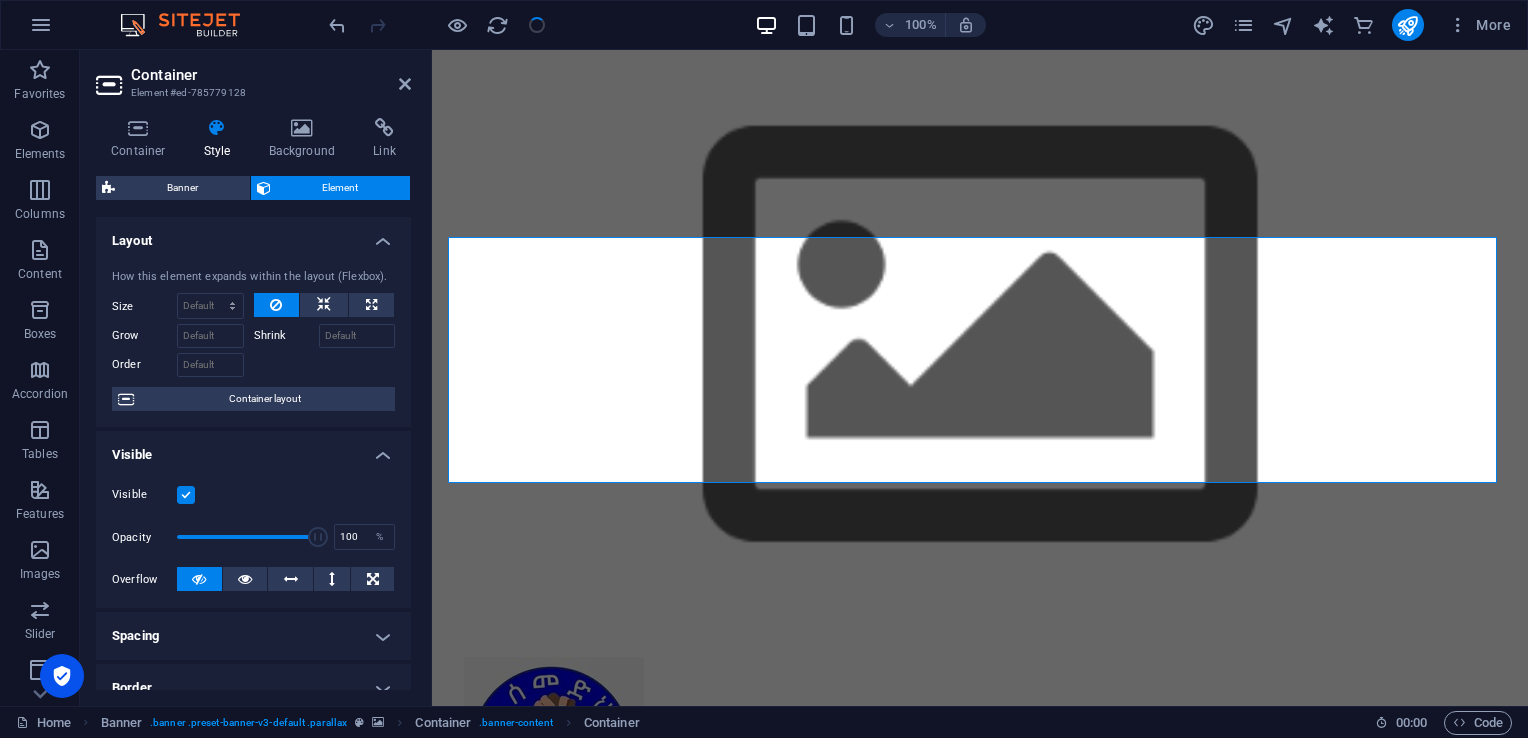 click on "Container Style Background Link Size Height Default px rem % vh vw Min. height None px rem % vh vw Width Default px rem % em vh vw Min. width None px rem % vh vw Content width Default Custom width Width Default px rem % em vh vw Min. width None px rem % vh vw Default padding Custom spacing Default content width and padding can be changed under Design. Edit design Layout (Flexbox) Alignment Determines the flex direction. Default Main axis Determine how elements should behave along the main axis inside this container (justify content). Default Side axis Control the vertical direction of the element inside of the container (align items). Default Wrap Default On Off Fill Controls the distances and direction of elements on the y-axis across several lines (align content). Default Accessibility ARIA helps assistive technologies (like screen readers) to understand the role, state, and behavior of web elements Role The ARIA role defines the purpose of an element.  None Alert Article Banner Comment Fan" at bounding box center [253, 404] 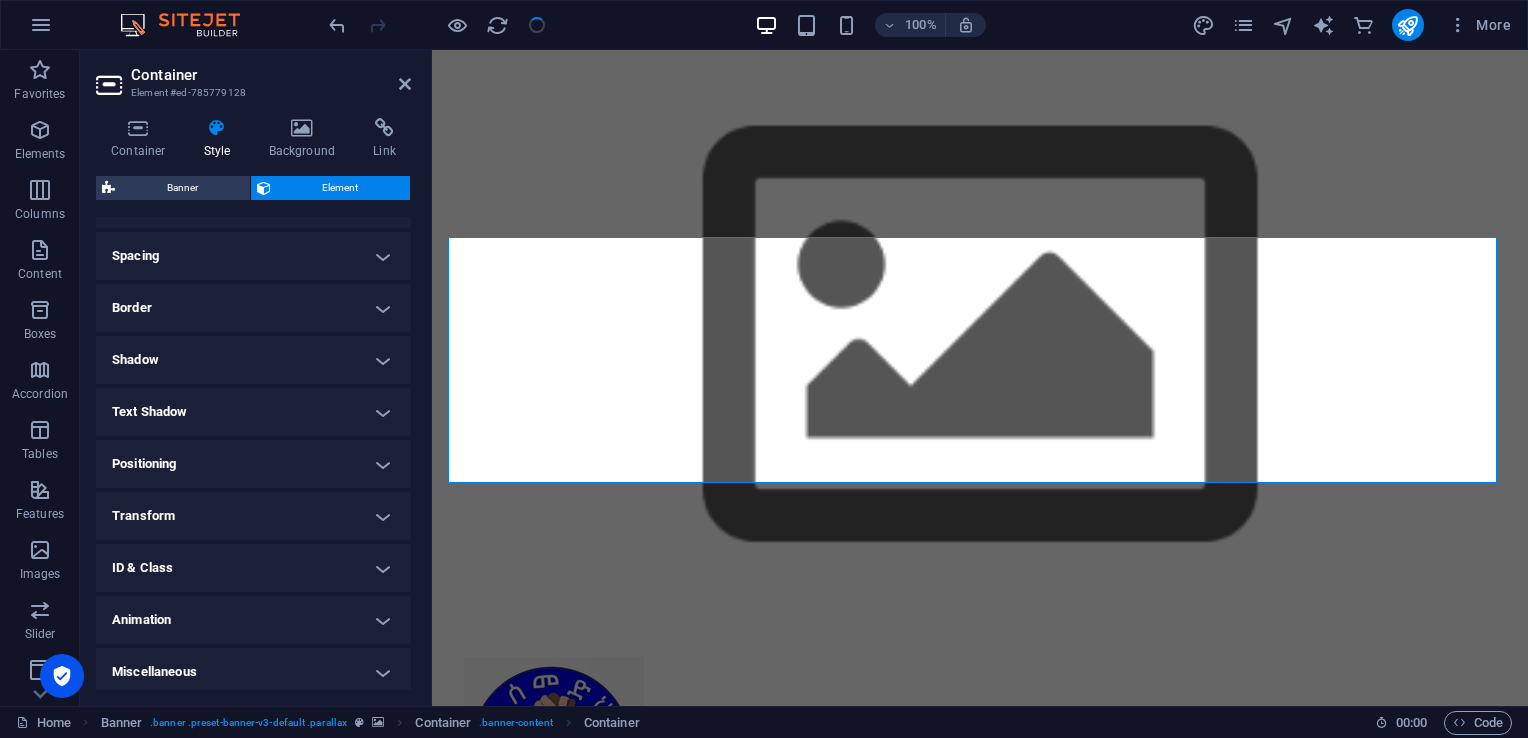 scroll, scrollTop: 385, scrollLeft: 0, axis: vertical 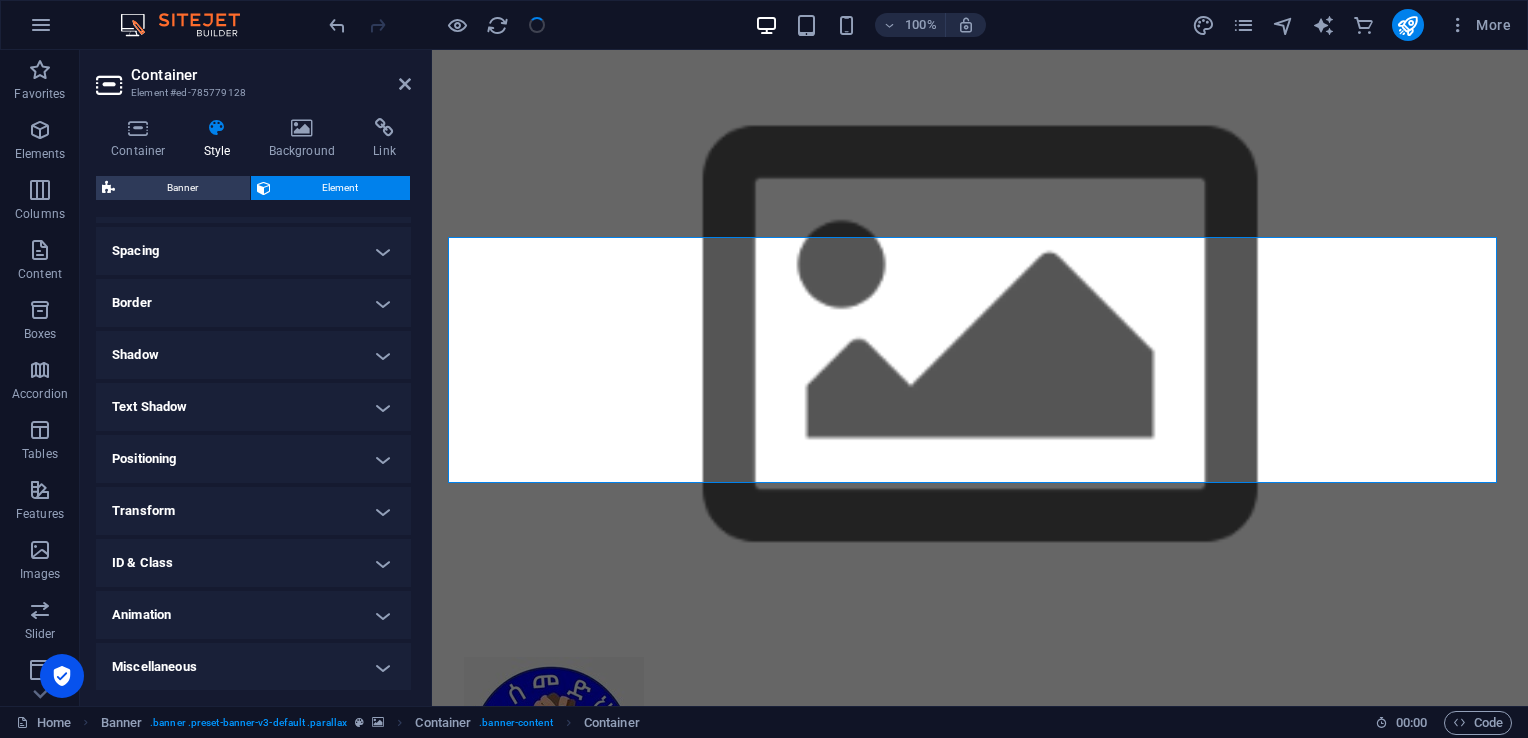 click on "Miscellaneous" at bounding box center (253, 667) 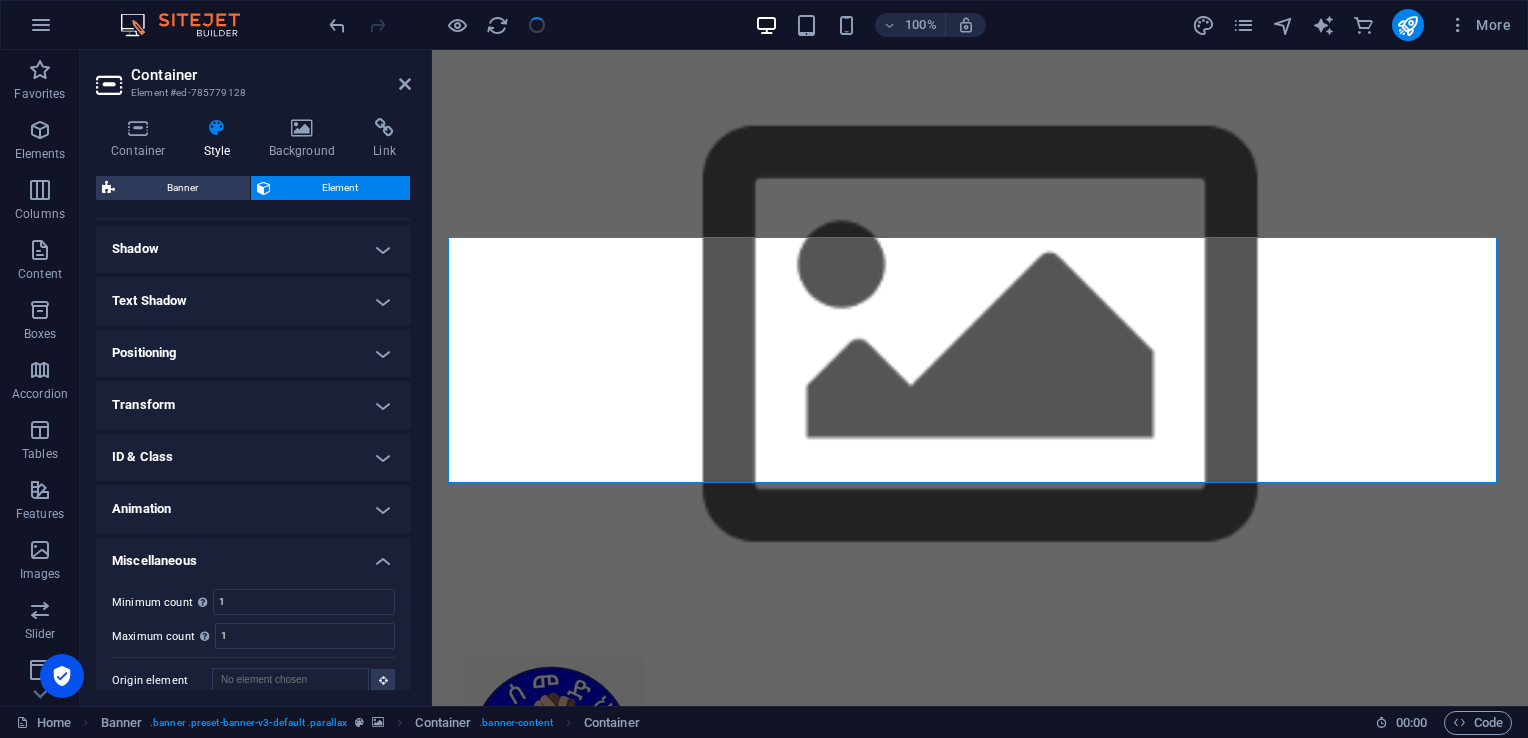 scroll, scrollTop: 498, scrollLeft: 0, axis: vertical 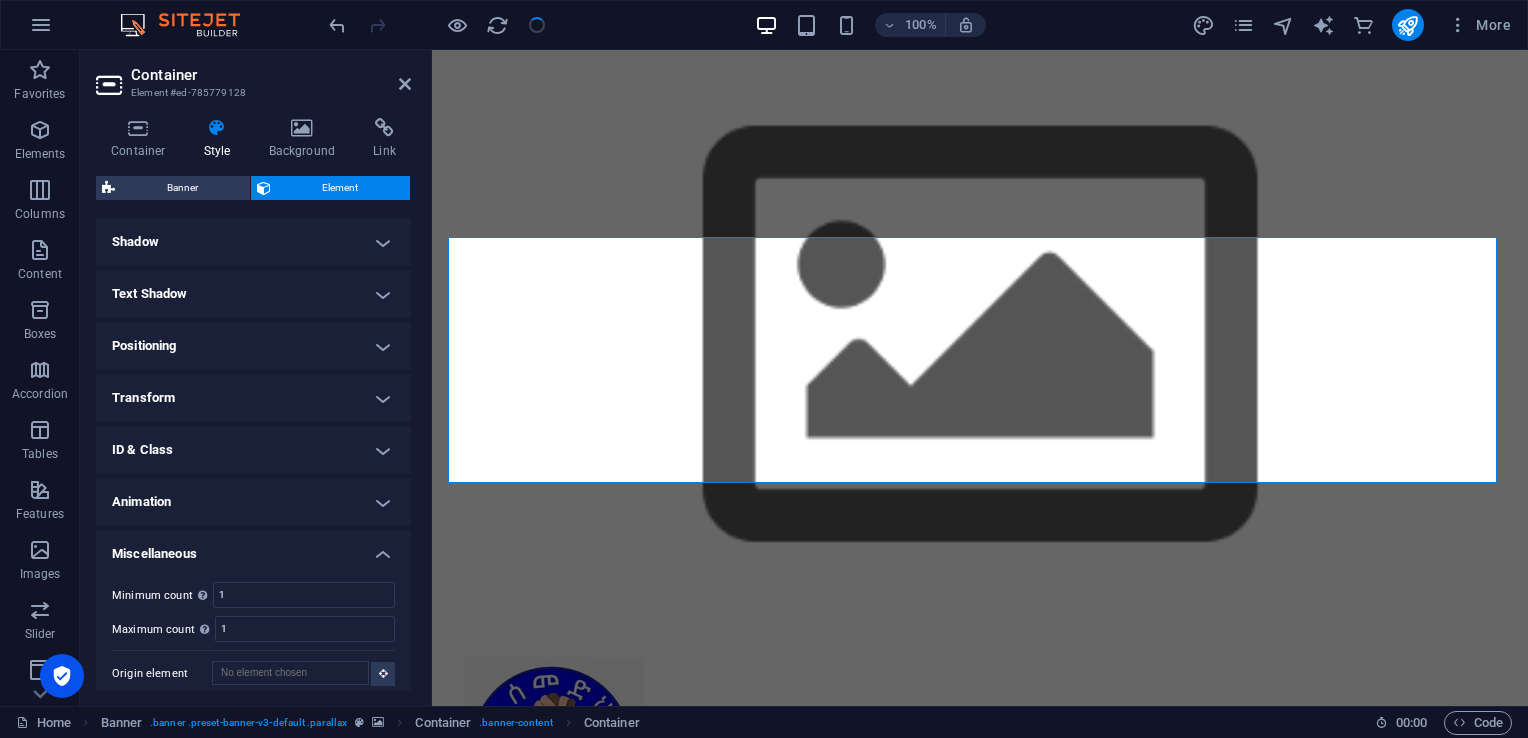 click on "Container Style Background Link Size Height Default px rem % vh vw Min. height None px rem % vh vw Width Default px rem % em vh vw Min. width None px rem % vh vw Content width Default Custom width Width Default px rem % em vh vw Min. width None px rem % vh vw Default padding Custom spacing Default content width and padding can be changed under Design. Edit design Layout (Flexbox) Alignment Determines the flex direction. Default Main axis Determine how elements should behave along the main axis inside this container (justify content). Default Side axis Control the vertical direction of the element inside of the container (align items). Default Wrap Default On Off Fill Controls the distances and direction of elements on the y-axis across several lines (align content). Default Accessibility ARIA helps assistive technologies (like screen readers) to understand the role, state, and behavior of web elements Role The ARIA role defines the purpose of an element.  None Alert Article Banner Comment Fan" at bounding box center [253, 404] 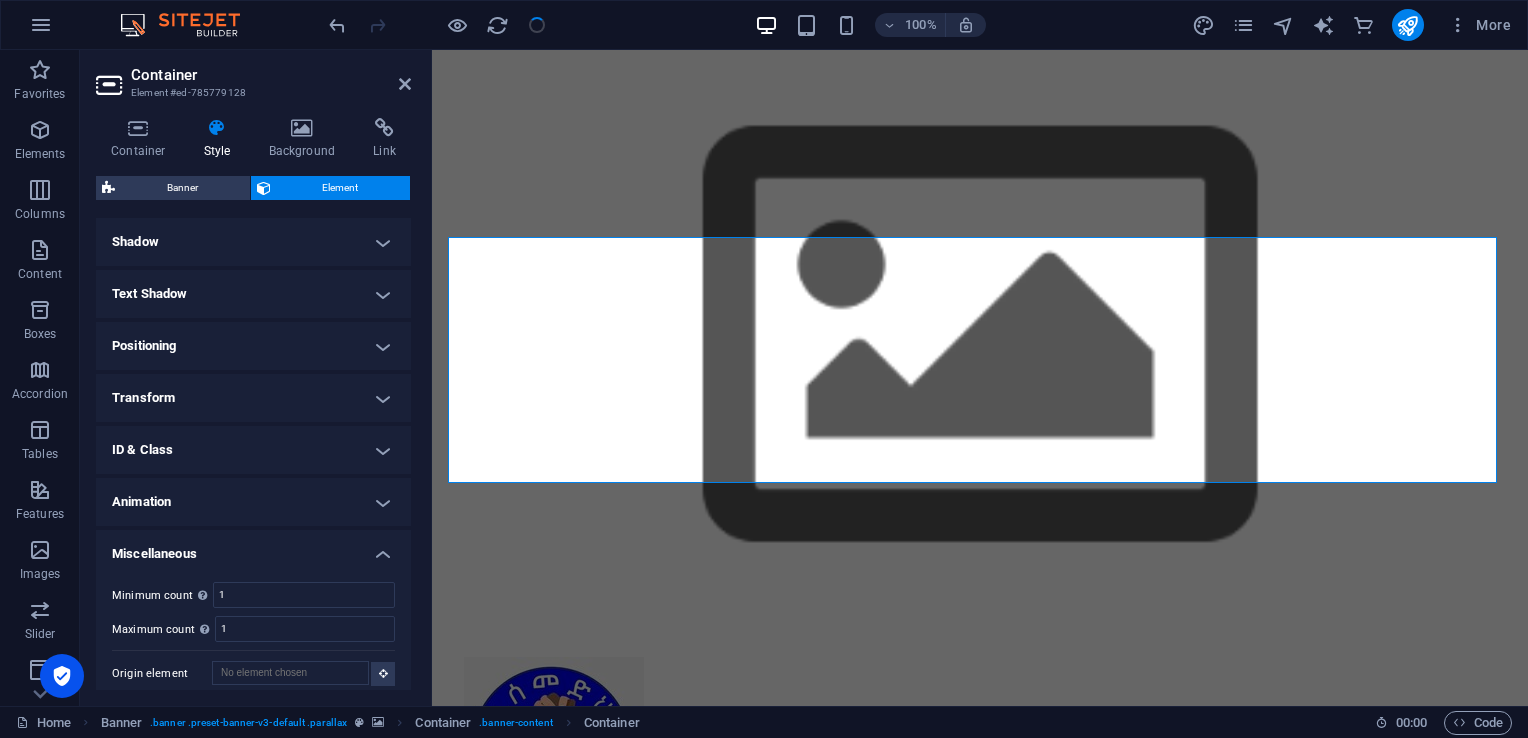 click at bounding box center (405, 84) 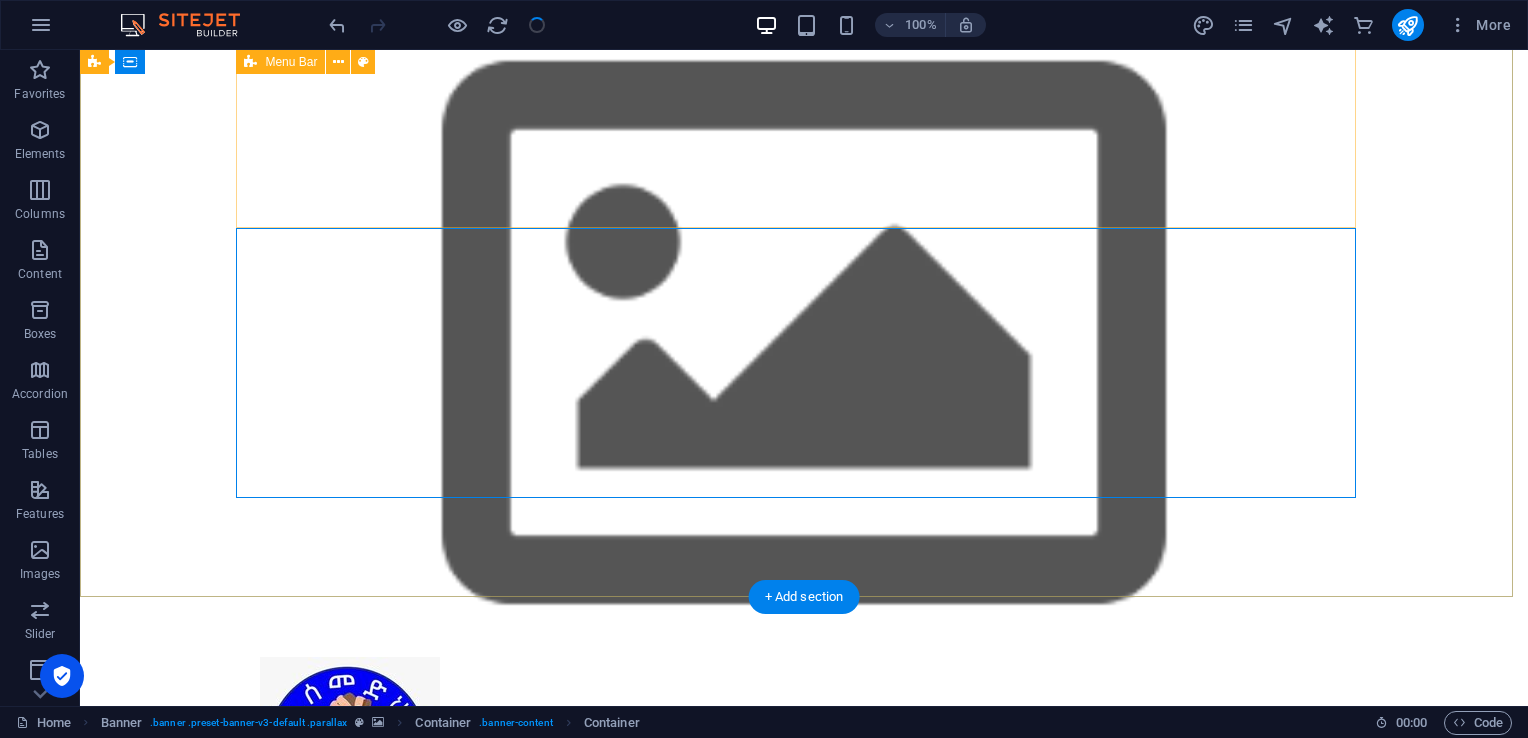 click on "Home About us What we do Projects Volunteers Donate" at bounding box center [804, 772] 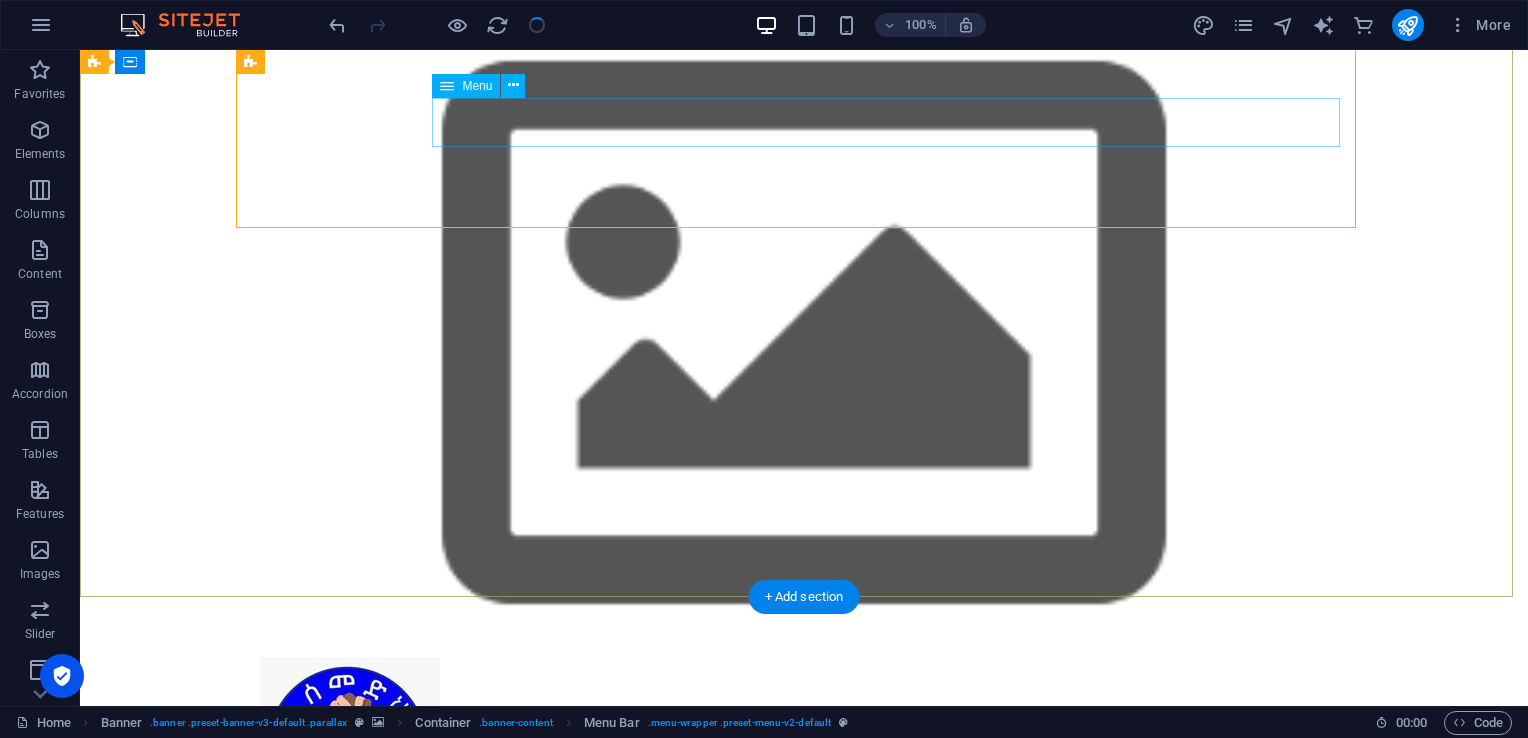 click on "Home About us What we do Projects Volunteers Donate" at bounding box center [804, 862] 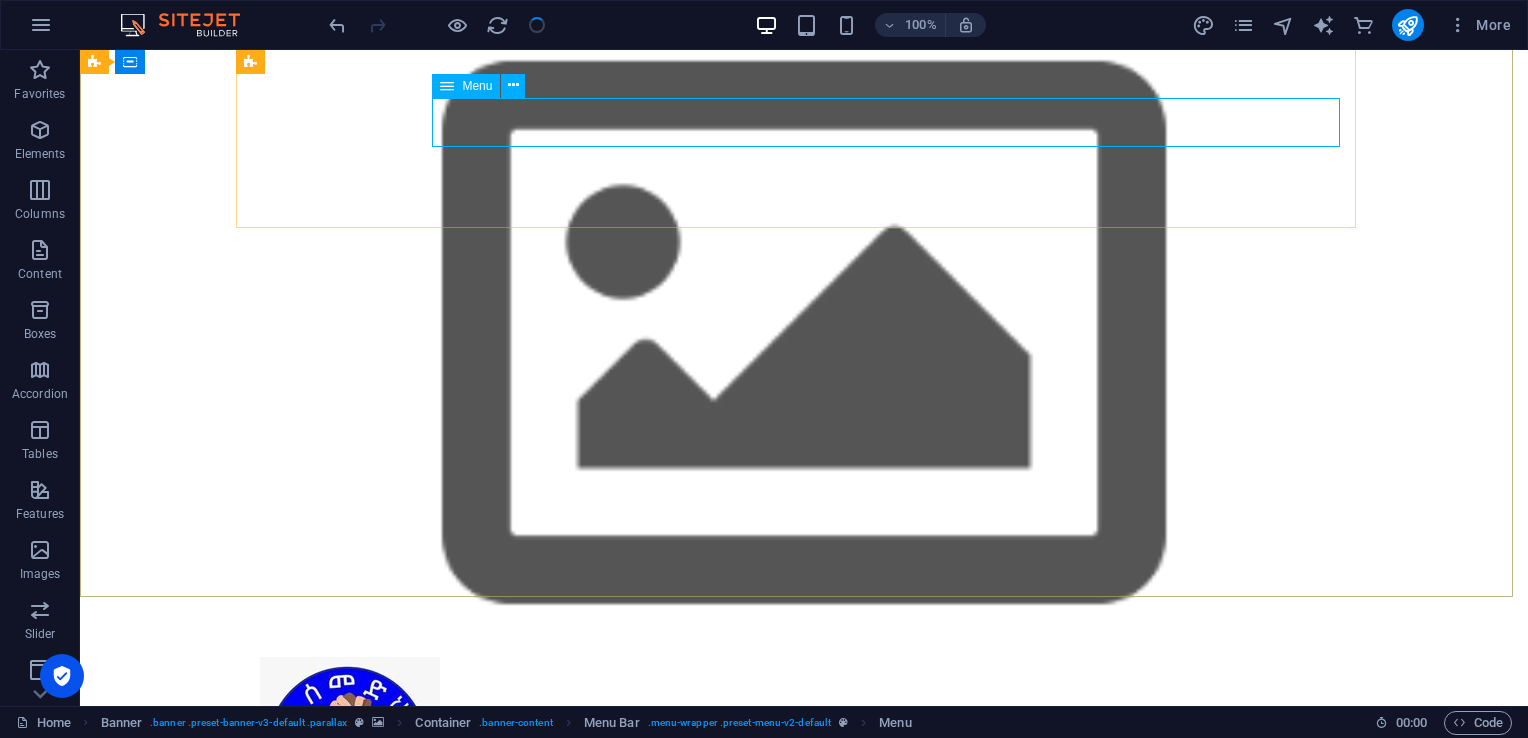 click at bounding box center (513, 86) 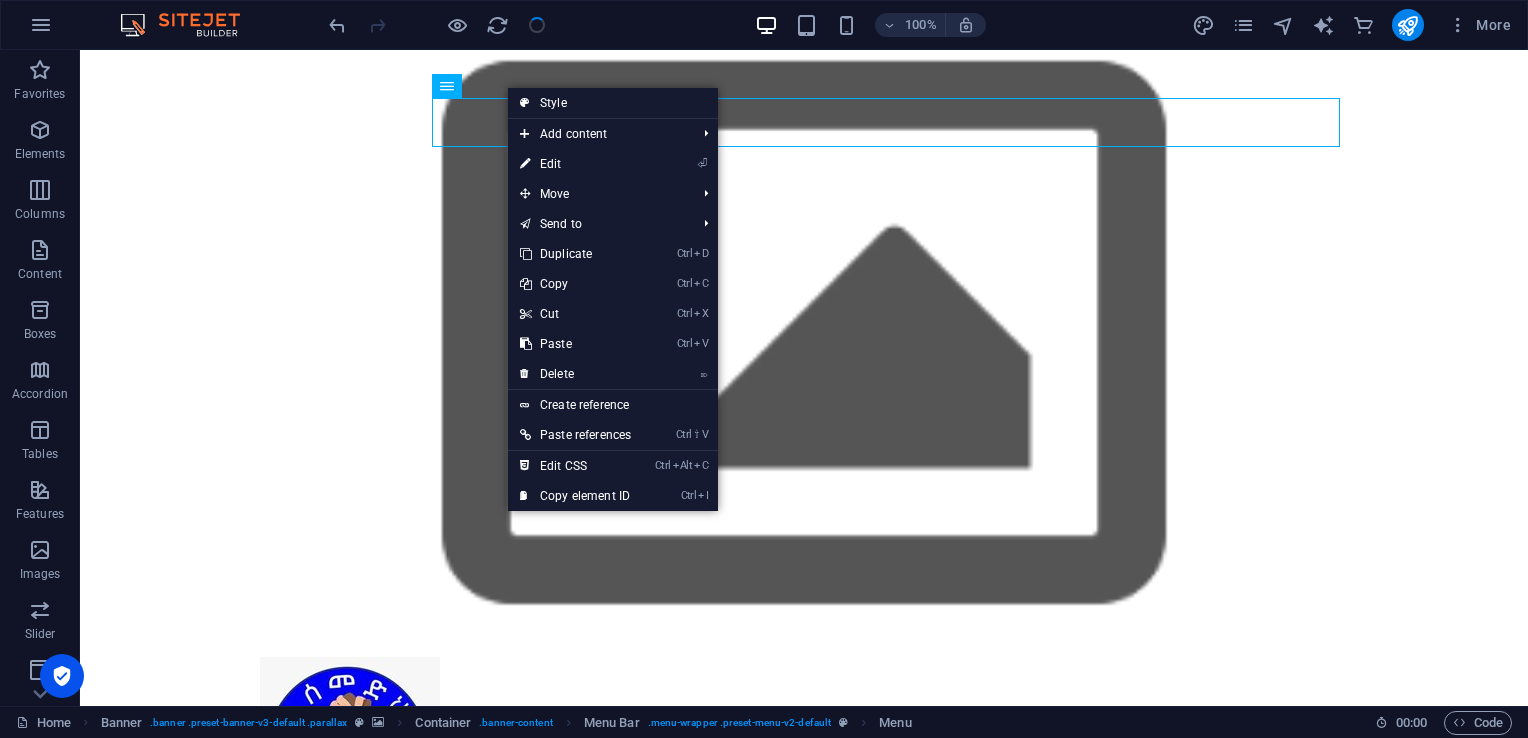 click on "⏎  Edit" at bounding box center [575, 164] 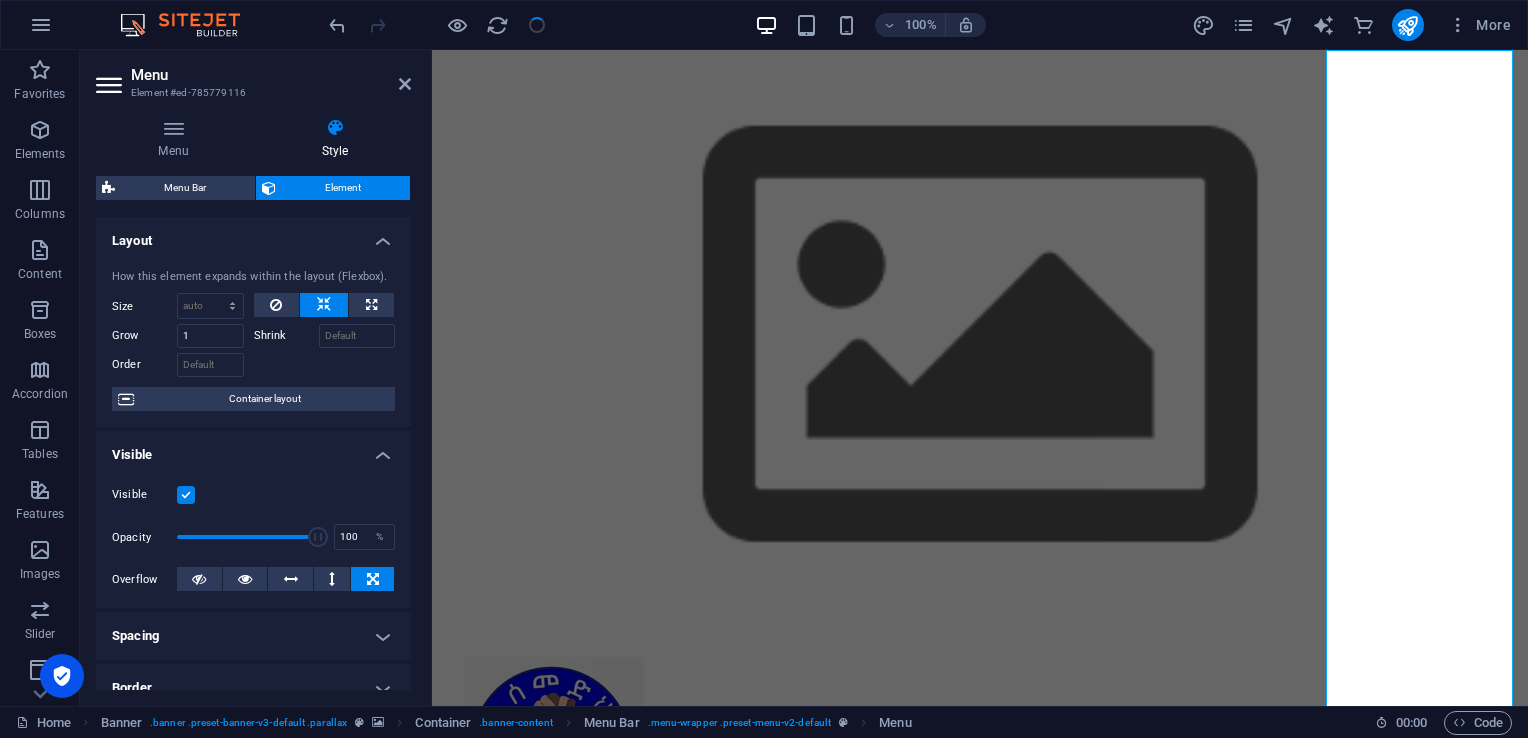 drag, startPoint x: 406, startPoint y: 379, endPoint x: 400, endPoint y: 425, distance: 46.389652 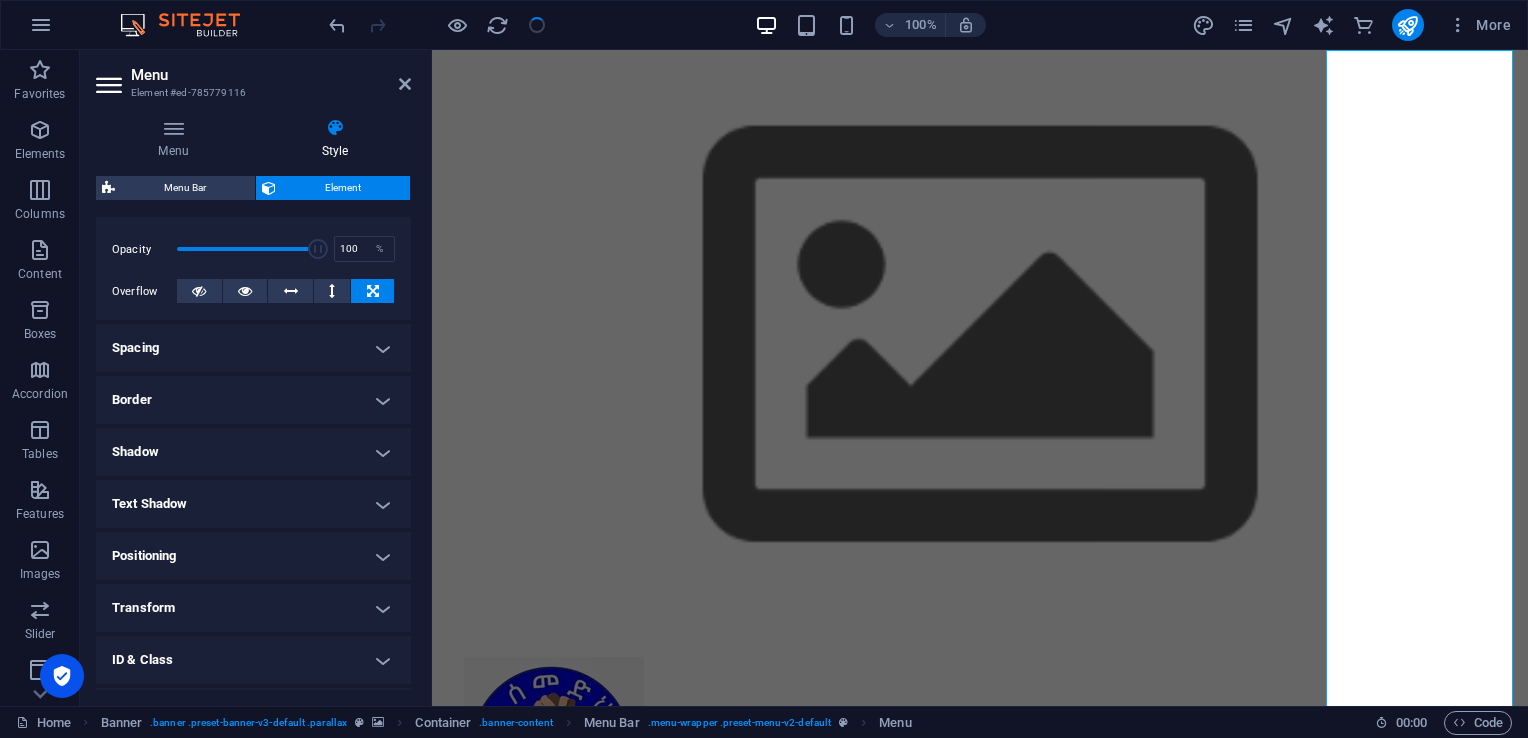 scroll, scrollTop: 290, scrollLeft: 0, axis: vertical 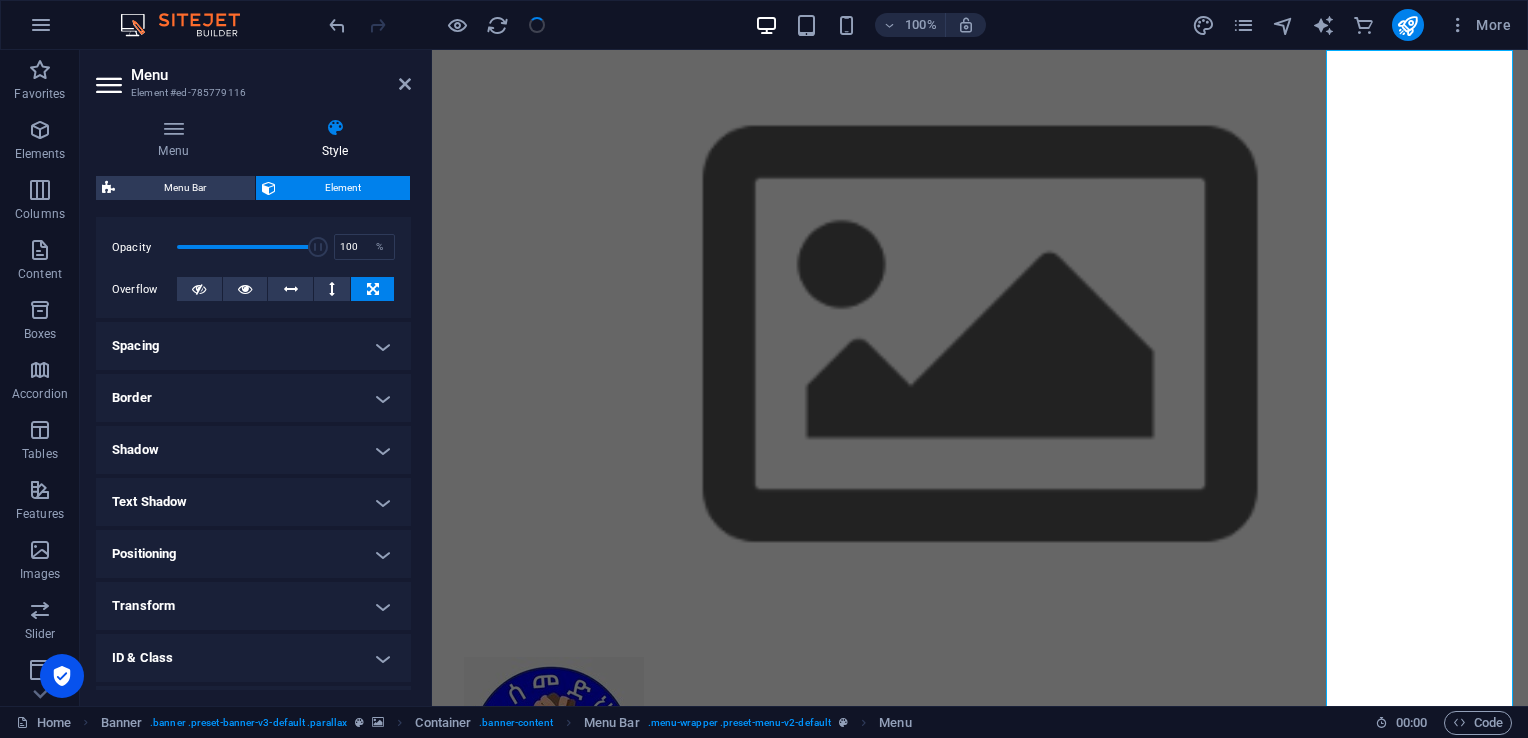 click on "Transform" at bounding box center [253, 606] 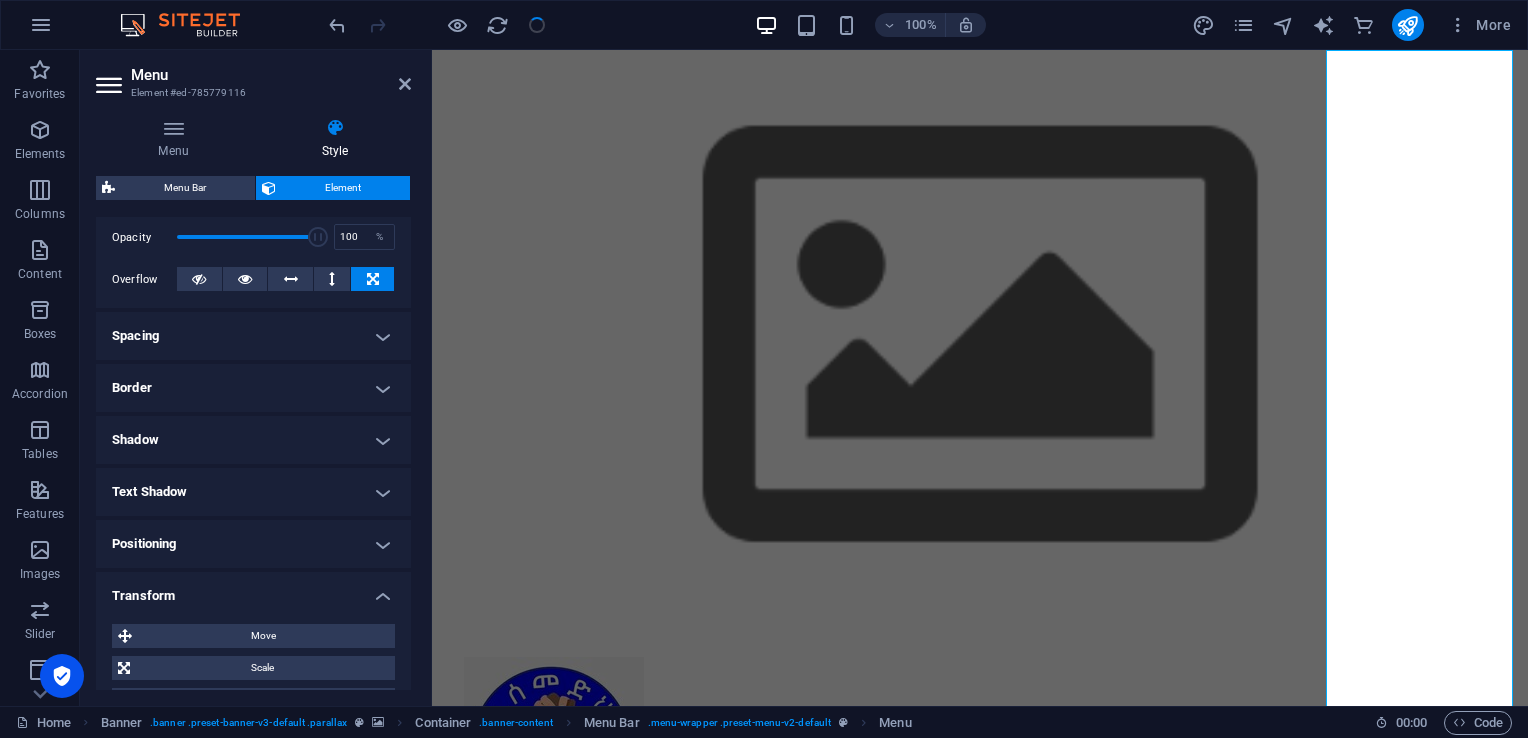 scroll, scrollTop: 300, scrollLeft: 0, axis: vertical 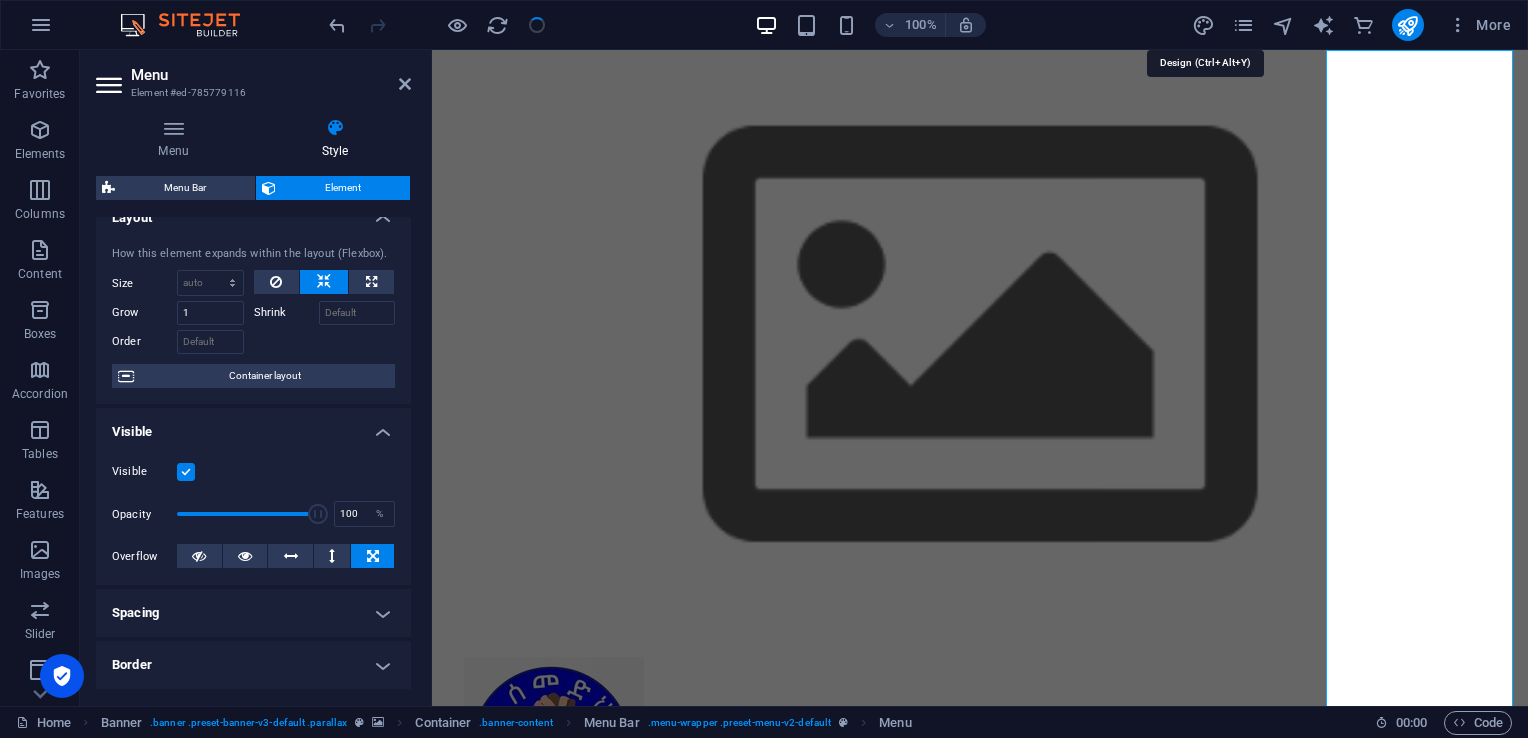 click at bounding box center [1203, 25] 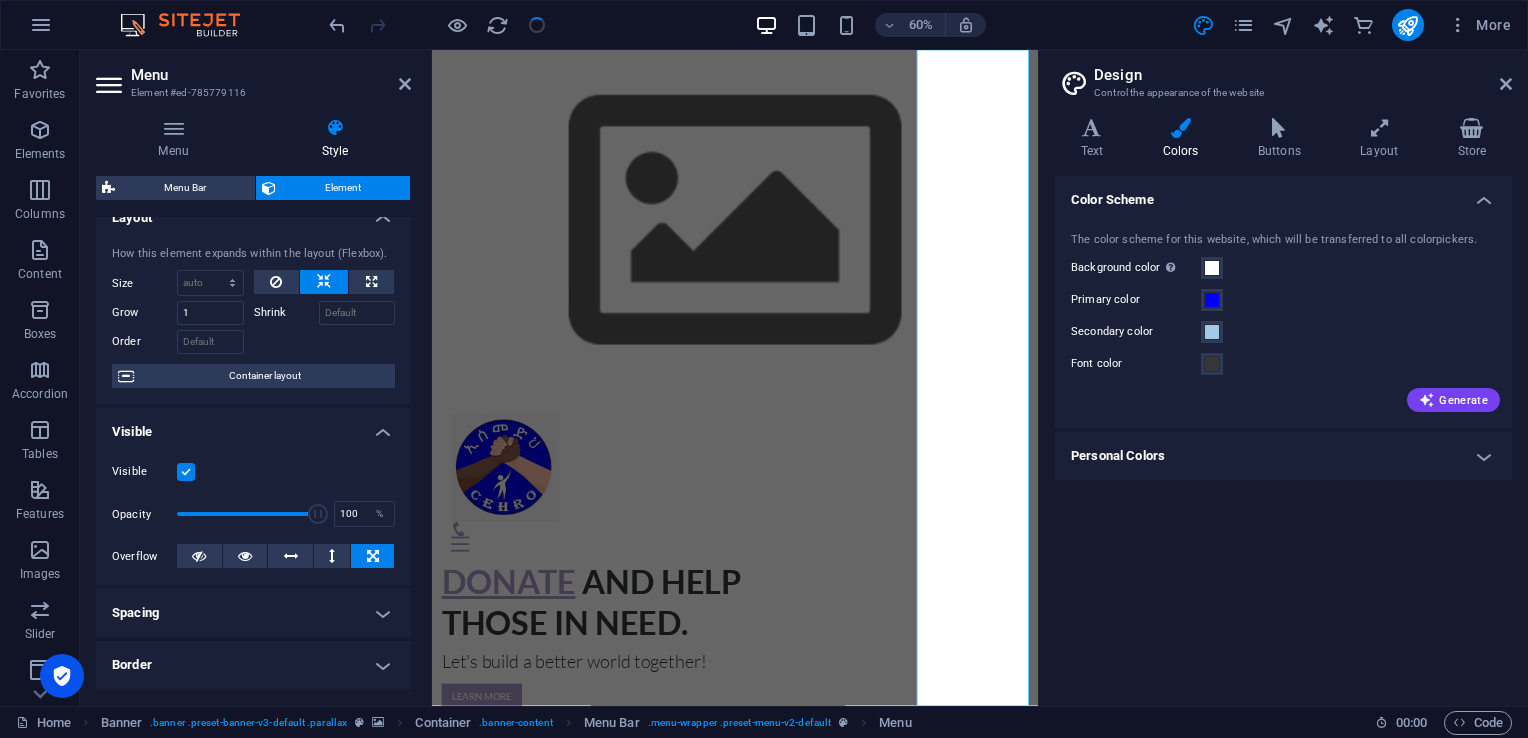 click on "Text" at bounding box center (1096, 139) 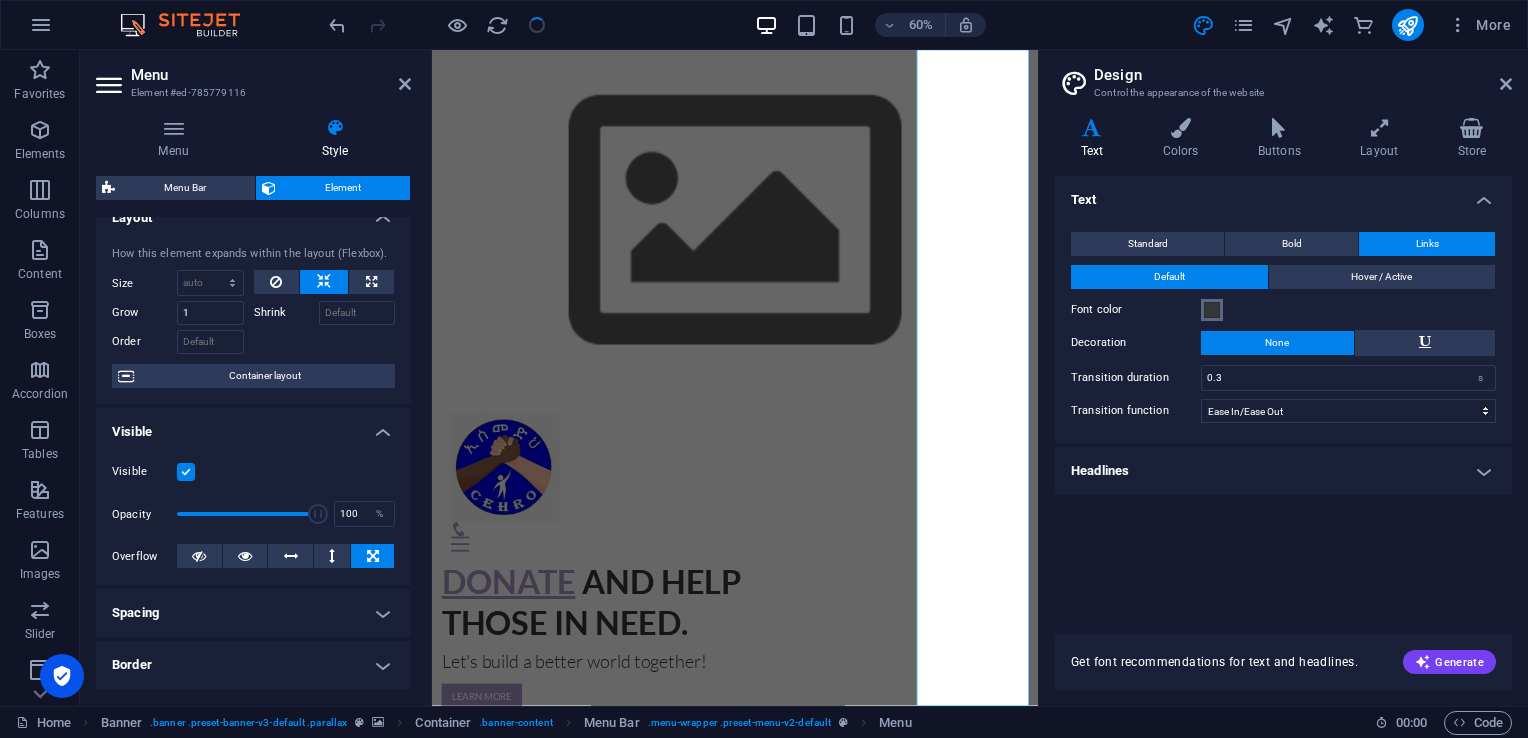 click at bounding box center [1212, 310] 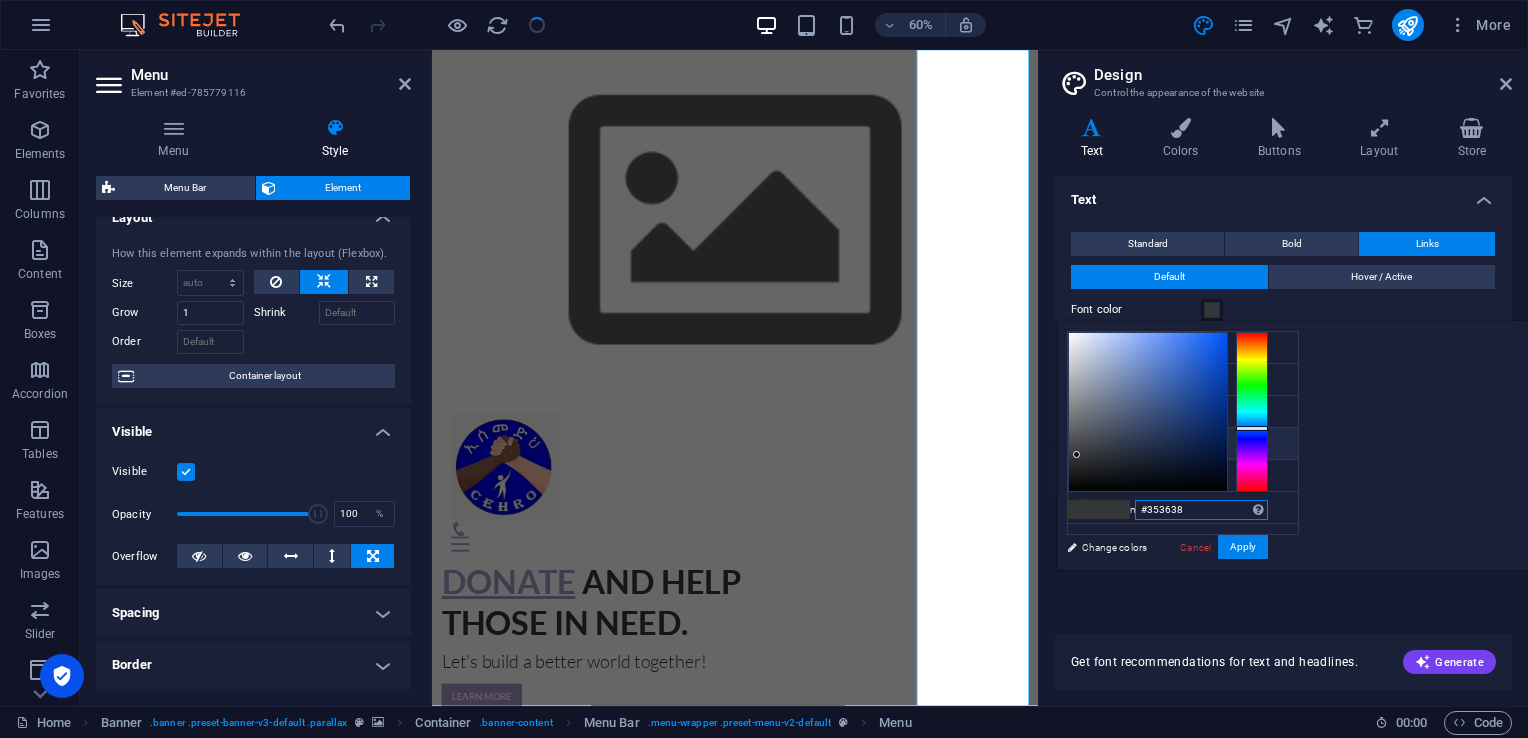 click on "#353638" at bounding box center (1201, 510) 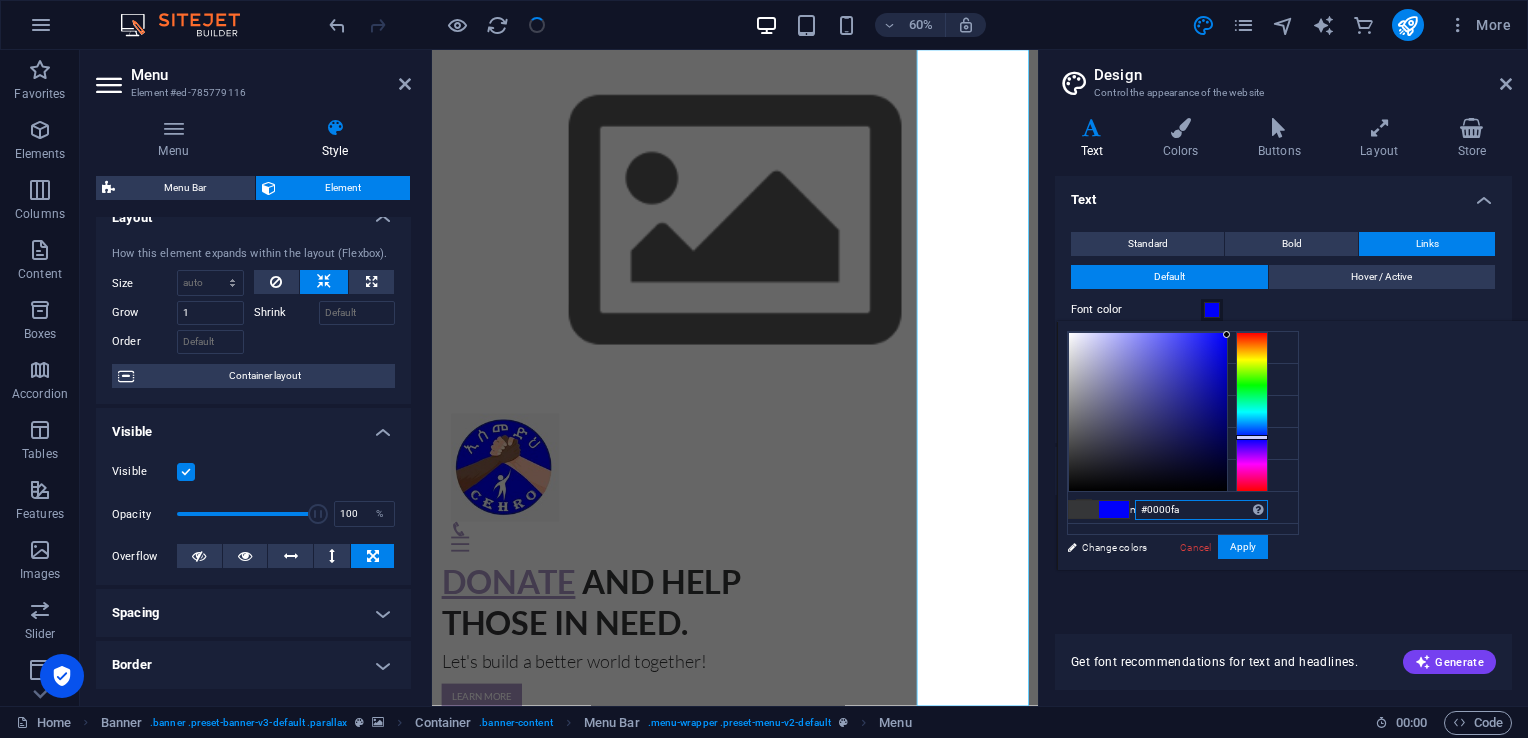 type on "#0000fa" 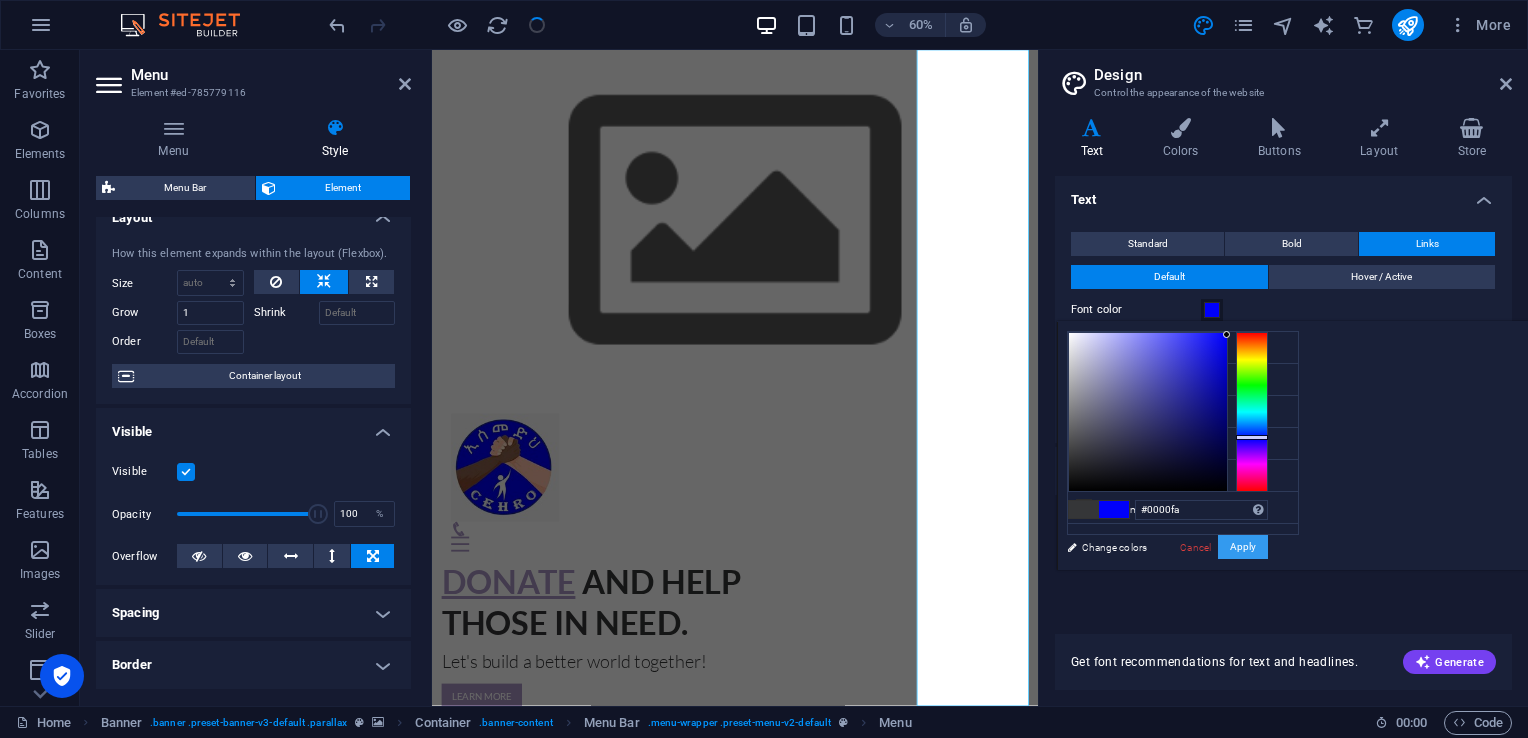 click on "Apply" at bounding box center [1243, 547] 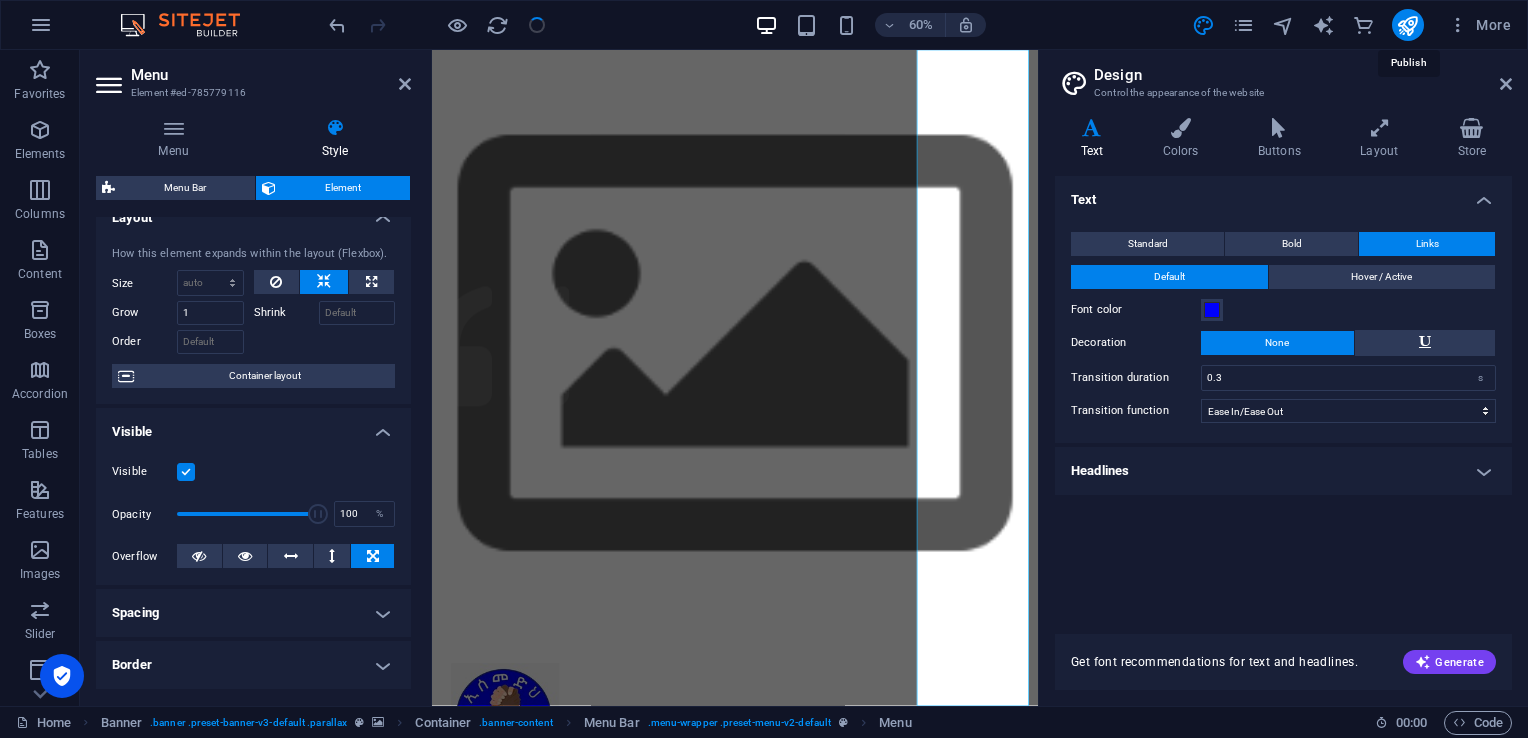 click at bounding box center [1407, 25] 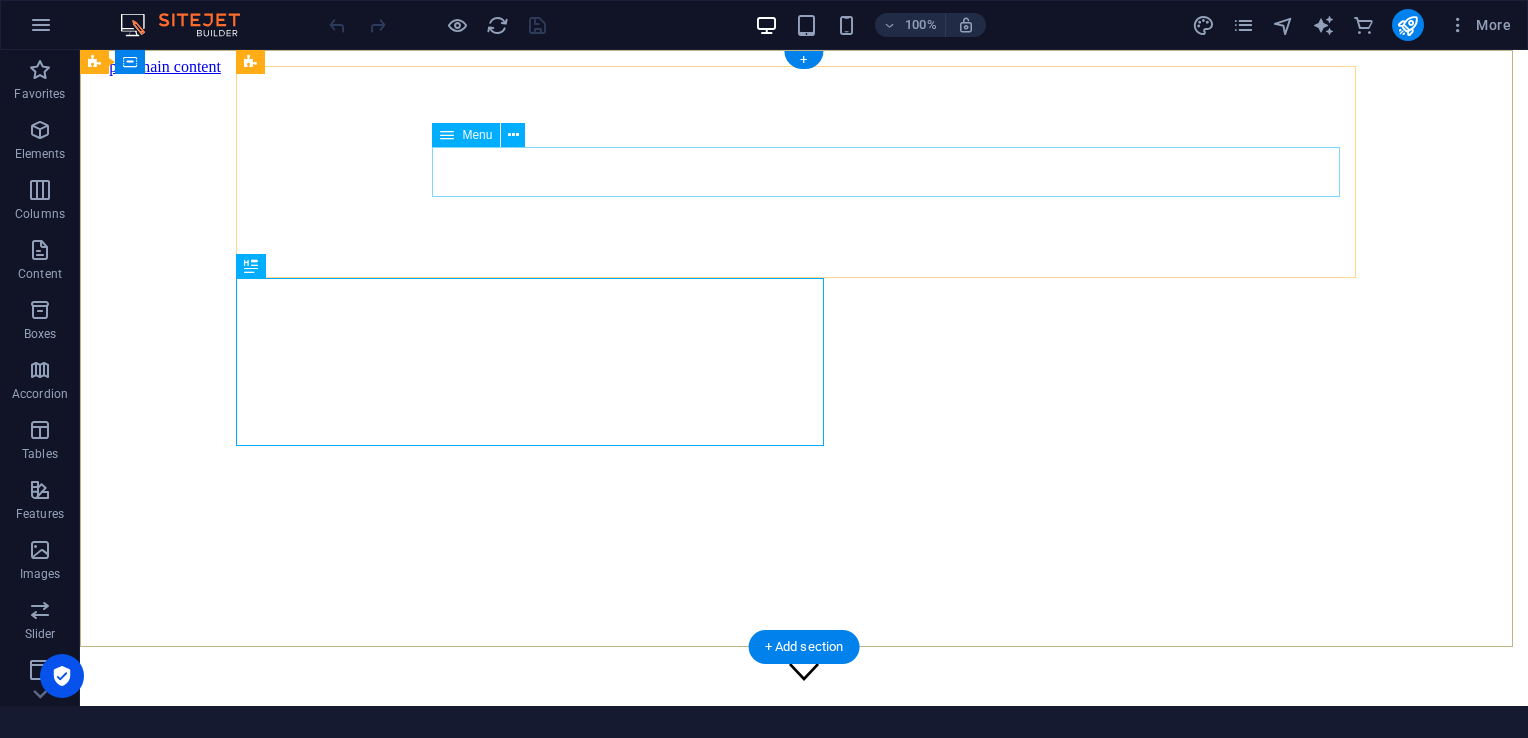 scroll, scrollTop: 0, scrollLeft: 0, axis: both 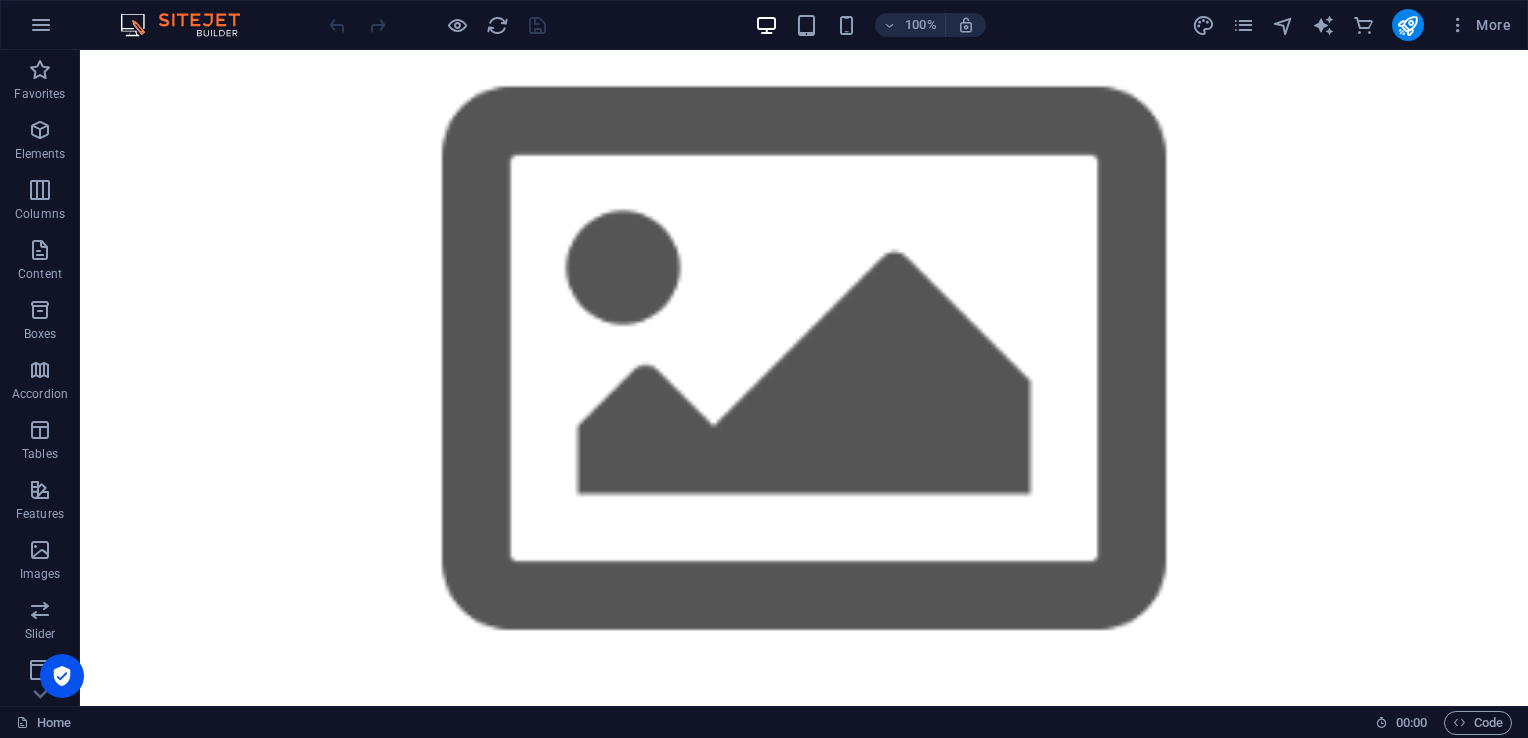 drag, startPoint x: 1522, startPoint y: 135, endPoint x: 1519, endPoint y: 99, distance: 36.124783 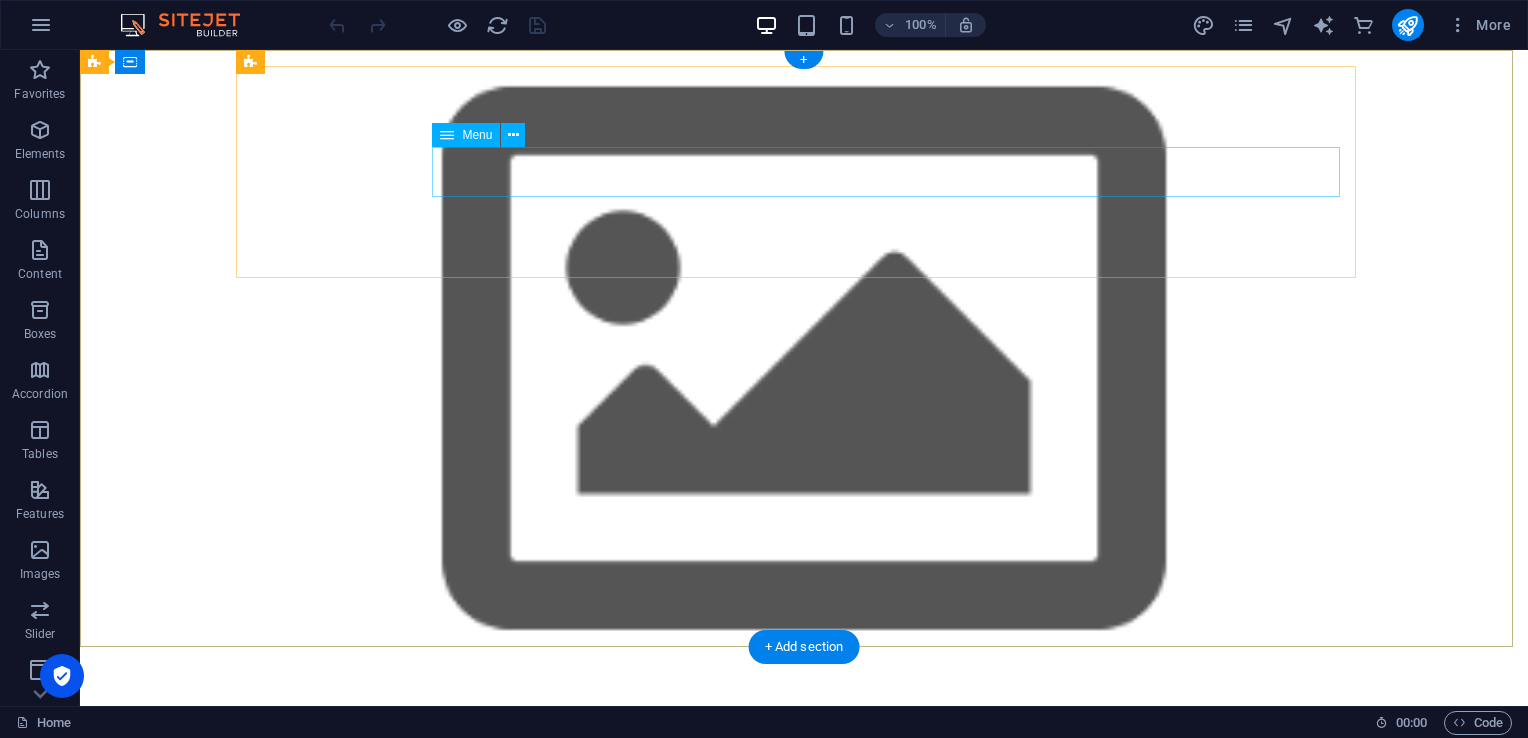 click on "Home About us What we do Projects Volunteers Donate" at bounding box center (804, 914) 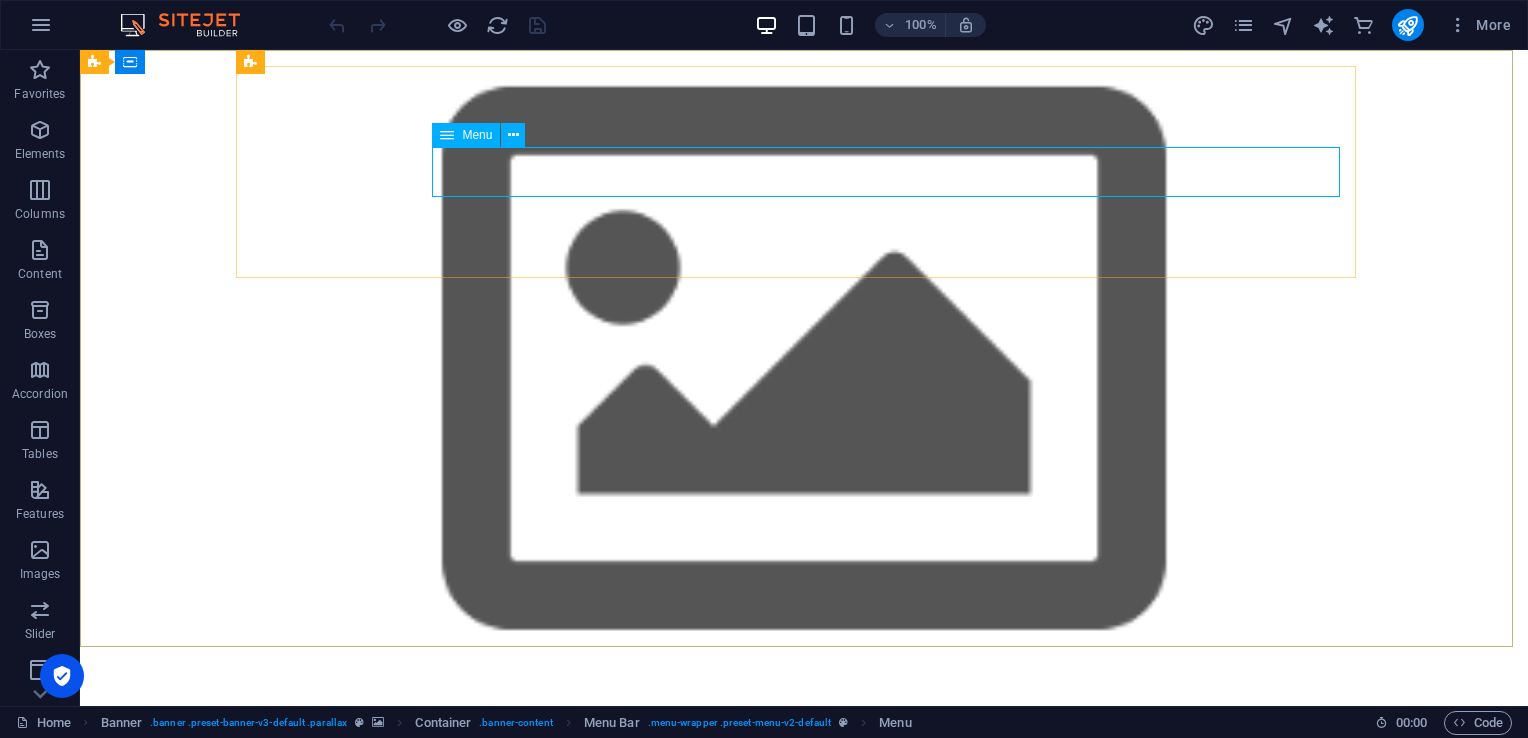 click at bounding box center (513, 135) 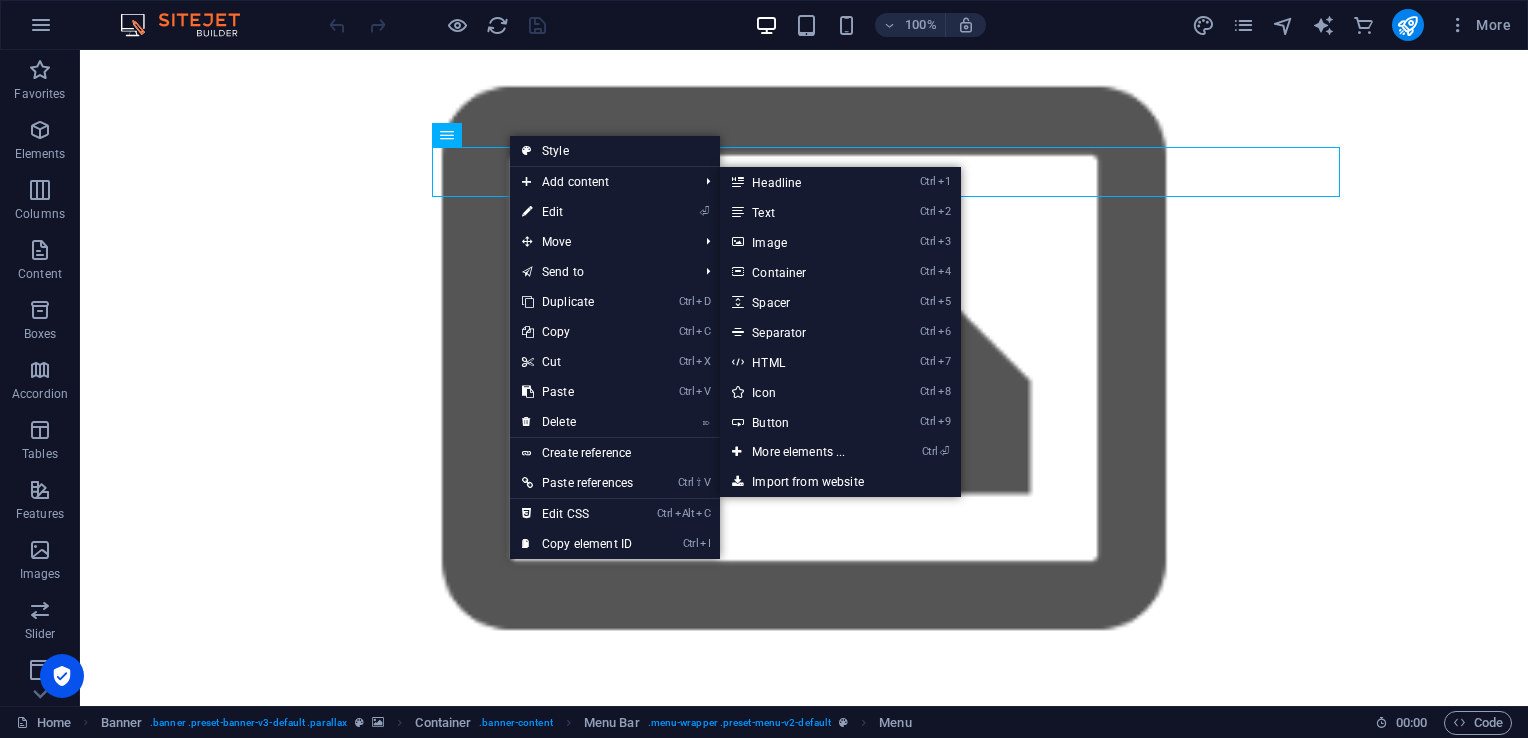 click on "⏎  Edit" at bounding box center [577, 212] 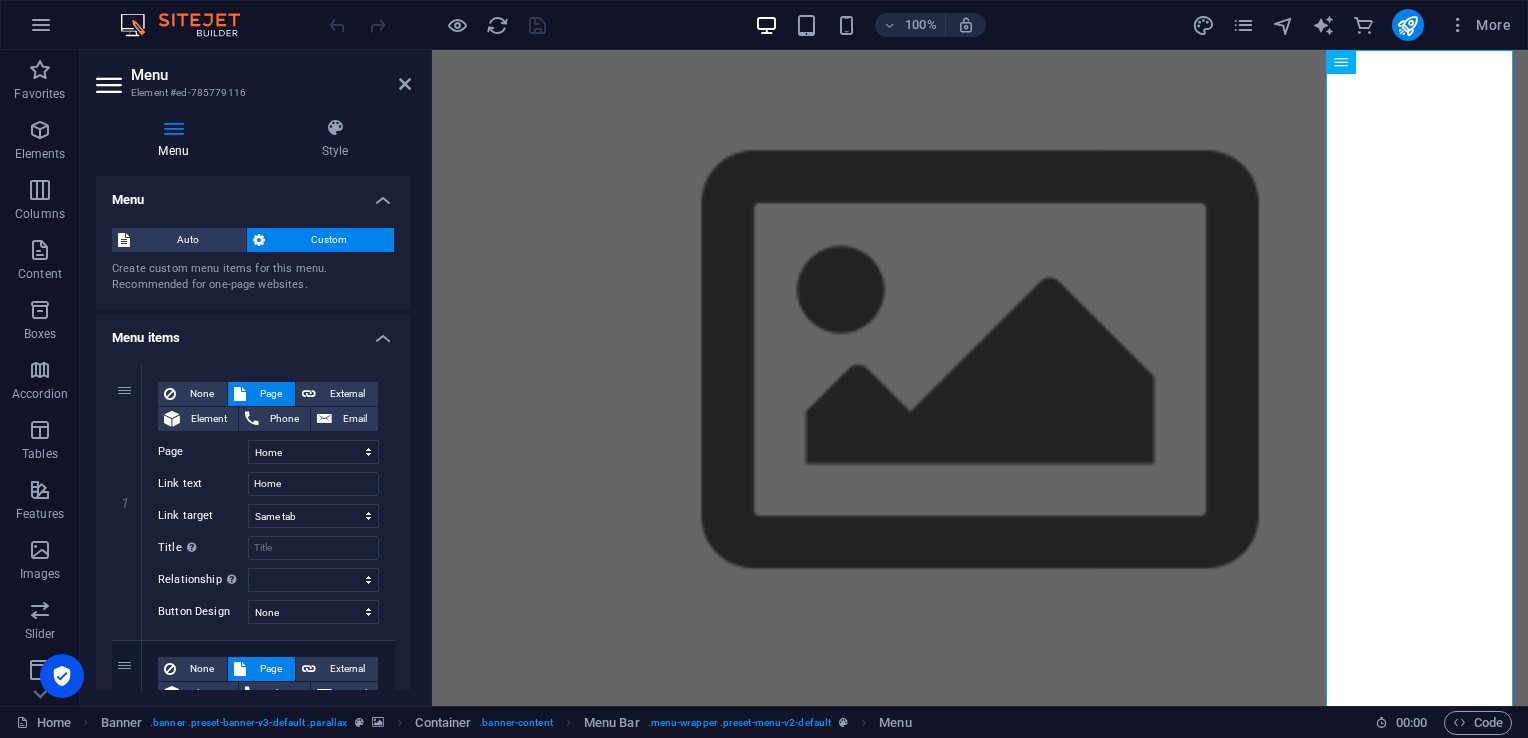 drag, startPoint x: 412, startPoint y: 281, endPoint x: 406, endPoint y: 314, distance: 33.54102 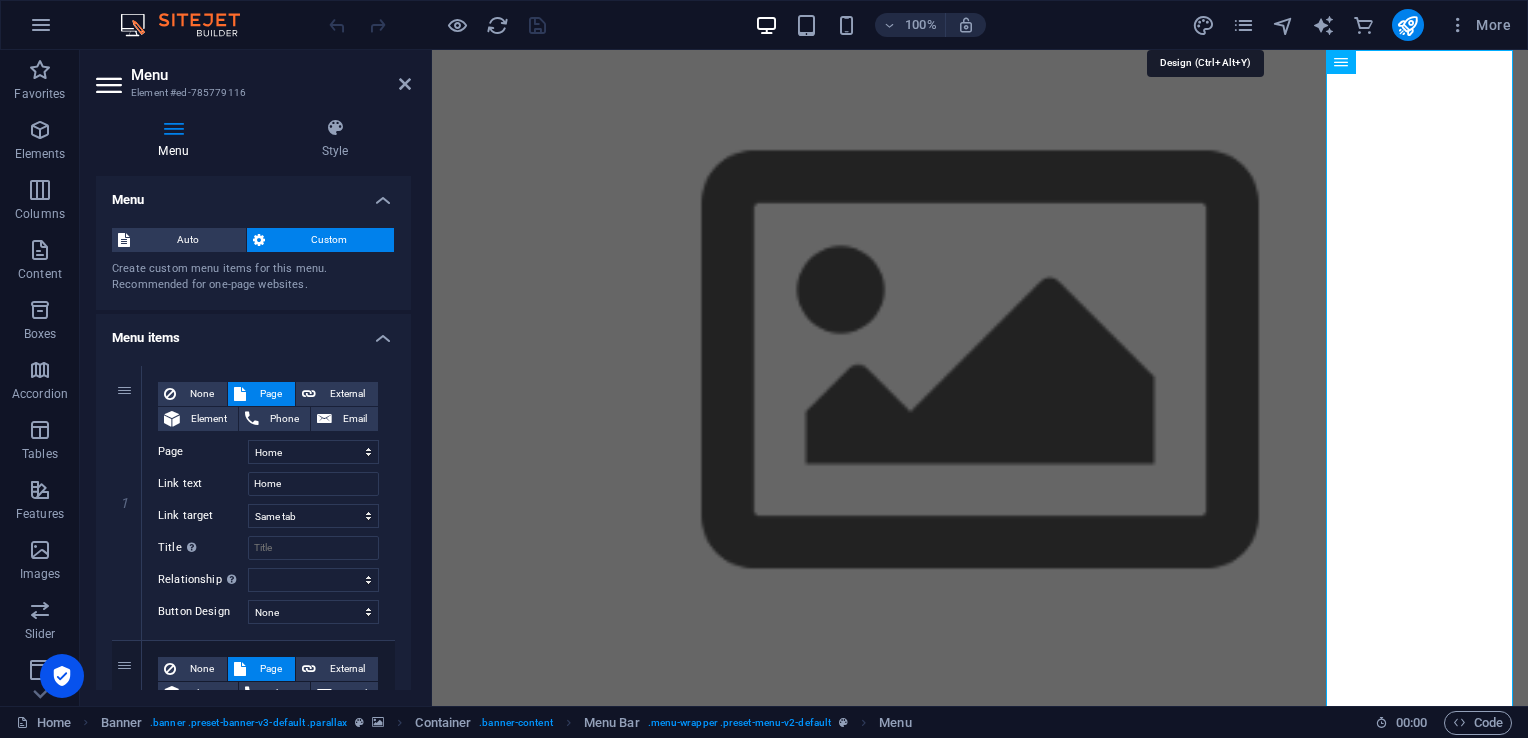 click at bounding box center (1203, 25) 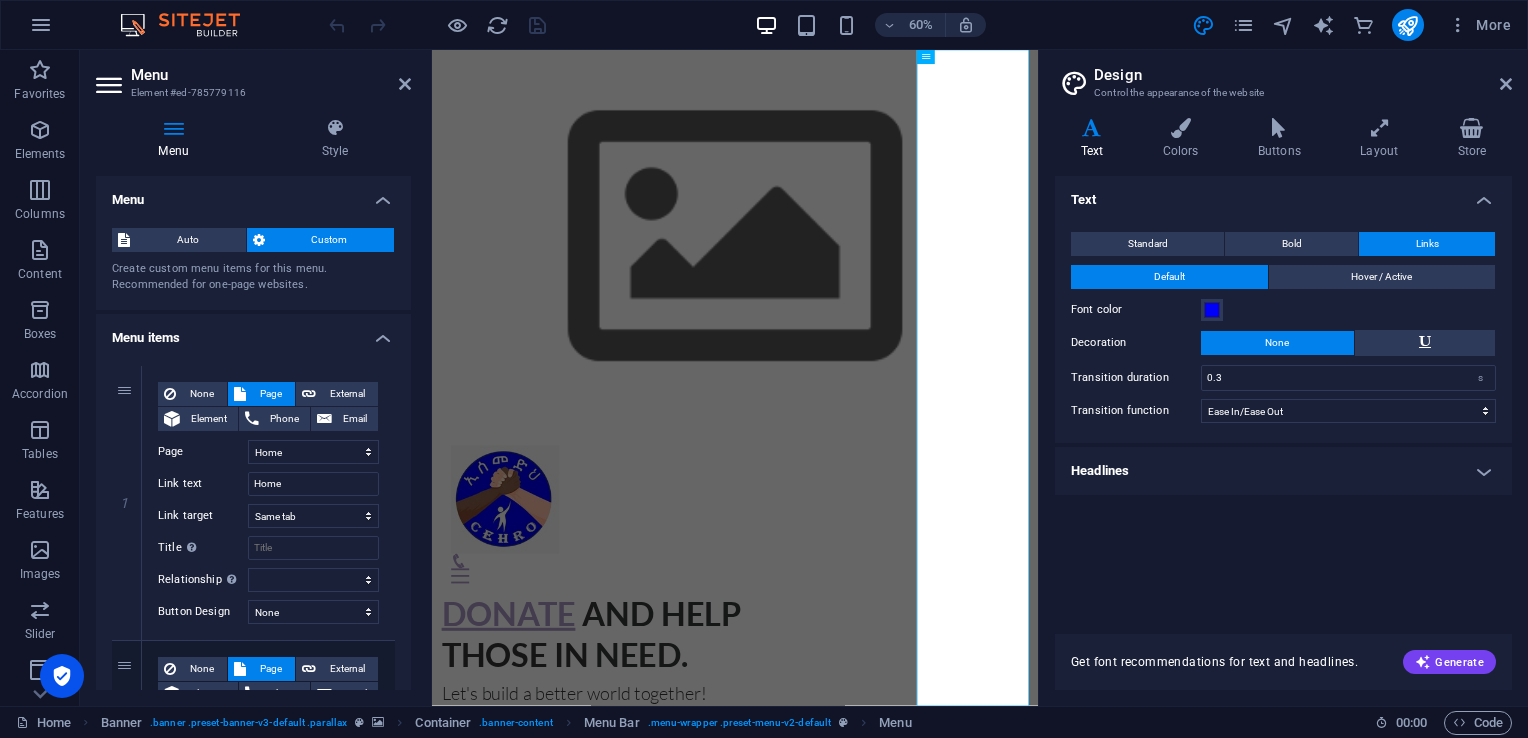 click on "Colors" at bounding box center (1184, 139) 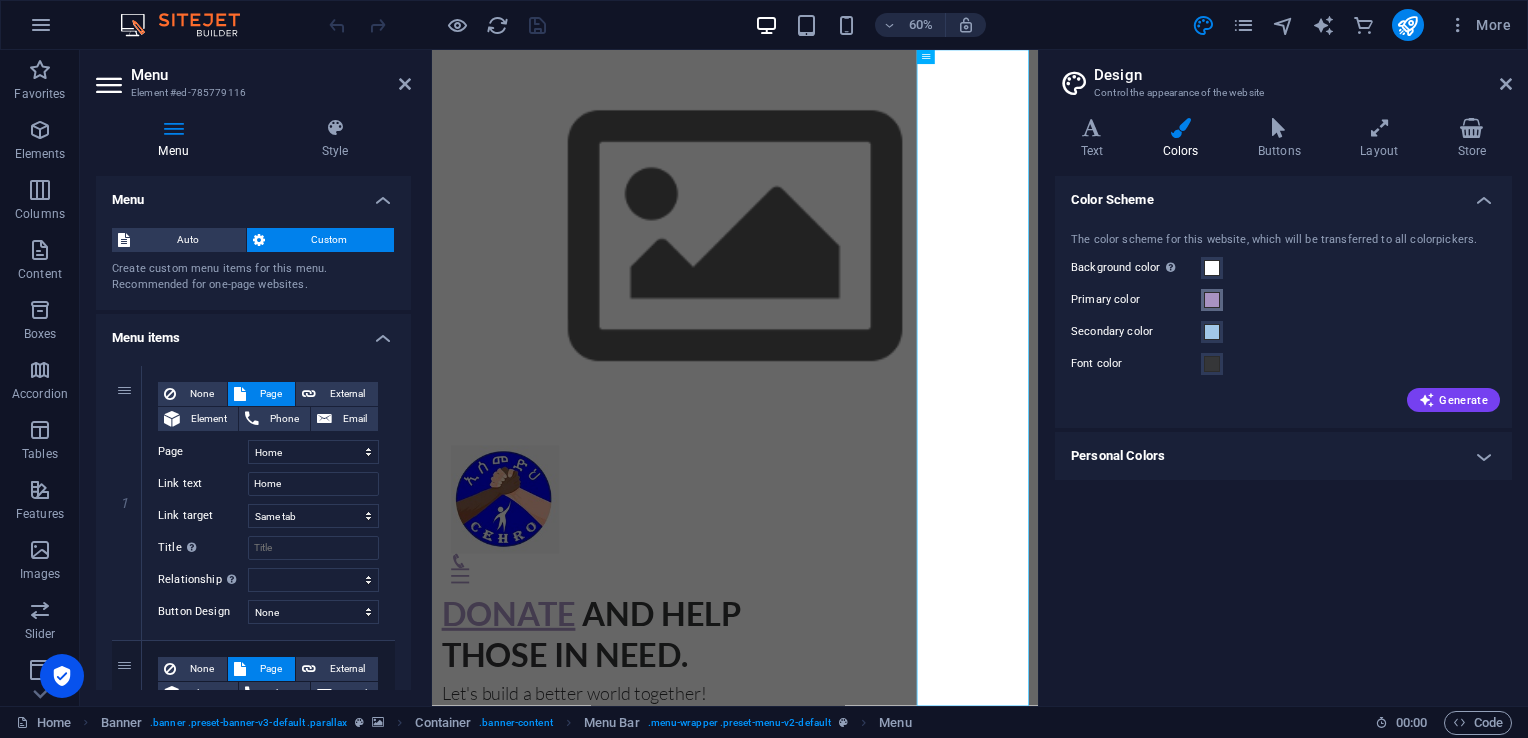 click at bounding box center (1212, 300) 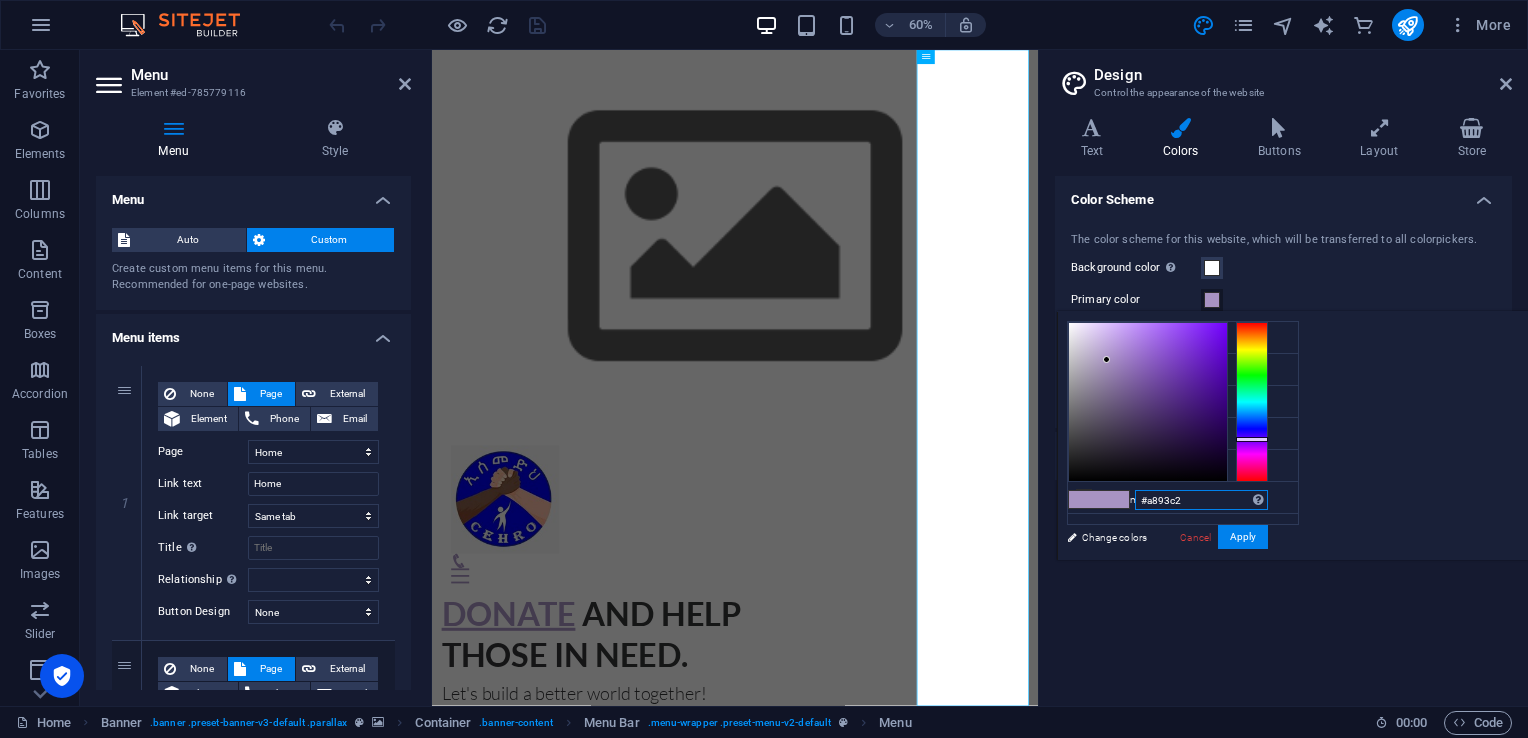click on "#a893c2" at bounding box center [1201, 500] 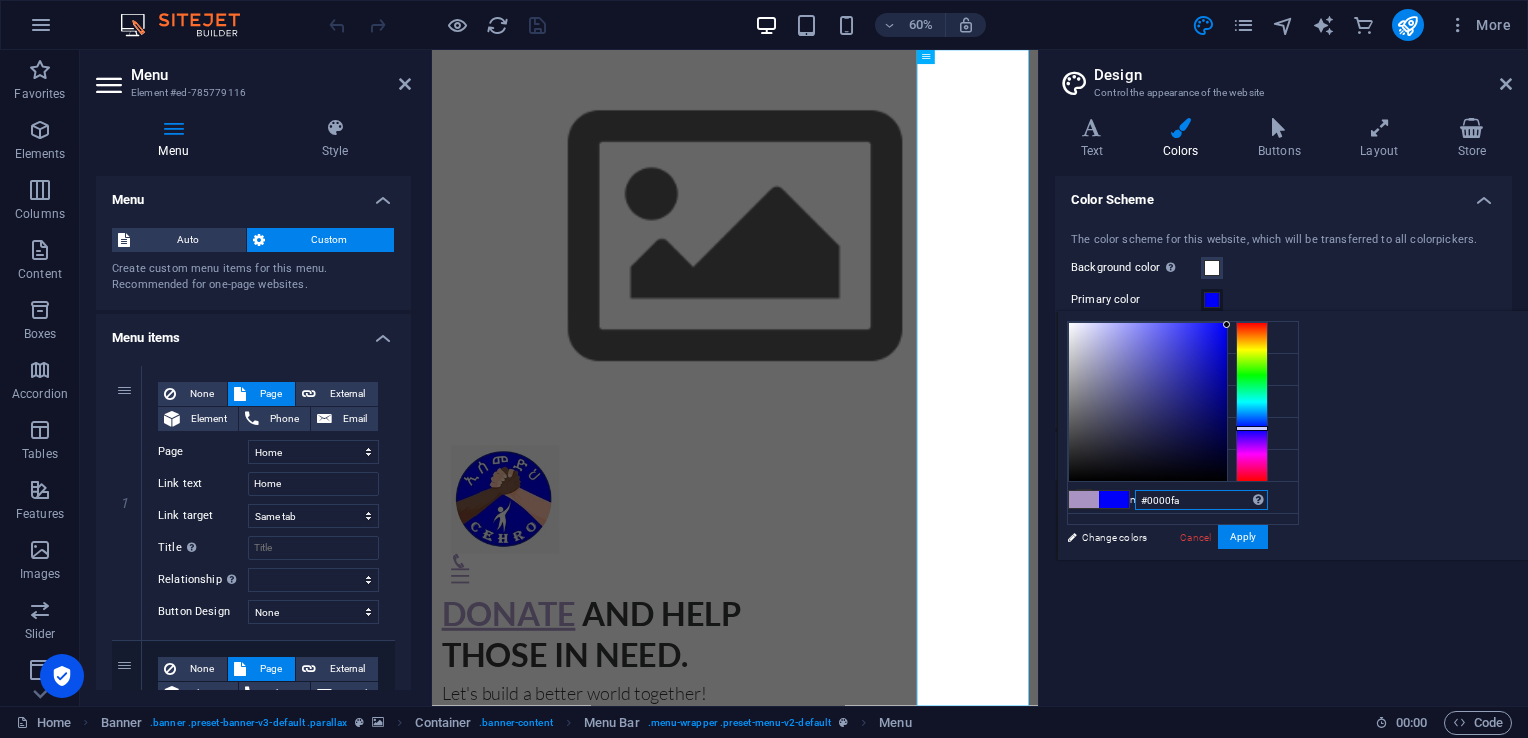type on "#0000fa" 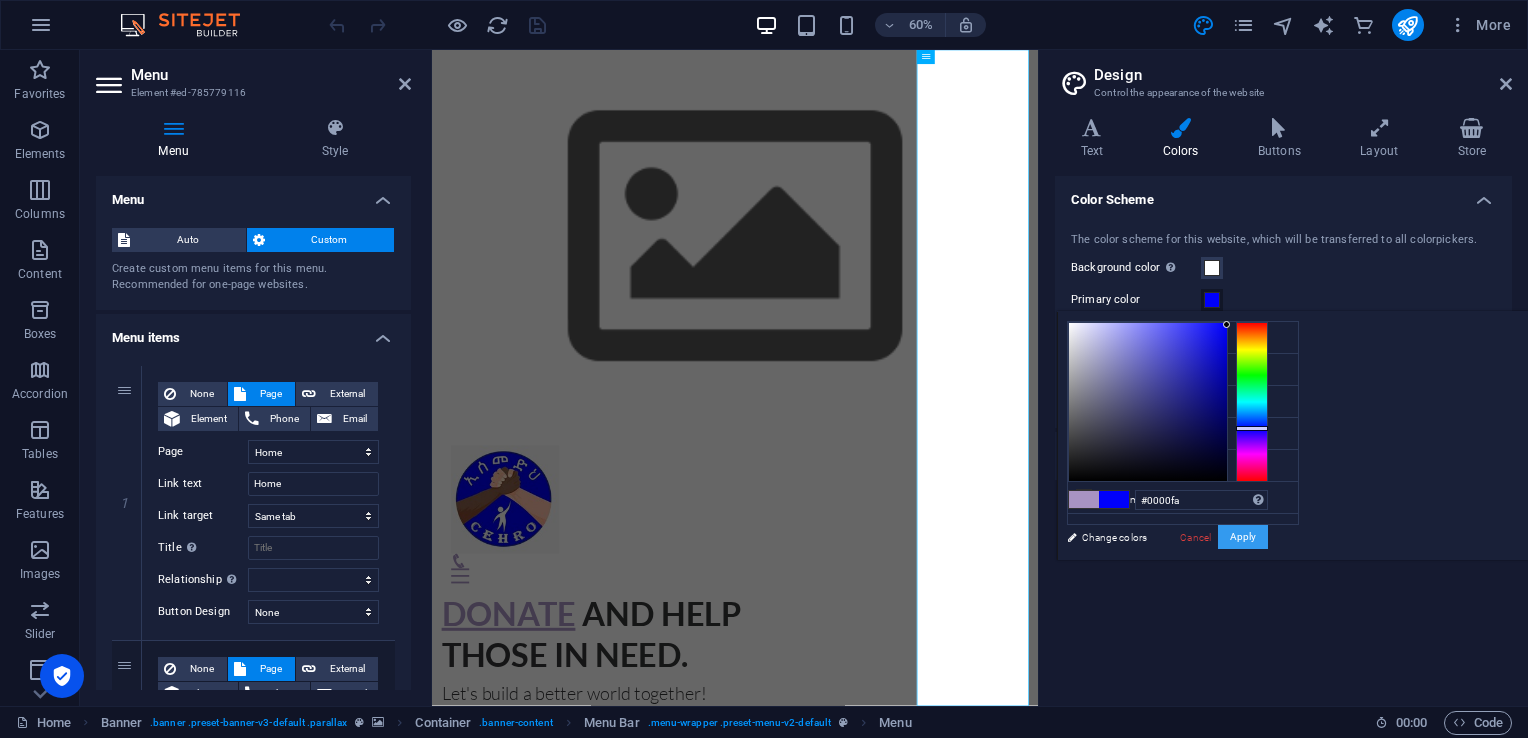 click on "Apply" at bounding box center (1243, 537) 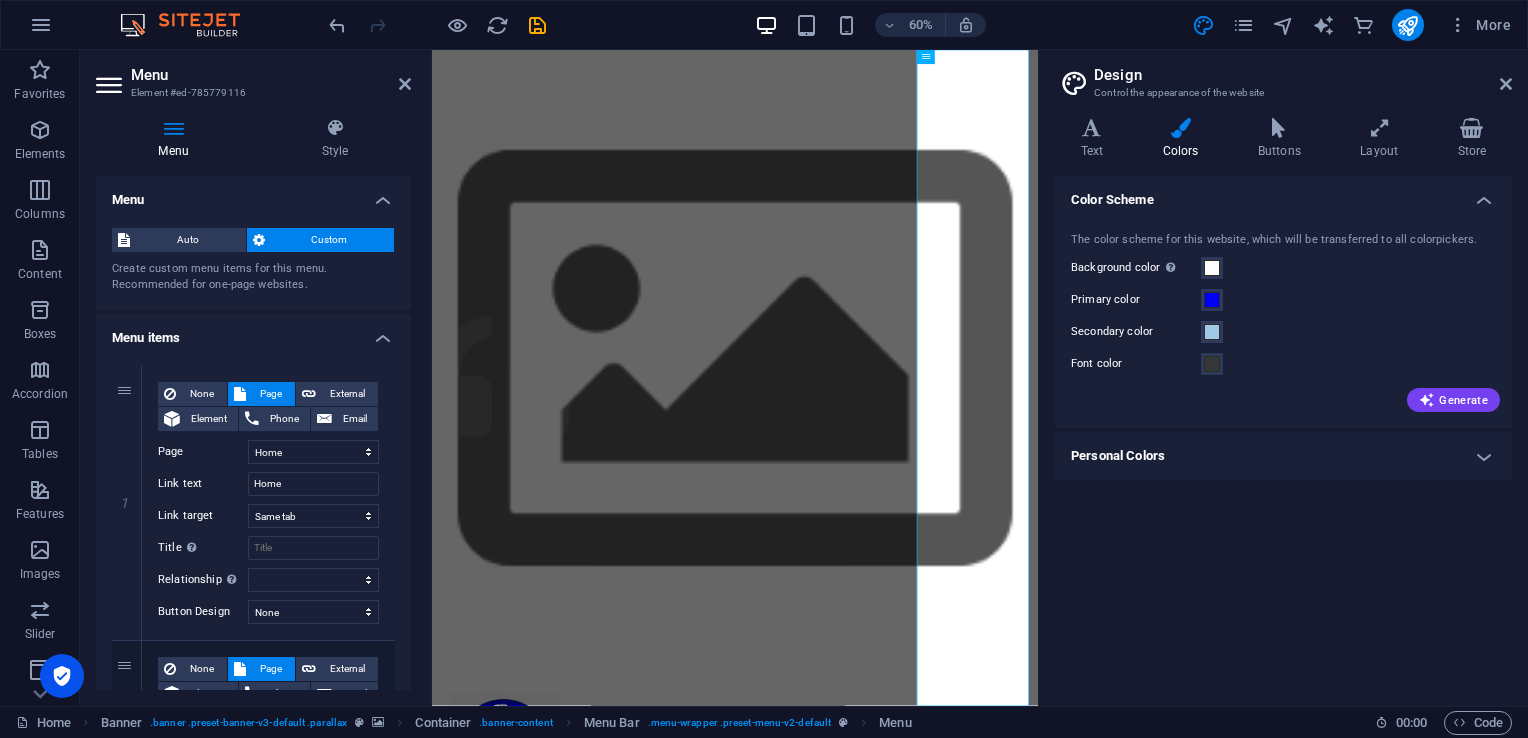 click at bounding box center (1092, 128) 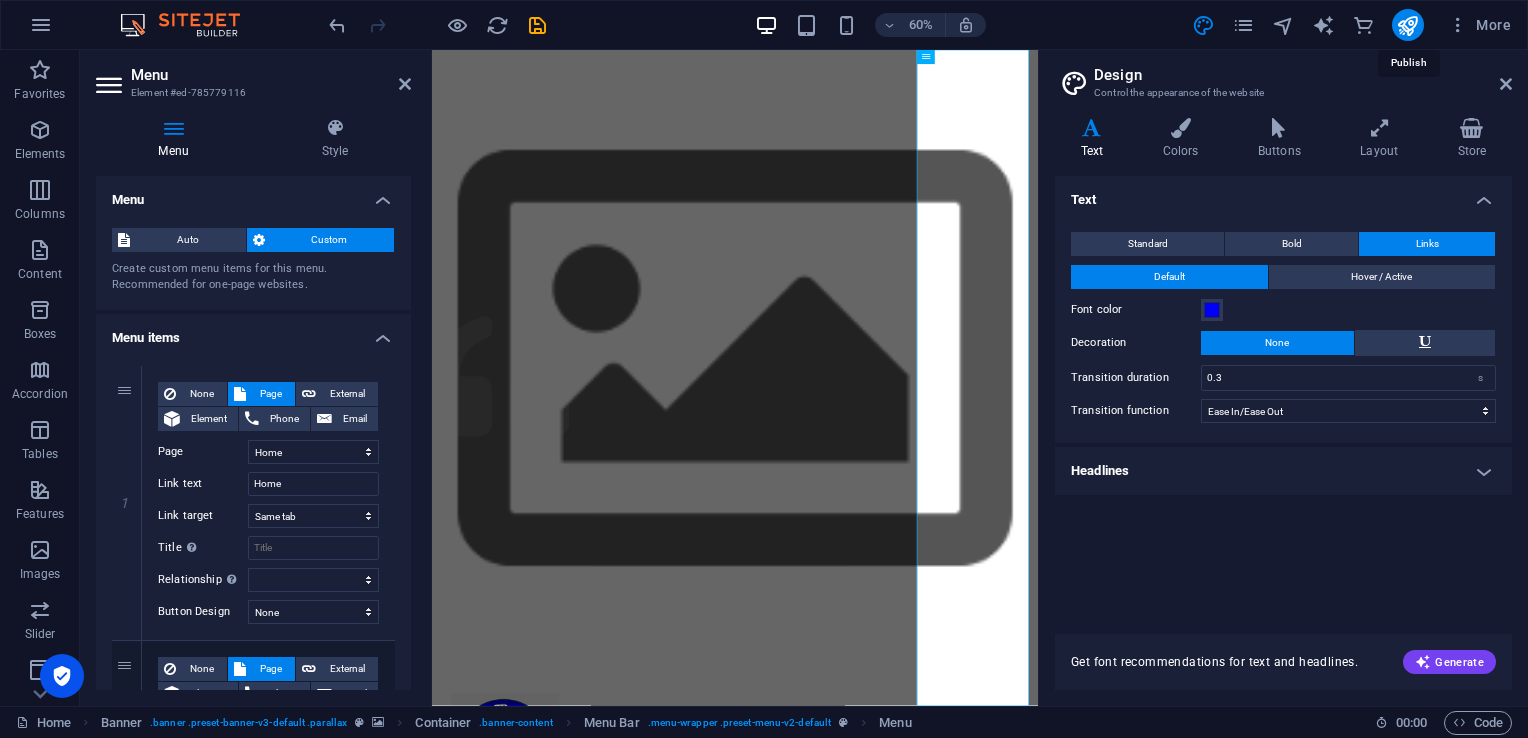 click at bounding box center [1407, 25] 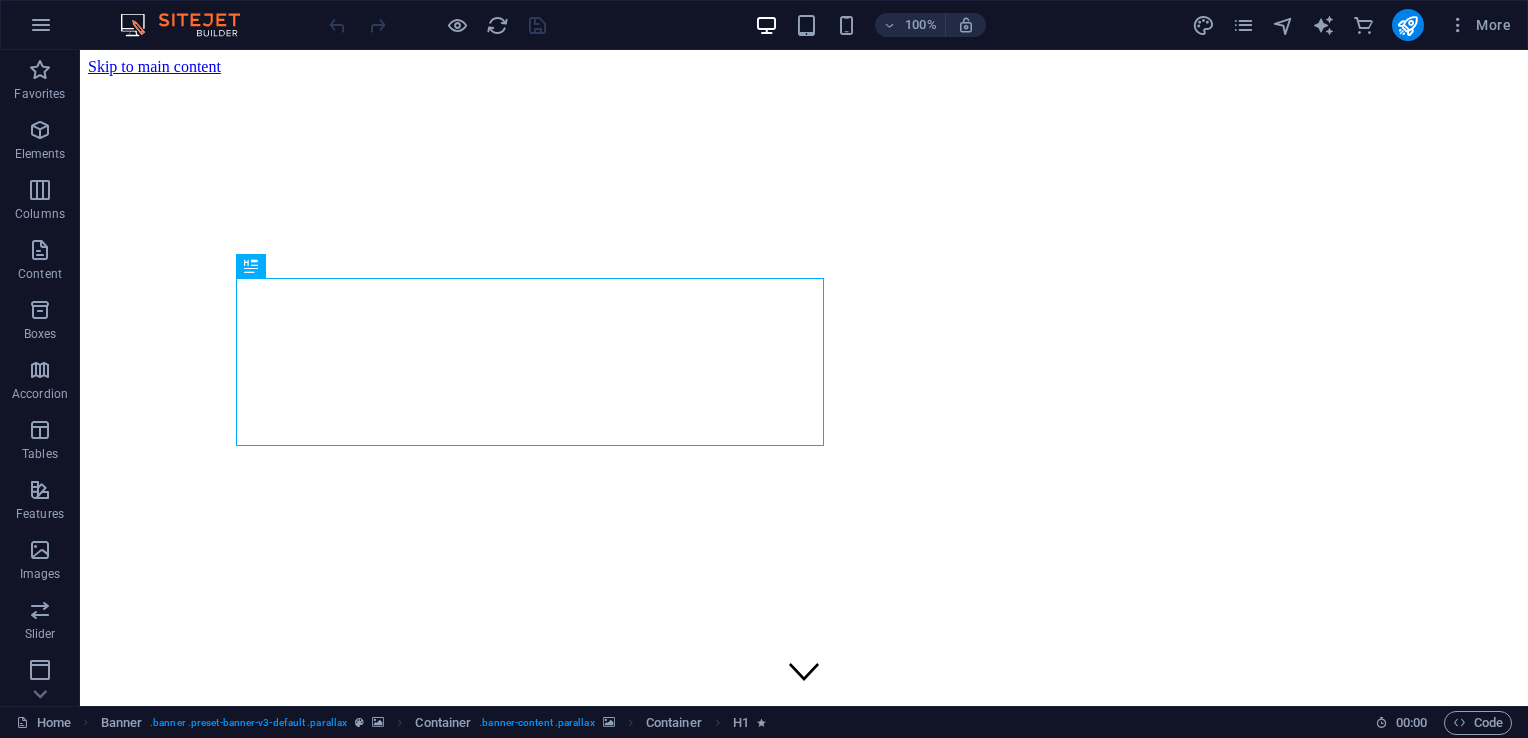 scroll, scrollTop: 0, scrollLeft: 0, axis: both 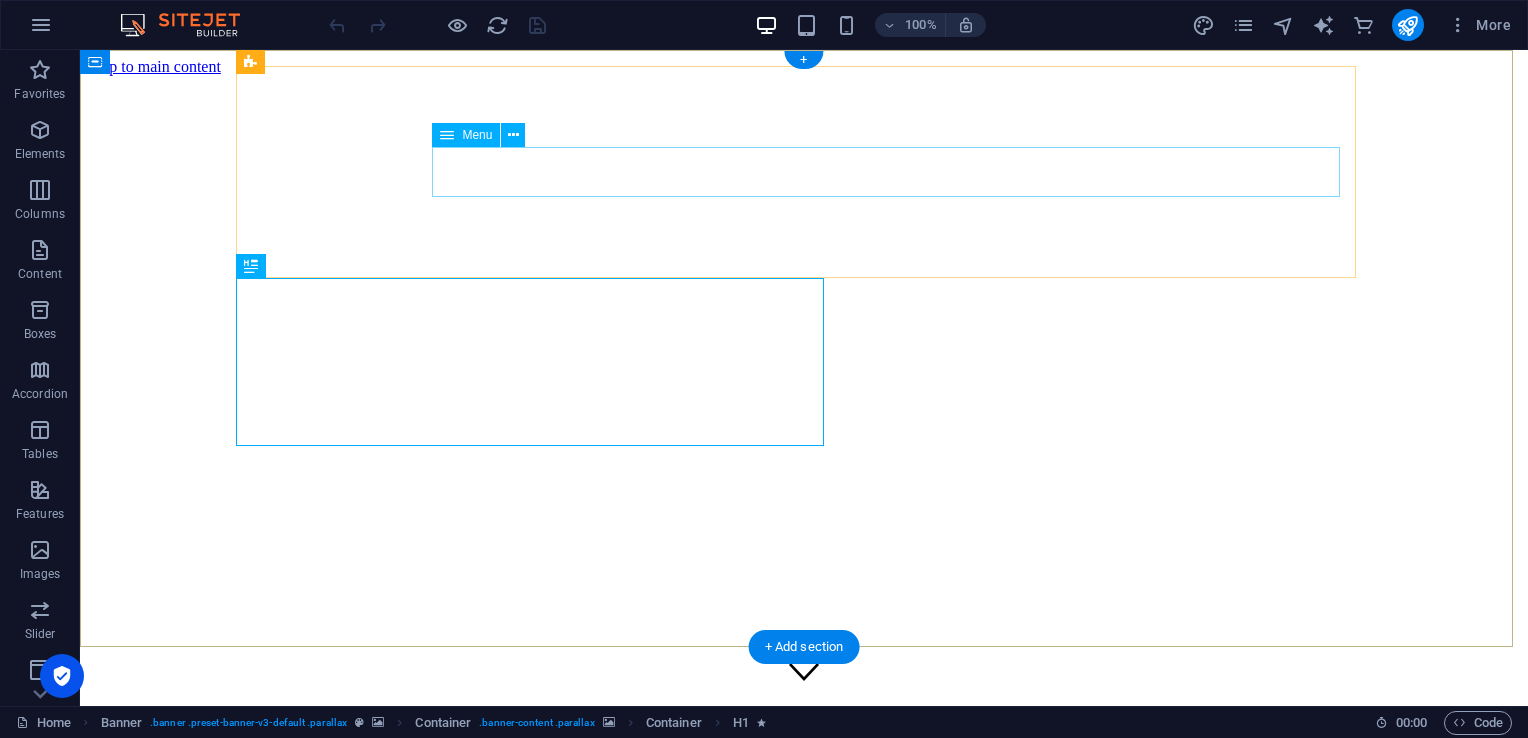 click on "Home About us What we do Projects Volunteers Donate" at bounding box center (804, 1594) 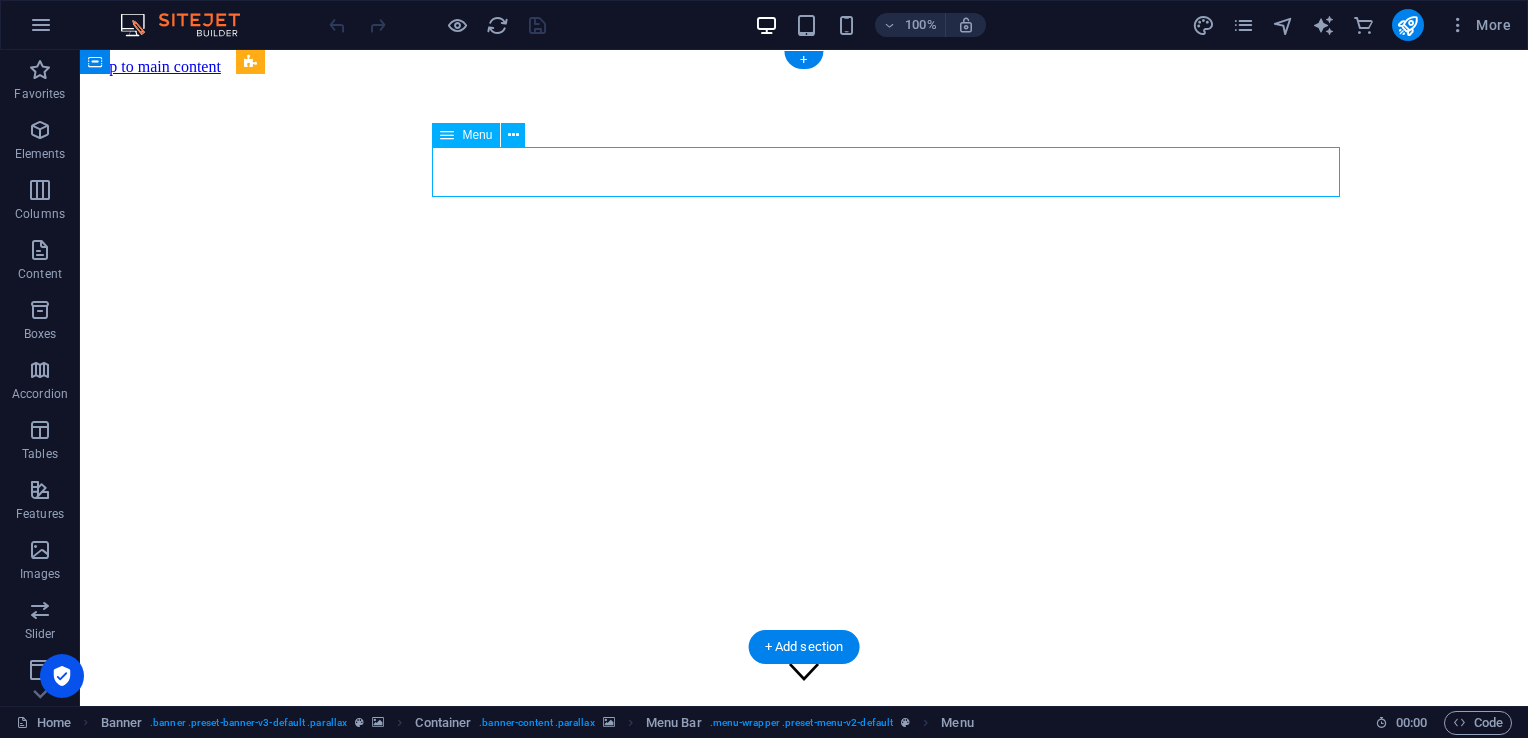 click on "Home About us What we do Projects Volunteers Donate" at bounding box center [804, 1594] 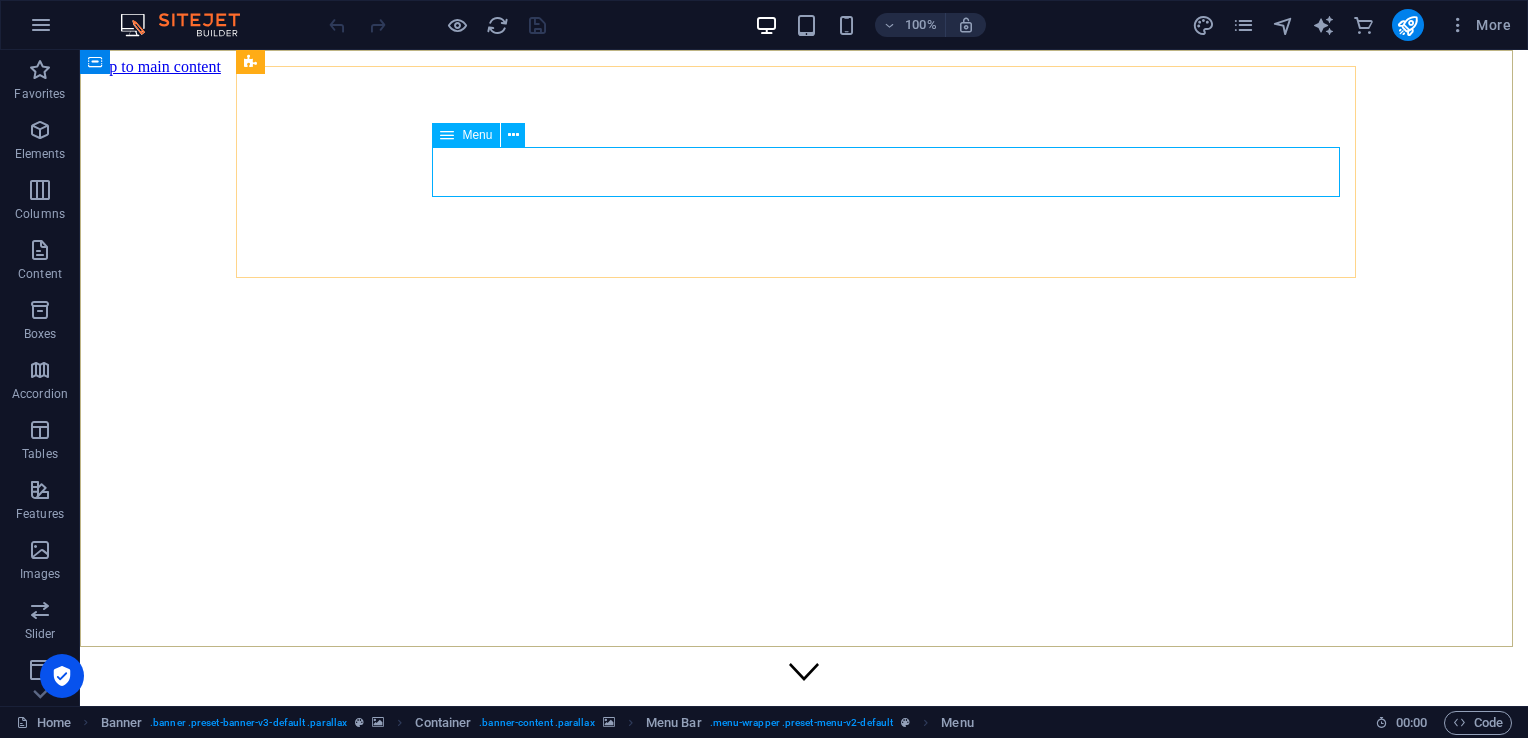 click at bounding box center [513, 135] 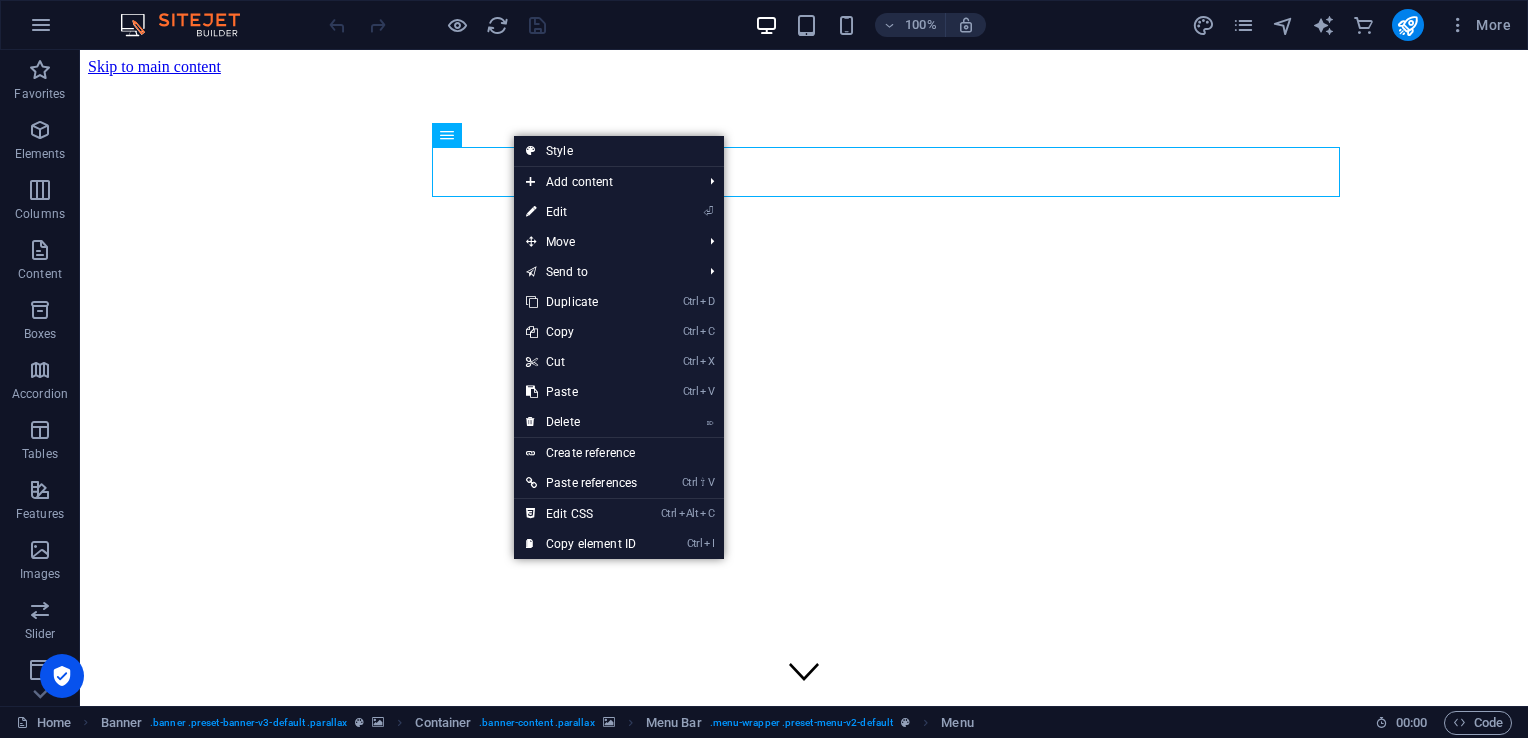 click on "Style" at bounding box center [619, 151] 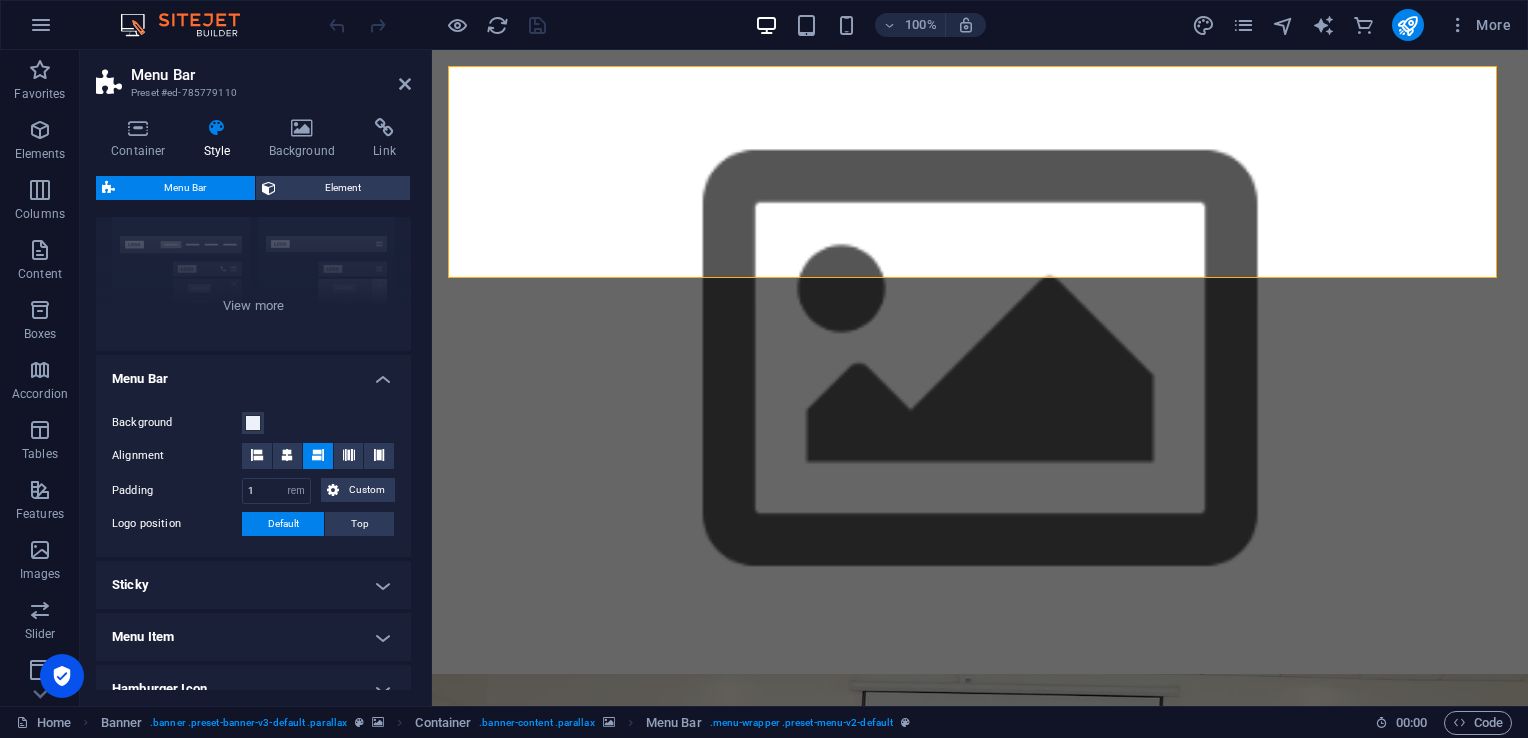 scroll, scrollTop: 216, scrollLeft: 0, axis: vertical 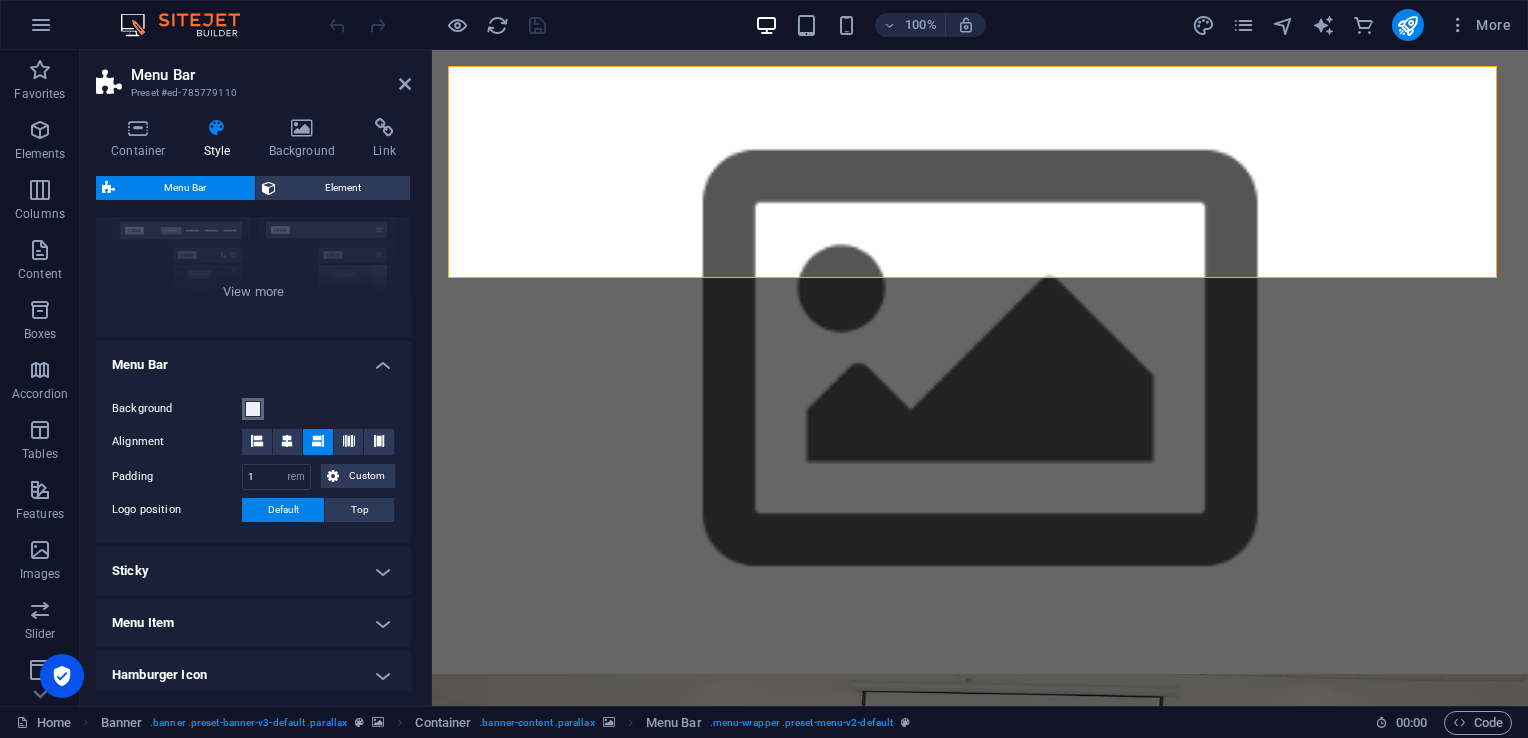 click at bounding box center (253, 409) 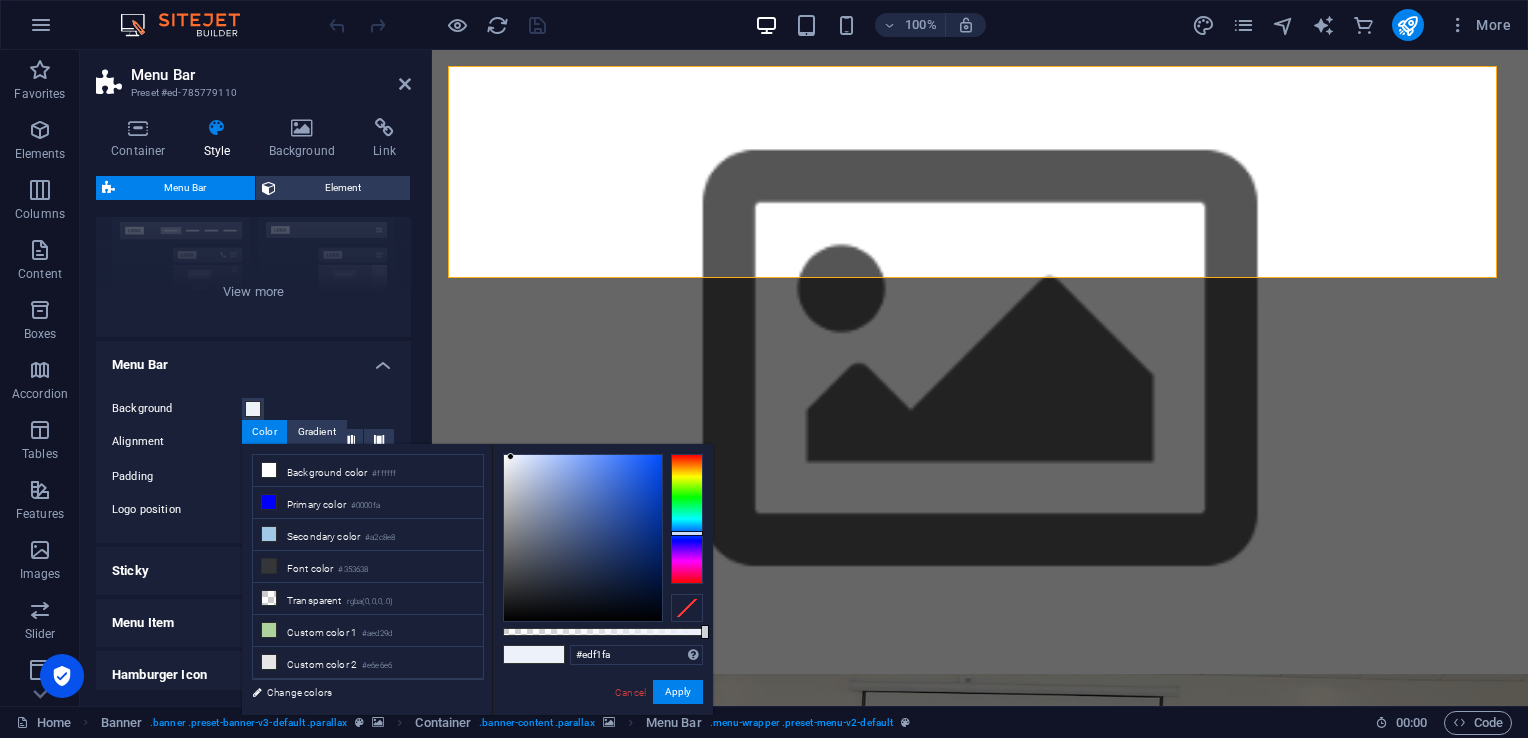 click on "Background color
#ffffff" at bounding box center [368, 471] 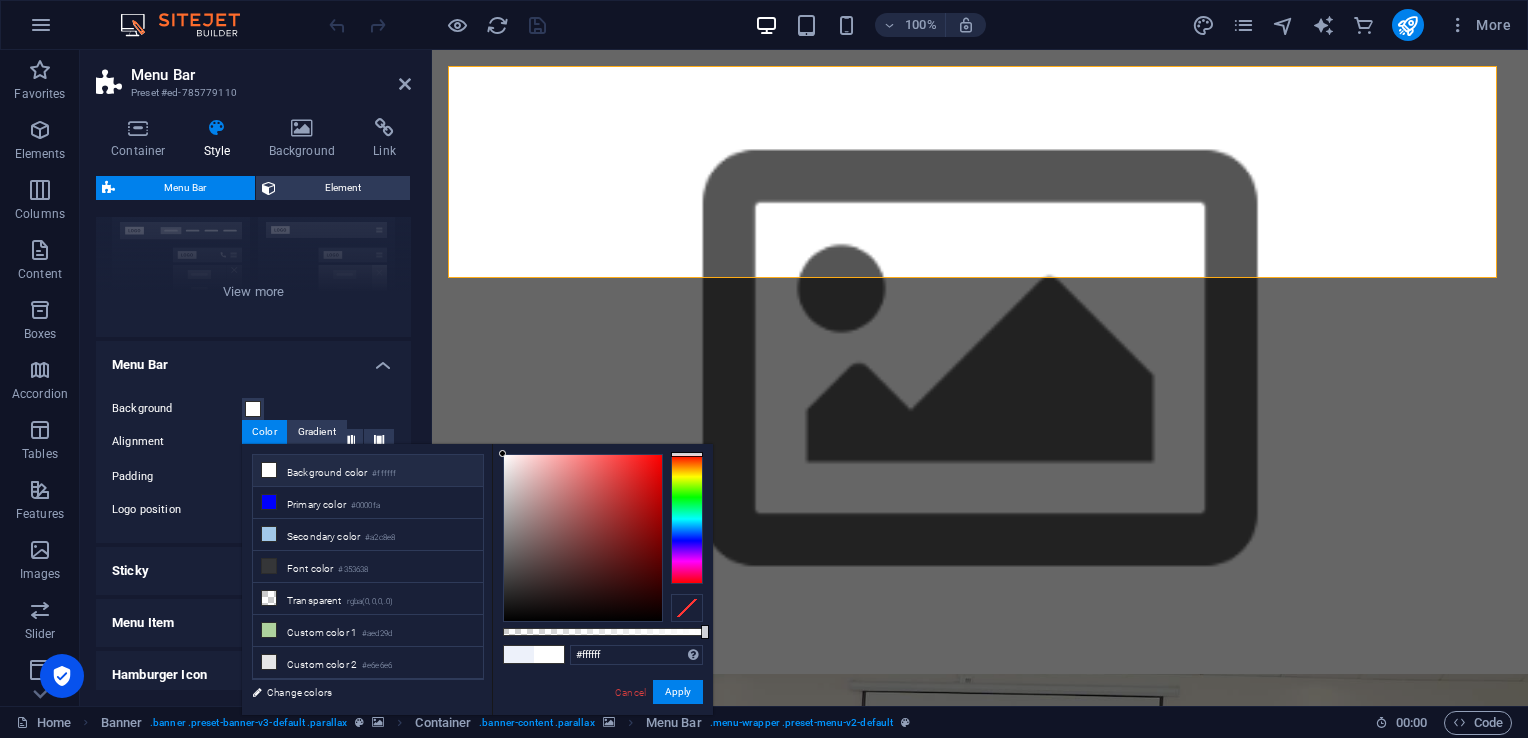 click at bounding box center [269, 470] 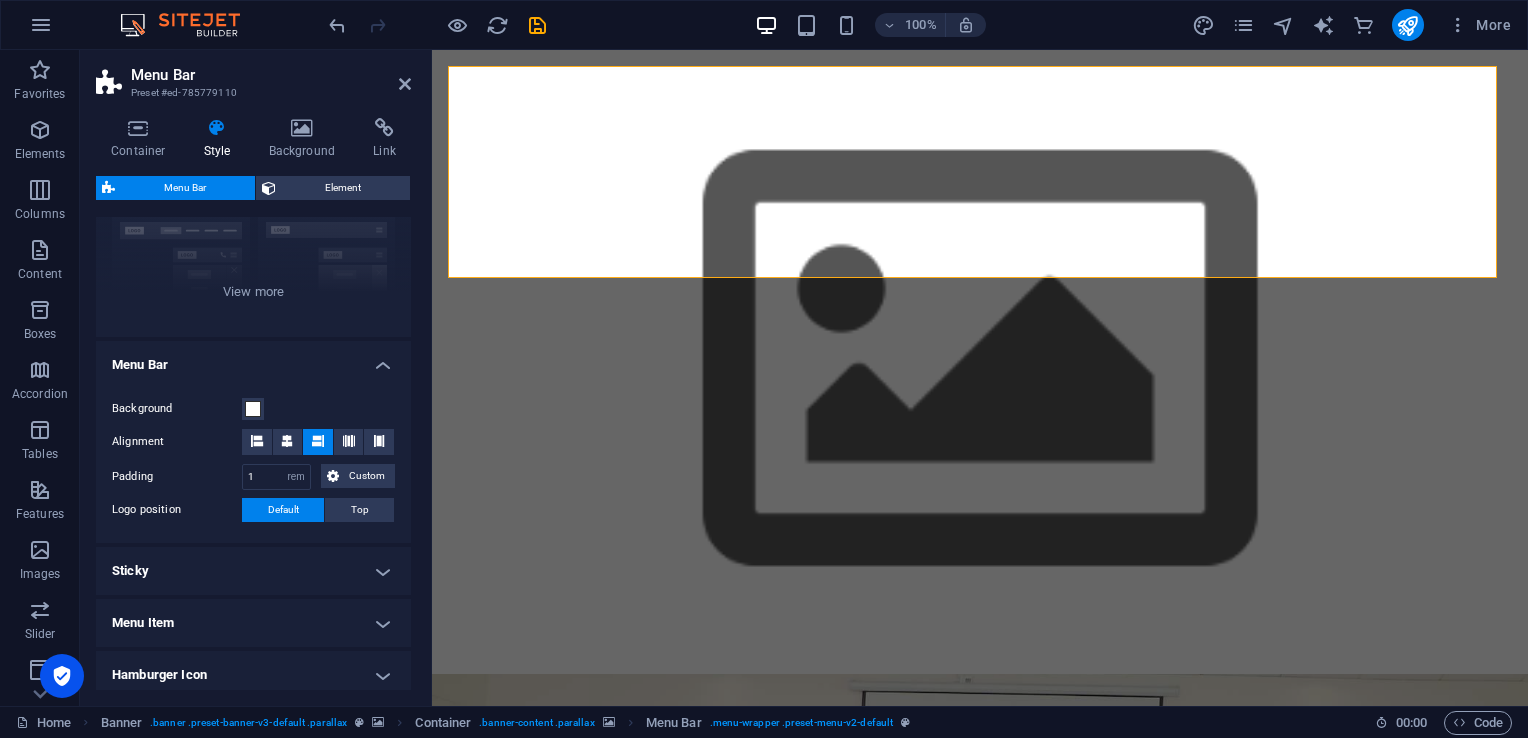 click on "Menu Item" at bounding box center (253, 623) 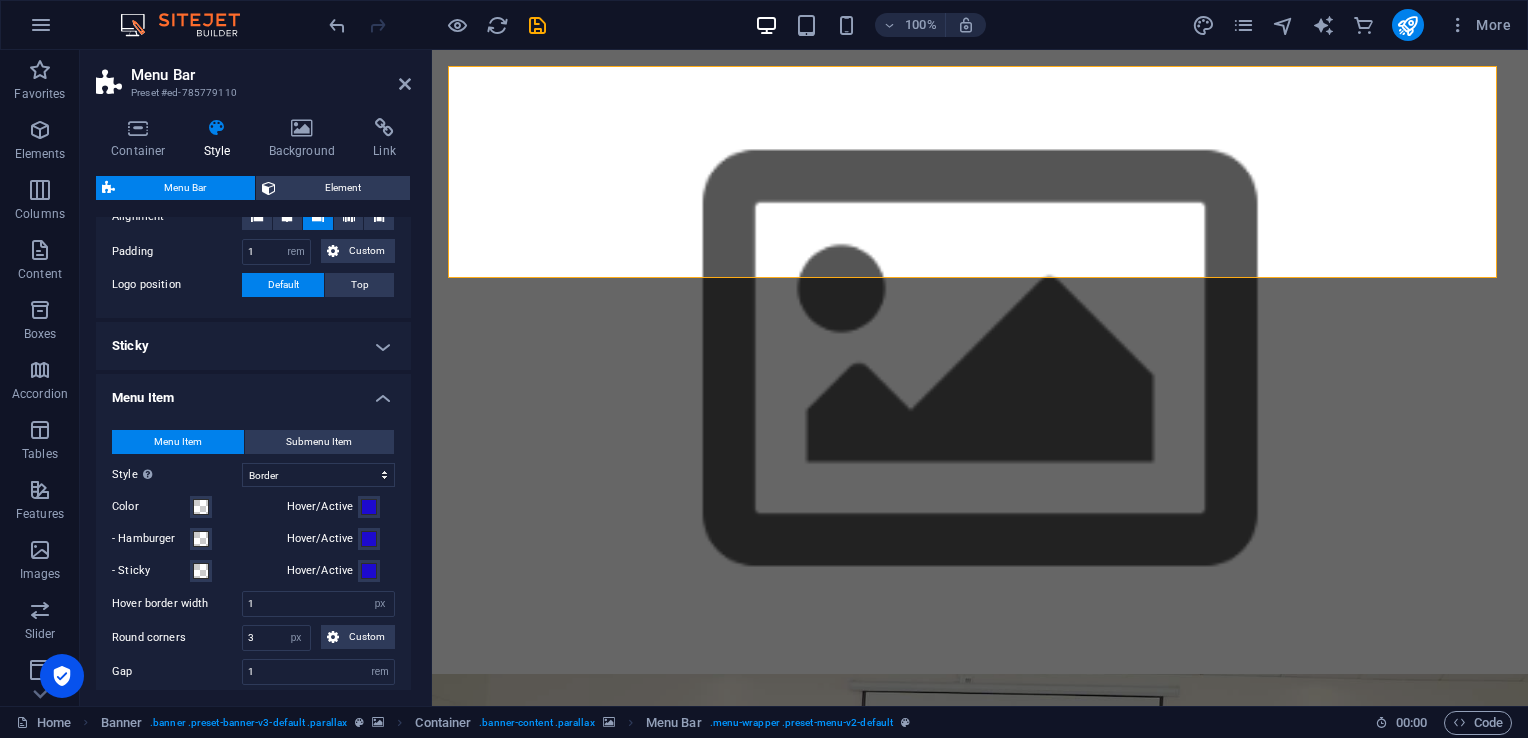 scroll, scrollTop: 448, scrollLeft: 0, axis: vertical 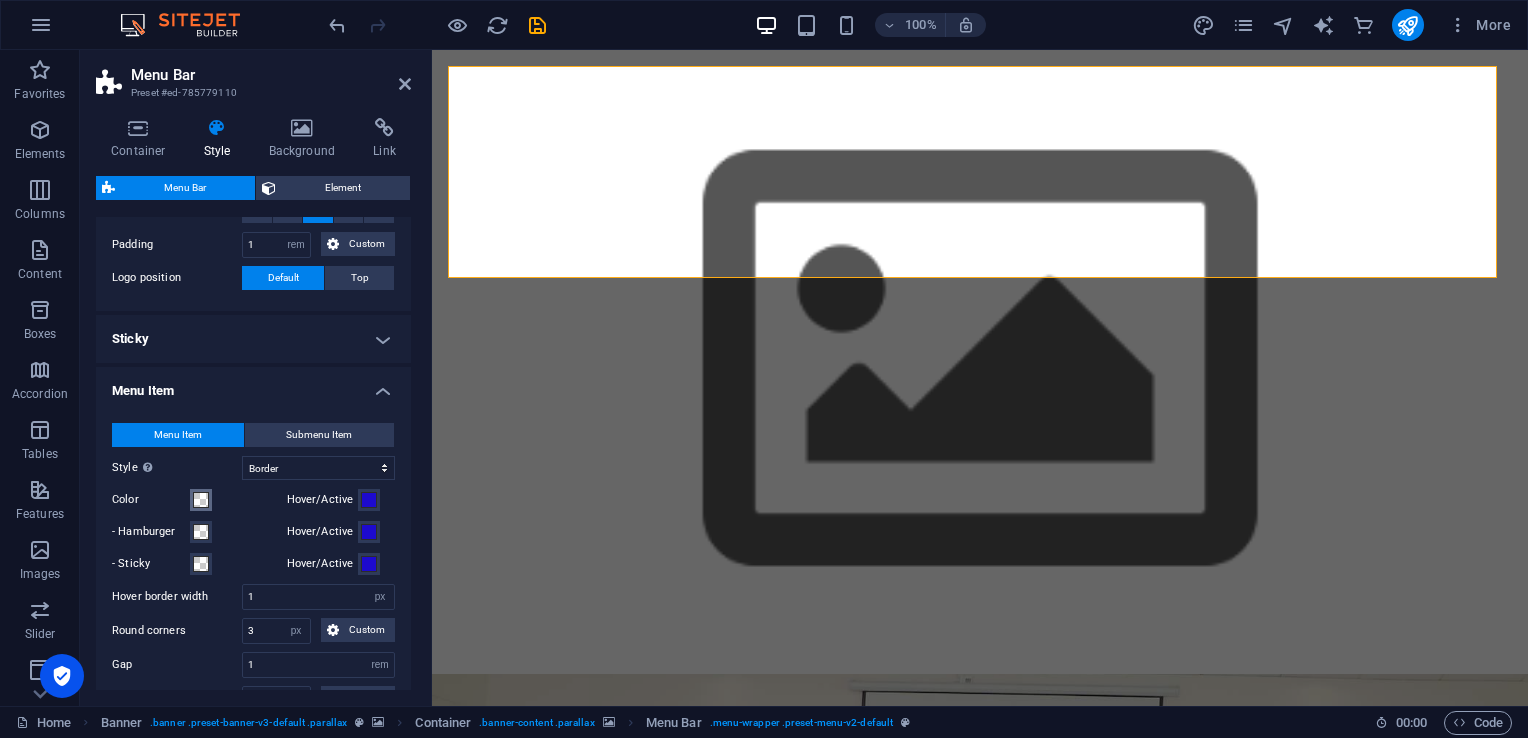 click at bounding box center (201, 500) 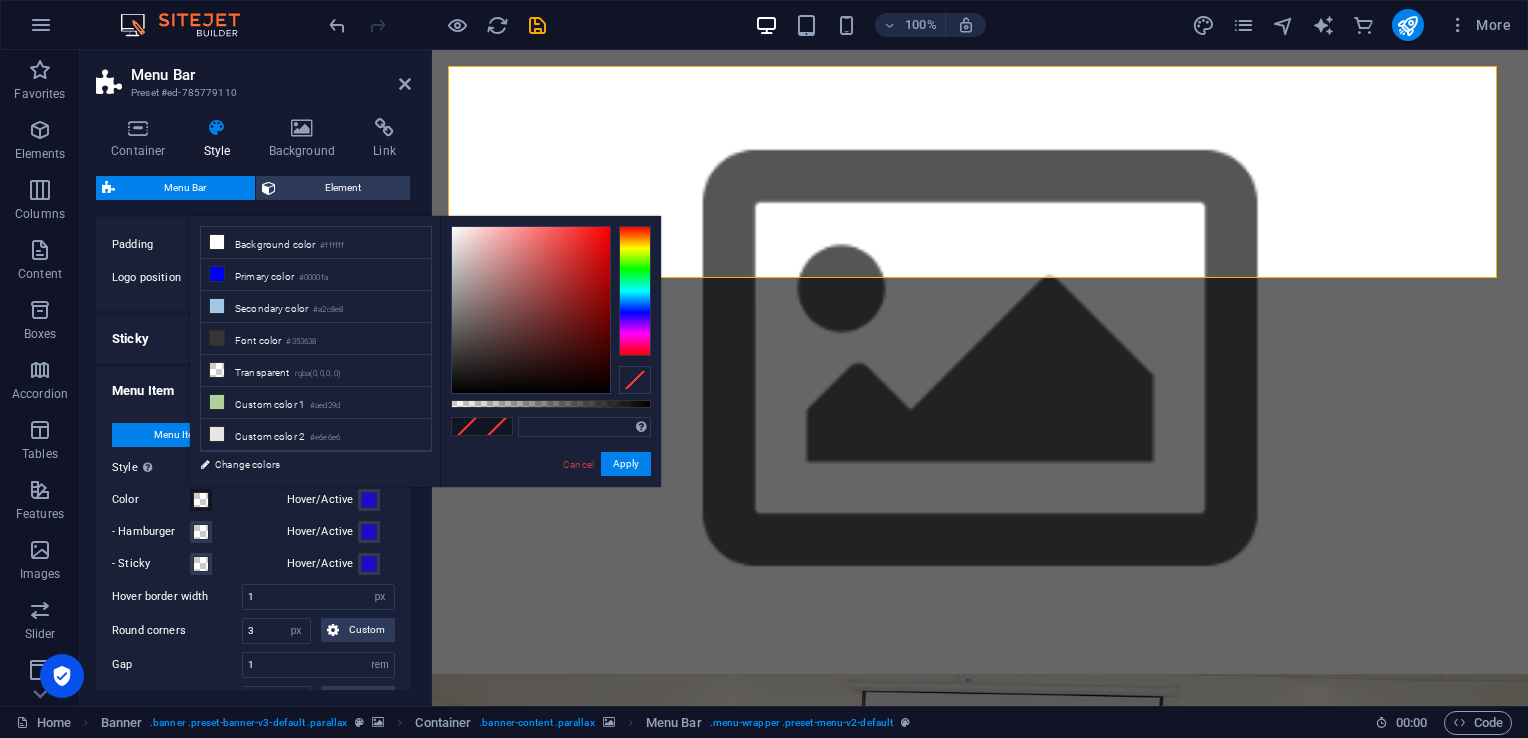 click on "Primary color
#0000fa" at bounding box center (316, 275) 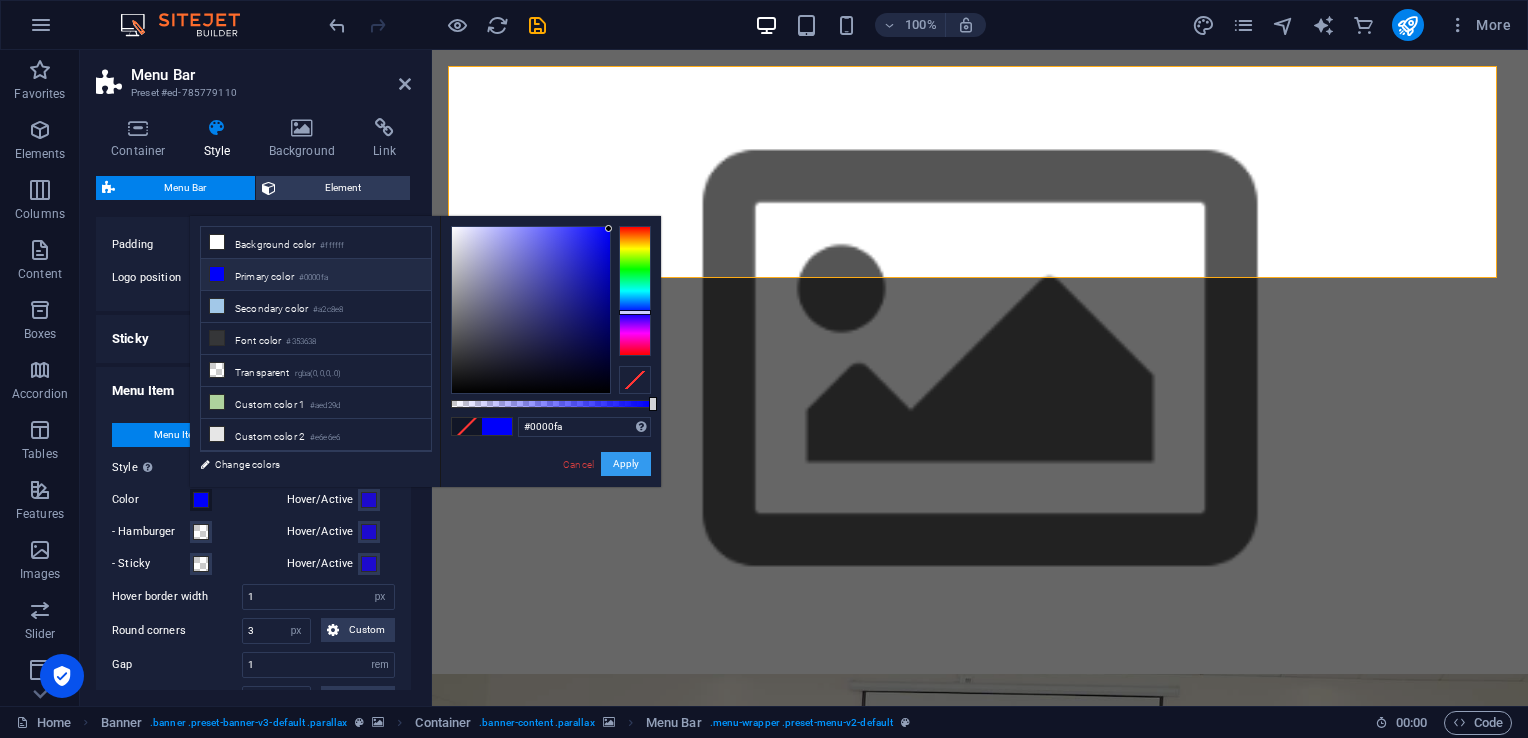 click on "Apply" at bounding box center [626, 464] 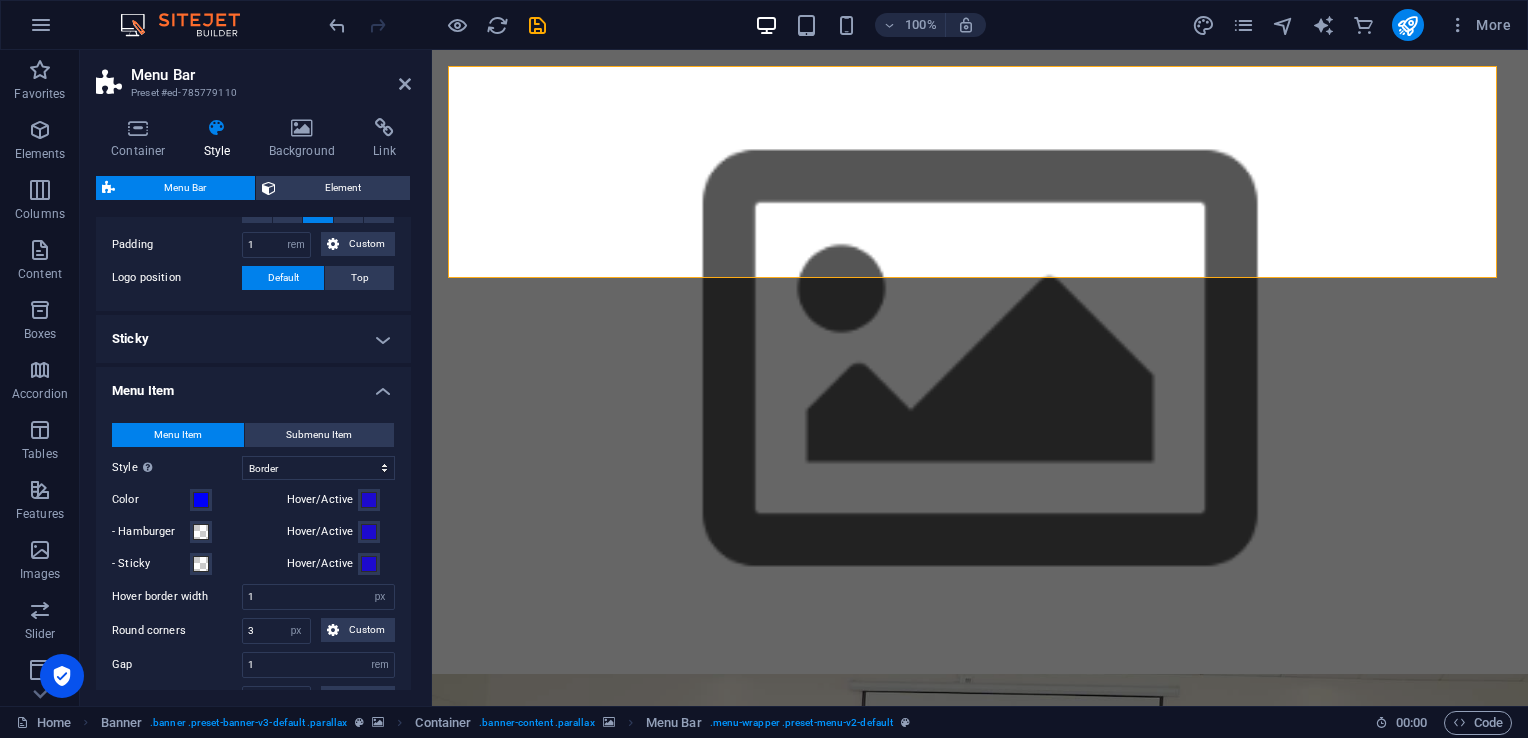 drag, startPoint x: 412, startPoint y: 452, endPoint x: 390, endPoint y: 530, distance: 81.0432 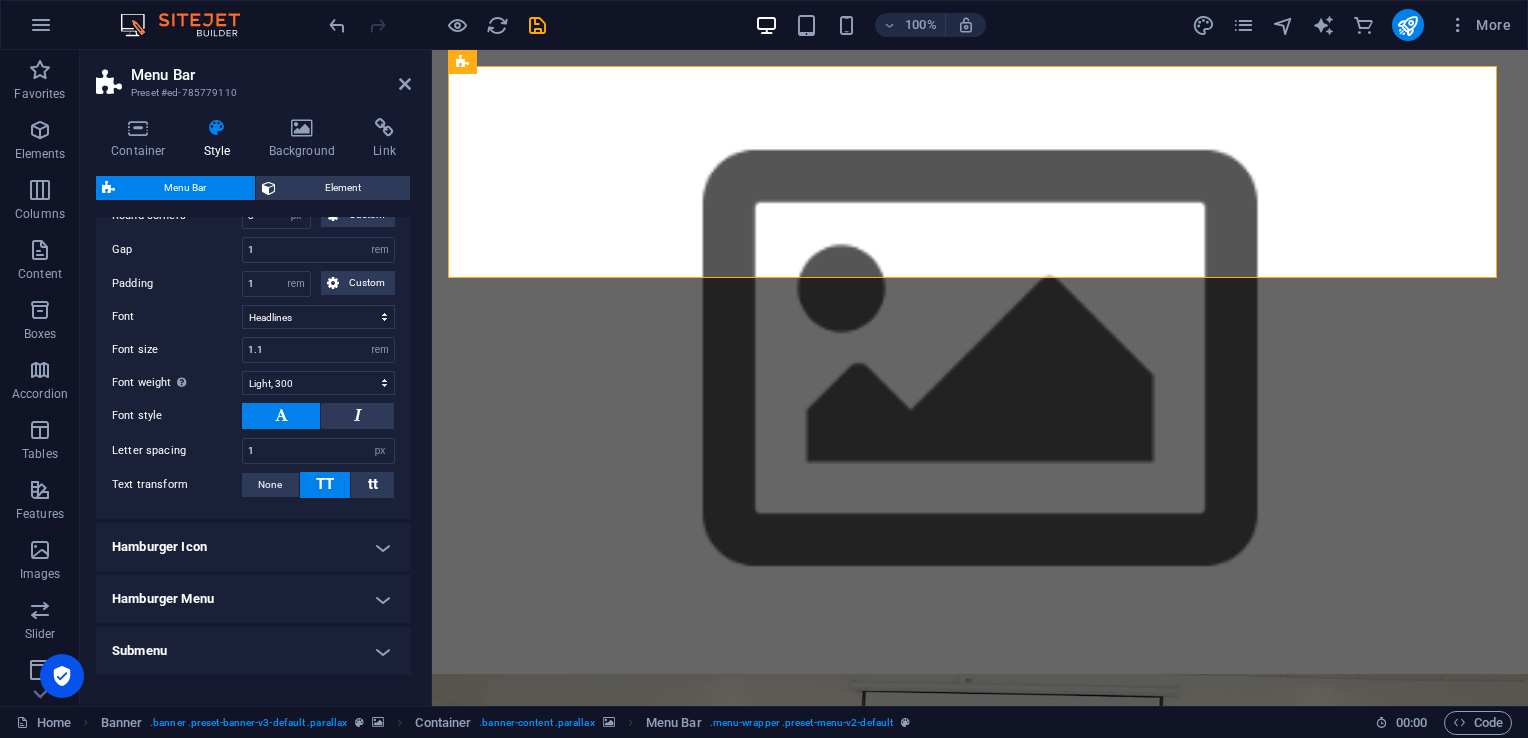 click at bounding box center [138, 128] 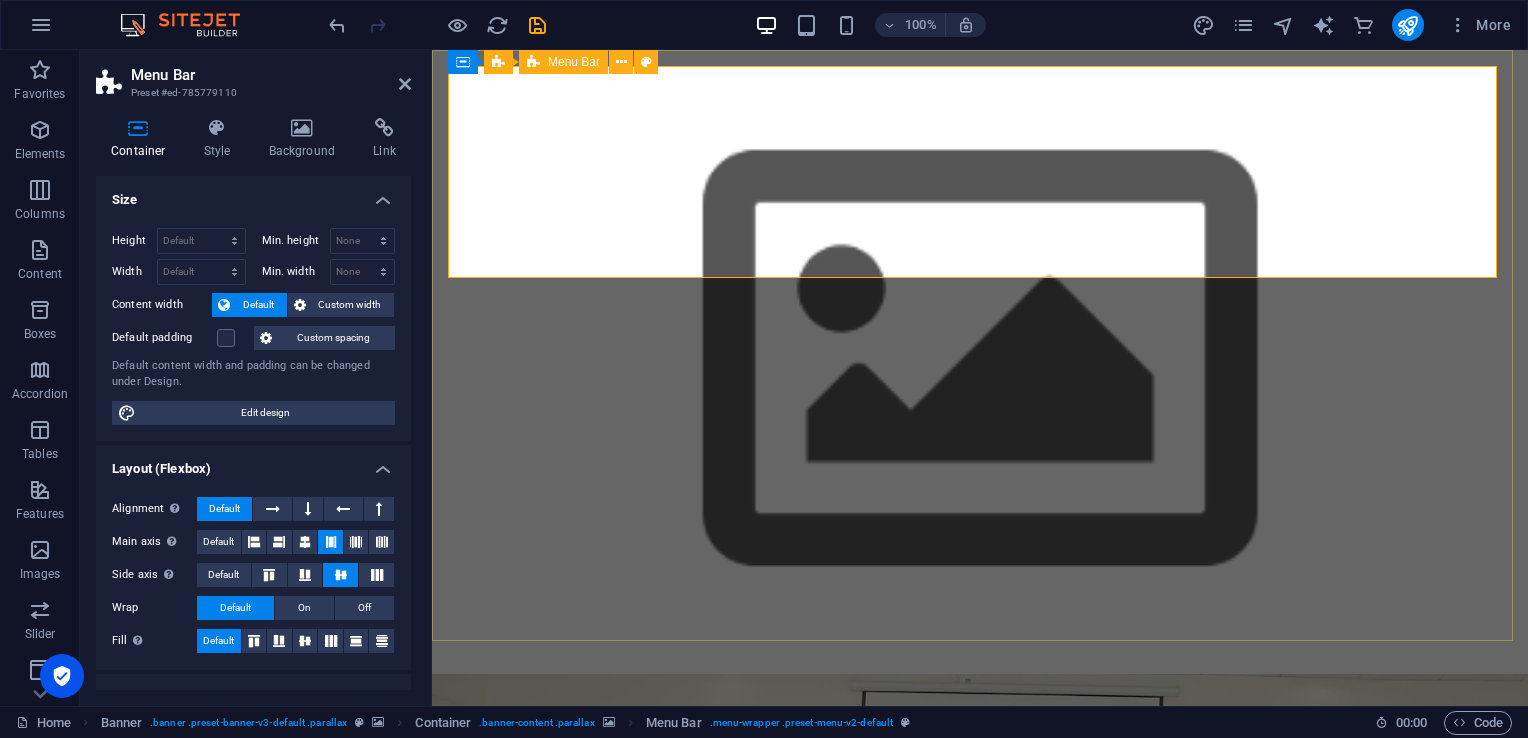 click on "Home About us What we do Projects Volunteers Donate" at bounding box center [980, 1439] 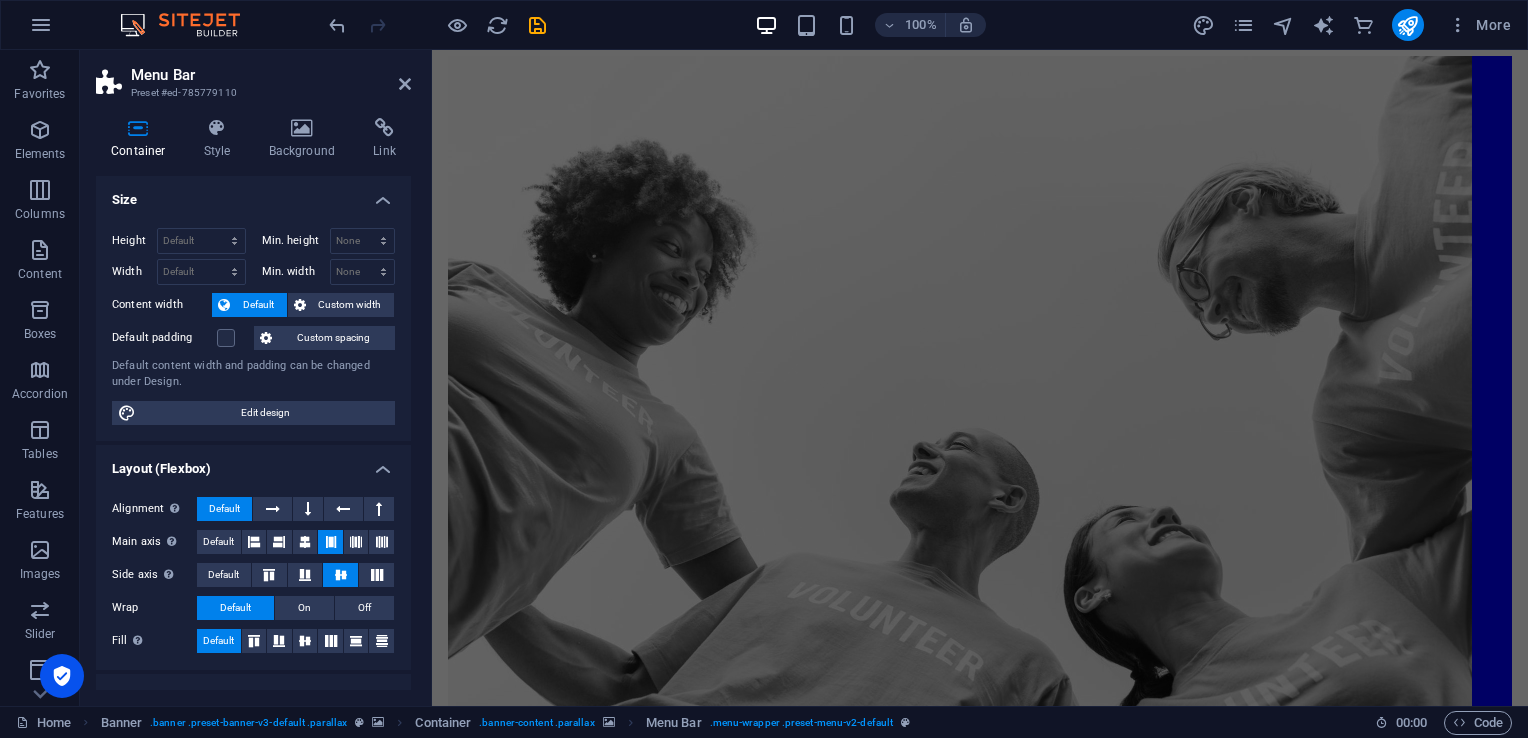 scroll, scrollTop: 2565, scrollLeft: 0, axis: vertical 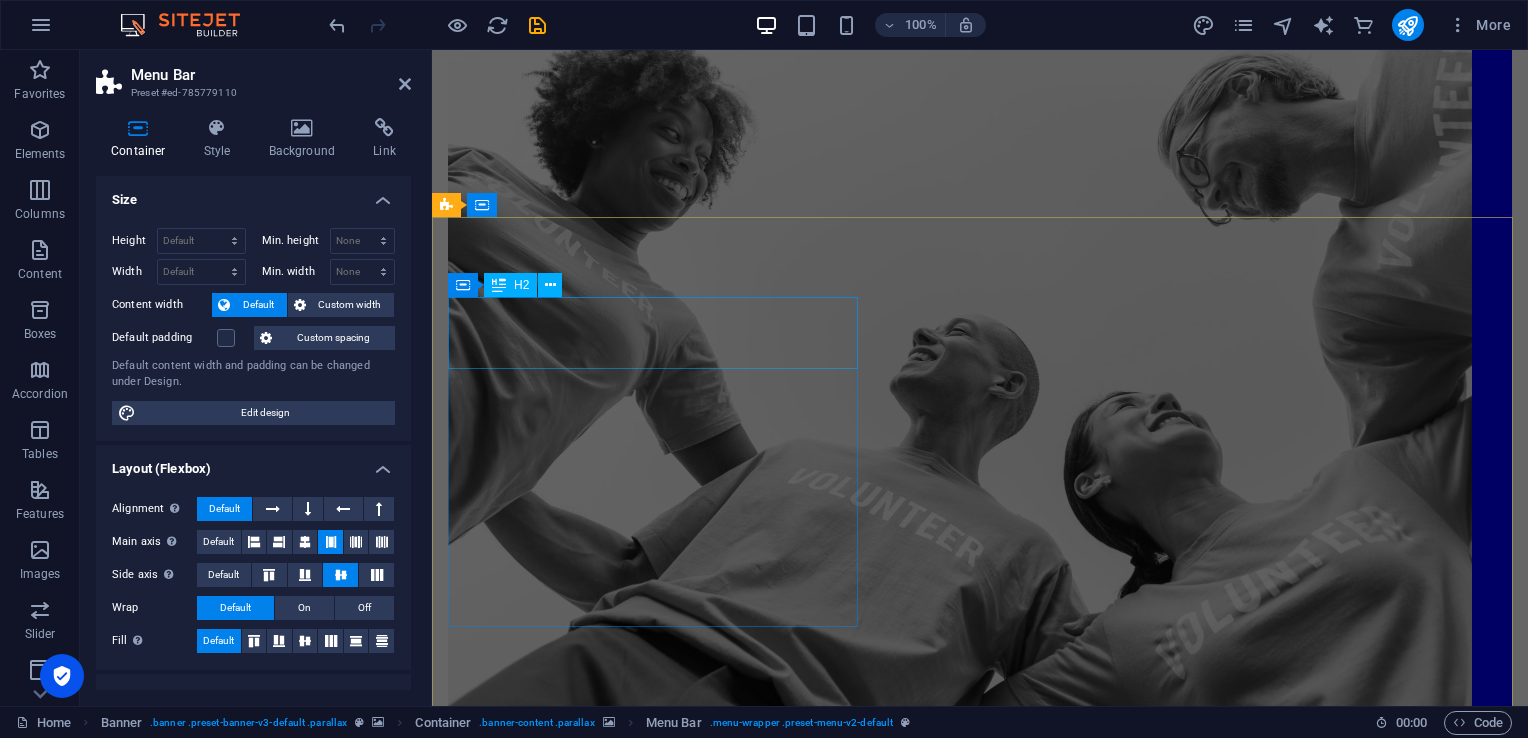 click on "Contact" at bounding box center (980, 5224) 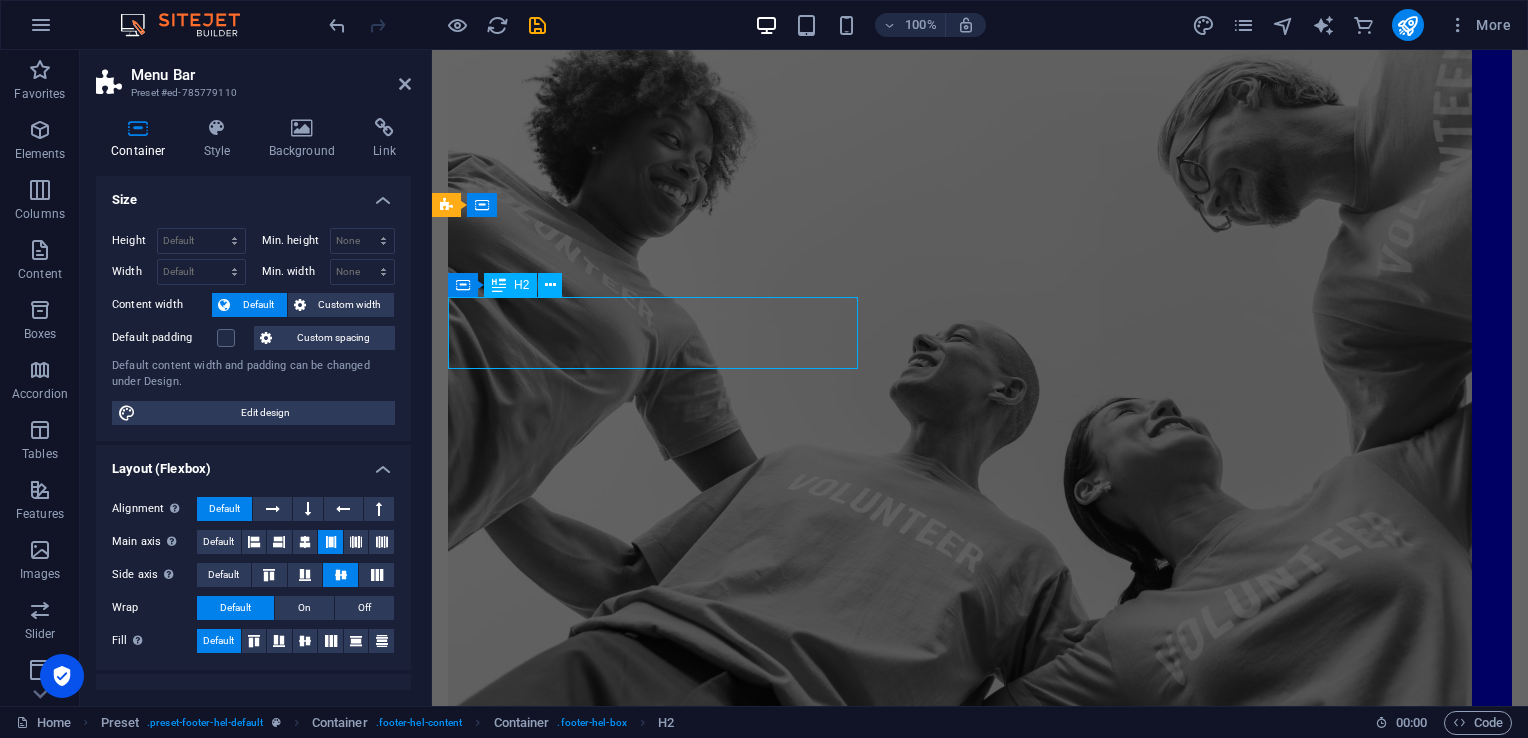 scroll, scrollTop: 2553, scrollLeft: 0, axis: vertical 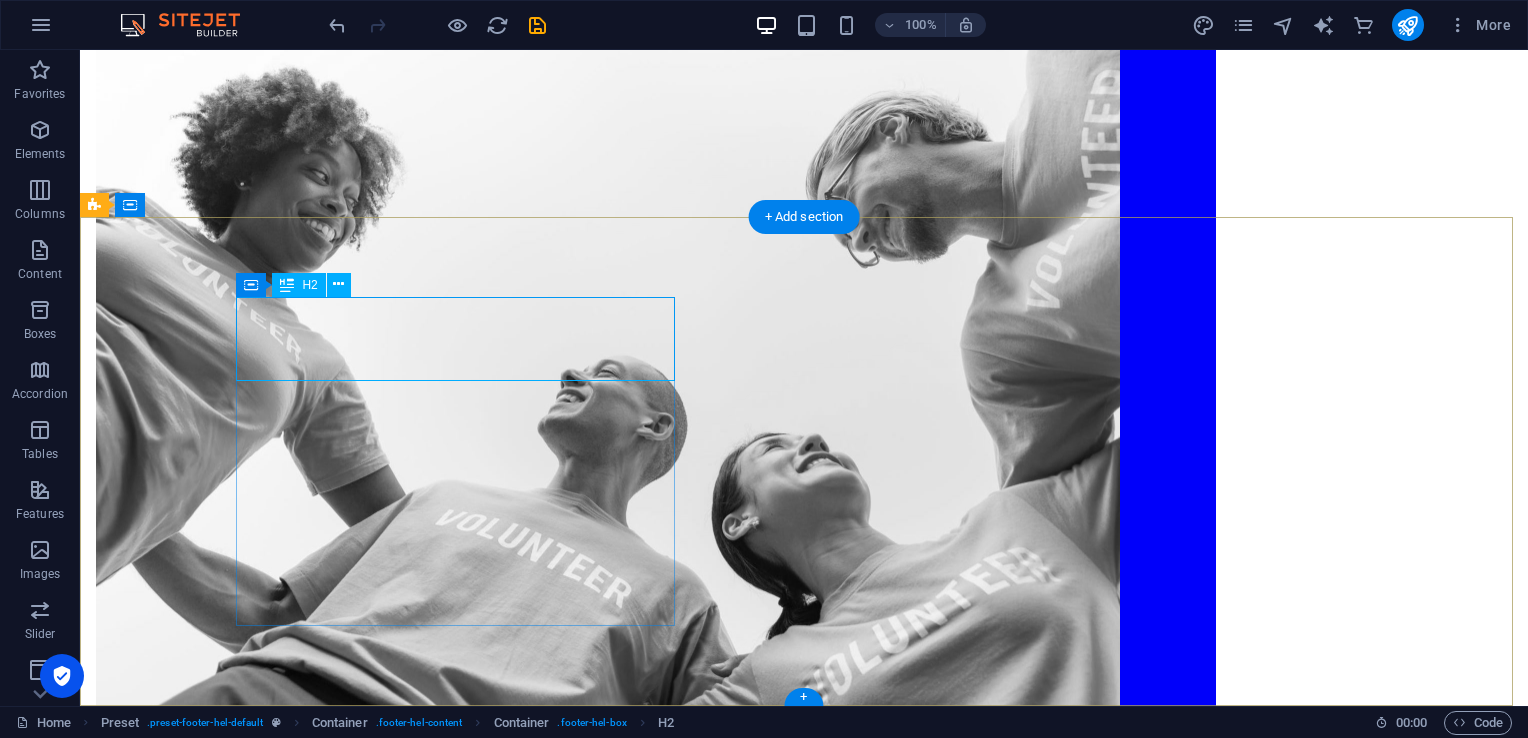 click on "Contact" at bounding box center (656, 5492) 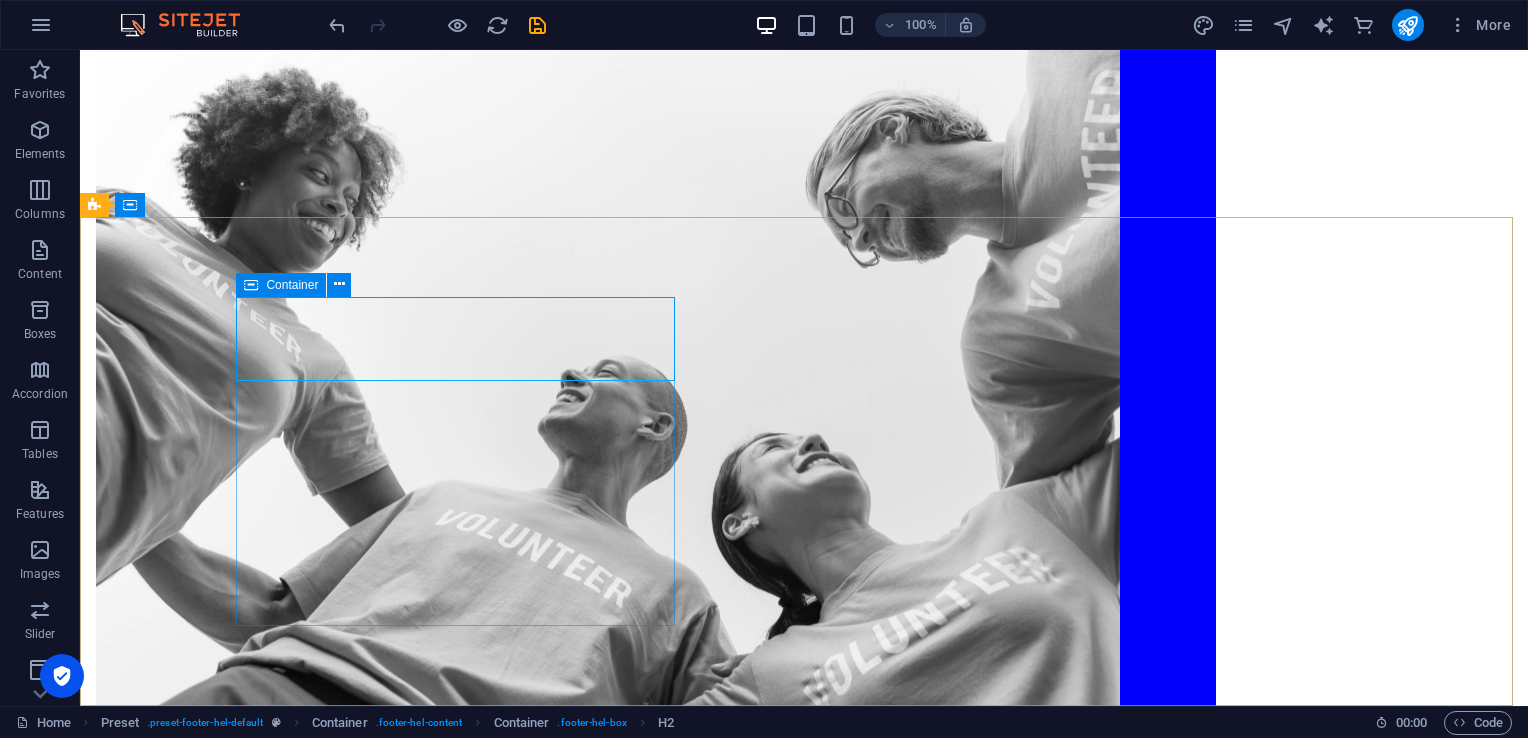 click at bounding box center (339, 284) 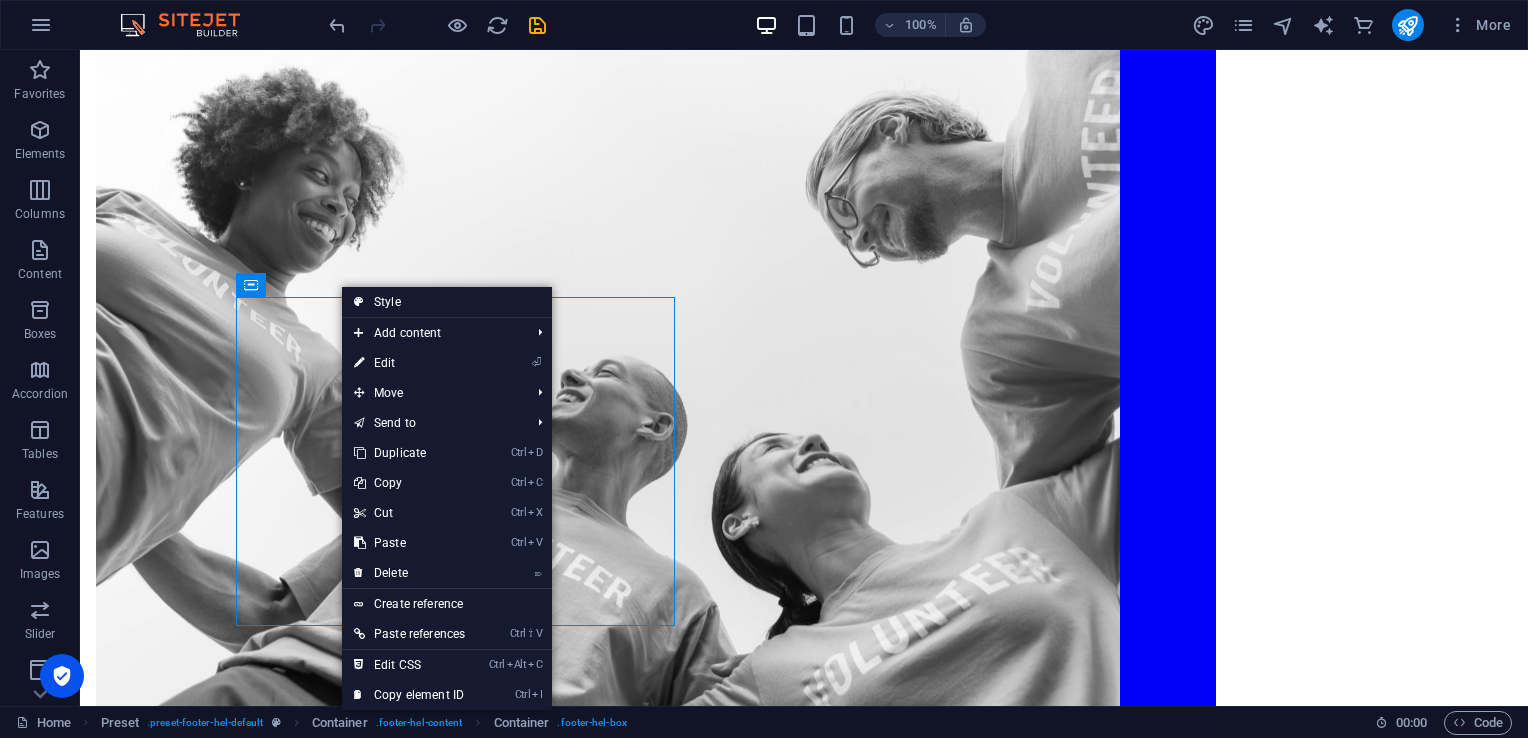 click on "Style" at bounding box center [447, 302] 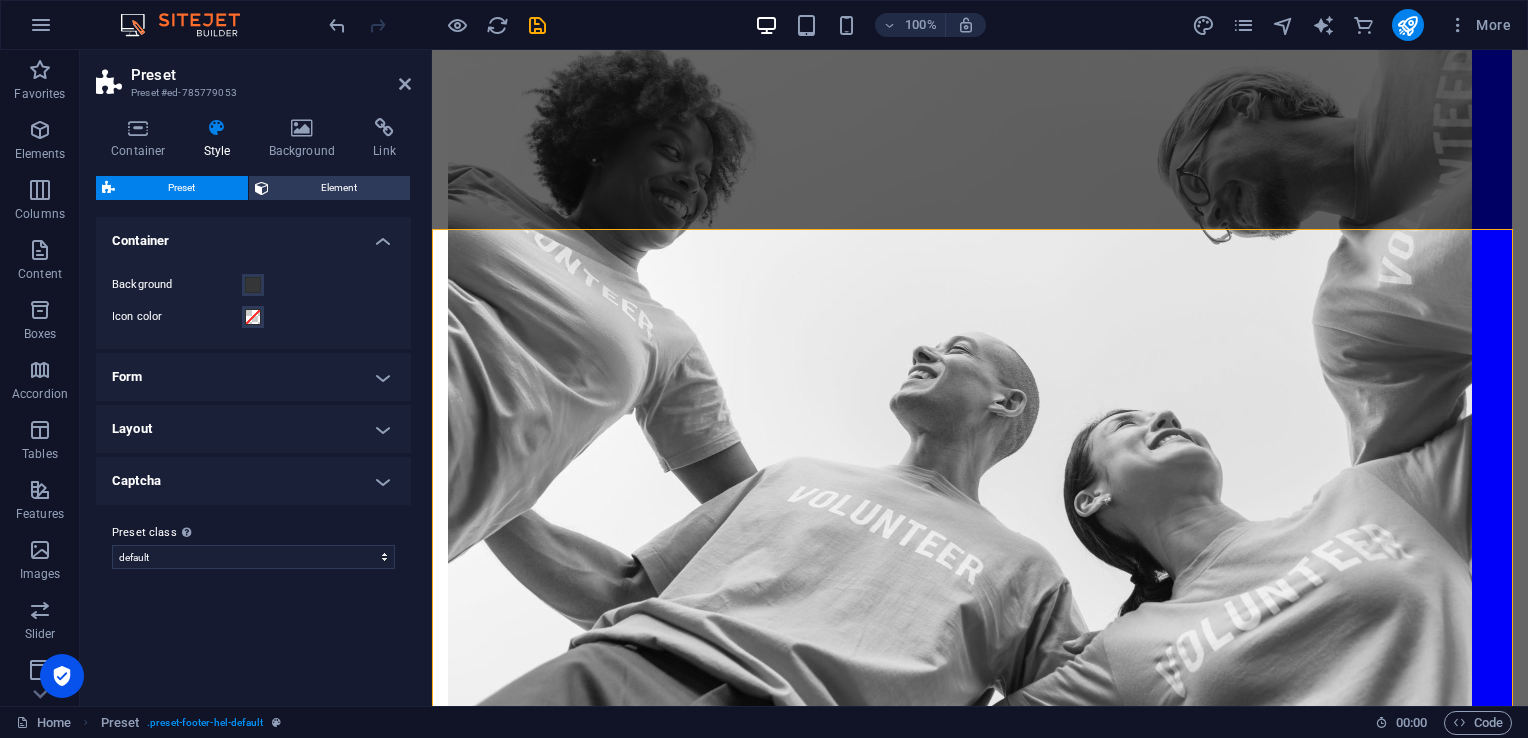click on "Form" at bounding box center [253, 377] 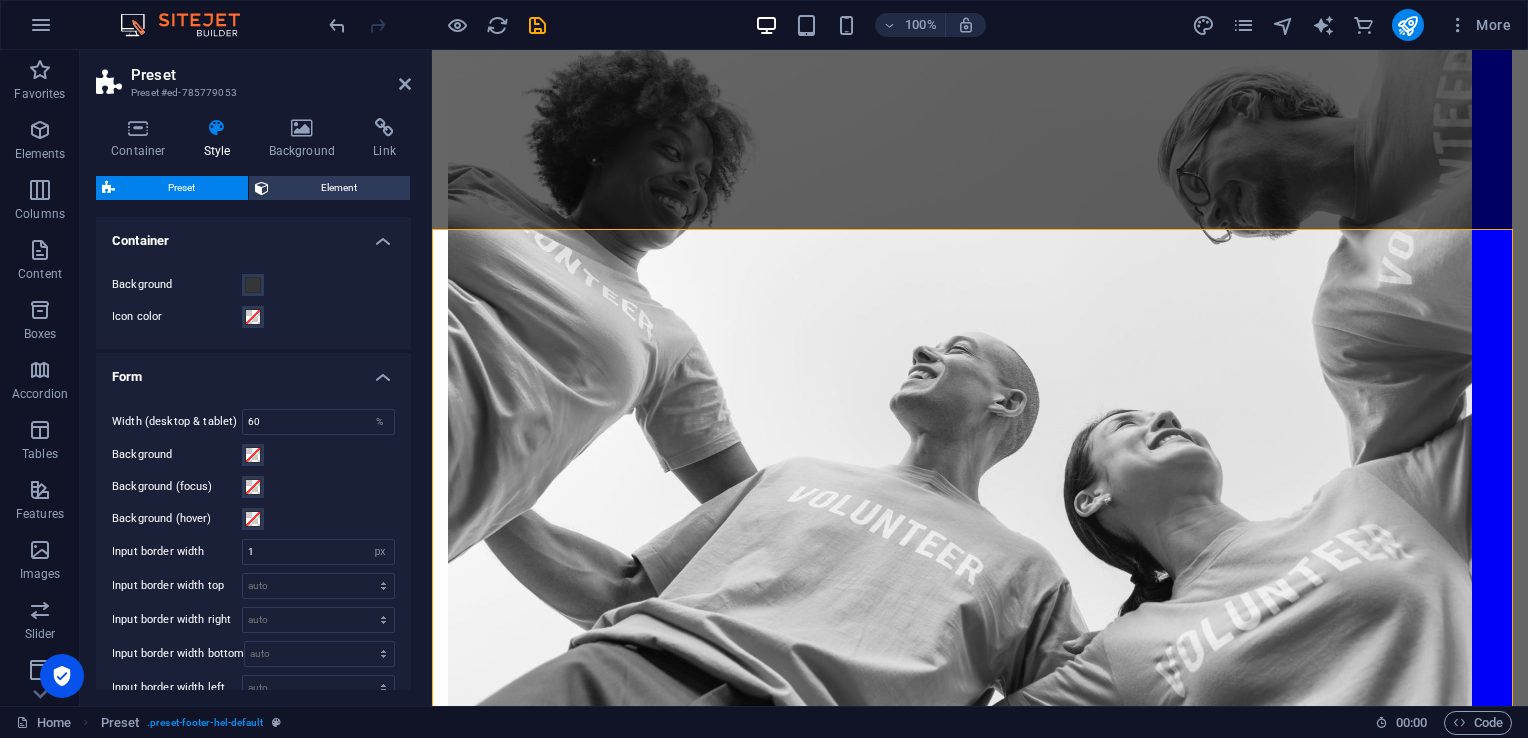 click on "Form" at bounding box center (253, 371) 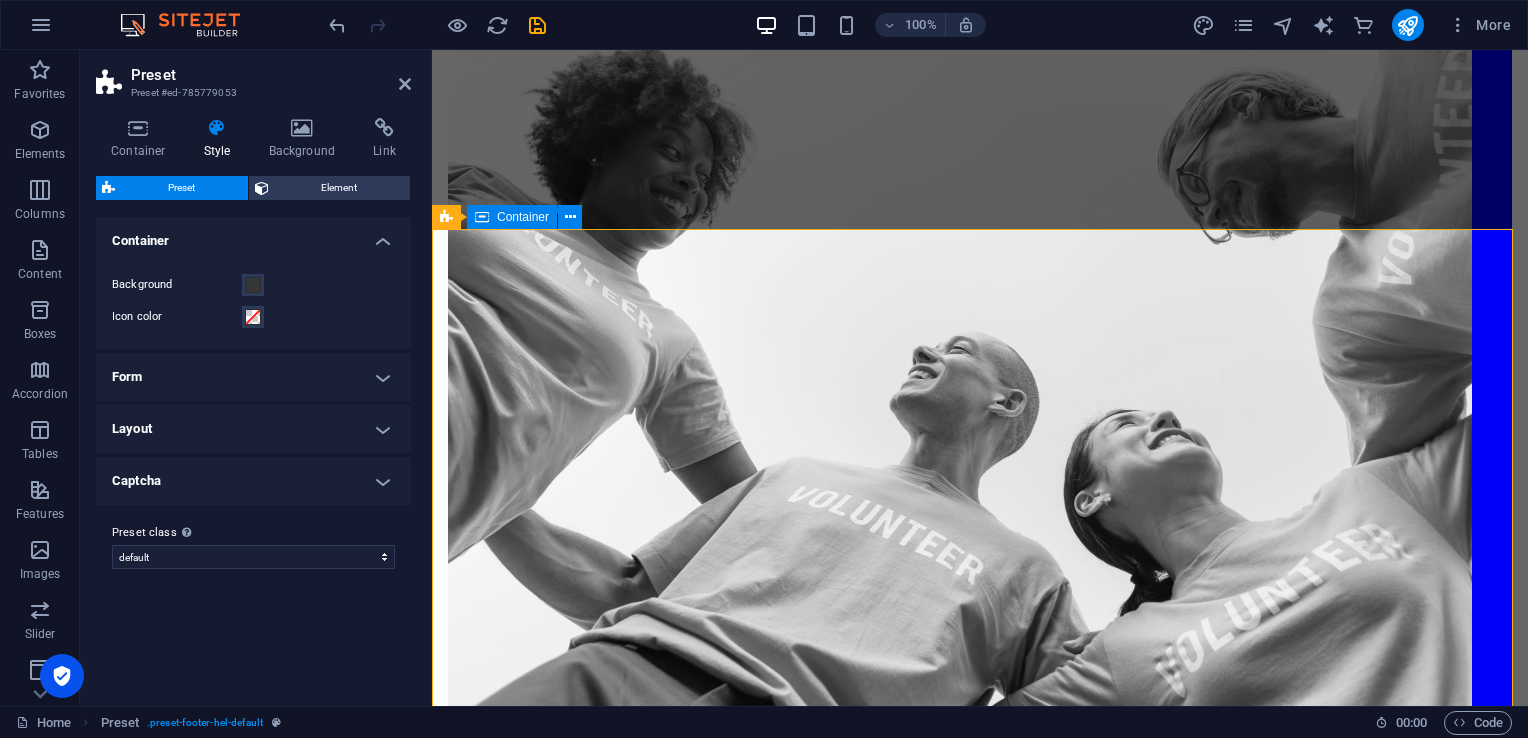 click on "Contact Office: Bole Road, Alex building behind Friendship Business Center, 6th floor, office  6th floor, office No:6A ,   (+251) 0118 54 58 97  Info@Cehro.org Legal Notice  |  Privacy   I have read and understand the privacy policy. Unreadable? Regenerate. Send" at bounding box center (980, 5449) 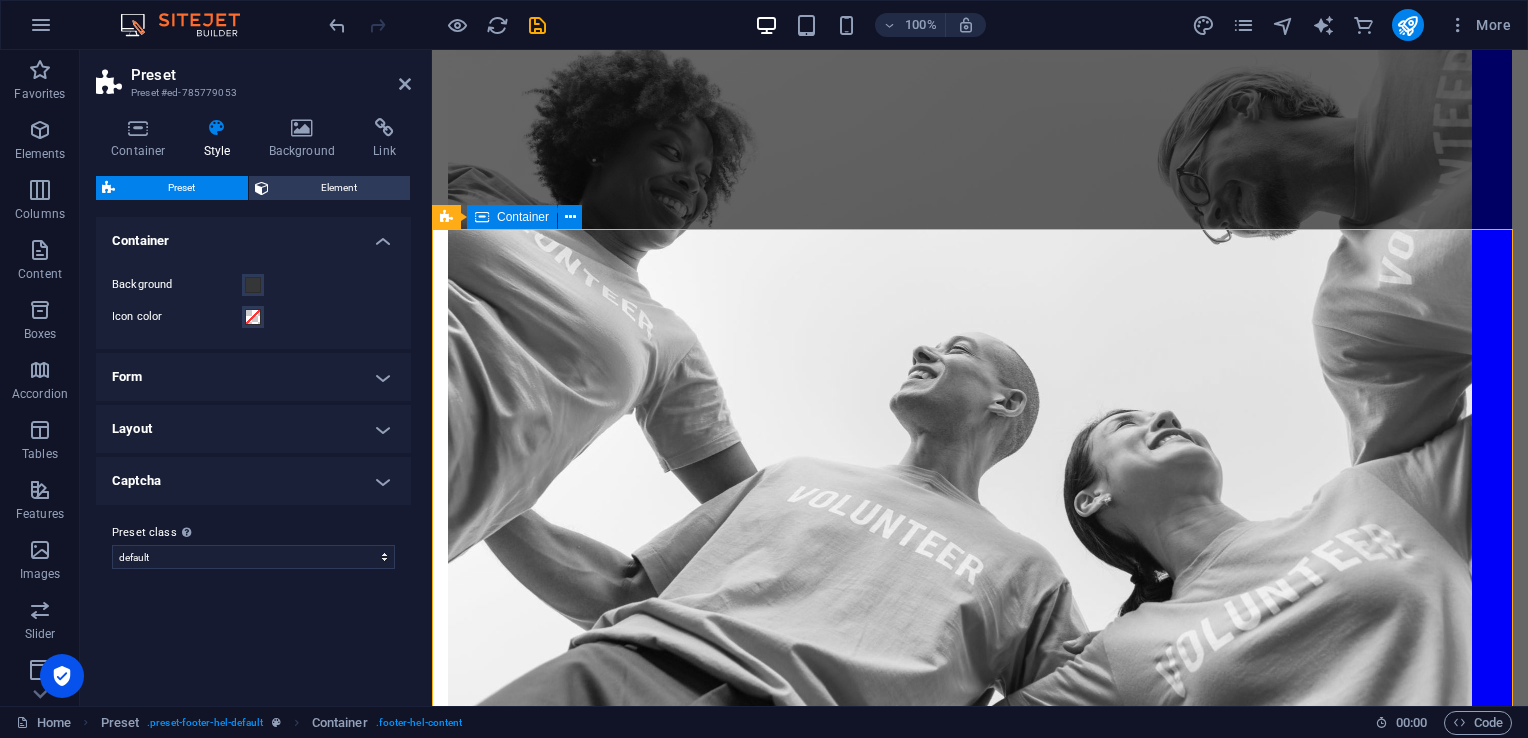 click on "Contact Office: Bole Road, Alex building behind Friendship Business Center, 6th floor, office  6th floor, office No:6A ,   (+251) 0118 54 58 97  Info@Cehro.org Legal Notice  |  Privacy   I have read and understand the privacy policy. Unreadable? Regenerate. Send" at bounding box center (980, 5449) 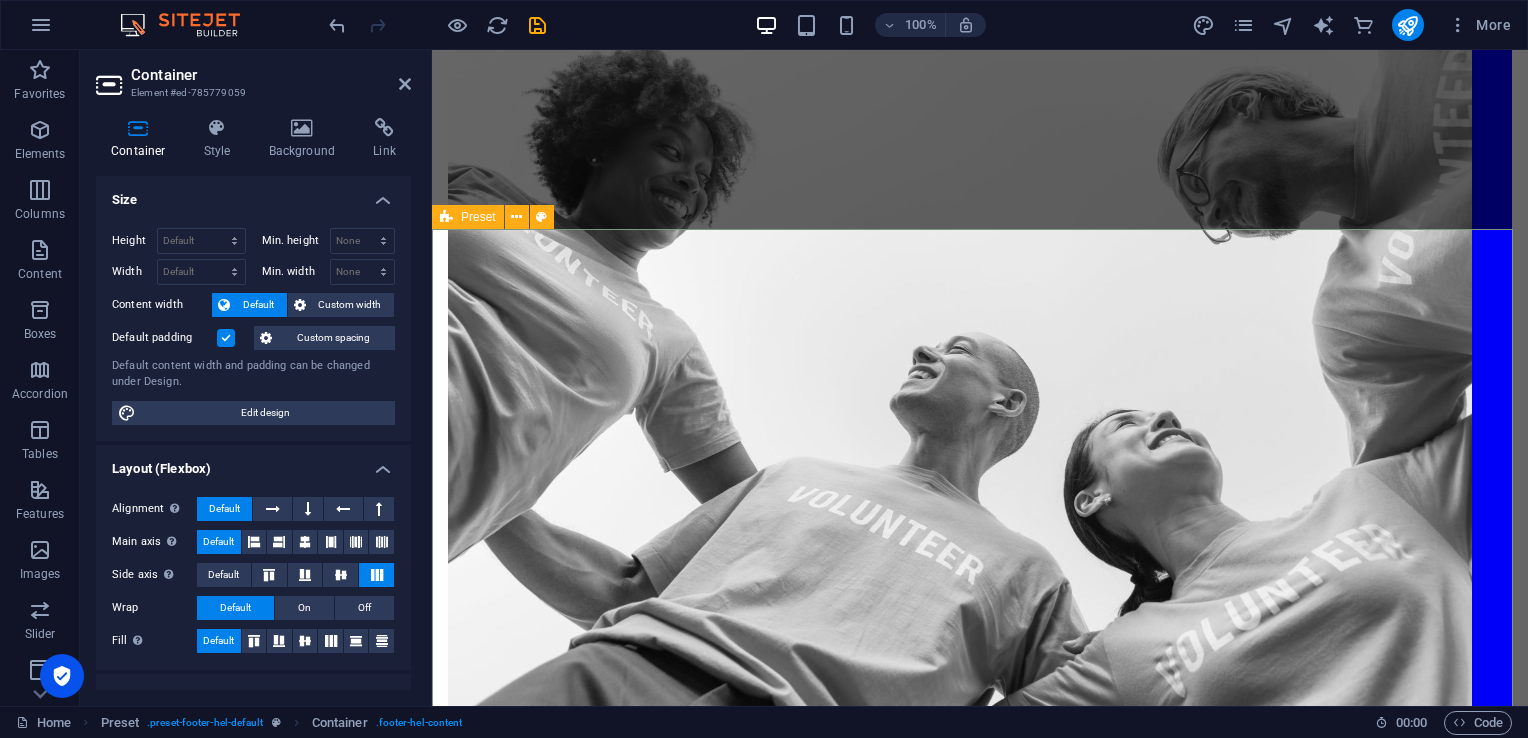 click at bounding box center [541, 217] 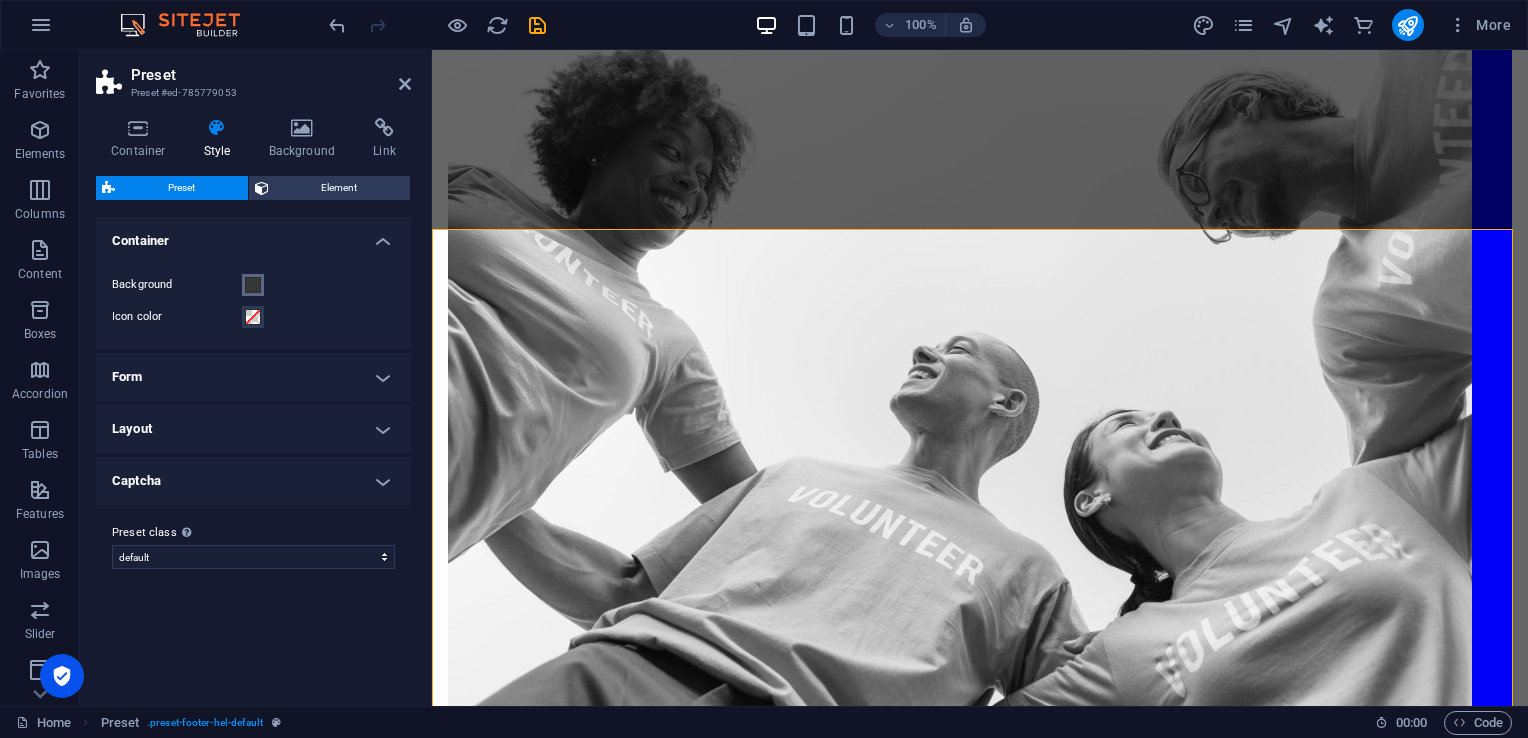 click at bounding box center (253, 285) 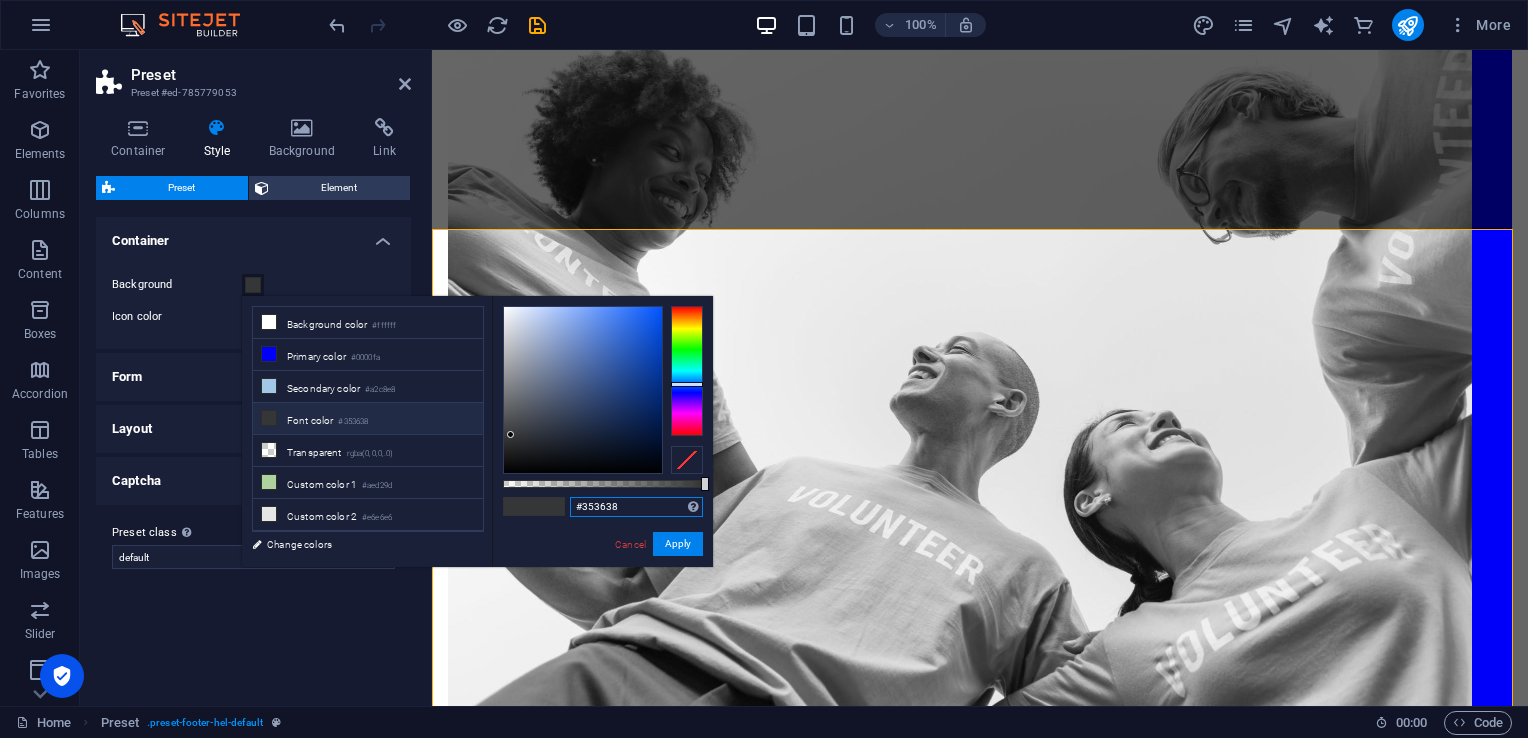 click on "#353638" at bounding box center (636, 507) 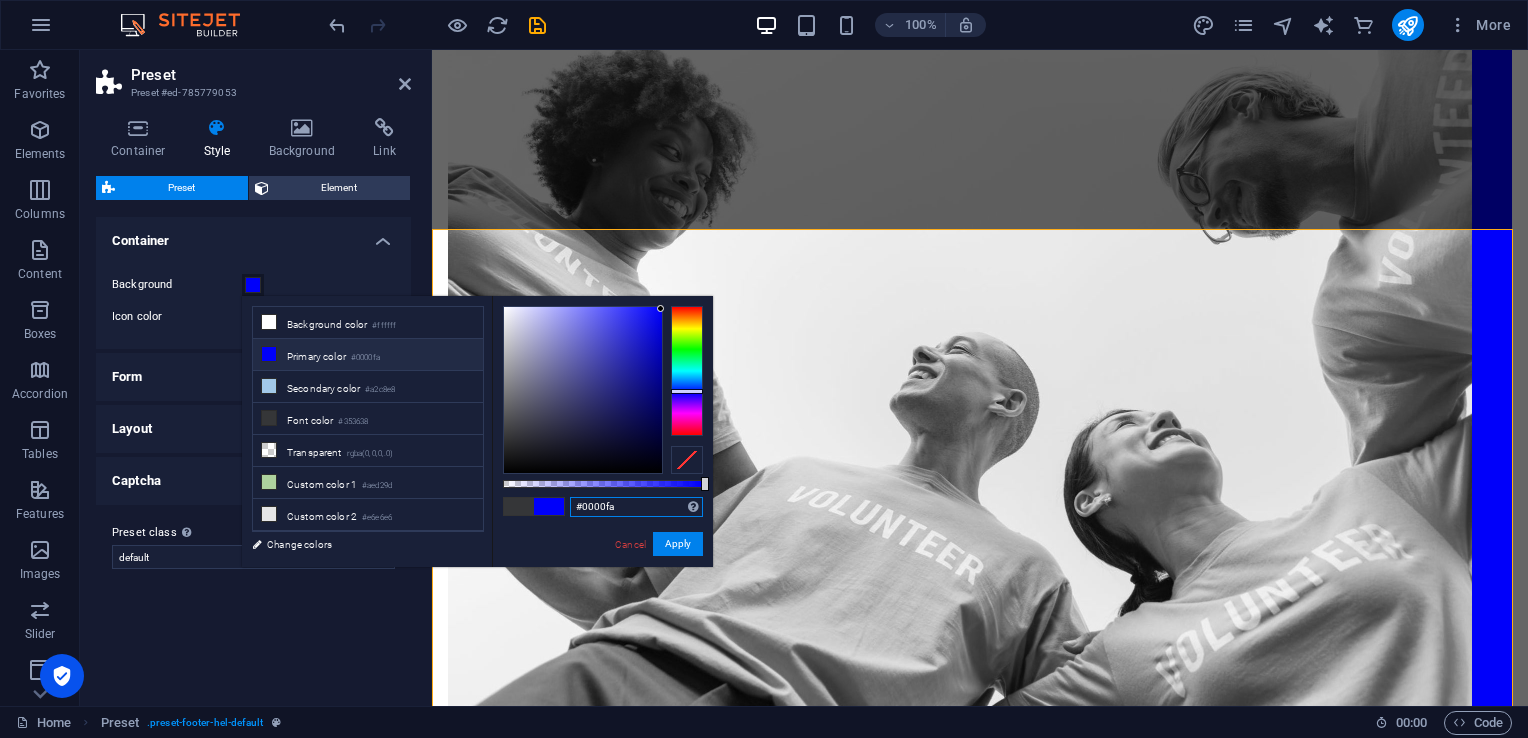 type on "#0000fa" 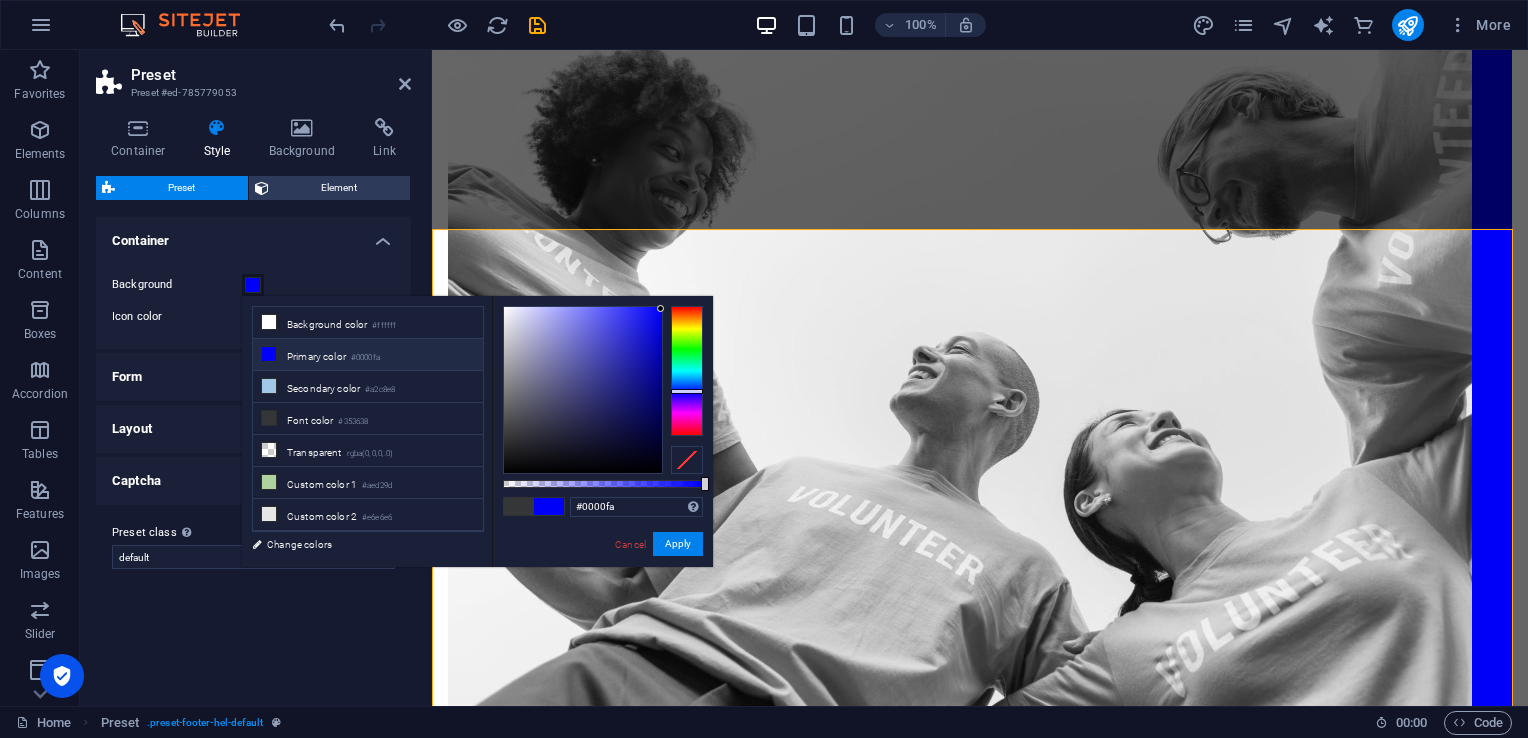 click on "#0000fa Supported formats #0852ed rgb(8, 82, 237) rgba(8, 82, 237, 90%) hsv(221,97,93) hsl(221, 93%, 48%) Cancel Apply" at bounding box center (602, 576) 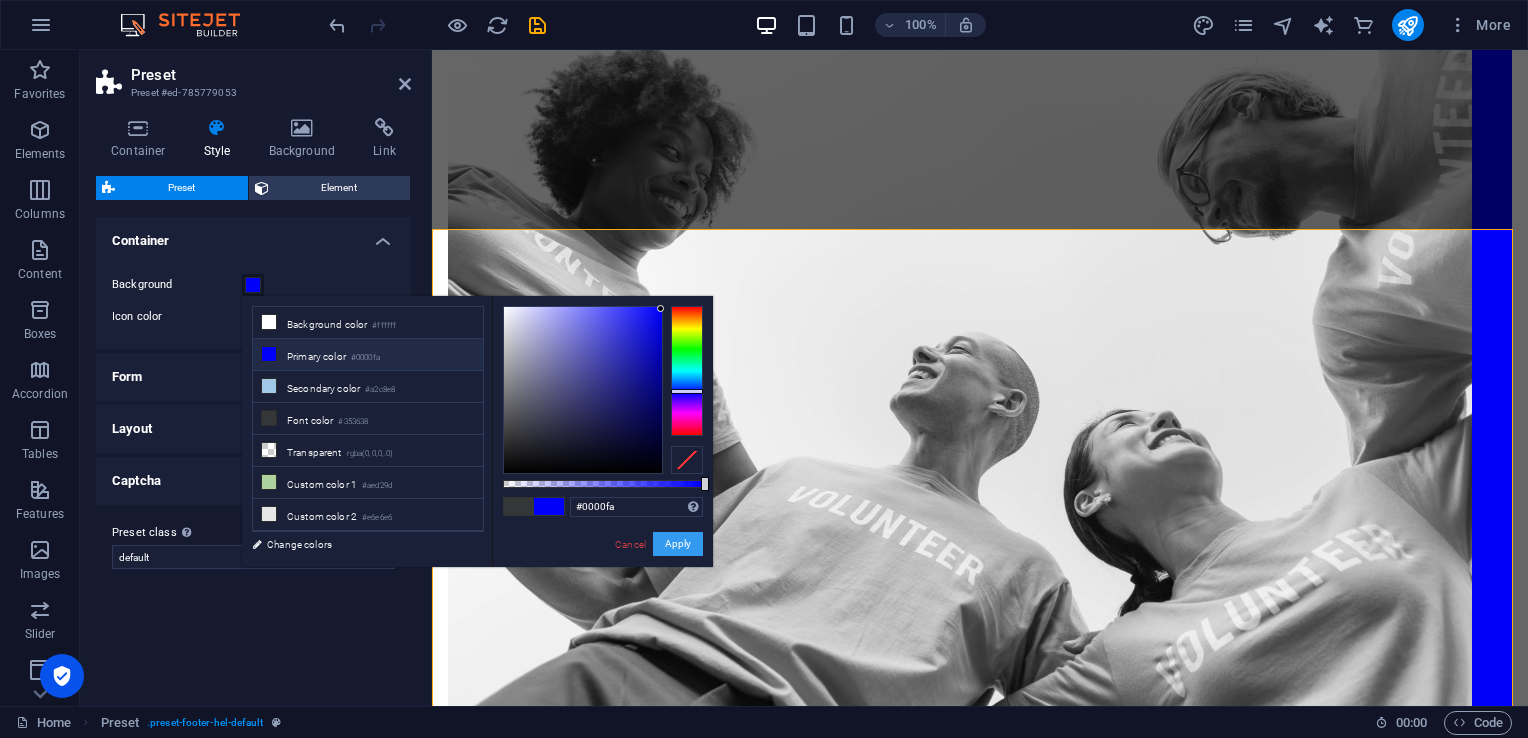 click on "Apply" at bounding box center [678, 544] 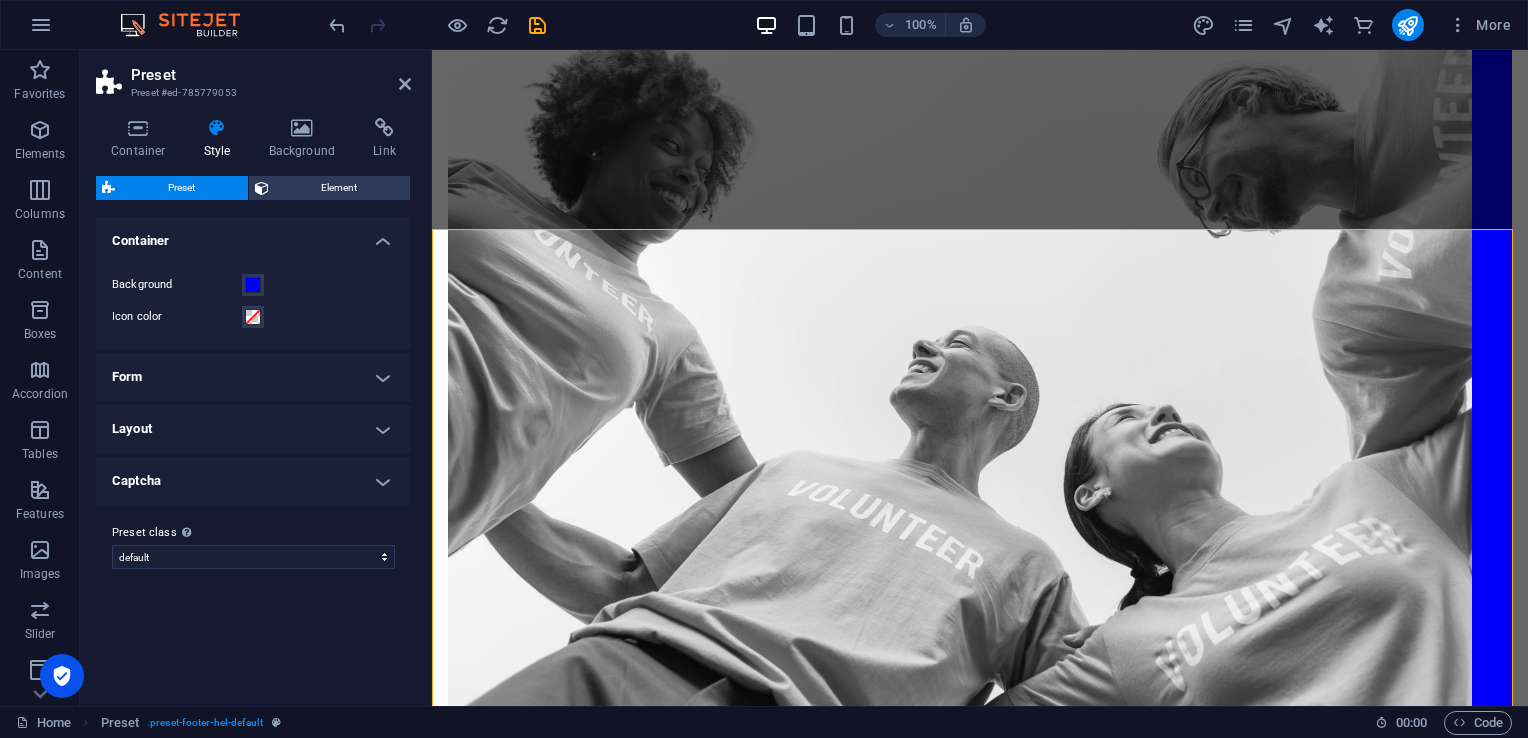 click at bounding box center [1408, 25] 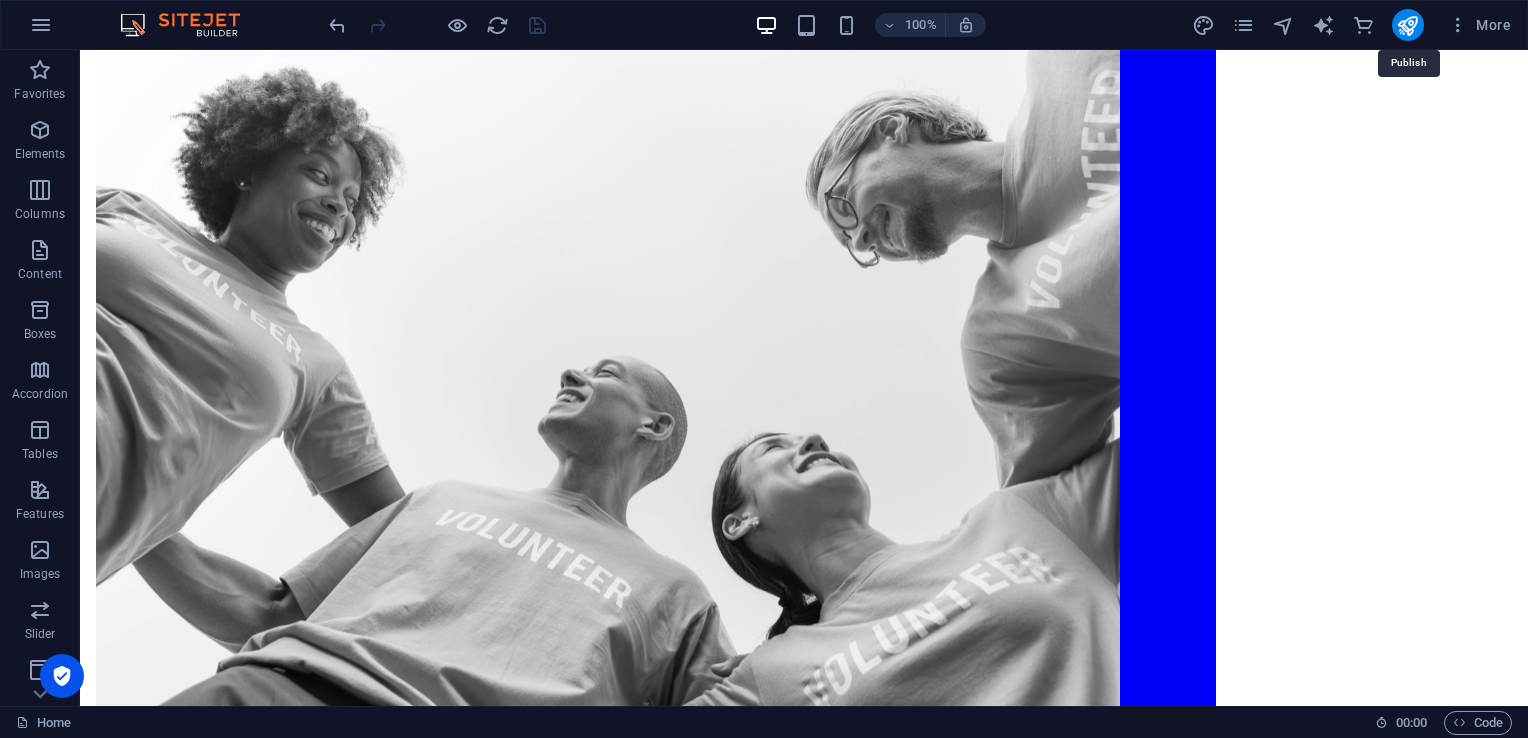 click on "Contact Office: Bole Road, Alex building behind Friendship Business Center, 6th floor, office  6th floor, office No:6A ,   (+251) 0118 54 58 97  Info@Cehro.org Legal Notice  |  Privacy   I have read and understand the privacy policy. Unreadable? Regenerate. Send" at bounding box center [804, 5742] 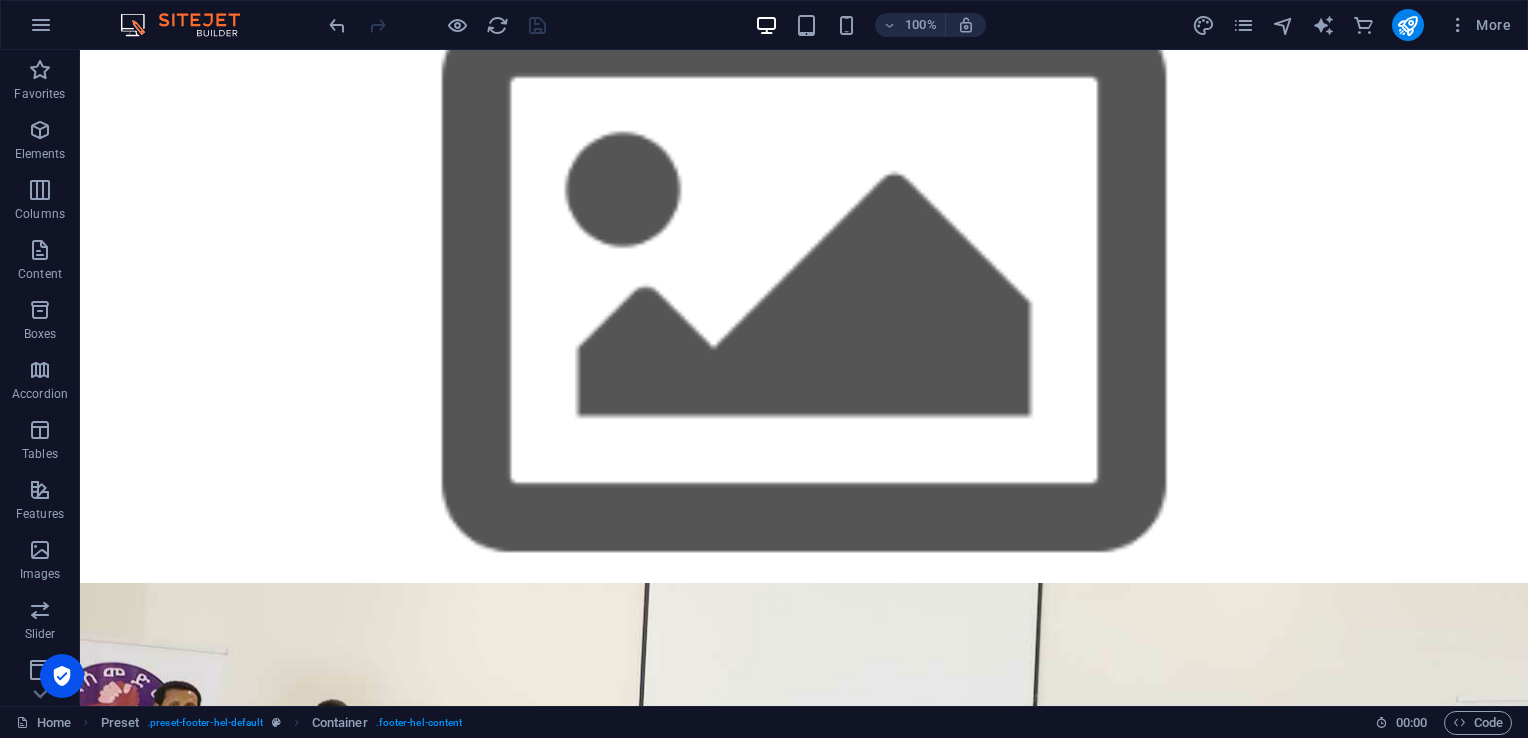 scroll, scrollTop: 0, scrollLeft: 0, axis: both 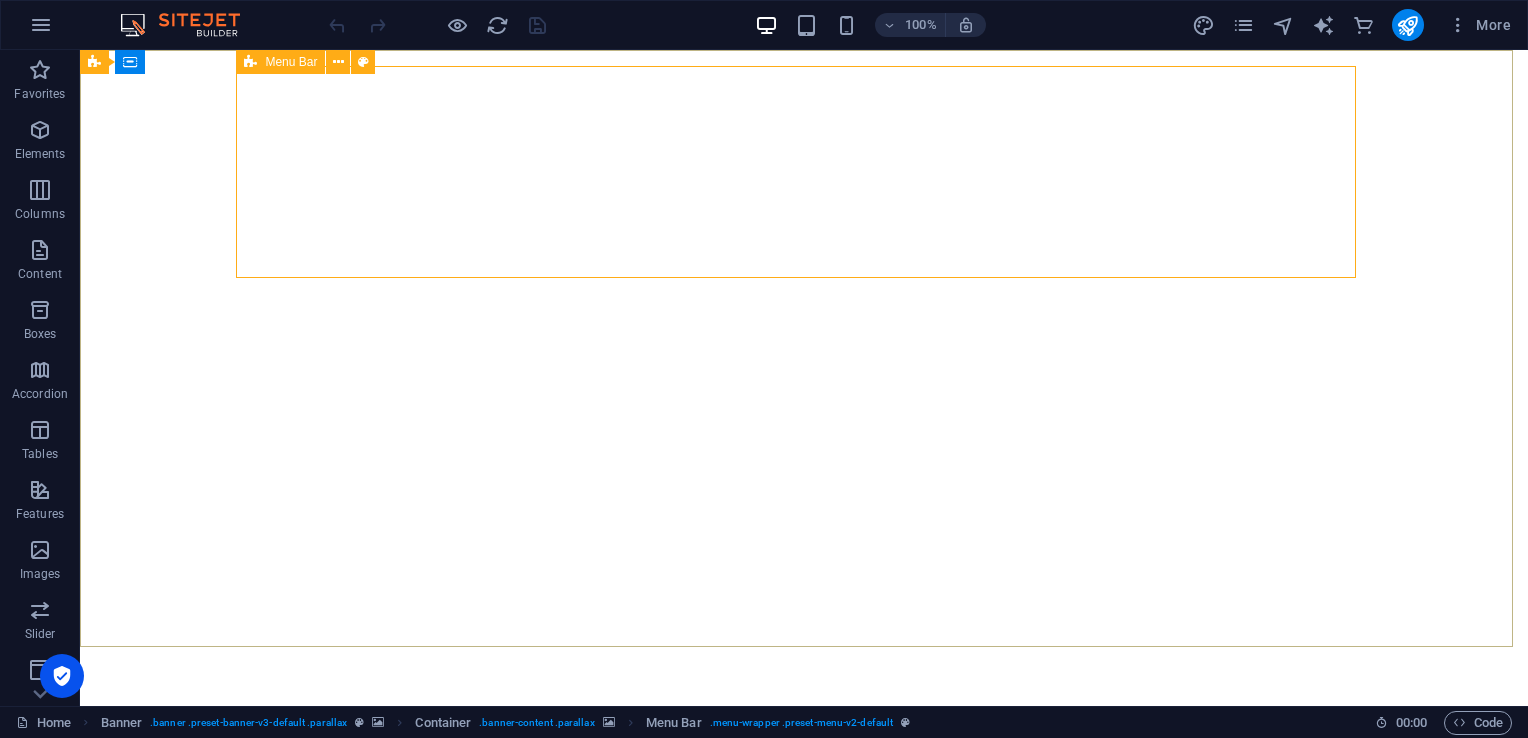 click at bounding box center [338, 62] 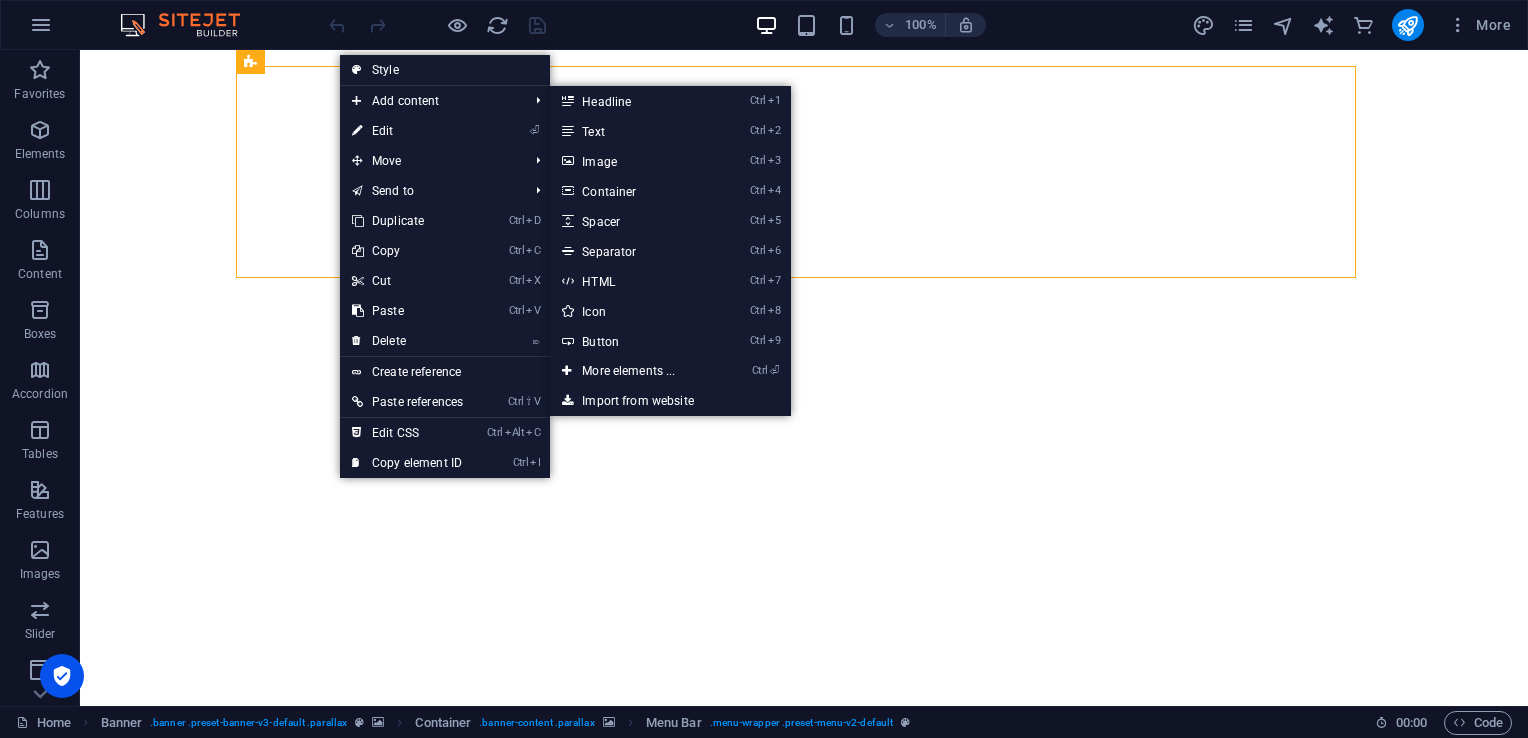 click on "⏎  Edit" at bounding box center (407, 131) 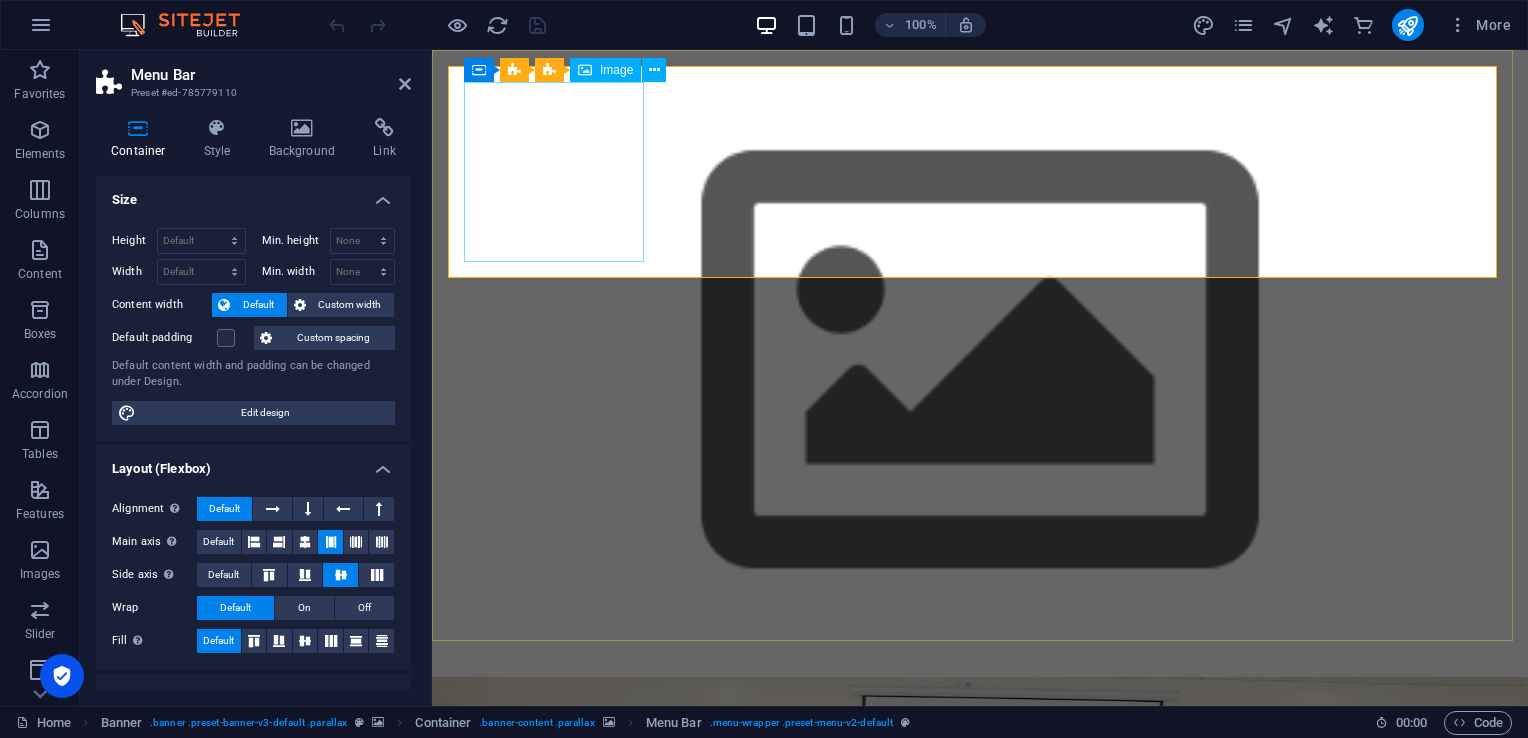 scroll, scrollTop: 0, scrollLeft: 0, axis: both 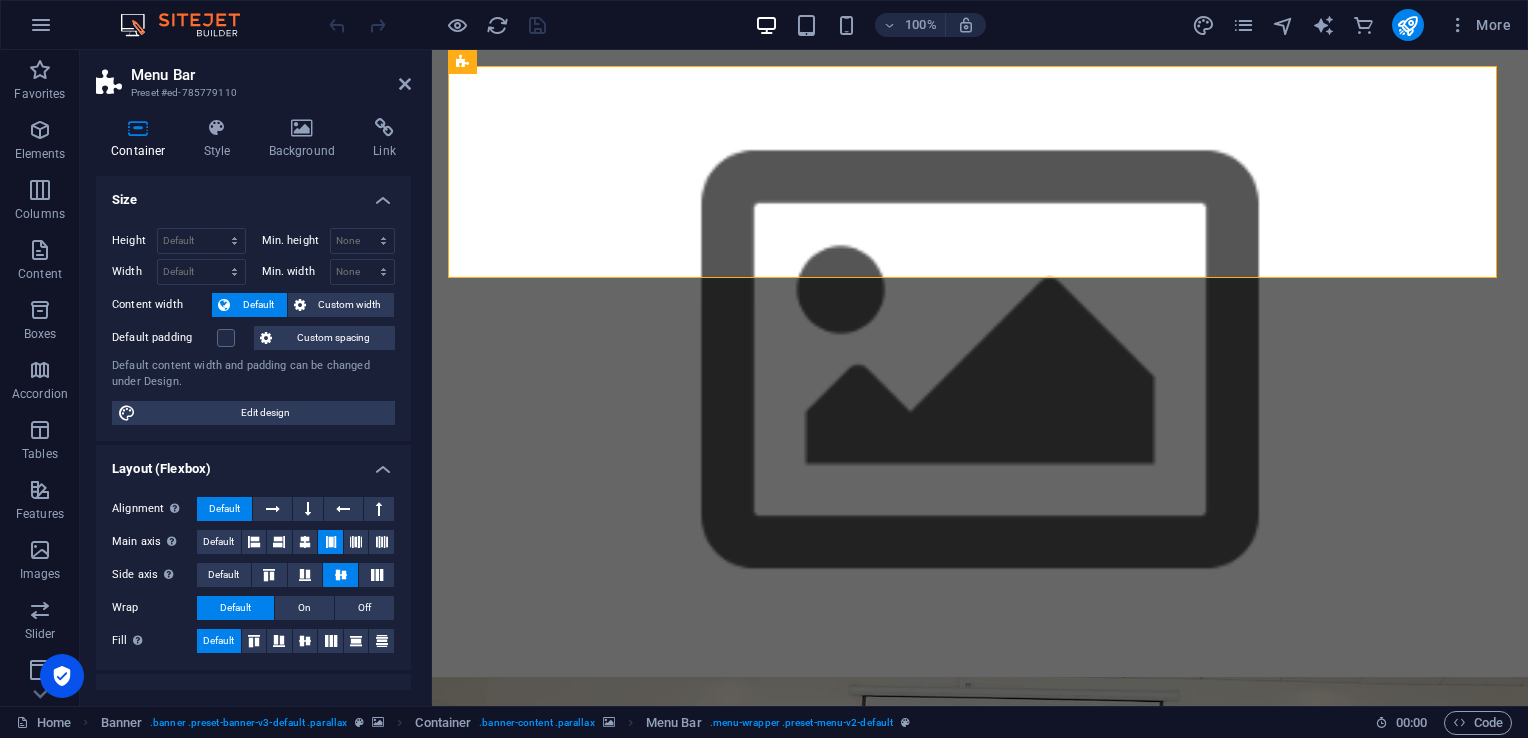 click on "Background" at bounding box center [306, 139] 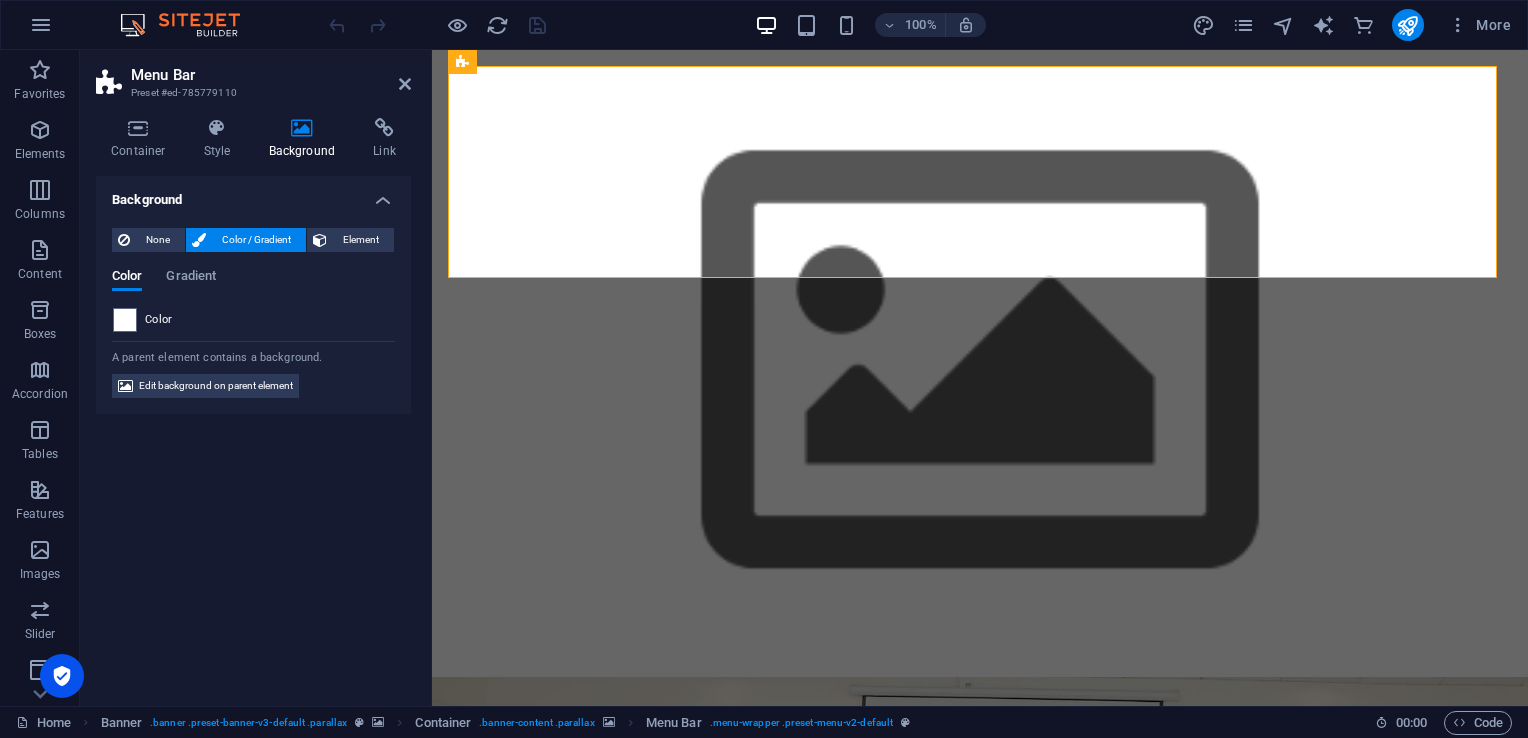 click on "Gradient" at bounding box center (191, 278) 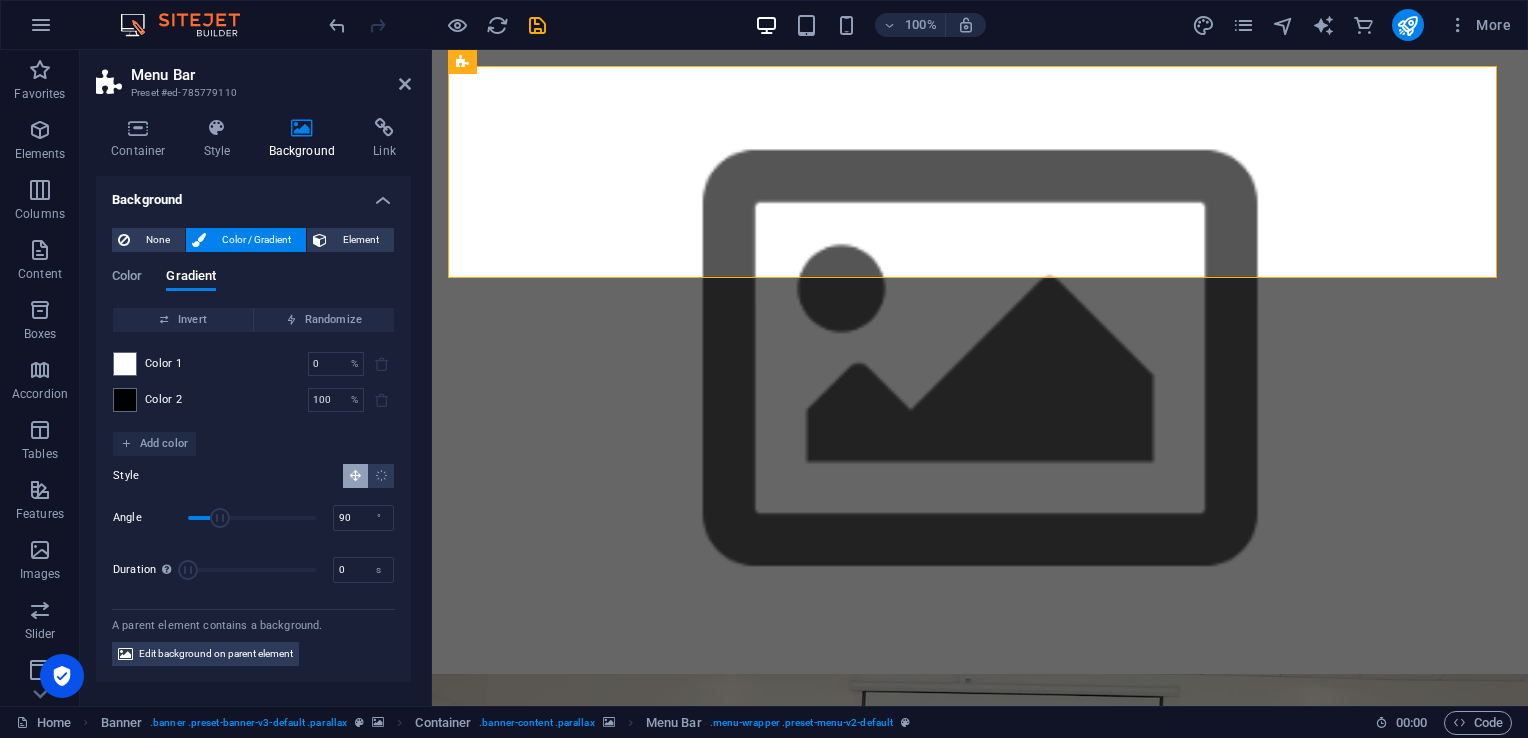 click on "Color Gradient" at bounding box center (253, 288) 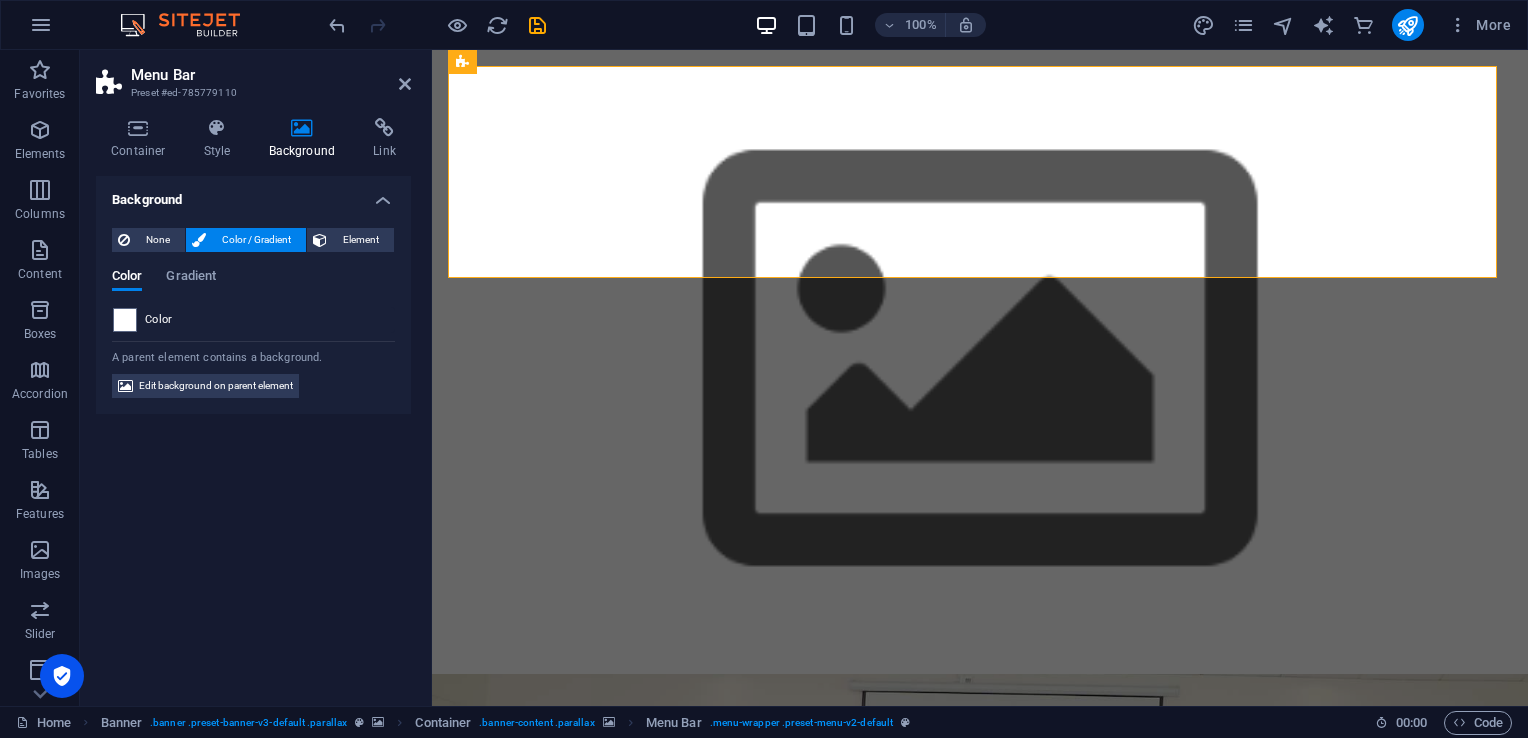 click at bounding box center [125, 320] 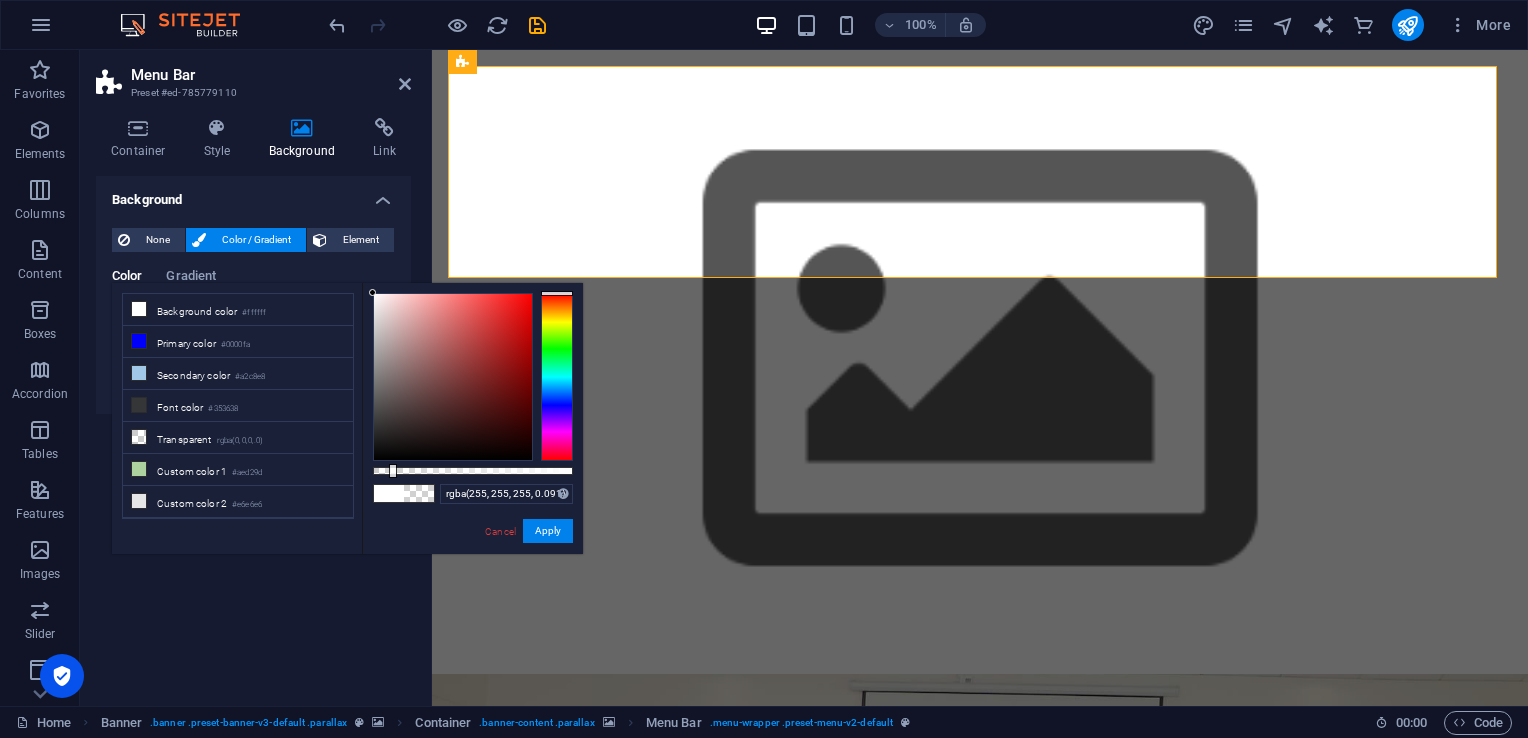 click at bounding box center [473, 471] 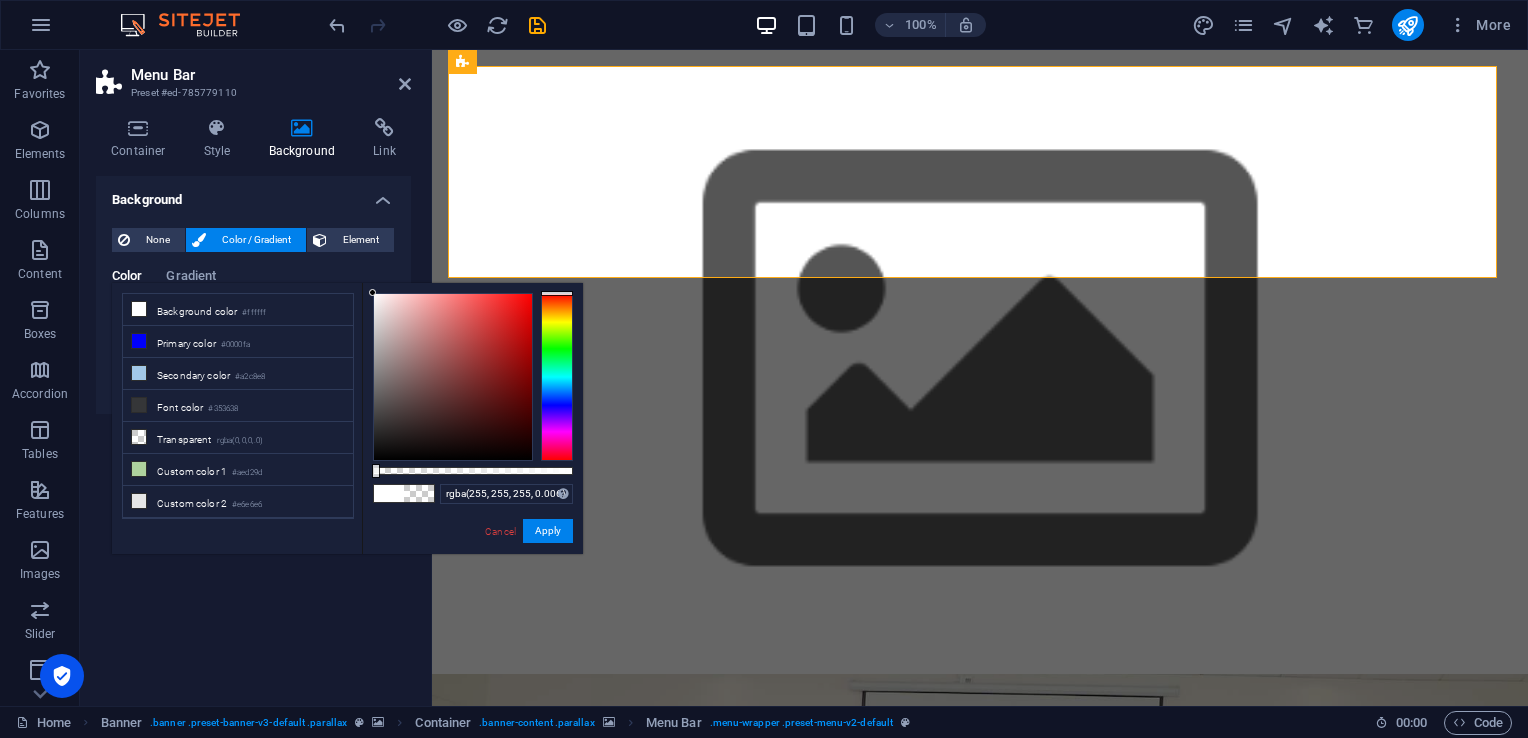 drag, startPoint x: 391, startPoint y: 470, endPoint x: 374, endPoint y: 470, distance: 17 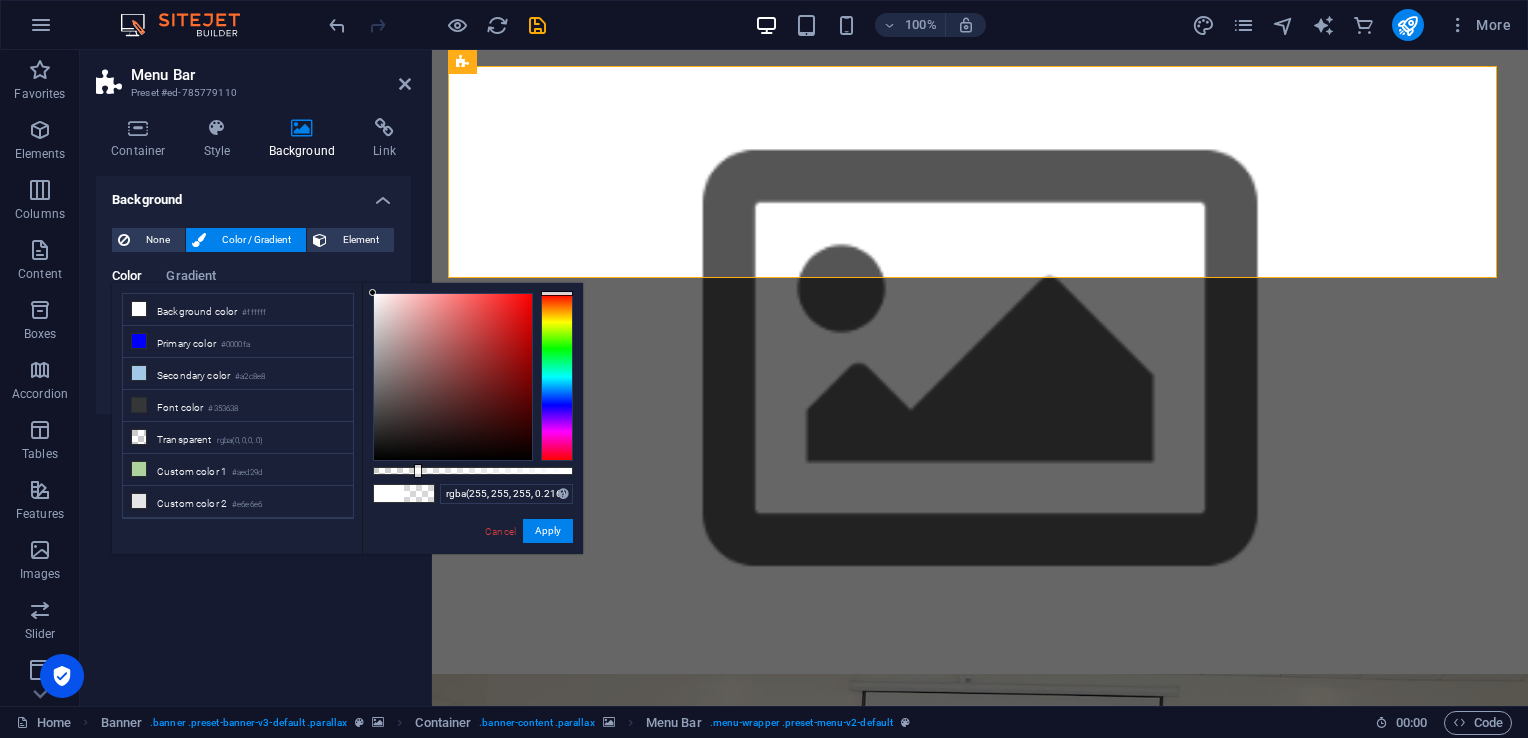 drag, startPoint x: 379, startPoint y: 468, endPoint x: 416, endPoint y: 463, distance: 37.336308 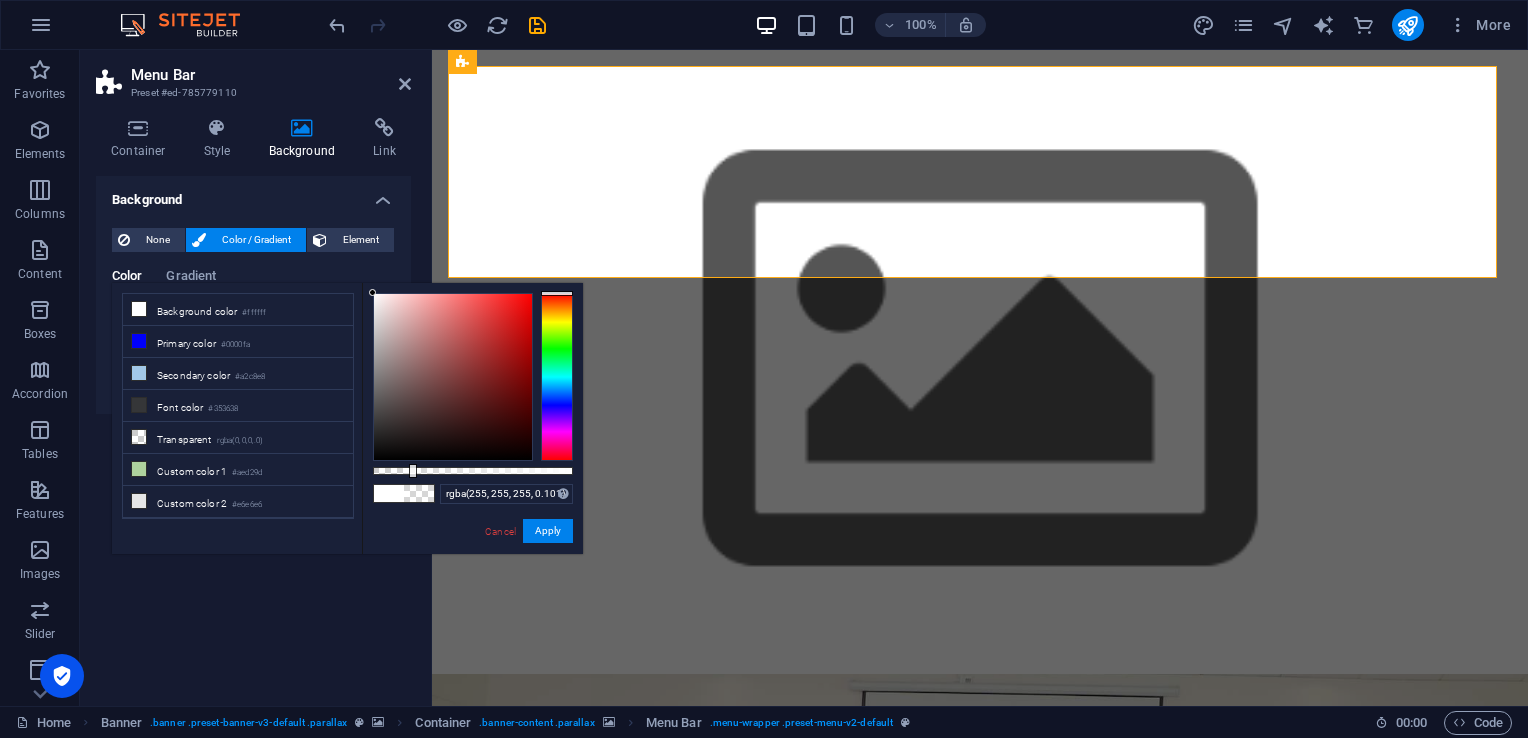 type on "rgba(255, 255, 255, 0.096)" 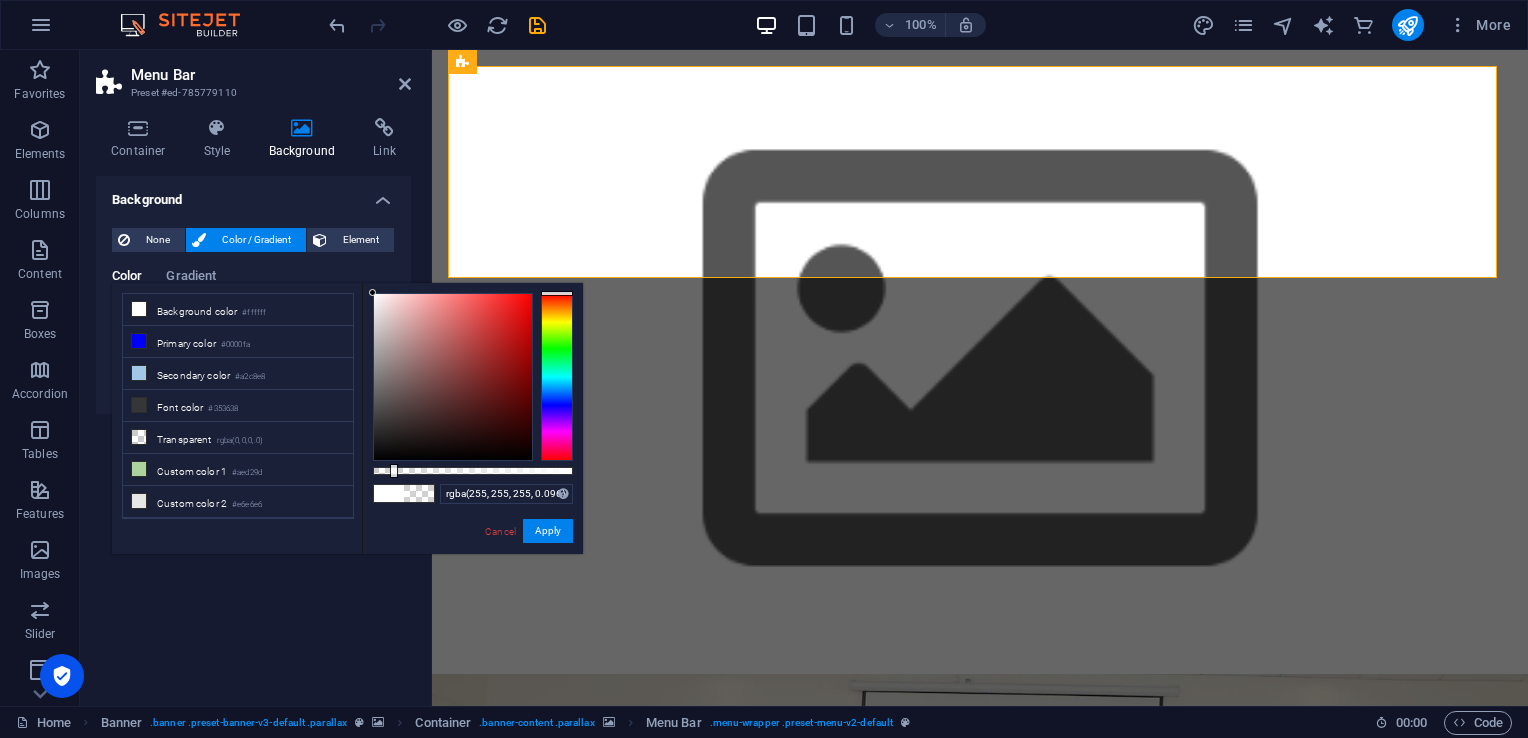 drag, startPoint x: 416, startPoint y: 463, endPoint x: 392, endPoint y: 462, distance: 24.020824 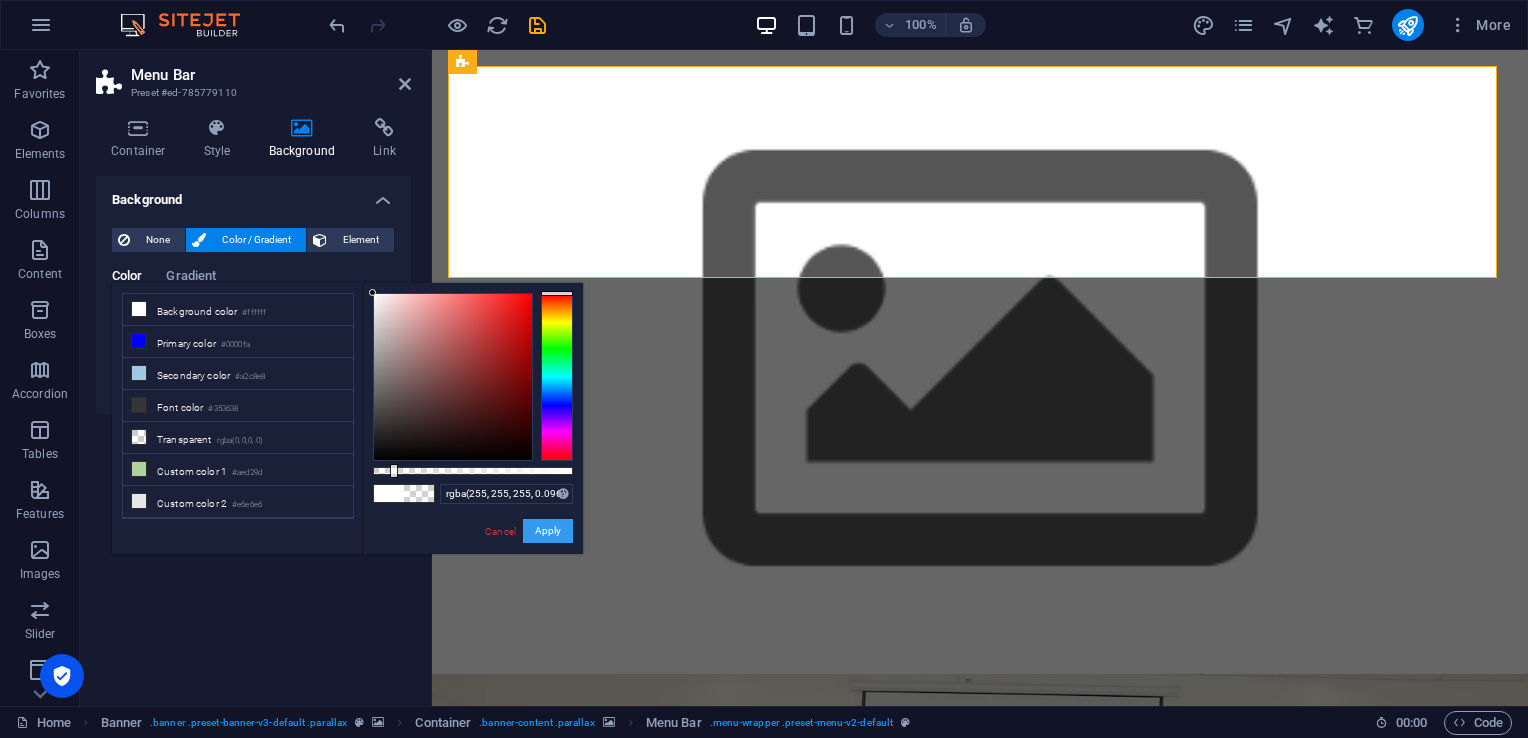 click on "Apply" at bounding box center [548, 531] 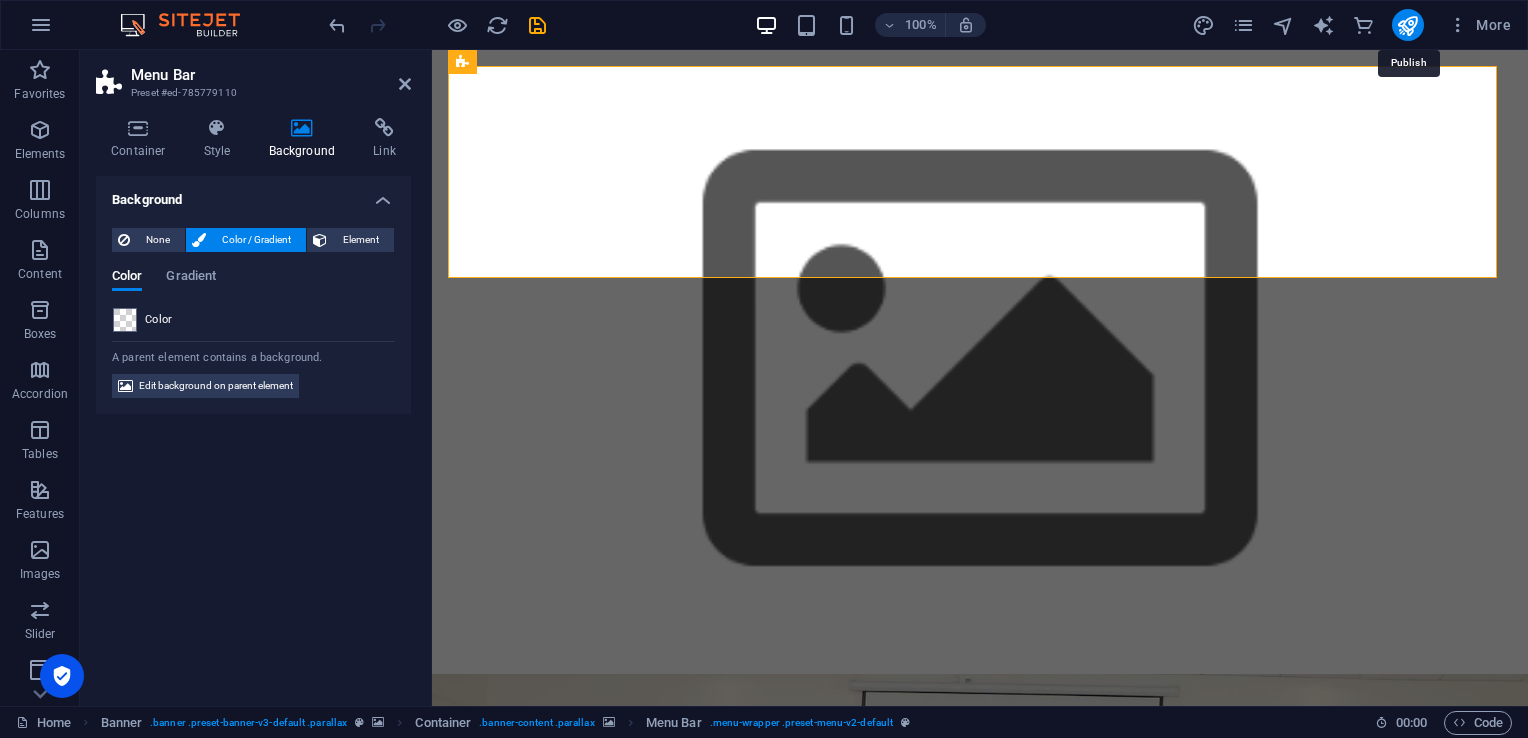 click at bounding box center (1407, 25) 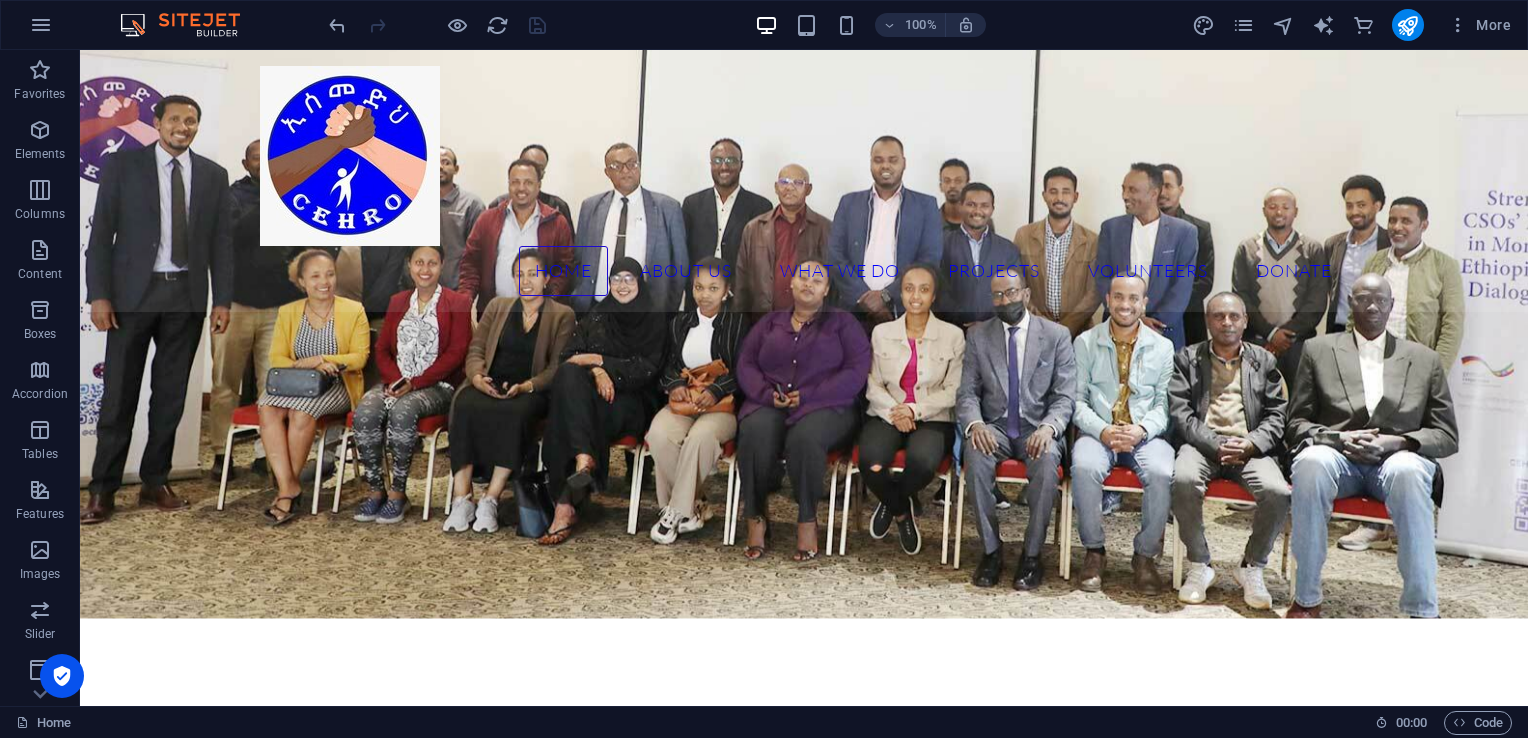 scroll, scrollTop: 0, scrollLeft: 0, axis: both 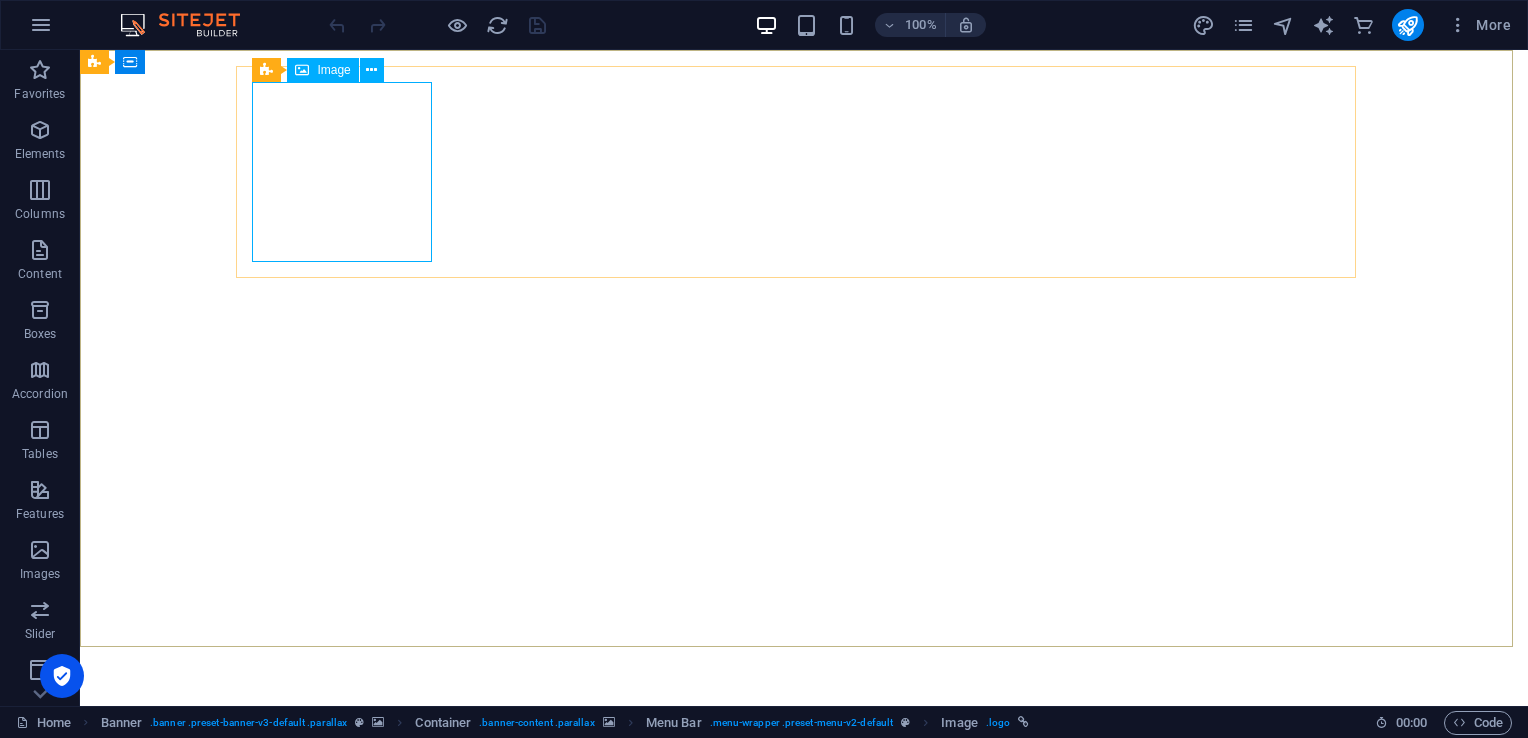 click on "Image" at bounding box center [333, 70] 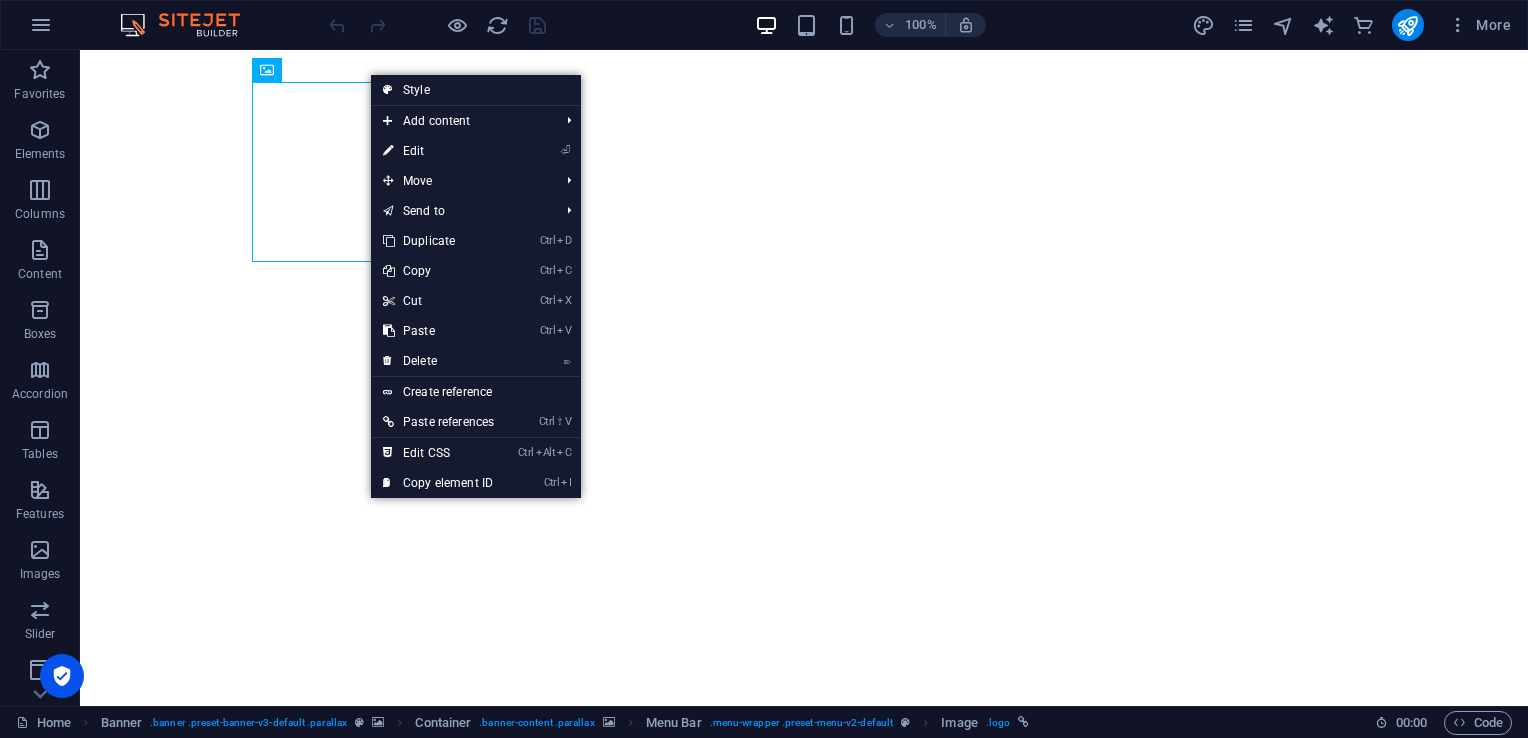 click on "⏎  Edit" at bounding box center (438, 151) 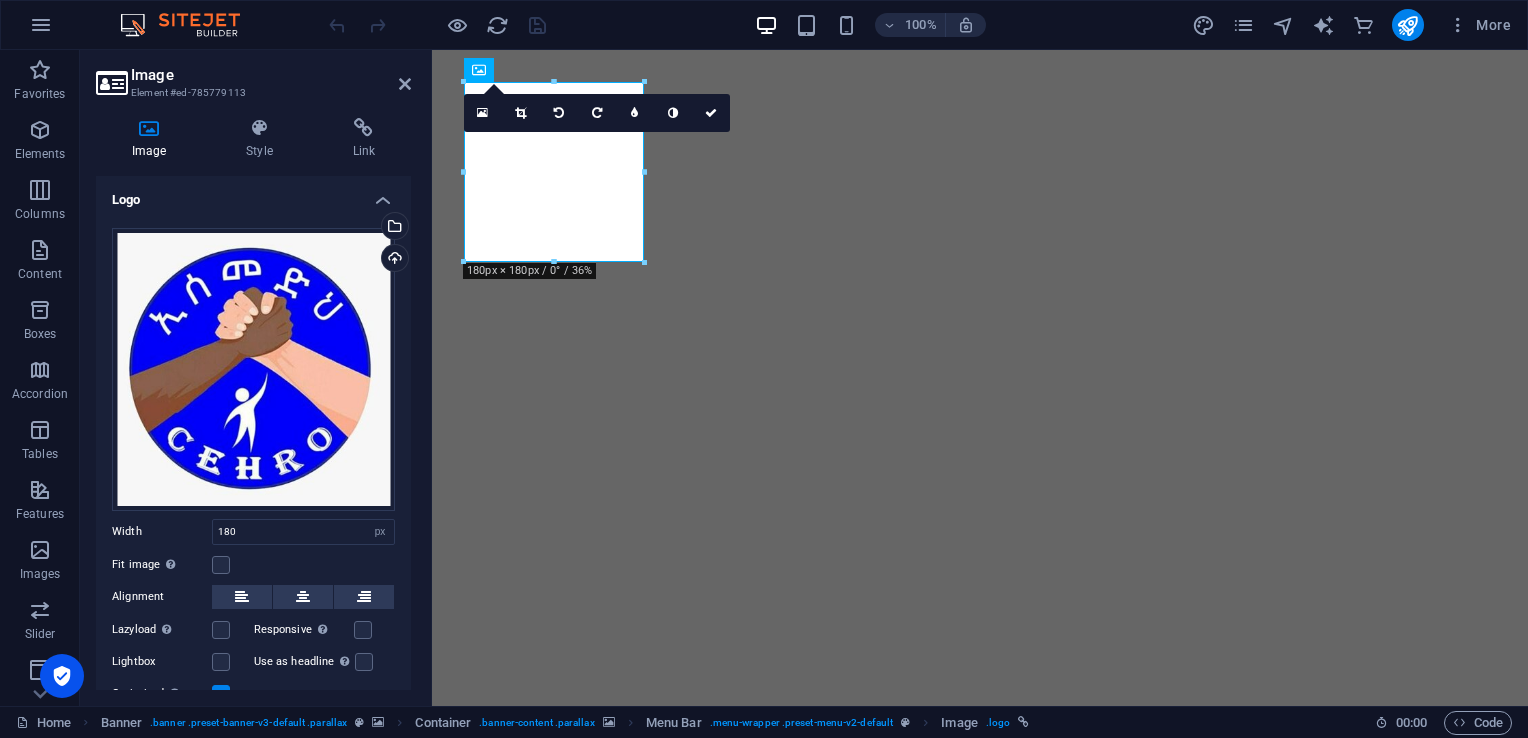 click on "Upload" at bounding box center [393, 260] 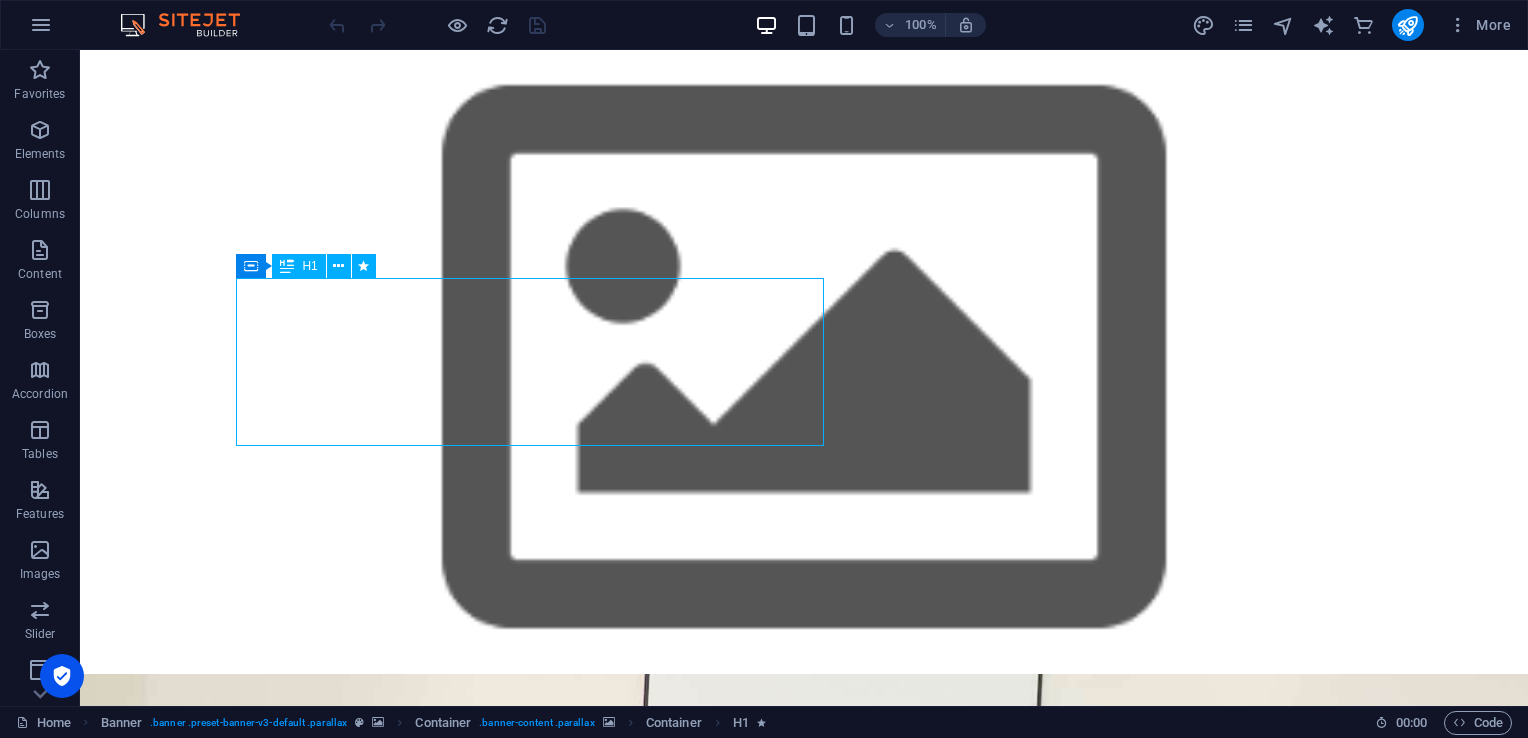 scroll, scrollTop: 0, scrollLeft: 0, axis: both 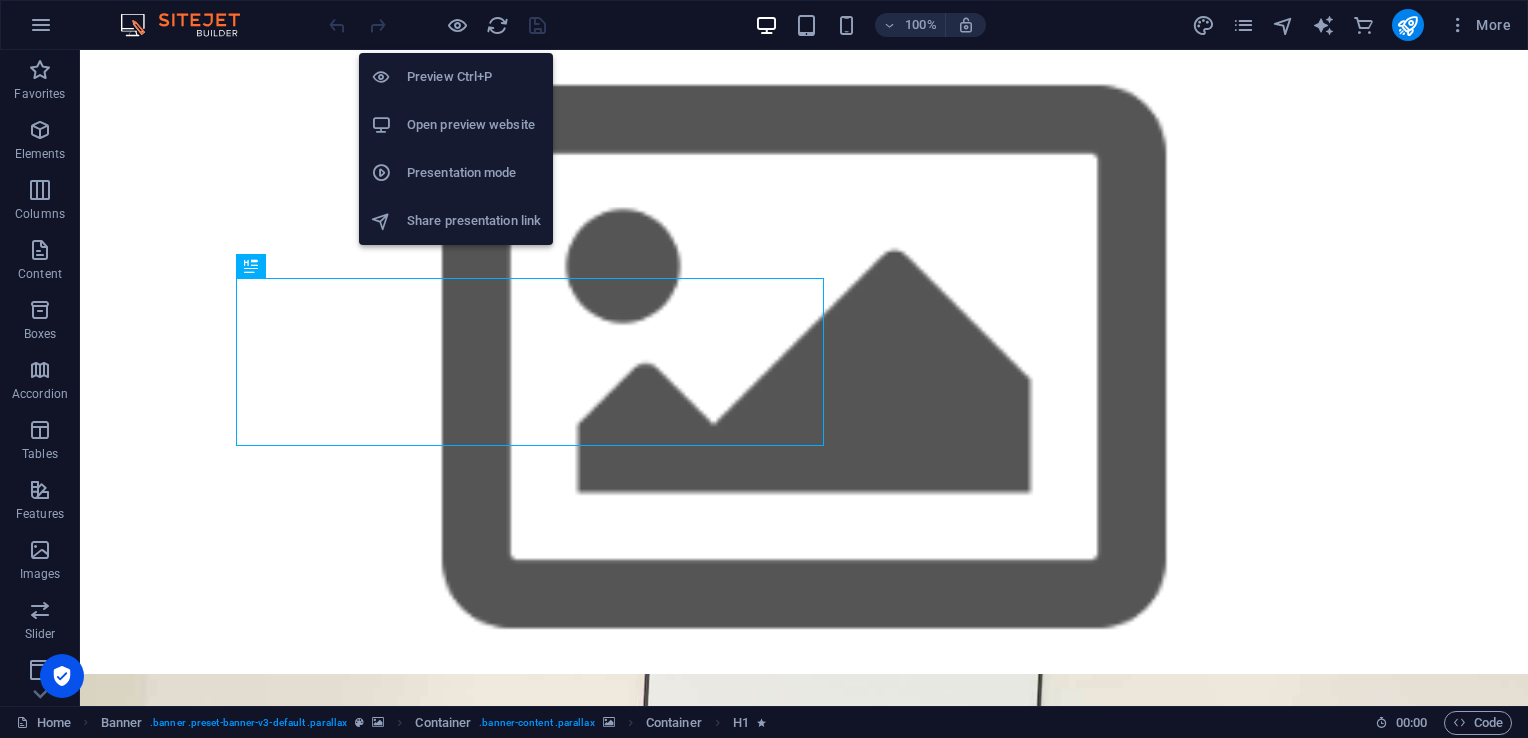 click at bounding box center [457, 25] 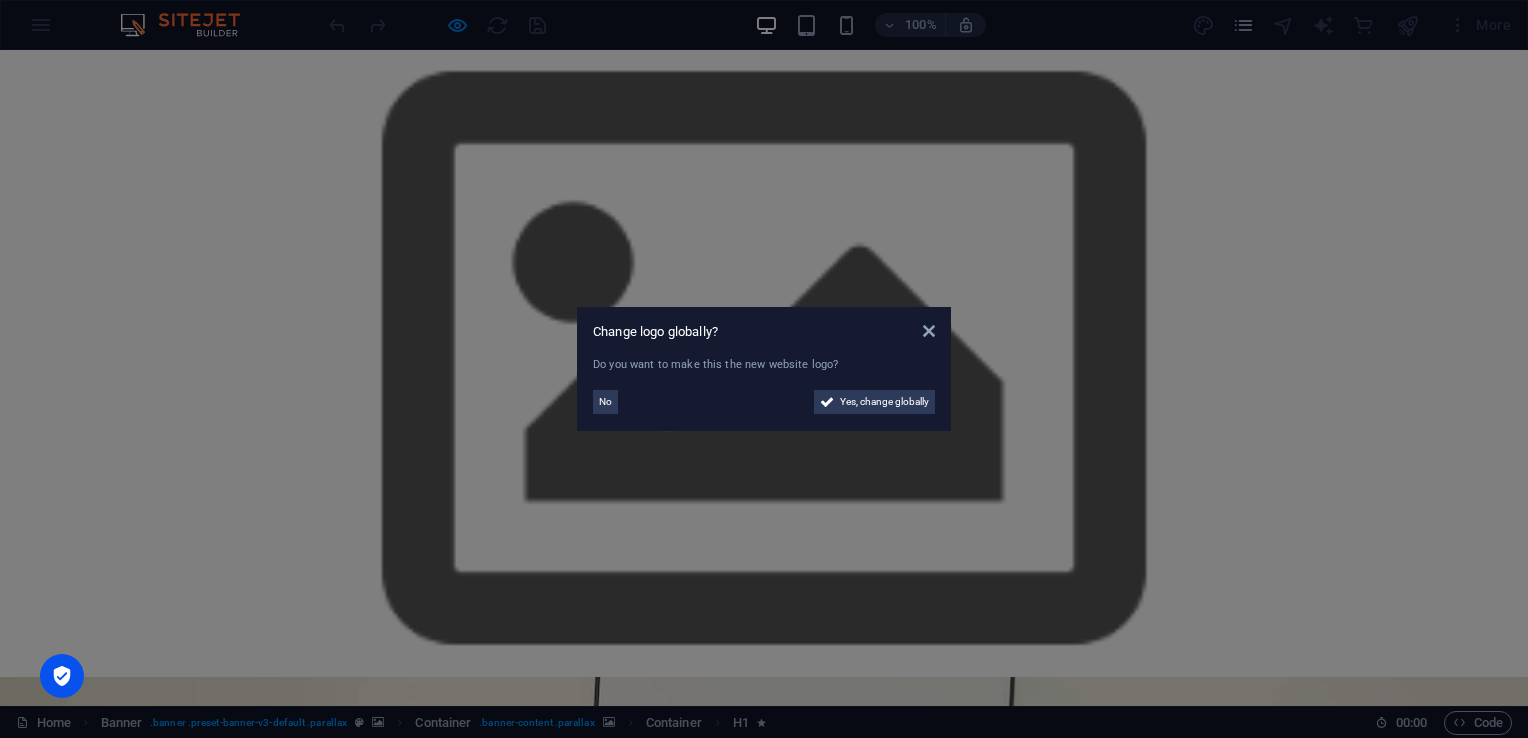 click on "Yes, change globally" at bounding box center (884, 402) 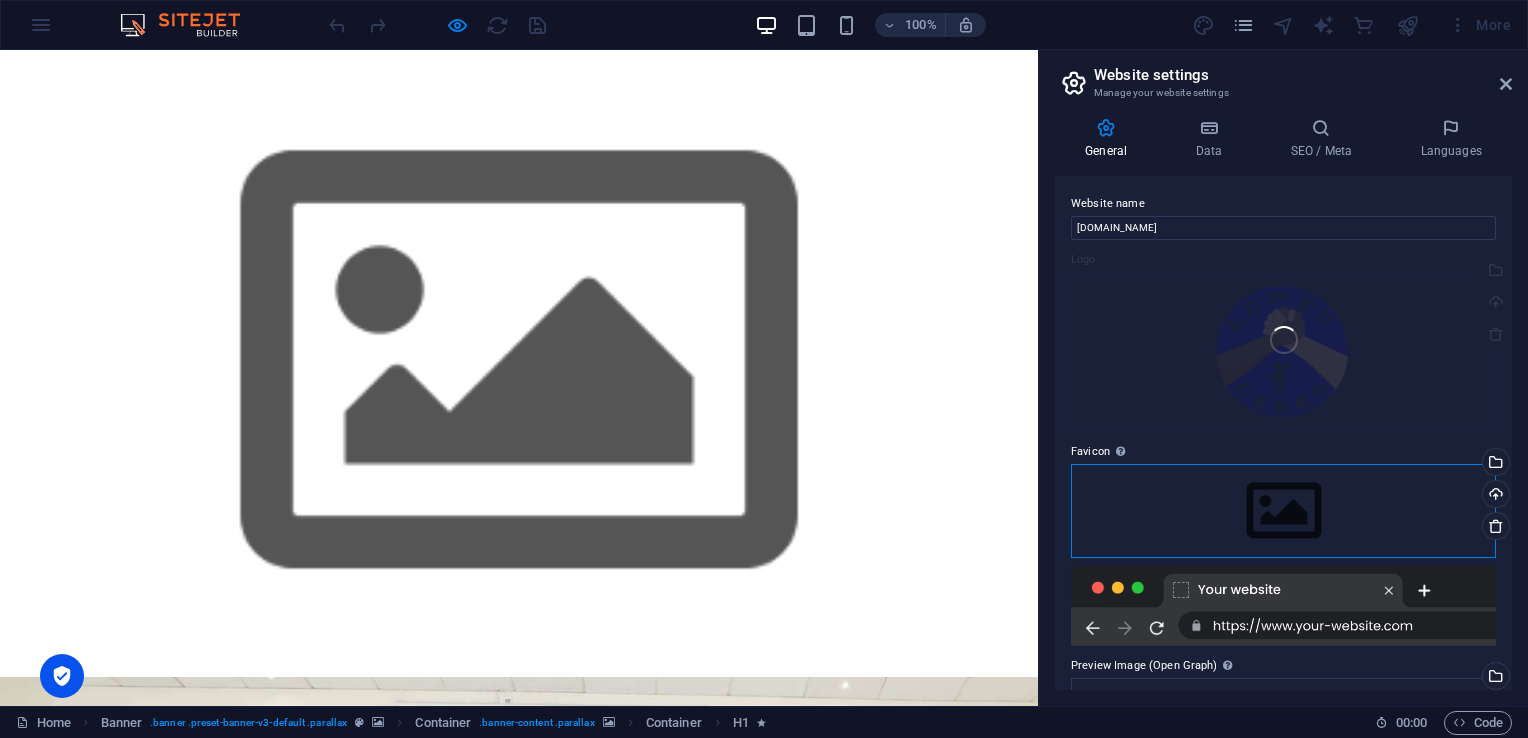 click on "Drag files here, click to choose files or select files from Files or our free stock photos & videos" at bounding box center (1283, 511) 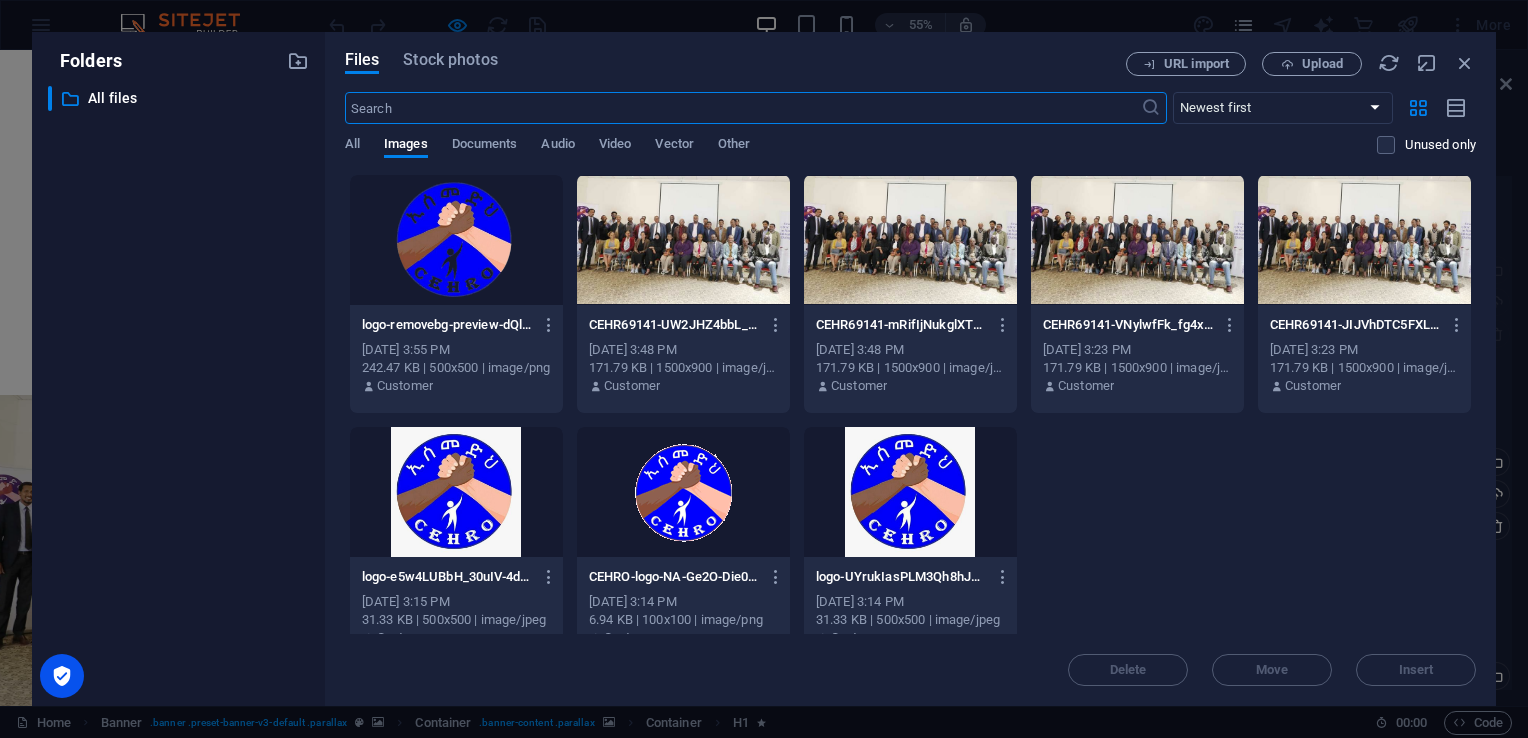 click at bounding box center (683, 492) 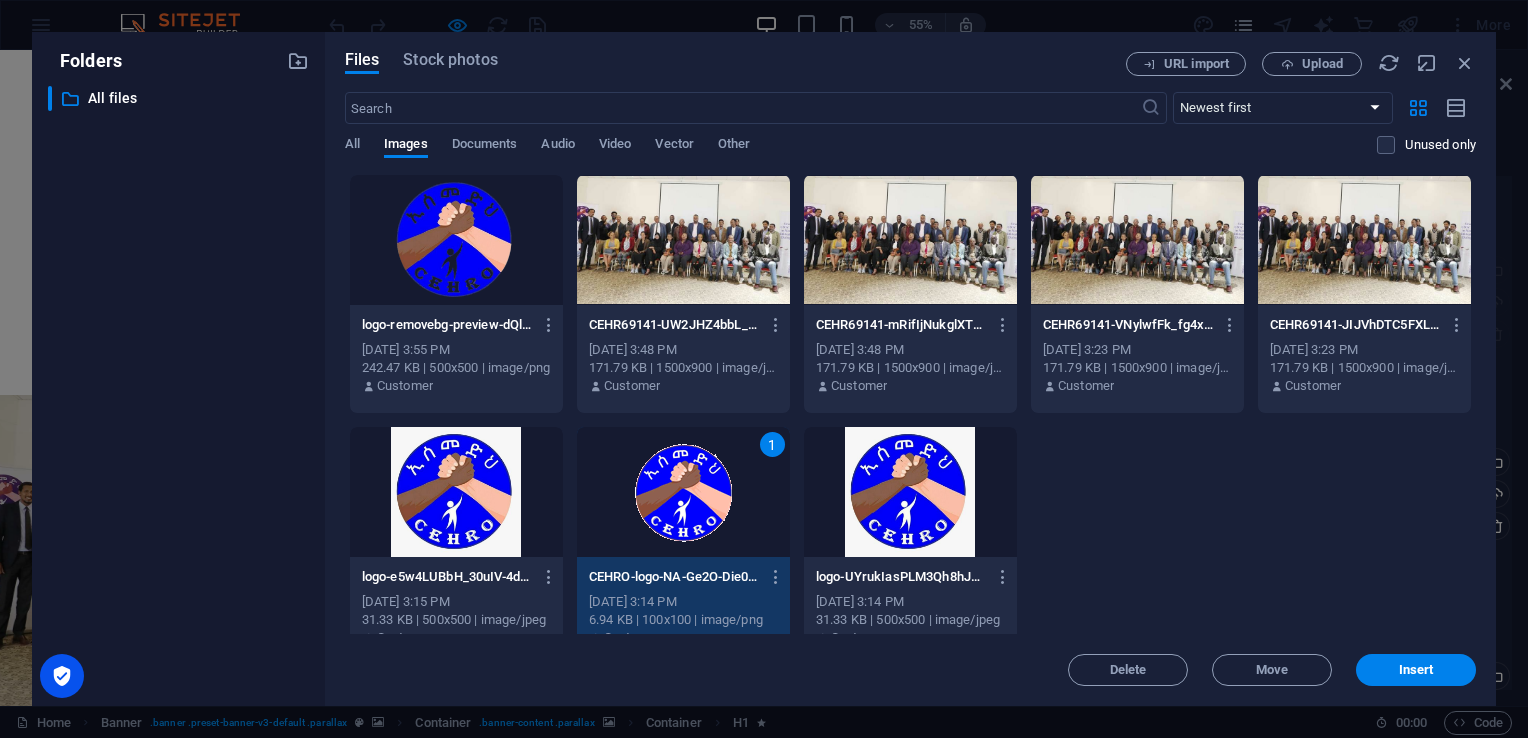 click on "1" at bounding box center [683, 492] 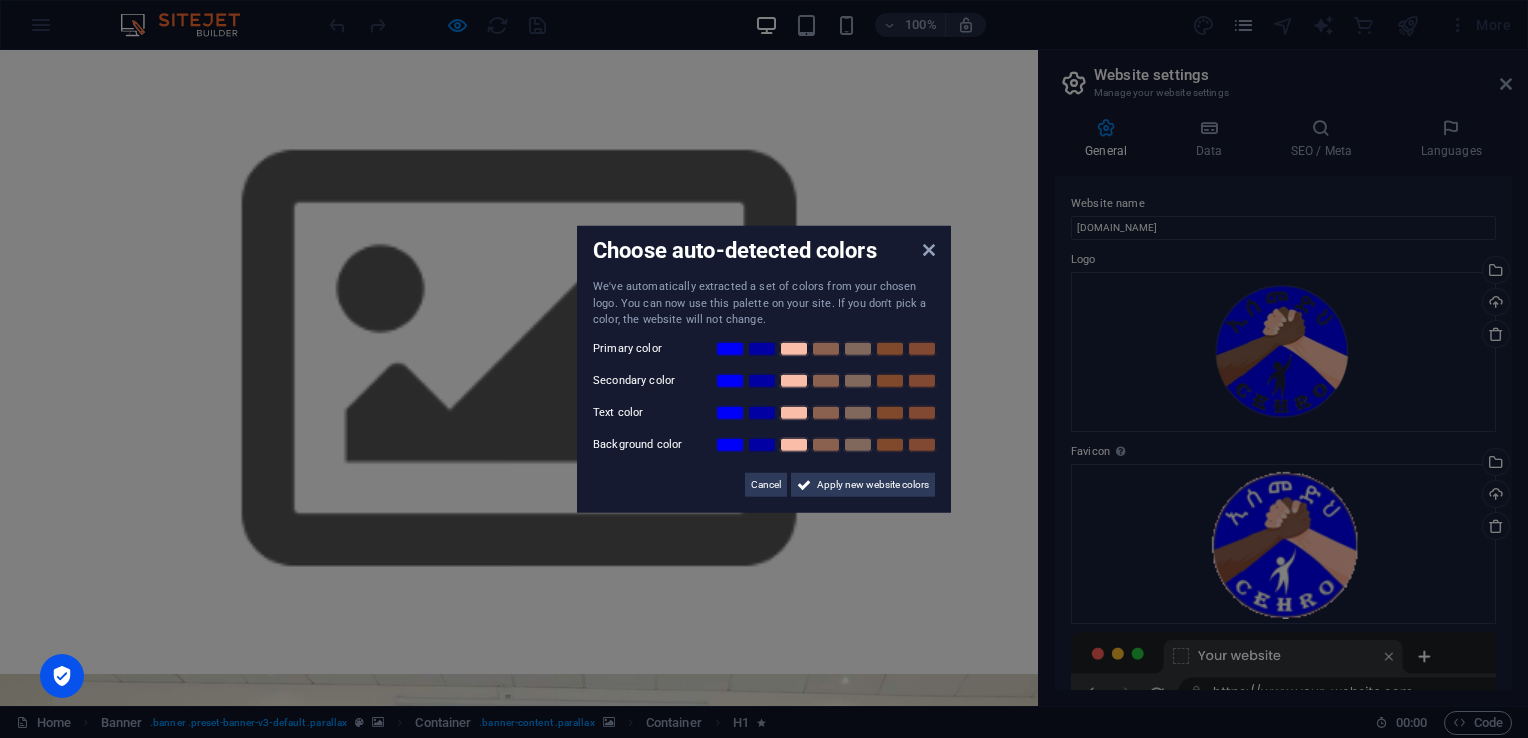 click on "Apply new website colors" at bounding box center (873, 484) 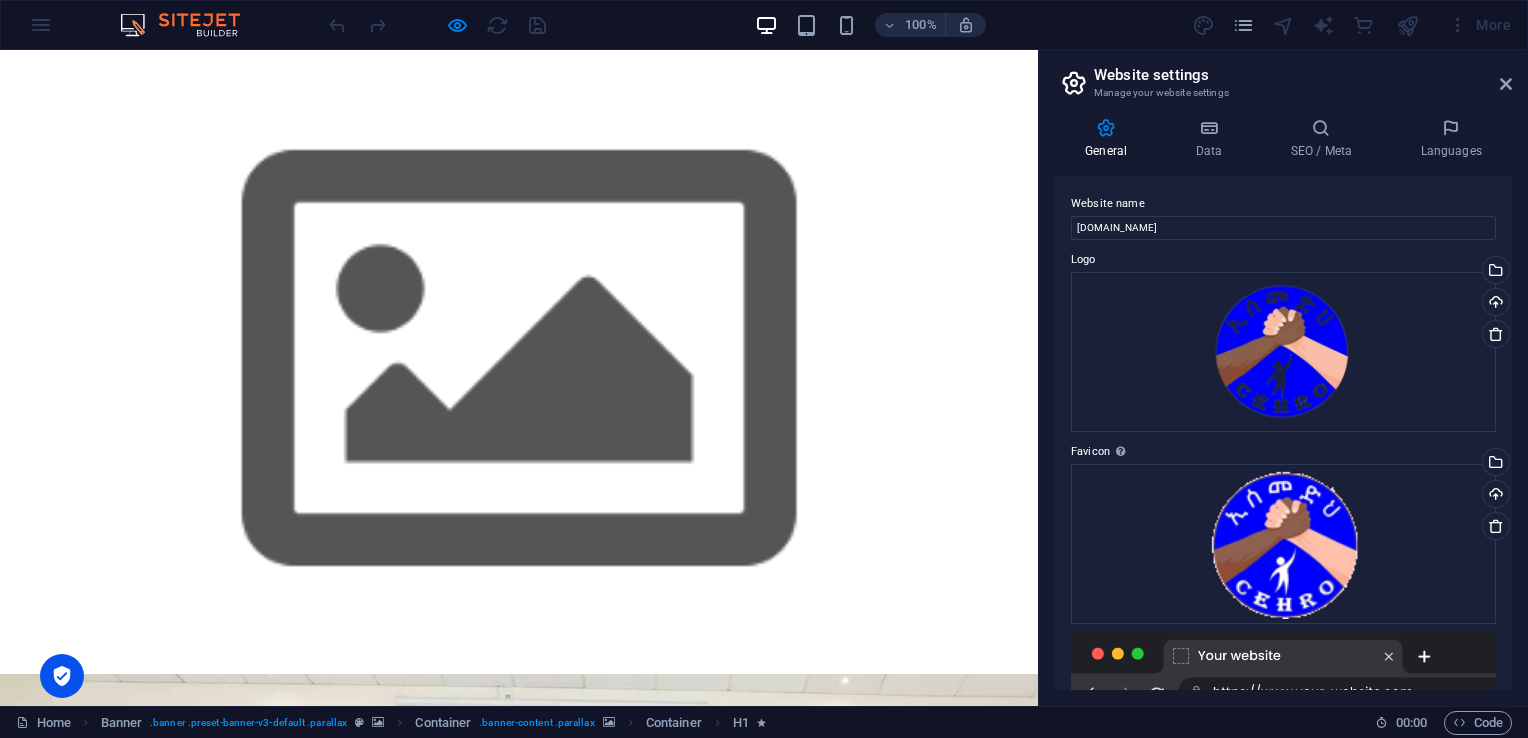 click at bounding box center (1208, 128) 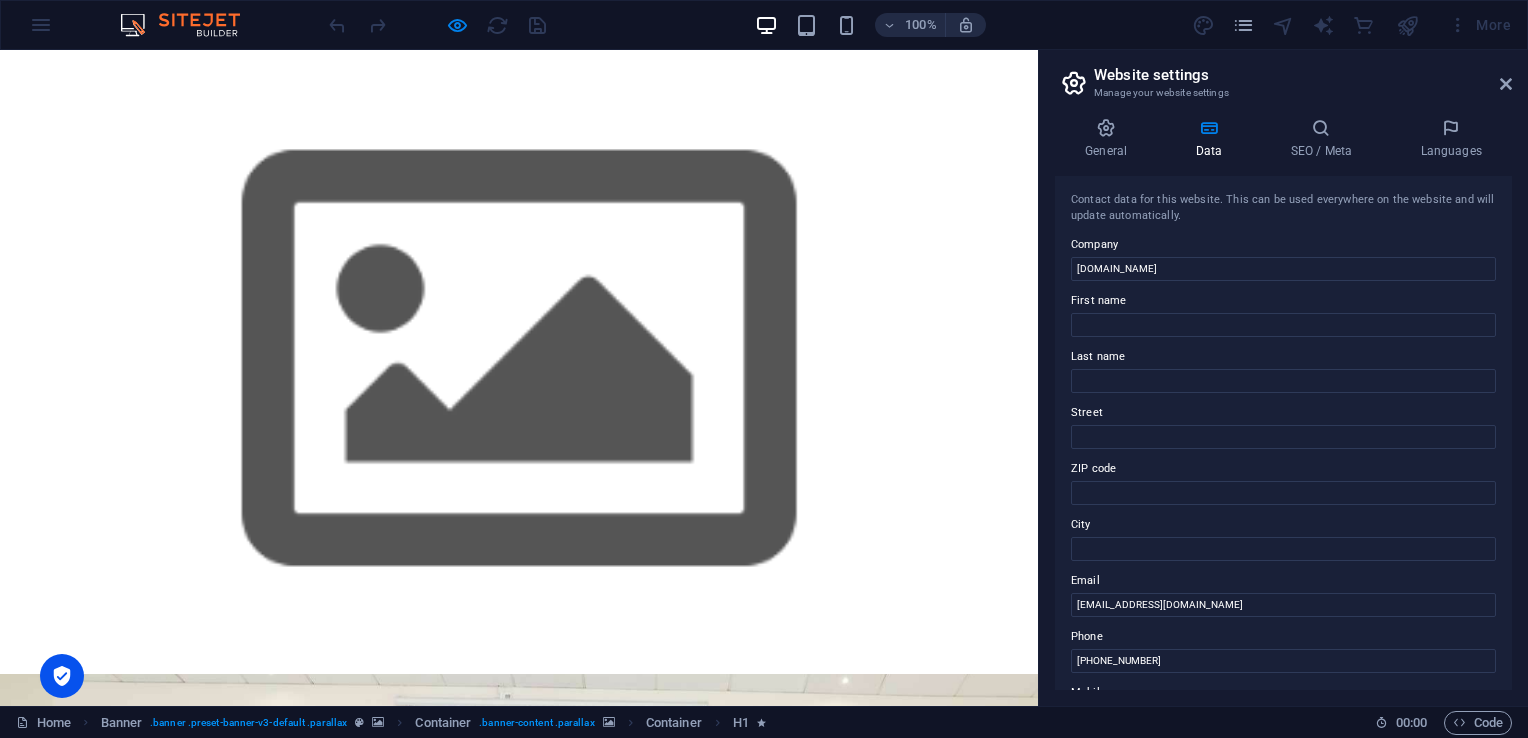 click on "General" at bounding box center (1110, 139) 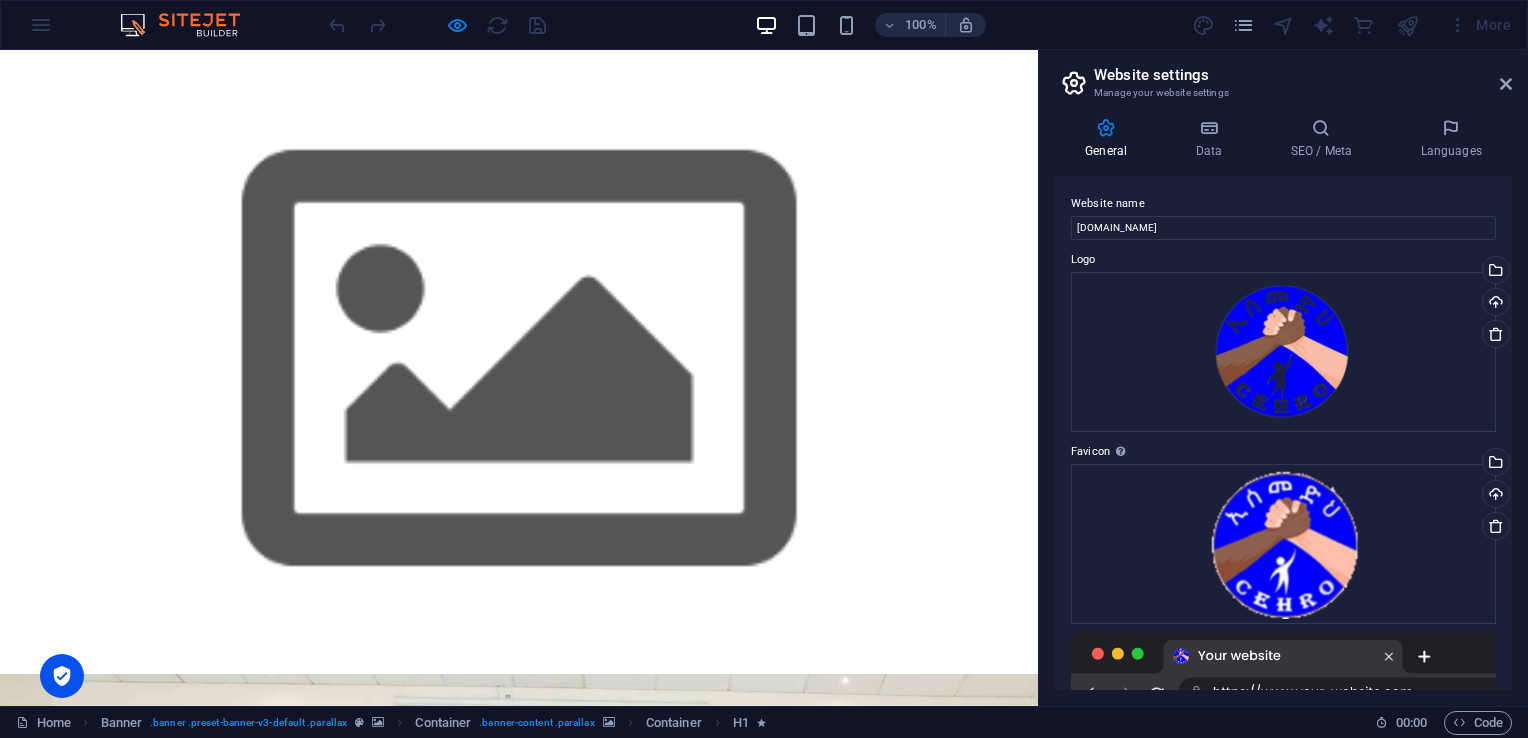 click on "Website settings Manage your website settings  General  Data  SEO / Meta  Languages Website name [DOMAIN_NAME] Logo Drag files here, click to choose files or select files from Files or our free stock photos & videos Select files from the file manager, stock photos, or upload file(s) Upload Favicon Set the favicon of your website here. A favicon is a small icon shown in the browser tab next to your website title. It helps visitors identify your website. Drag files here, click to choose files or select files from Files or our free stock photos & videos Select files from the file manager, stock photos, or upload file(s) Upload Preview Image (Open Graph) This image will be shown when the website is shared on social networks Drag files here, click to choose files or select files from Files or our free stock photos & videos Select files from the file manager, stock photos, or upload file(s) Upload Contact data for this website. This can be used everywhere on the website and will update automatically. Company 1" at bounding box center [1283, 378] 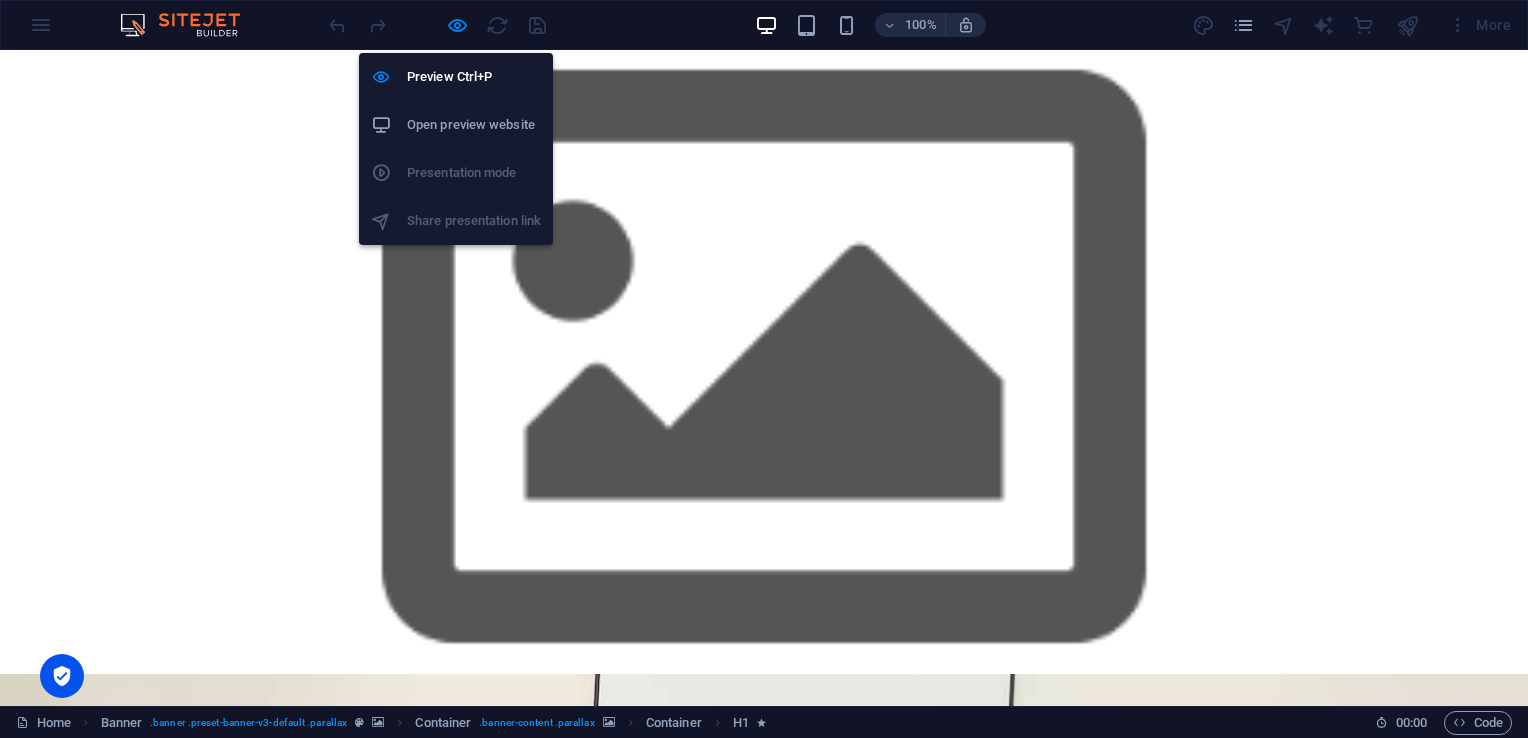 click on "Preview Ctrl+P" at bounding box center [474, 77] 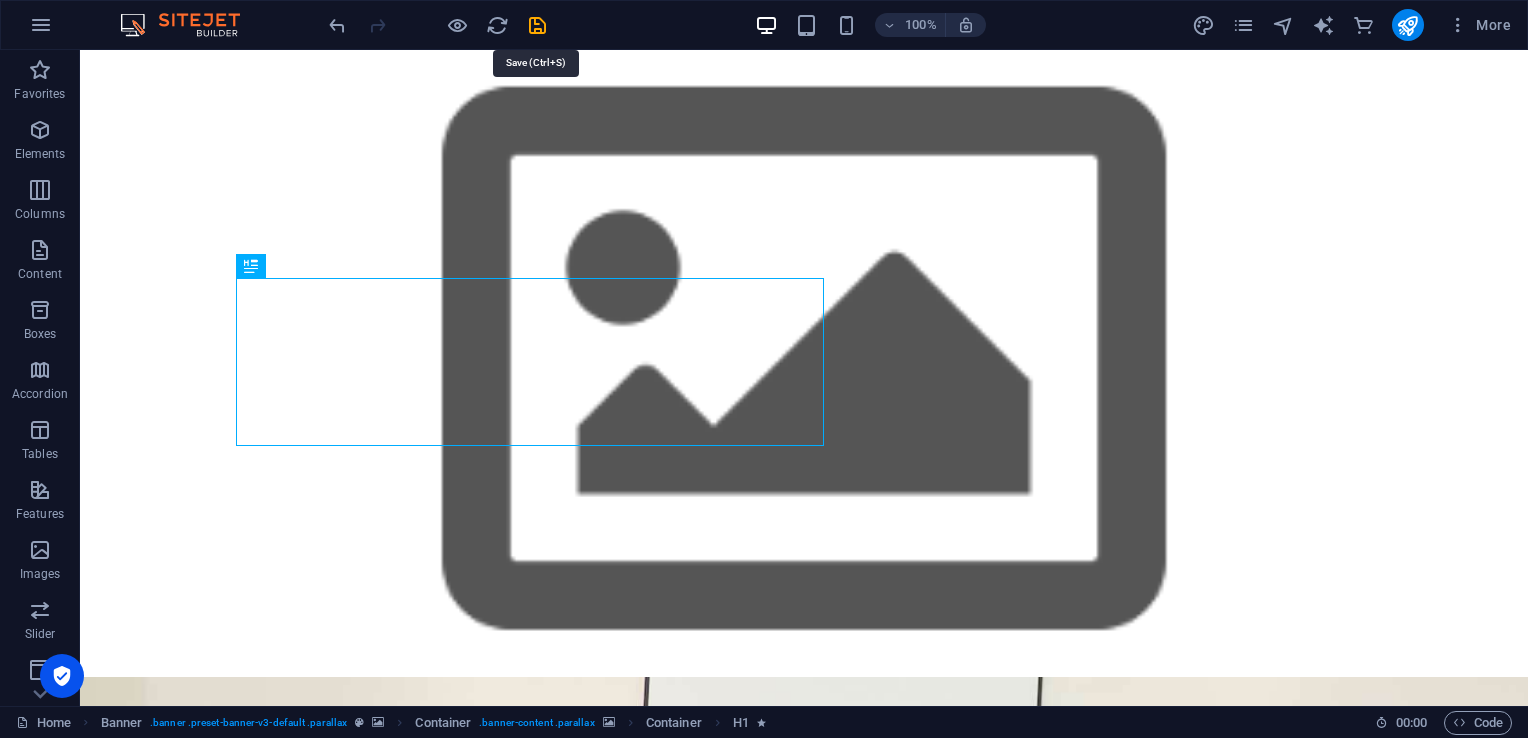 click at bounding box center (537, 25) 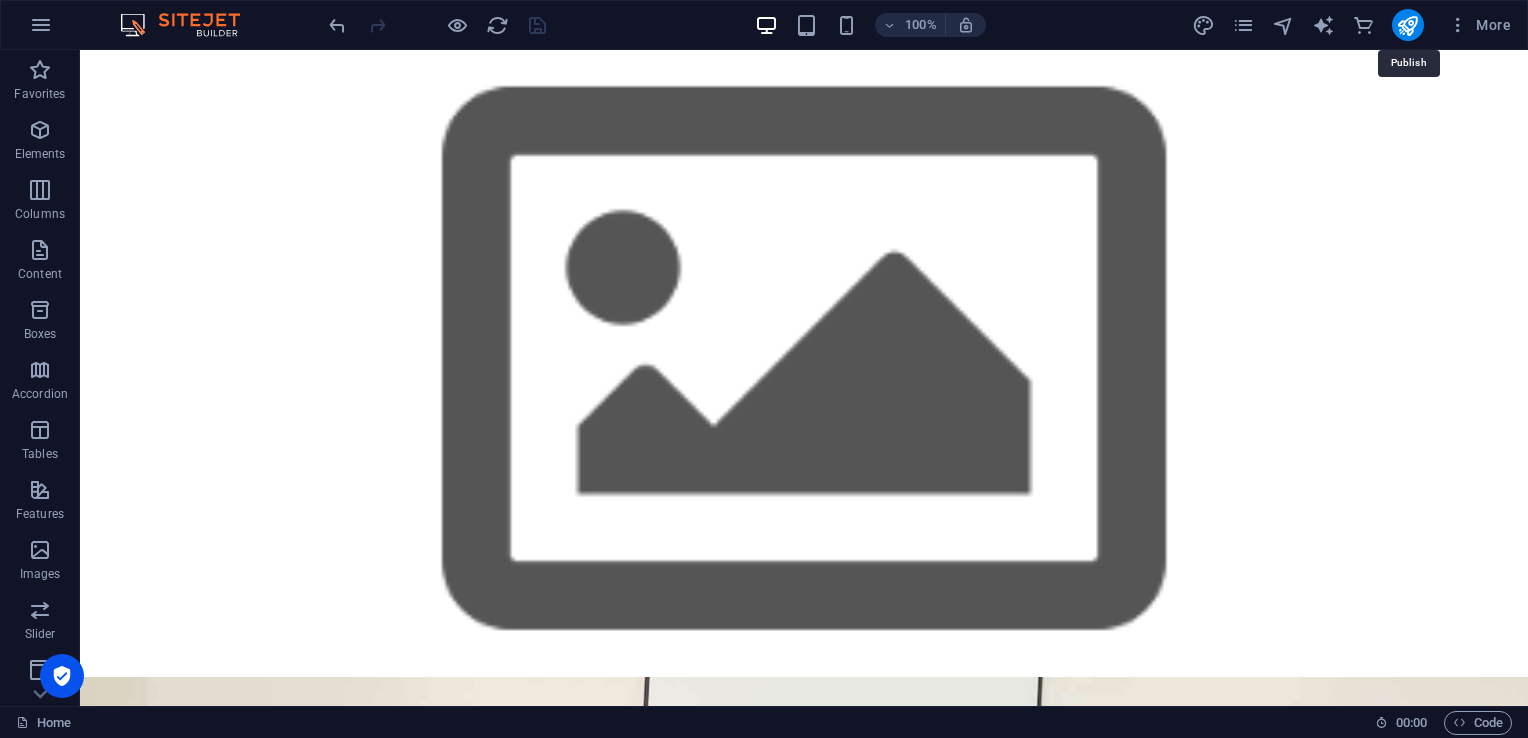 click at bounding box center [1407, 25] 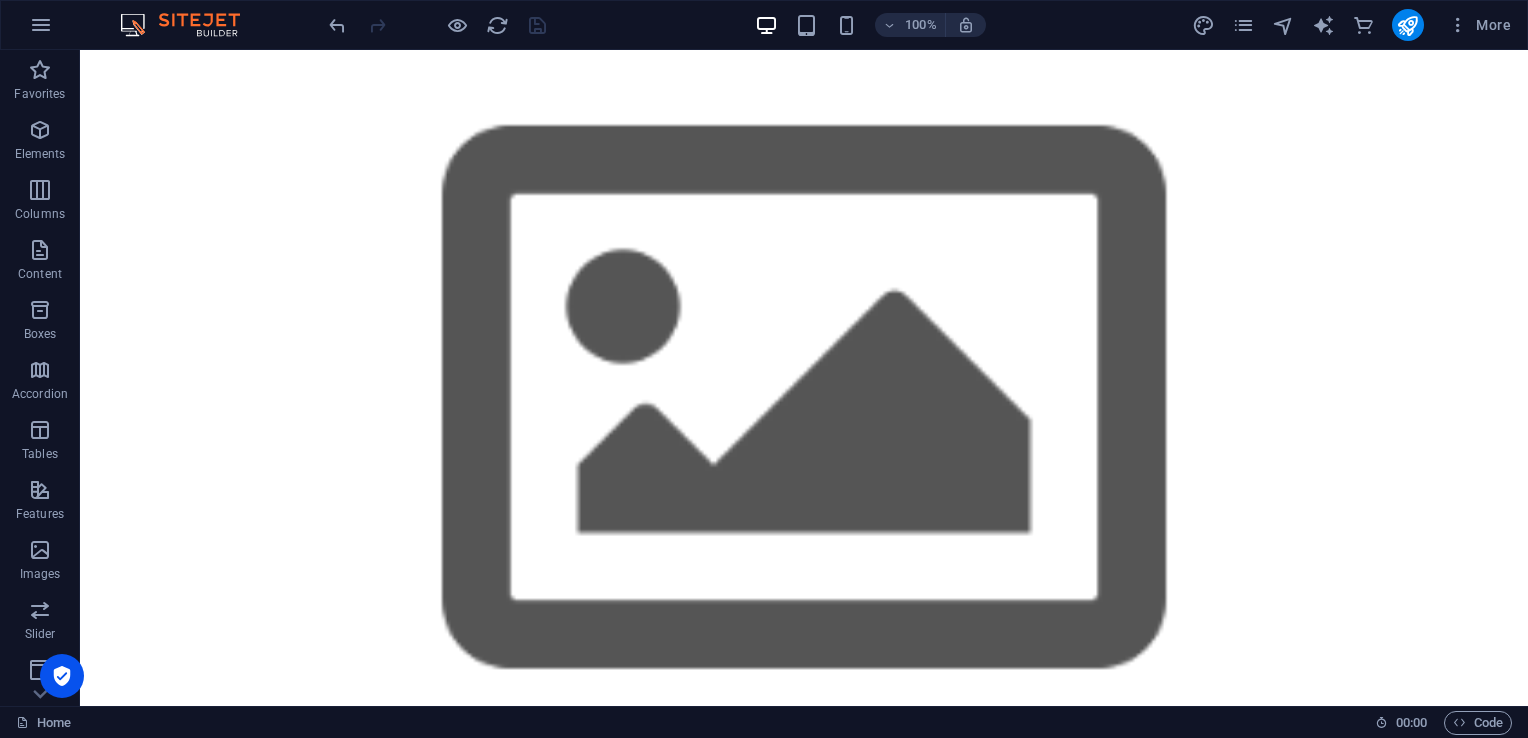 scroll, scrollTop: 355, scrollLeft: 0, axis: vertical 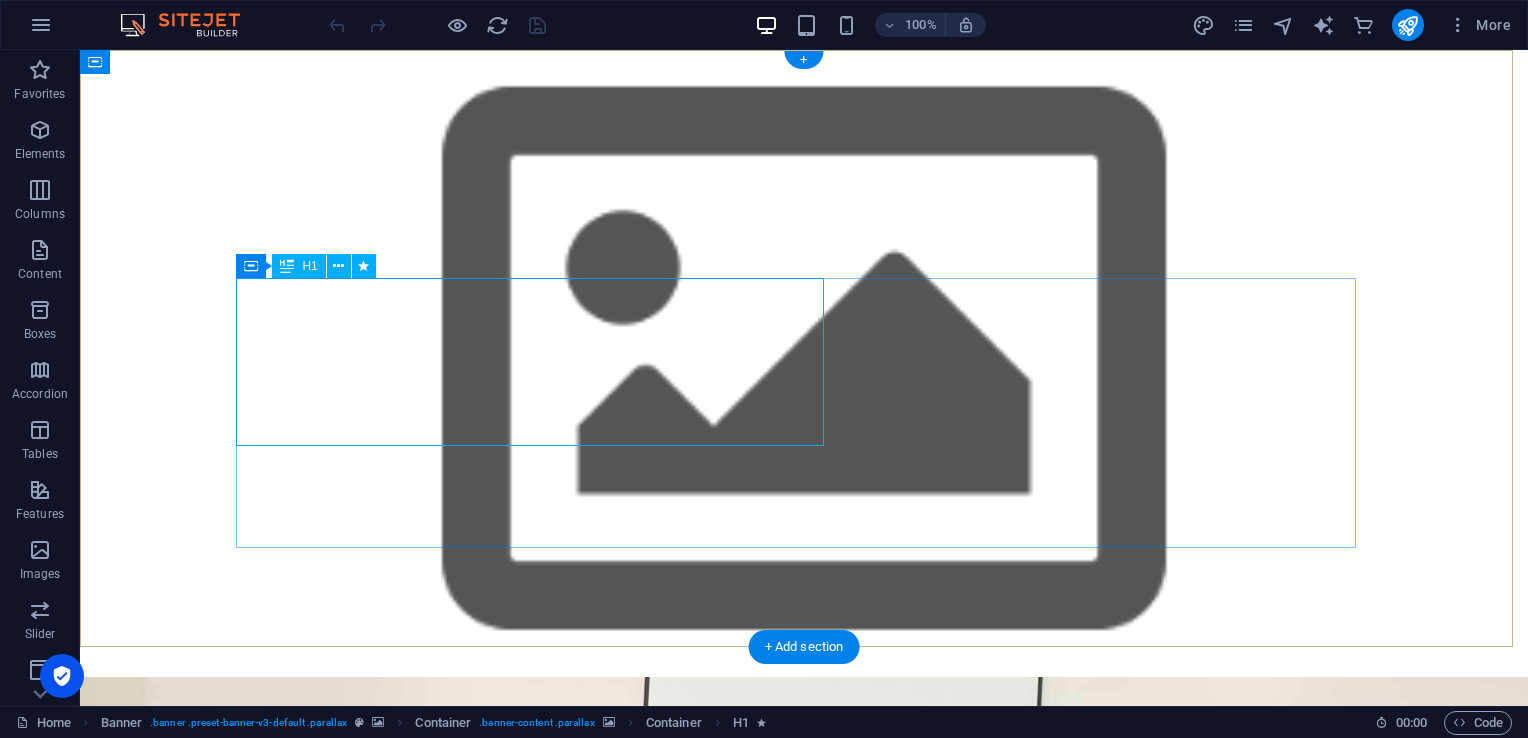 click on "Donate   and Help those in need." at bounding box center (804, 1656) 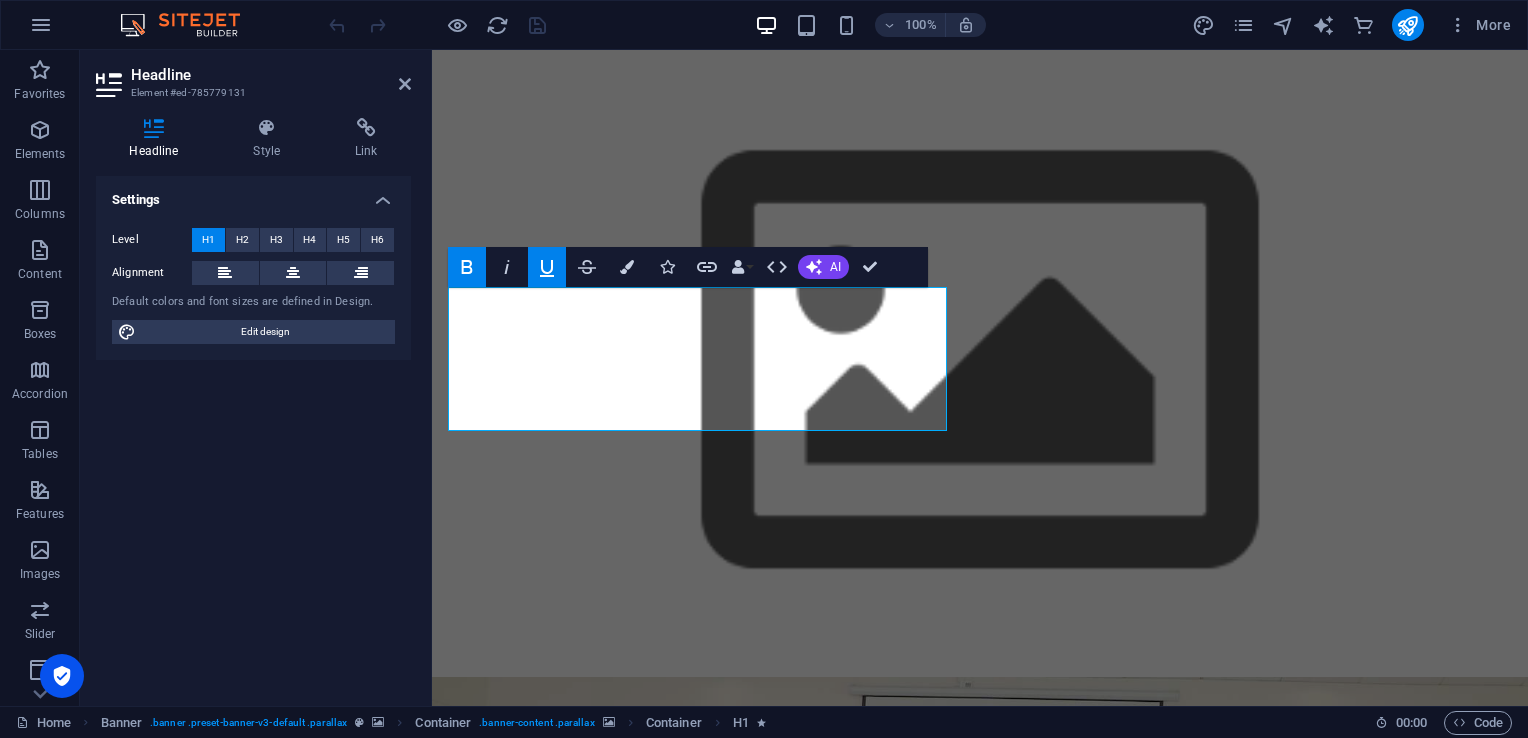click at bounding box center [627, 267] 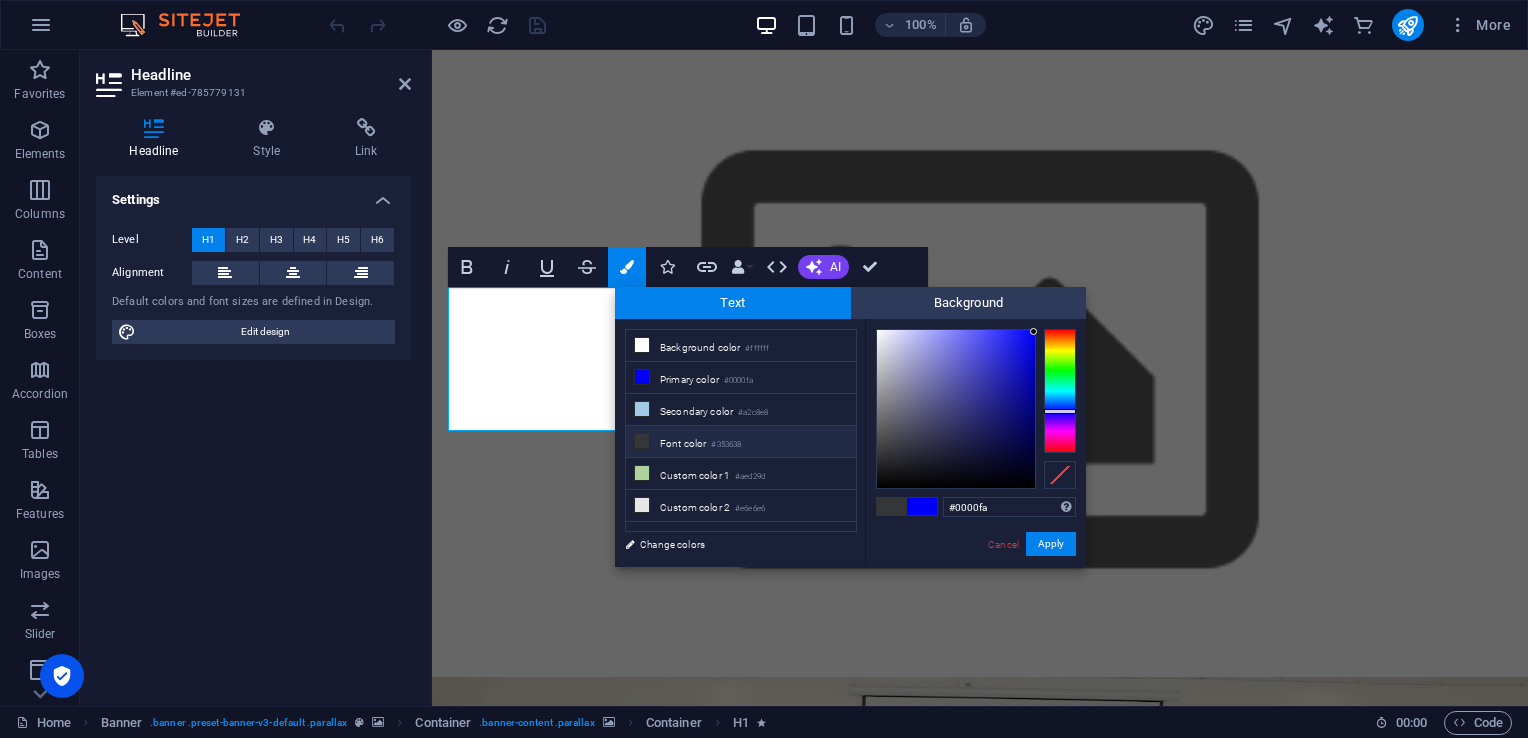 click at bounding box center [642, 345] 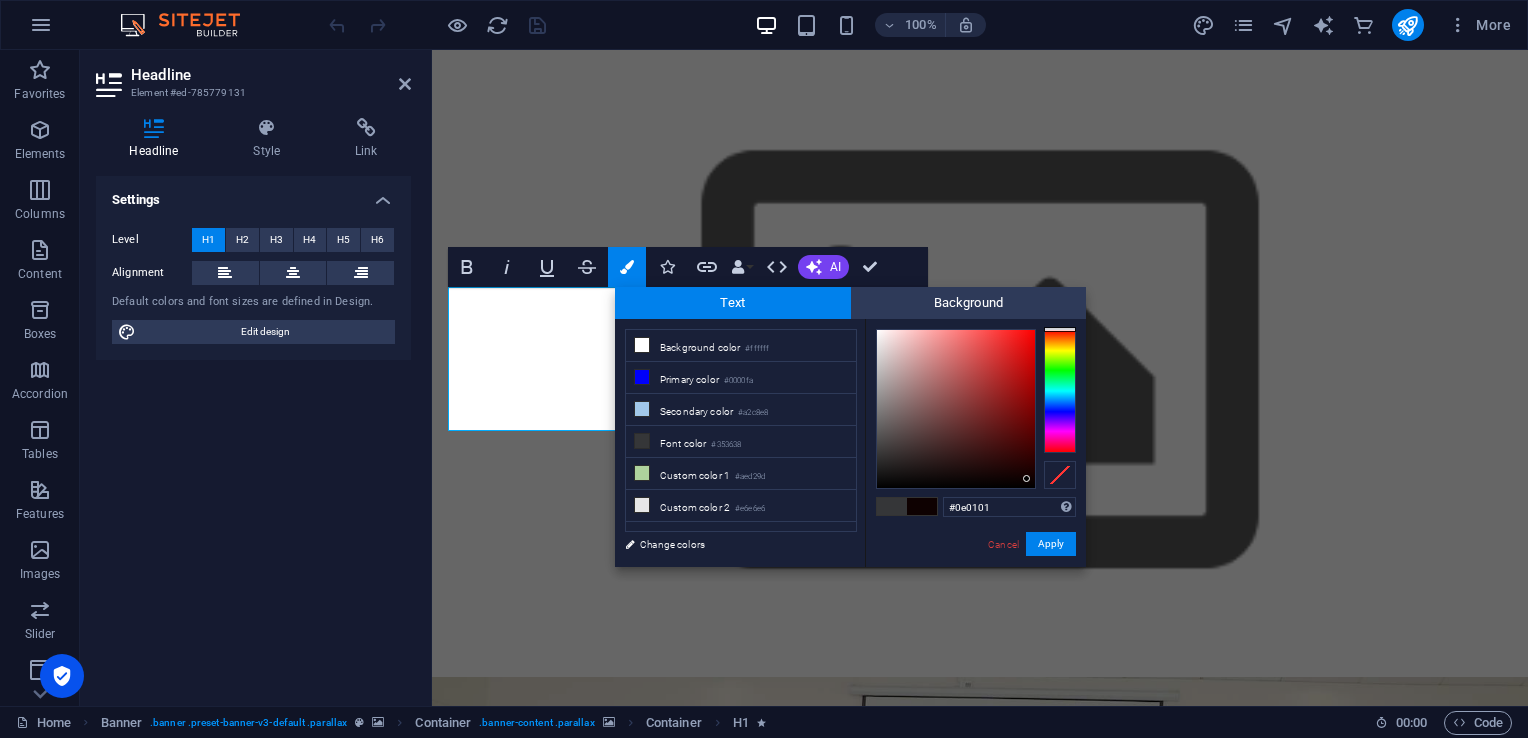click at bounding box center [956, 409] 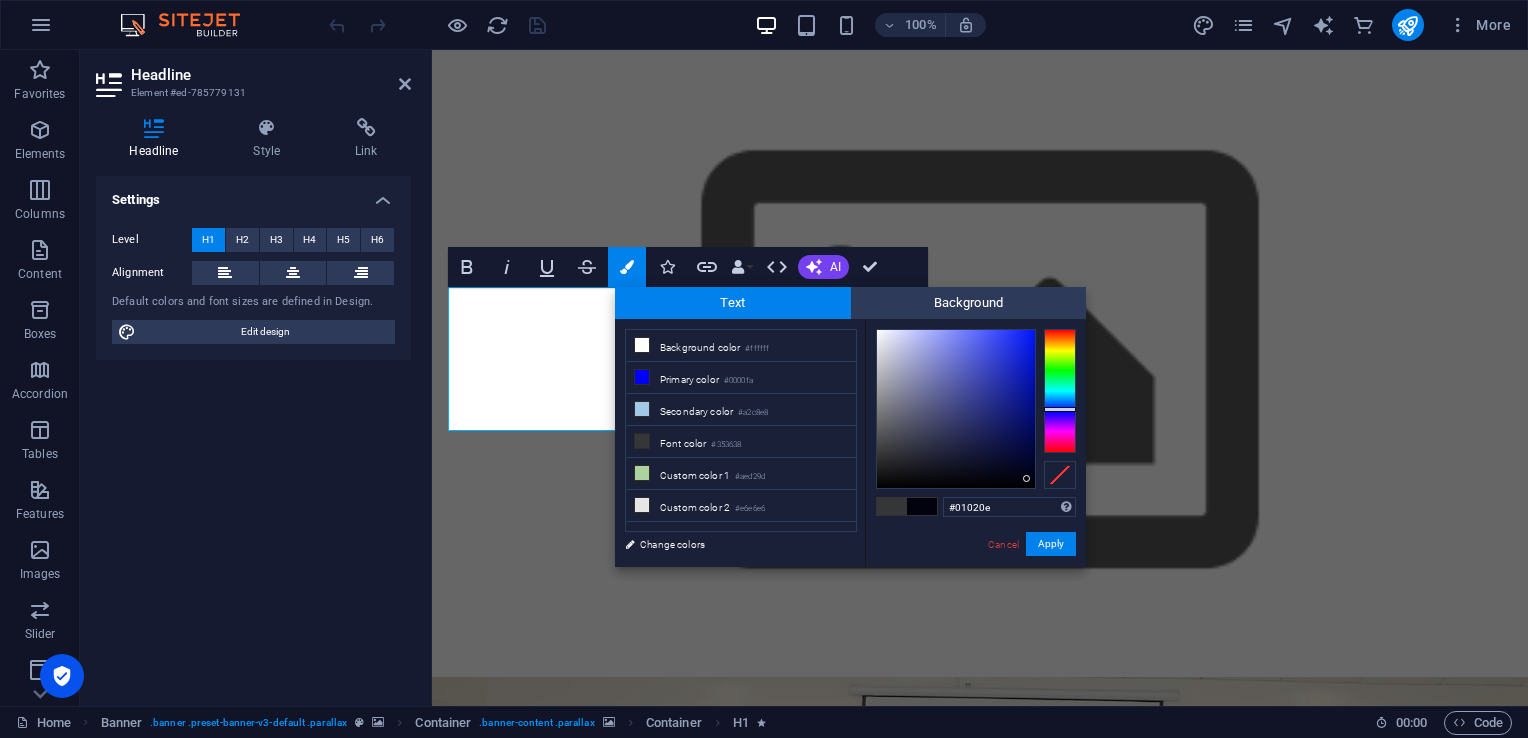 click at bounding box center (1060, 391) 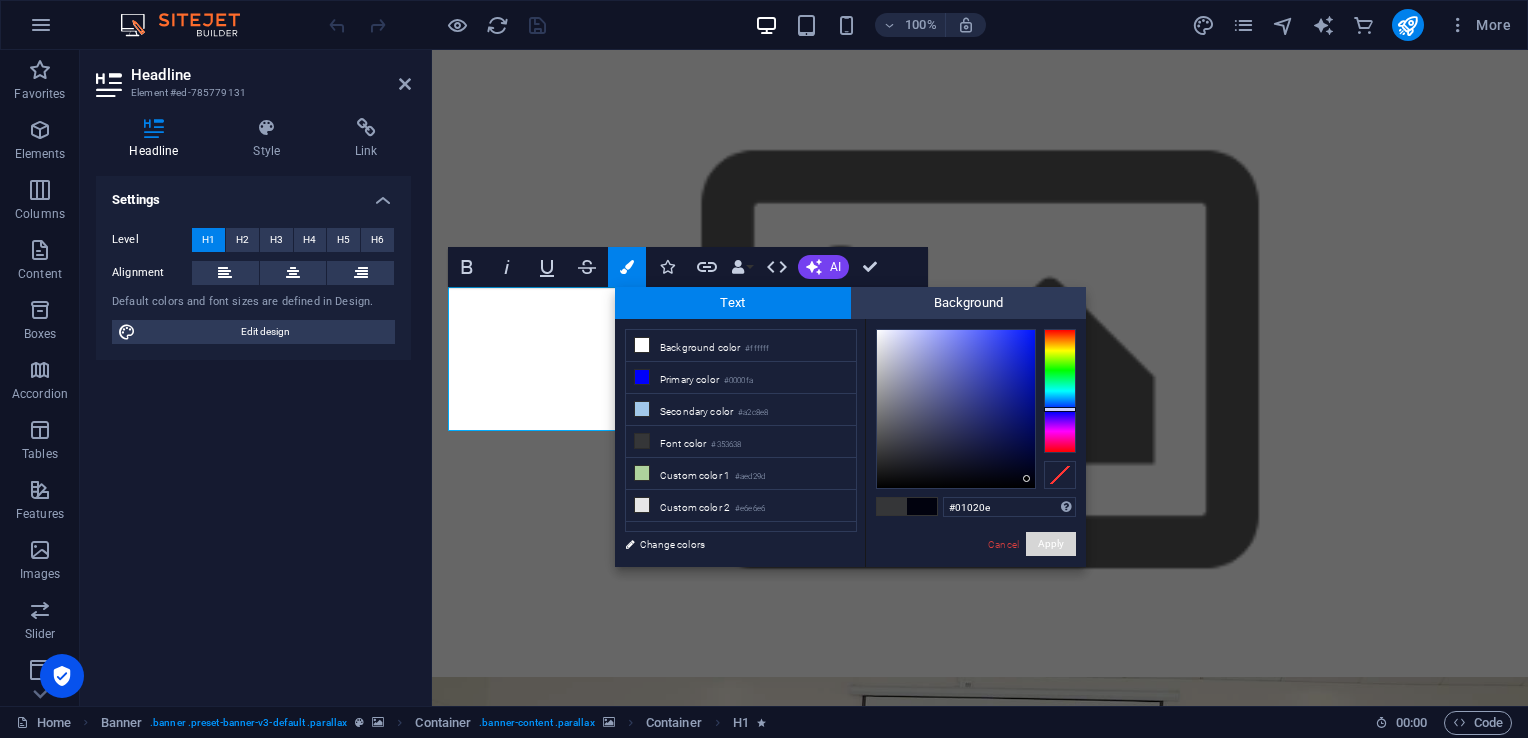 click on "Apply" at bounding box center (1051, 544) 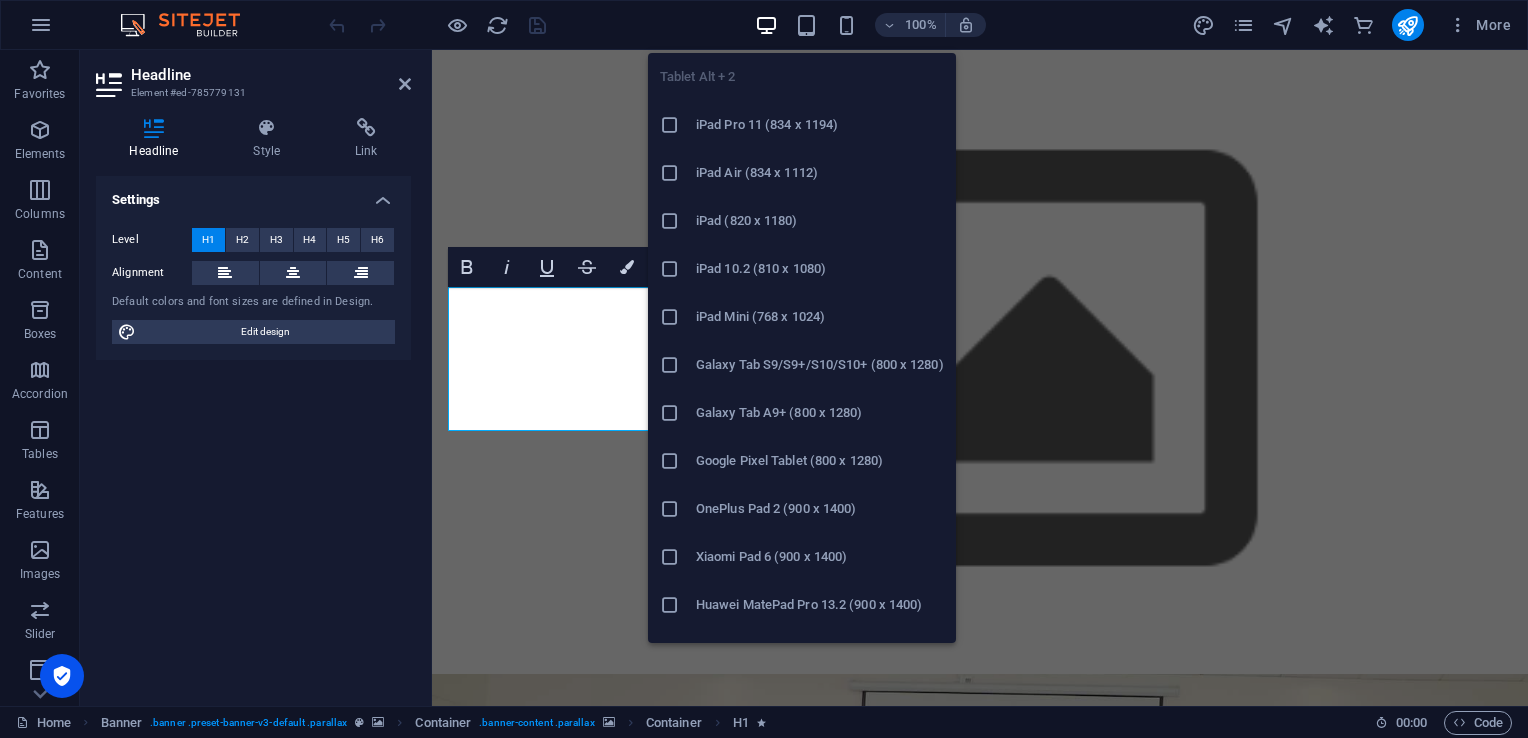 drag, startPoint x: 1091, startPoint y: 64, endPoint x: 803, endPoint y: 22, distance: 291.0464 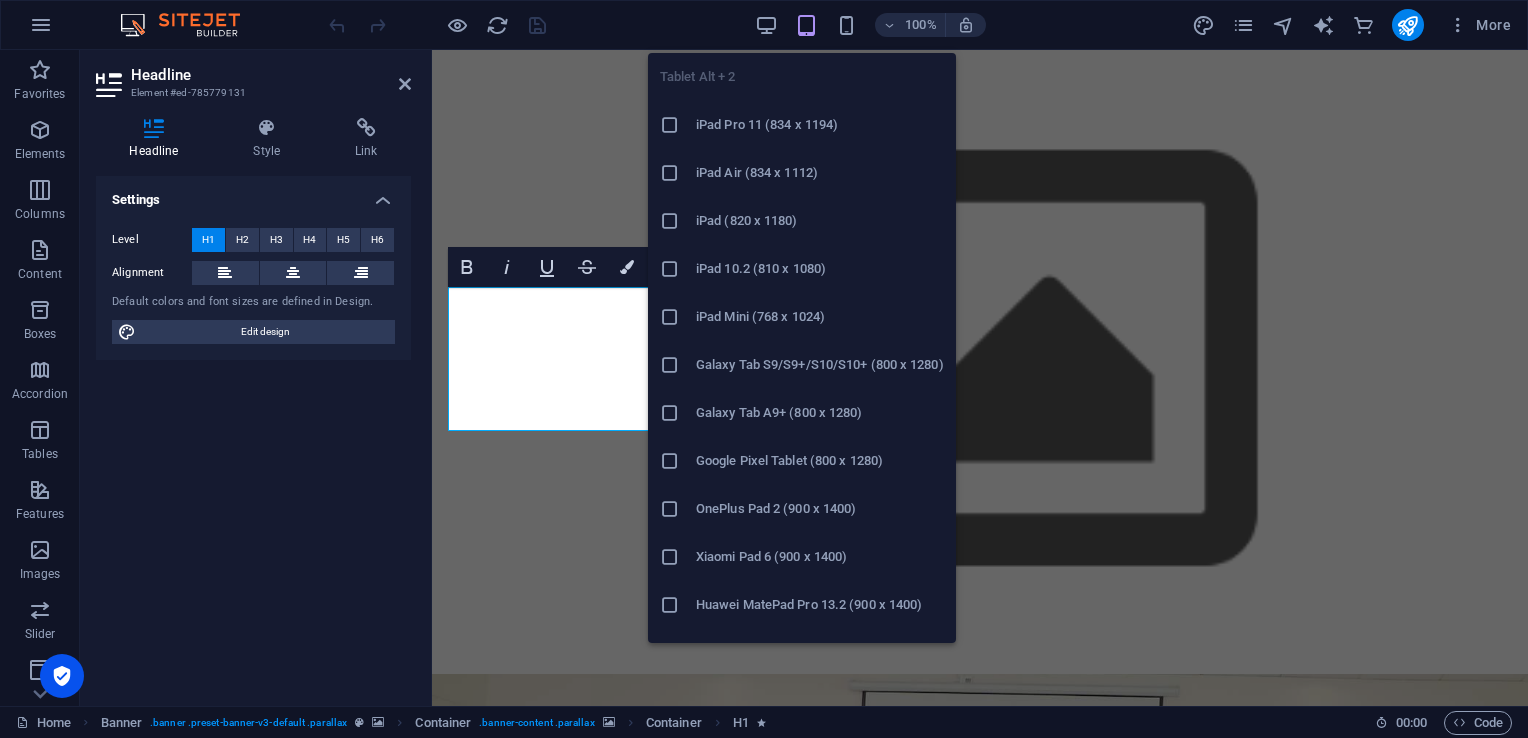click at bounding box center (806, 25) 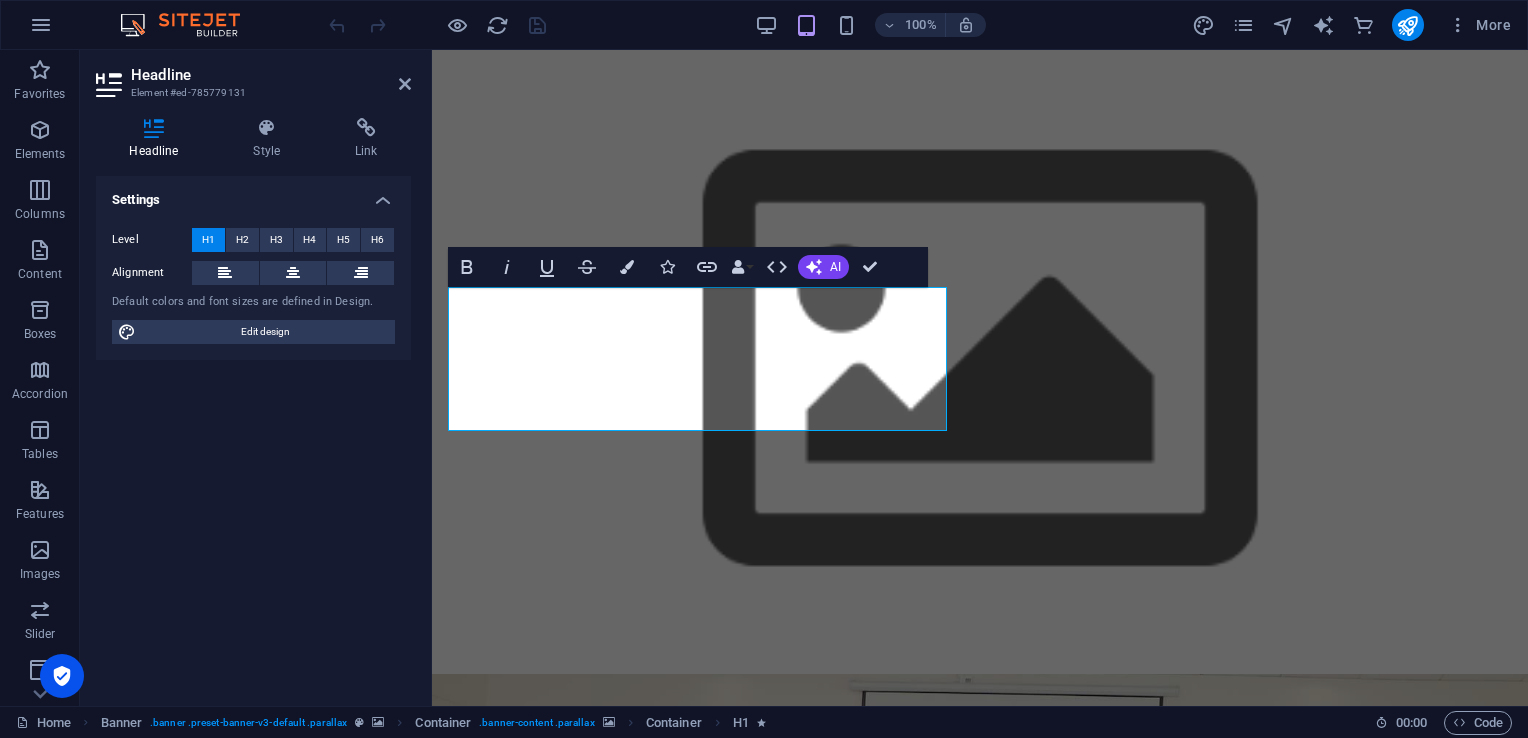 click at bounding box center (40, 130) 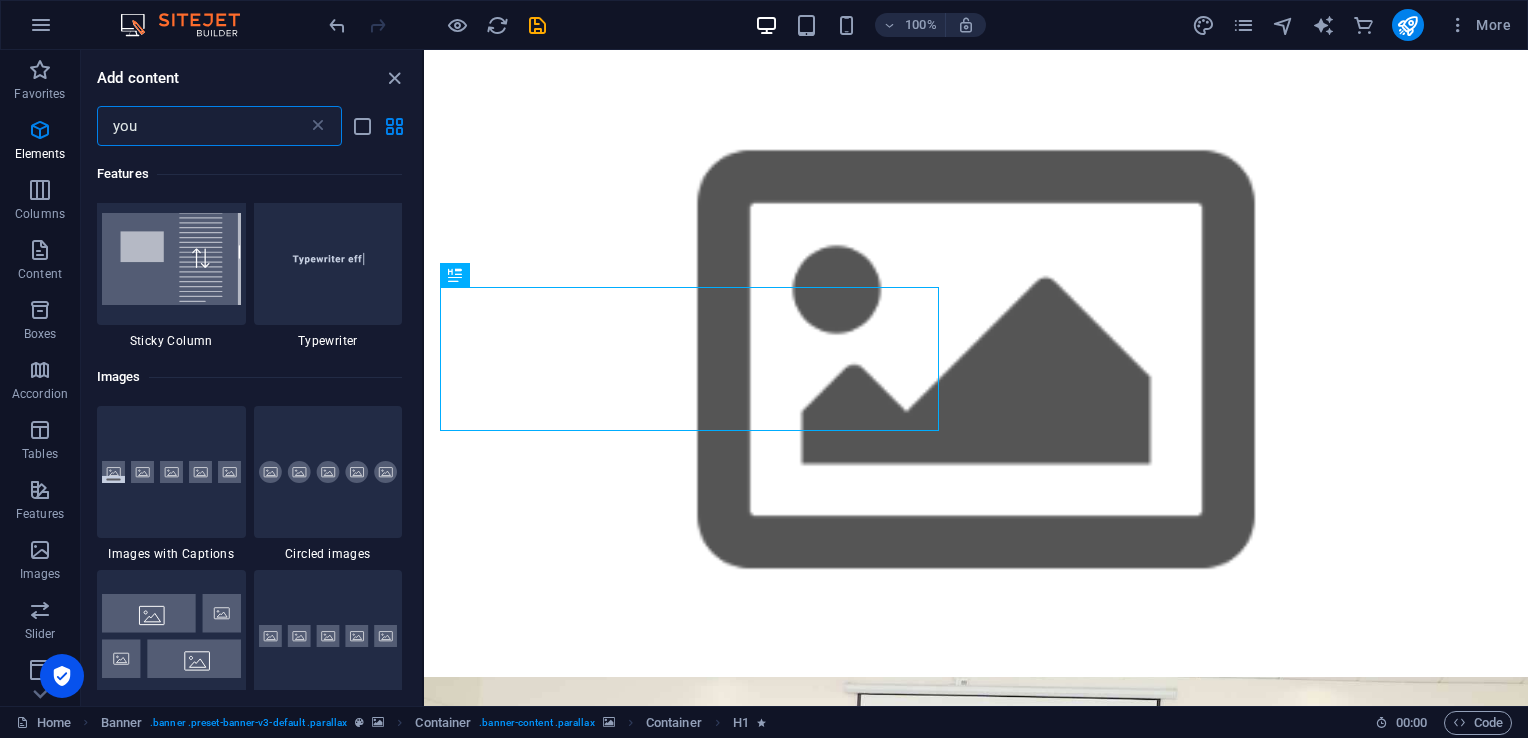 scroll, scrollTop: 0, scrollLeft: 0, axis: both 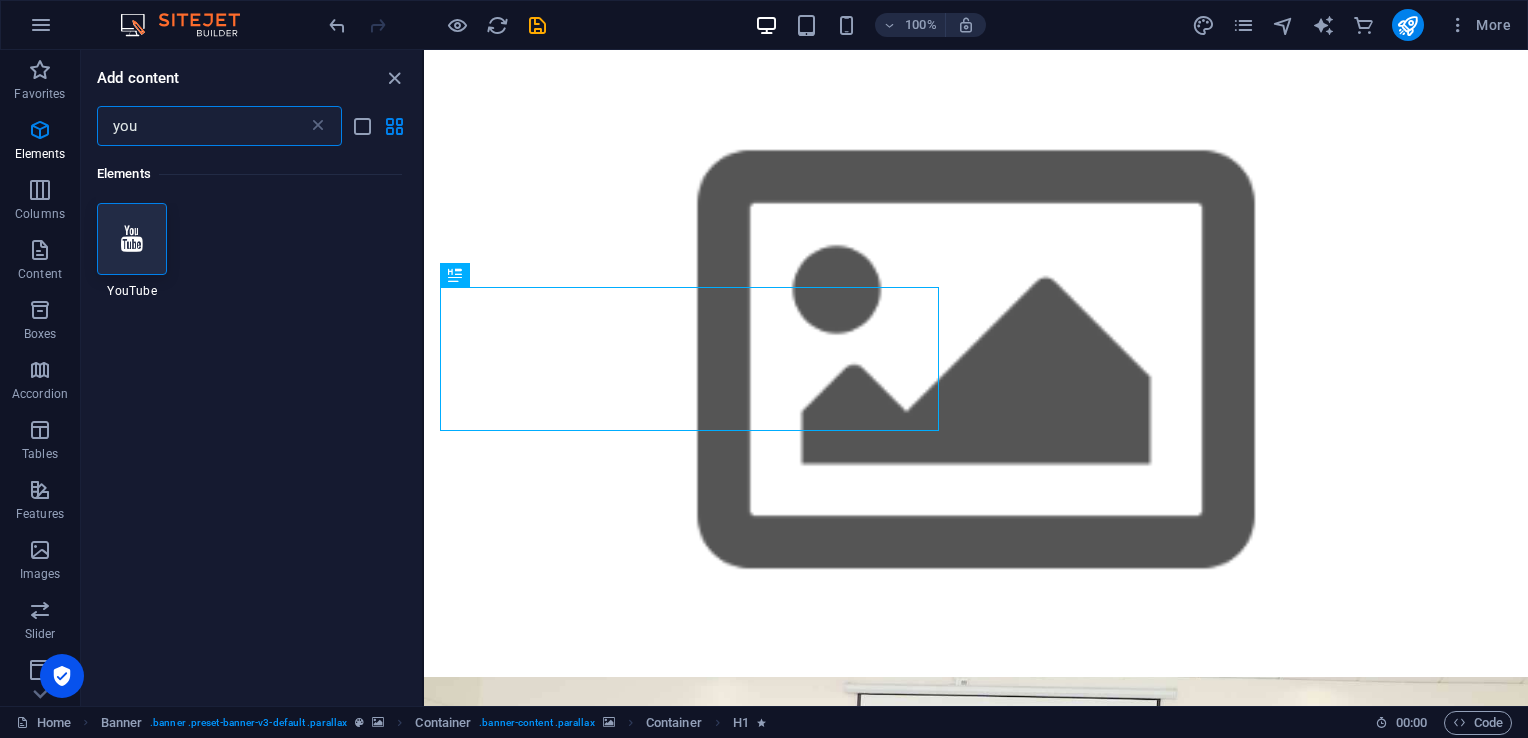 type on "you" 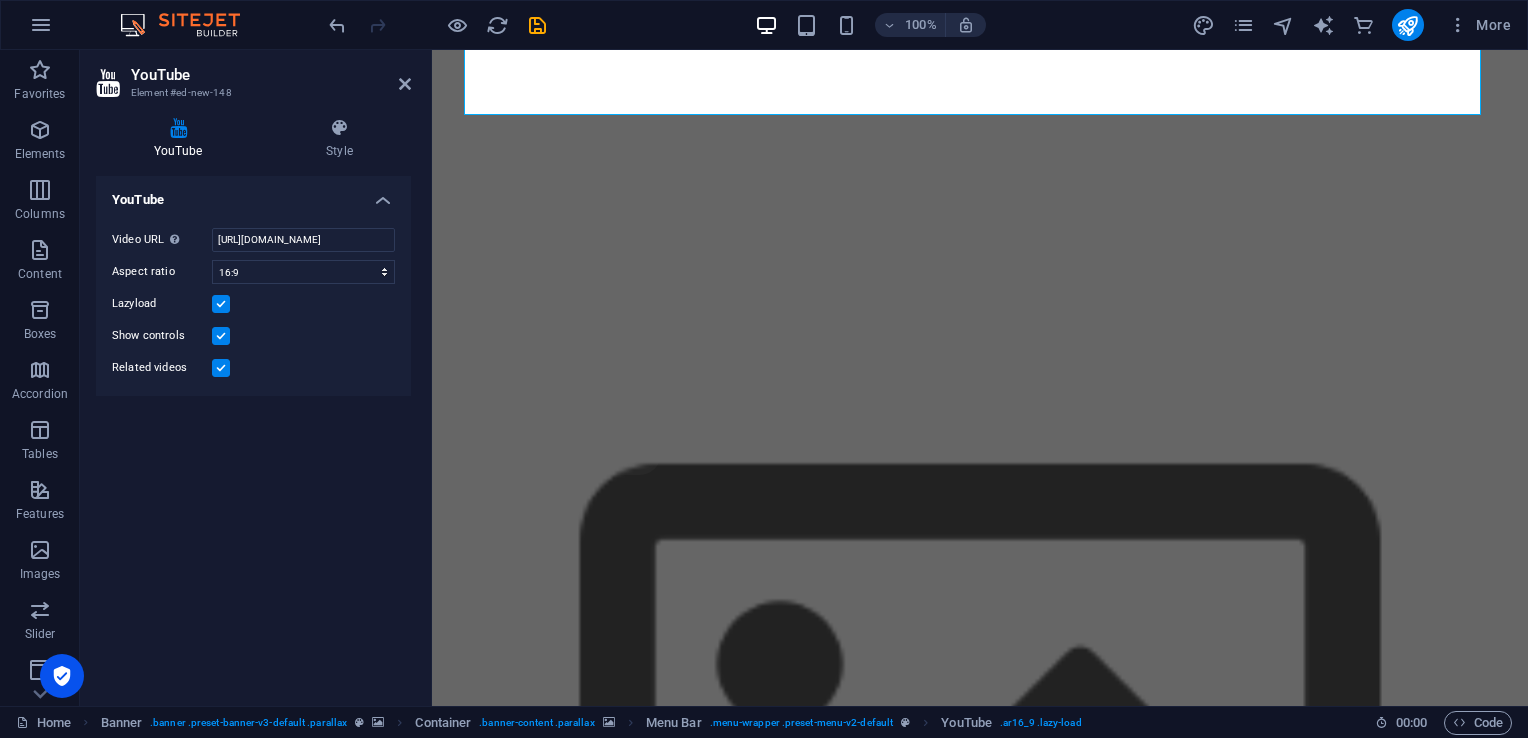 scroll, scrollTop: 539, scrollLeft: 0, axis: vertical 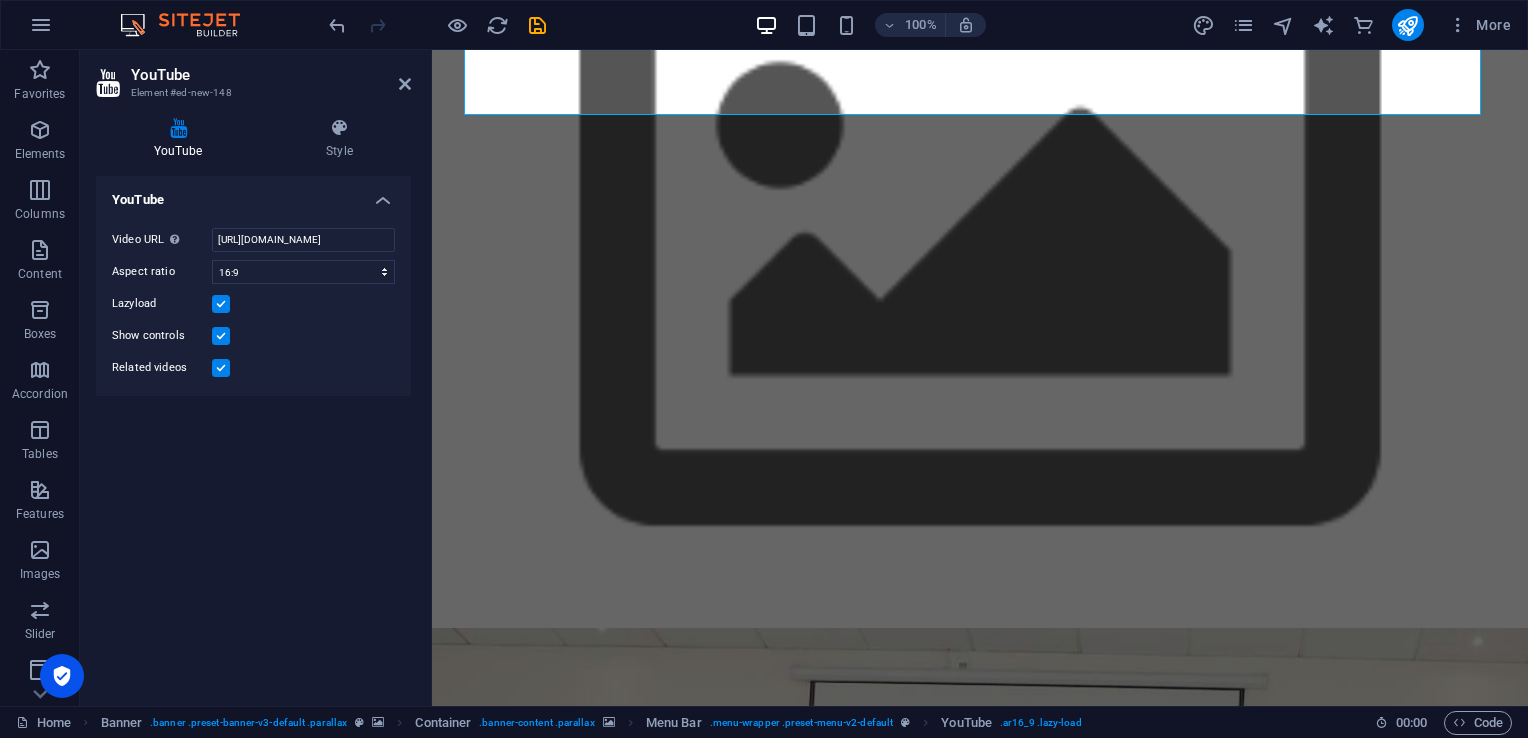 click on "YouTube" at bounding box center (271, 75) 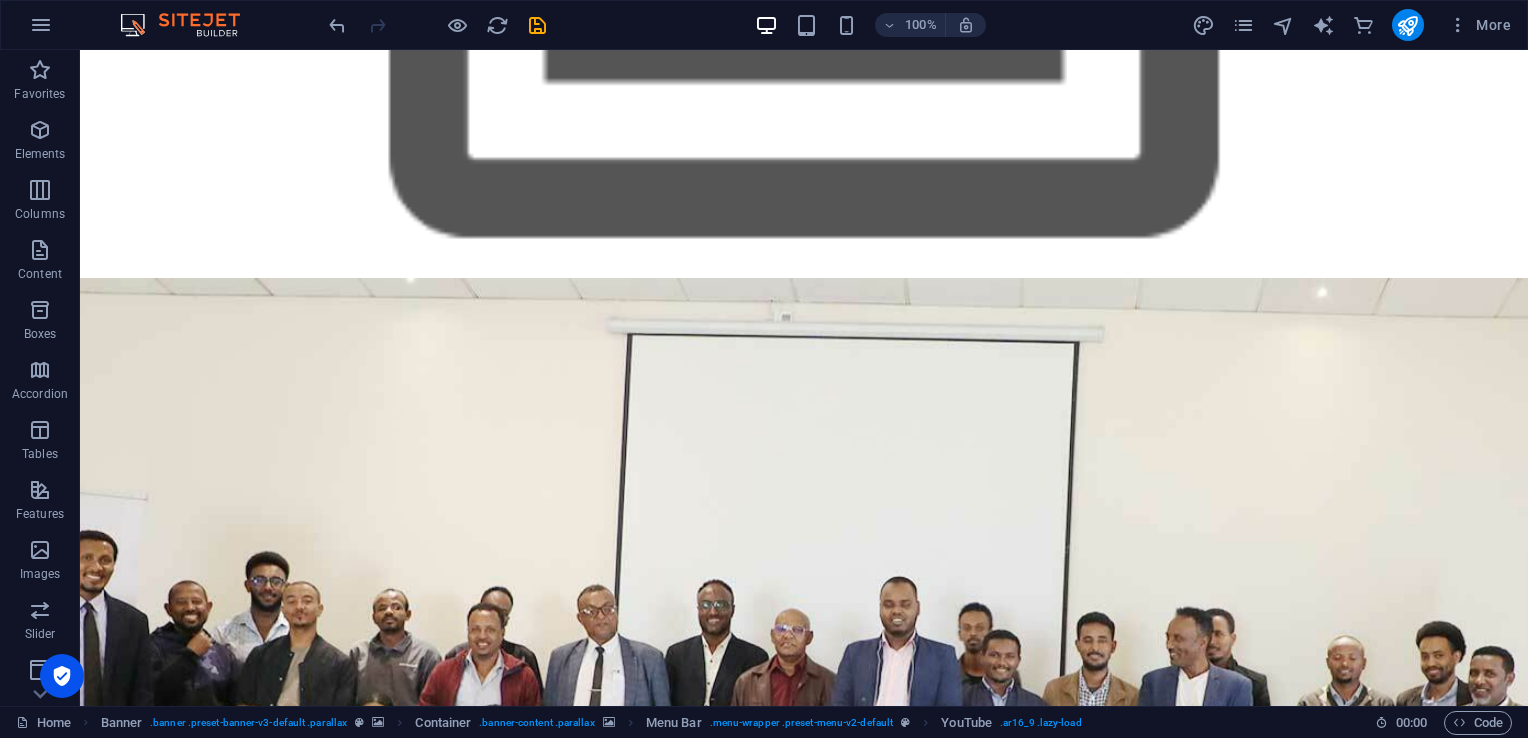scroll, scrollTop: 1212, scrollLeft: 0, axis: vertical 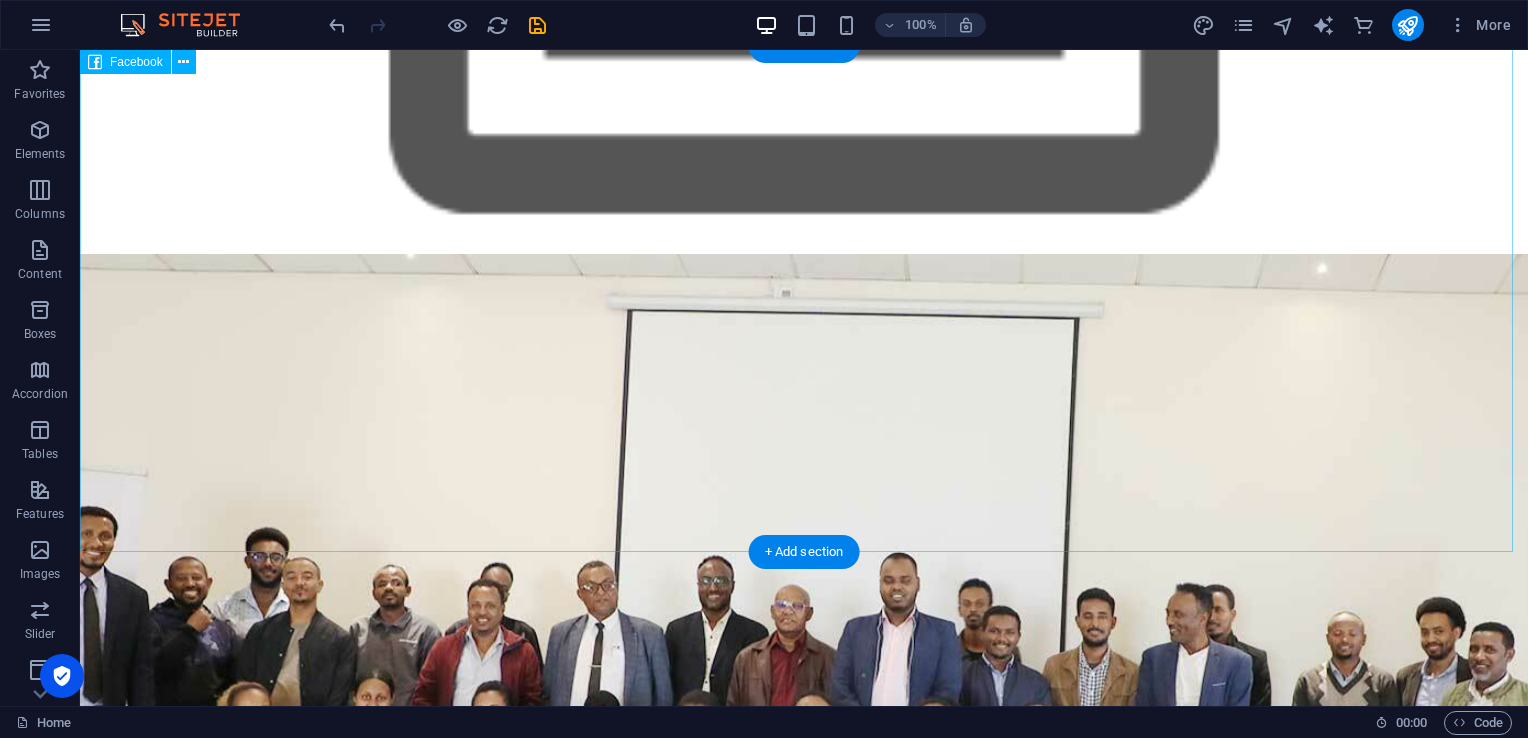 click at bounding box center (804, 2278) 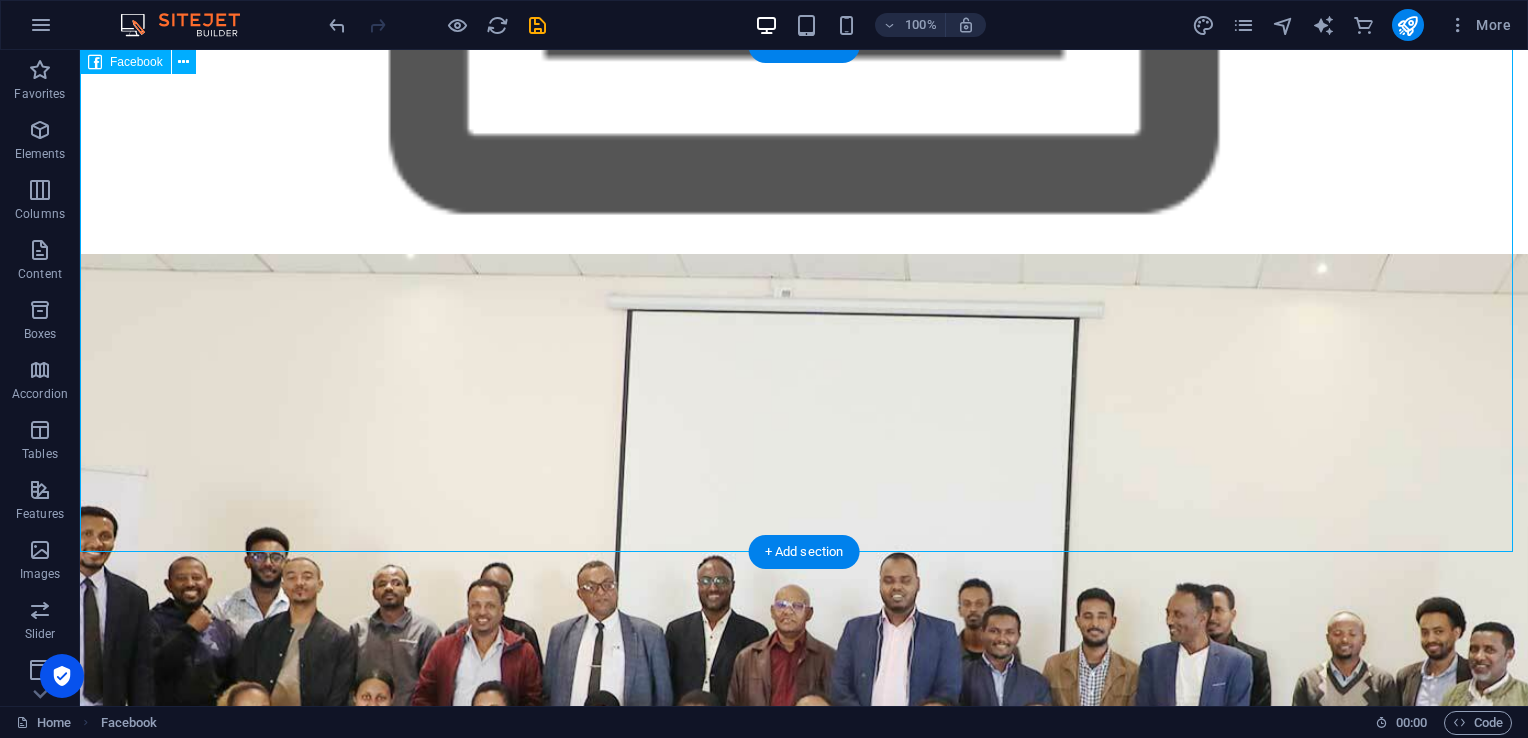 click at bounding box center (804, 2278) 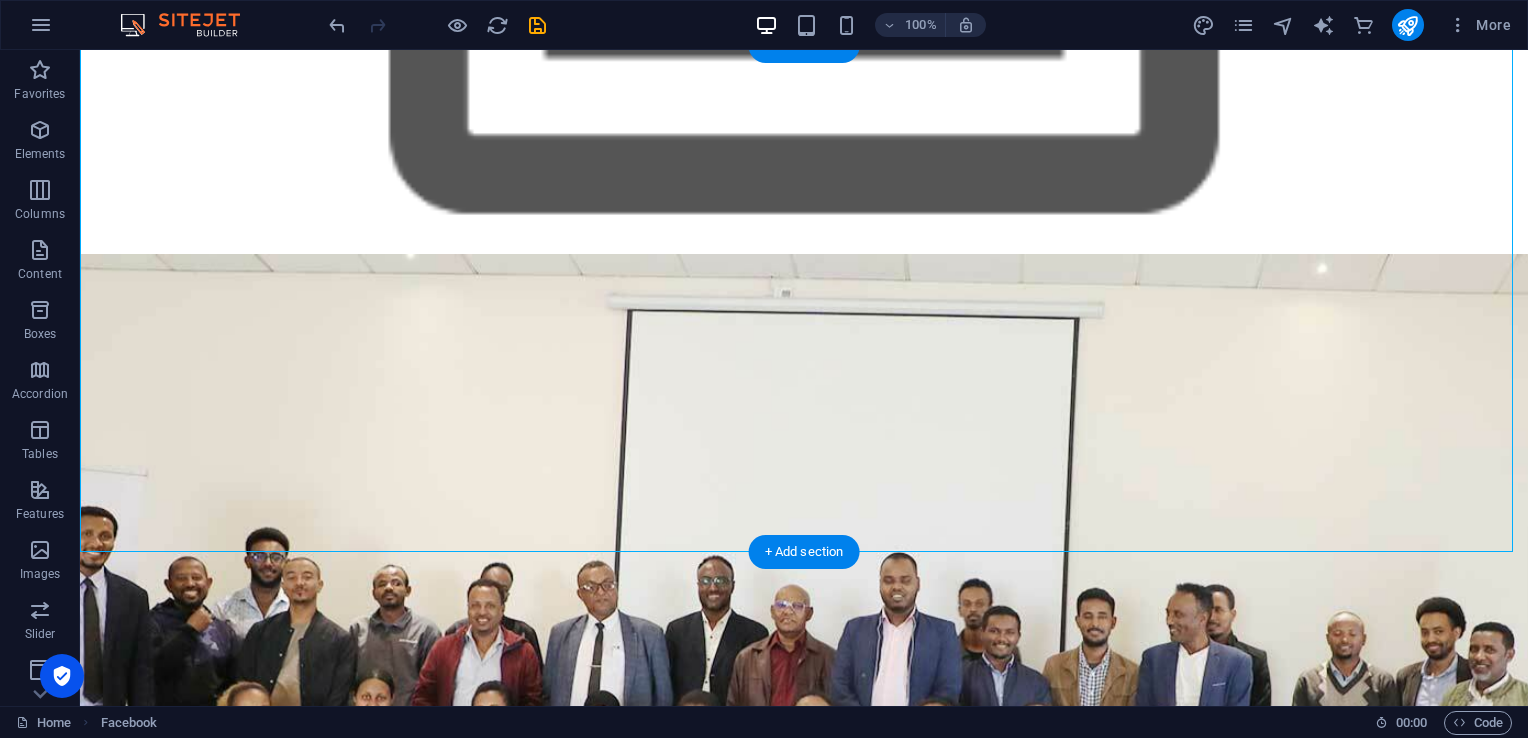click on "+ Add section" at bounding box center (804, 552) 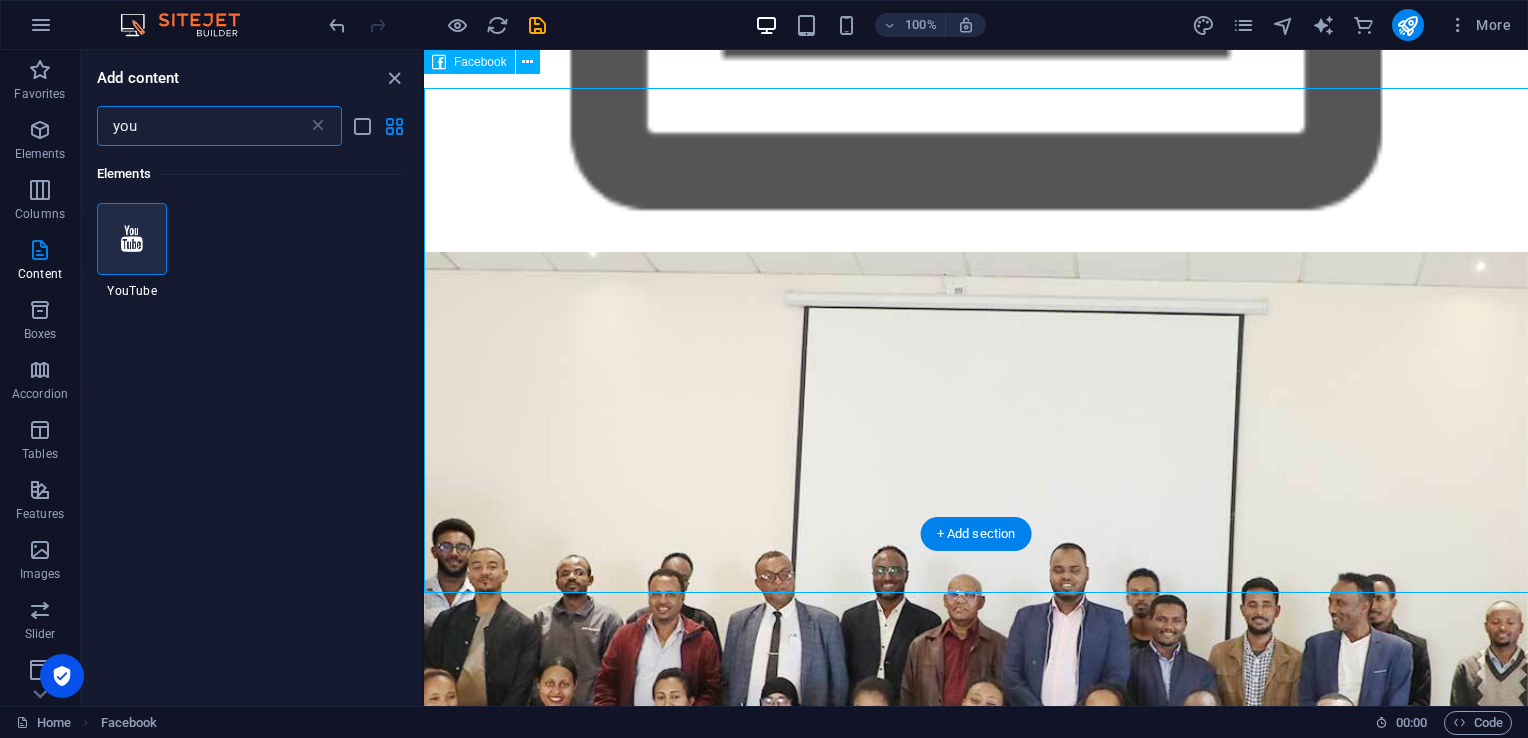 scroll, scrollTop: 1153, scrollLeft: 0, axis: vertical 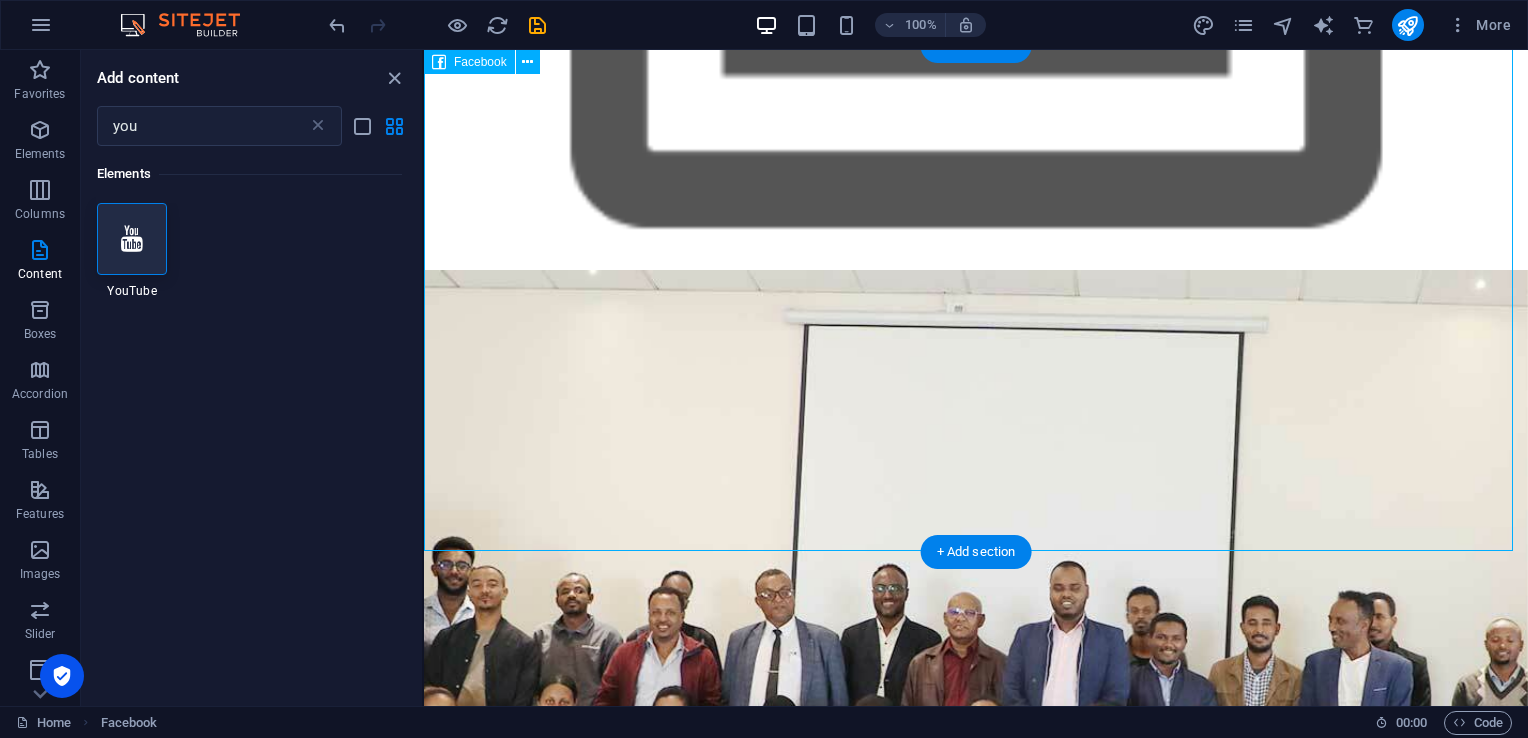 click at bounding box center [976, 2239] 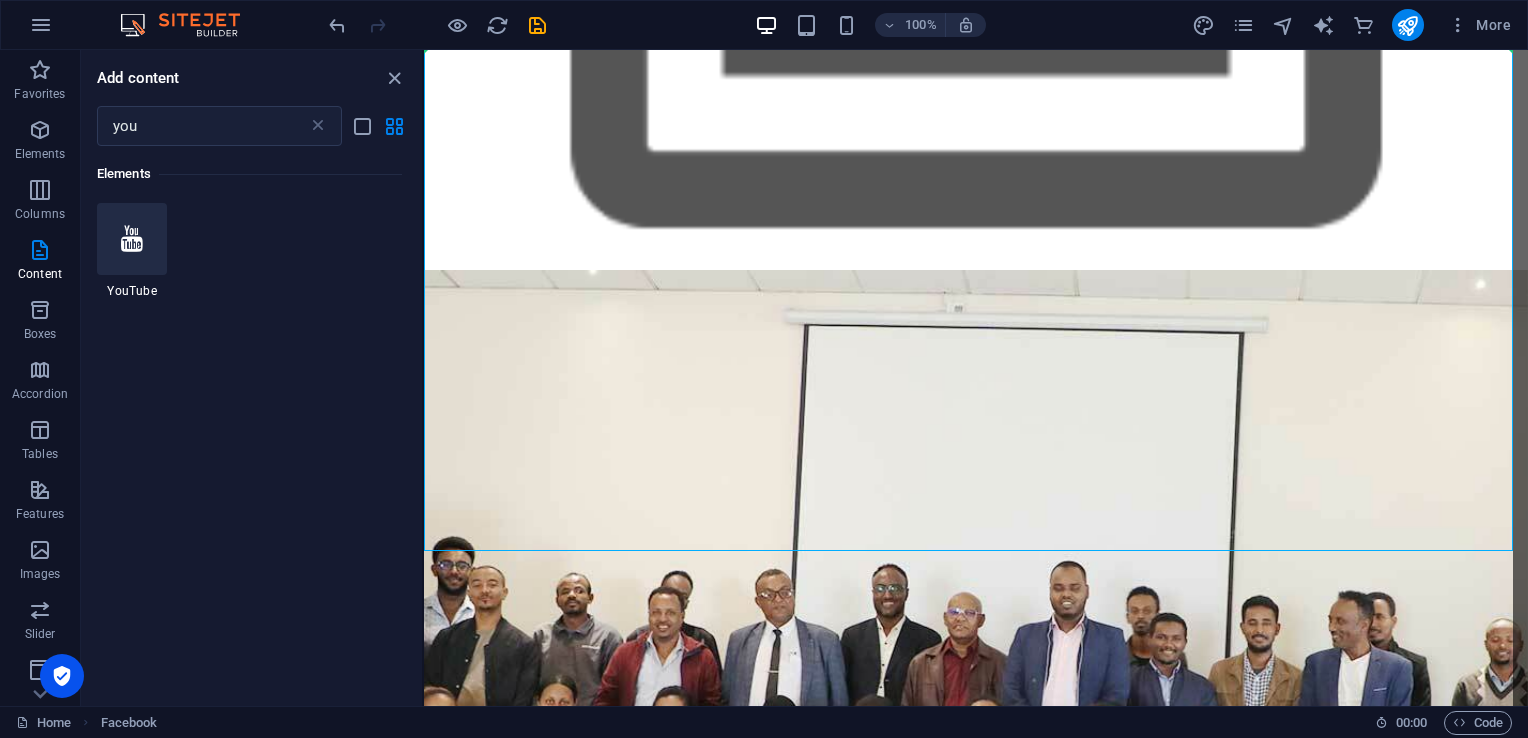 select on "ar16_9" 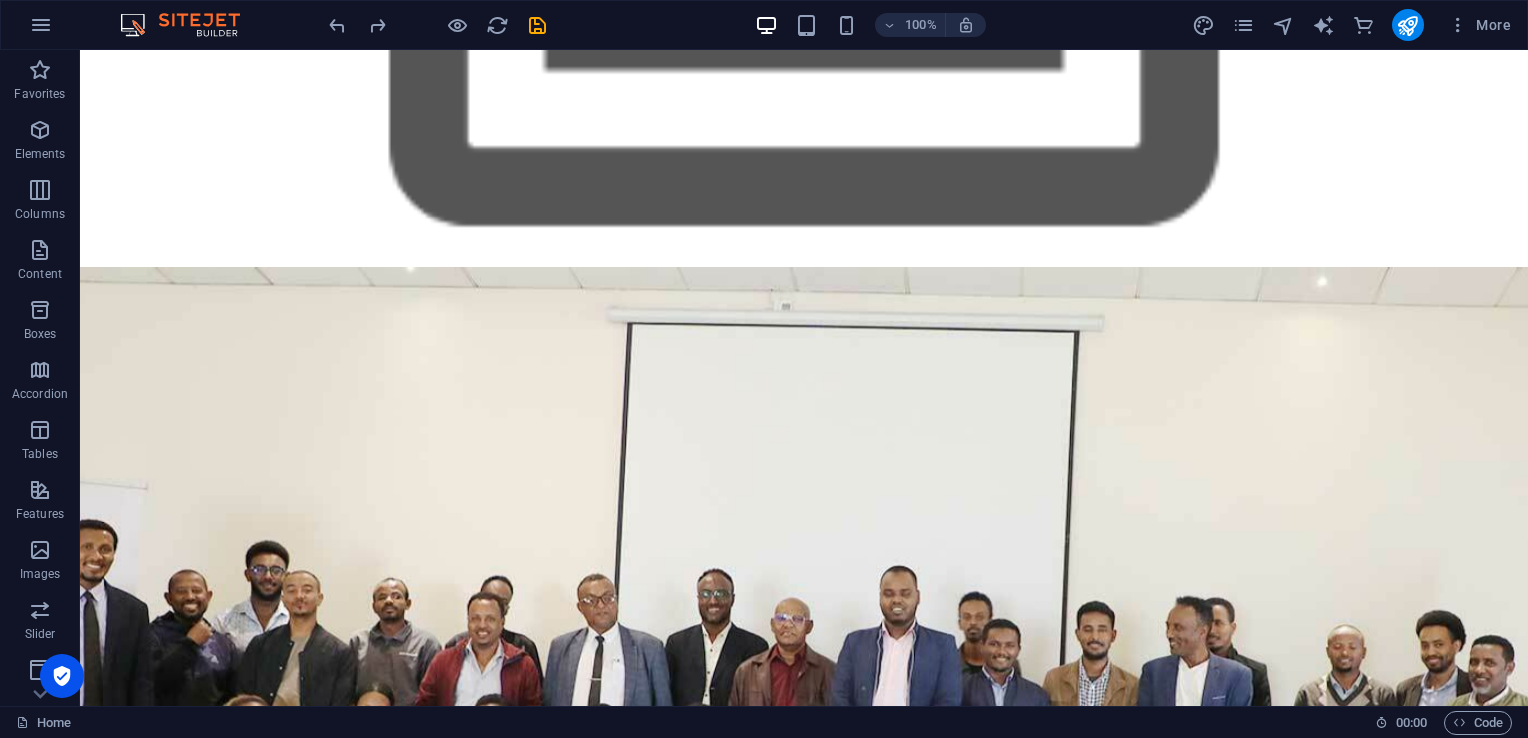 scroll, scrollTop: 1200, scrollLeft: 0, axis: vertical 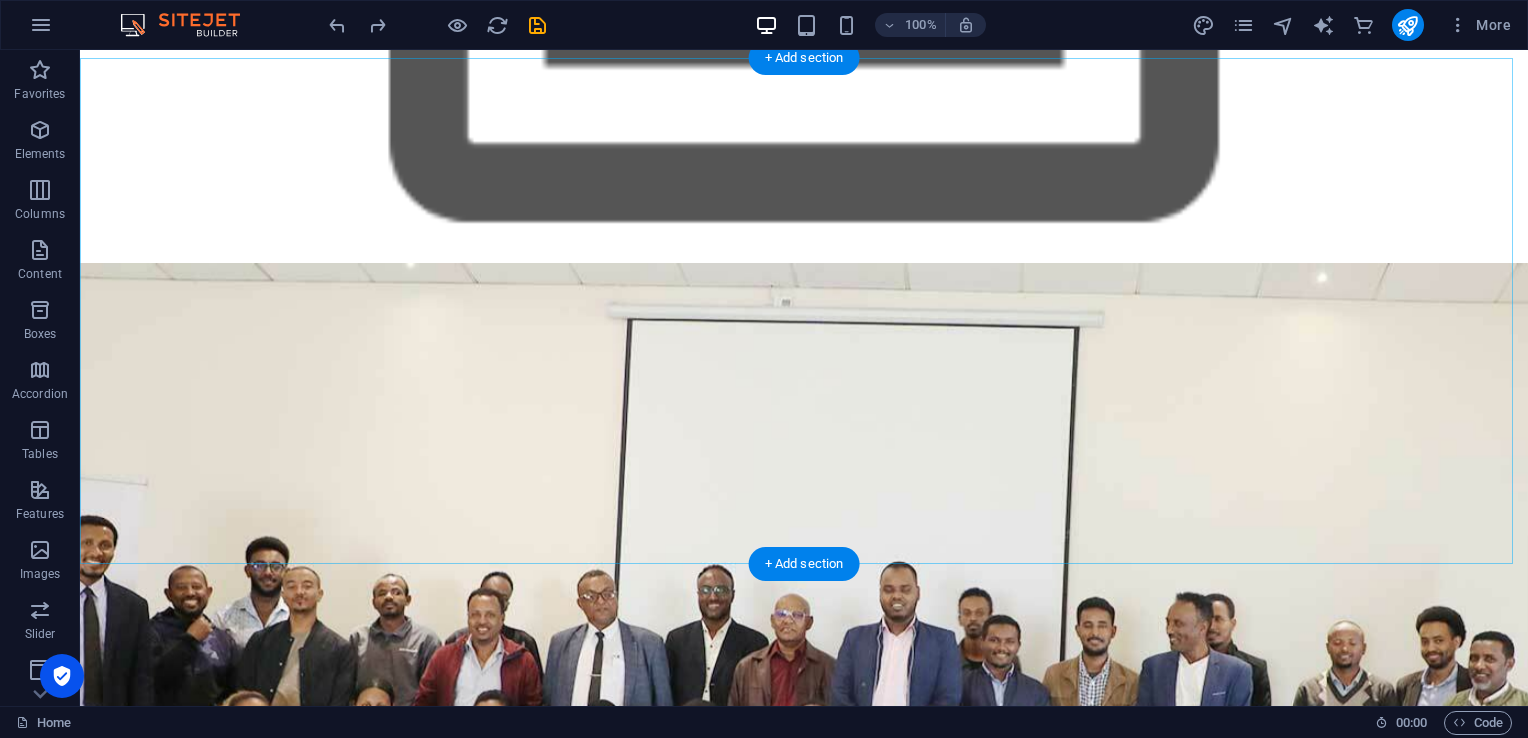 click on "+ Add section" at bounding box center [804, 58] 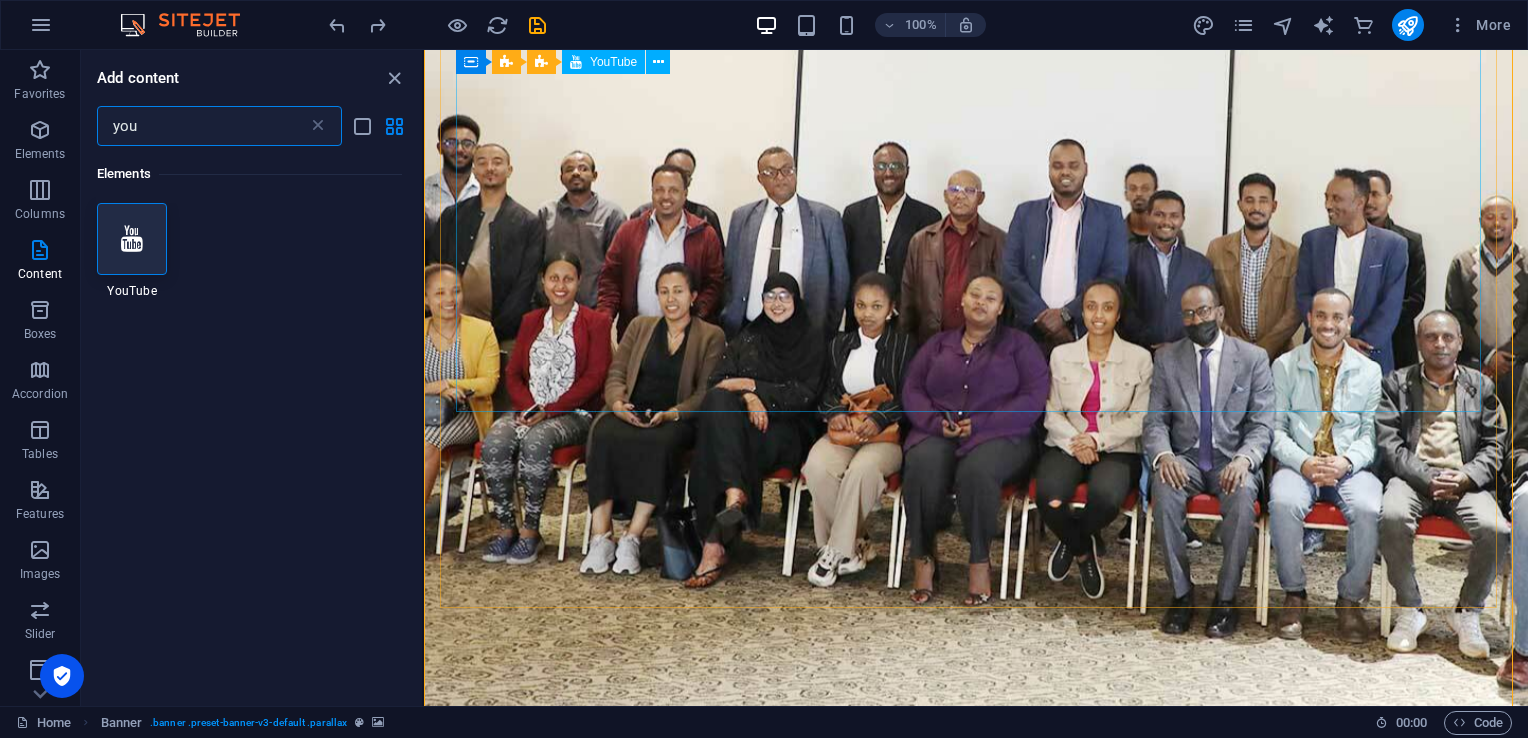scroll, scrollTop: 246, scrollLeft: 0, axis: vertical 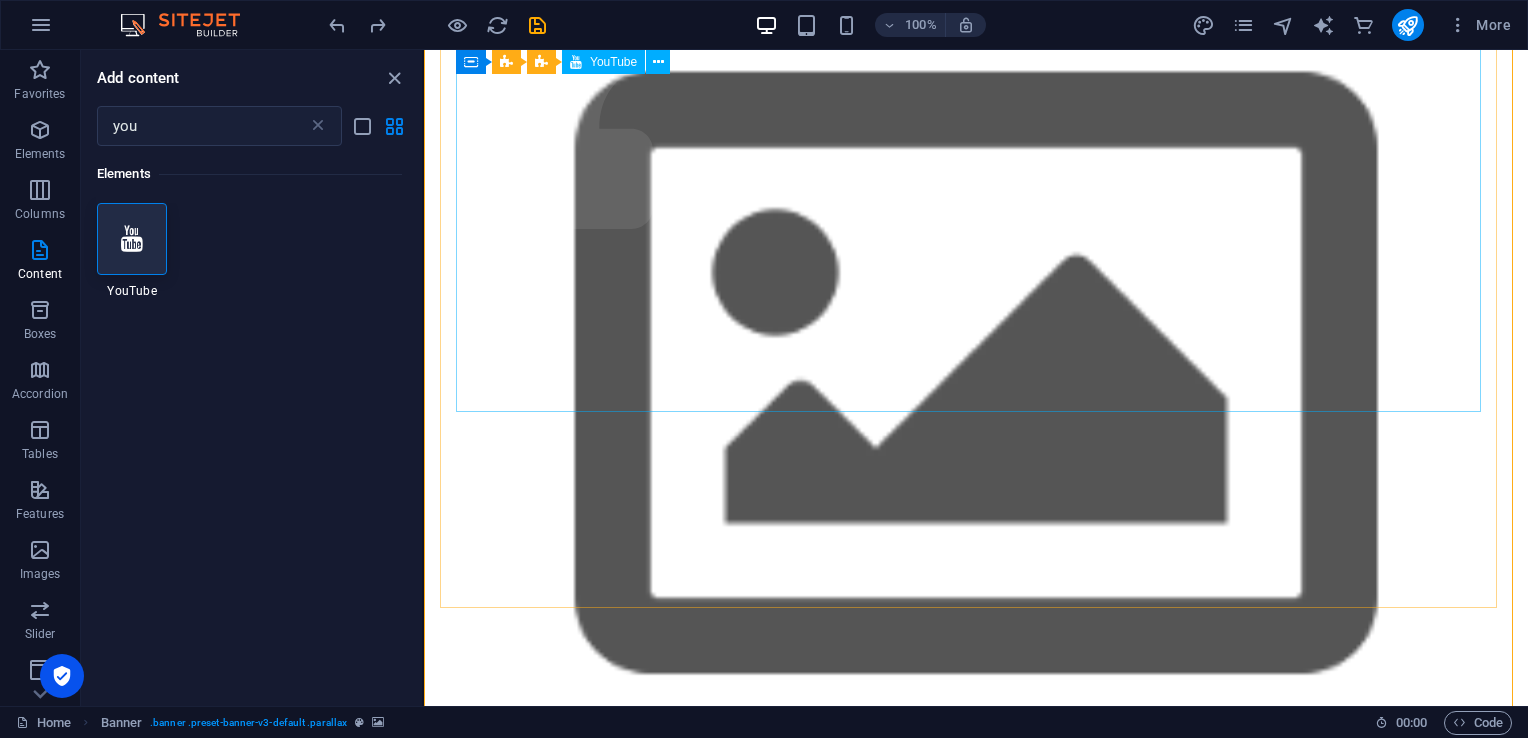 click at bounding box center [976, 1984] 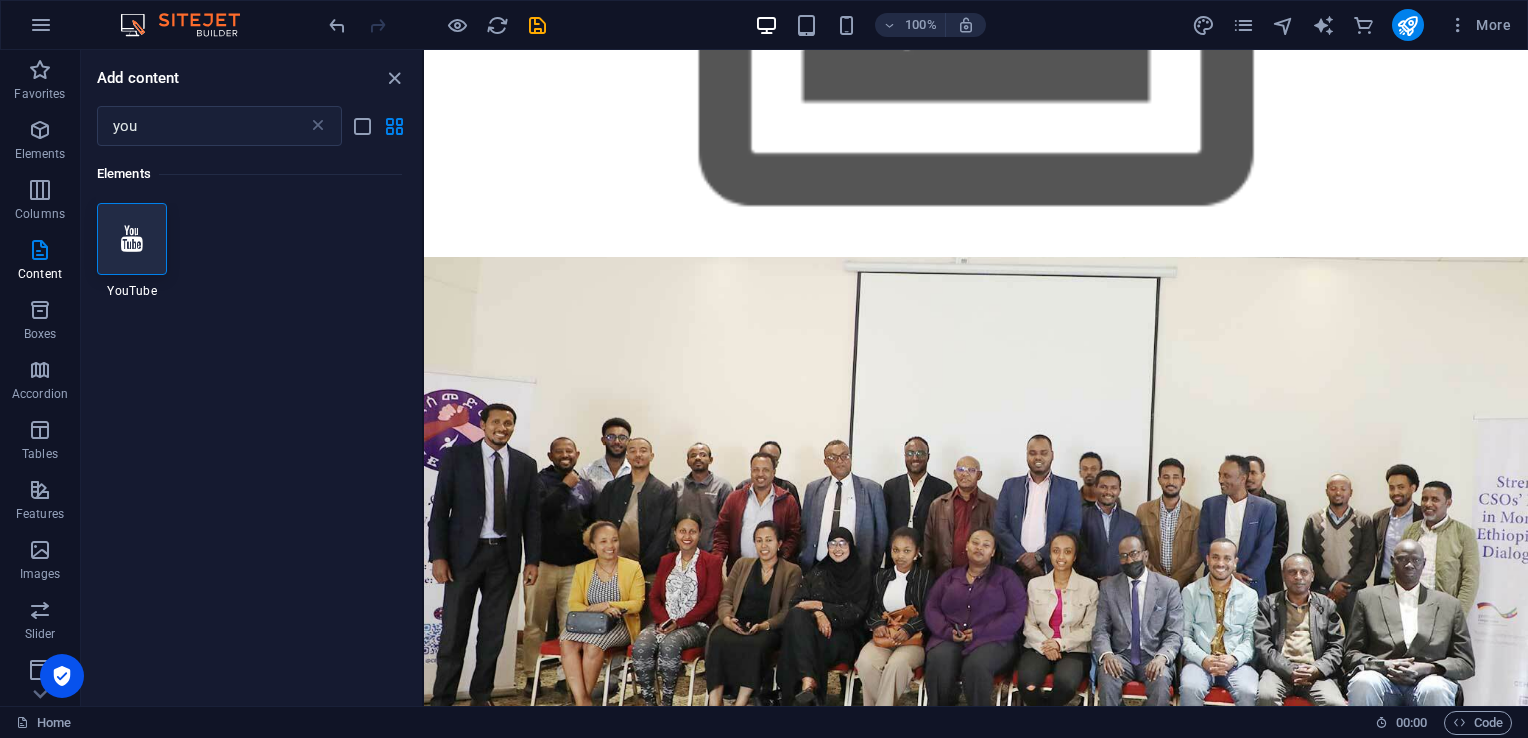 scroll, scrollTop: 658, scrollLeft: 0, axis: vertical 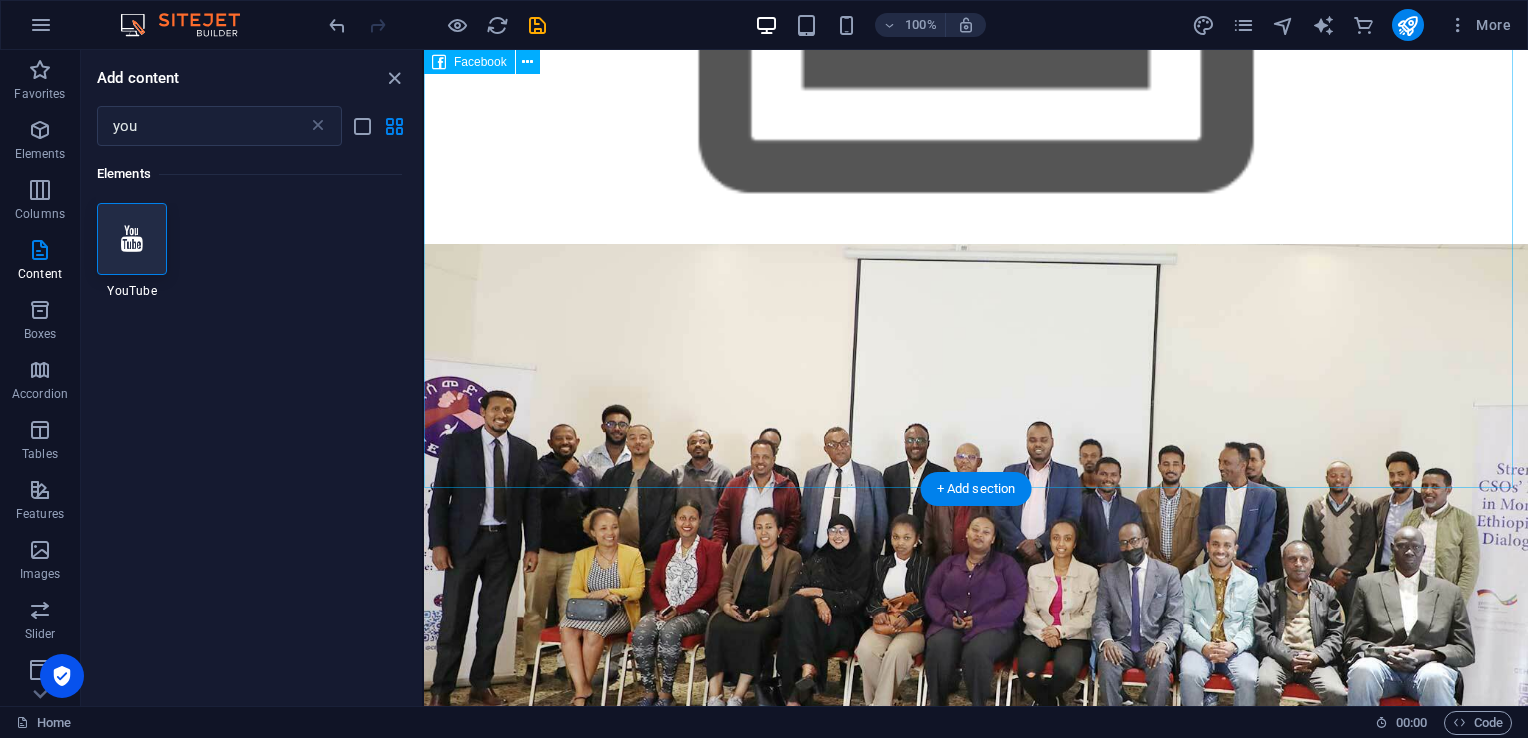 click at bounding box center (976, 1516) 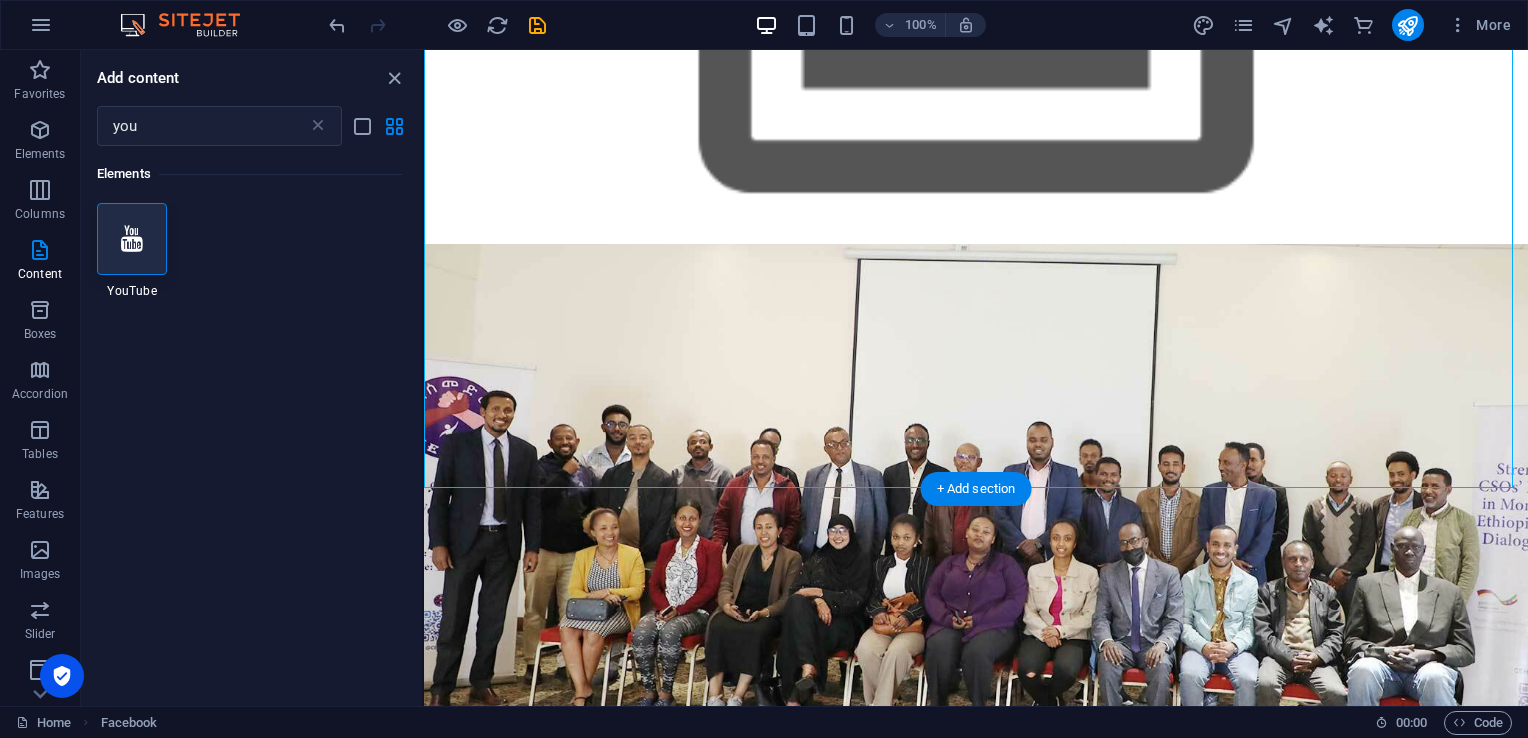 click on "+ Add section" at bounding box center [976, 489] 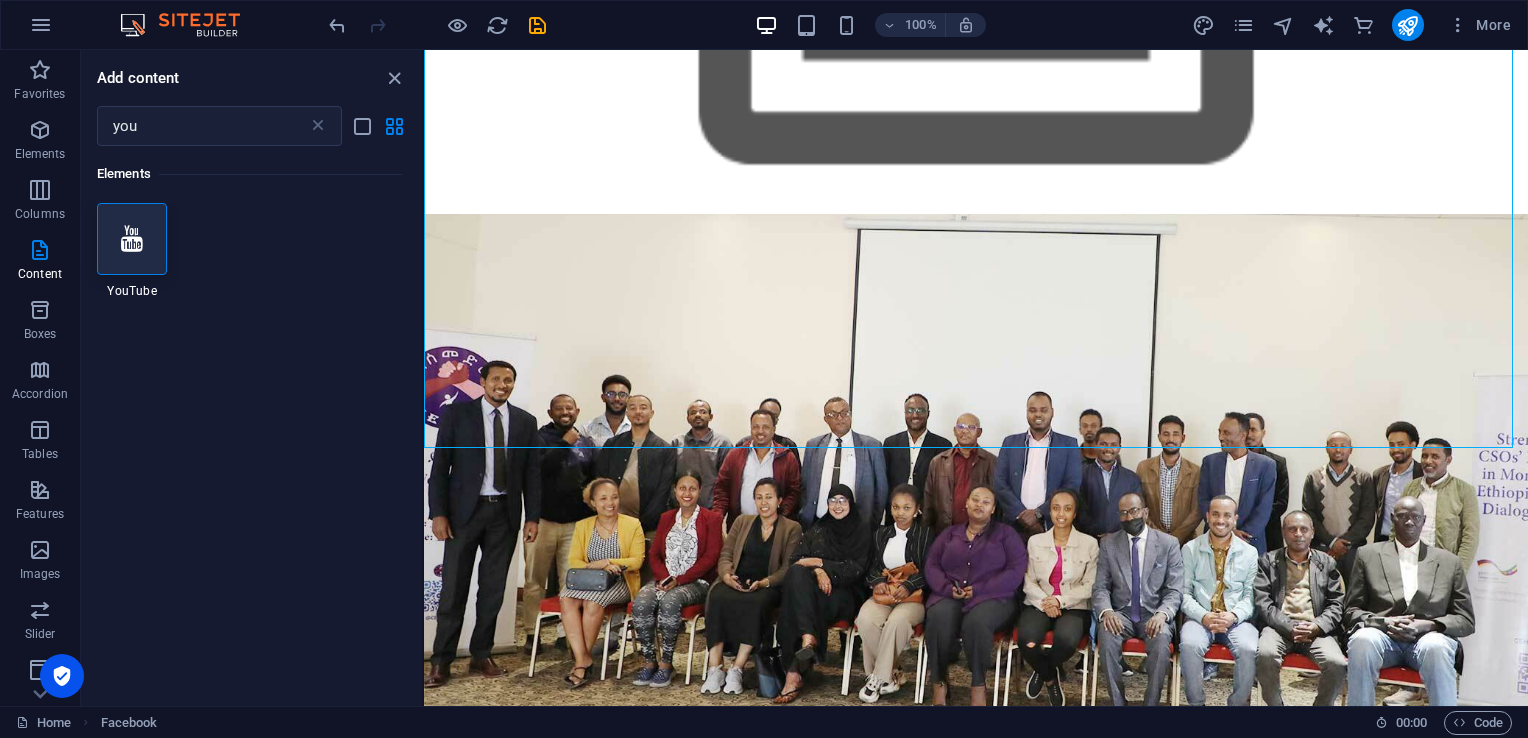 scroll, scrollTop: 698, scrollLeft: 0, axis: vertical 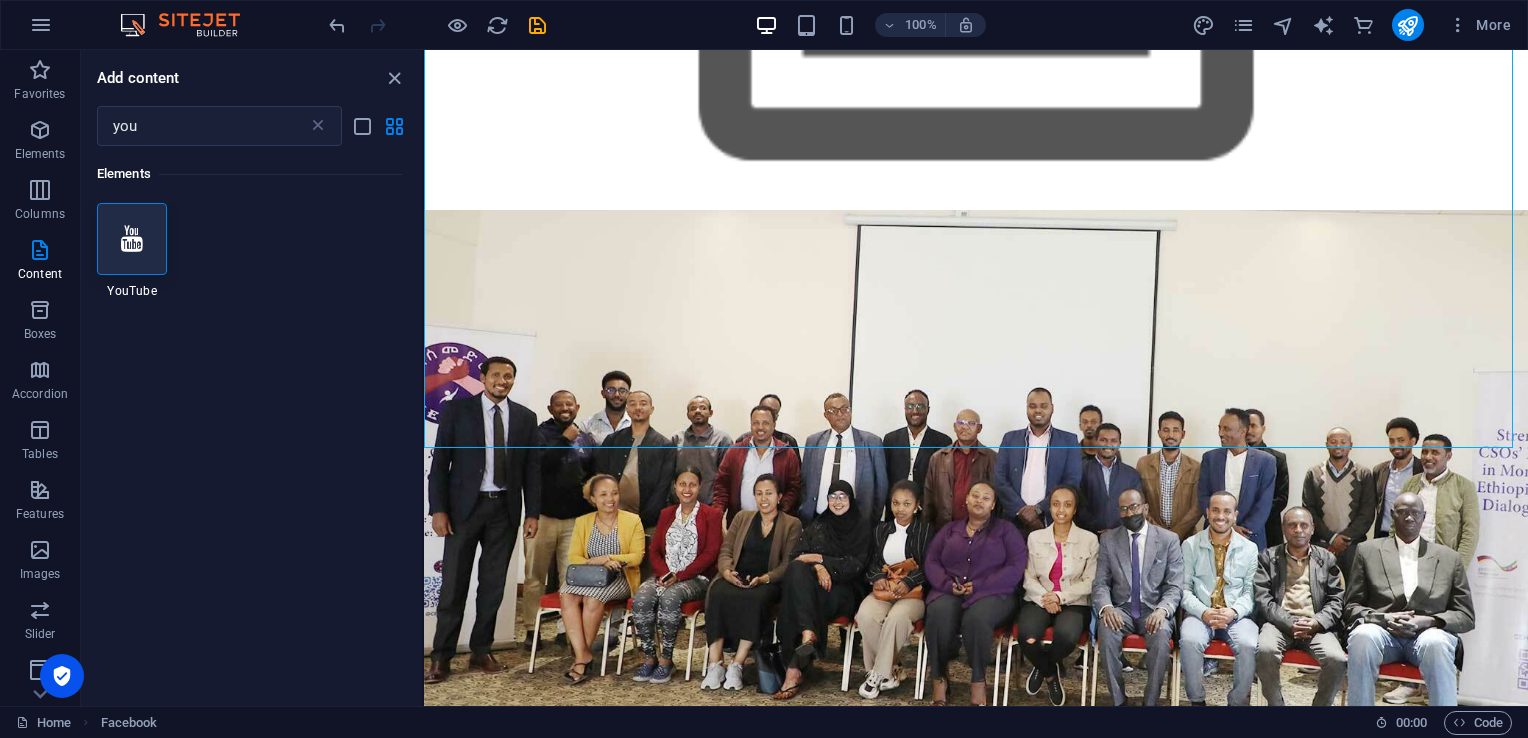 click at bounding box center (132, 239) 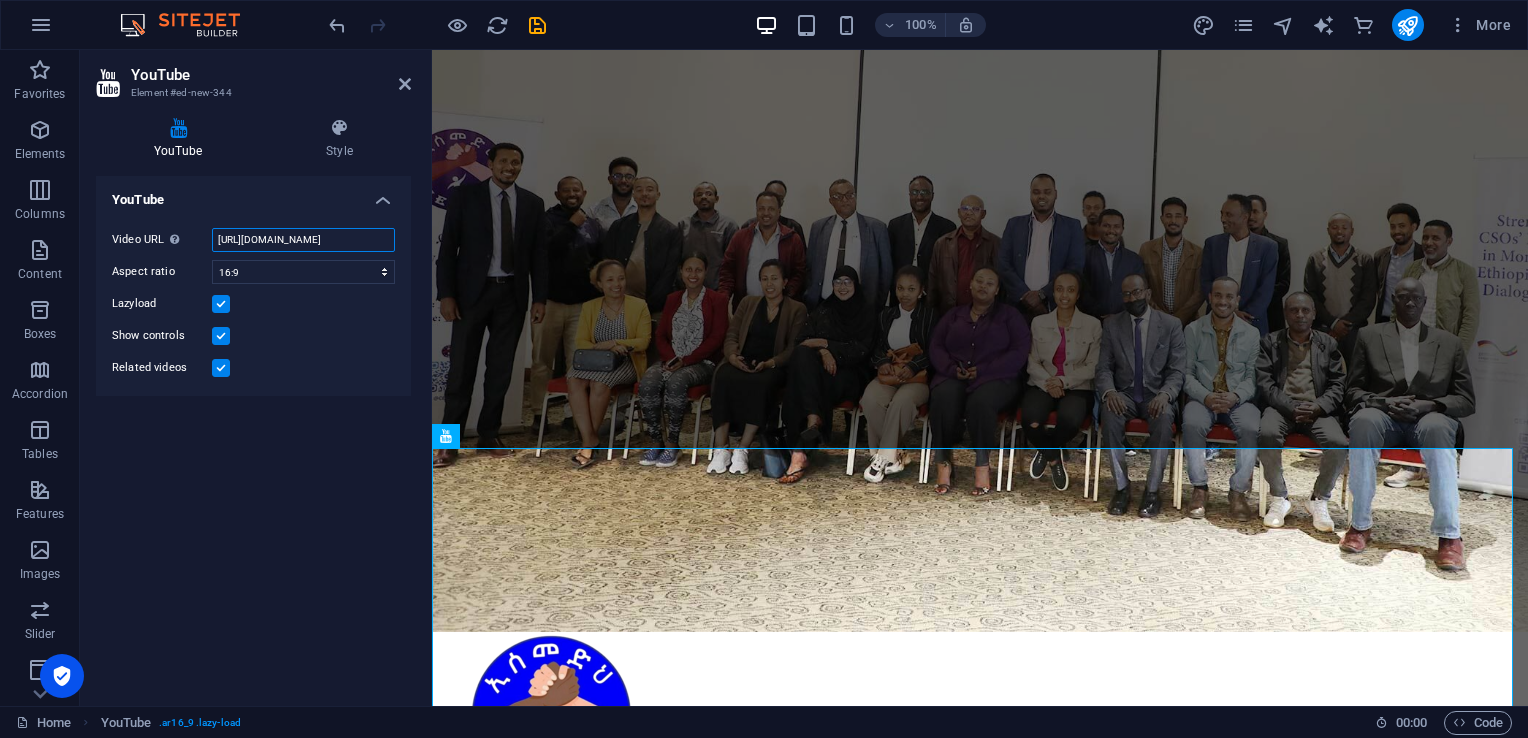 click on "[URL][DOMAIN_NAME]" at bounding box center [303, 240] 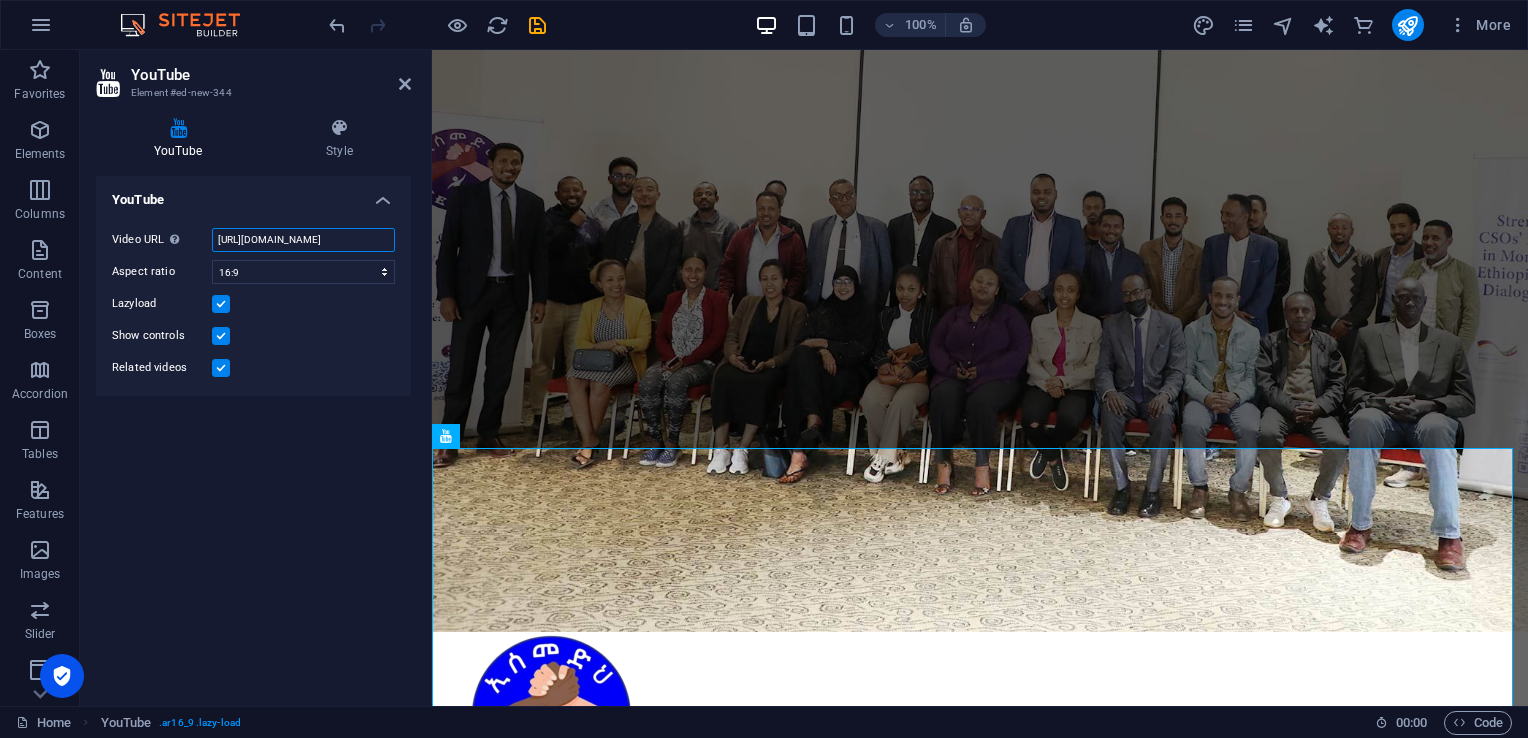 click on "[URL][DOMAIN_NAME]" at bounding box center (303, 240) 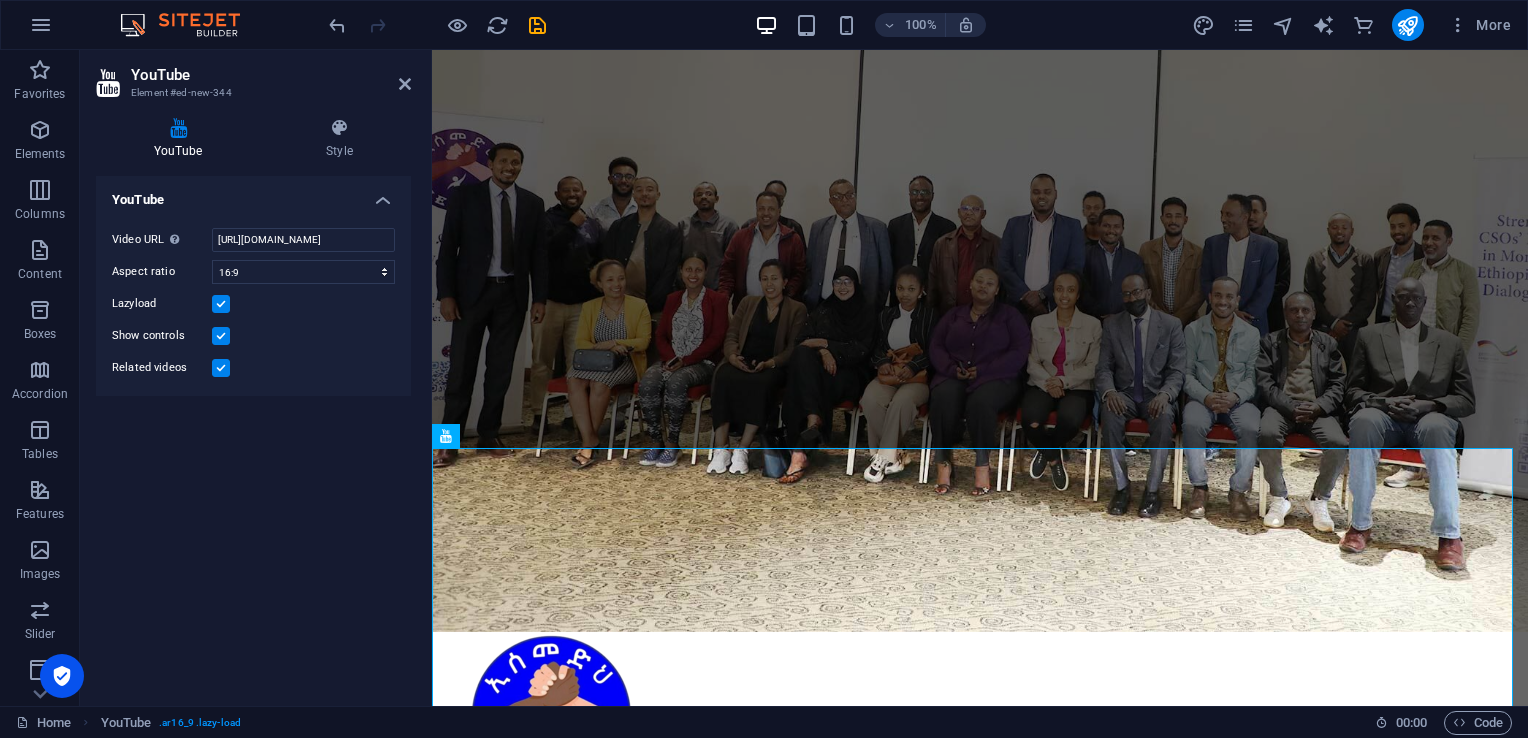 scroll, scrollTop: 0, scrollLeft: 0, axis: both 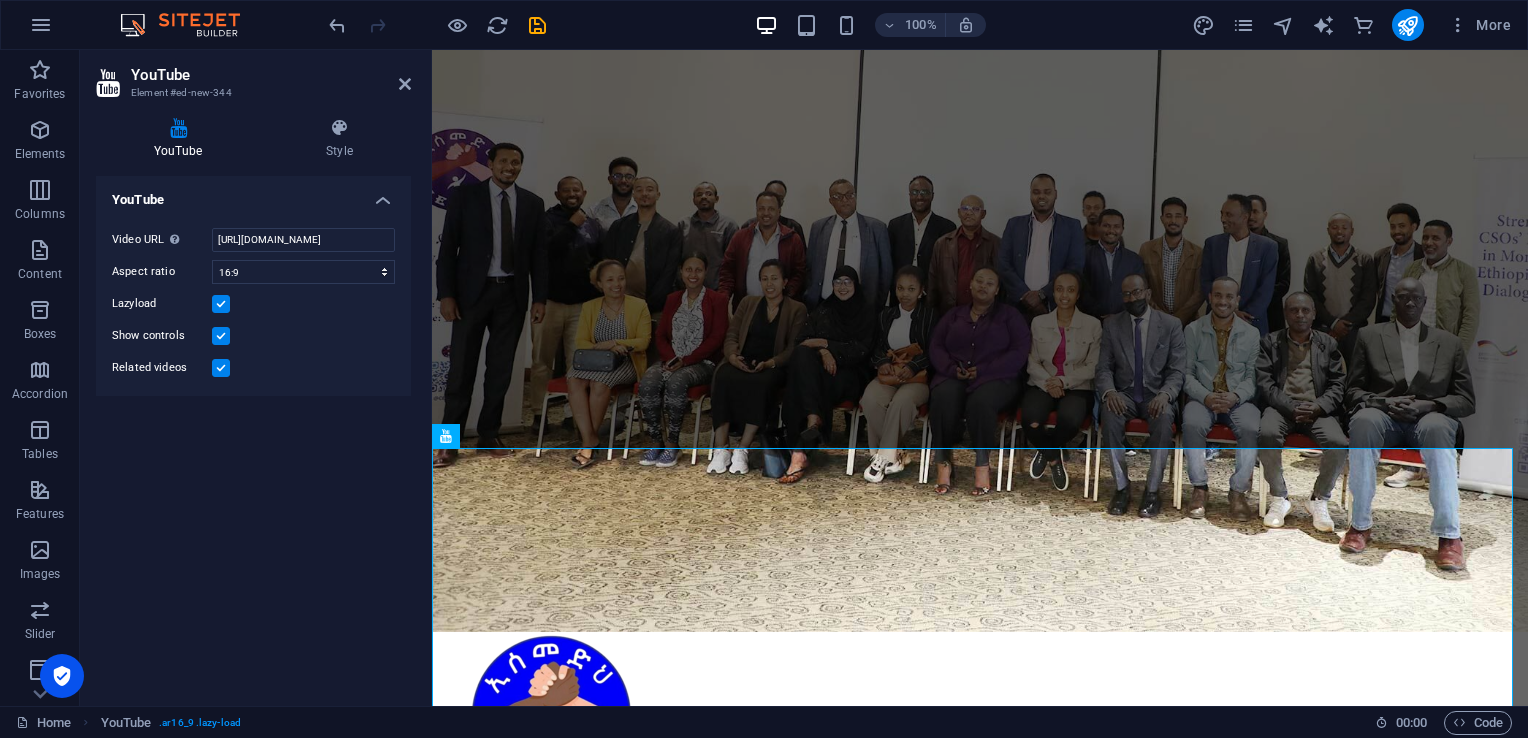 click on "YouTube Video URL Insert (or paste) a video URL. [URL][DOMAIN_NAME] Aspect ratio 16:10 16:9 4:3 2:1 1:1 Lazyload Show controls Related videos" at bounding box center (253, 433) 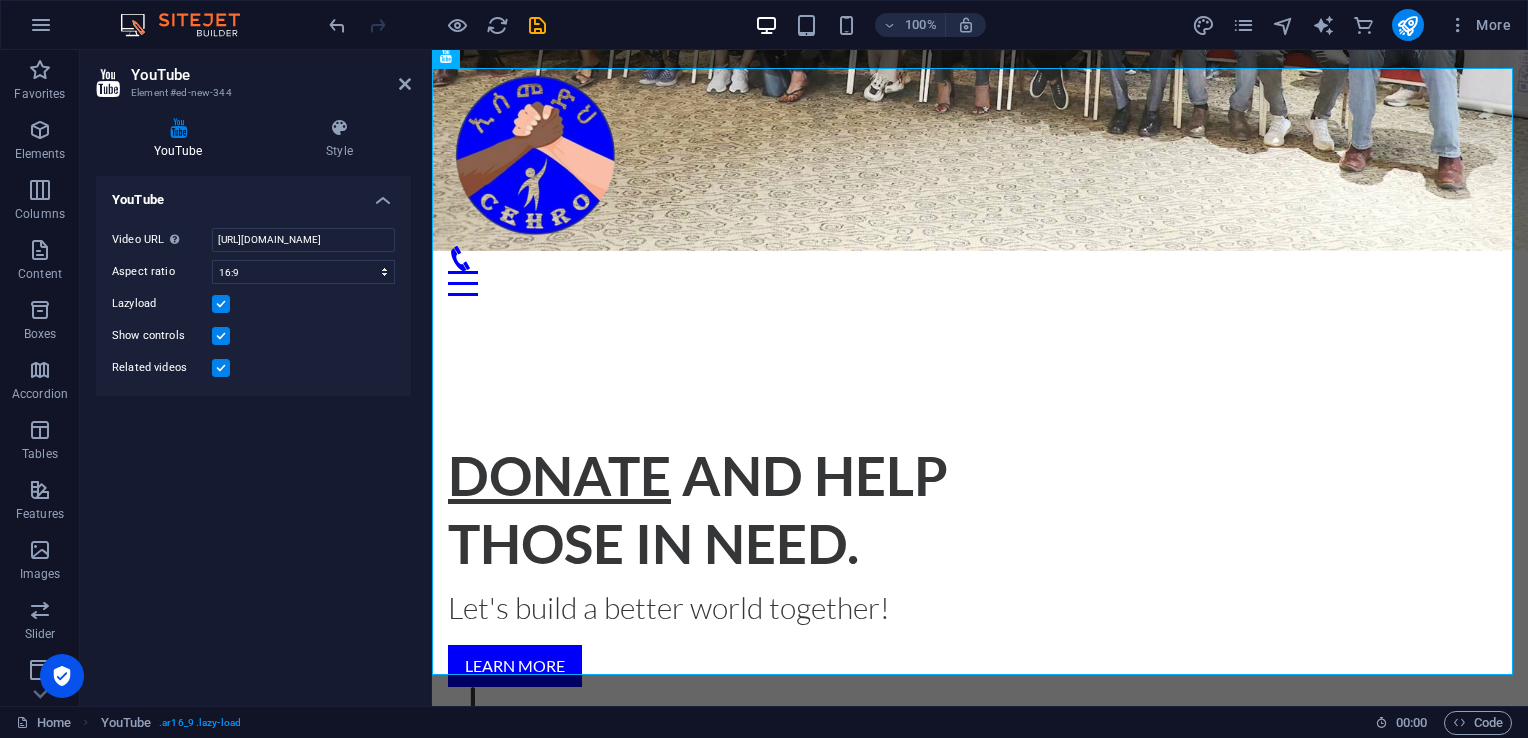 scroll, scrollTop: 1084, scrollLeft: 0, axis: vertical 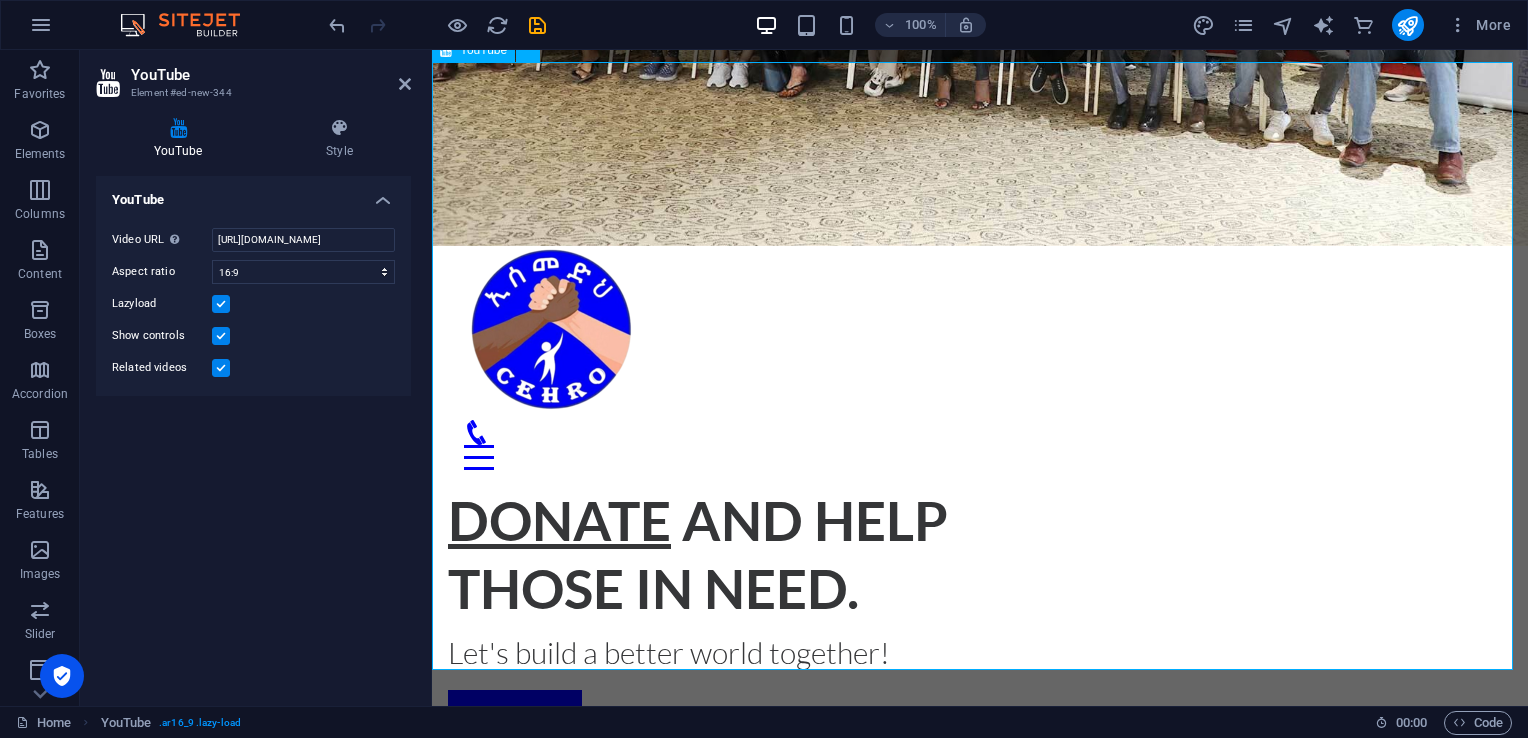 click at bounding box center [980, 1651] 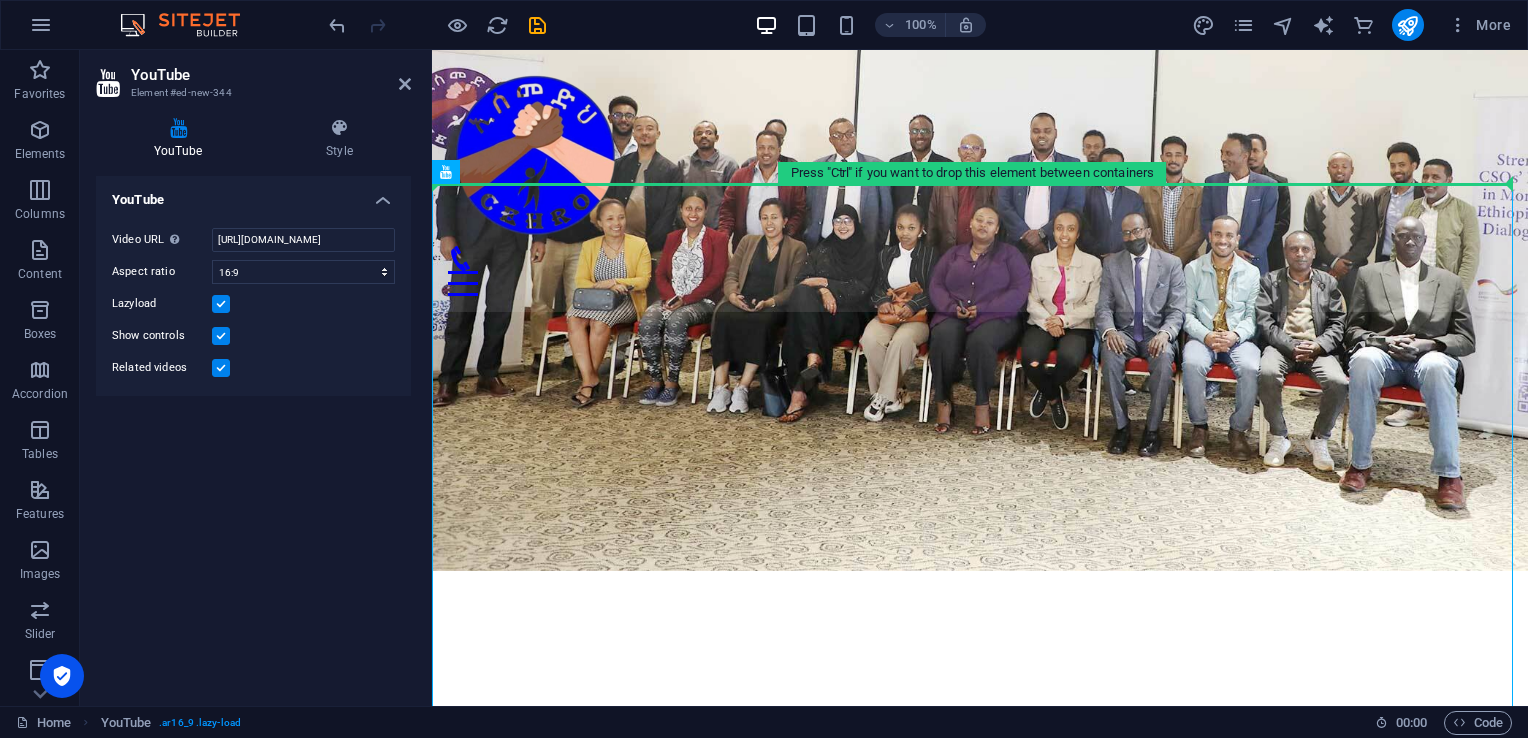 drag, startPoint x: 1210, startPoint y: 238, endPoint x: 1232, endPoint y: 73, distance: 166.4602 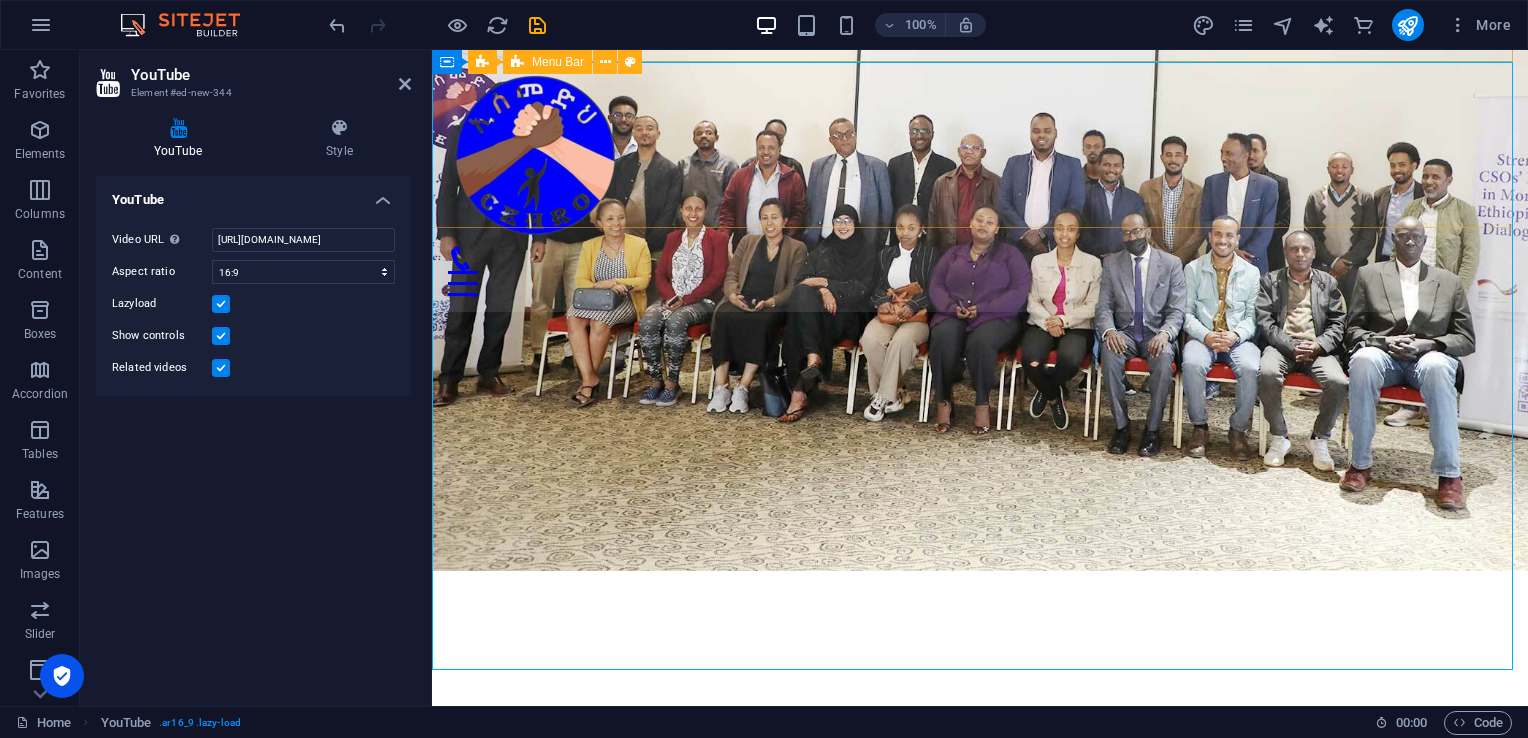 scroll, scrollTop: 579, scrollLeft: 0, axis: vertical 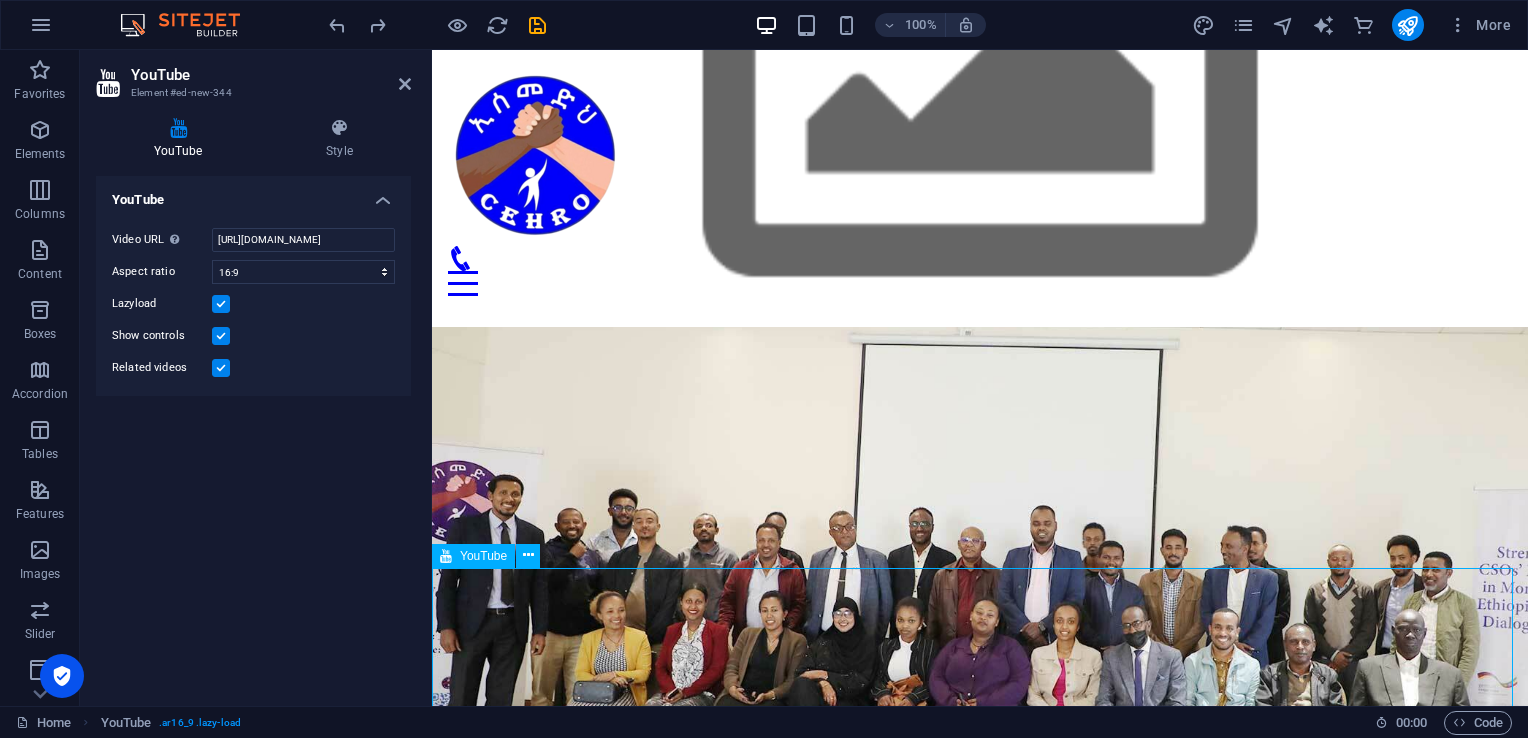 click at bounding box center [980, 2106] 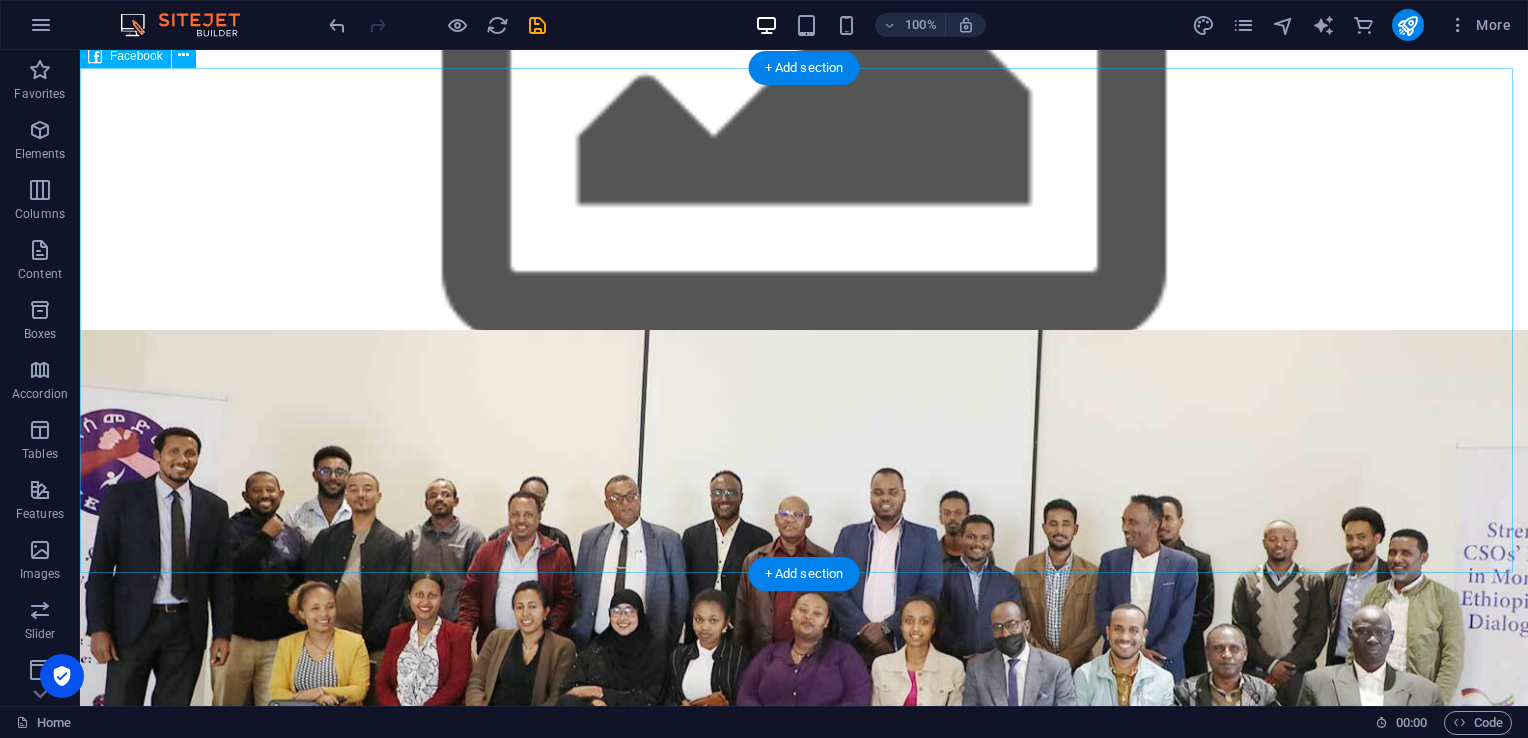 click at bounding box center [804, 1625] 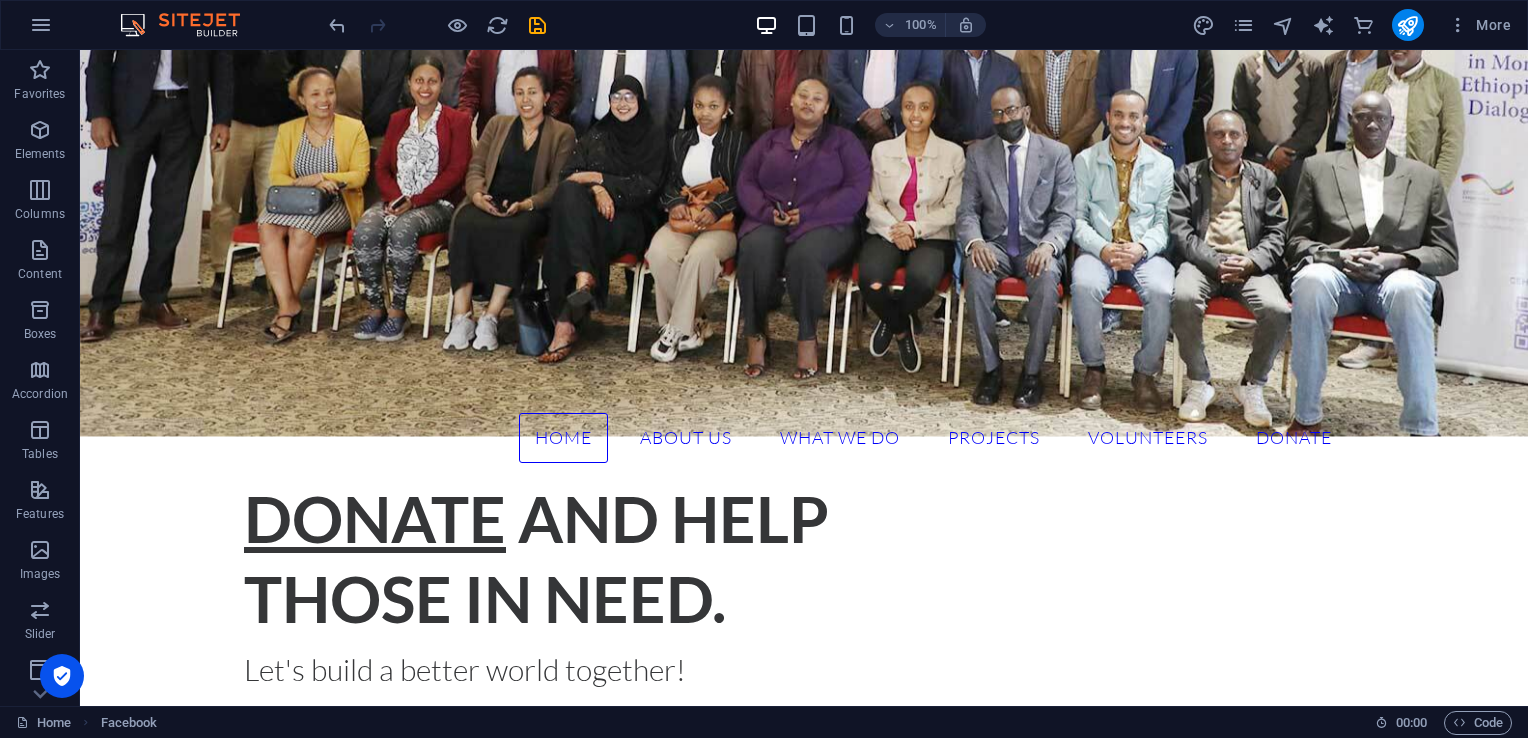 scroll, scrollTop: 1132, scrollLeft: 0, axis: vertical 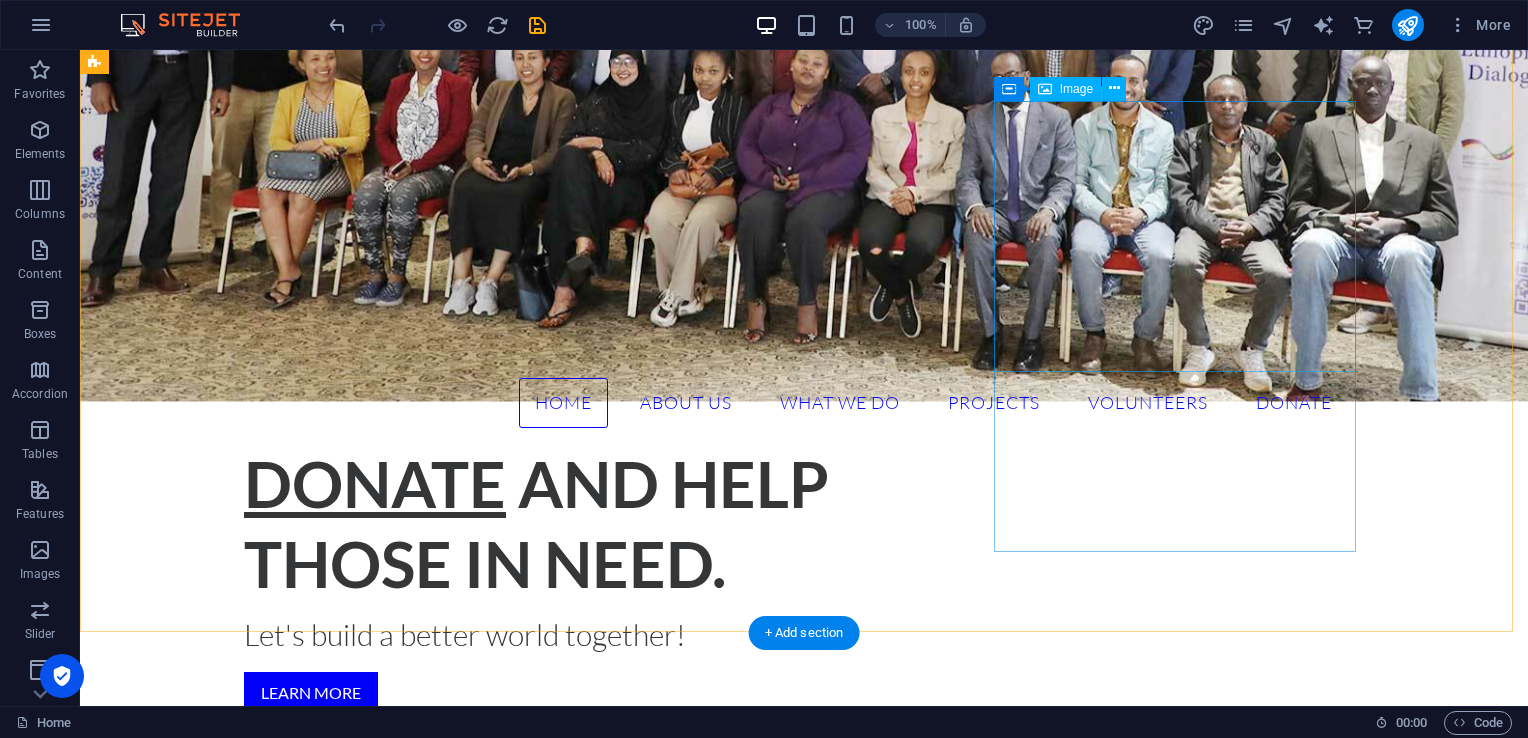 click at bounding box center [656, 3810] 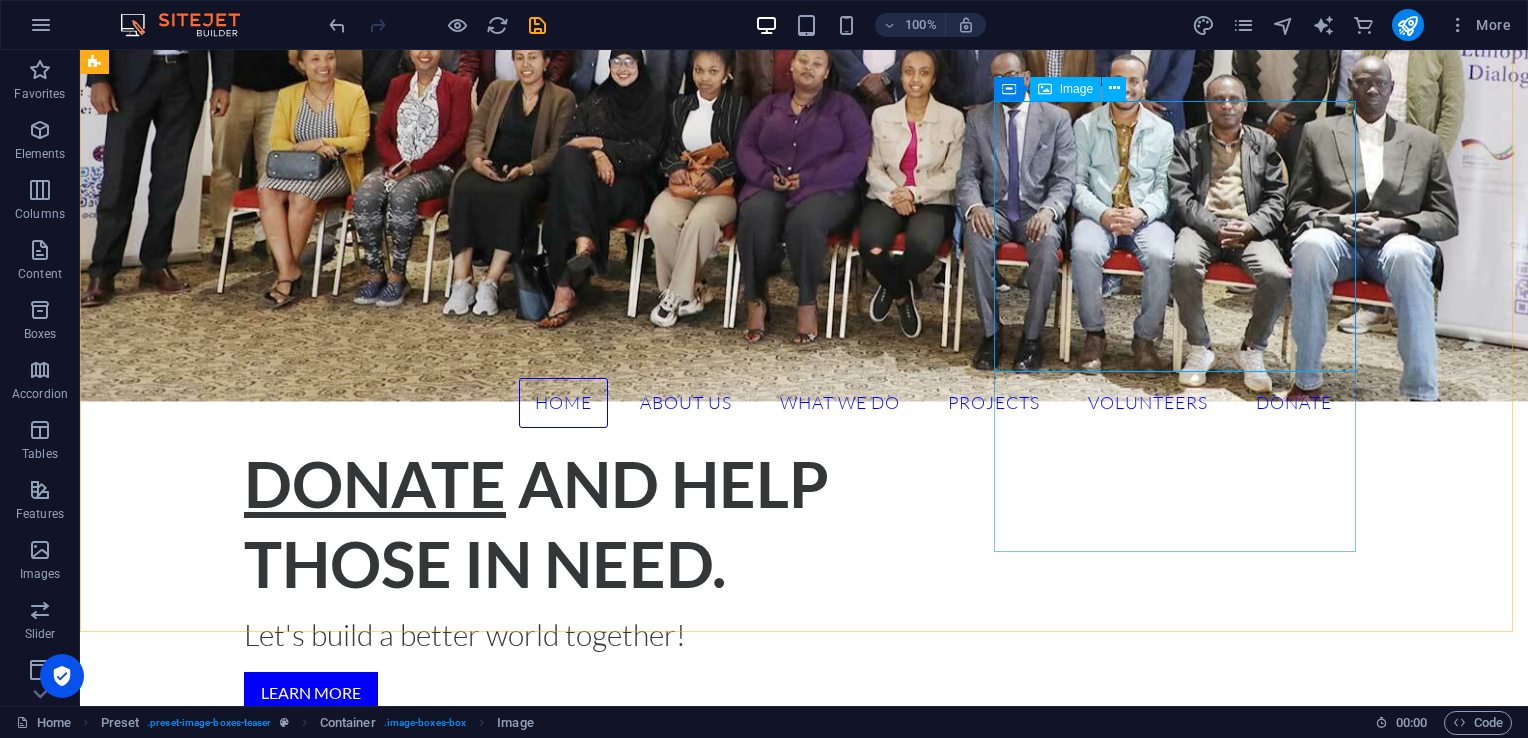 click at bounding box center [1114, 89] 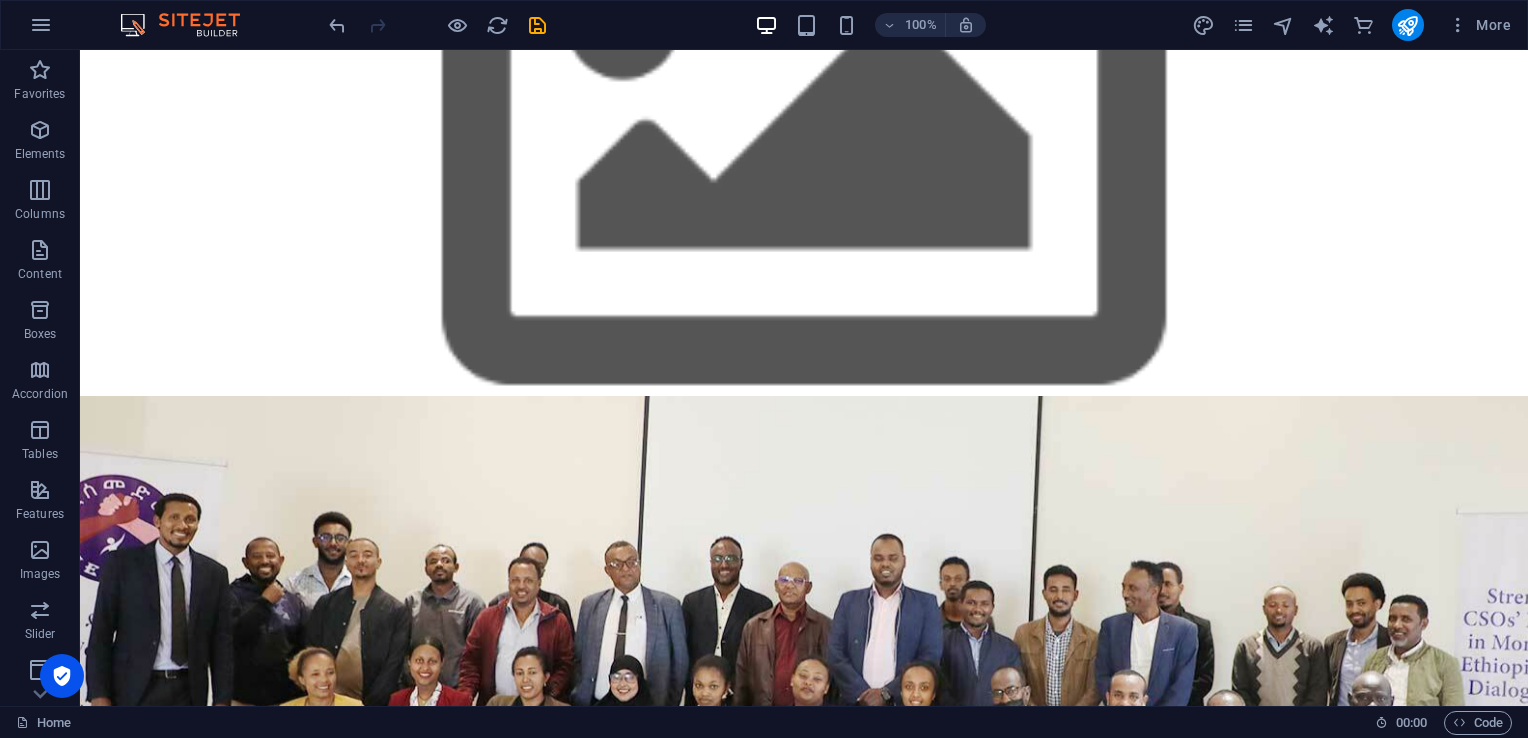 scroll, scrollTop: 469, scrollLeft: 0, axis: vertical 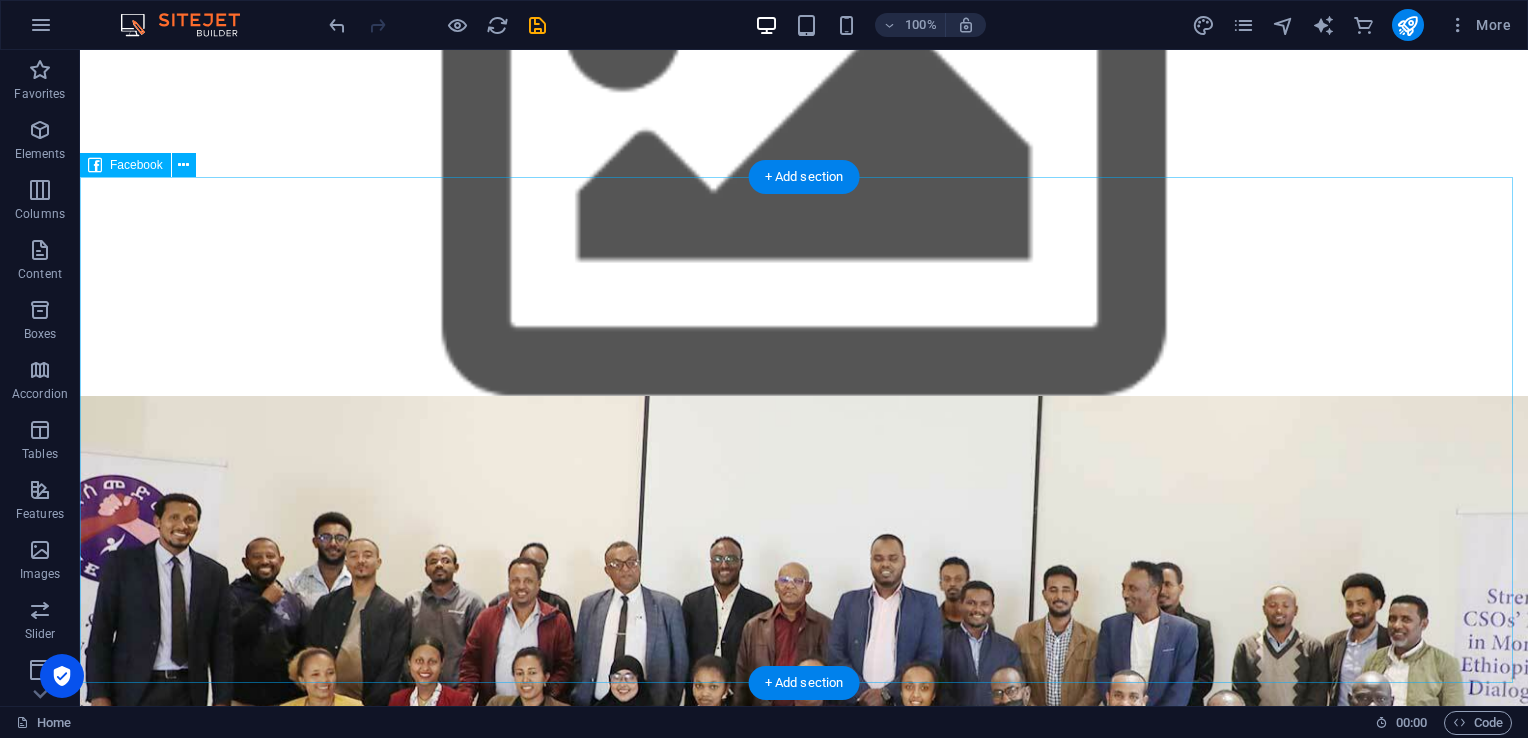 click at bounding box center (804, 1735) 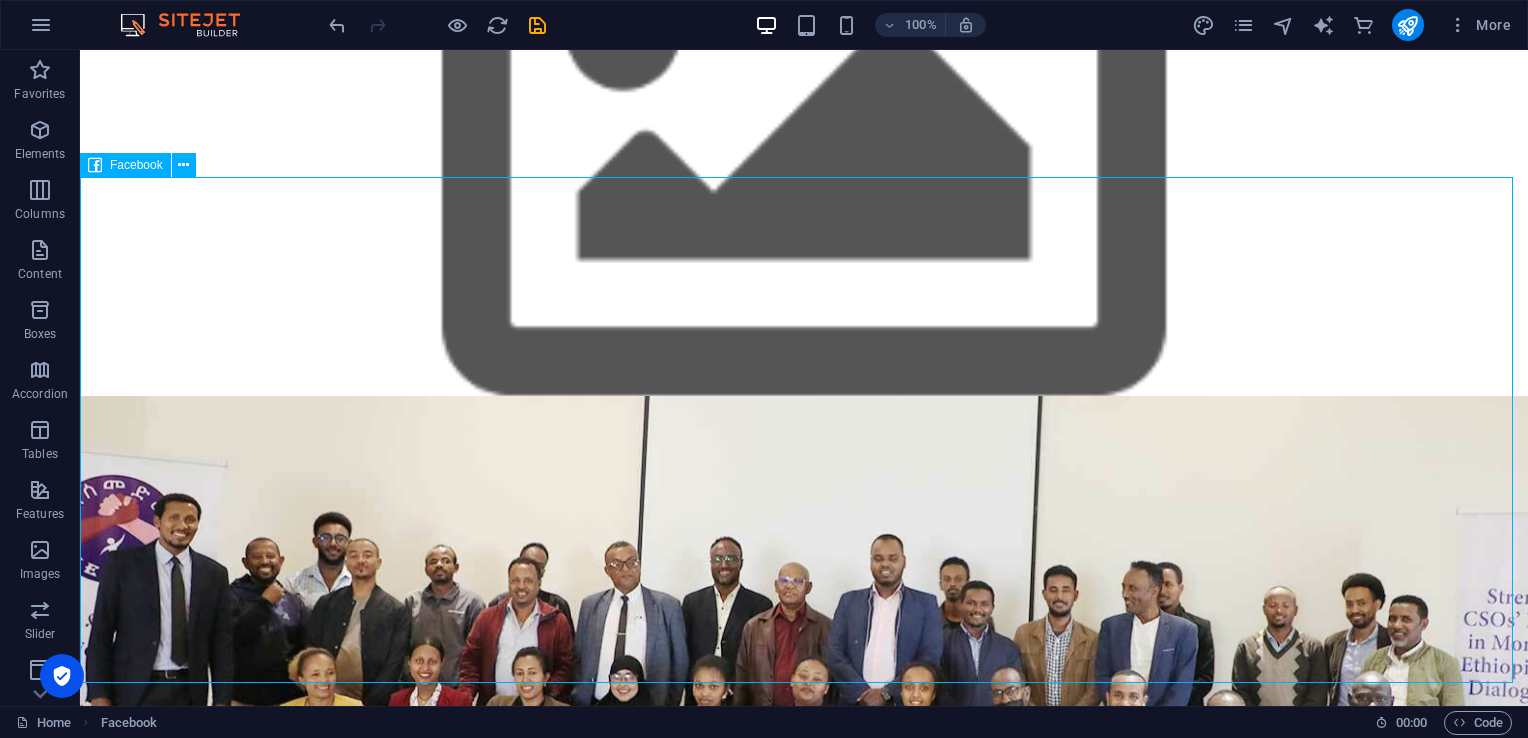 click at bounding box center [183, 165] 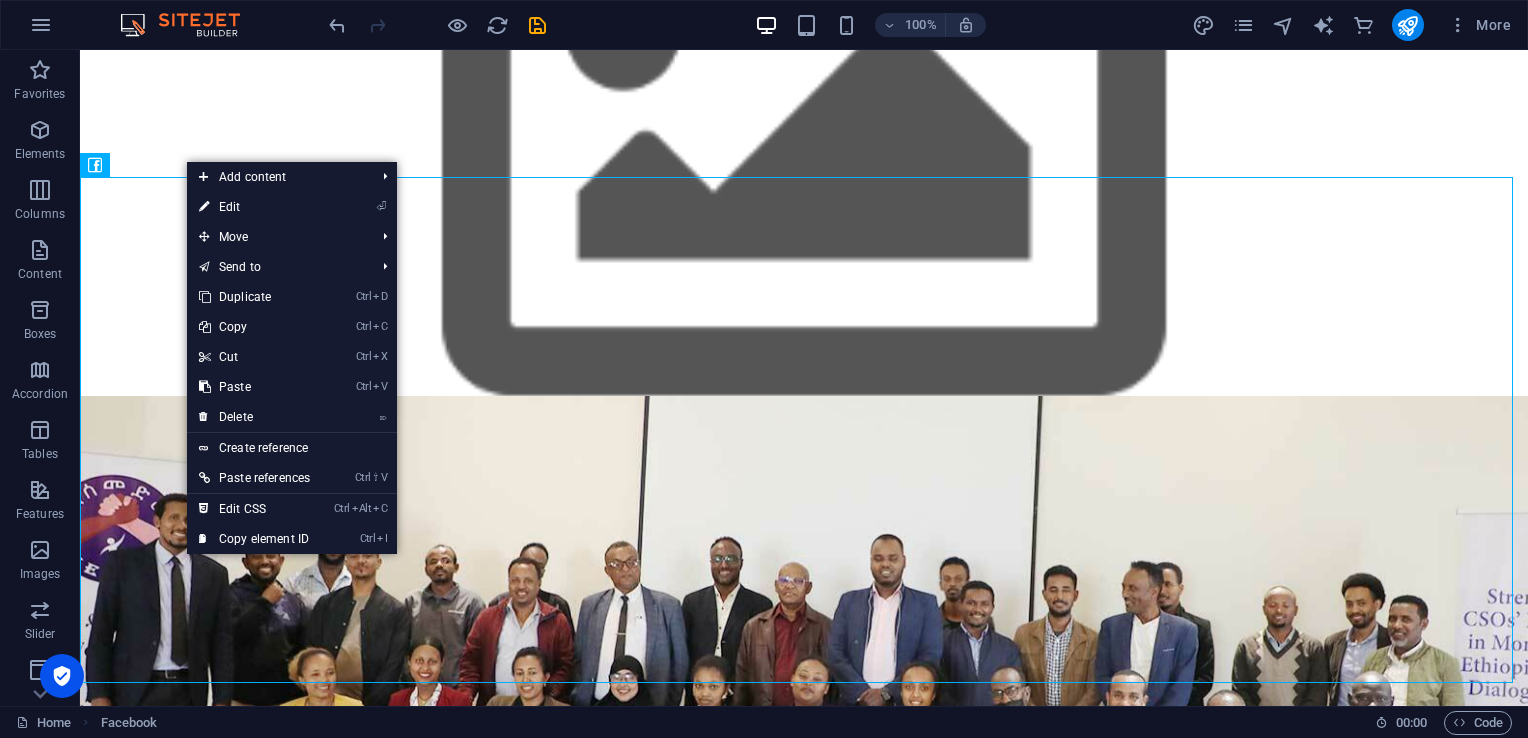 click on "Ctrl D  Duplicate" at bounding box center (254, 297) 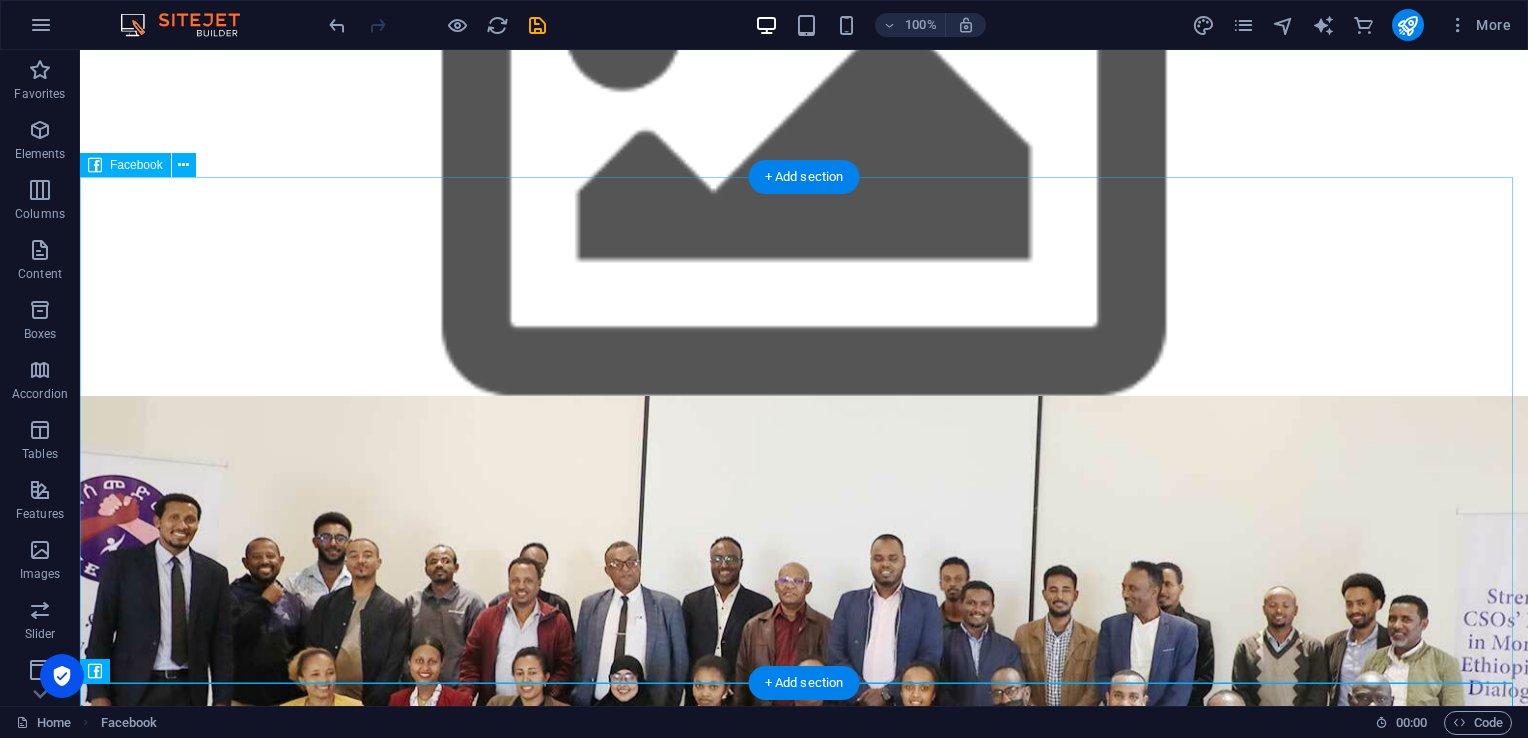 click at bounding box center (804, 1735) 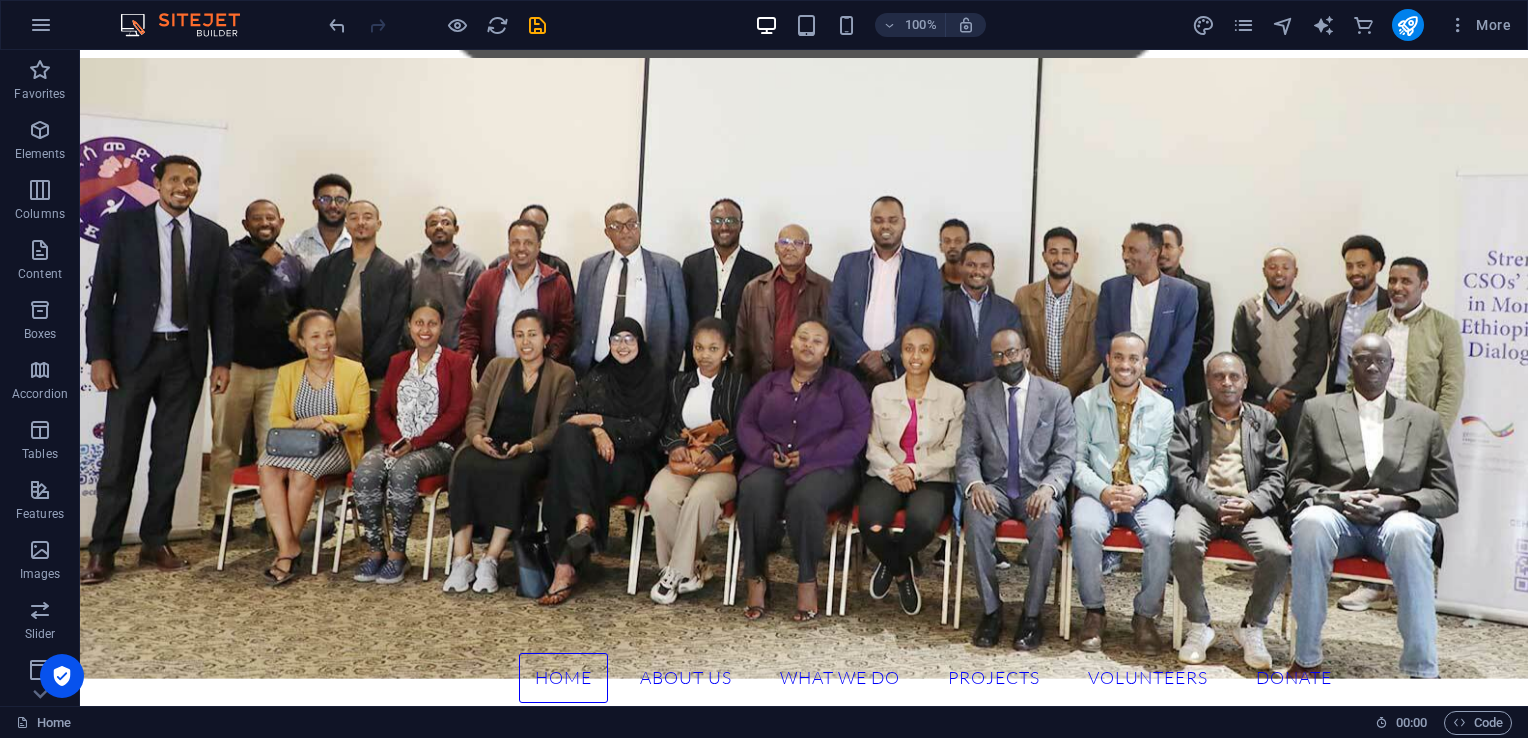 scroll, scrollTop: 352, scrollLeft: 0, axis: vertical 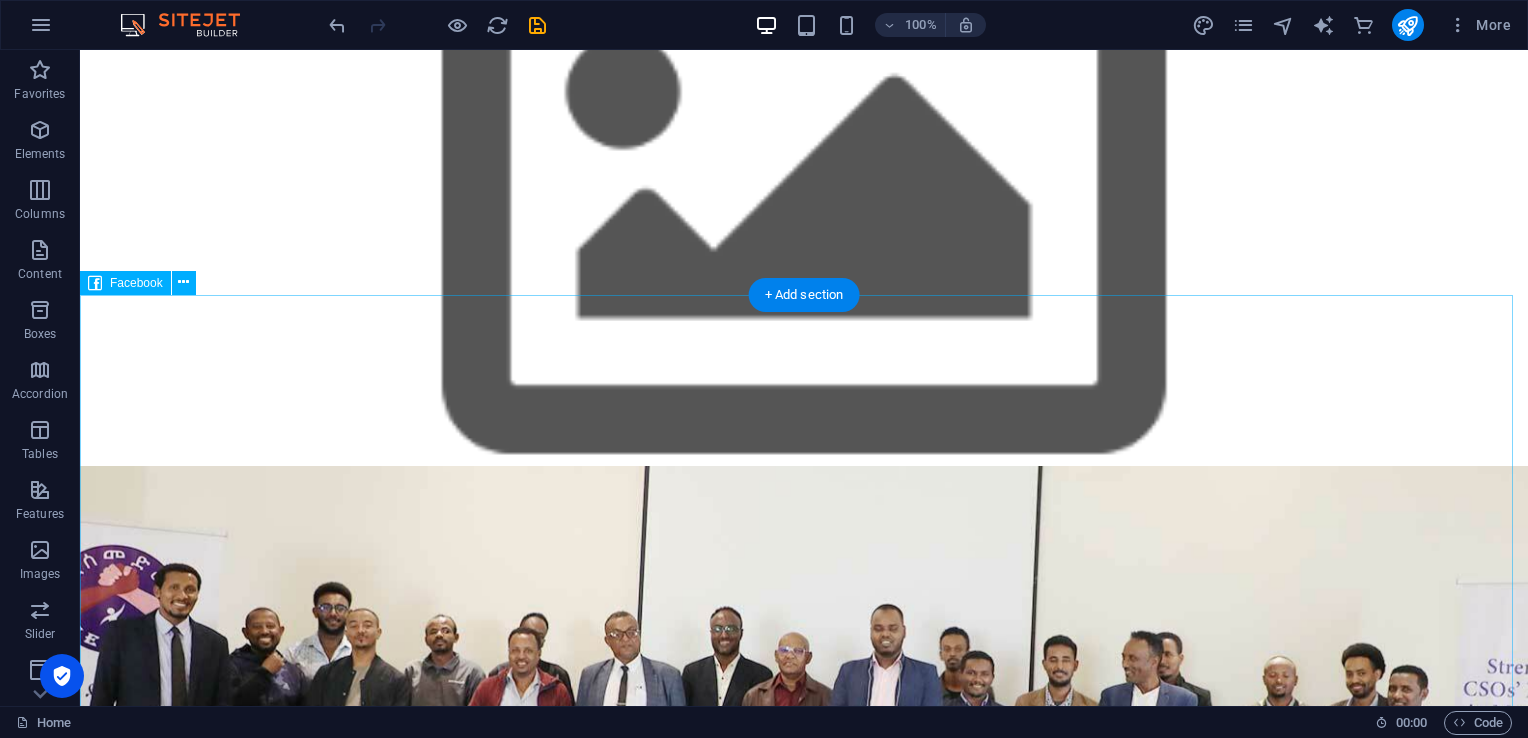 click at bounding box center (804, 1852) 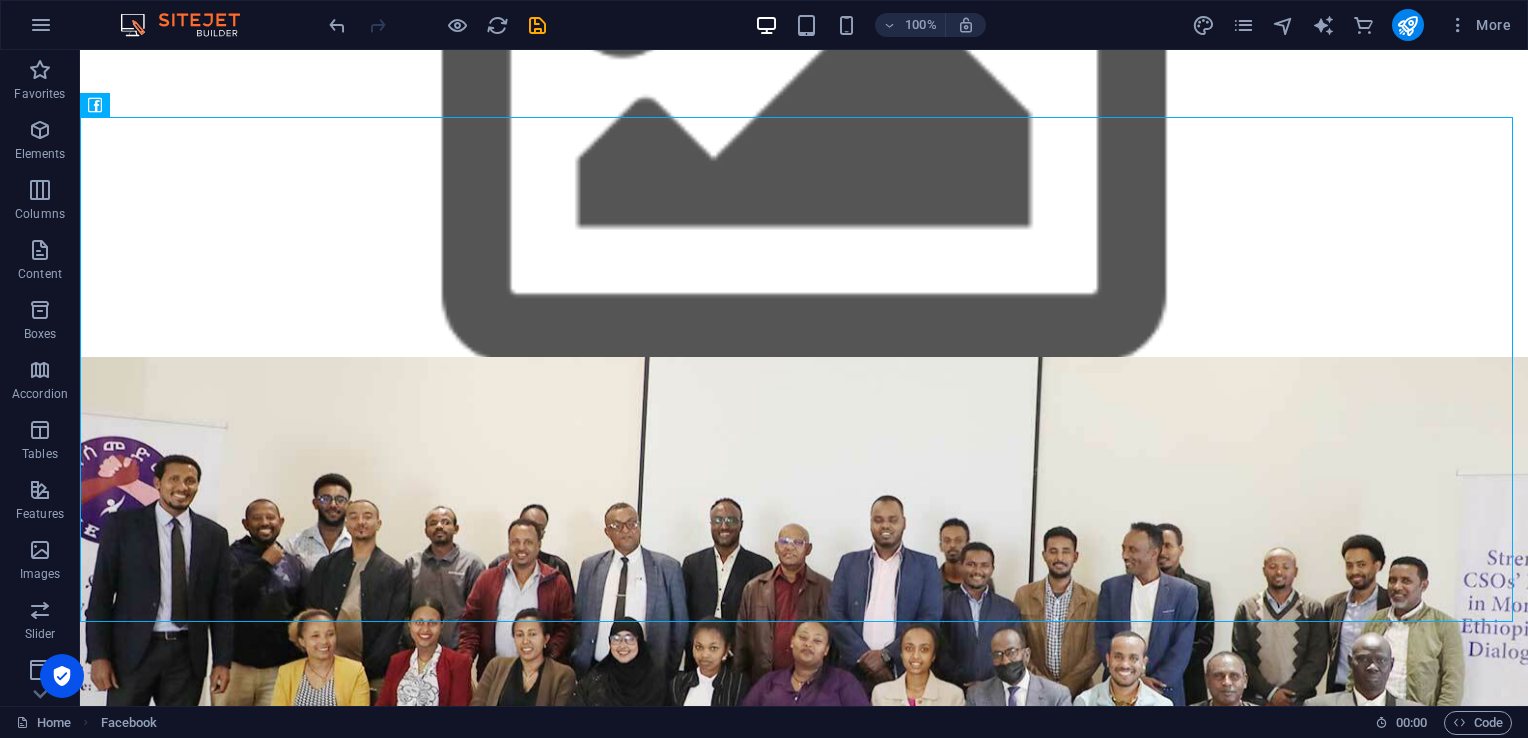 scroll, scrollTop: 525, scrollLeft: 0, axis: vertical 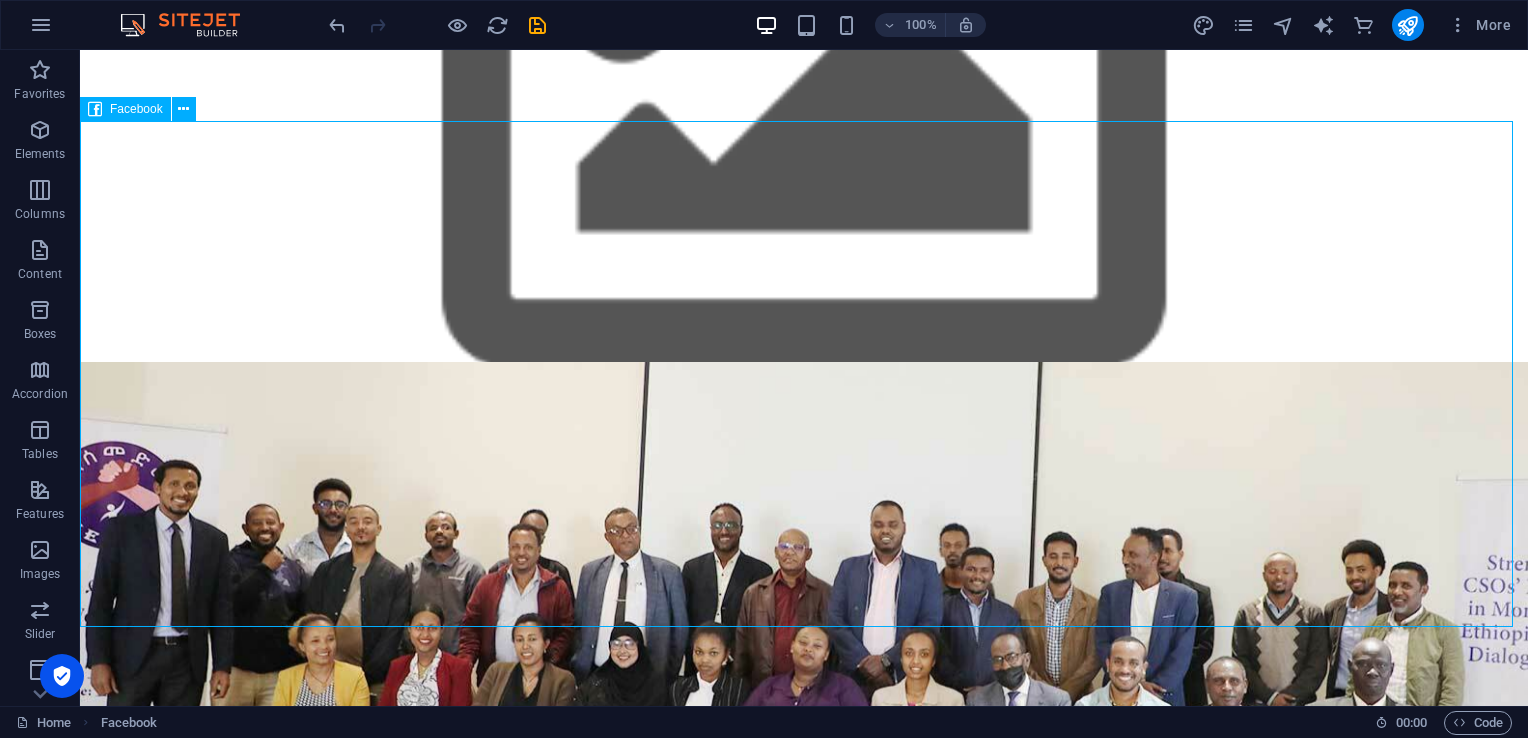 click at bounding box center [183, 109] 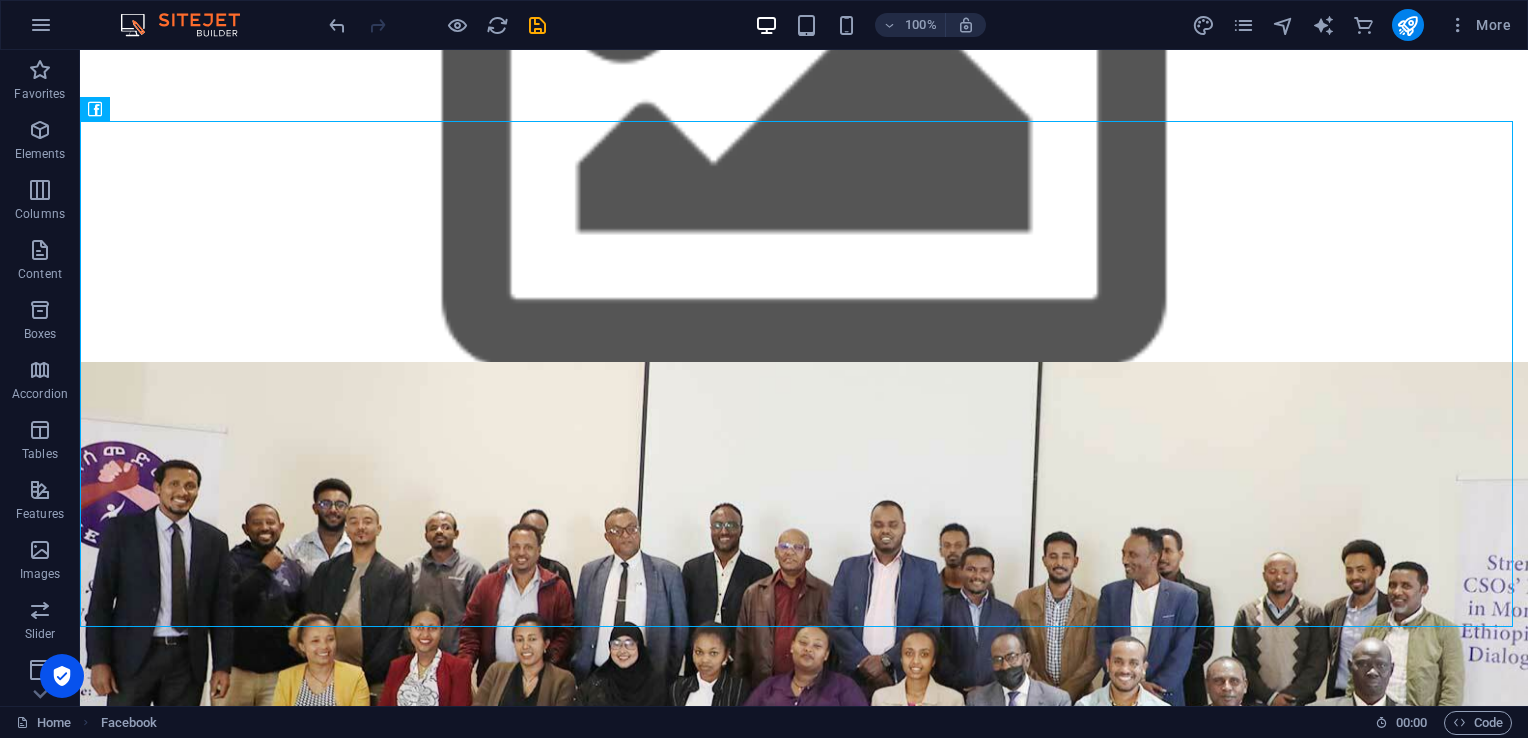 click on "Columns" at bounding box center (40, 214) 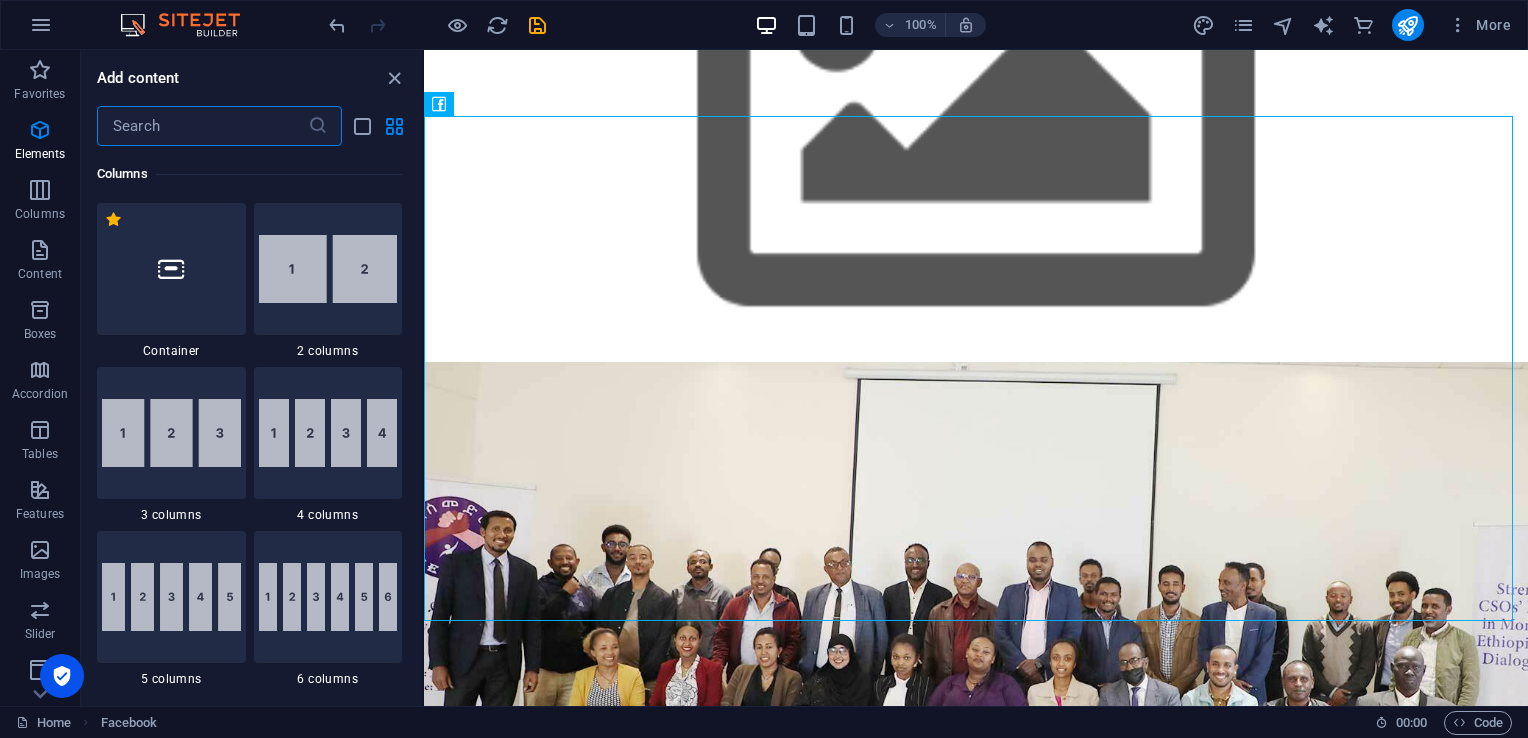 scroll, scrollTop: 1154, scrollLeft: 0, axis: vertical 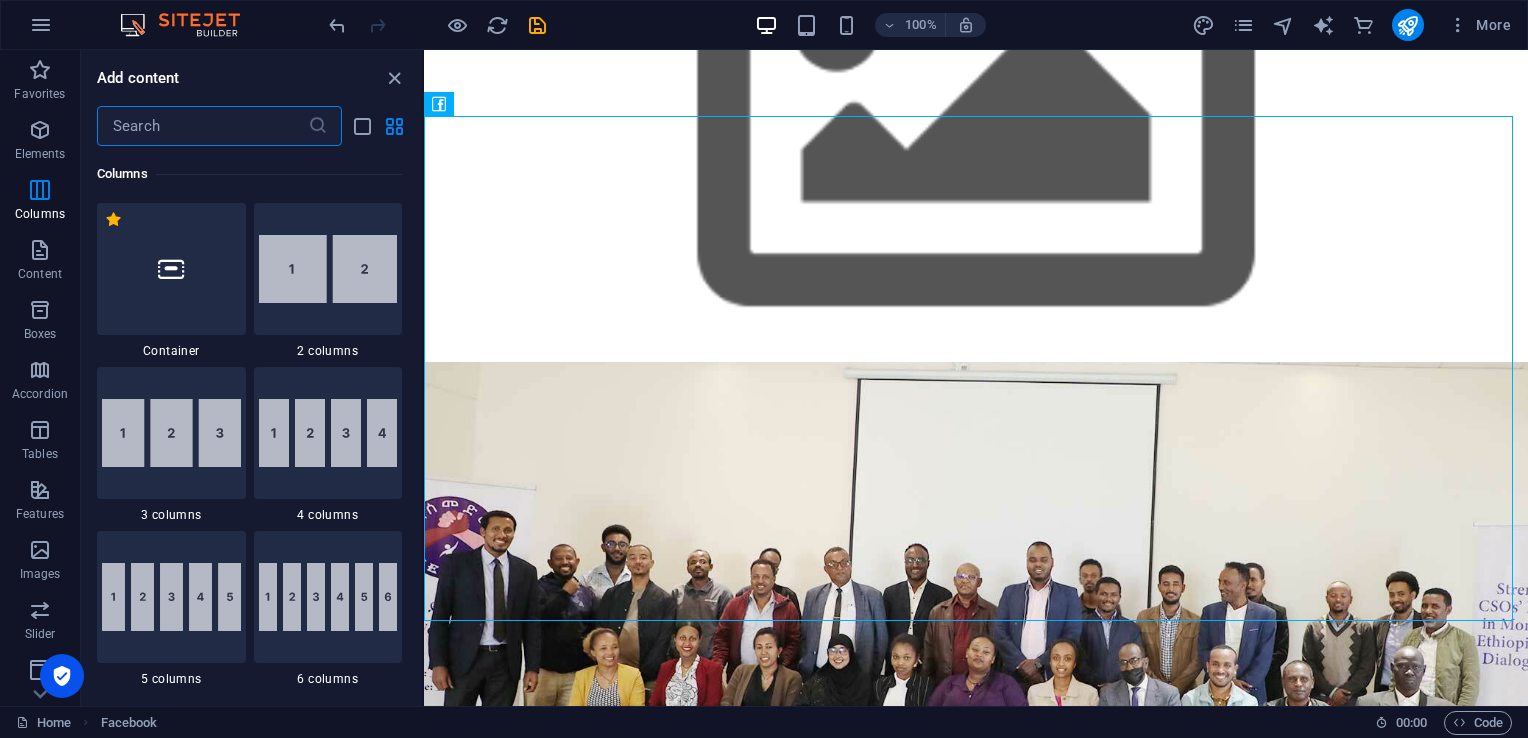 click at bounding box center (328, 269) 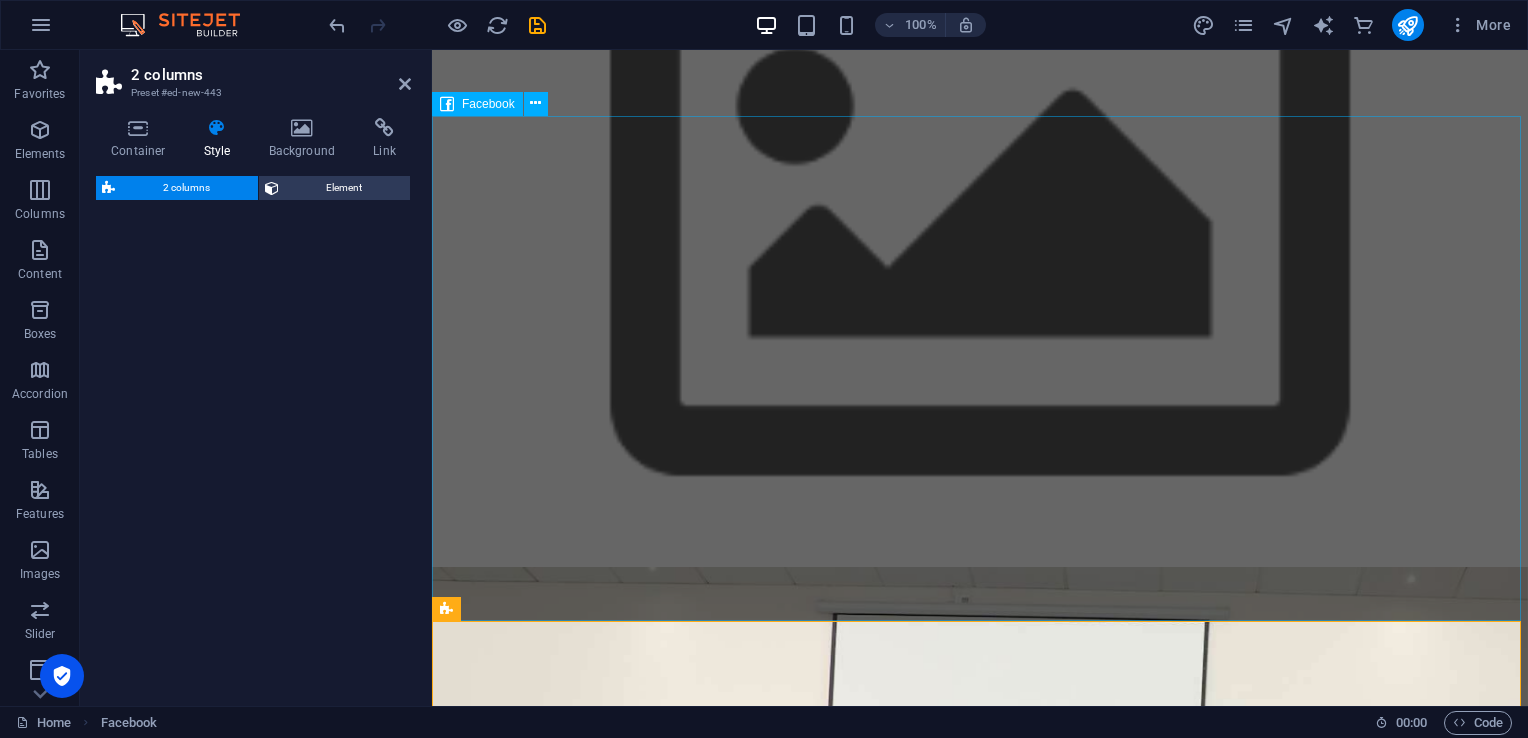 select on "rem" 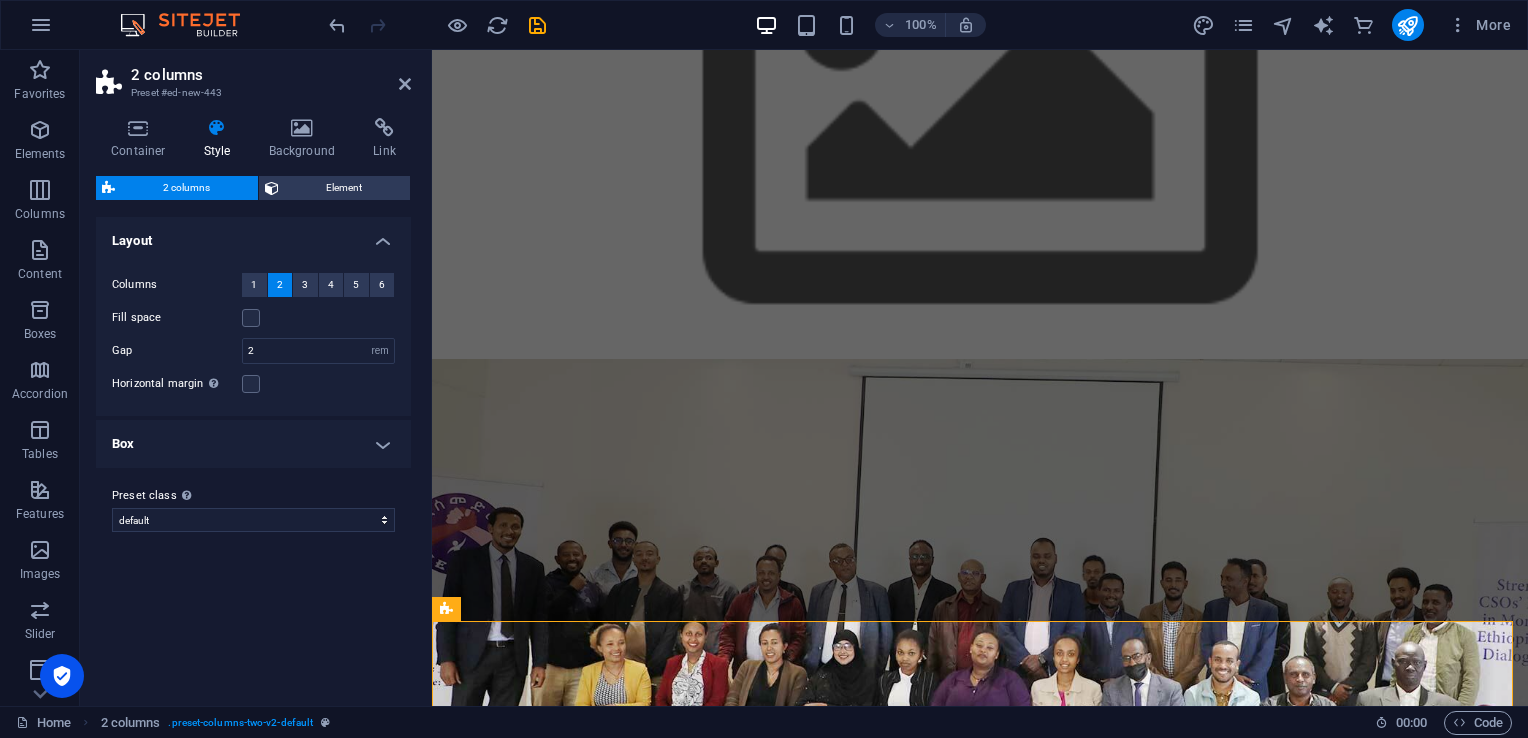 click on "3" at bounding box center (305, 285) 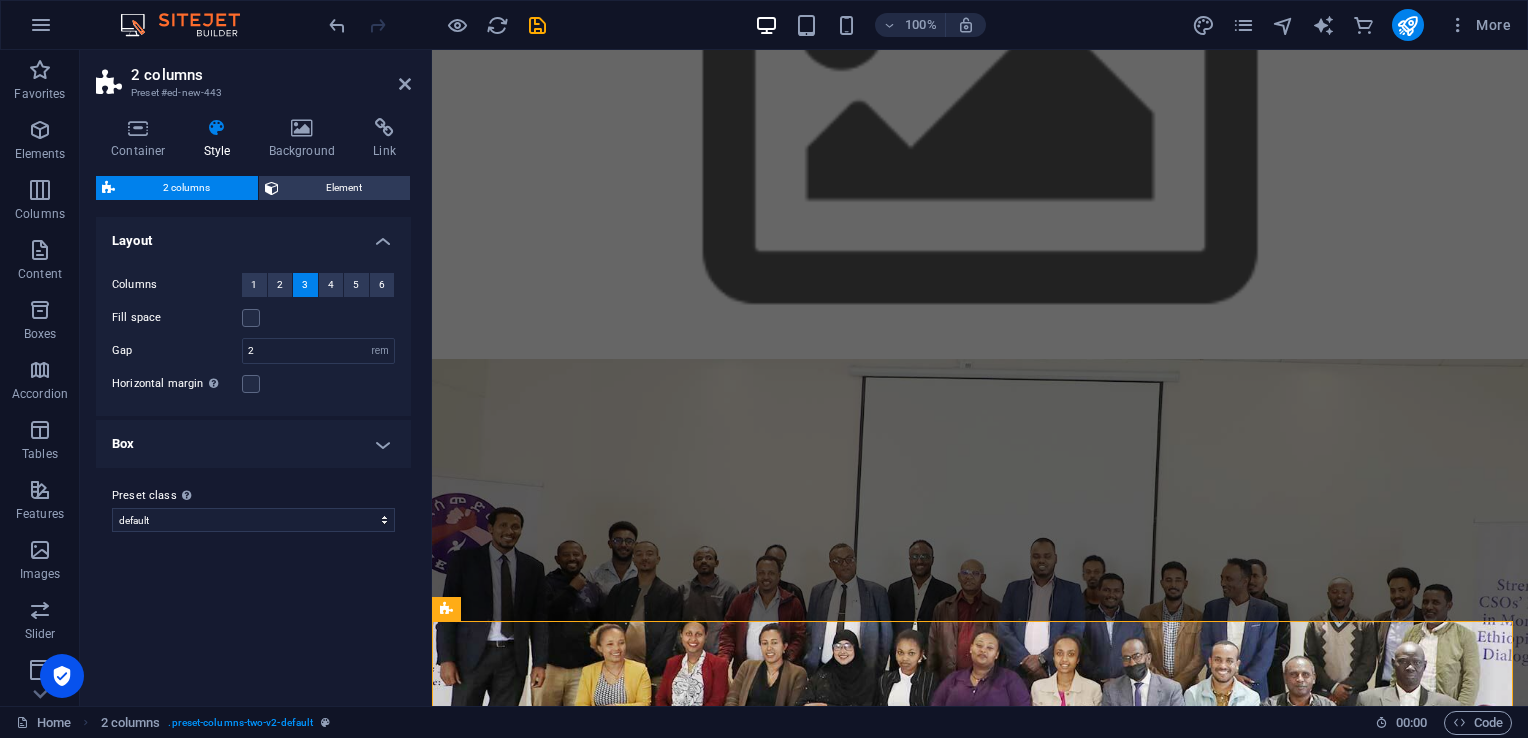 click on "Element" at bounding box center [345, 188] 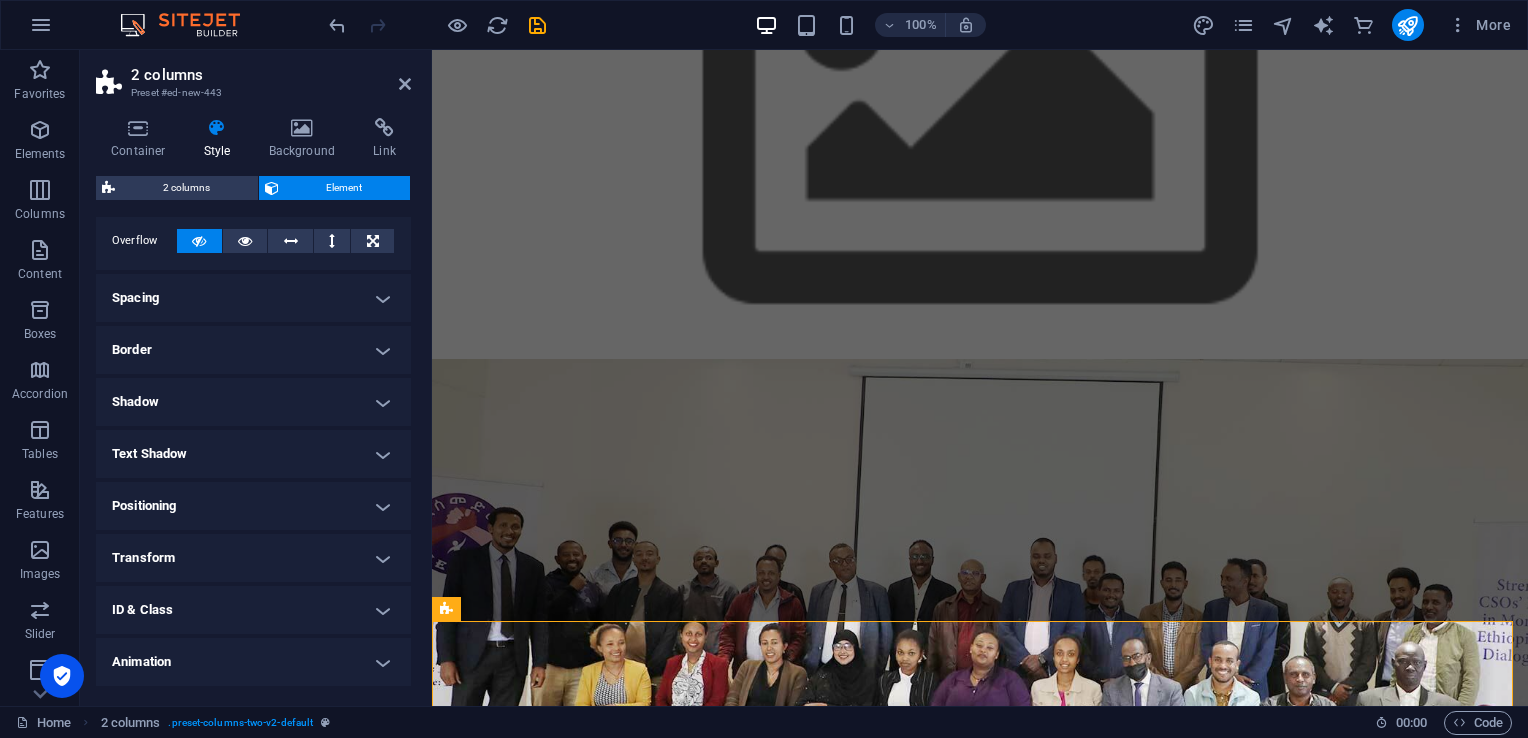 scroll, scrollTop: 175, scrollLeft: 0, axis: vertical 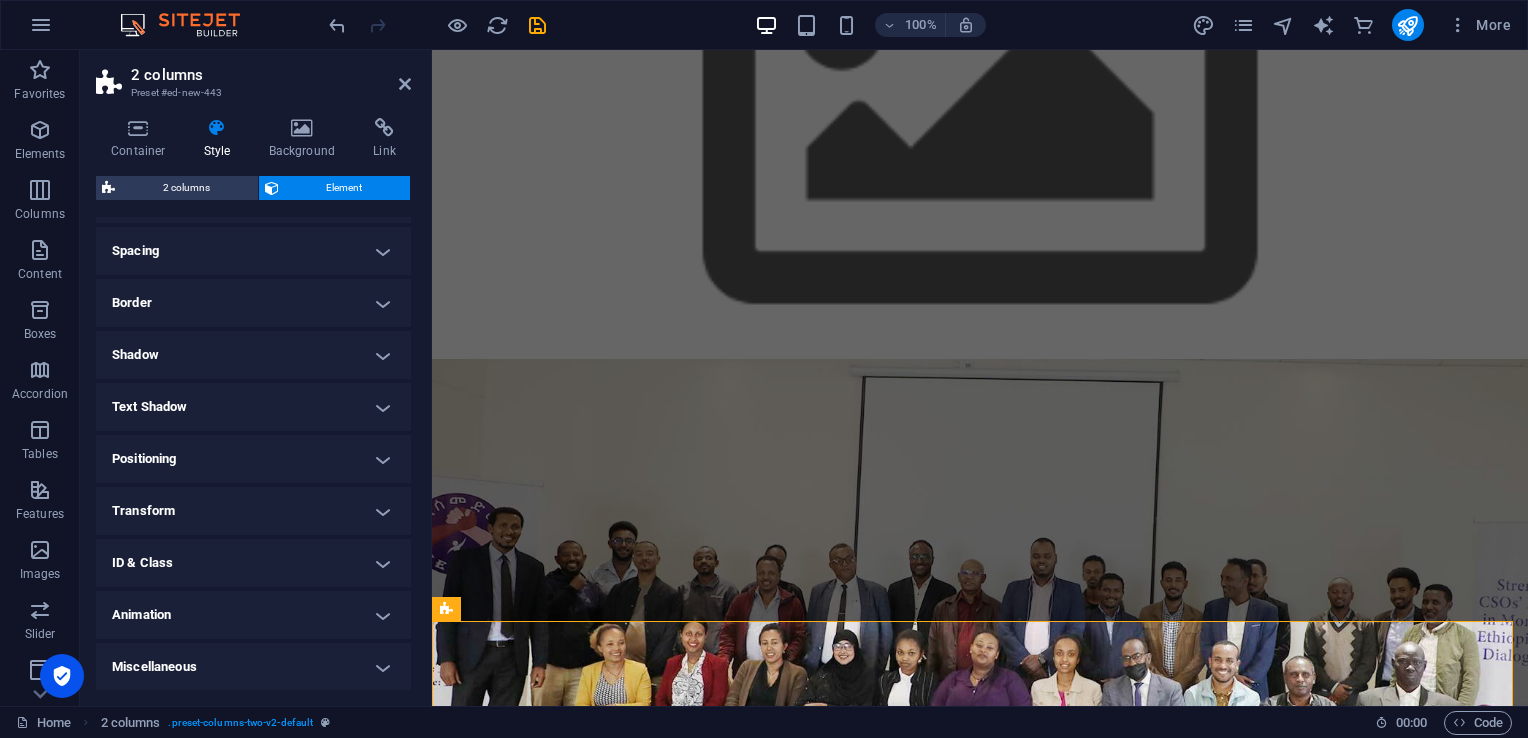 click on "2 columns" at bounding box center (186, 188) 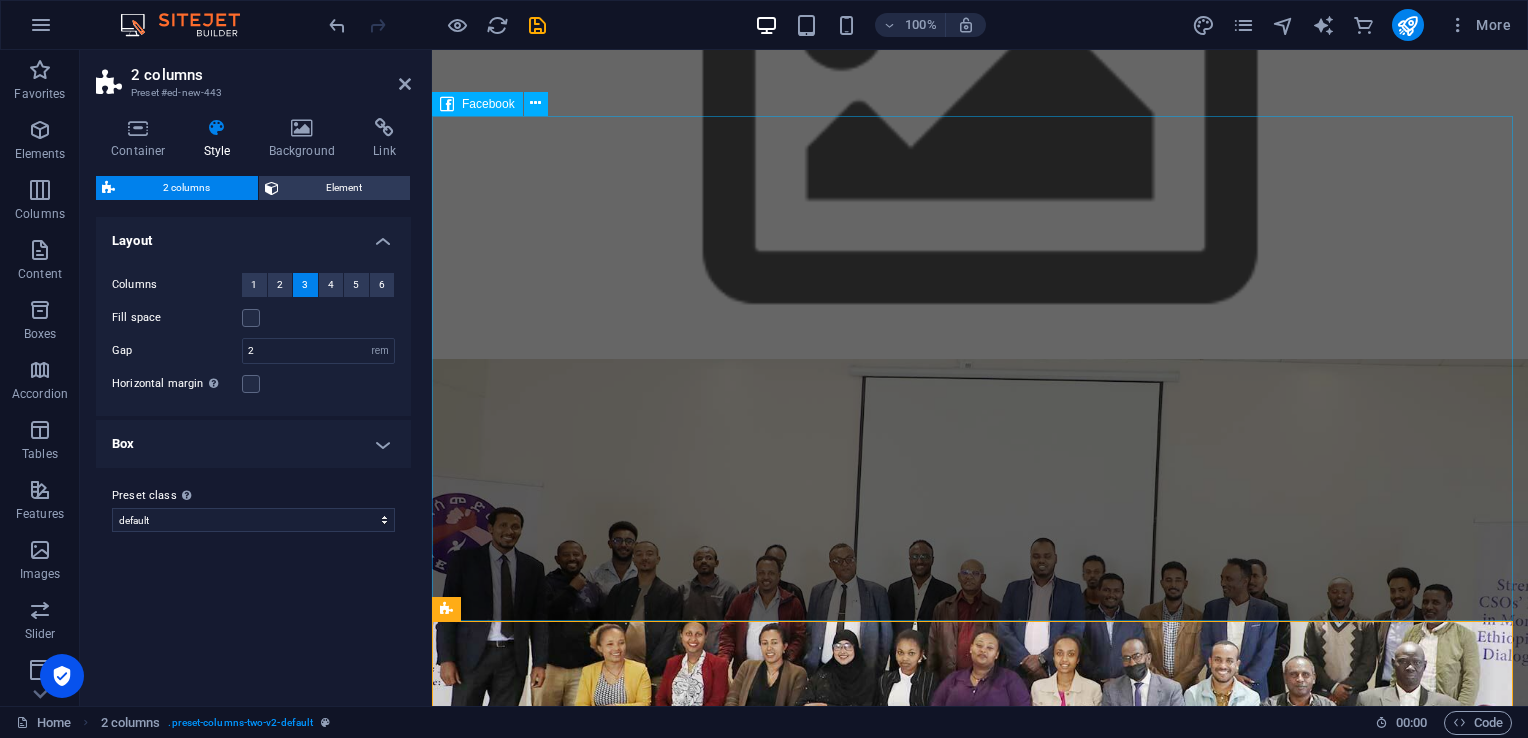 click at bounding box center (980, 1649) 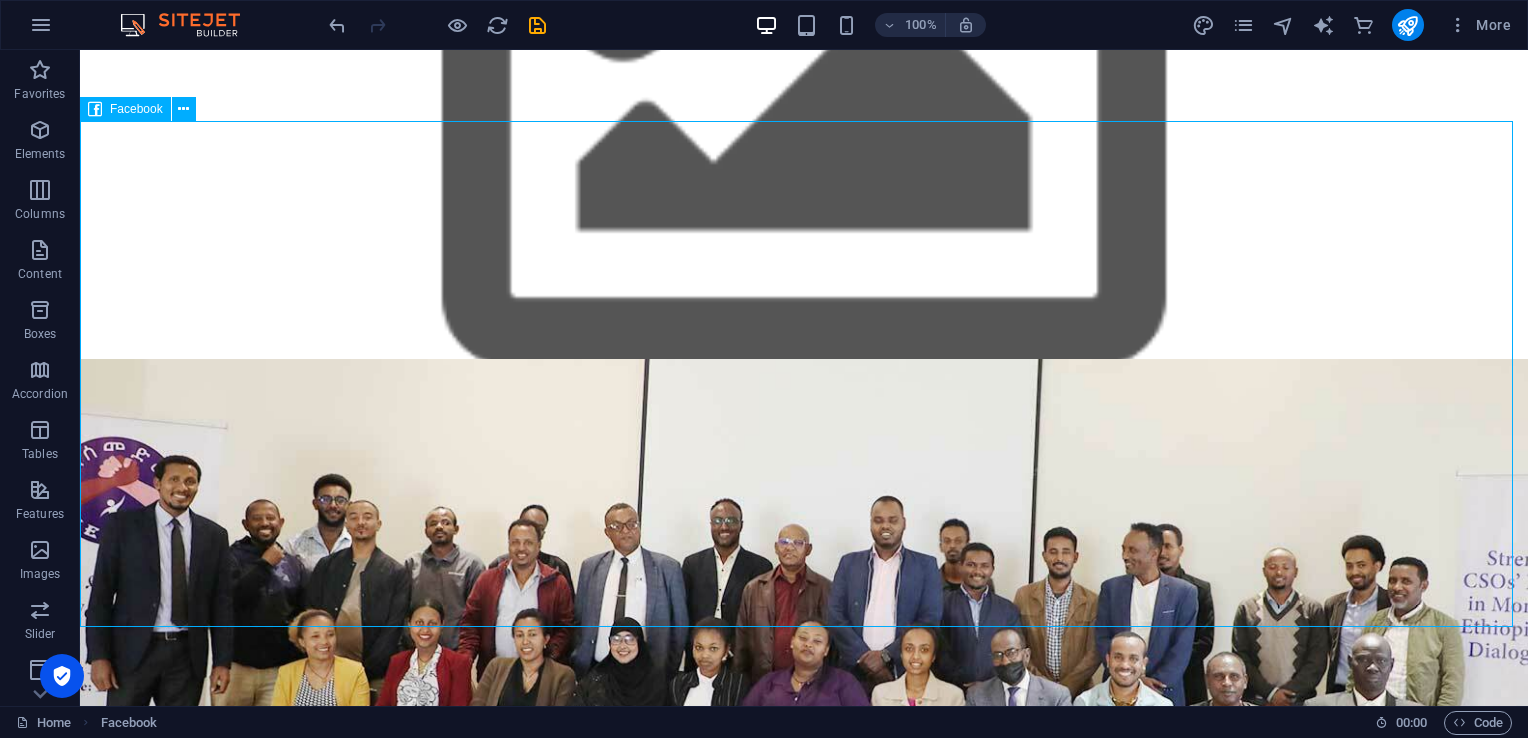 click at bounding box center [804, 1673] 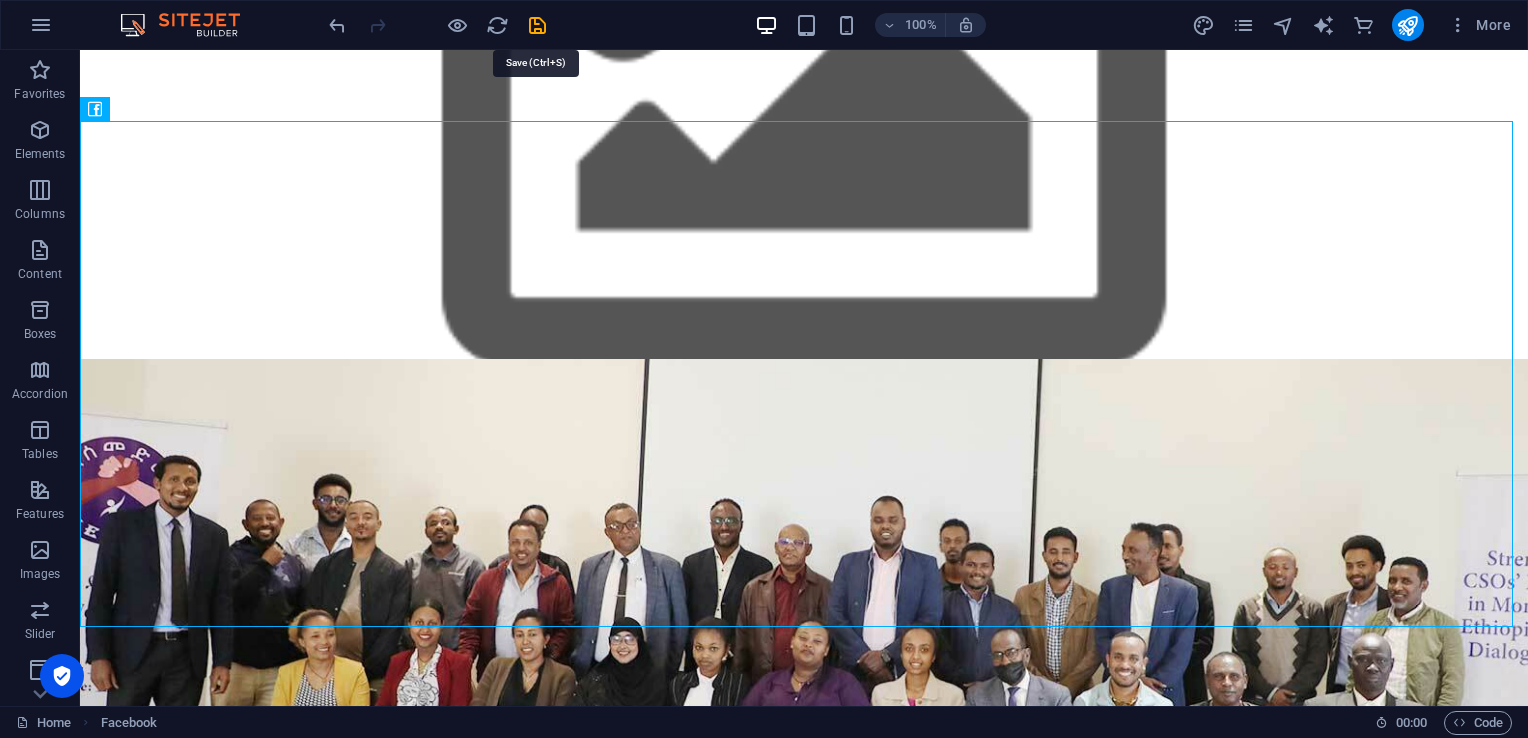 click at bounding box center [537, 25] 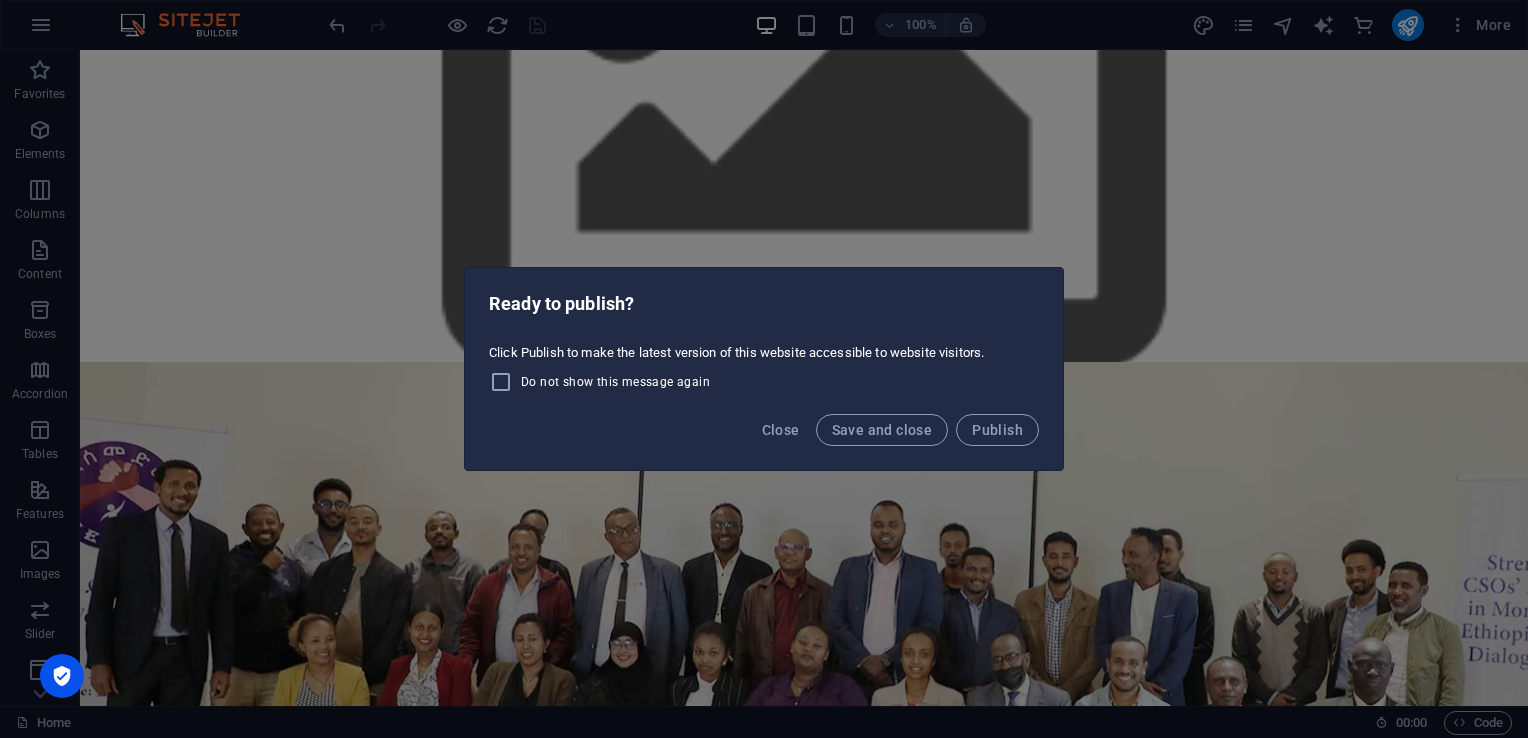 click on "Publish" at bounding box center [997, 430] 